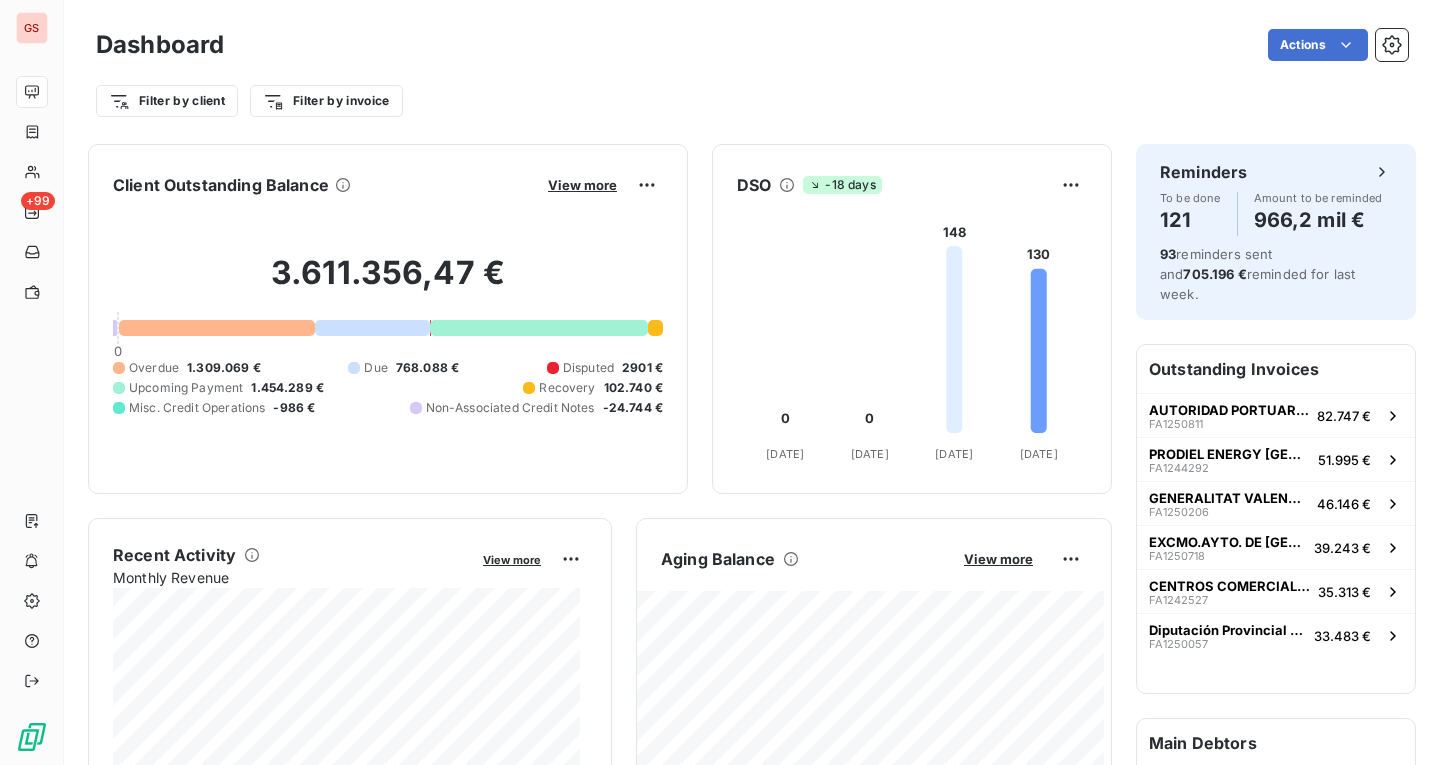 scroll, scrollTop: 0, scrollLeft: 0, axis: both 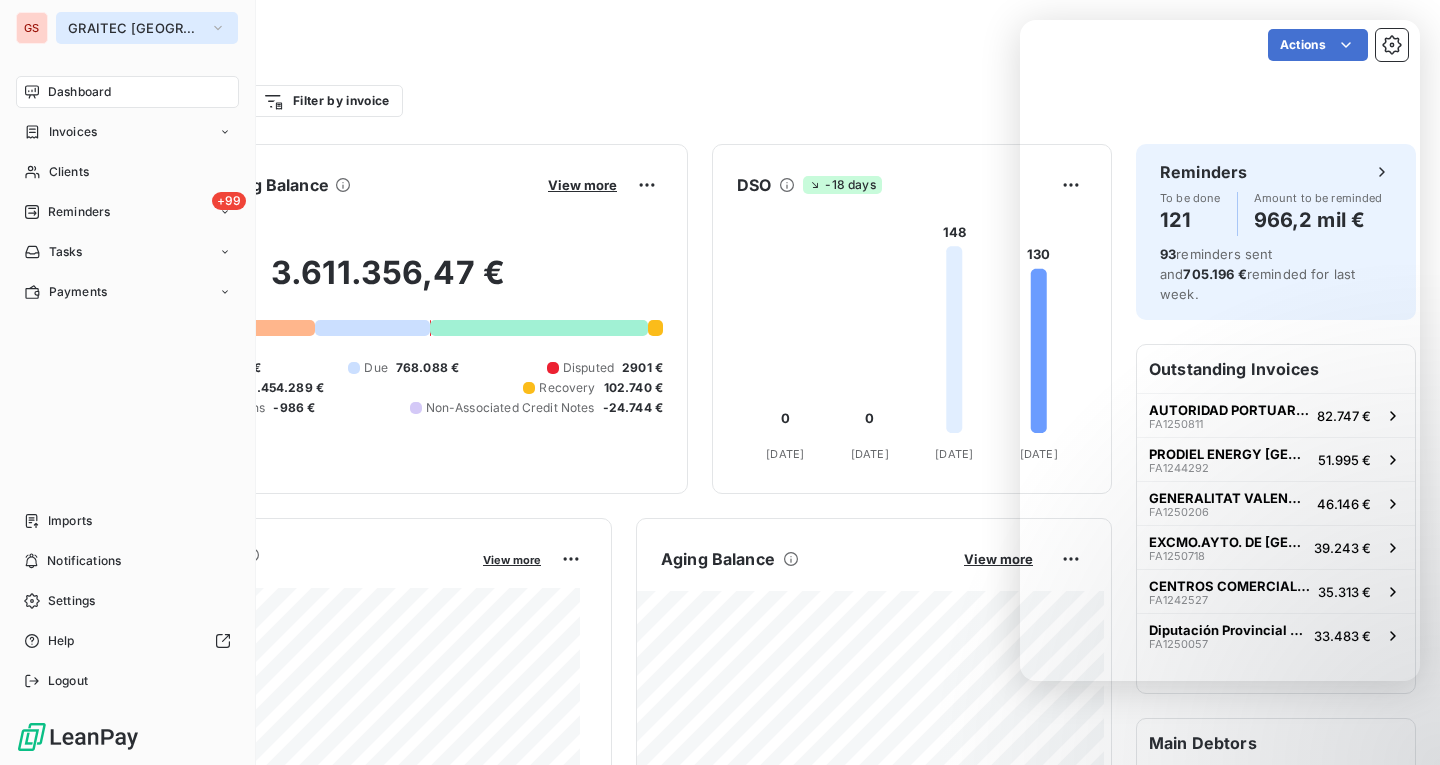 click on "GRAITEC [GEOGRAPHIC_DATA]" at bounding box center [147, 28] 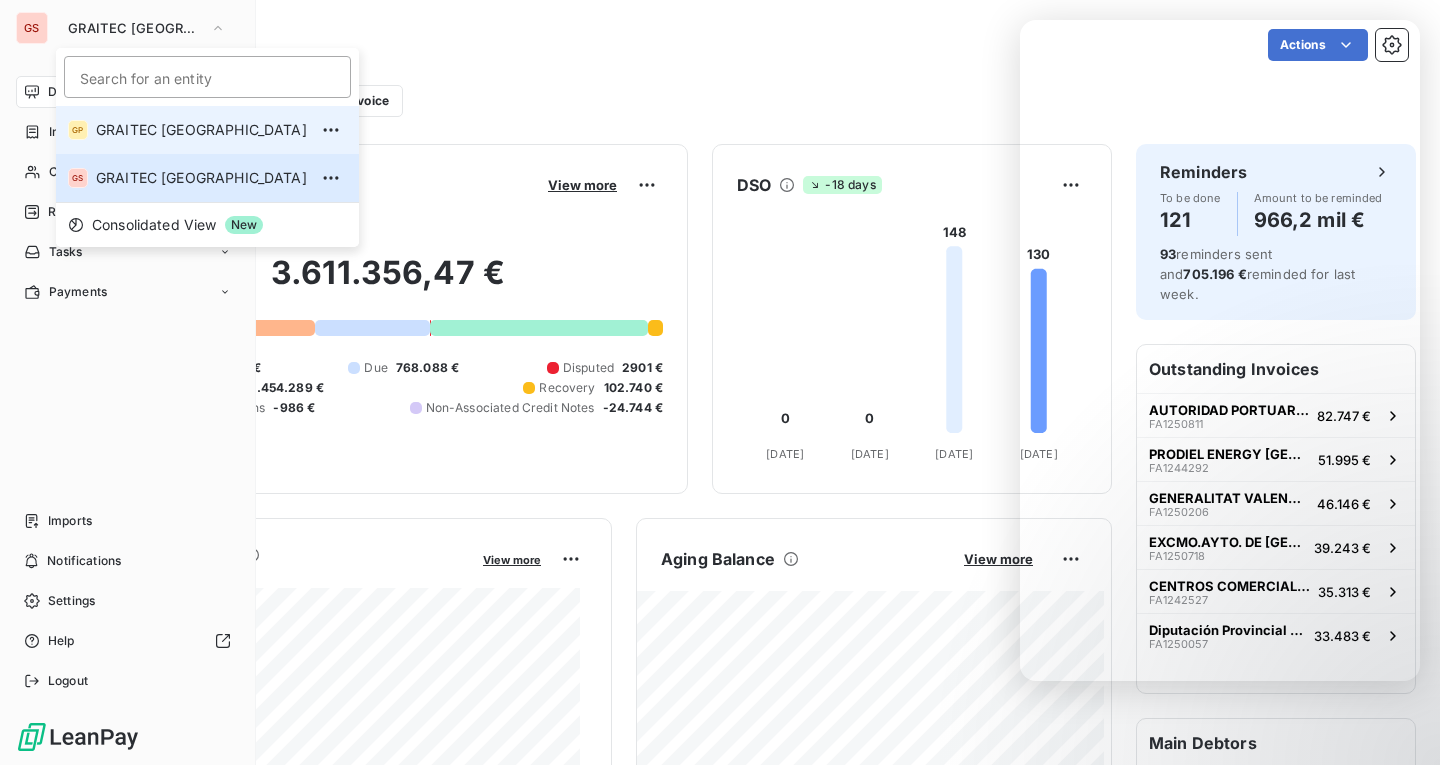 click on "GRAITEC [GEOGRAPHIC_DATA]" at bounding box center (201, 130) 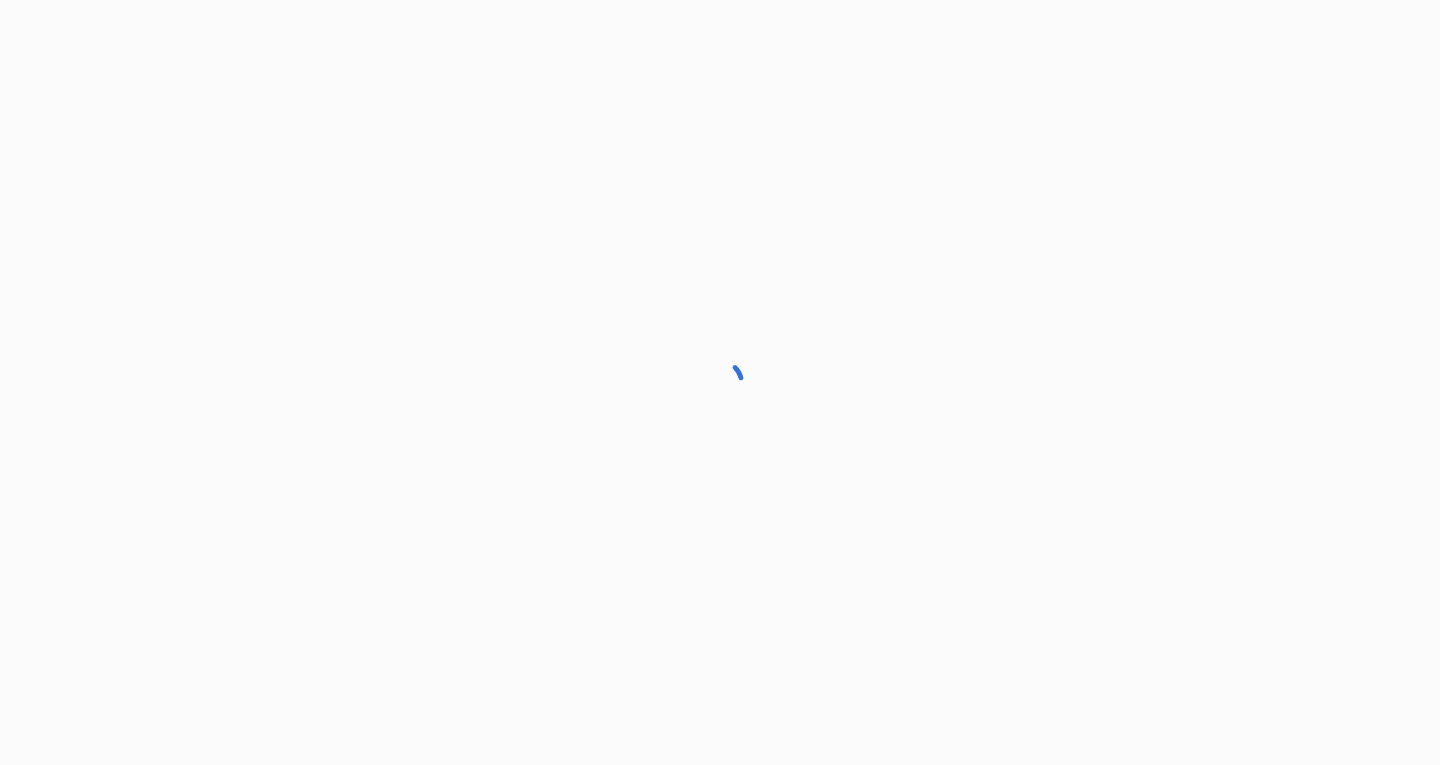 scroll, scrollTop: 0, scrollLeft: 0, axis: both 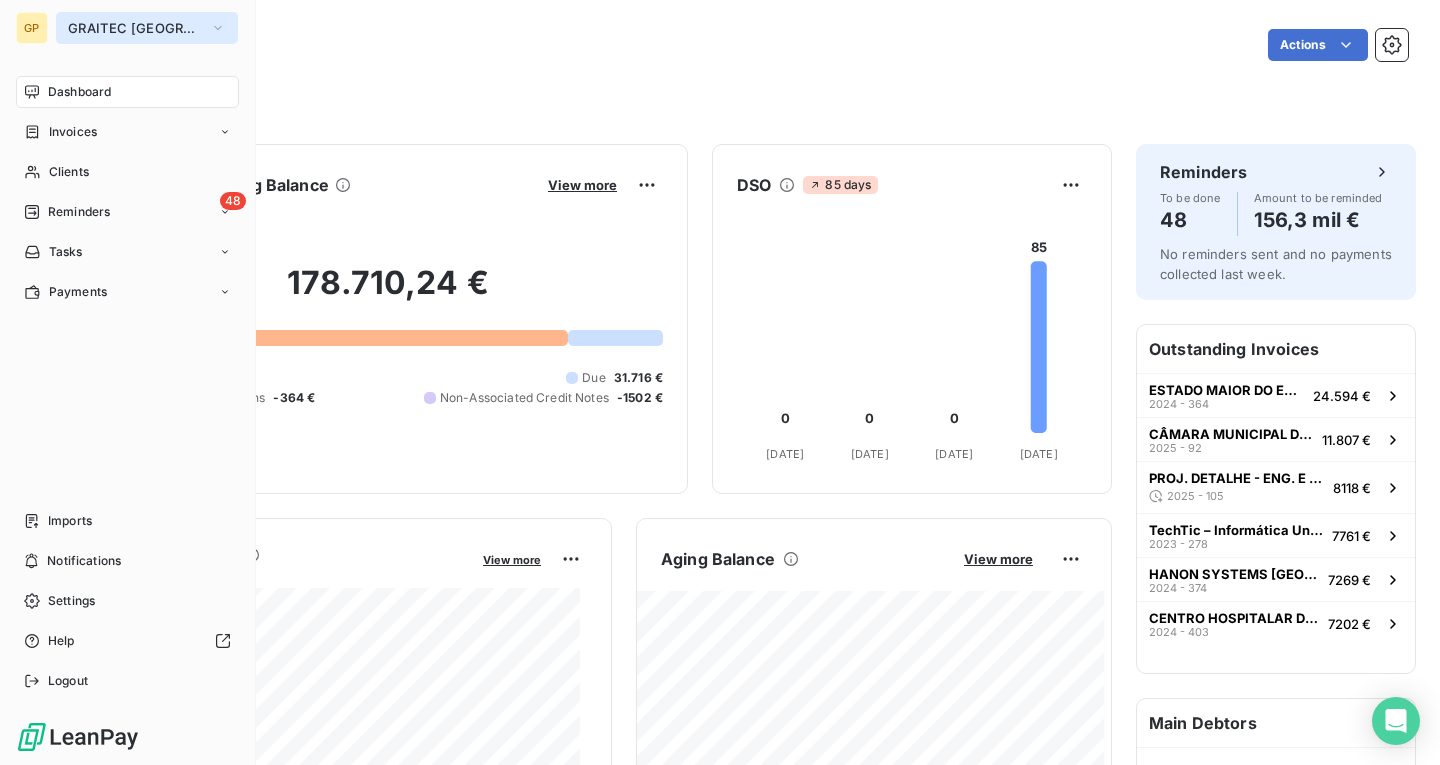 click on "GRAITEC [GEOGRAPHIC_DATA]" at bounding box center (135, 28) 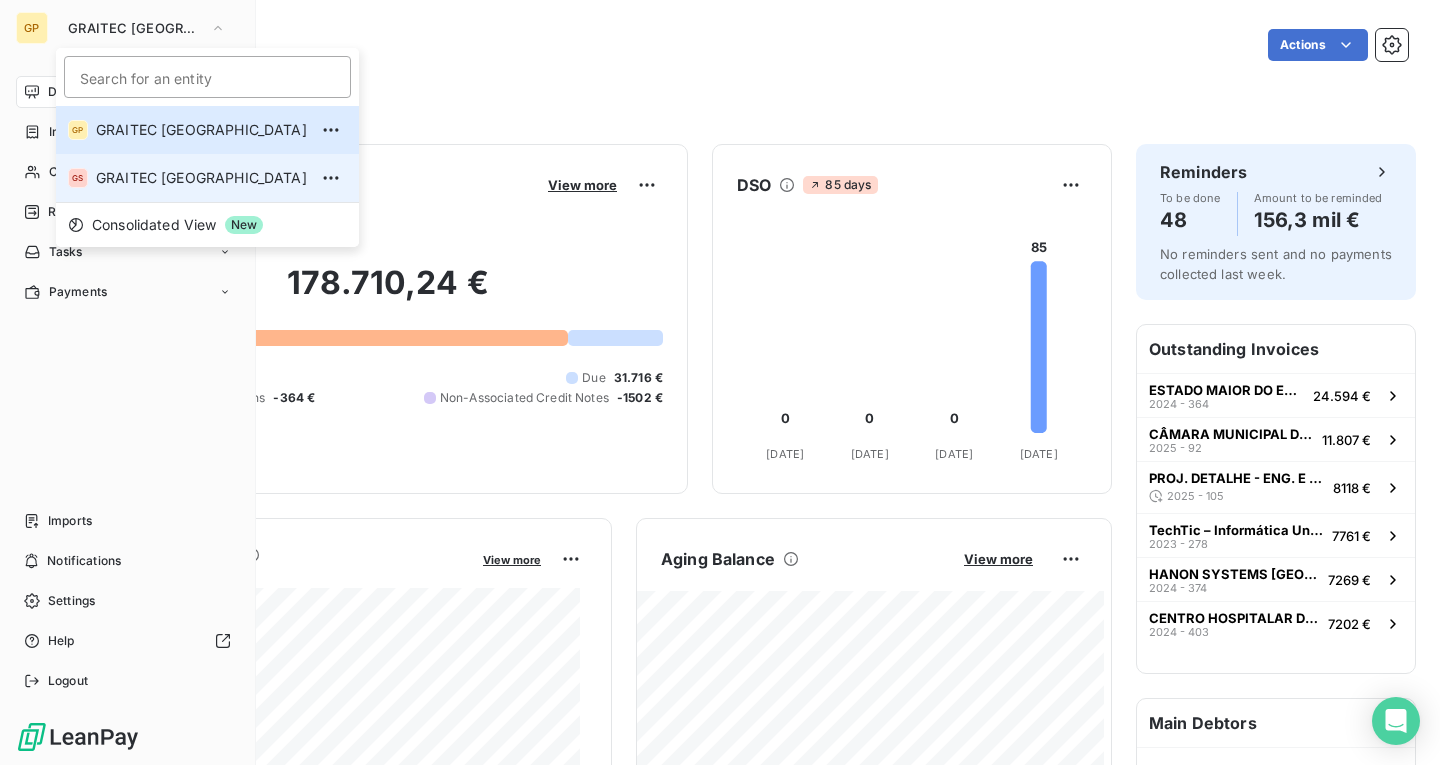 click on "GS GRAITEC SPAIN" at bounding box center [207, 178] 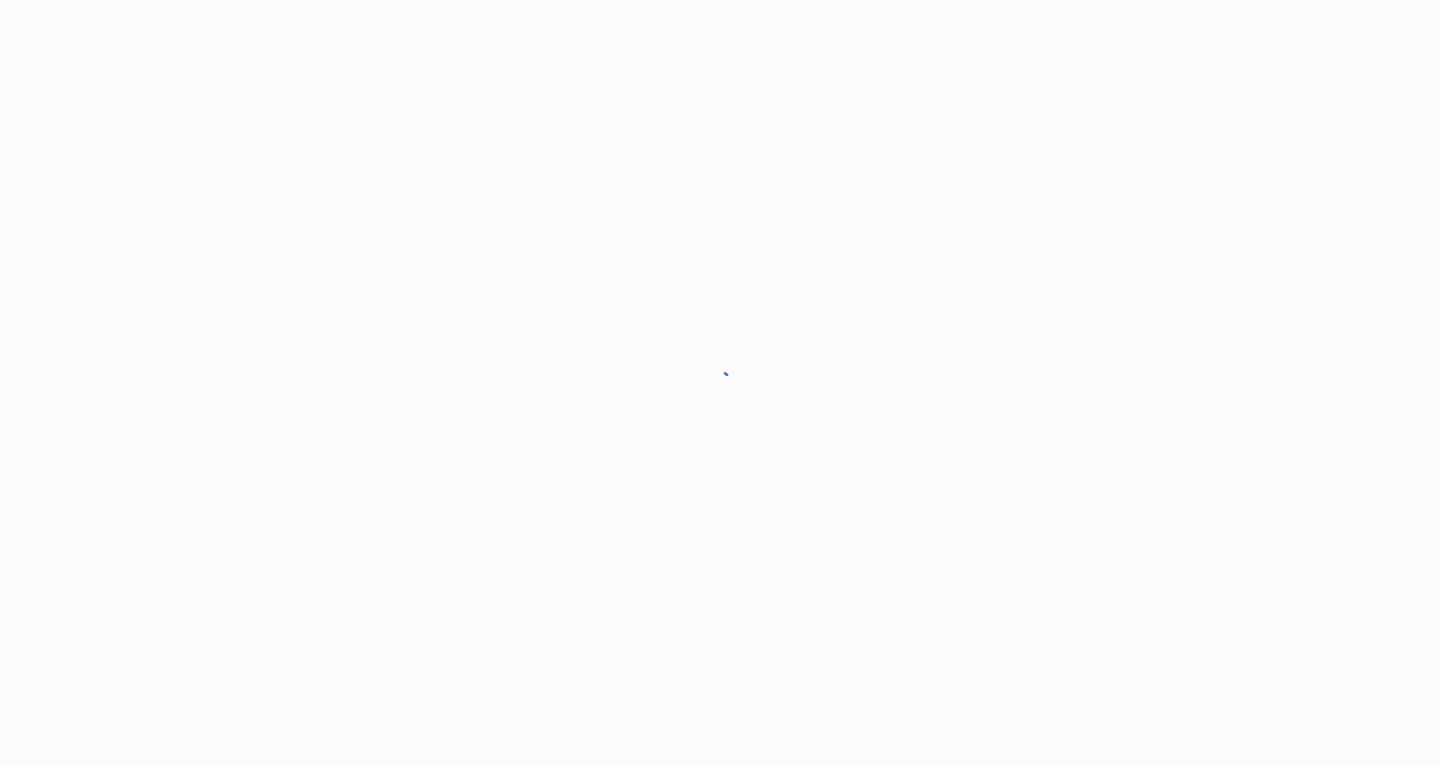scroll, scrollTop: 0, scrollLeft: 0, axis: both 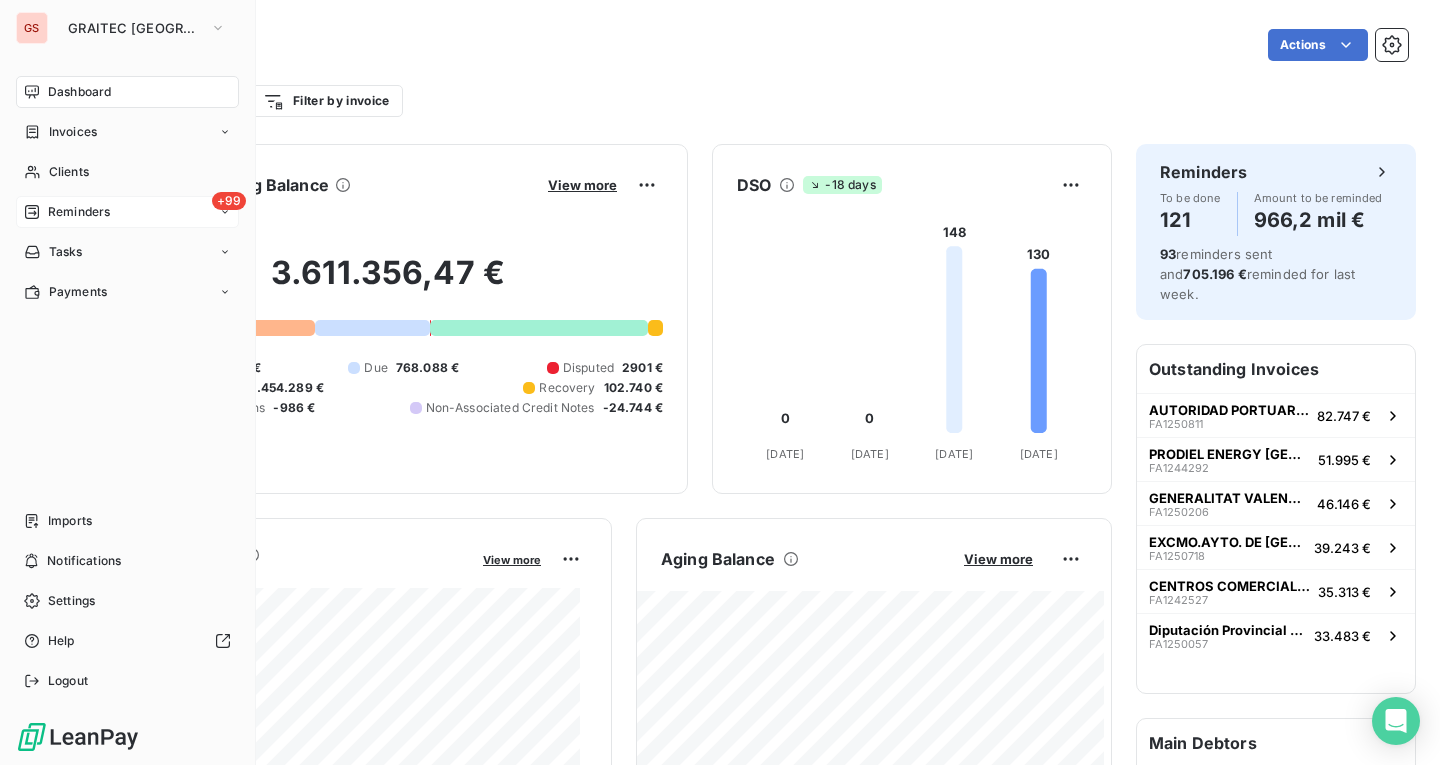 click on "Reminders" at bounding box center (79, 212) 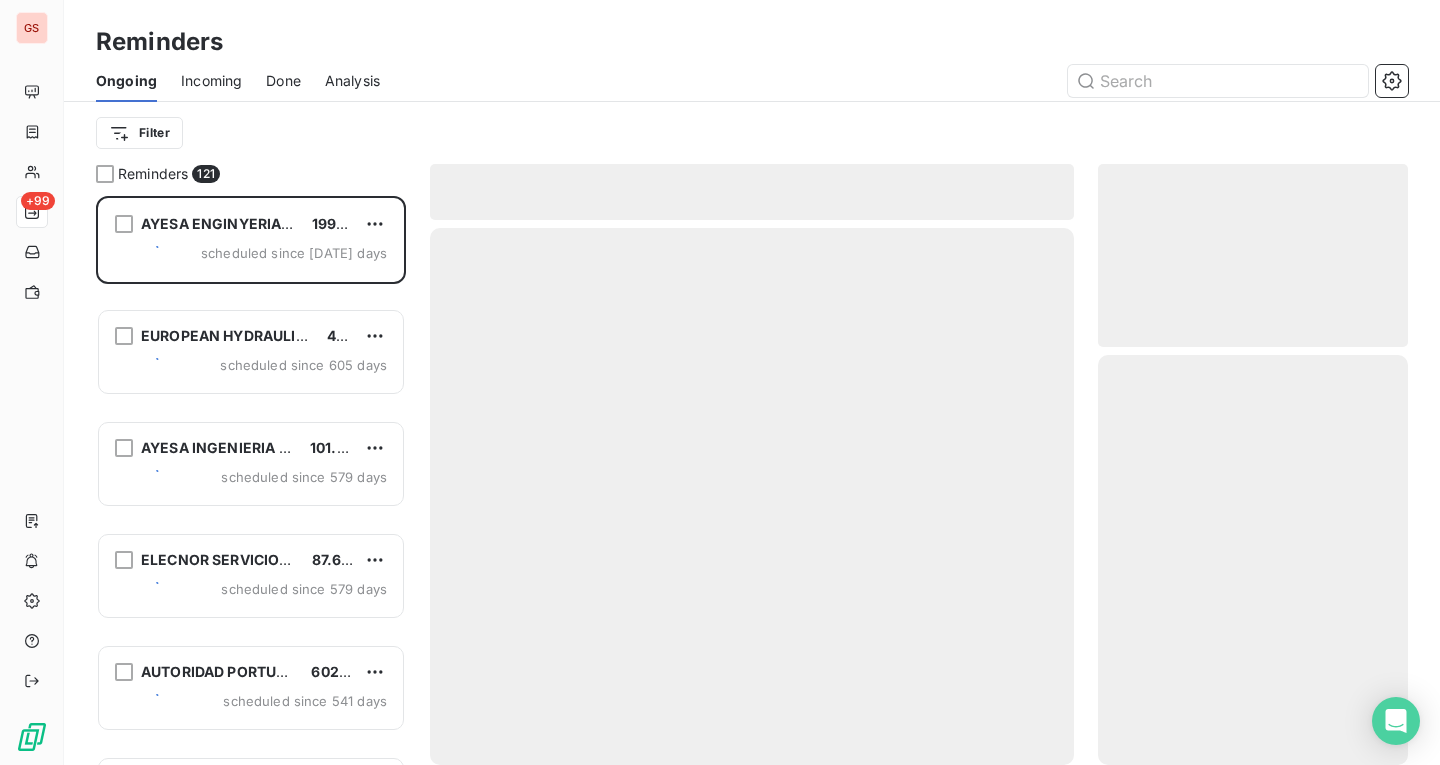 scroll, scrollTop: 16, scrollLeft: 16, axis: both 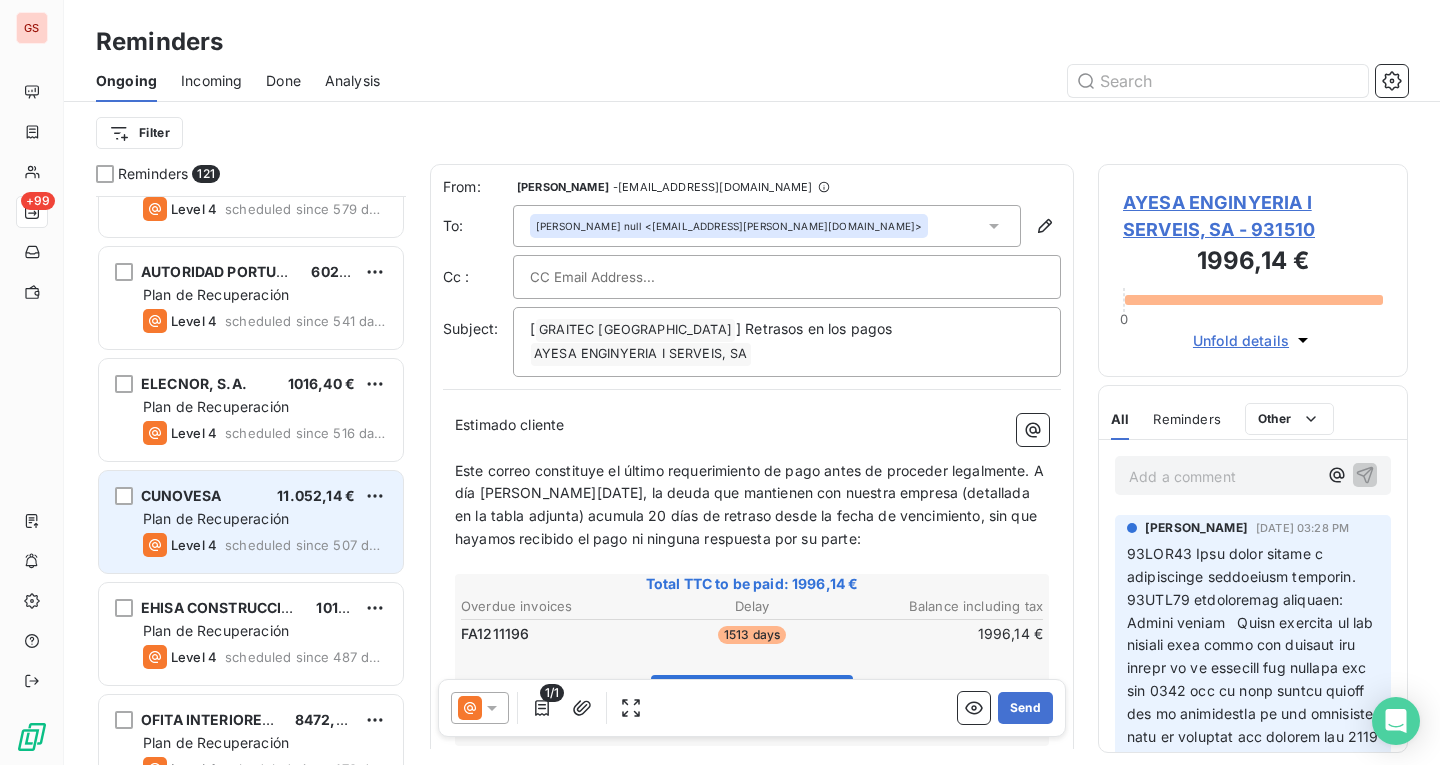 click on "scheduled since 507 days" at bounding box center (306, 545) 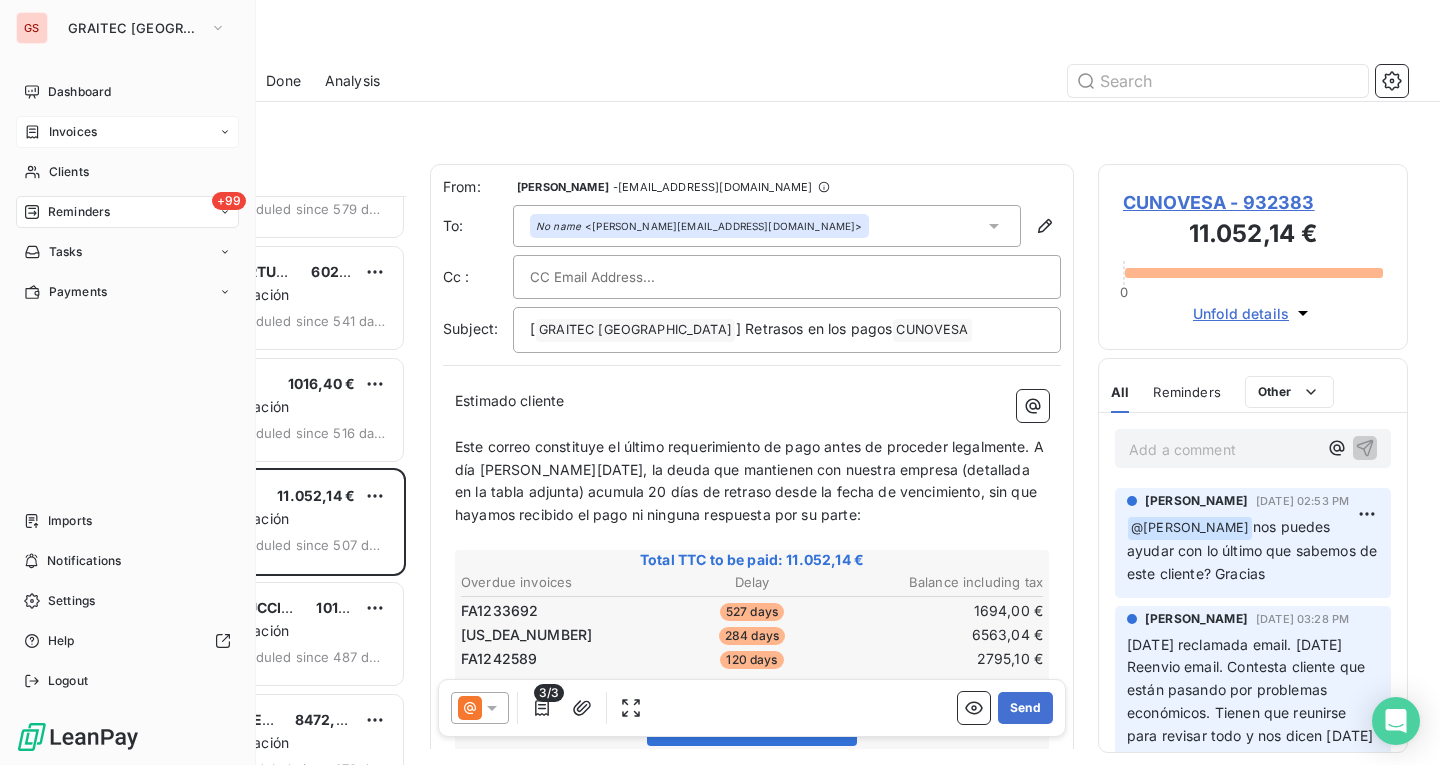click on "Invoices" at bounding box center [127, 132] 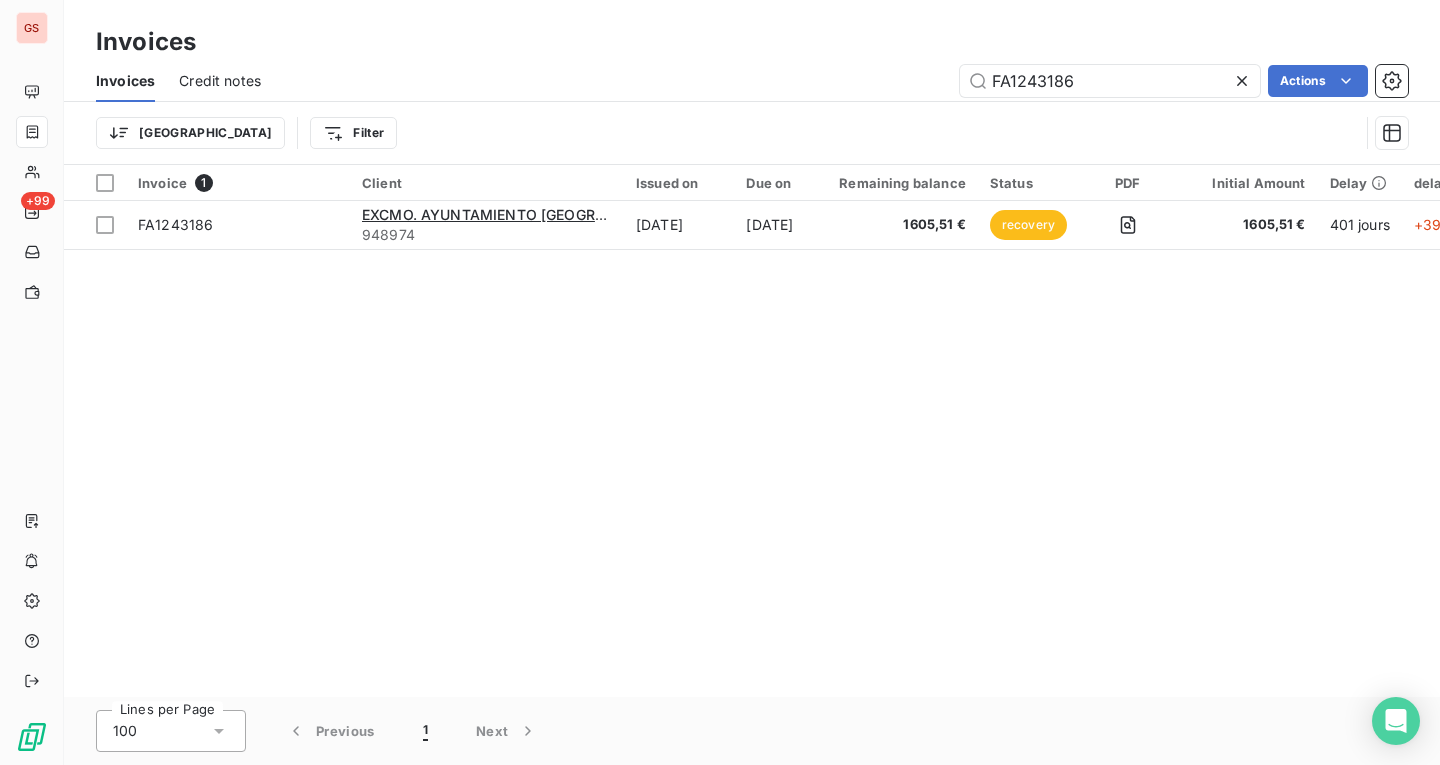 drag, startPoint x: 1110, startPoint y: 82, endPoint x: 887, endPoint y: 64, distance: 223.72528 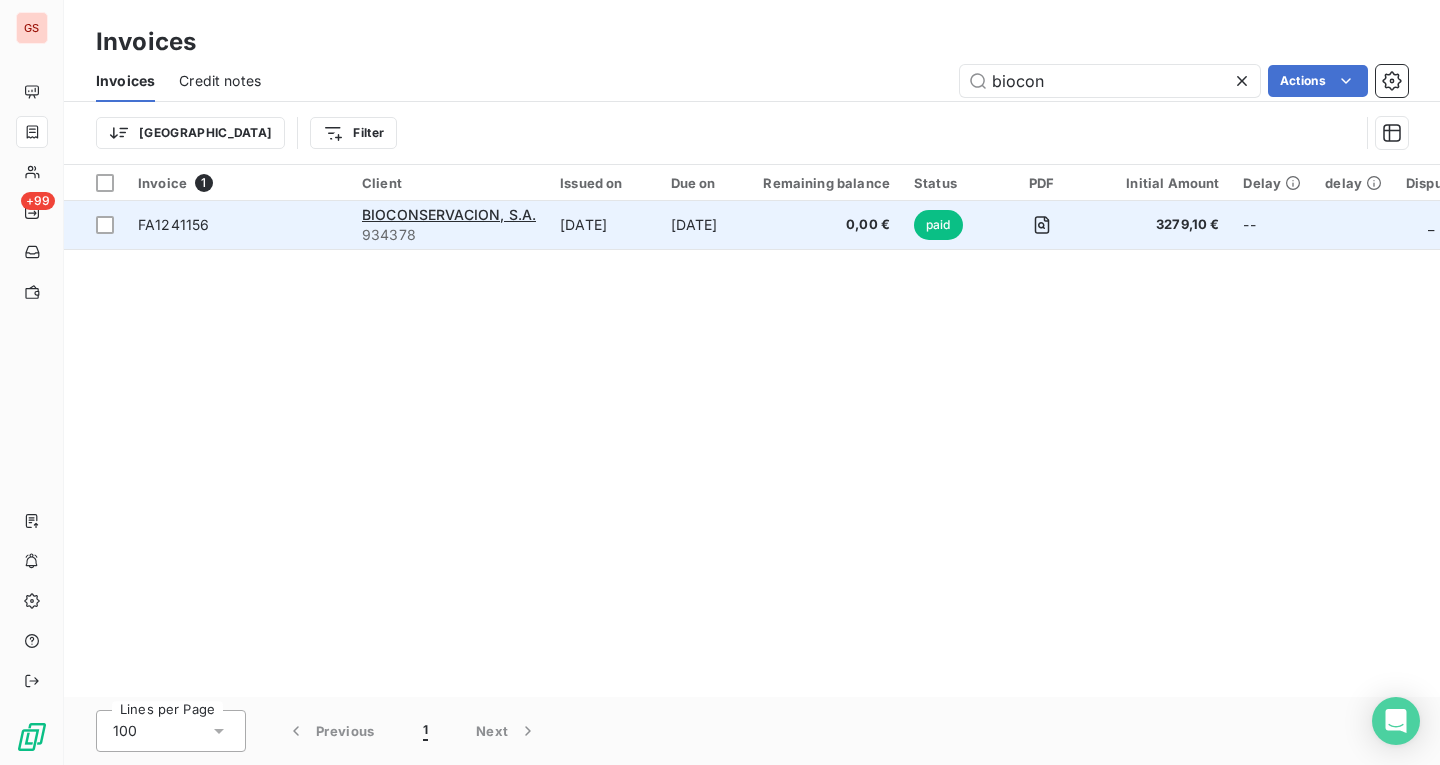 type on "biocon" 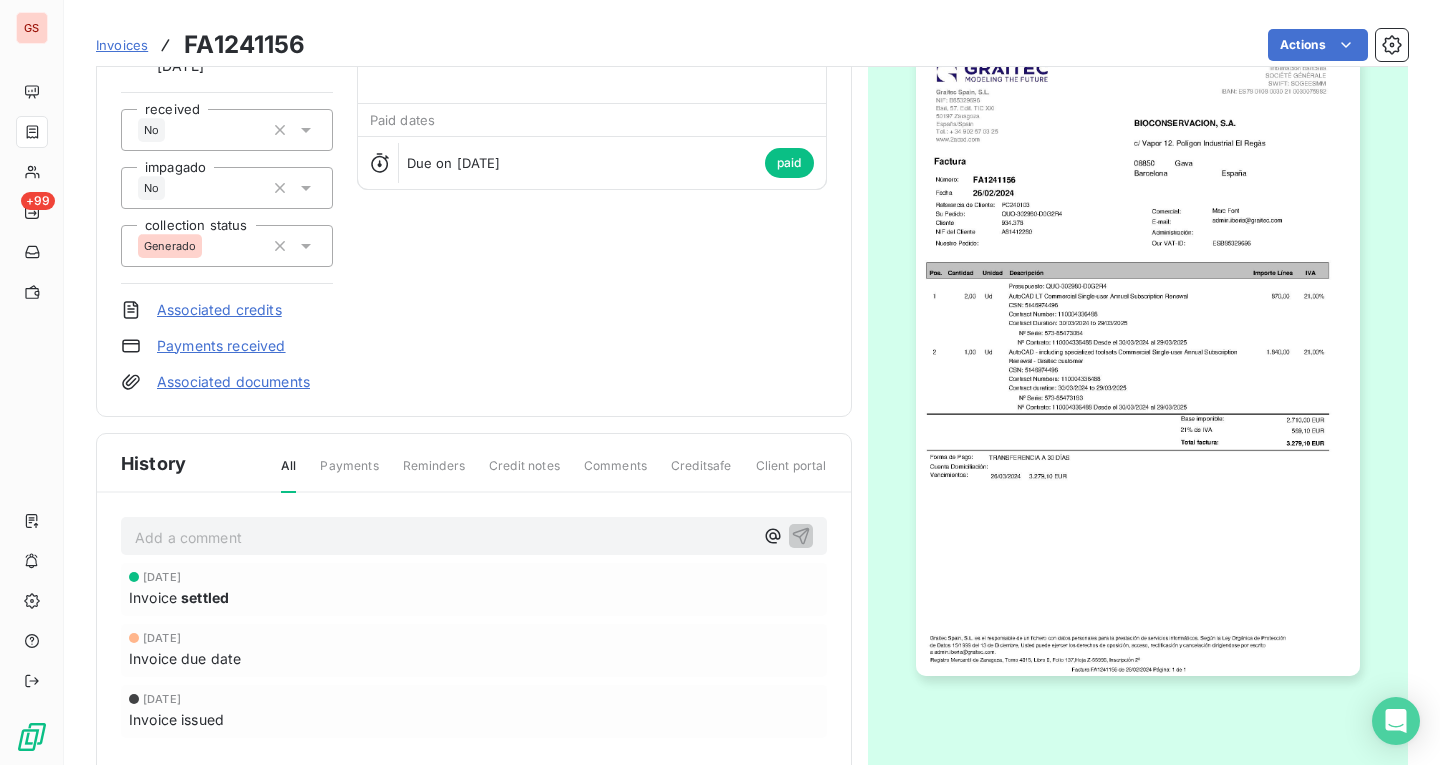 scroll, scrollTop: 2, scrollLeft: 0, axis: vertical 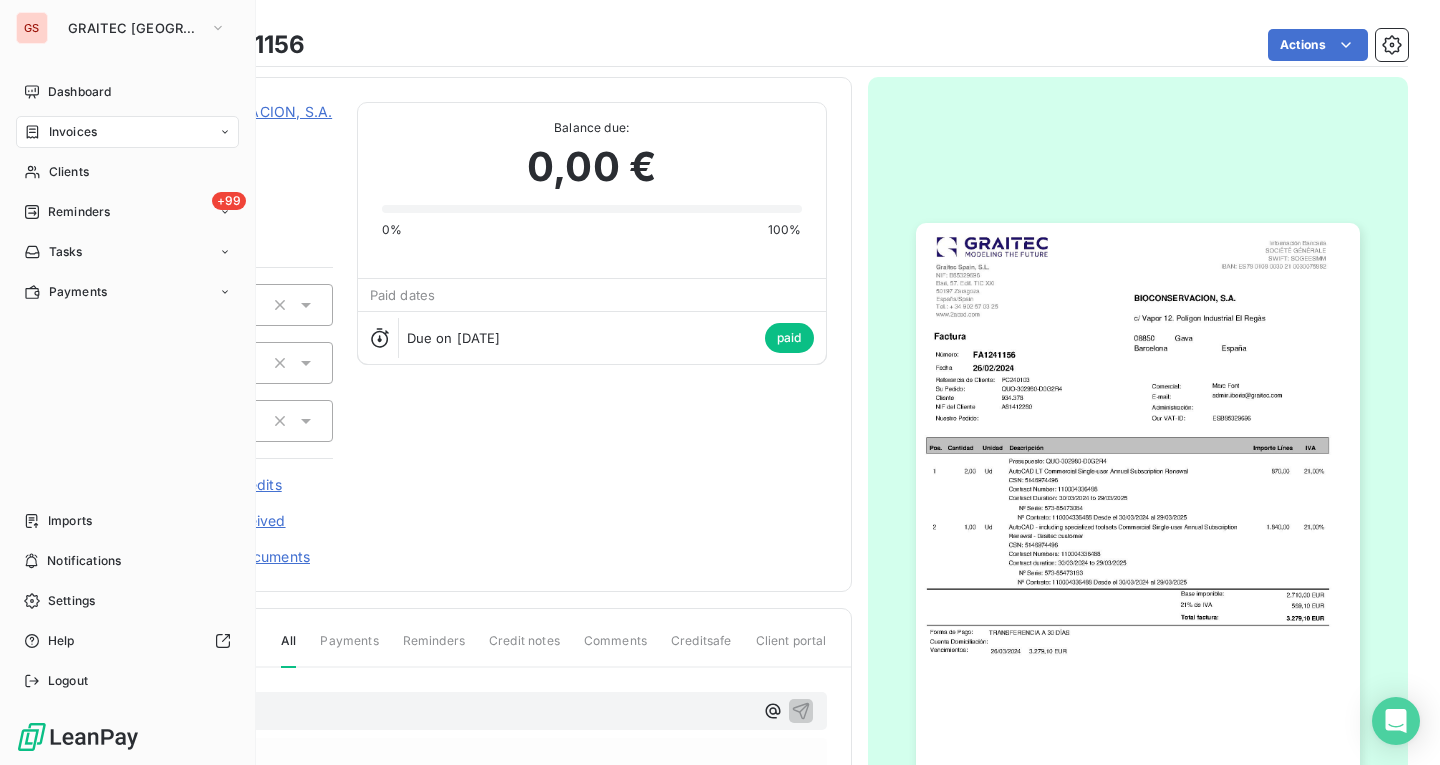 drag, startPoint x: 27, startPoint y: 208, endPoint x: 251, endPoint y: 379, distance: 281.8102 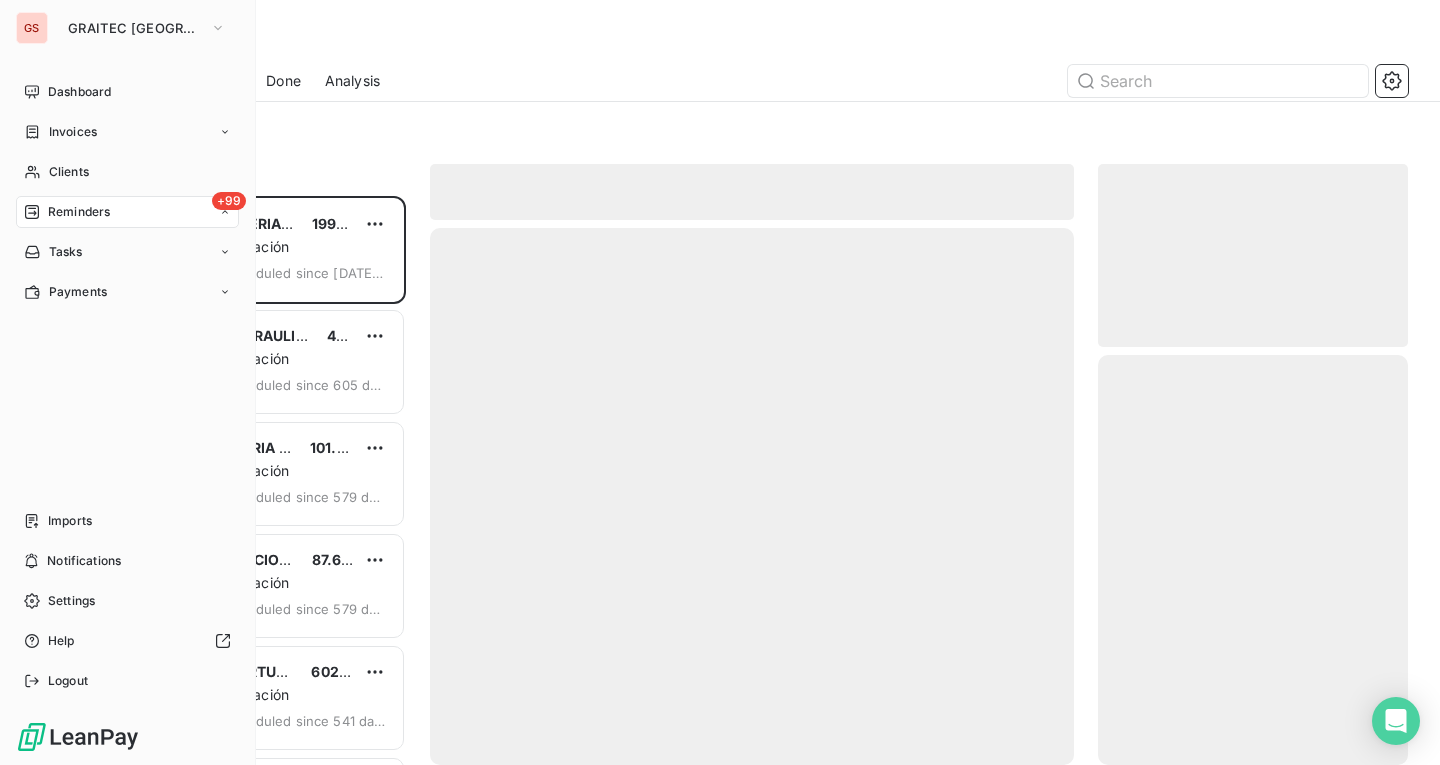 scroll, scrollTop: 16, scrollLeft: 16, axis: both 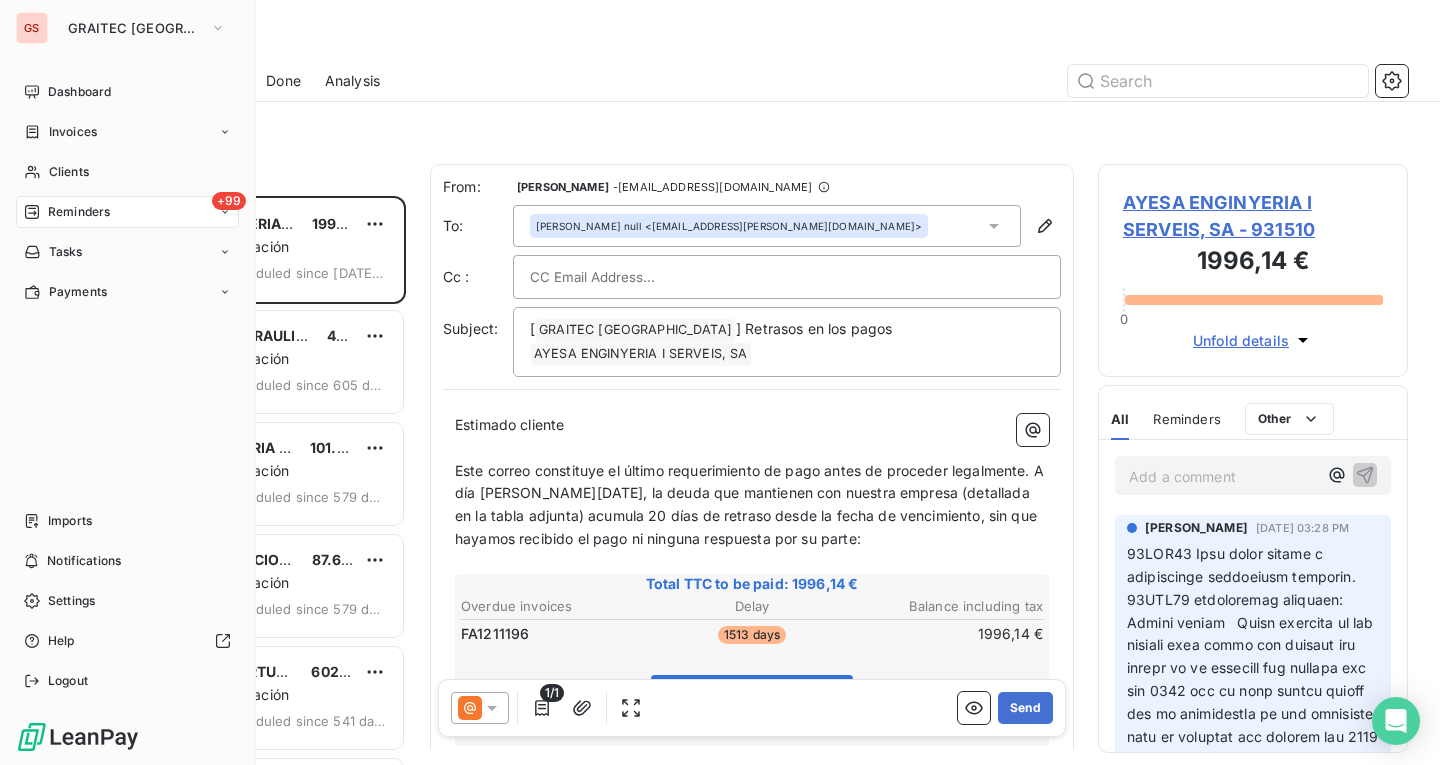 click on "GS" at bounding box center (32, 28) 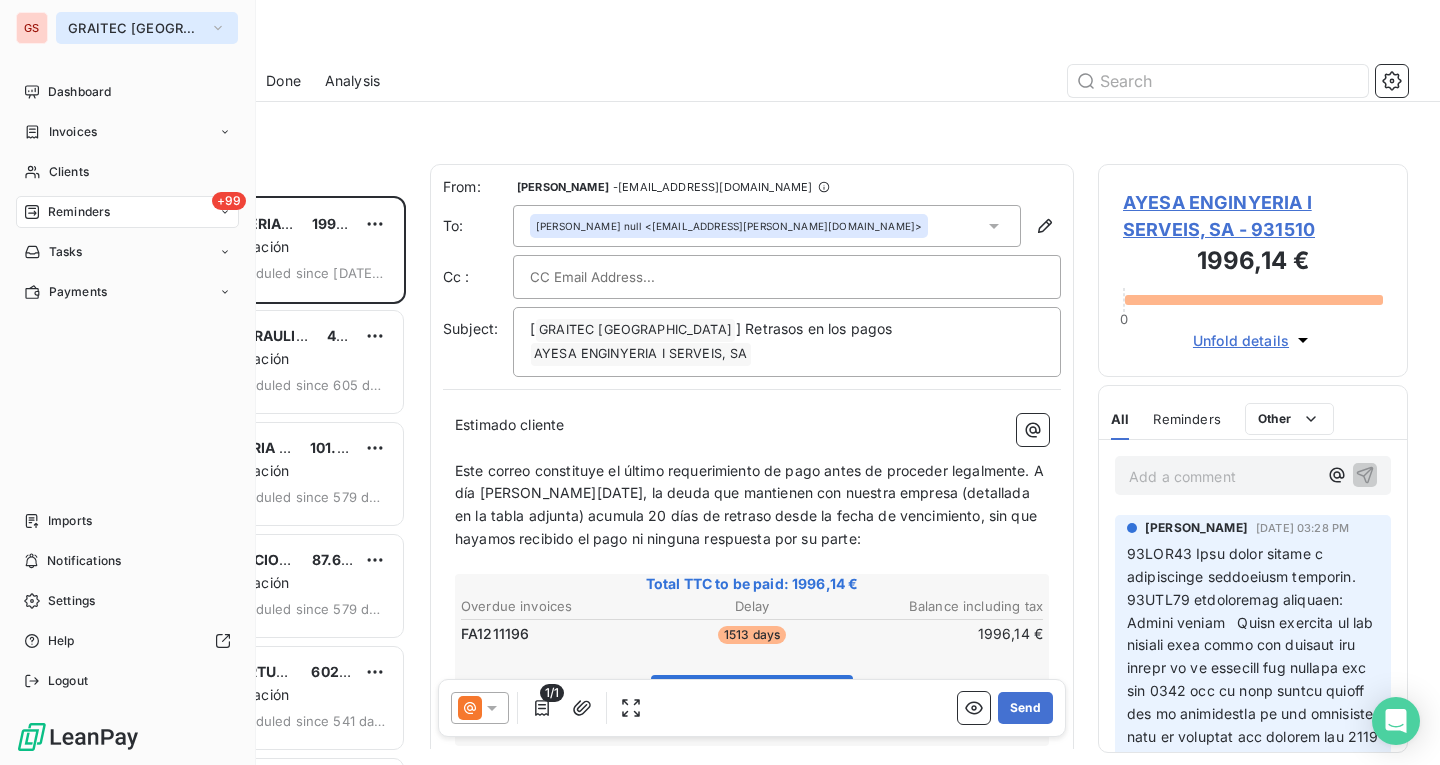 click on "GRAITEC [GEOGRAPHIC_DATA]" at bounding box center (135, 28) 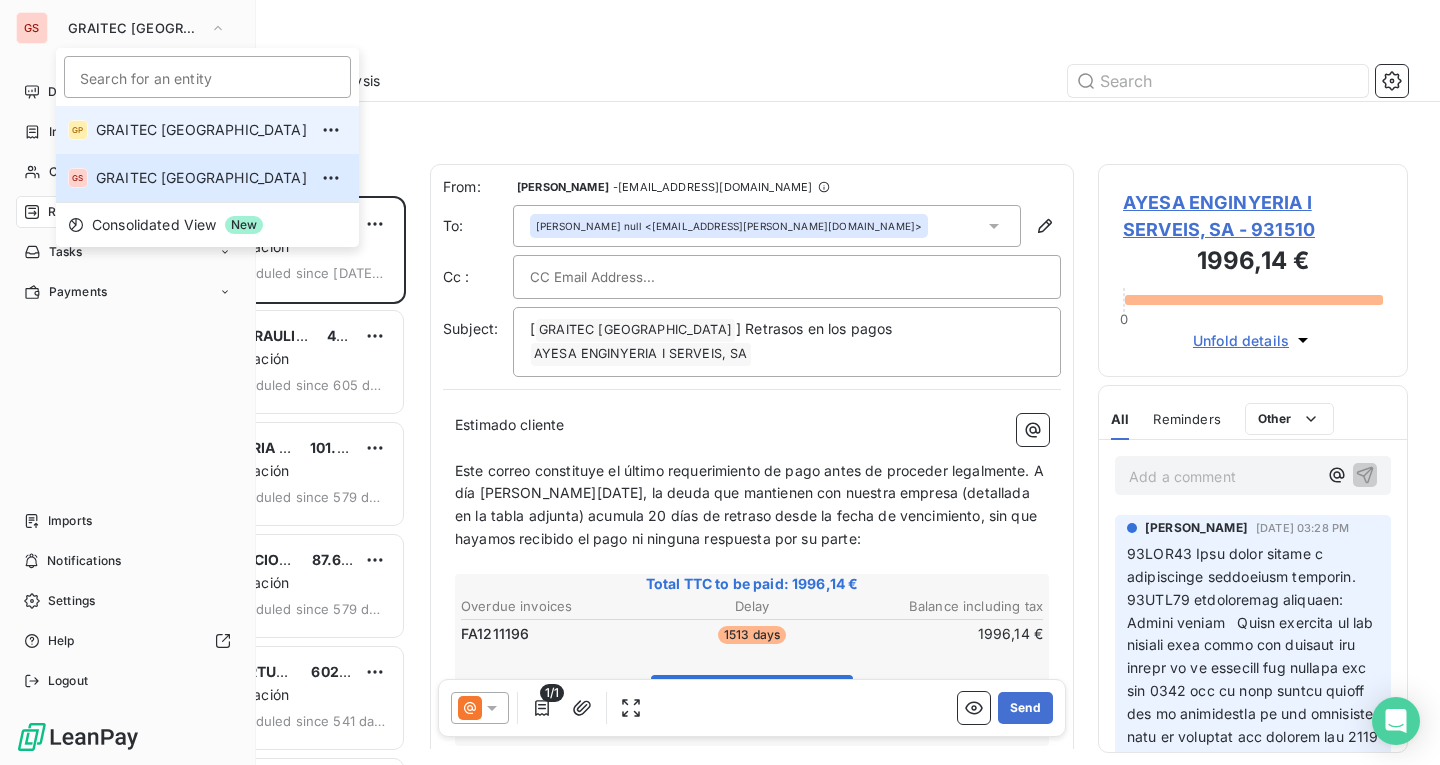 click on "GRAITEC [GEOGRAPHIC_DATA]" at bounding box center (201, 130) 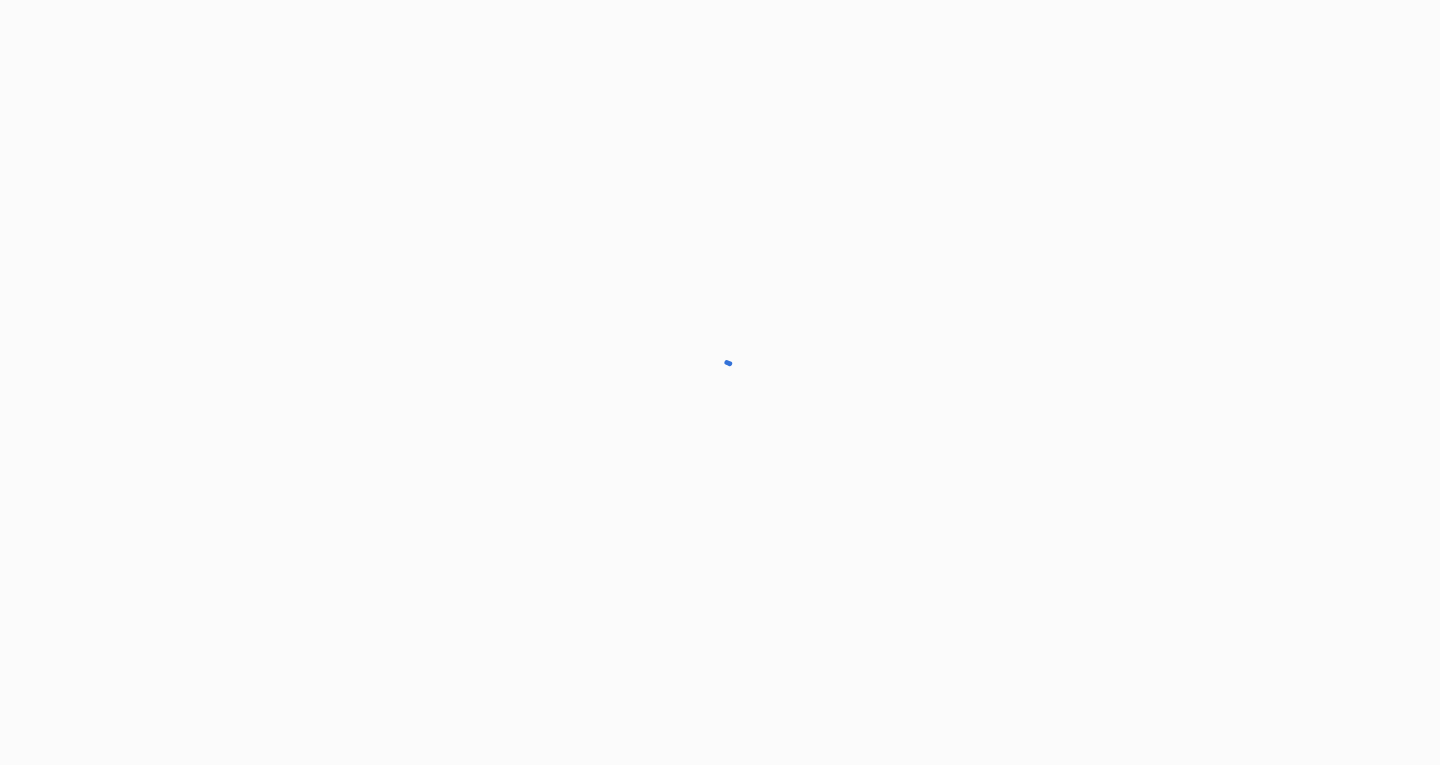 scroll, scrollTop: 0, scrollLeft: 0, axis: both 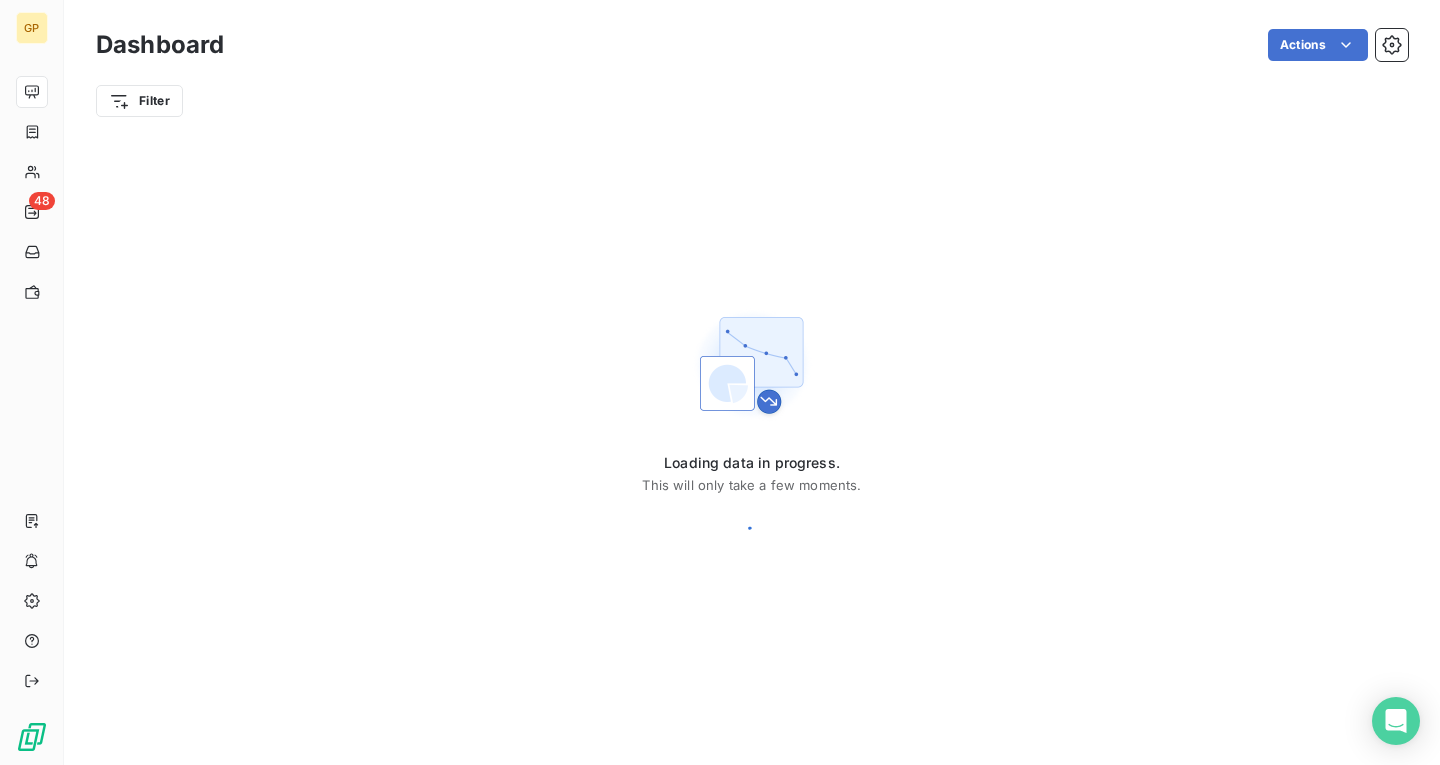 click 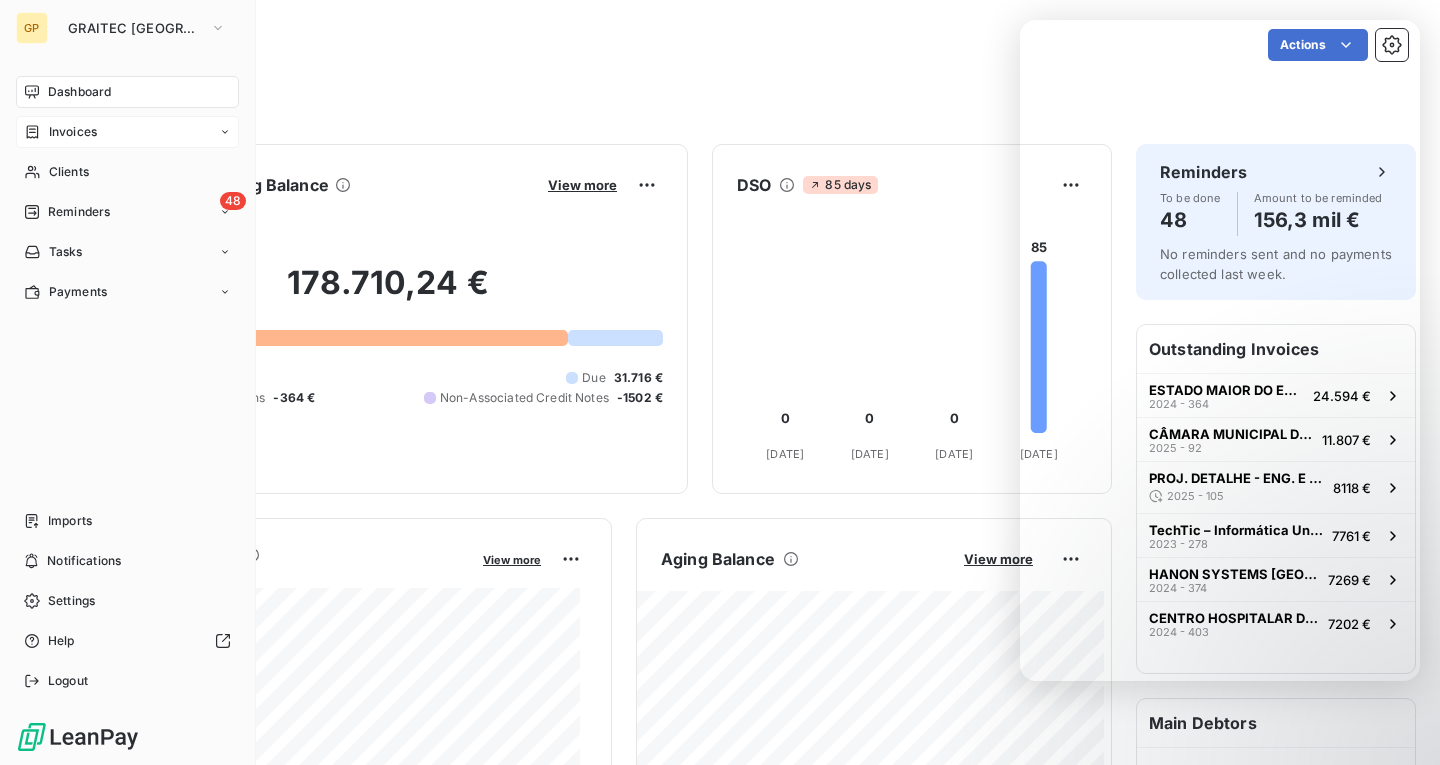 click on "Invoices" at bounding box center [127, 132] 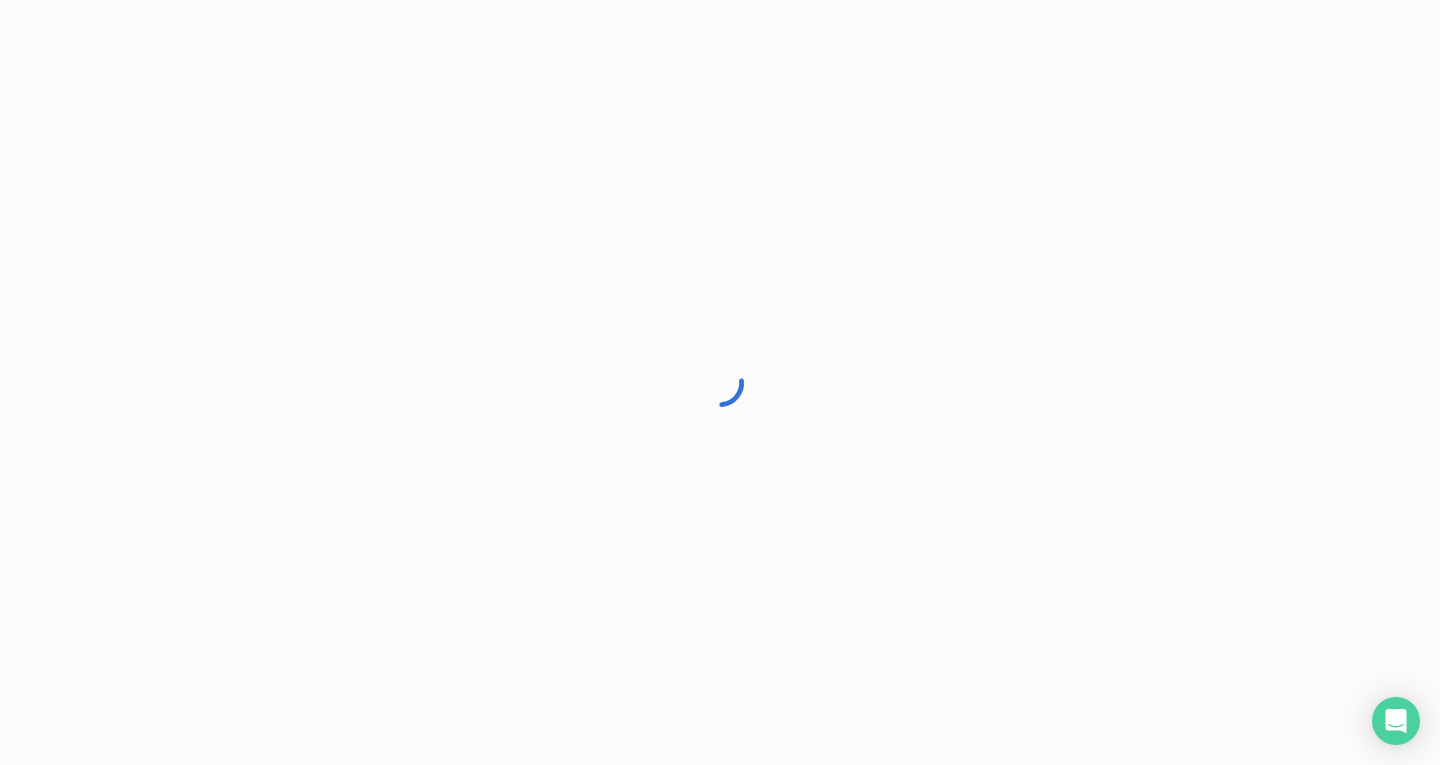 scroll, scrollTop: 0, scrollLeft: 0, axis: both 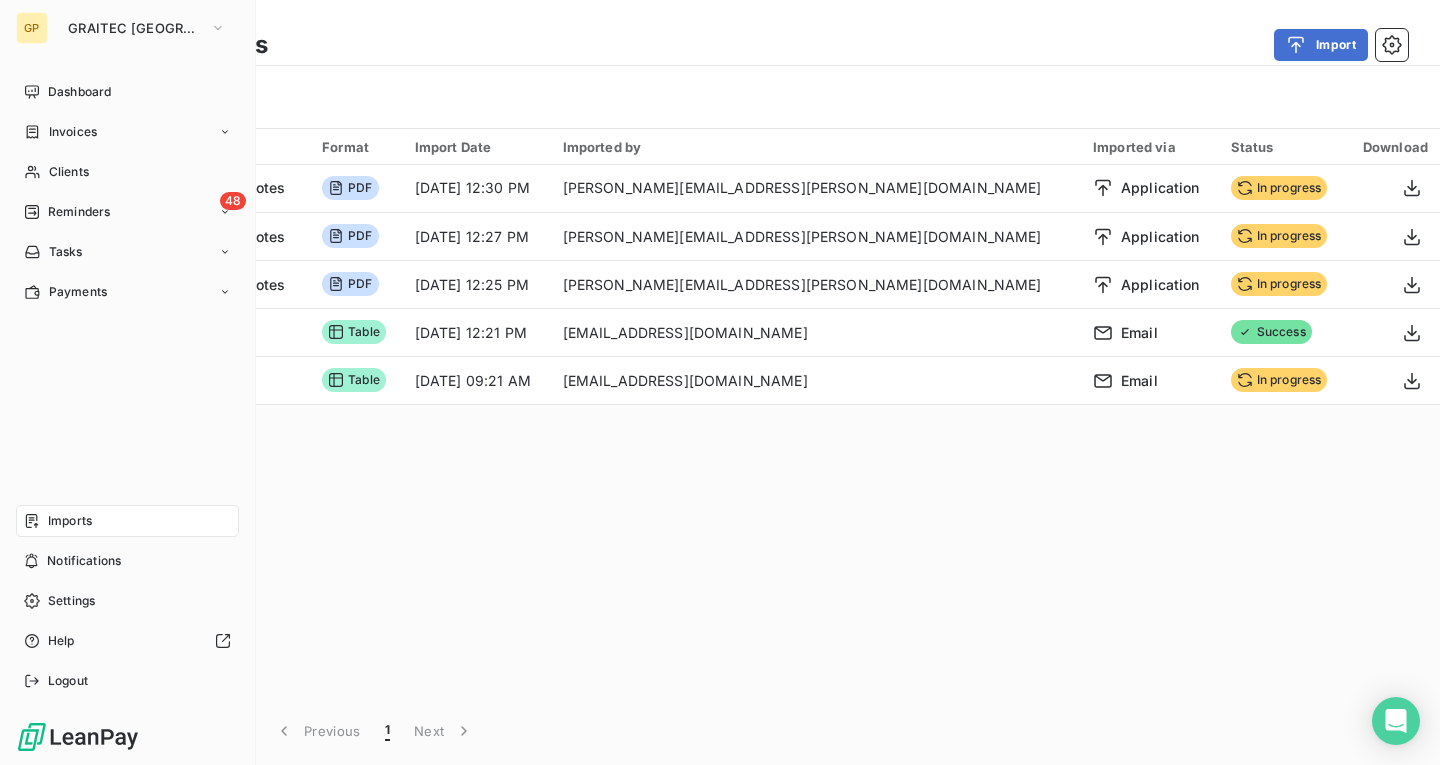 click on "Imports" at bounding box center (70, 521) 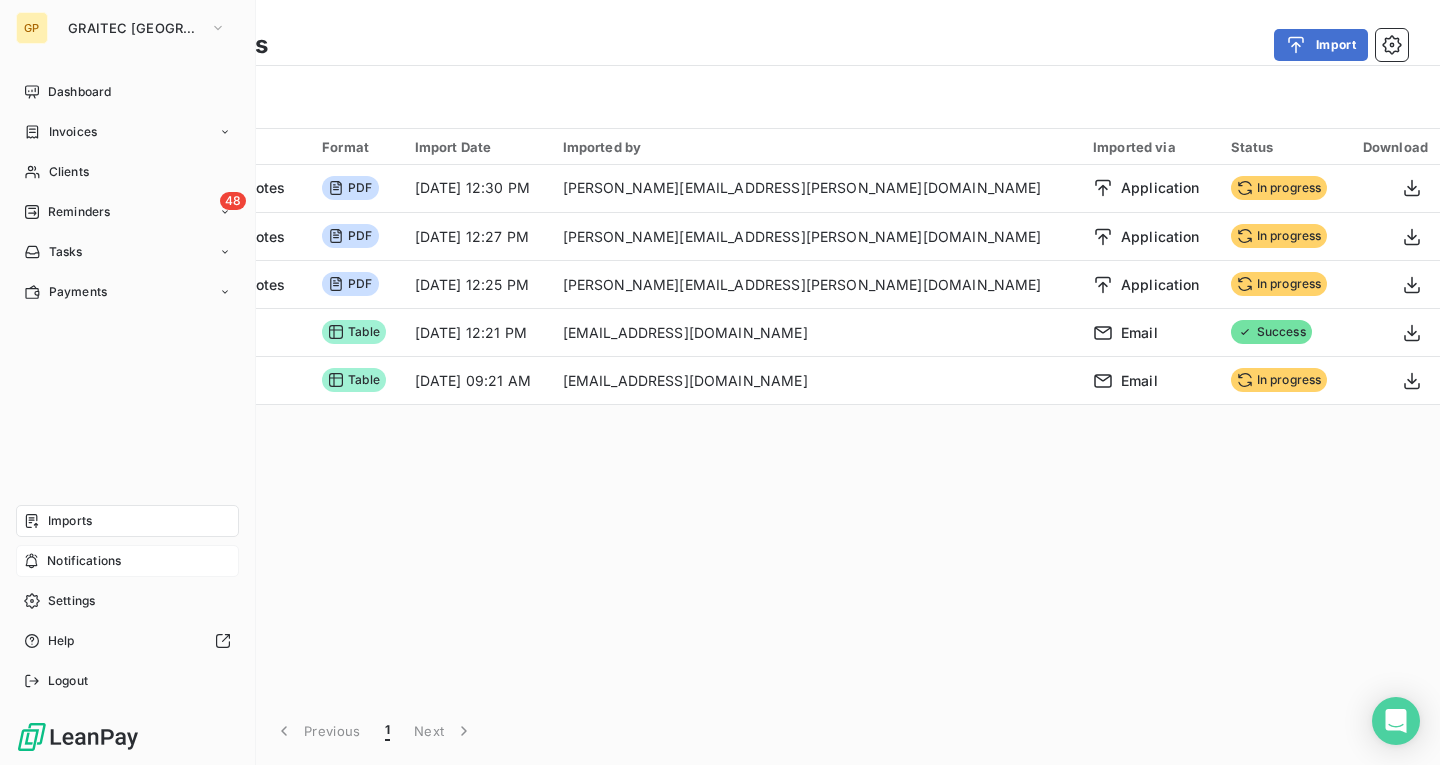 click on "Notifications" at bounding box center (127, 561) 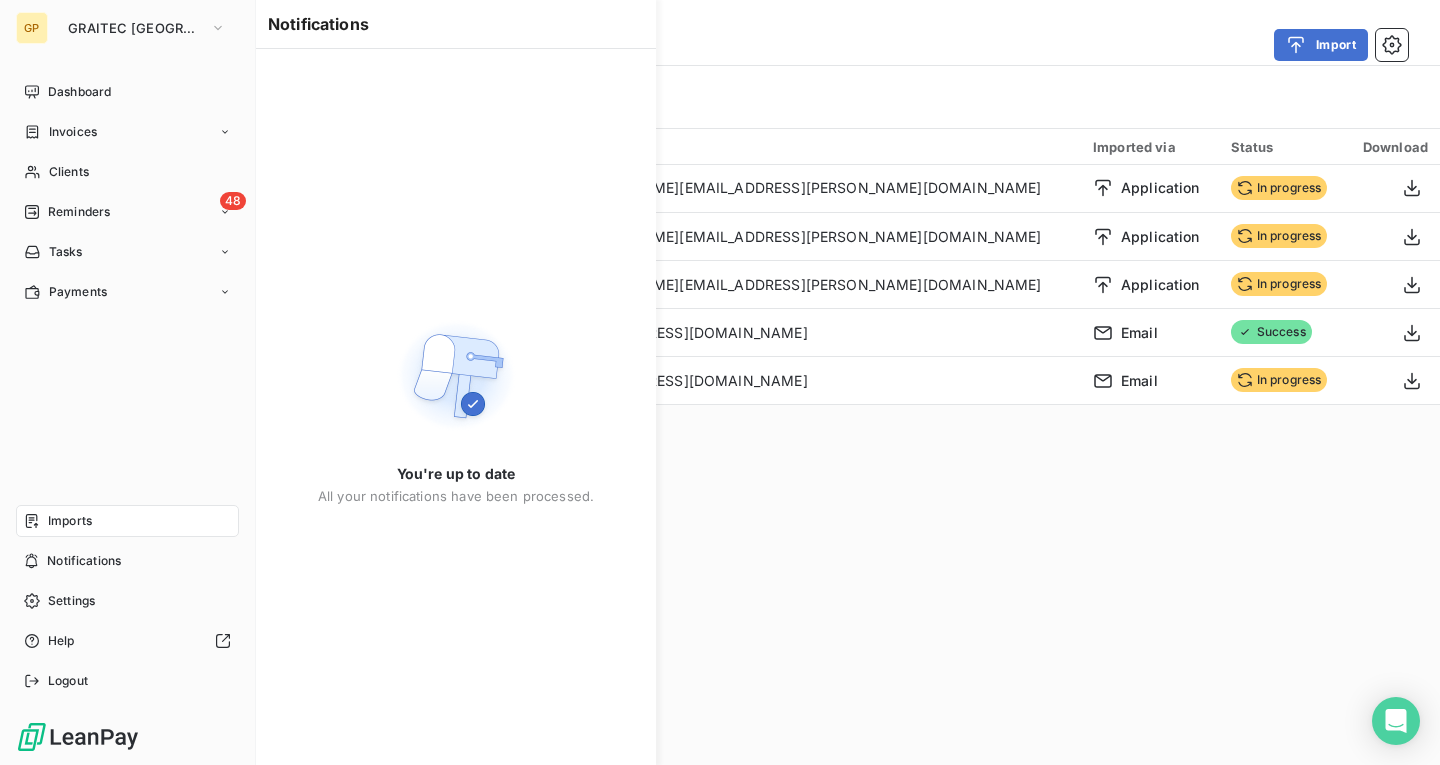 click on "Imports" at bounding box center [127, 521] 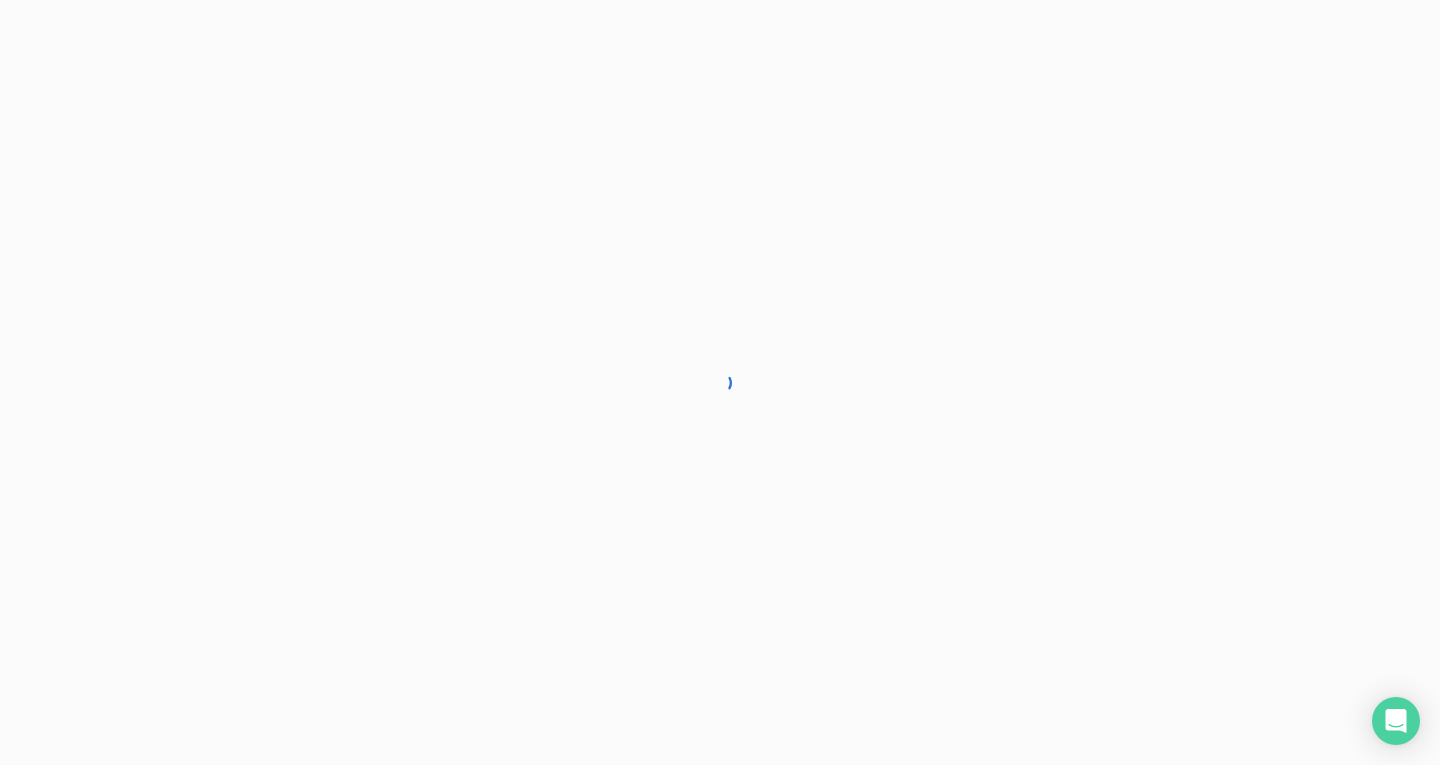 scroll, scrollTop: 0, scrollLeft: 0, axis: both 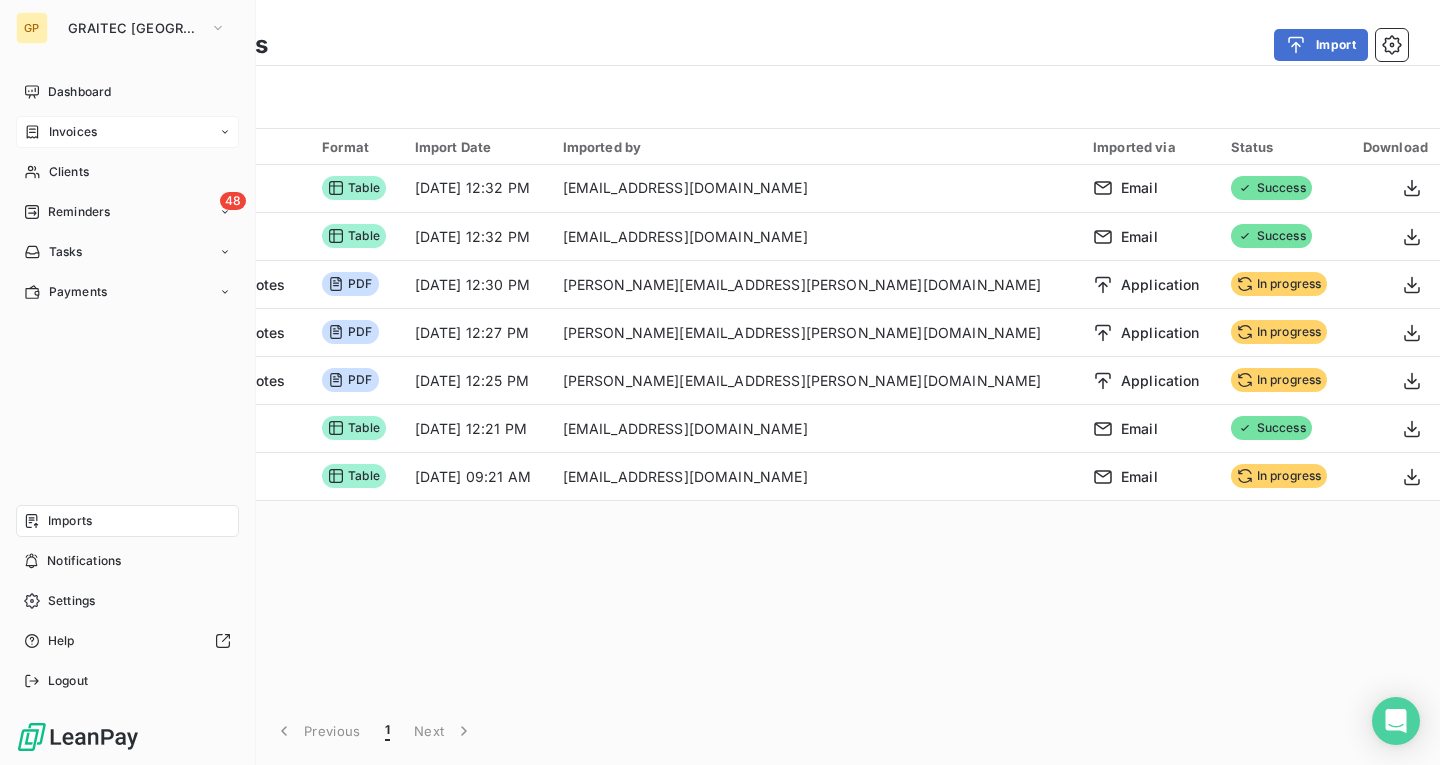 click on "Invoices" at bounding box center [60, 132] 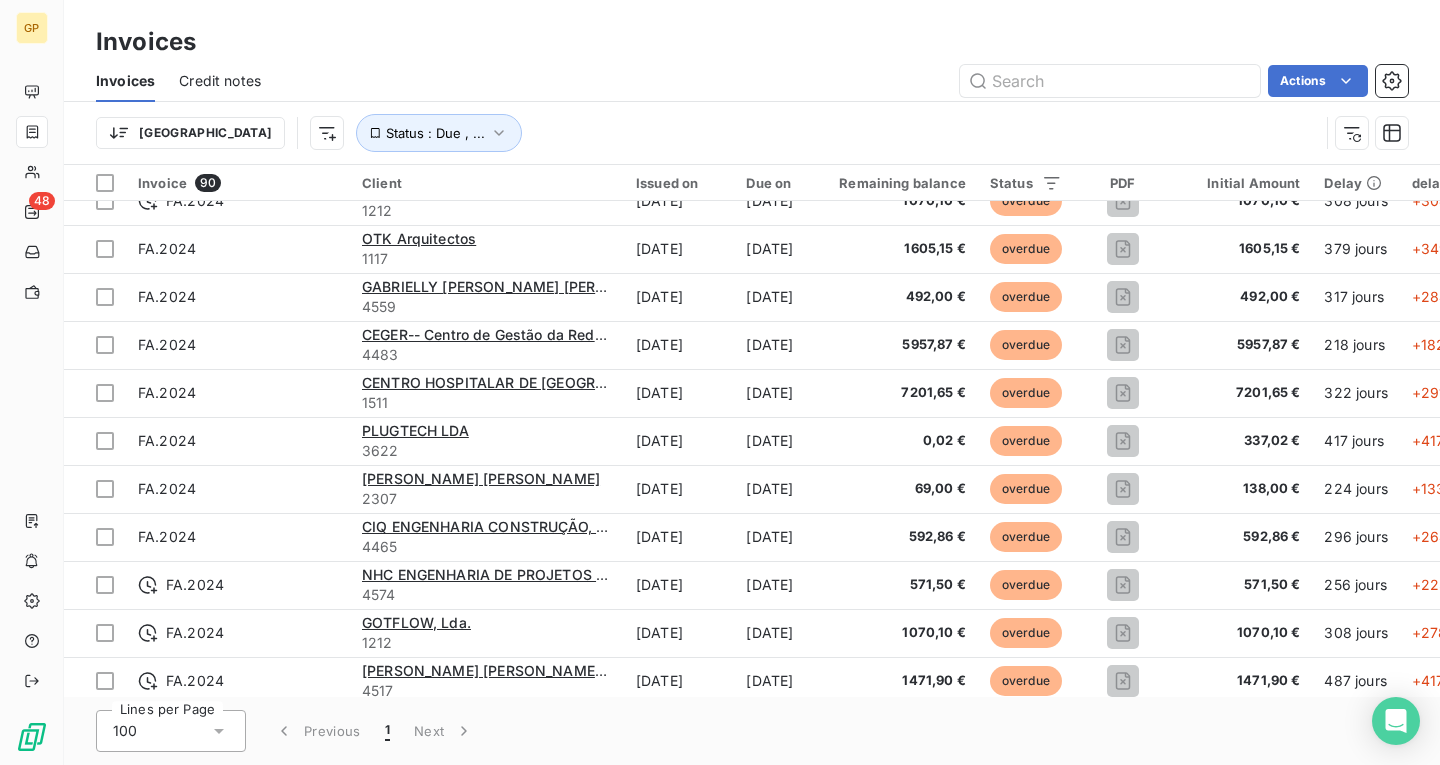 scroll, scrollTop: 800, scrollLeft: 0, axis: vertical 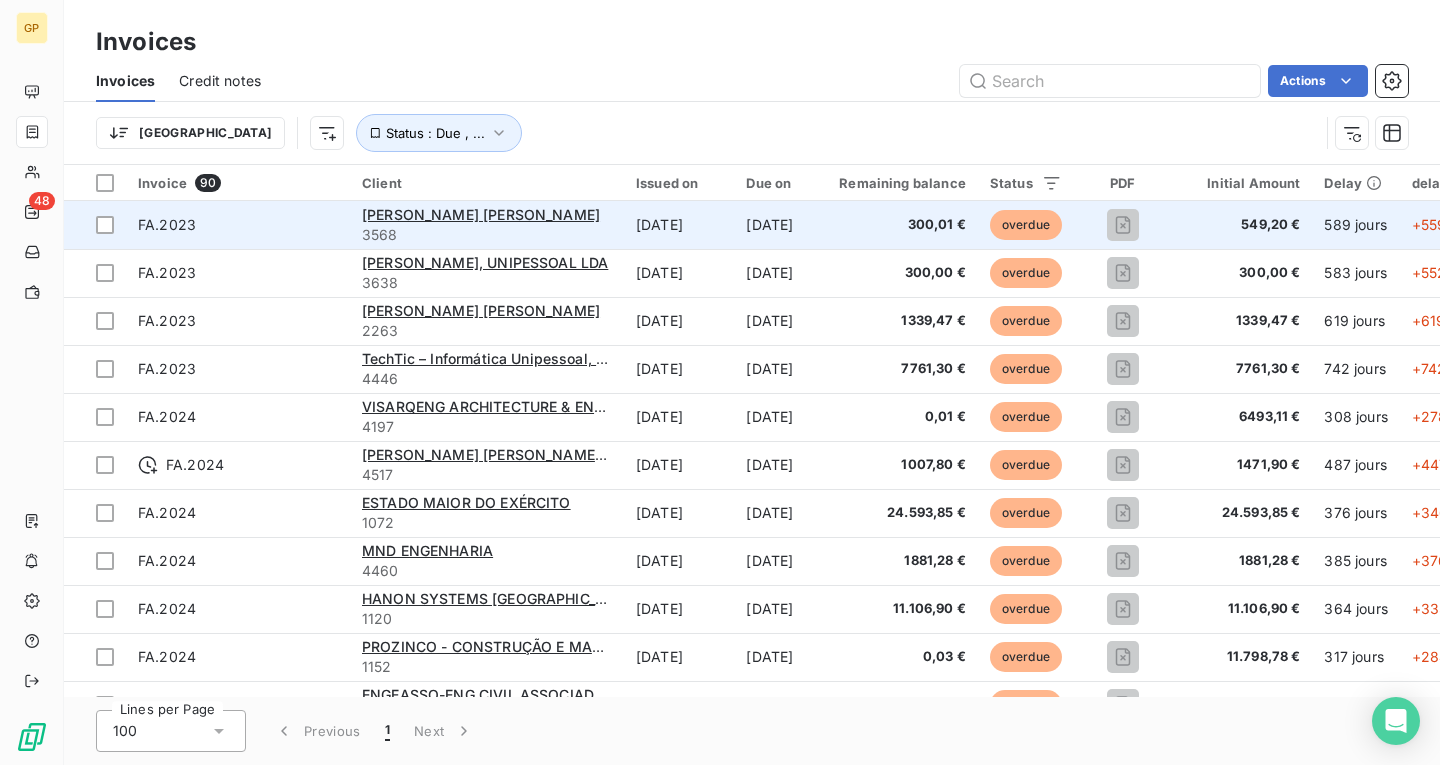 click on "FA.2023" at bounding box center (238, 225) 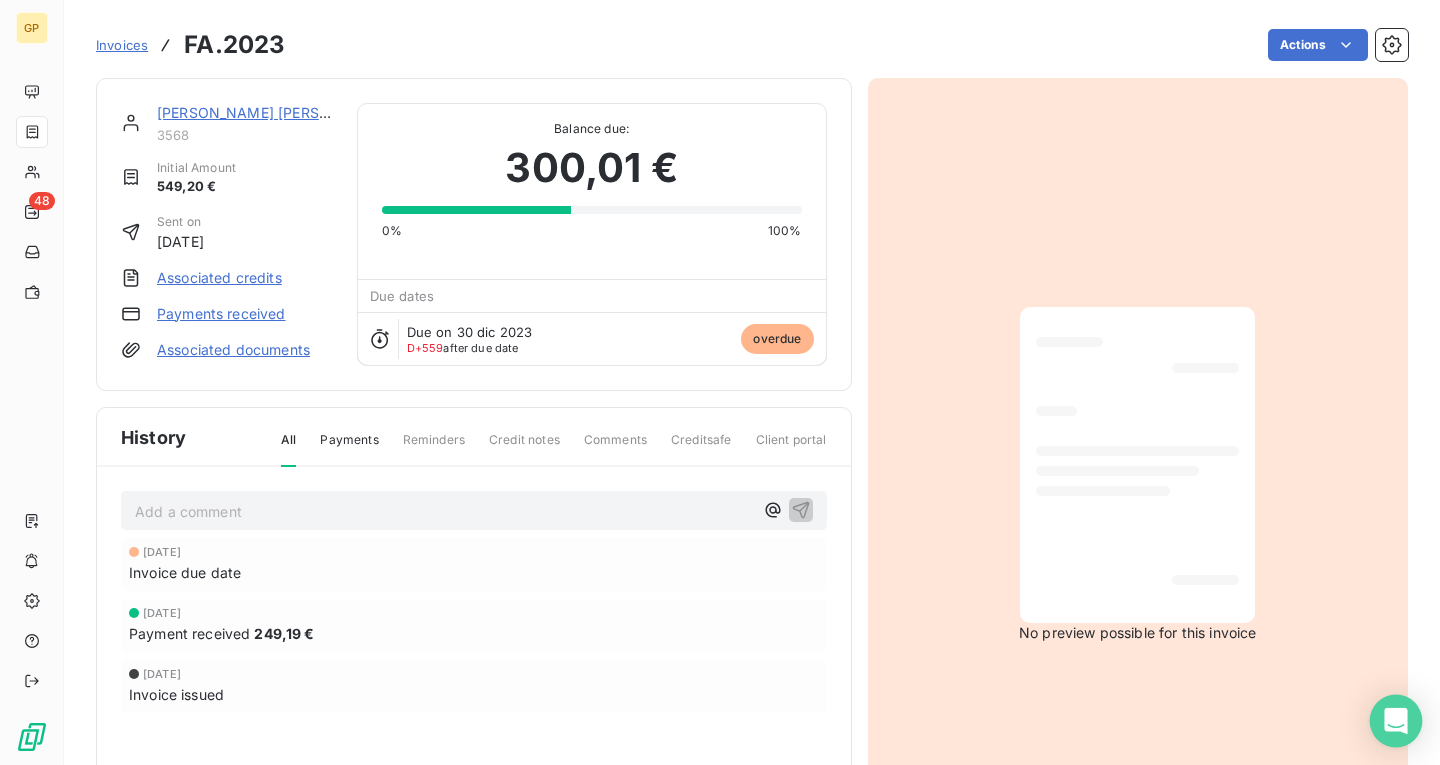 click 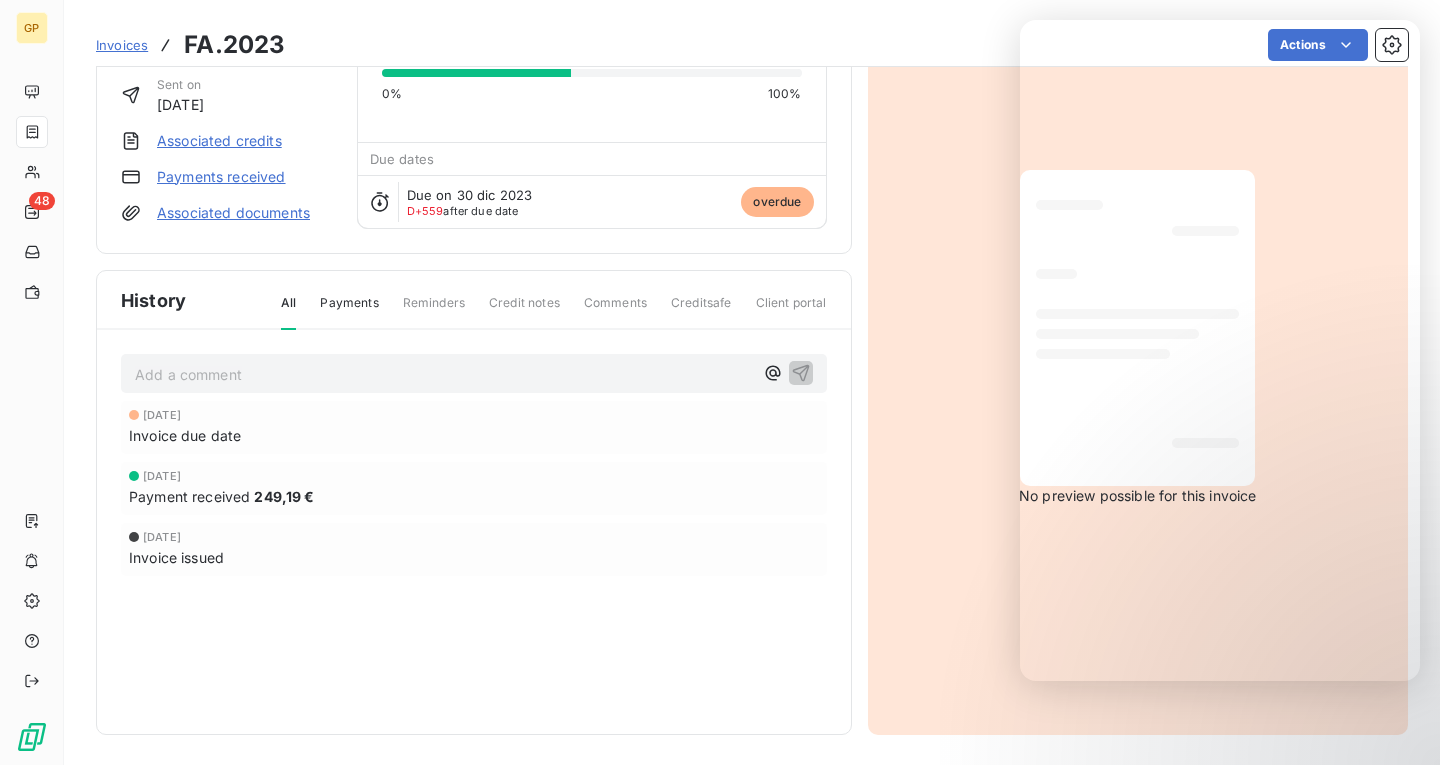 scroll, scrollTop: 140, scrollLeft: 0, axis: vertical 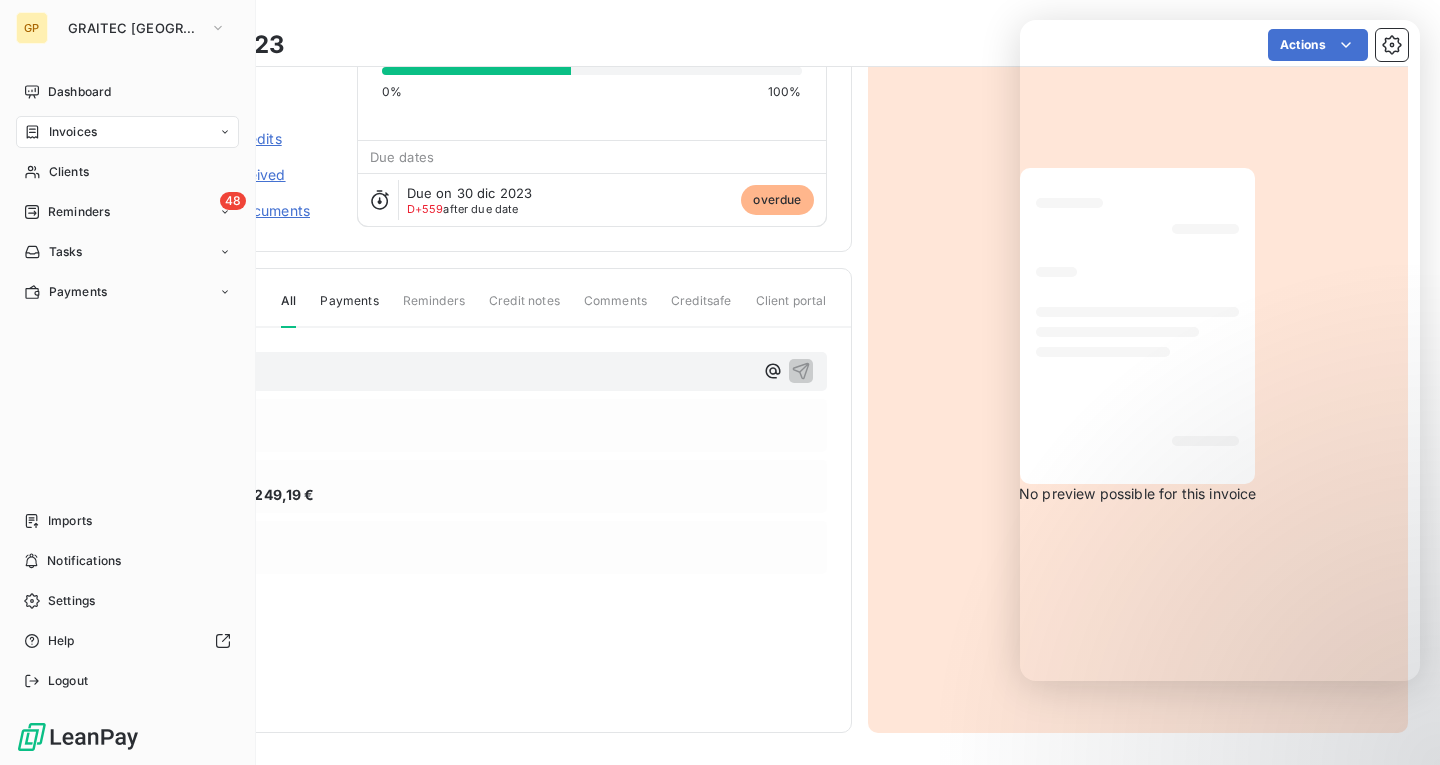 click on "Invoices" at bounding box center (73, 132) 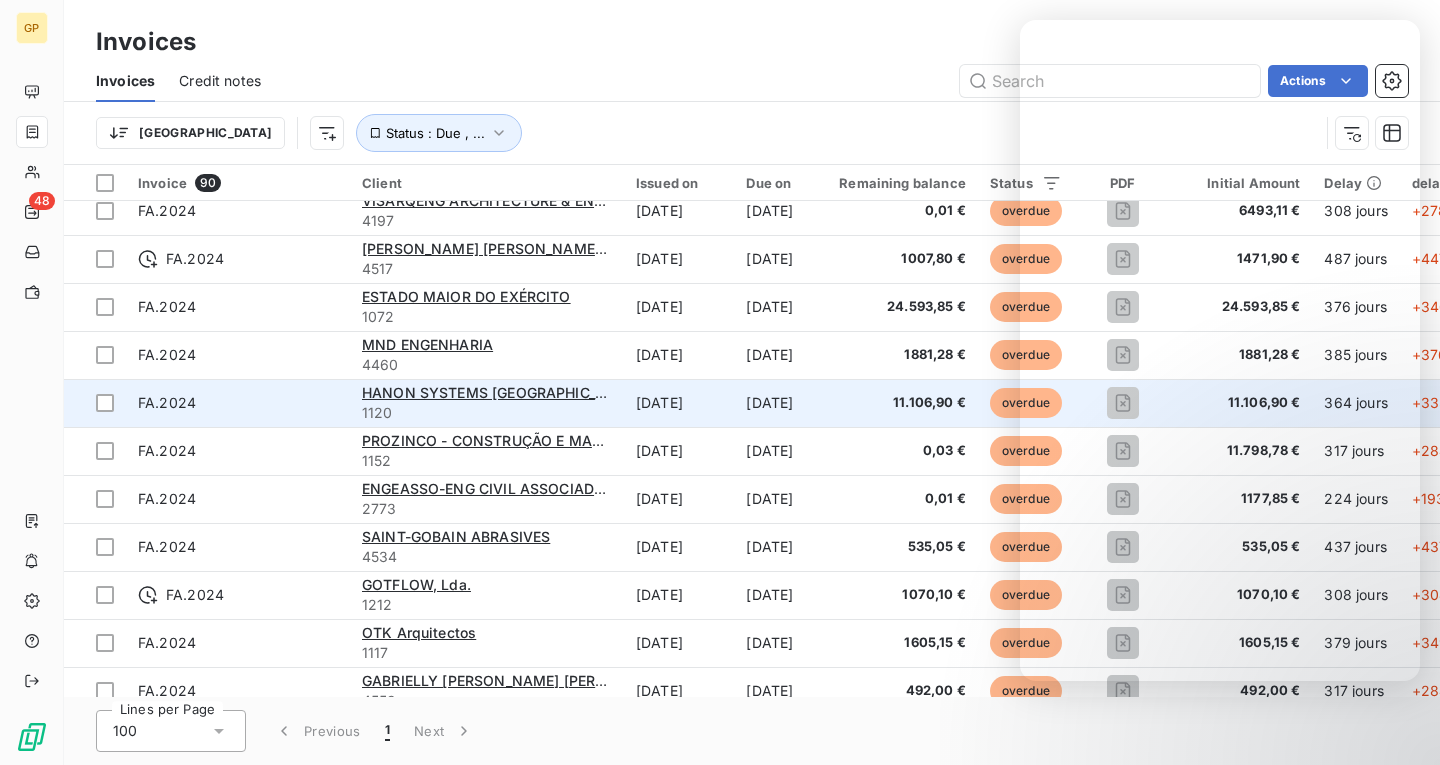scroll, scrollTop: 200, scrollLeft: 0, axis: vertical 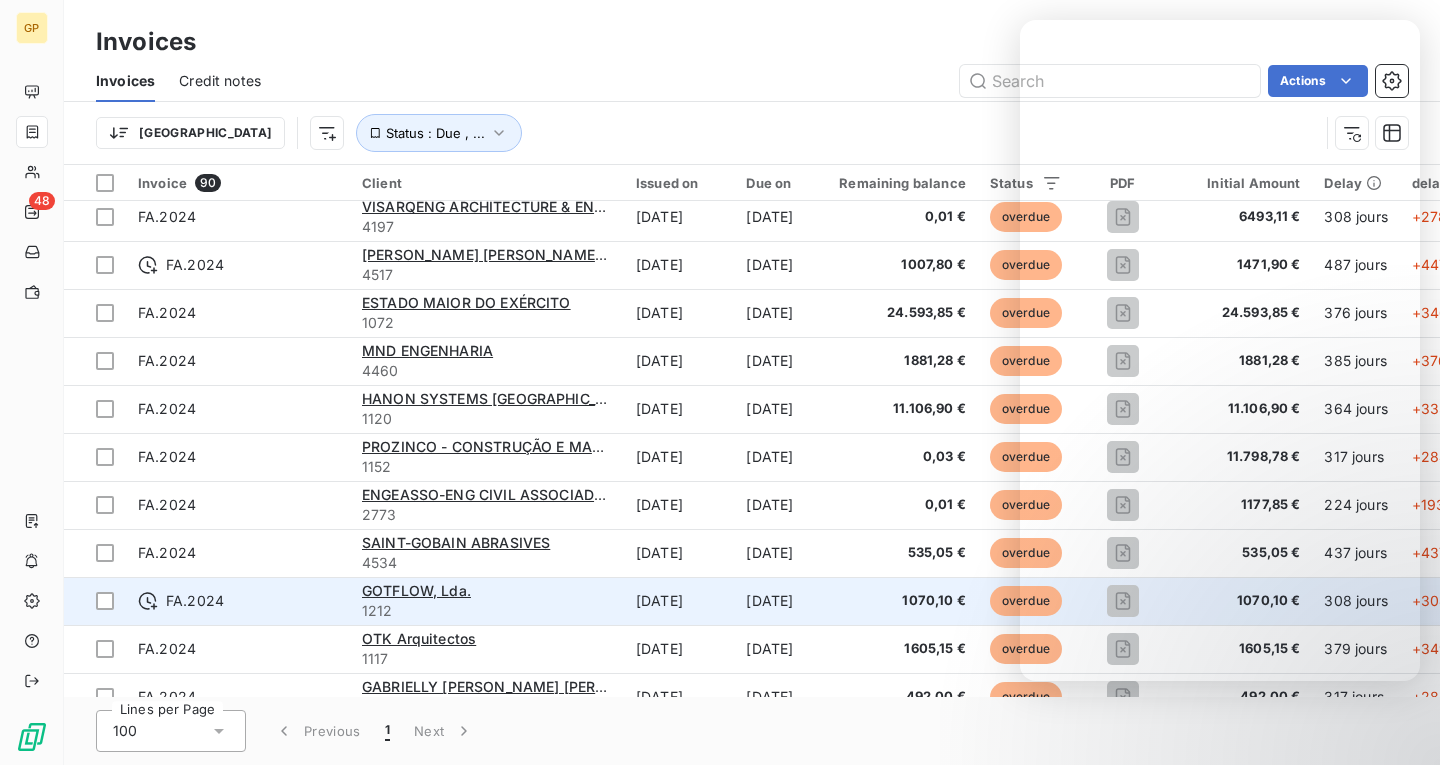 click on "FA.2024" at bounding box center (238, 601) 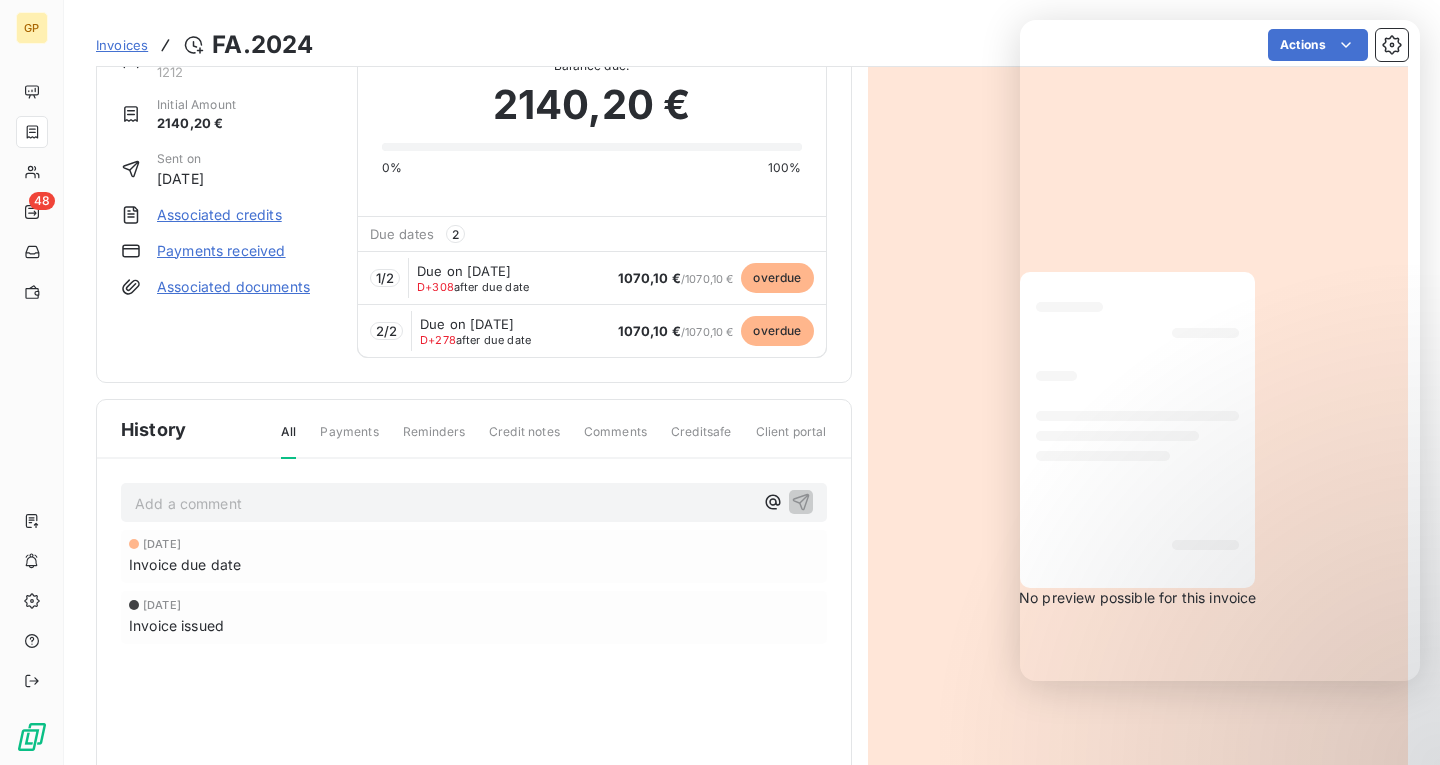 scroll, scrollTop: 103, scrollLeft: 0, axis: vertical 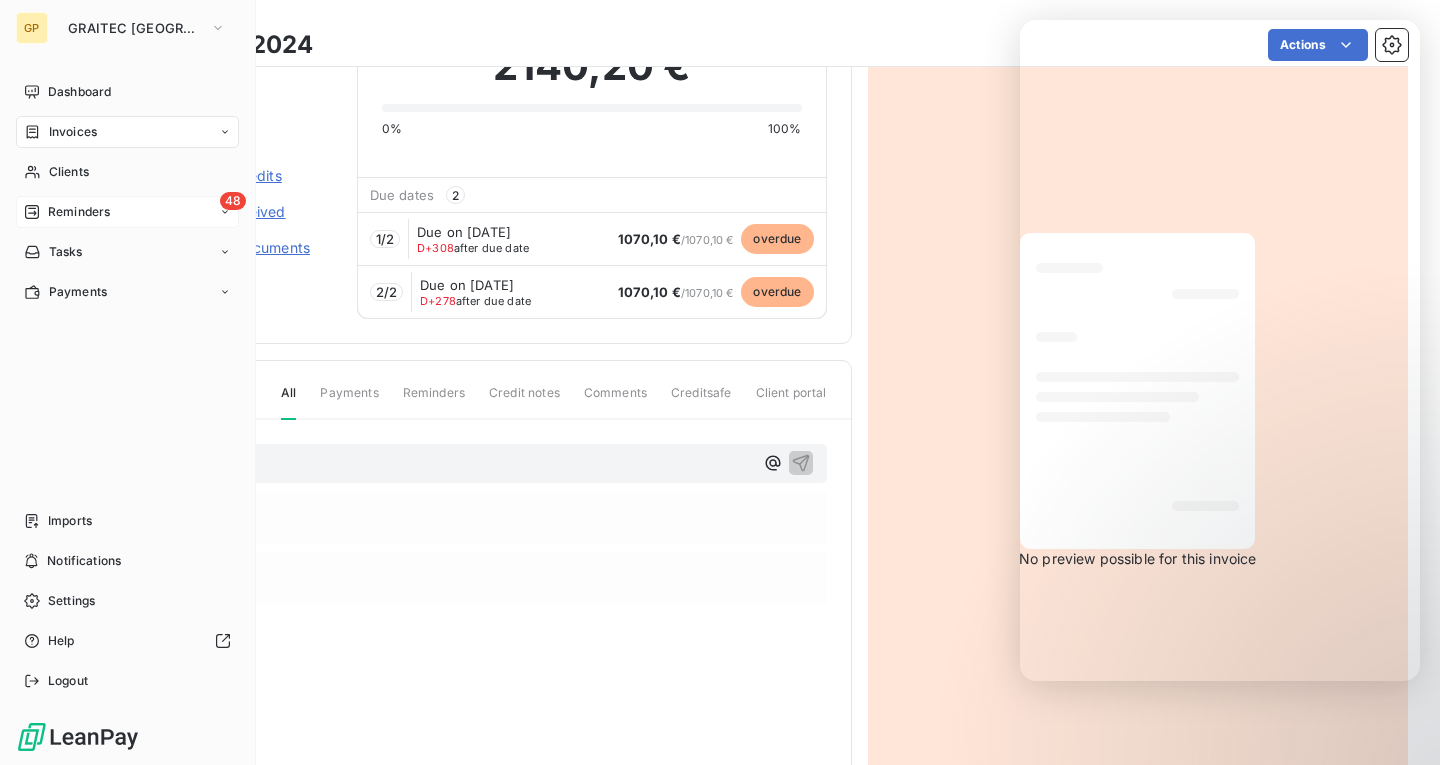 click on "48 Reminders" at bounding box center (127, 212) 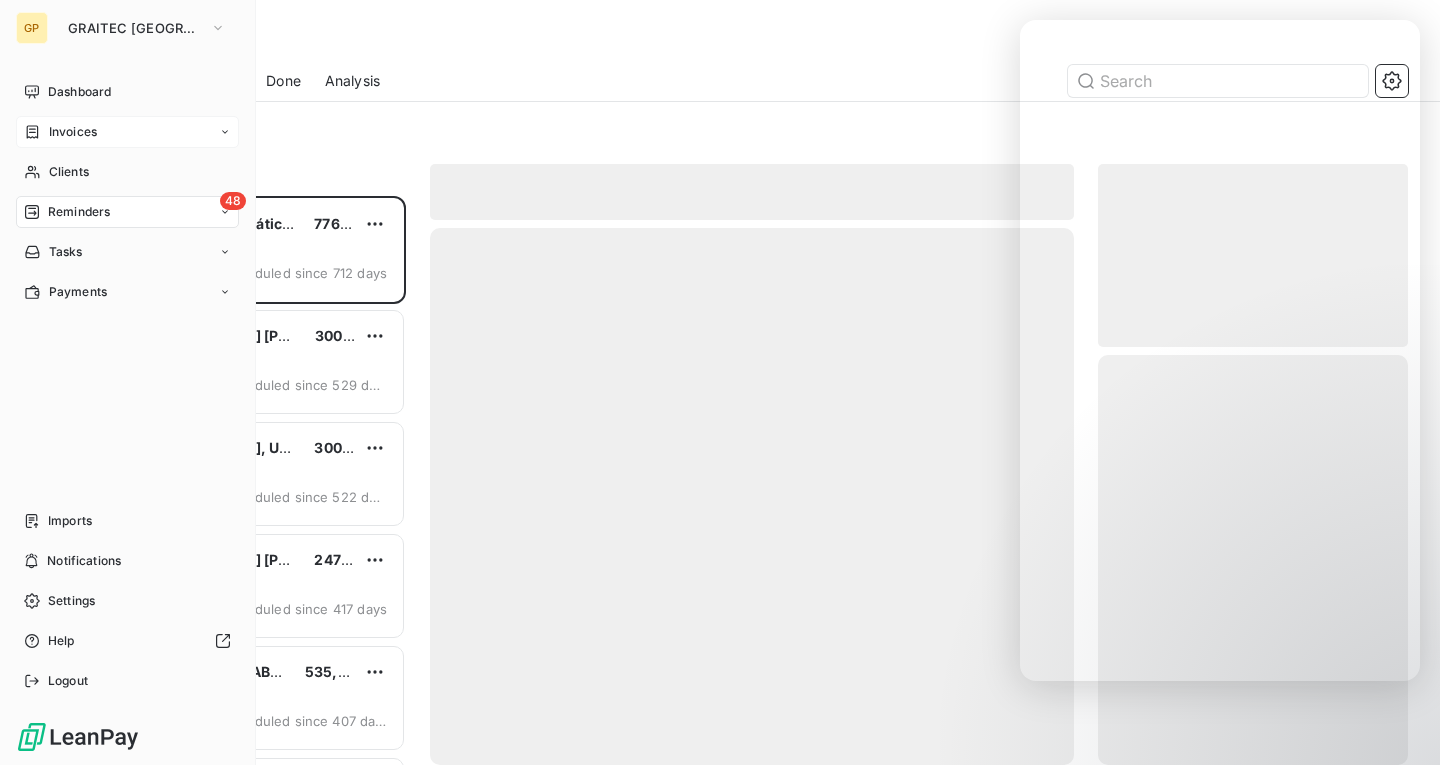 scroll, scrollTop: 16, scrollLeft: 16, axis: both 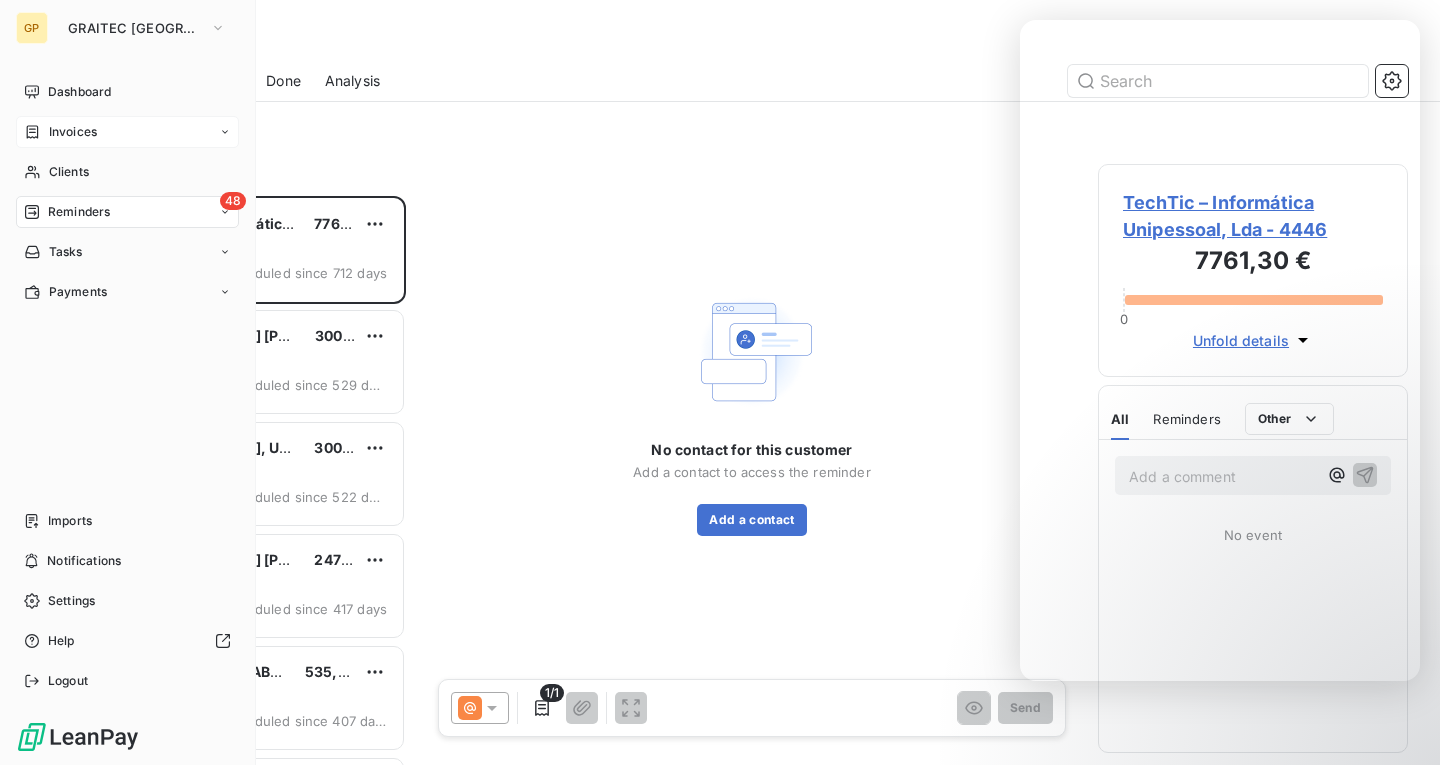 click on "GP" at bounding box center [32, 28] 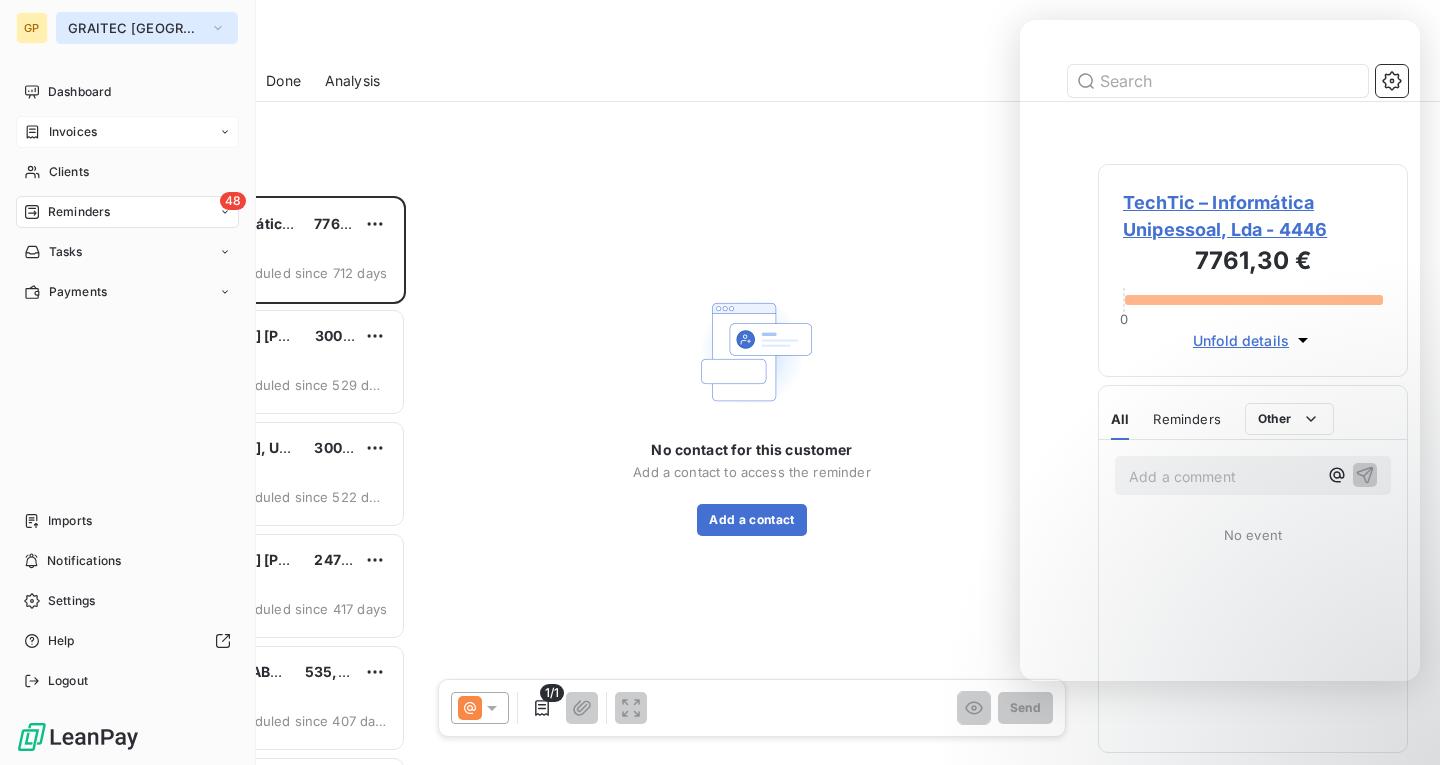 click on "GRAITEC [GEOGRAPHIC_DATA]" at bounding box center (135, 28) 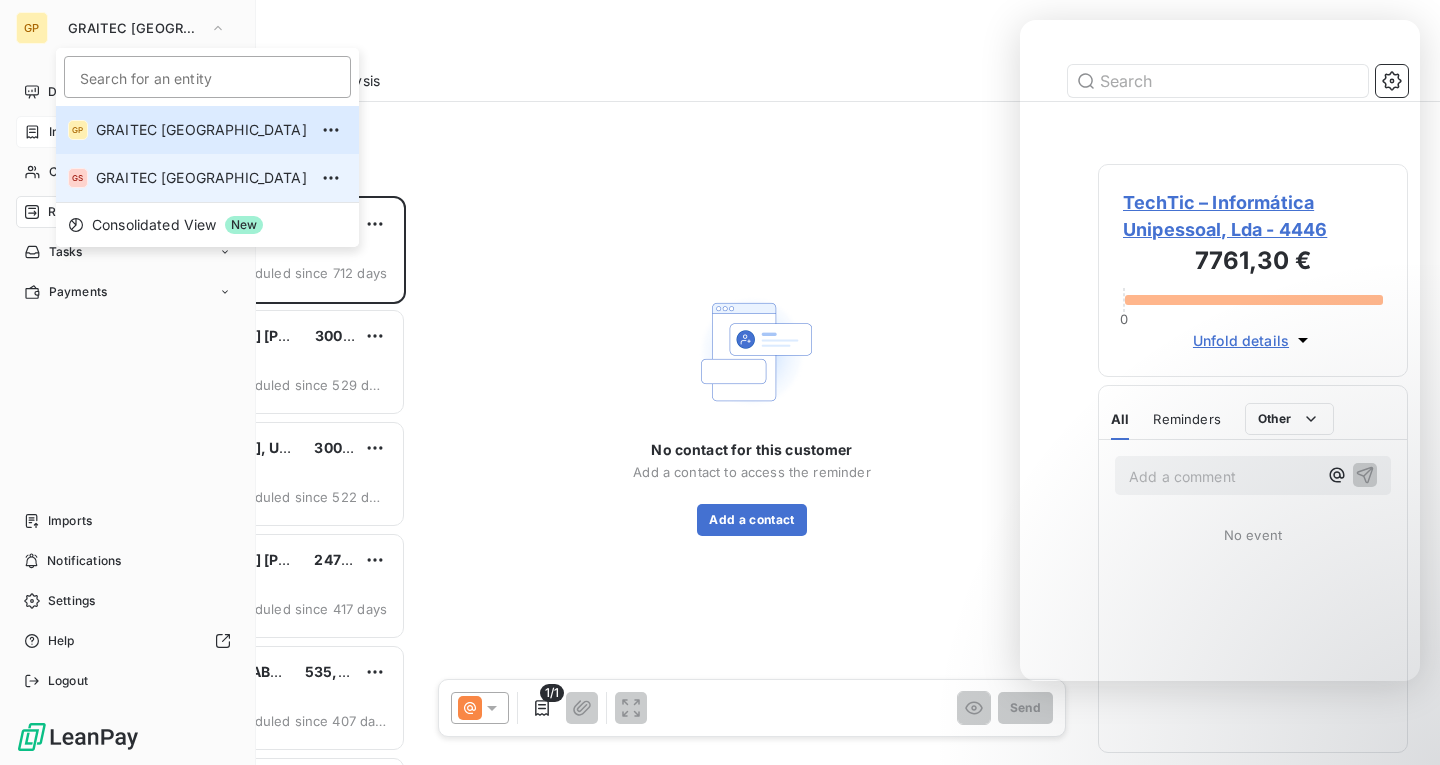 click on "GS GRAITEC SPAIN" at bounding box center [207, 178] 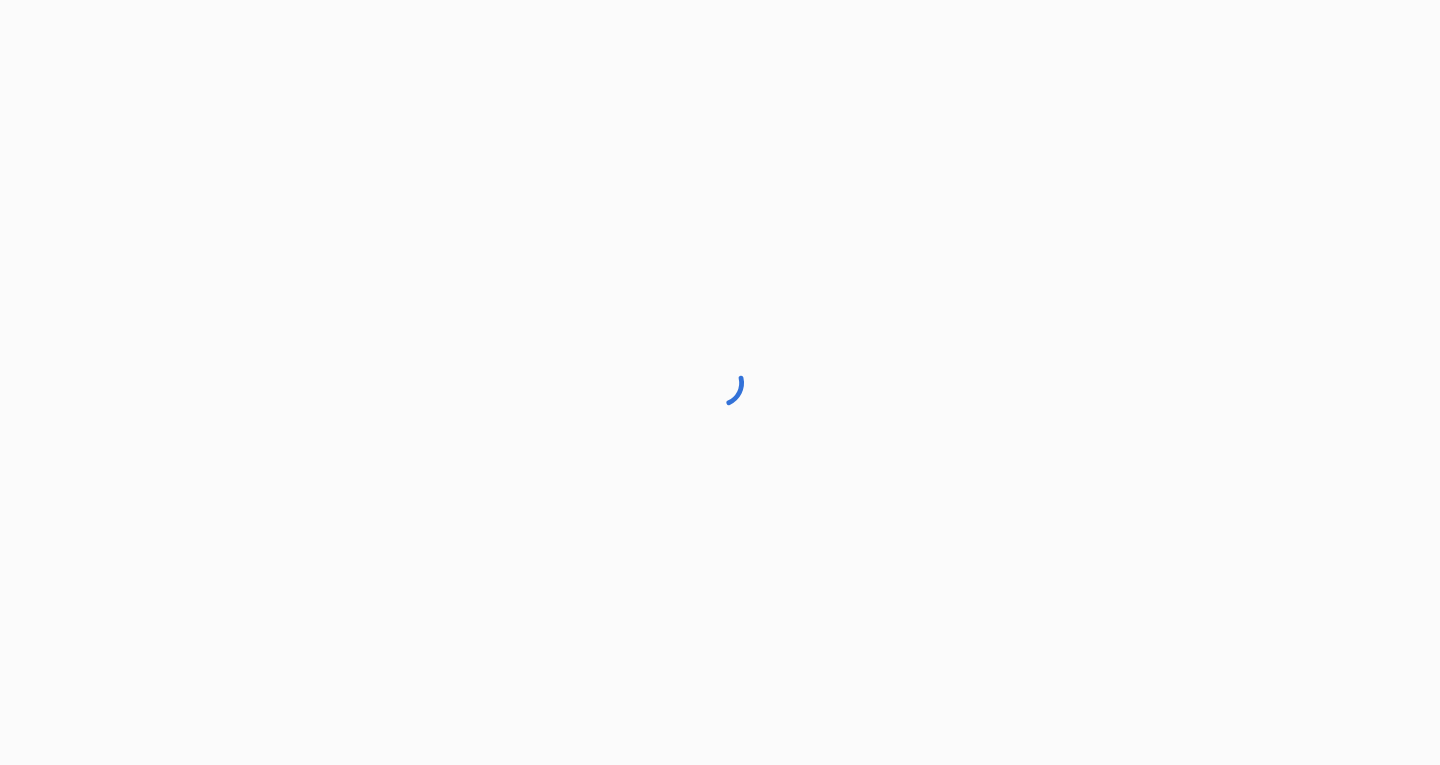 scroll, scrollTop: 0, scrollLeft: 0, axis: both 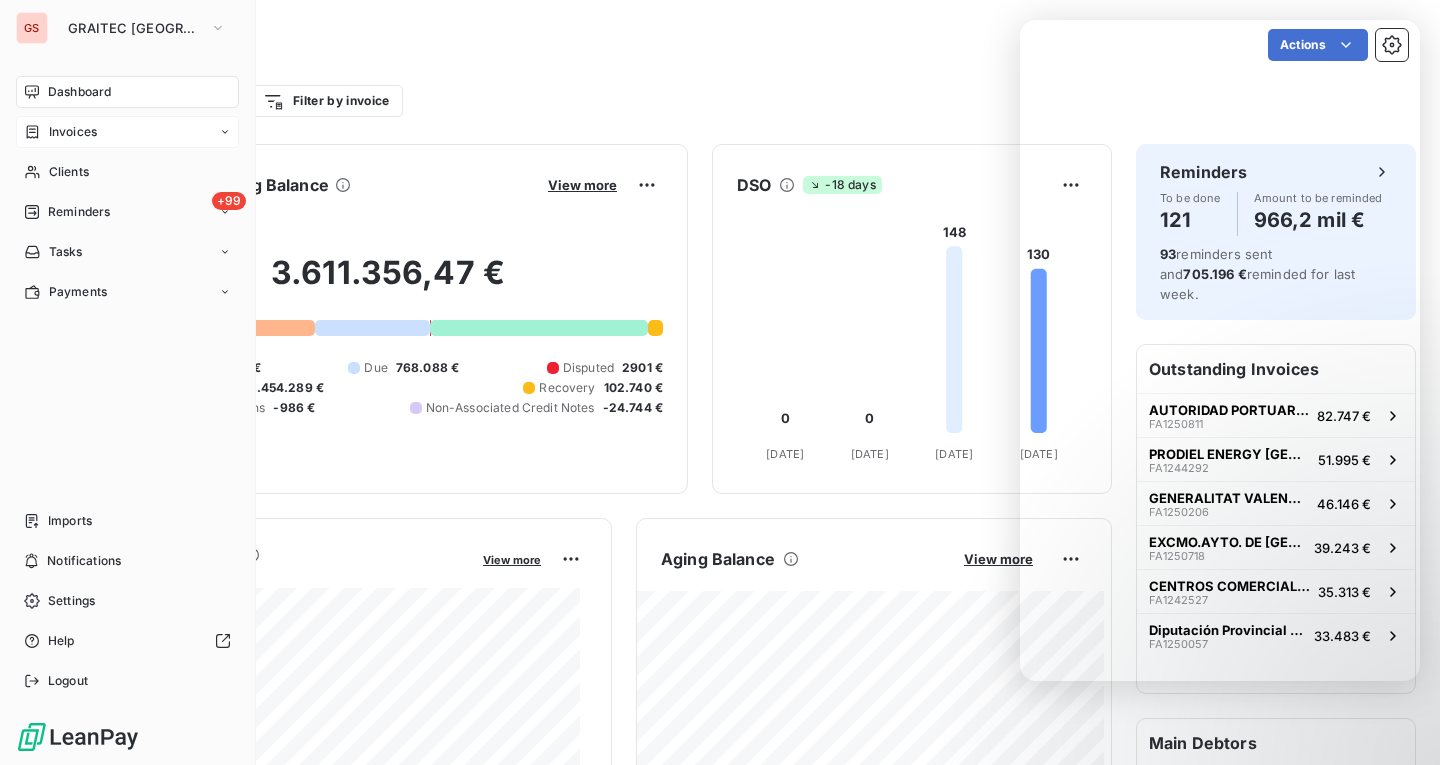 click 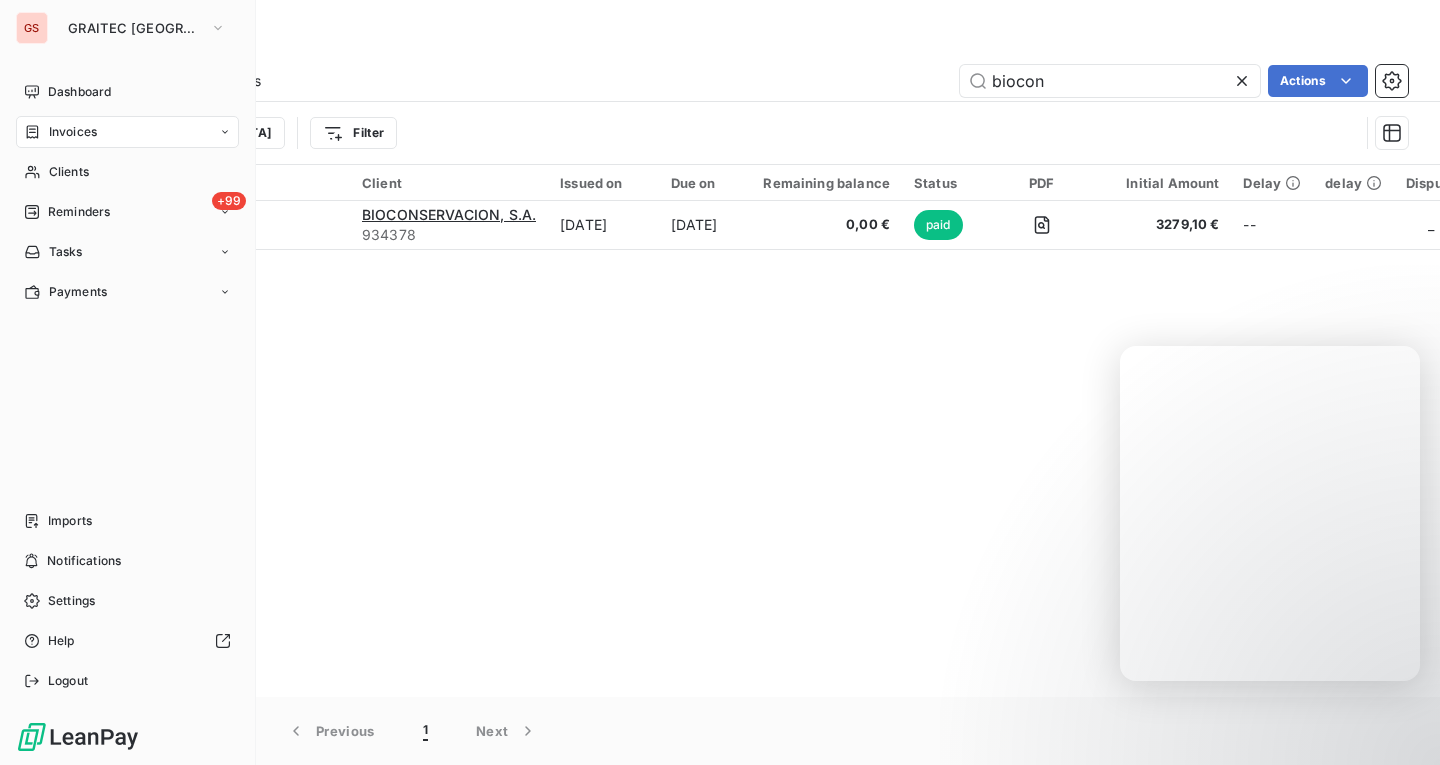 click 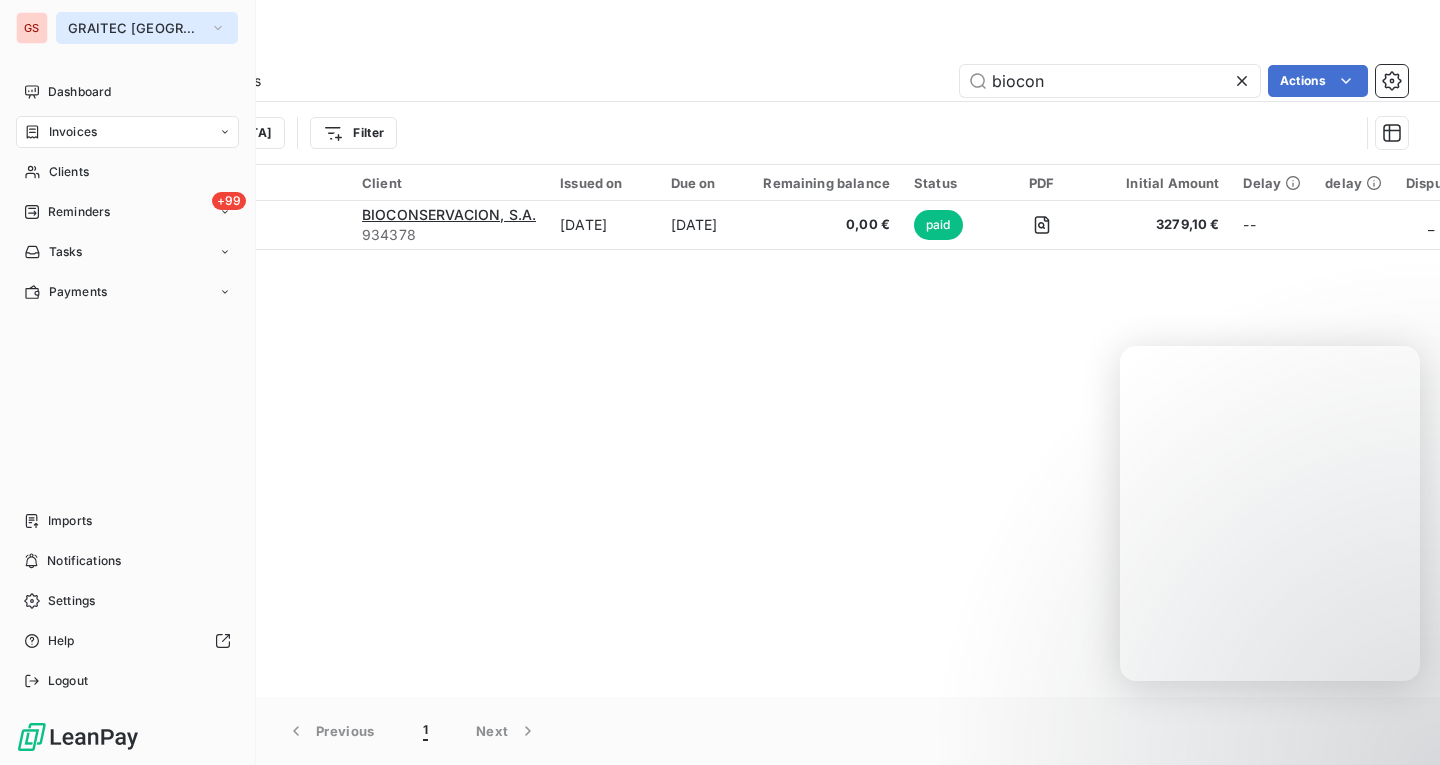 click on "GRAITEC [GEOGRAPHIC_DATA]" at bounding box center [135, 28] 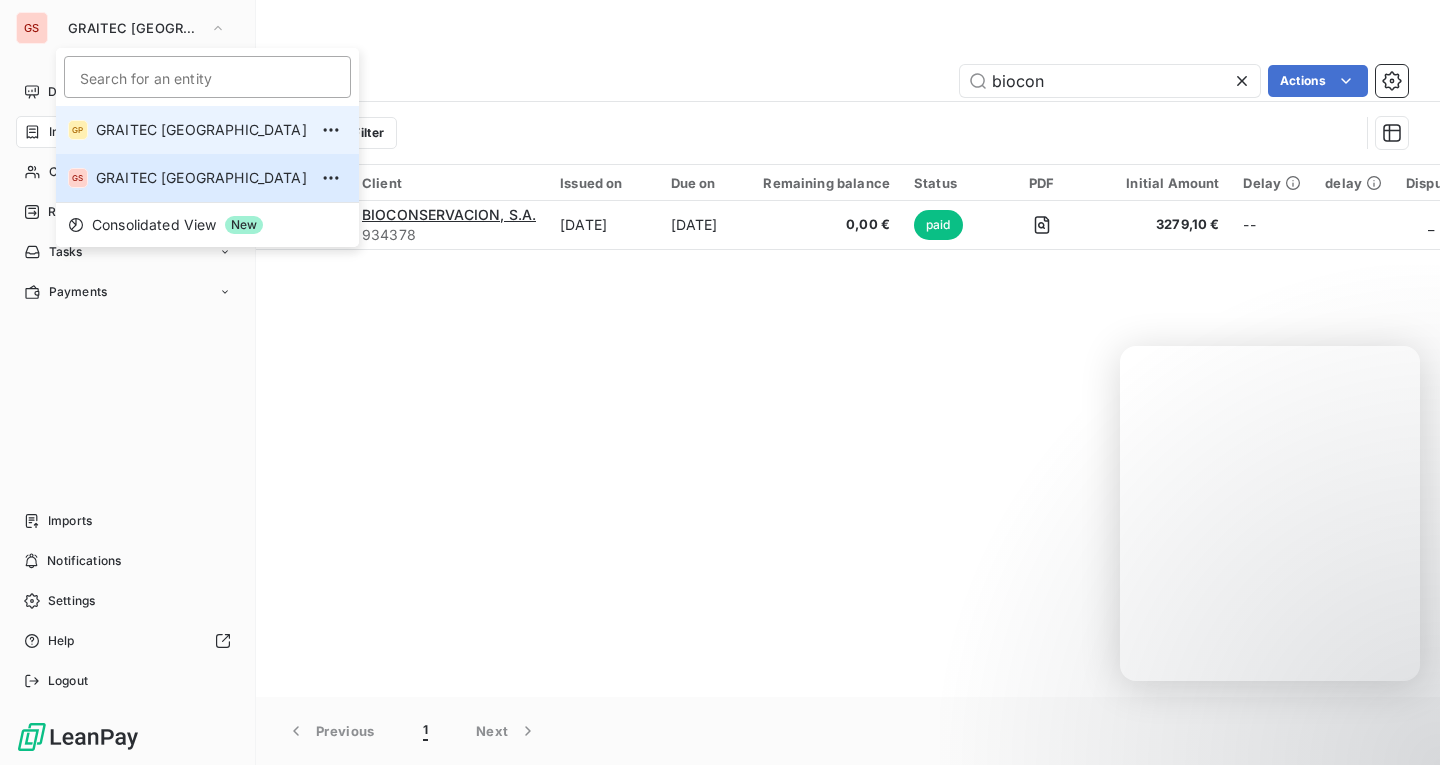 click on "GRAITEC [GEOGRAPHIC_DATA]" at bounding box center [201, 130] 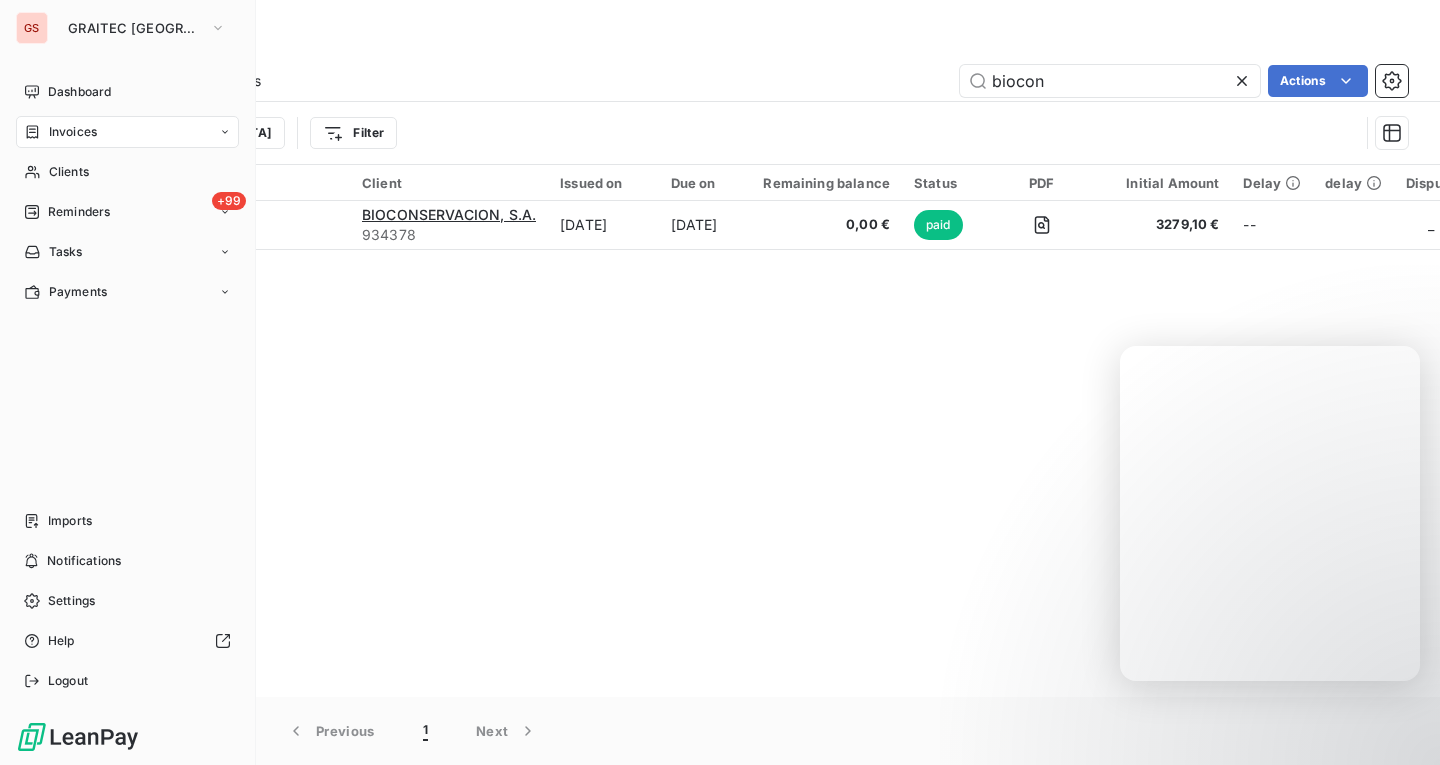 type 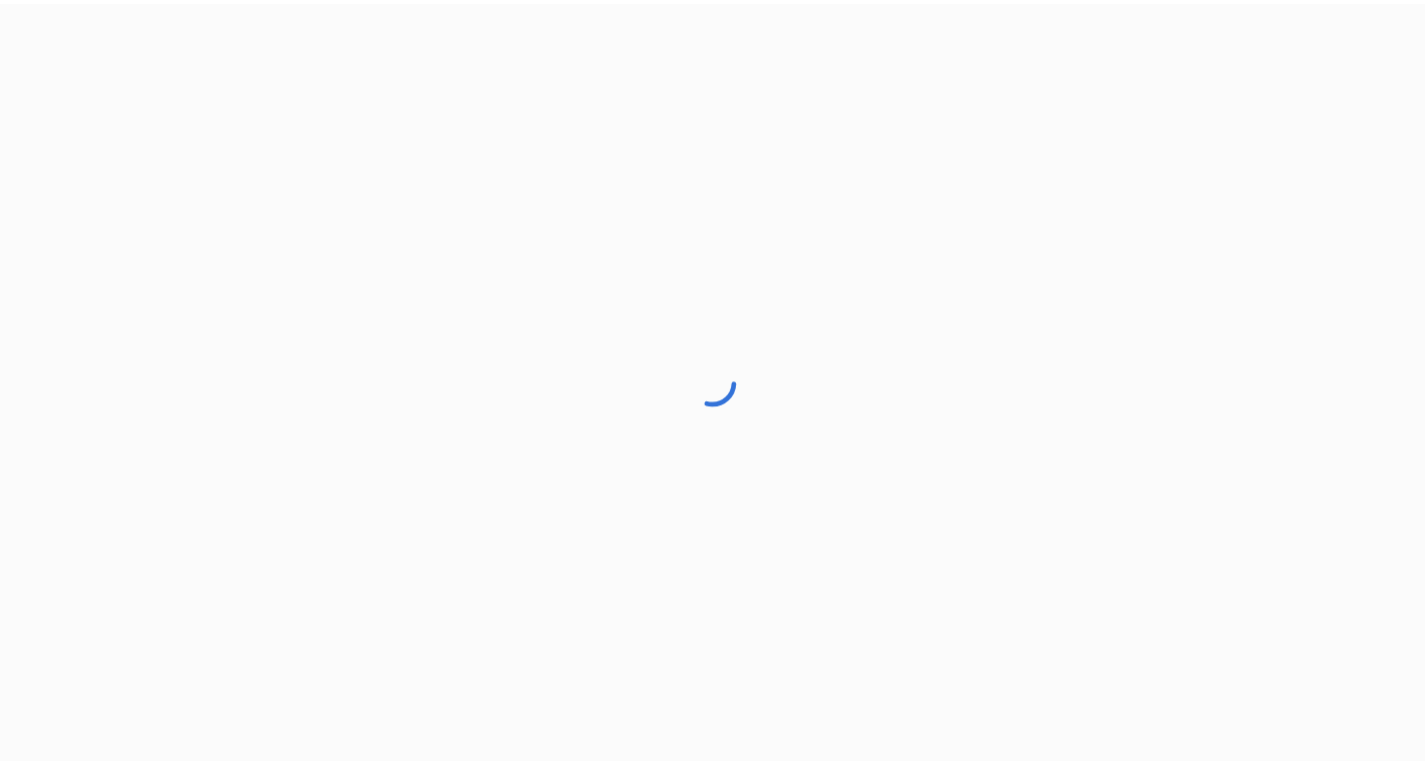 scroll, scrollTop: 0, scrollLeft: 0, axis: both 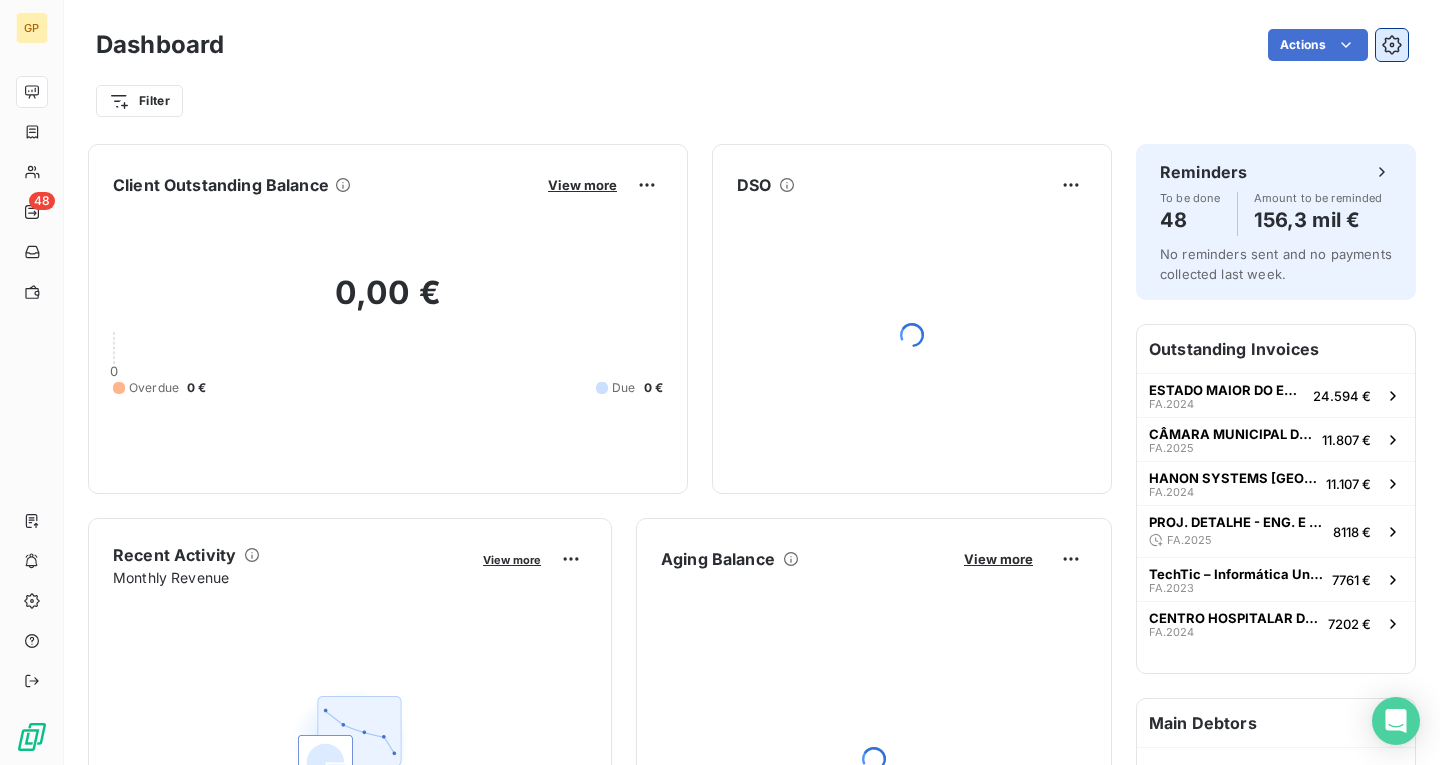 click 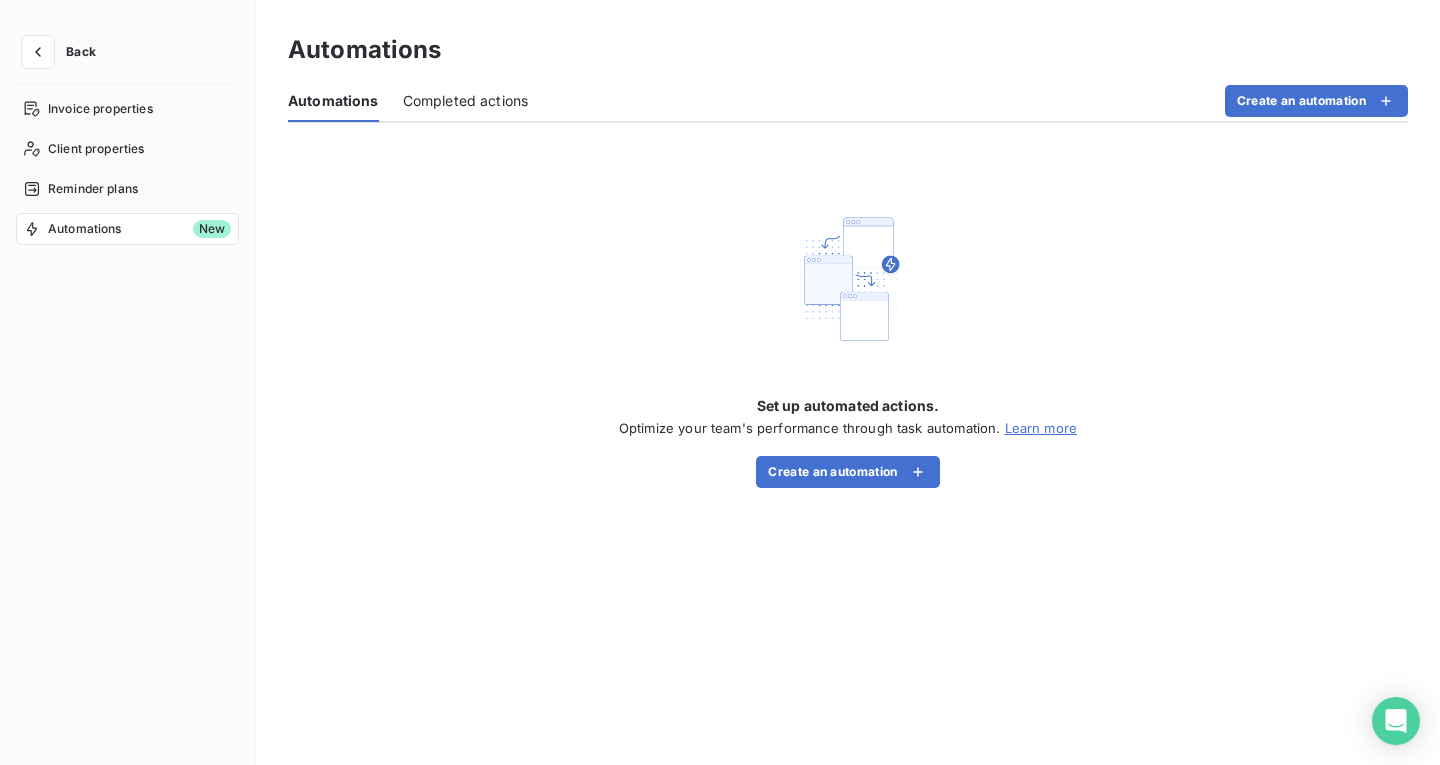 click on "Invoice properties Client properties Reminder plans Automations New" at bounding box center (127, 169) 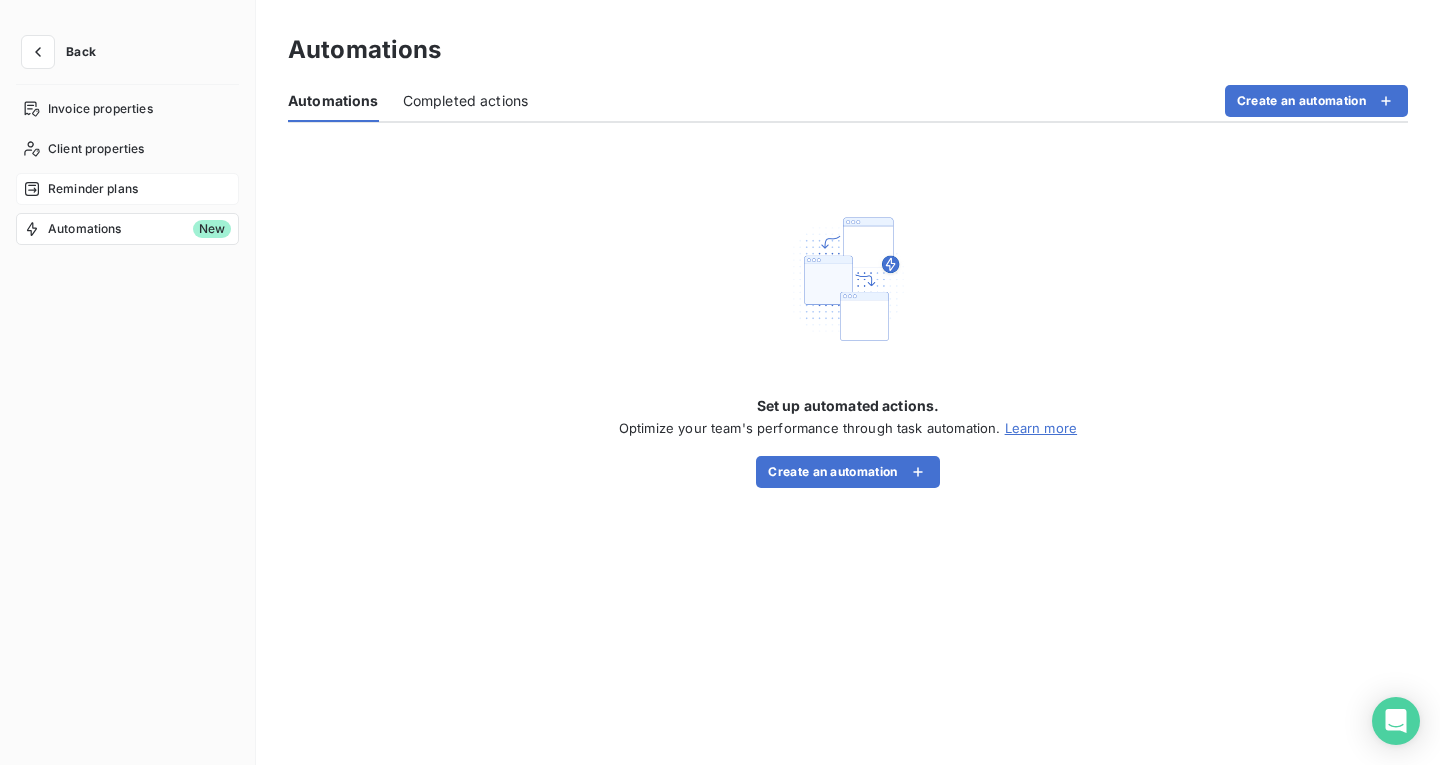 click on "Reminder plans" at bounding box center [93, 189] 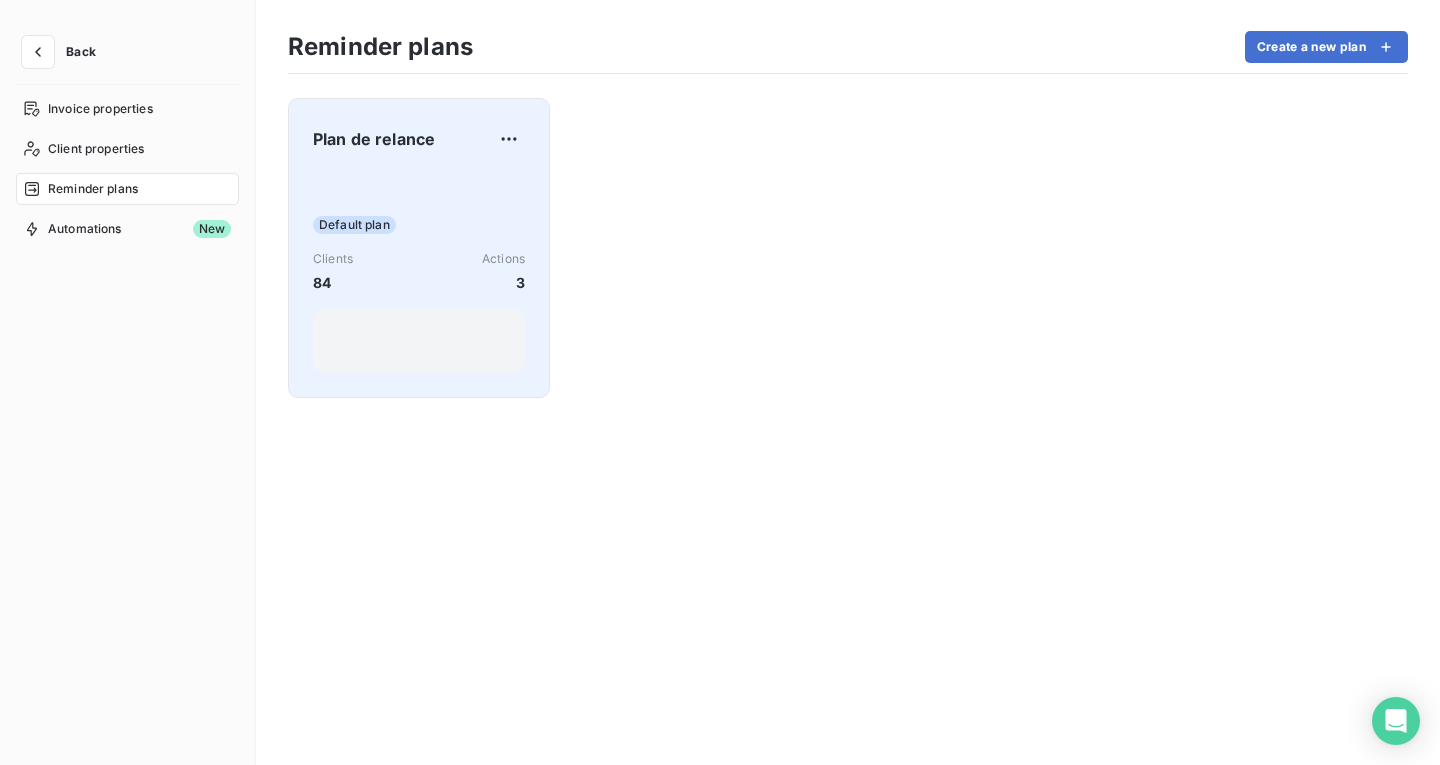 click on "Default plan Clients 84 Actions 3" at bounding box center [419, 272] 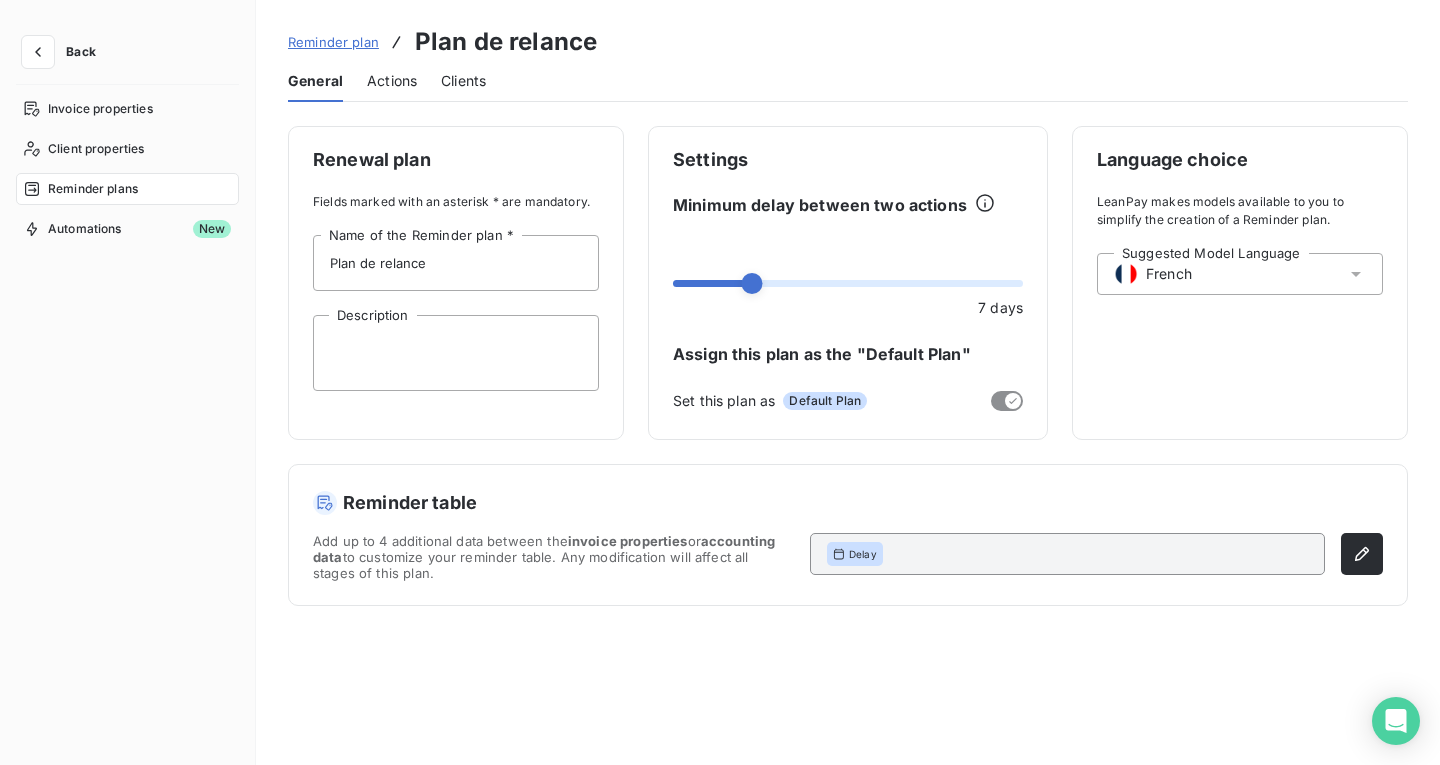 click on "Suggested Model Language   French" at bounding box center [1240, 274] 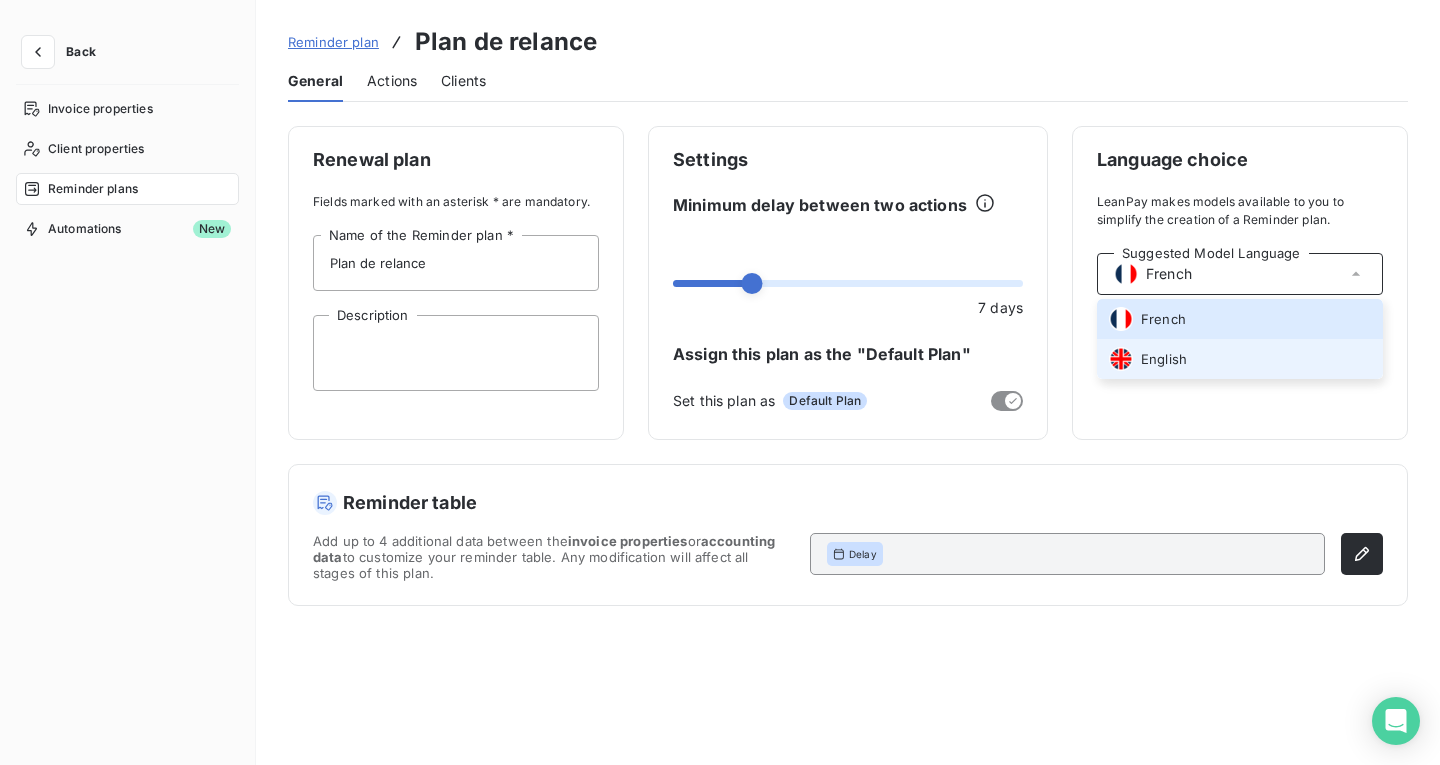 click on "English" at bounding box center [1240, 359] 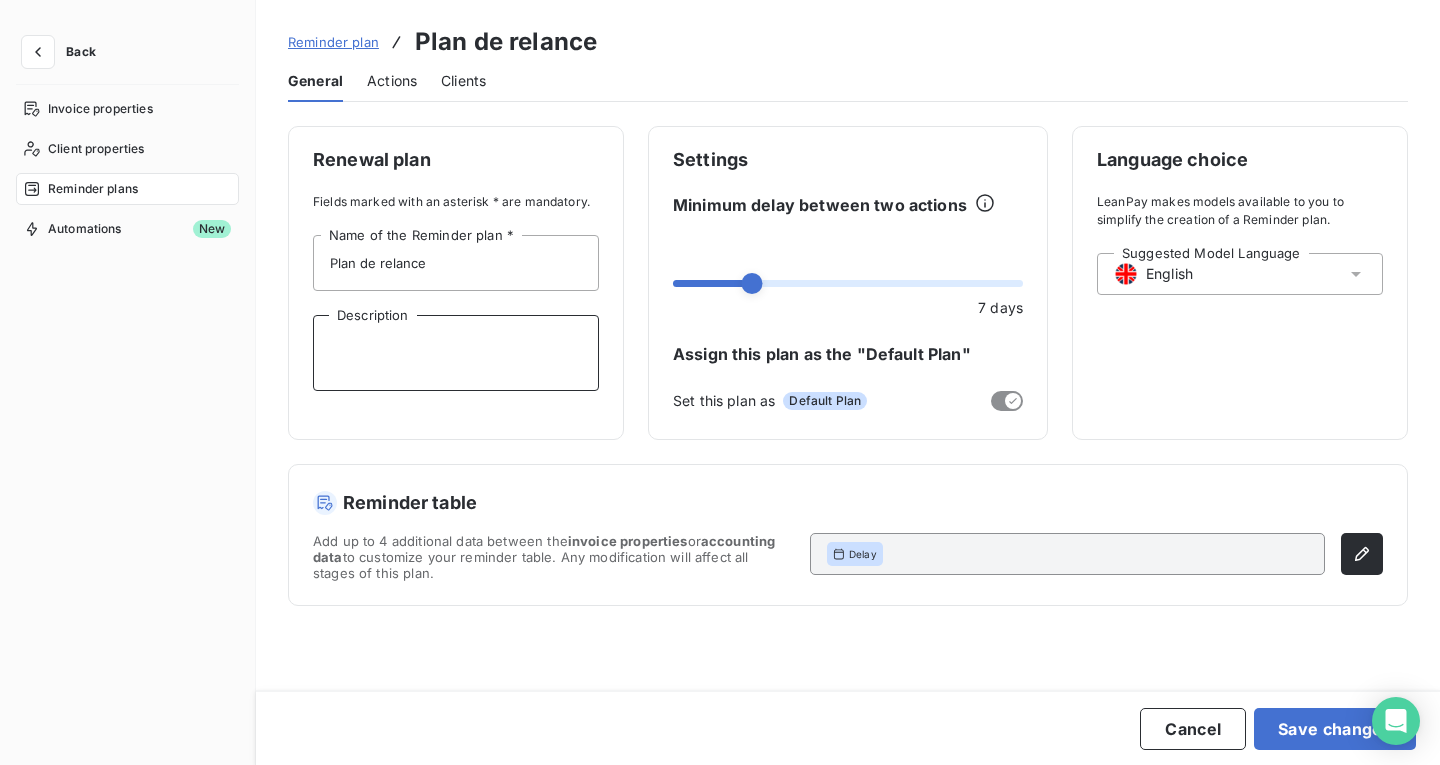click on "Description" at bounding box center (456, 353) 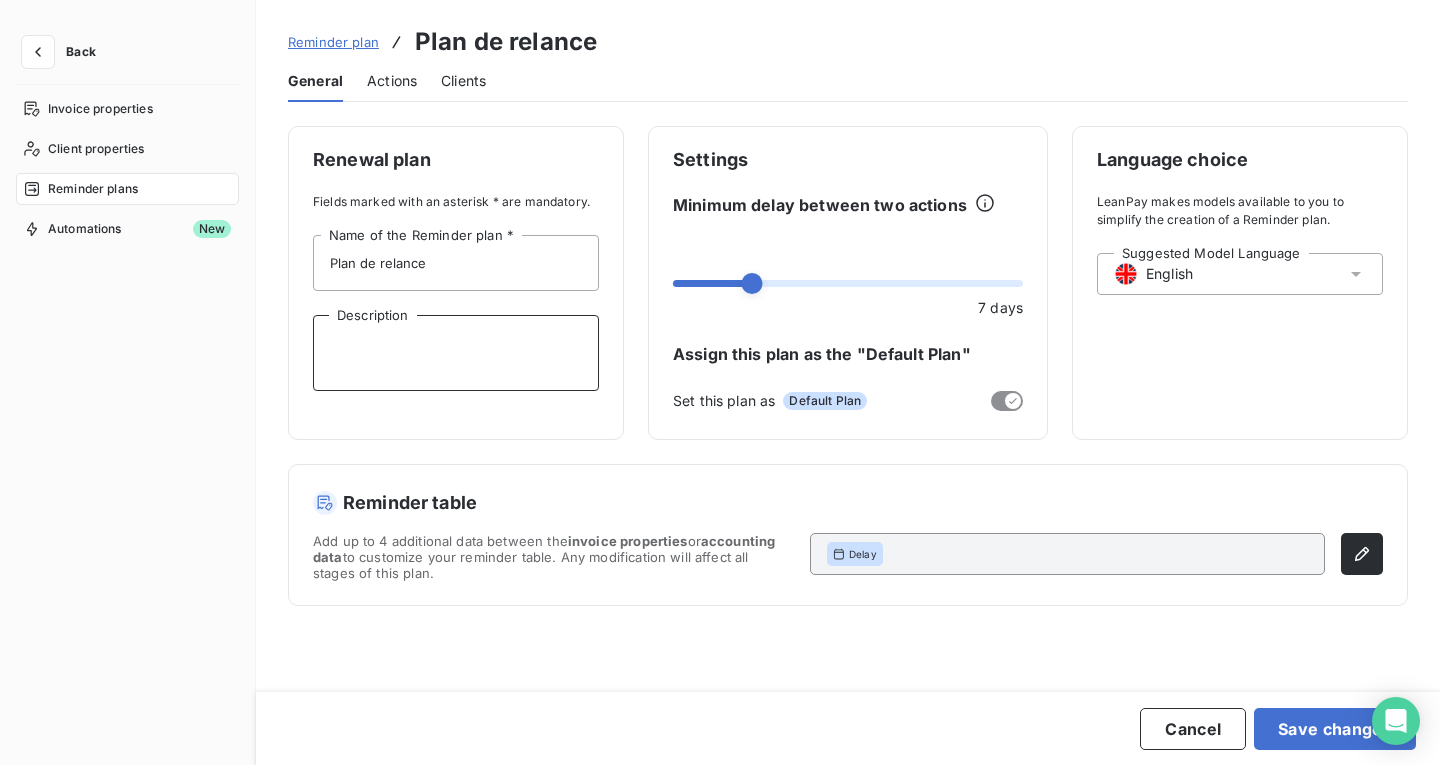 click on "Actions" at bounding box center [392, 81] 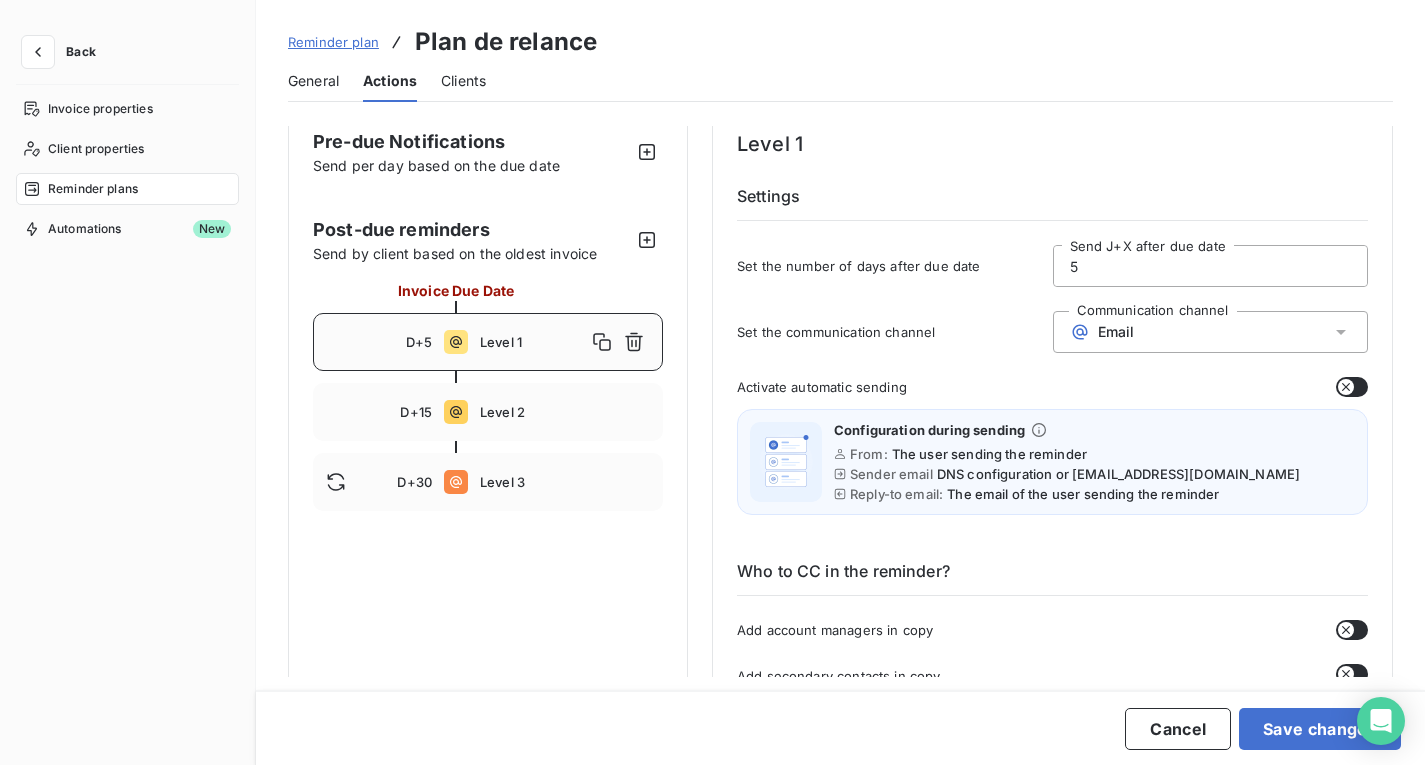 scroll, scrollTop: 0, scrollLeft: 0, axis: both 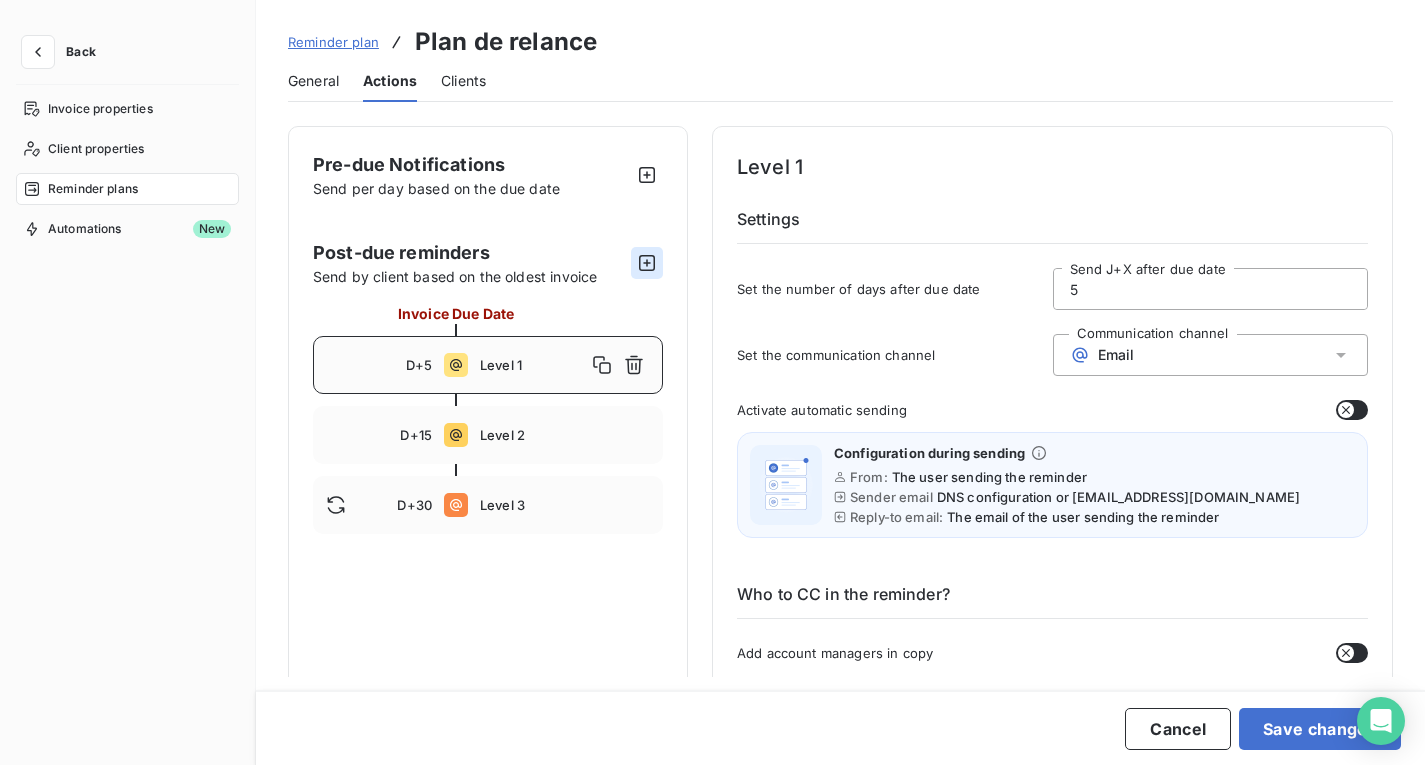 click 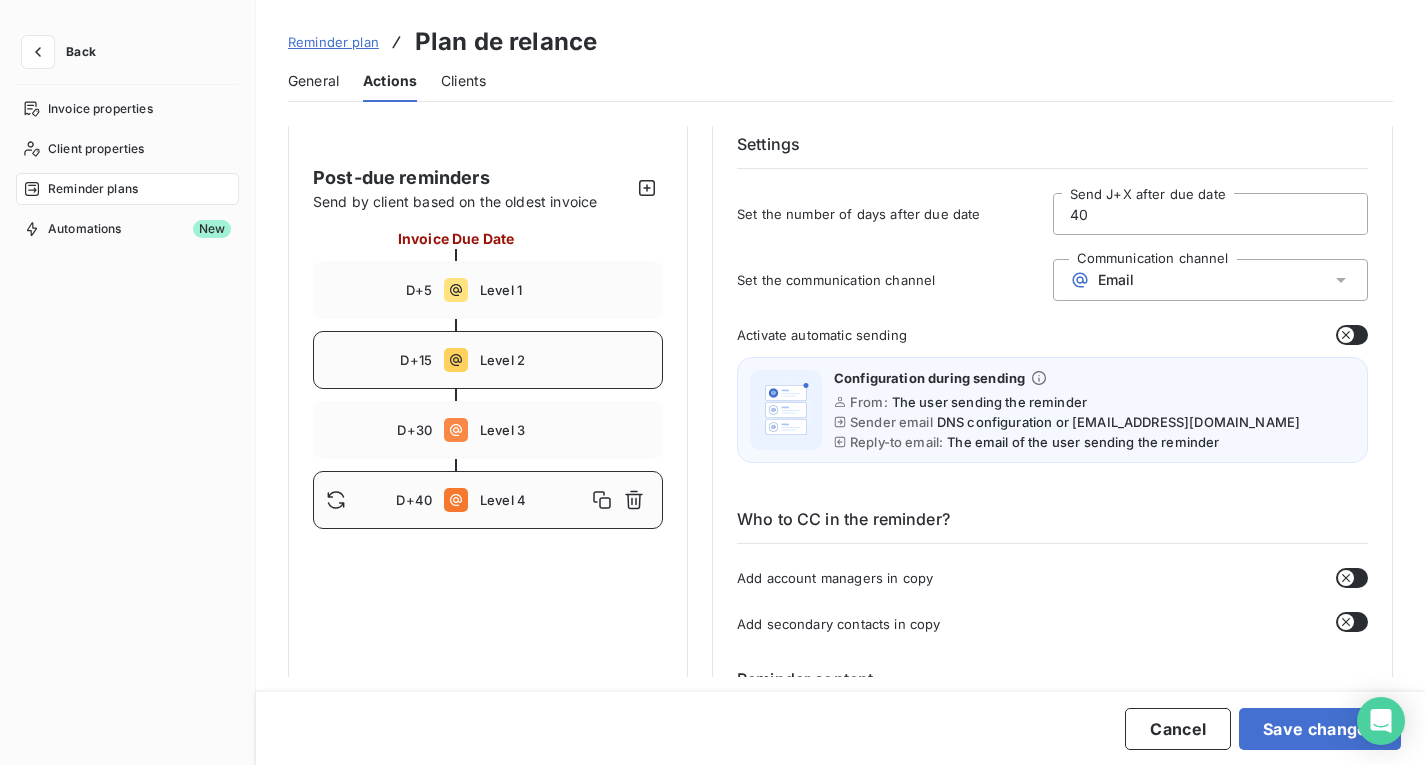 scroll, scrollTop: 100, scrollLeft: 0, axis: vertical 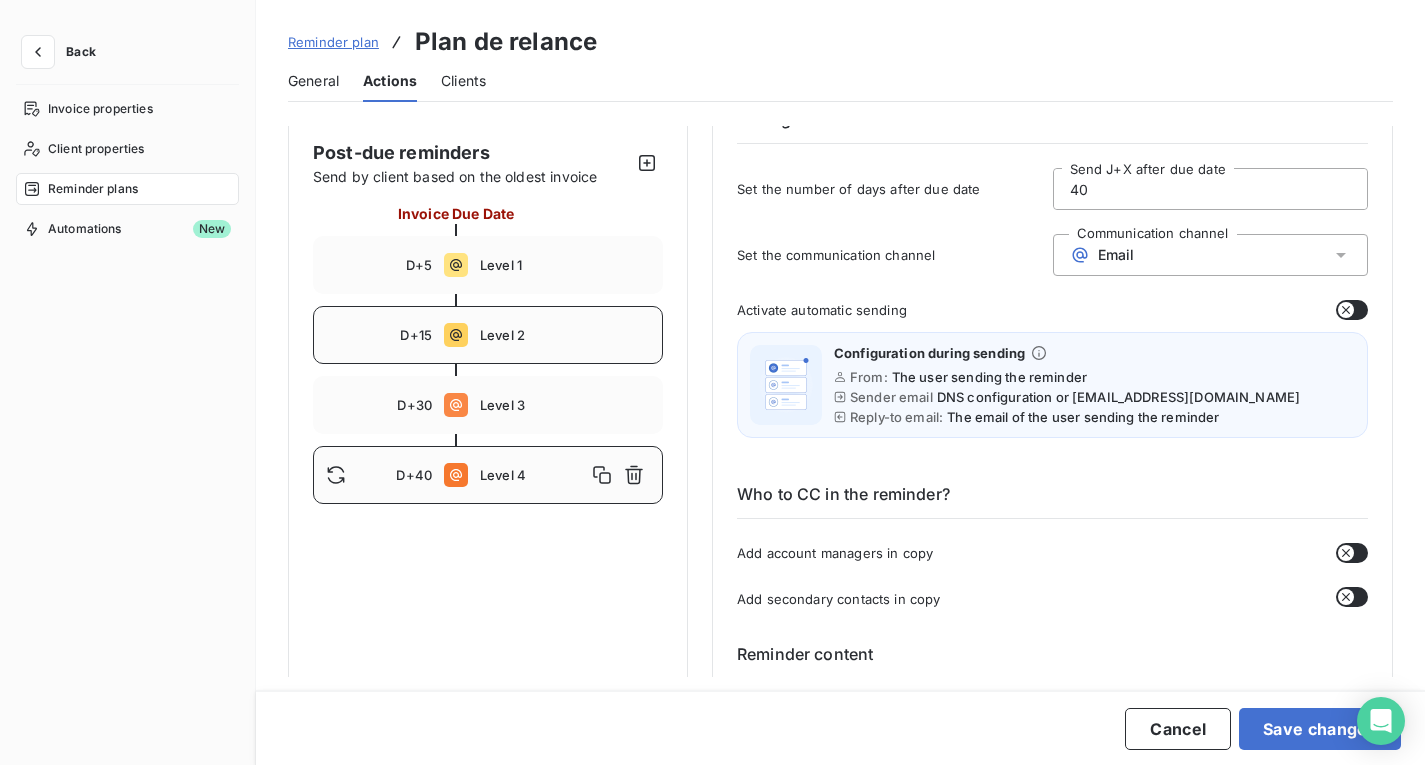 click on "Level 2" at bounding box center (565, 335) 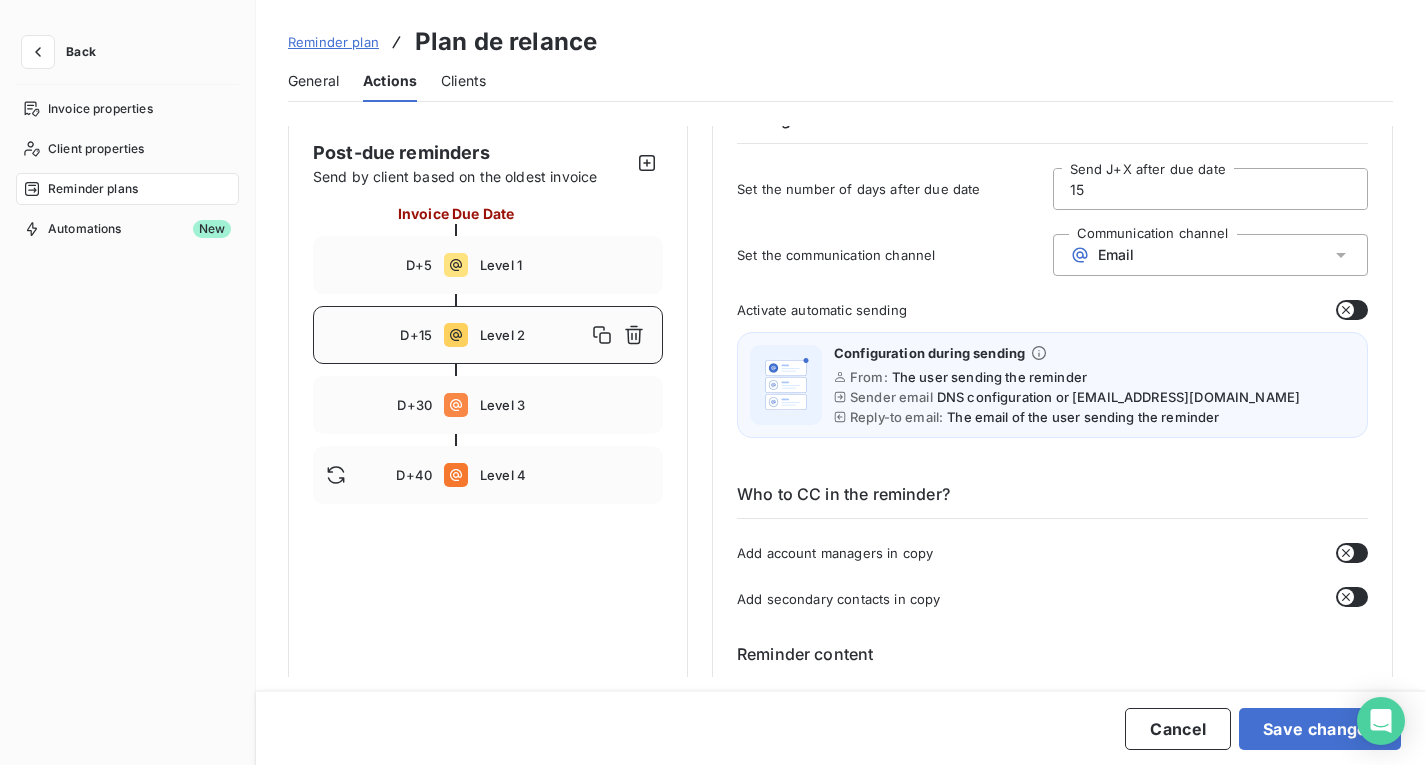 drag, startPoint x: 1104, startPoint y: 182, endPoint x: 1031, endPoint y: 187, distance: 73.171036 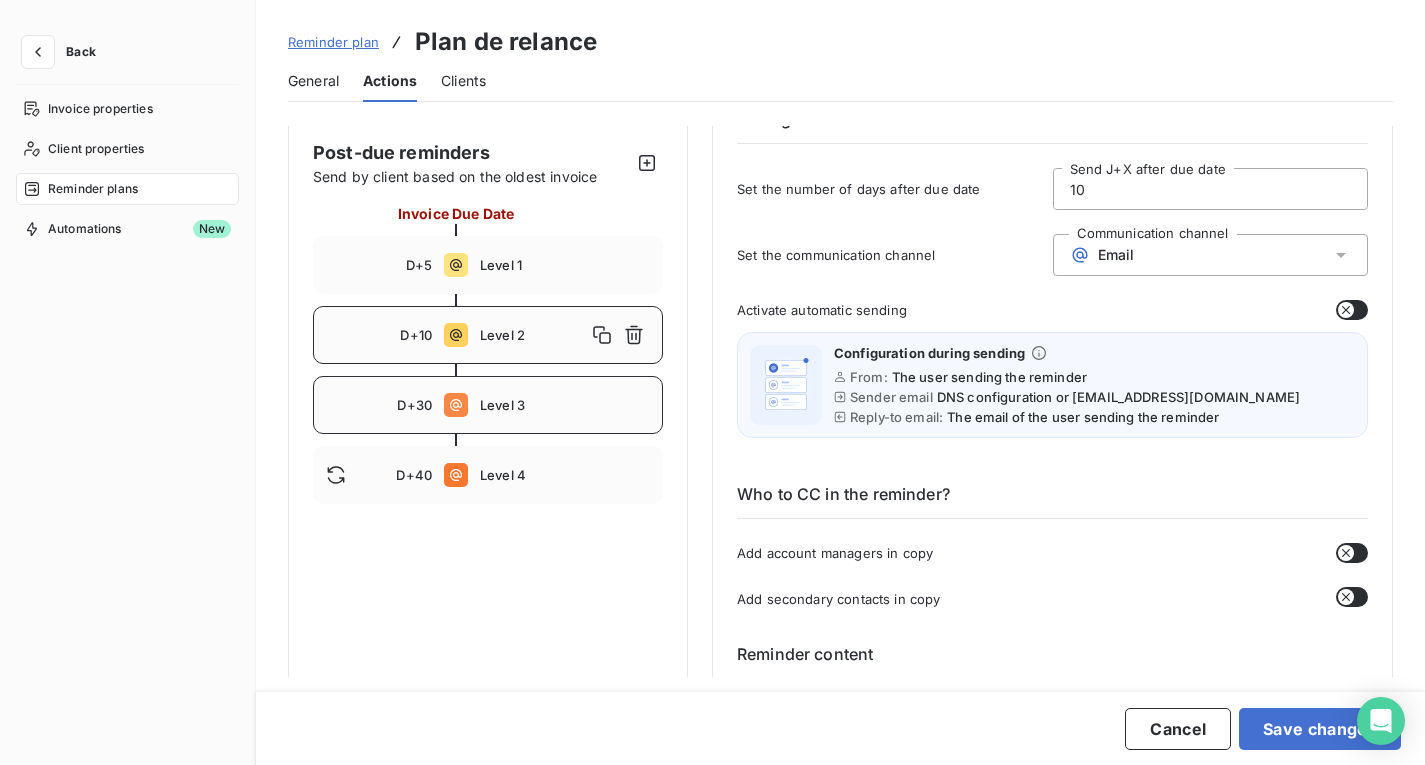 click on "Level 3" at bounding box center (565, 405) 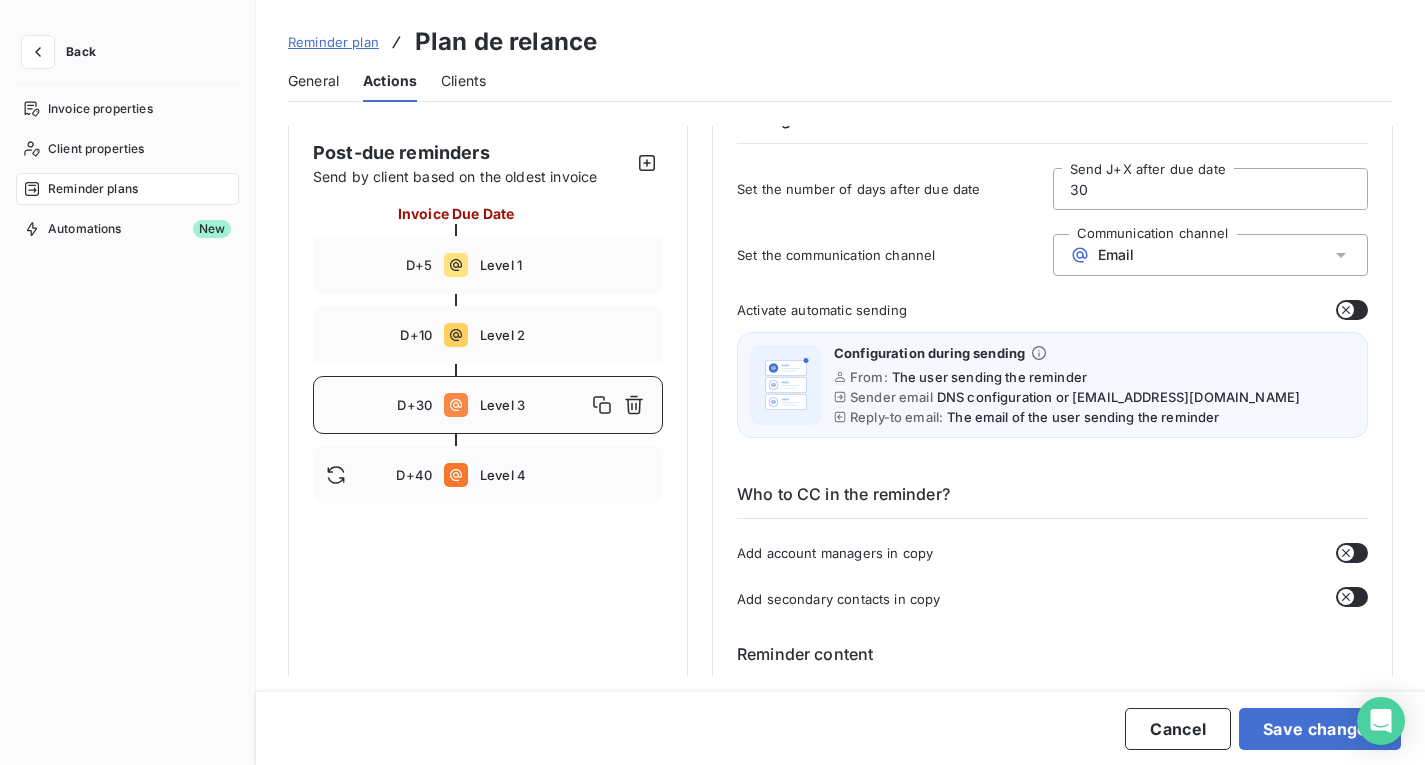 drag, startPoint x: 1114, startPoint y: 193, endPoint x: 1015, endPoint y: 191, distance: 99.0202 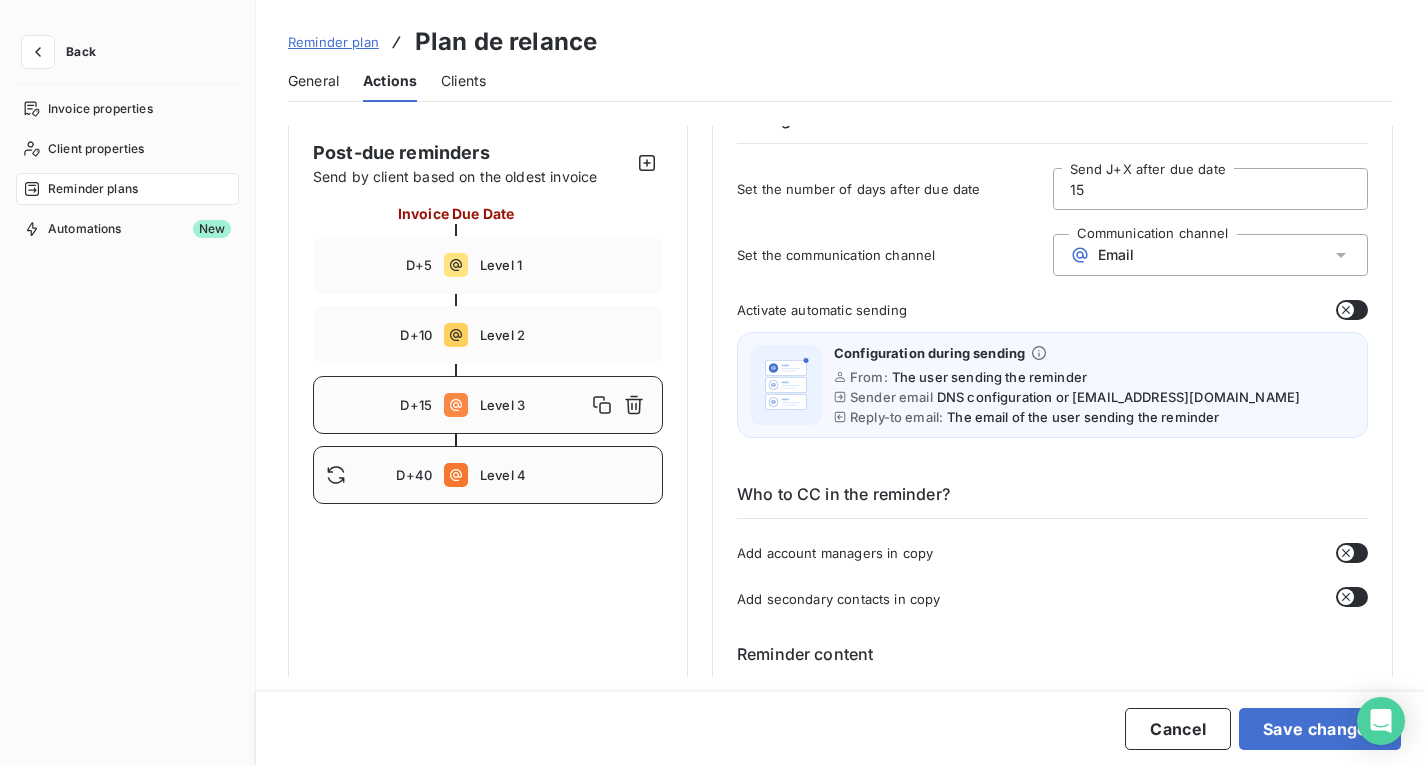 click on "Level 4" at bounding box center (565, 475) 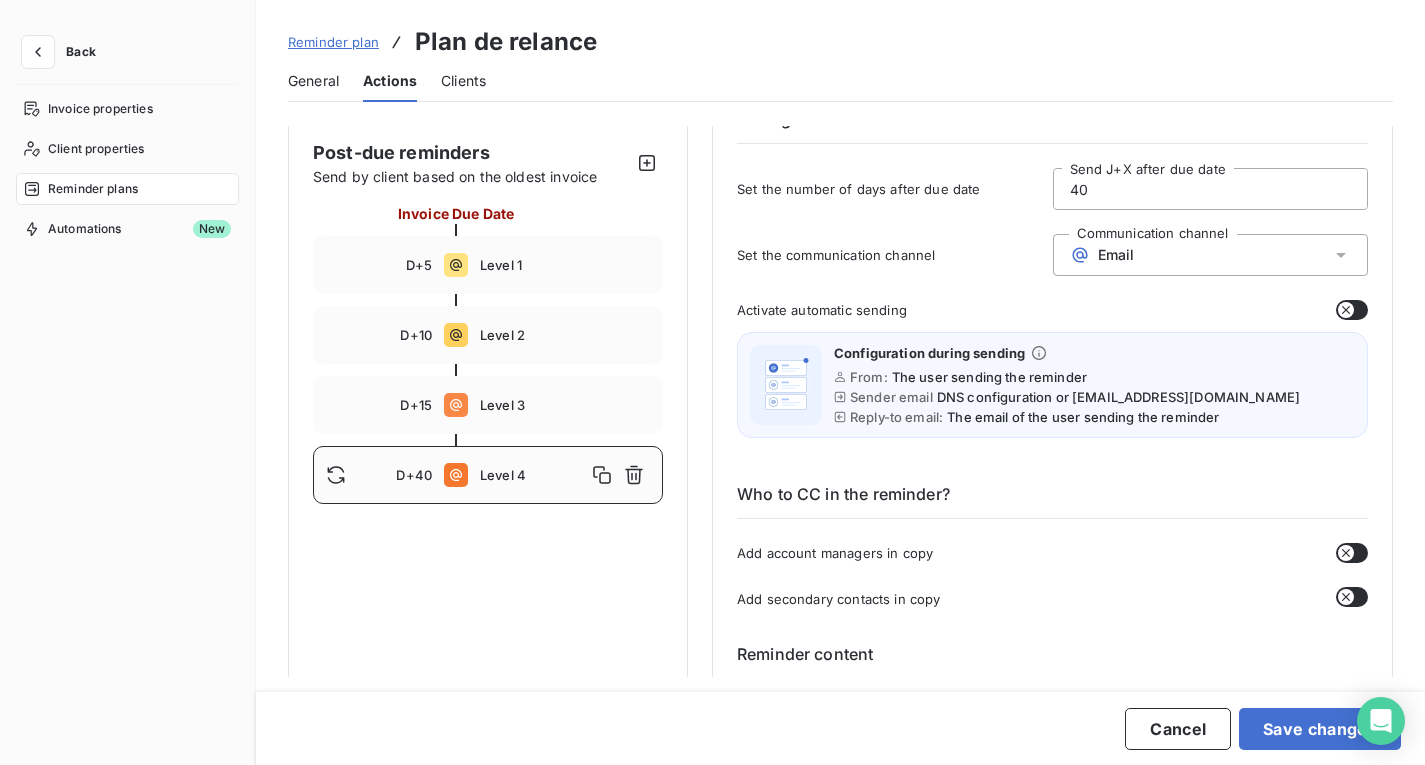 drag, startPoint x: 1111, startPoint y: 200, endPoint x: 1000, endPoint y: 207, distance: 111.220505 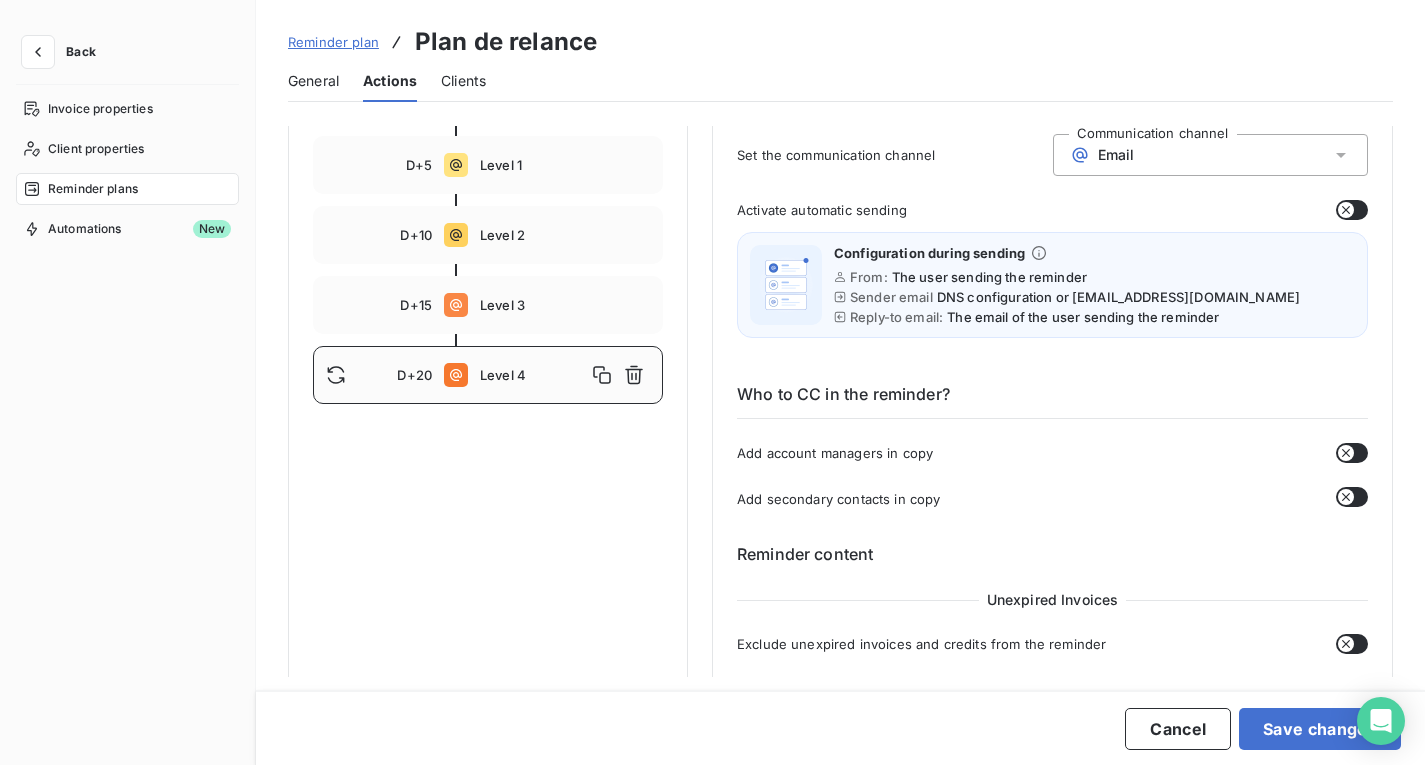 scroll, scrollTop: 100, scrollLeft: 0, axis: vertical 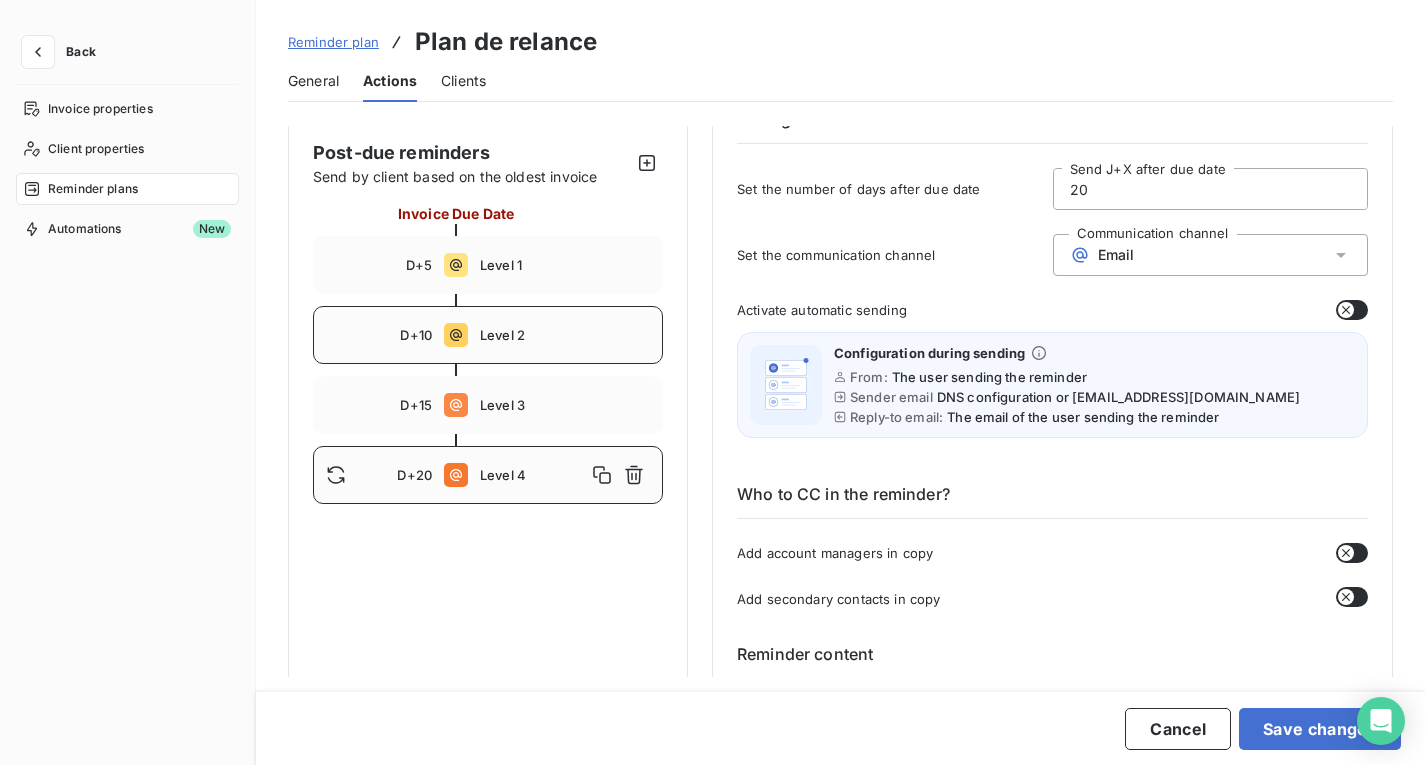 click on "D+10 Level 2" at bounding box center (488, 335) 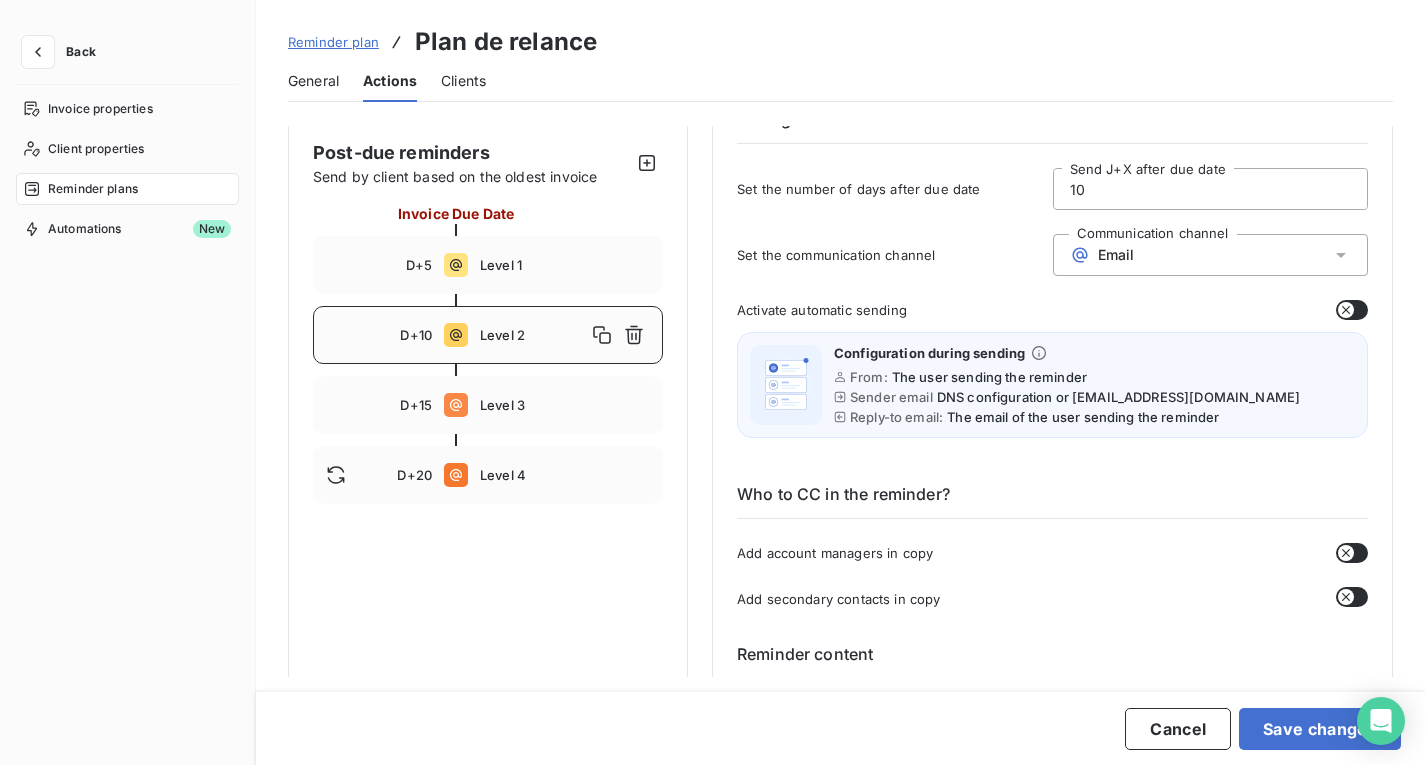 drag, startPoint x: 1097, startPoint y: 193, endPoint x: 1003, endPoint y: 193, distance: 94 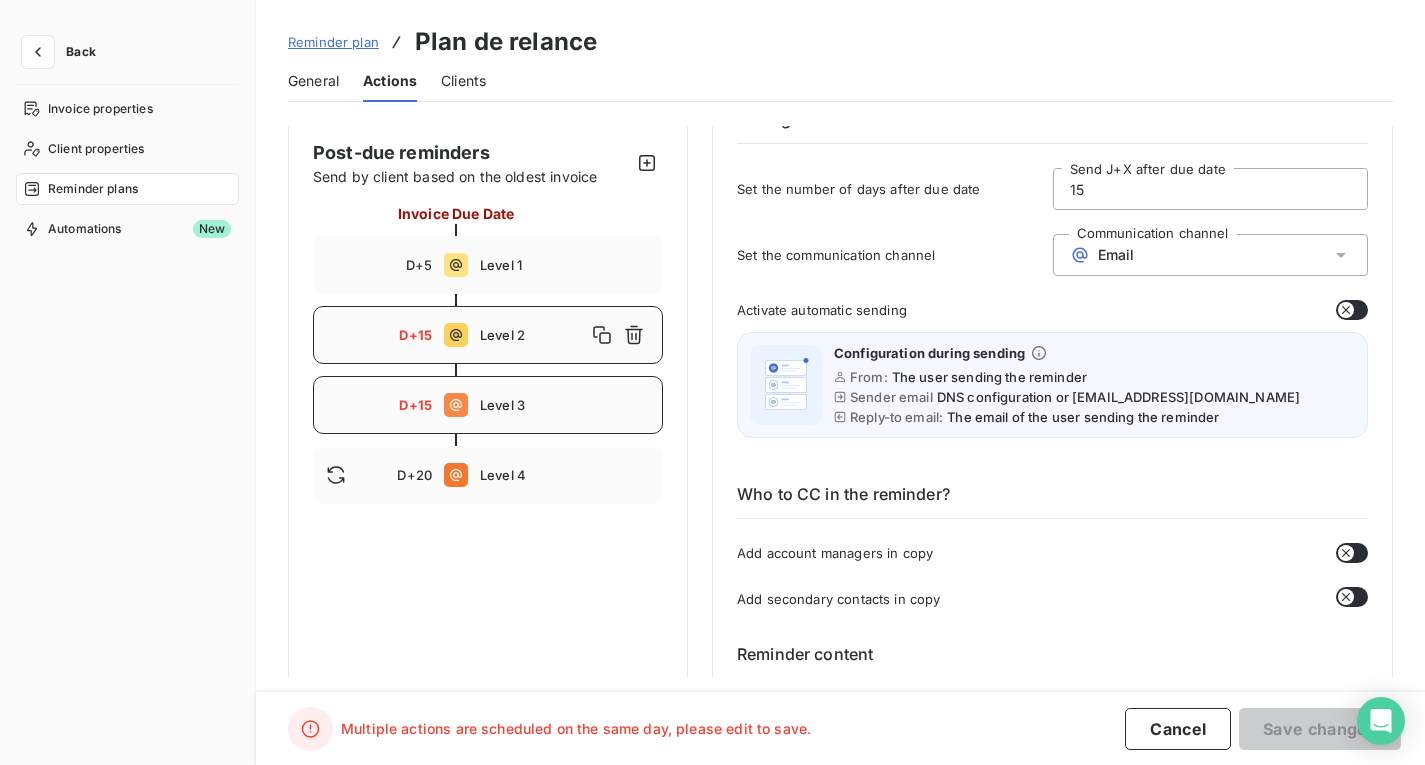 click on "Level 3" at bounding box center (565, 405) 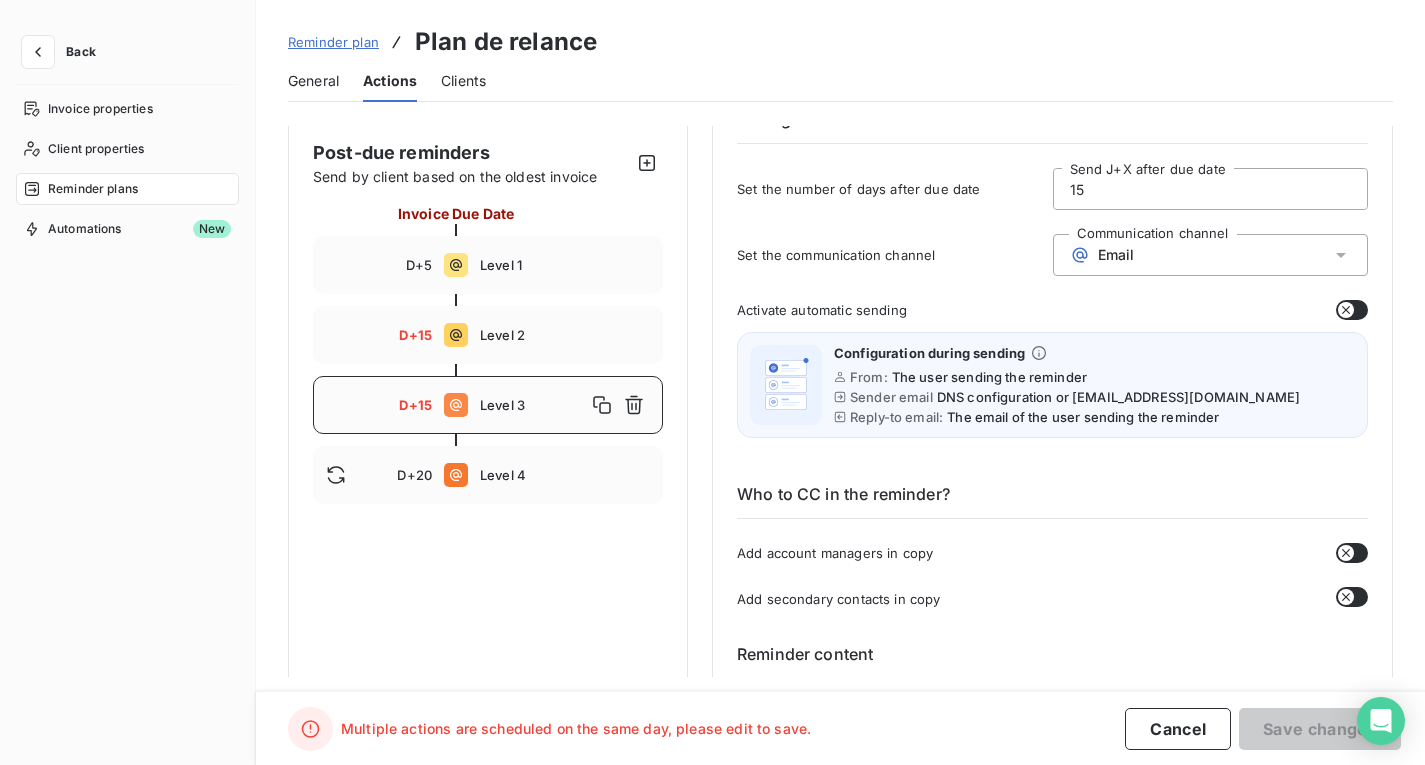 drag, startPoint x: 1125, startPoint y: 193, endPoint x: 1021, endPoint y: 191, distance: 104.019226 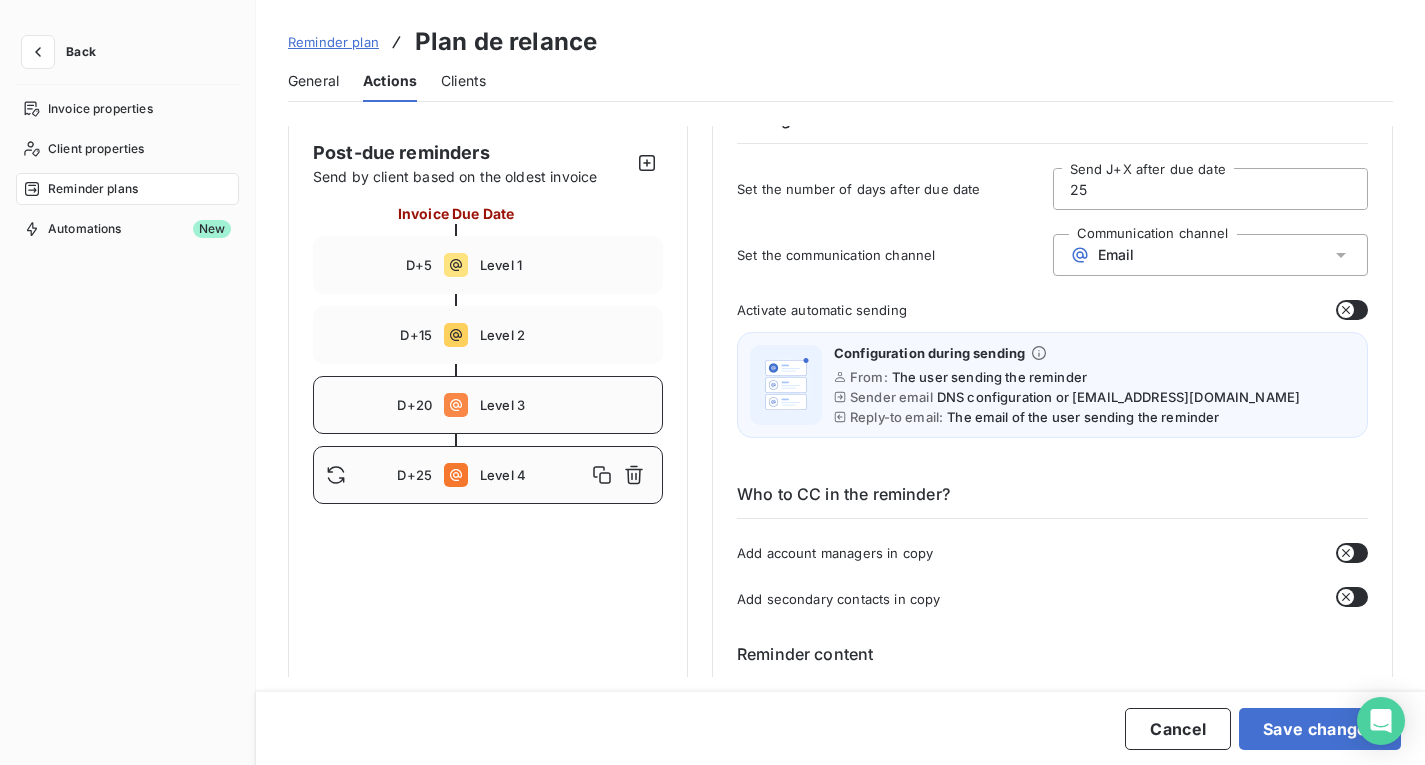 click on "D+20 Level 3" at bounding box center [488, 405] 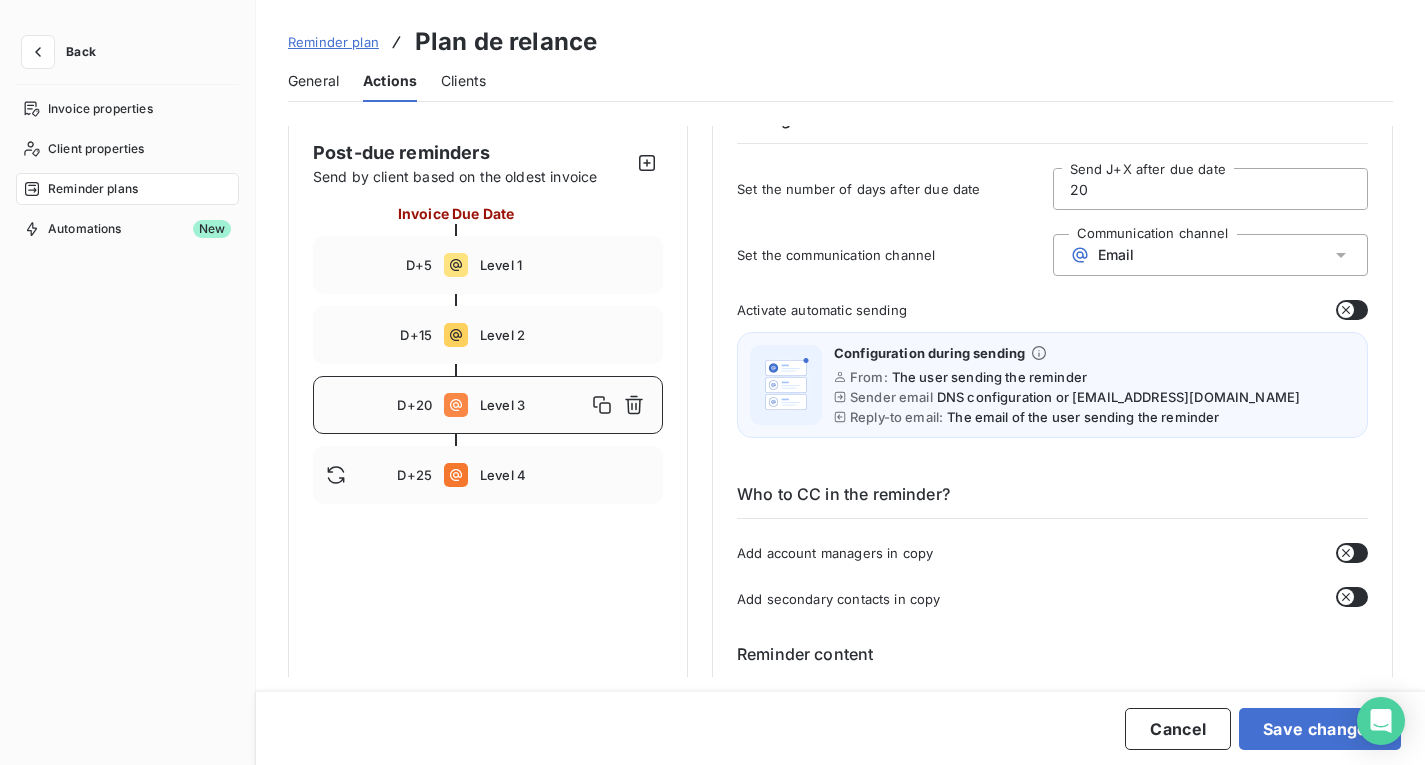 click on "20" at bounding box center (1211, 189) 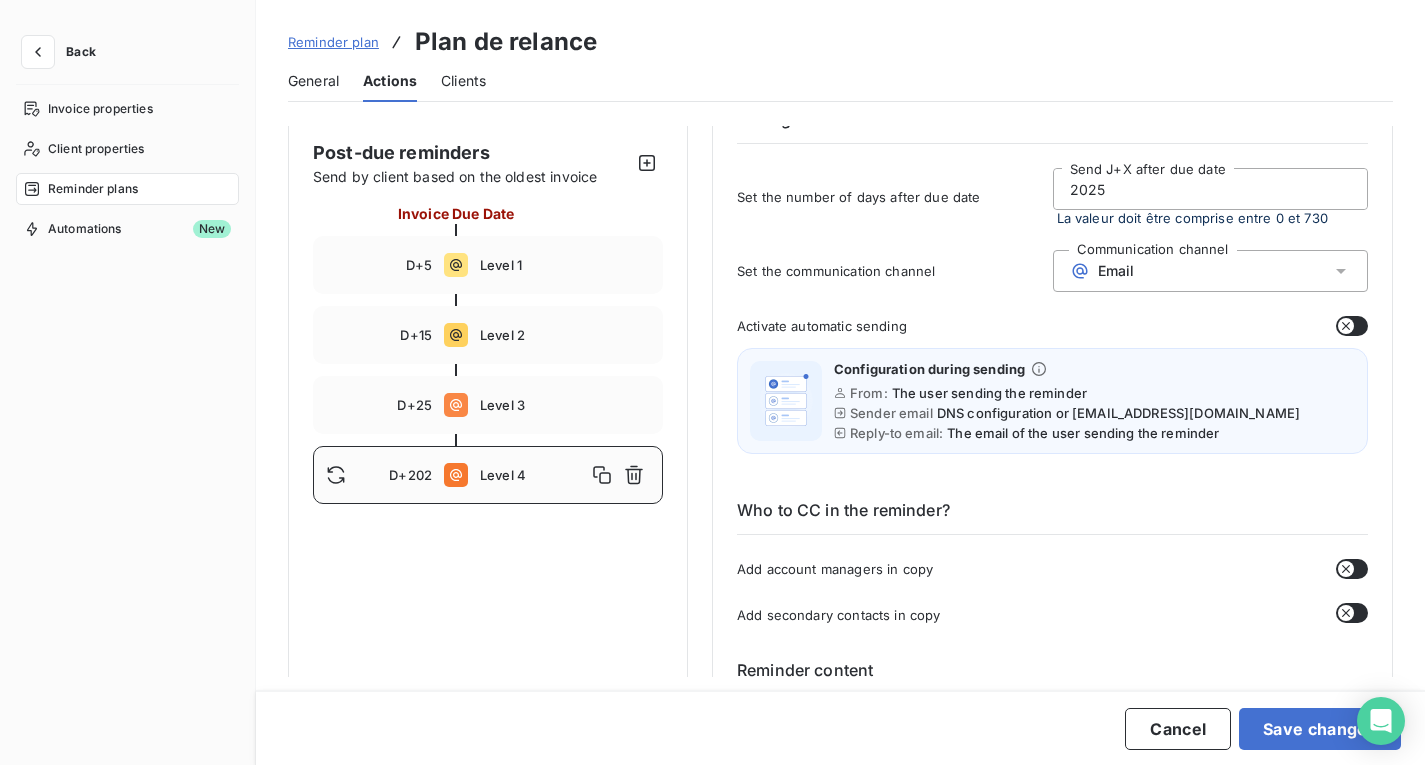 click on "2025" at bounding box center [1211, 189] 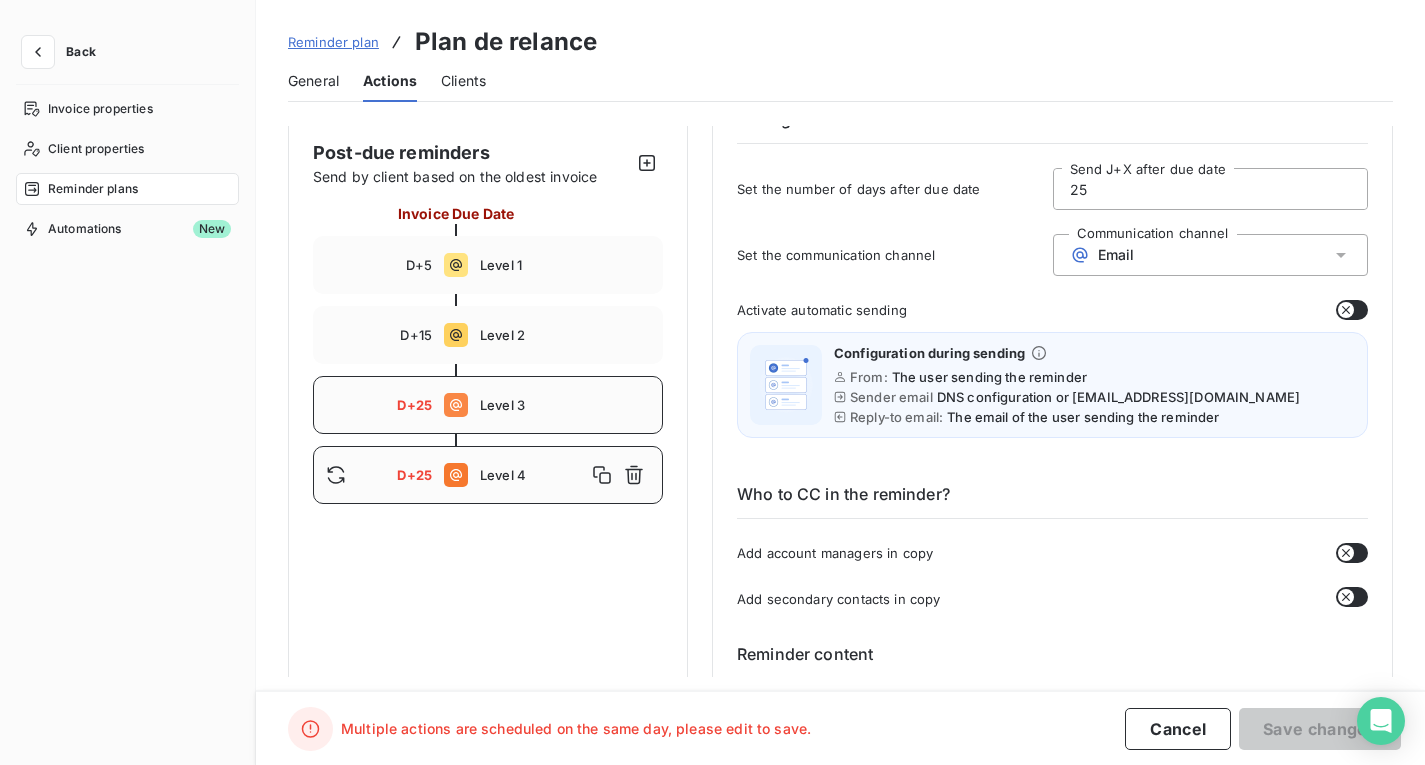 click on "D+25 Level 3" at bounding box center (488, 405) 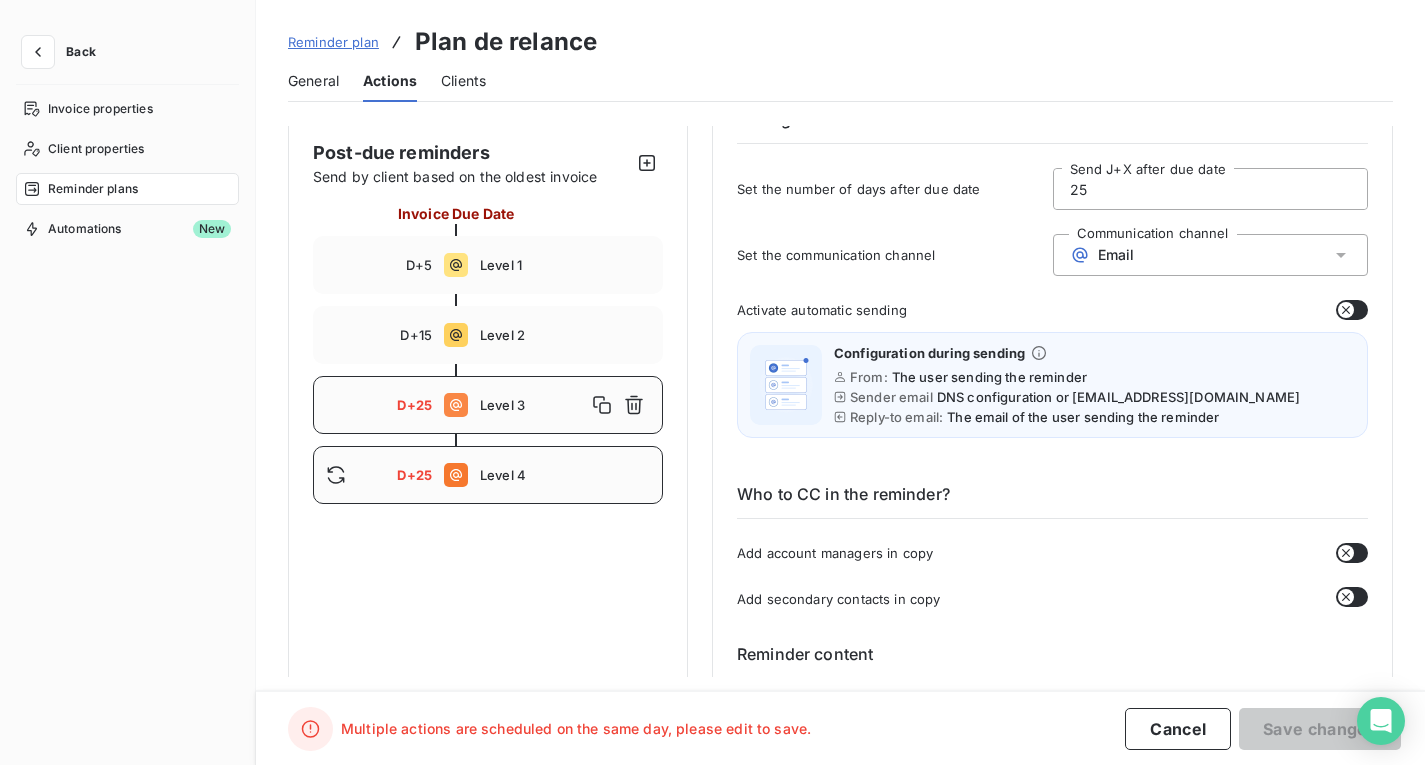 click on "D+25 Level 4" at bounding box center [488, 475] 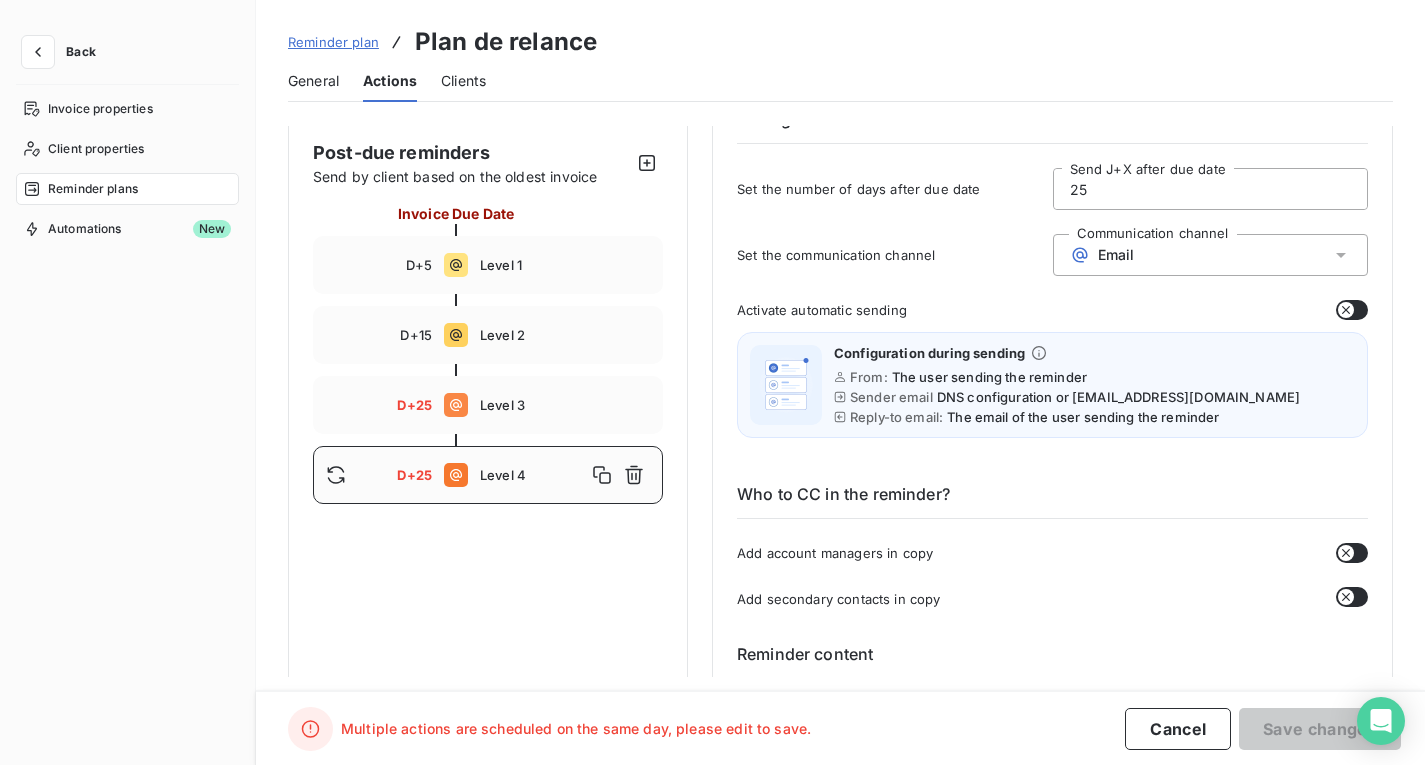 drag, startPoint x: 1098, startPoint y: 187, endPoint x: 987, endPoint y: 184, distance: 111.040535 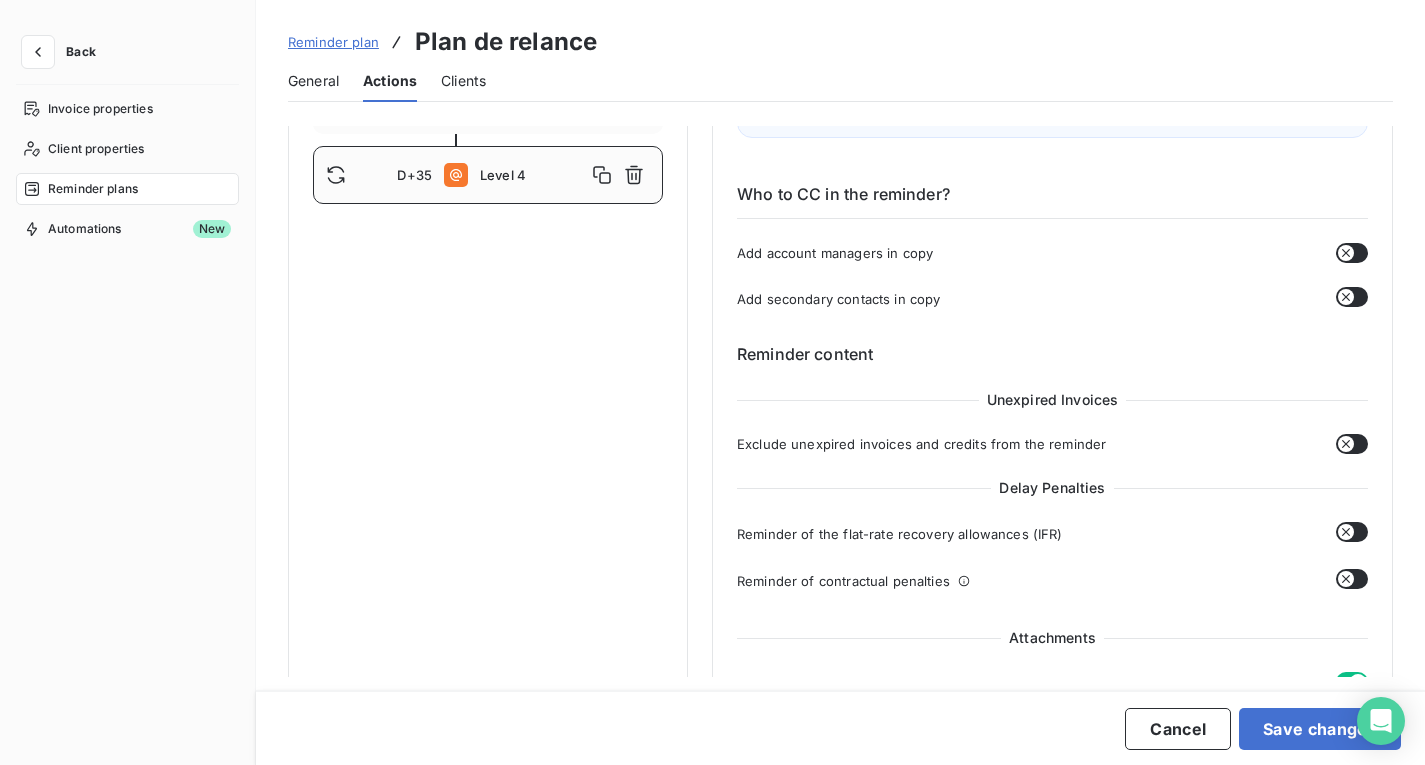 scroll, scrollTop: 600, scrollLeft: 0, axis: vertical 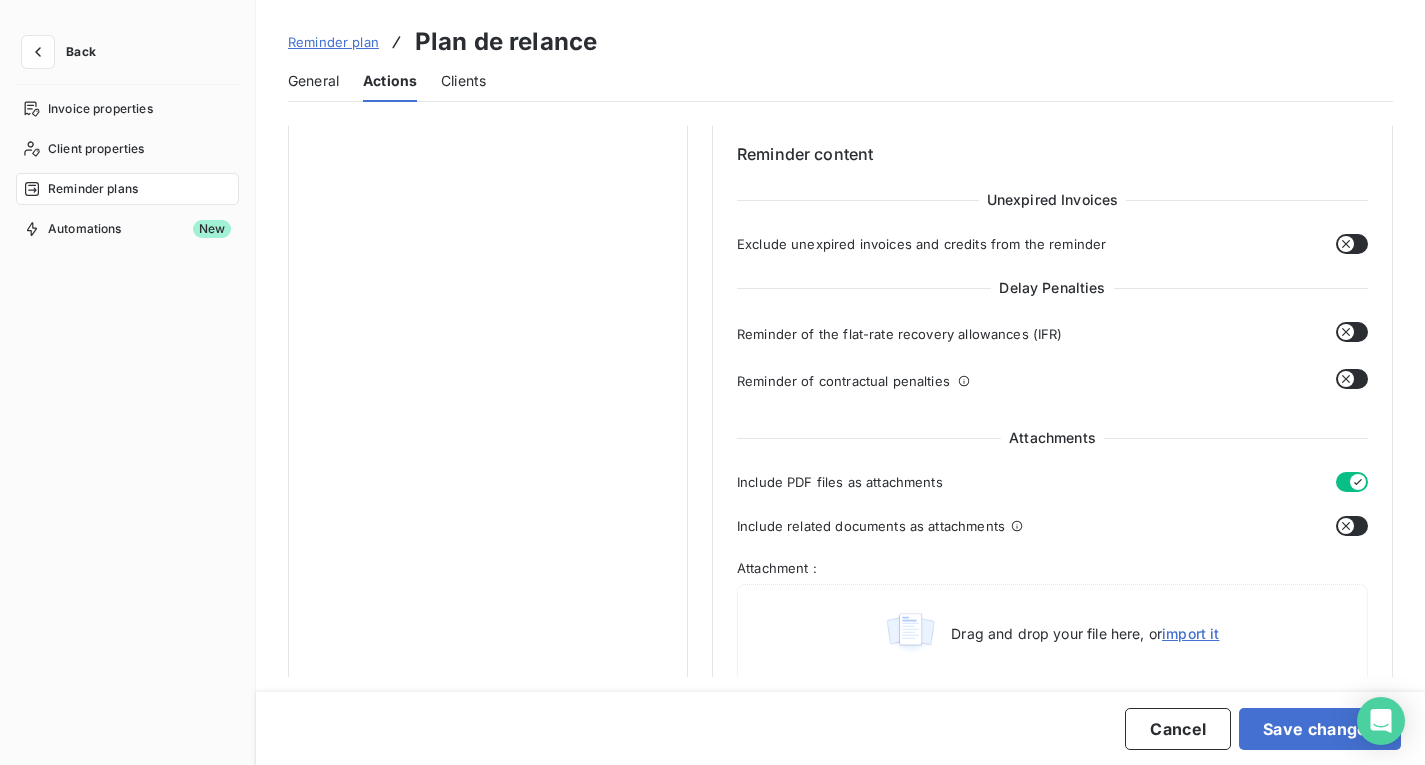 type on "35" 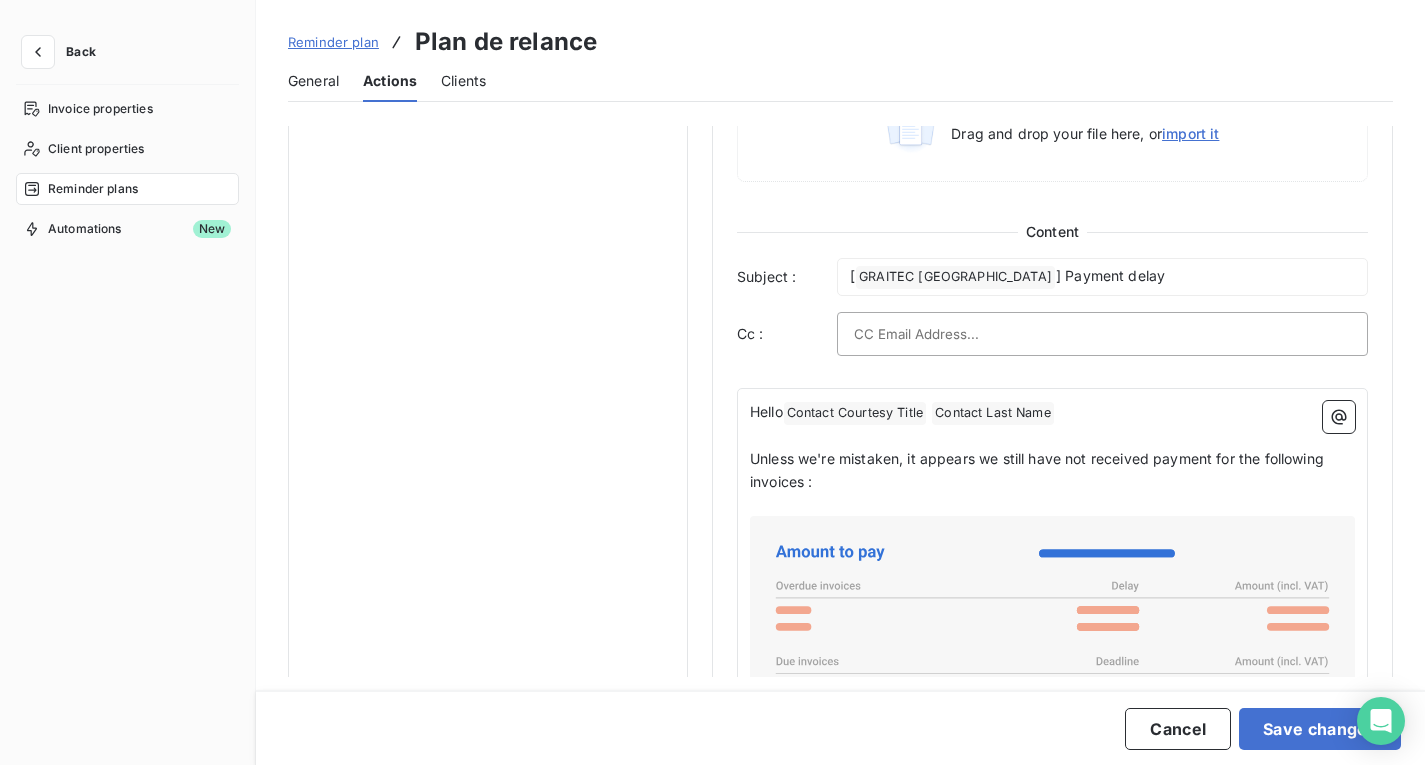 scroll, scrollTop: 700, scrollLeft: 0, axis: vertical 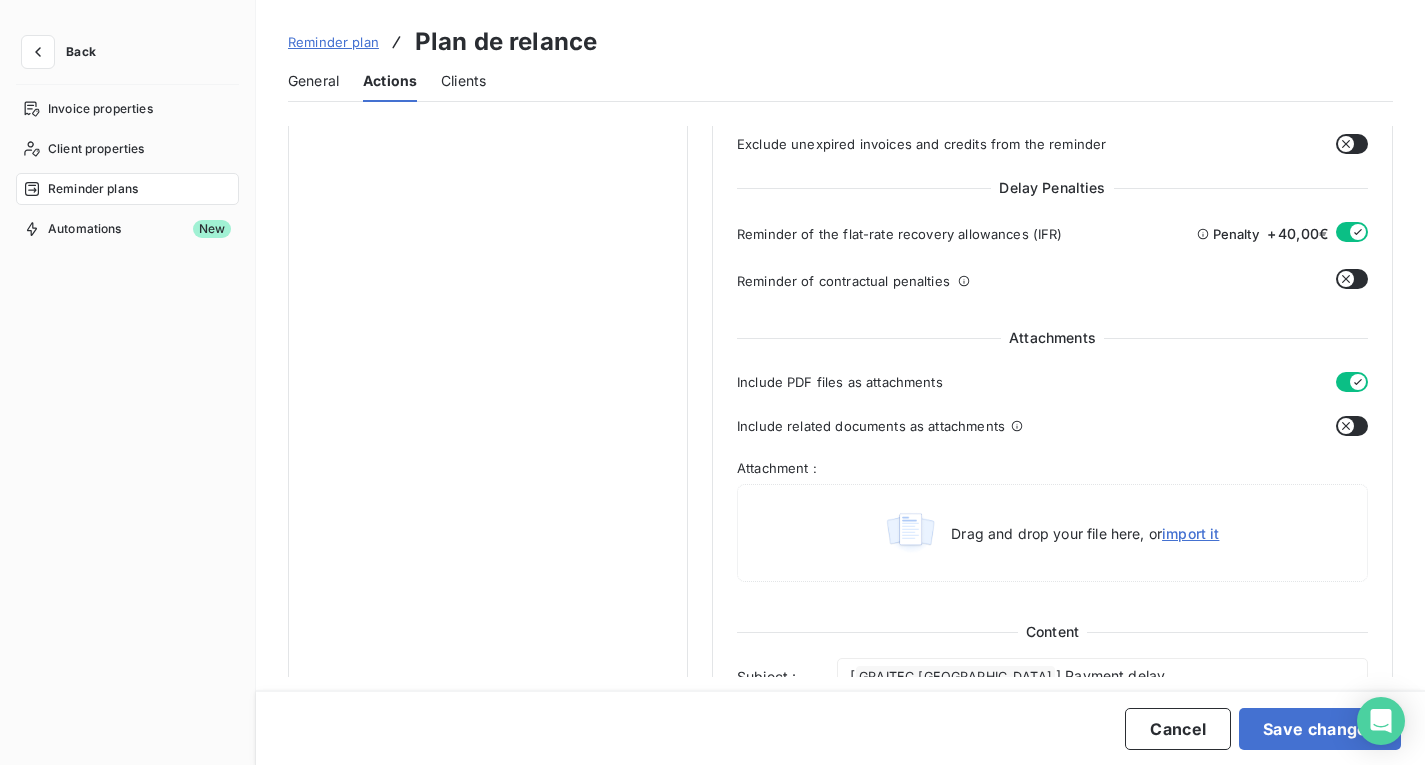 click 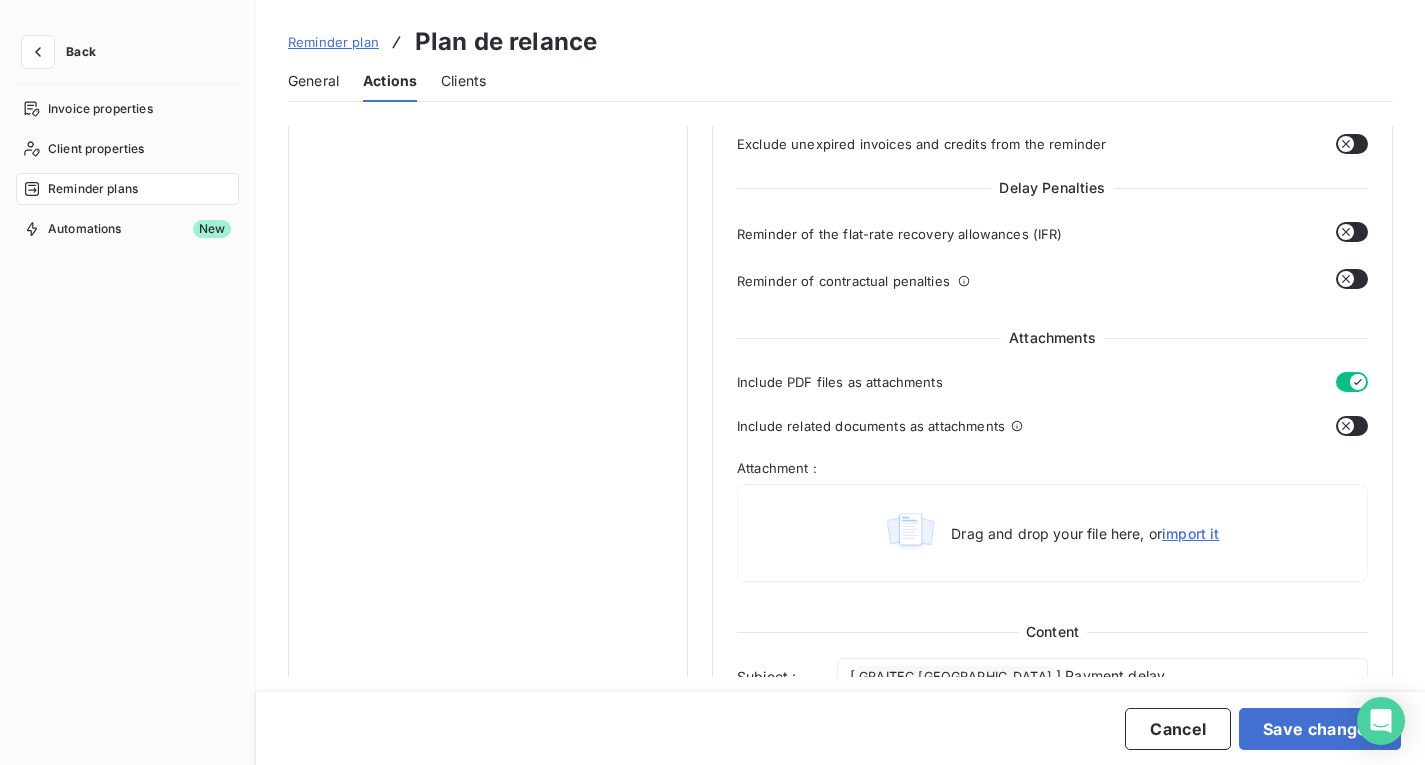 click 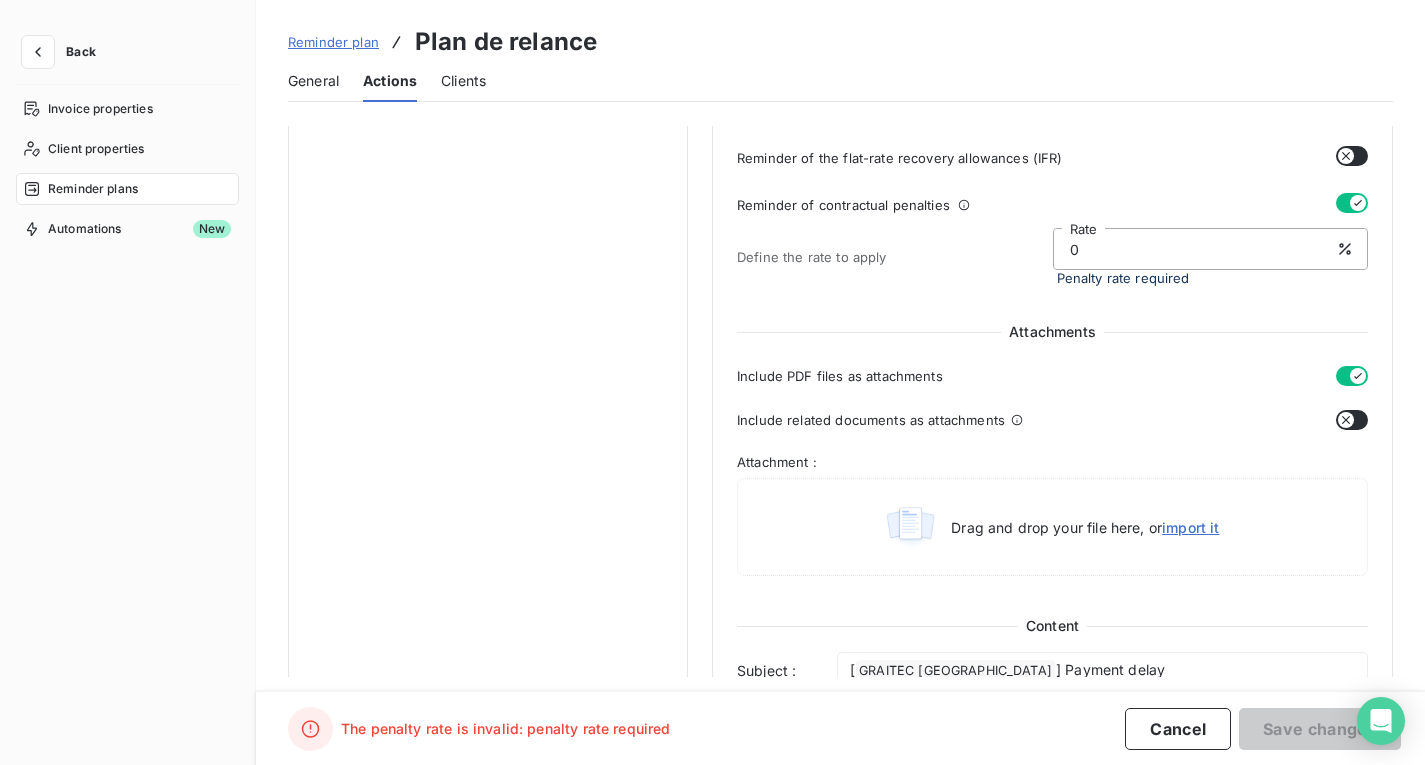scroll, scrollTop: 800, scrollLeft: 0, axis: vertical 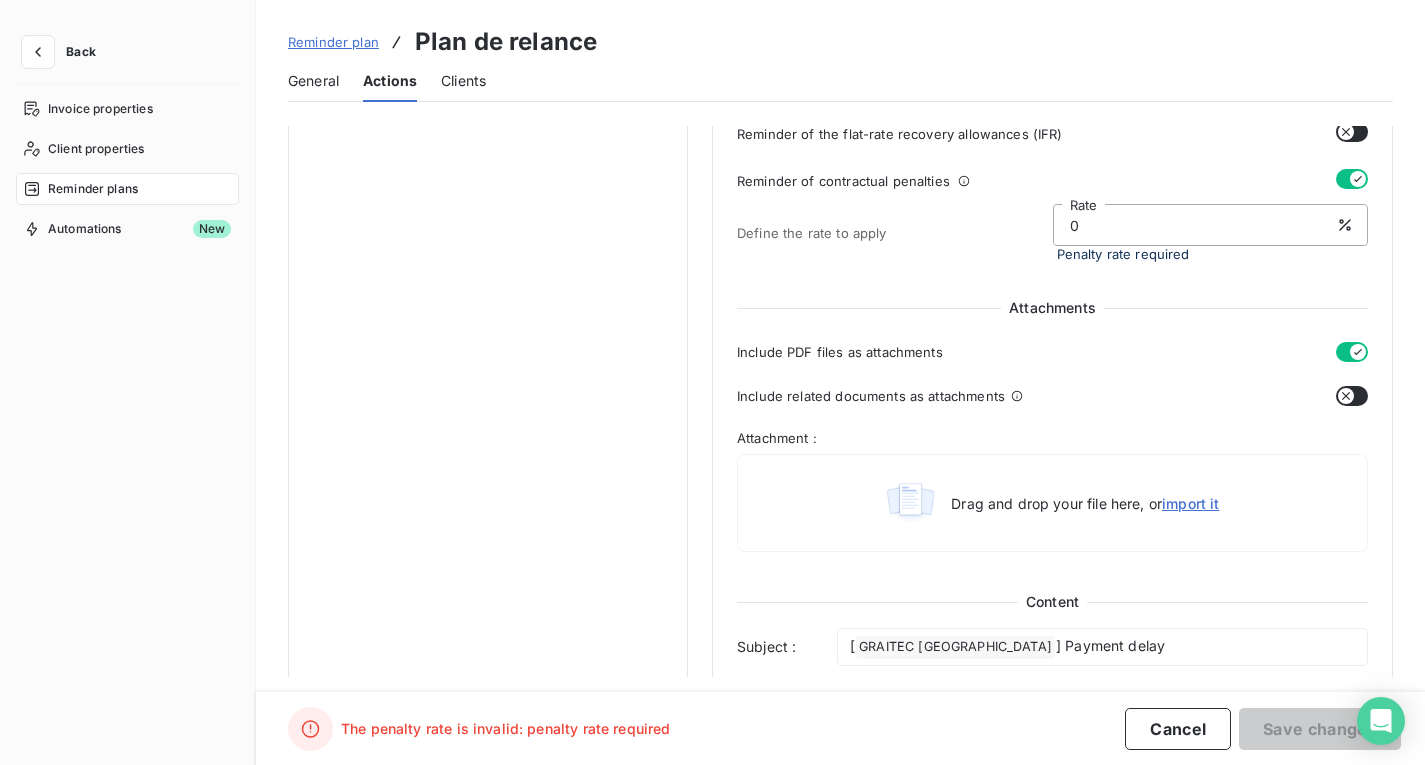 click 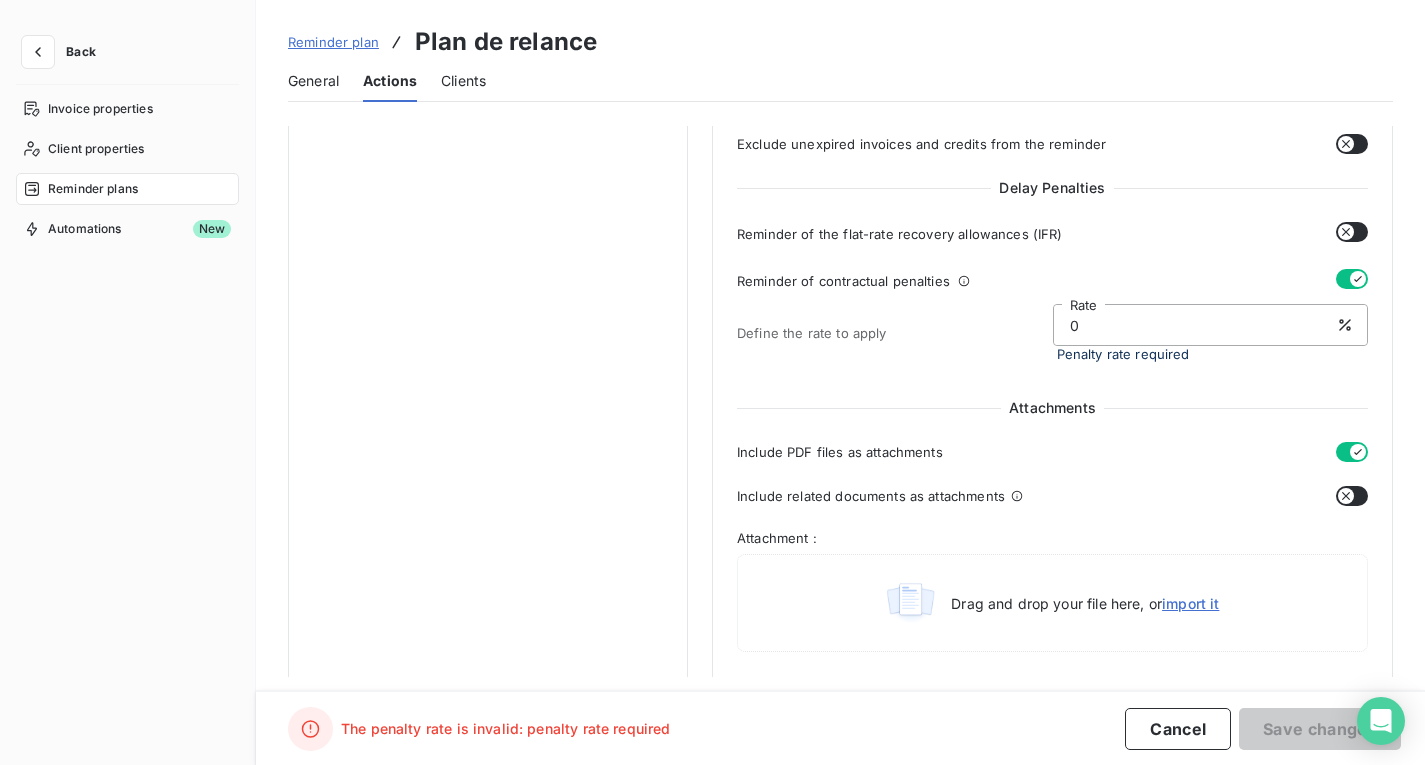 scroll, scrollTop: 700, scrollLeft: 0, axis: vertical 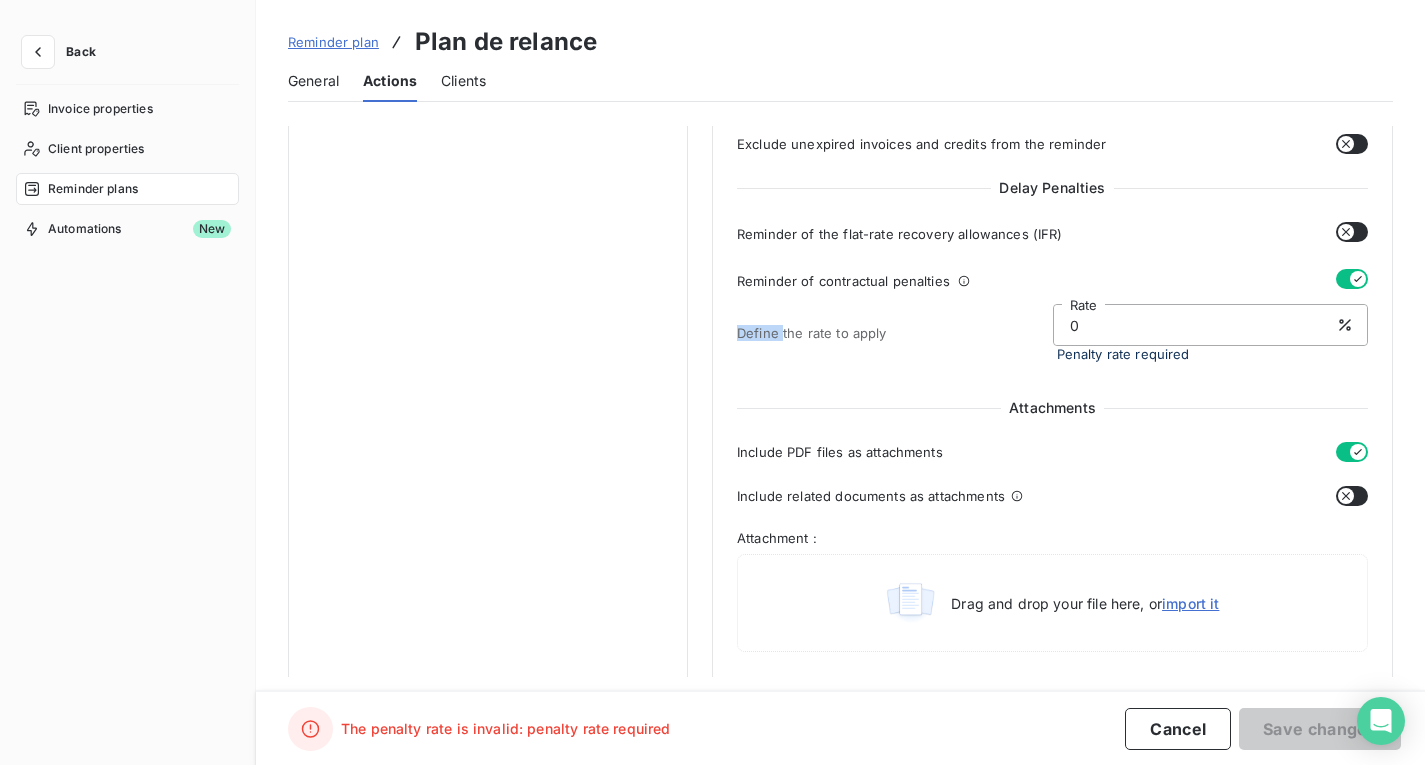 click on "Reminder of the flat-rate recovery allowances (IFR) Penalty + 40,00€ Reminder of contractual penalties Define the rate to apply 0 Rate Penalty rate required" at bounding box center (1052, 298) 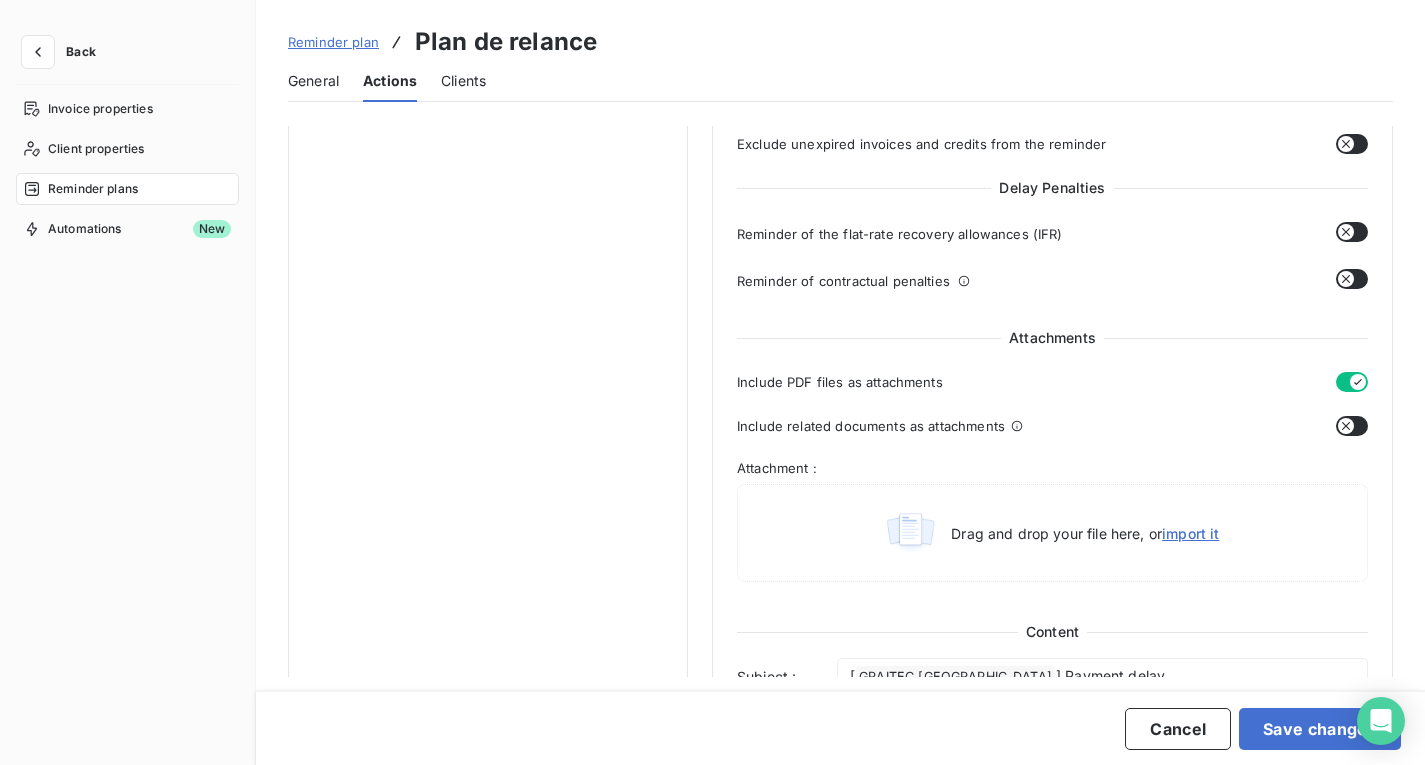 scroll, scrollTop: 900, scrollLeft: 0, axis: vertical 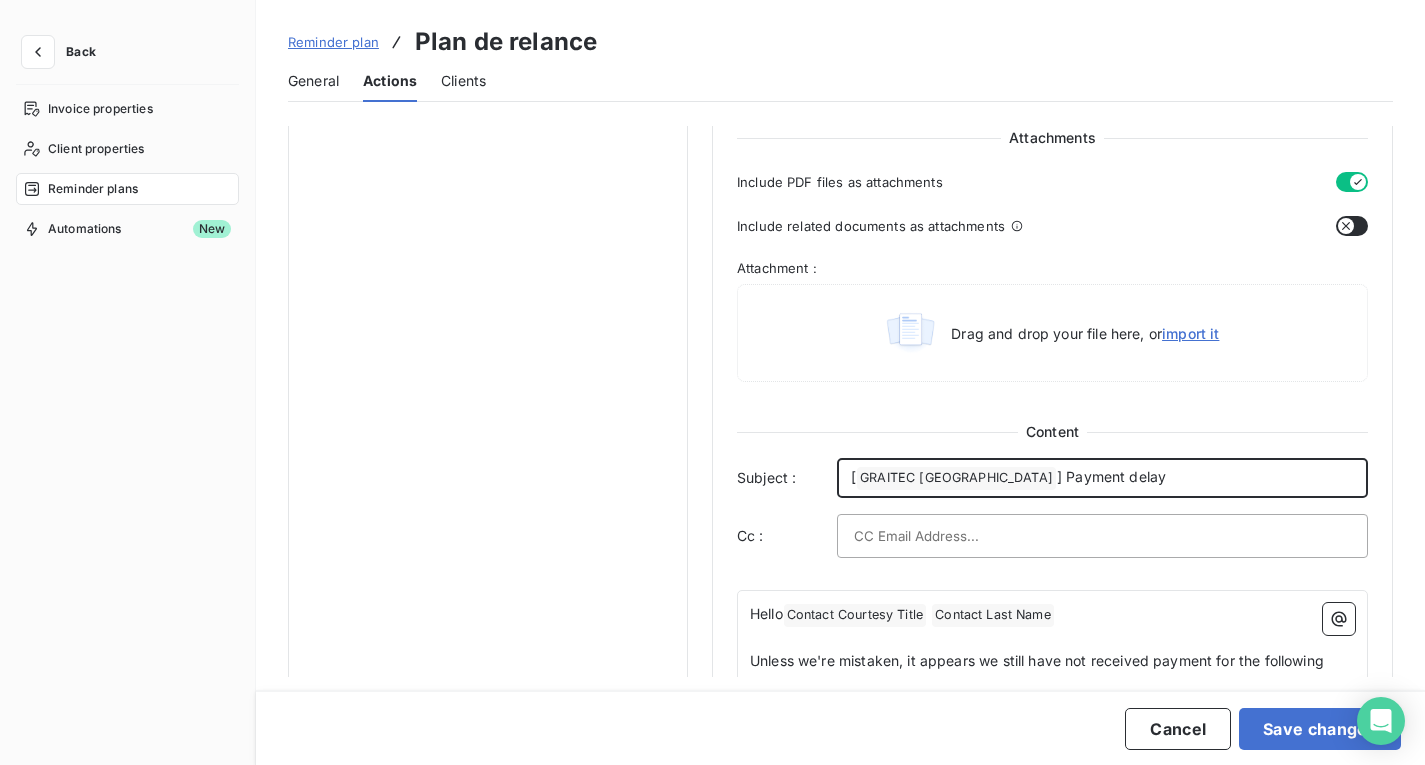 click on "[ GRAITEC PORTUGAL ﻿ ] Payment delay" at bounding box center [1102, 478] 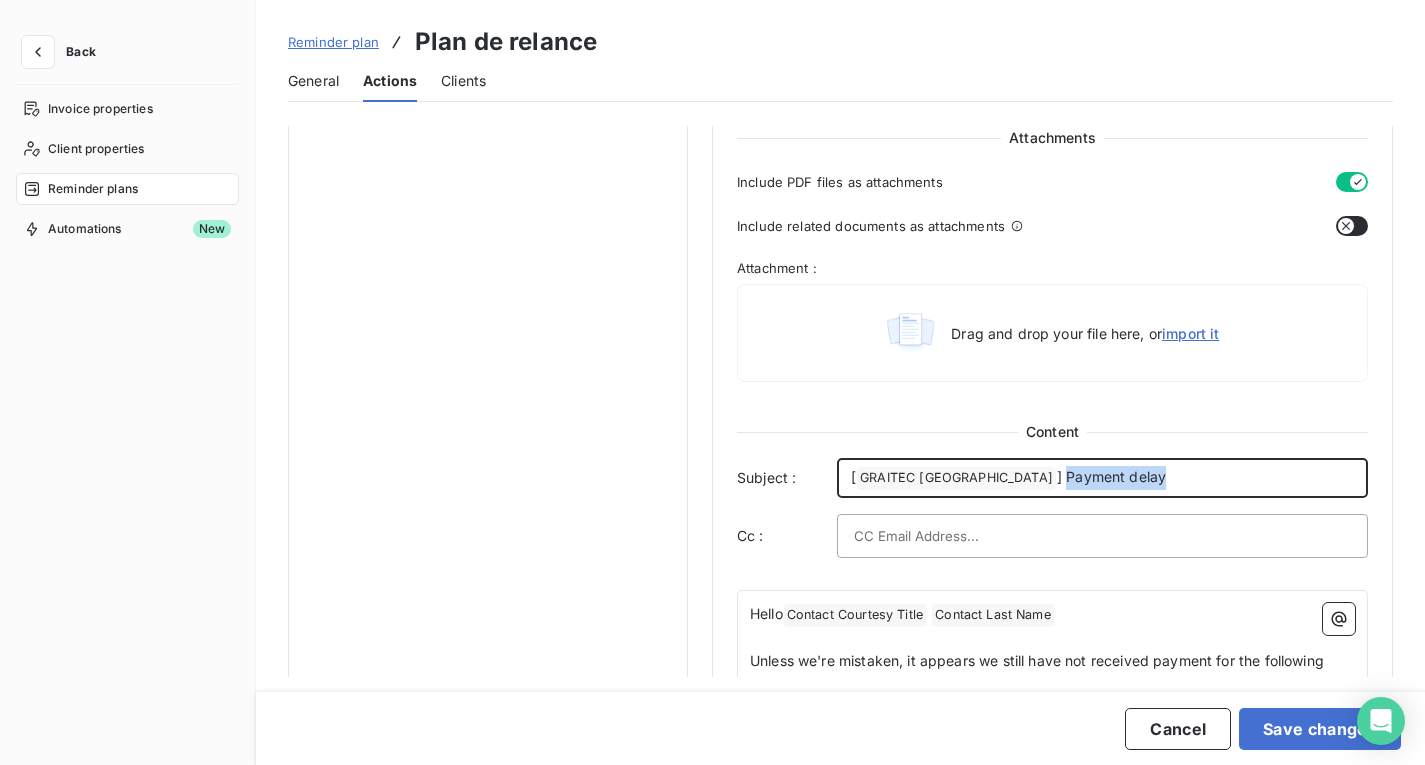 drag, startPoint x: 1004, startPoint y: 479, endPoint x: 1119, endPoint y: 474, distance: 115.10864 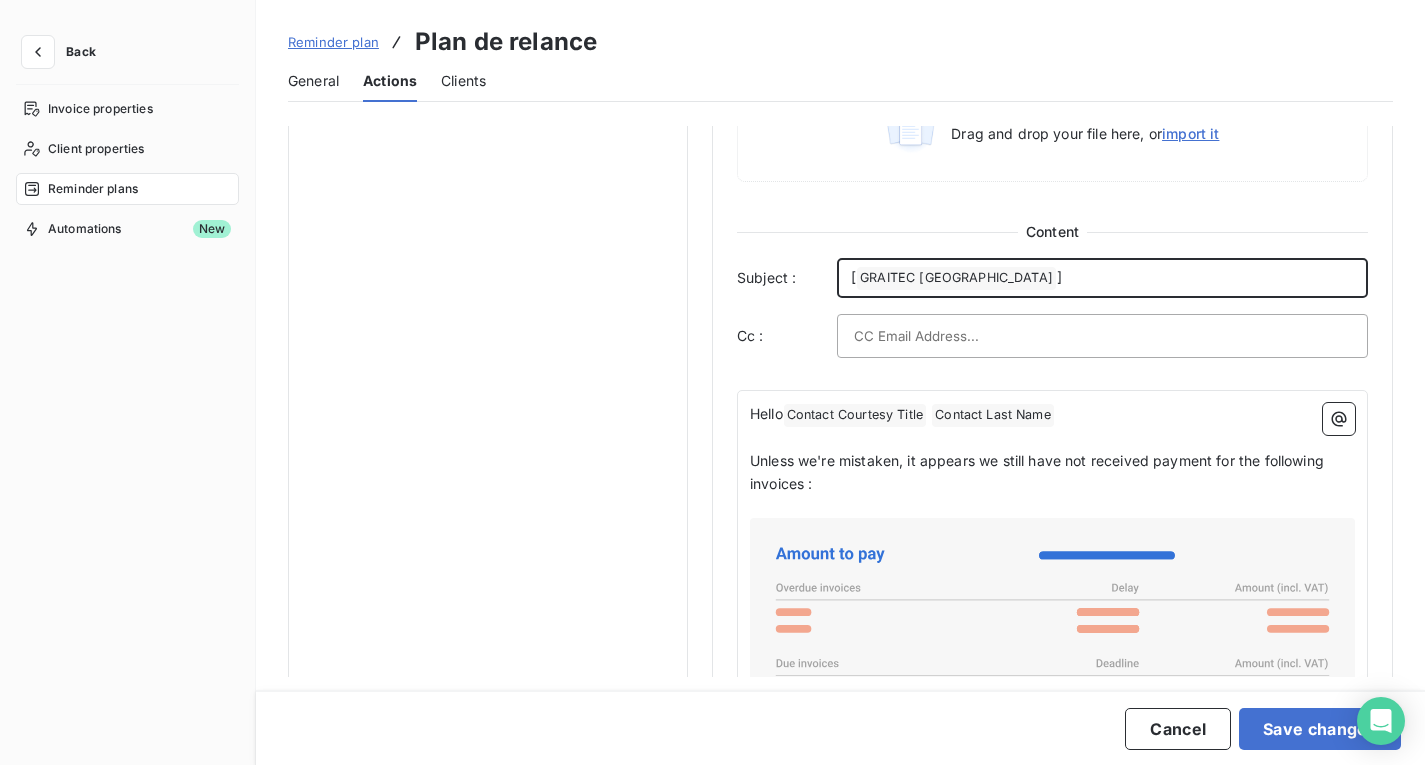 scroll, scrollTop: 1200, scrollLeft: 0, axis: vertical 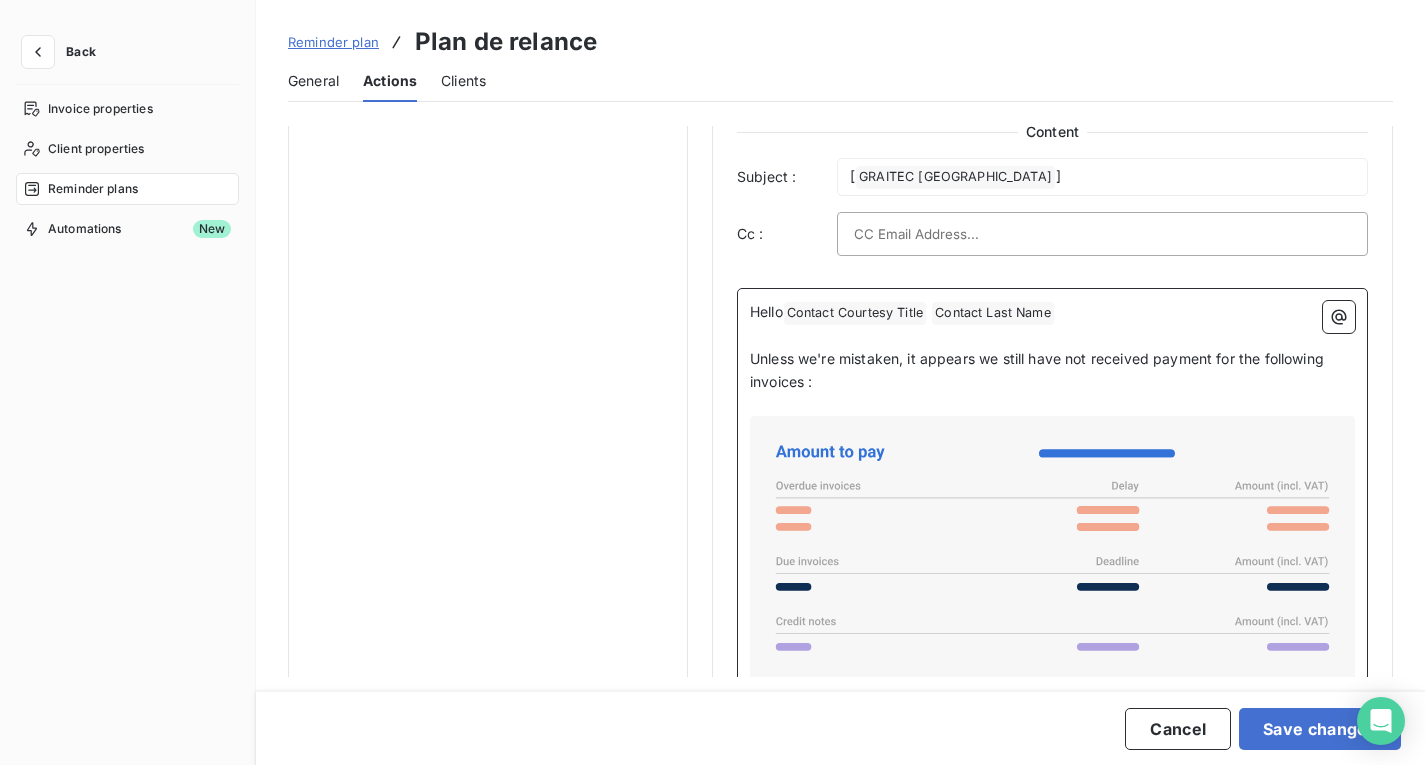 click on "Contact Courtesy Title ﻿" at bounding box center [855, 313] 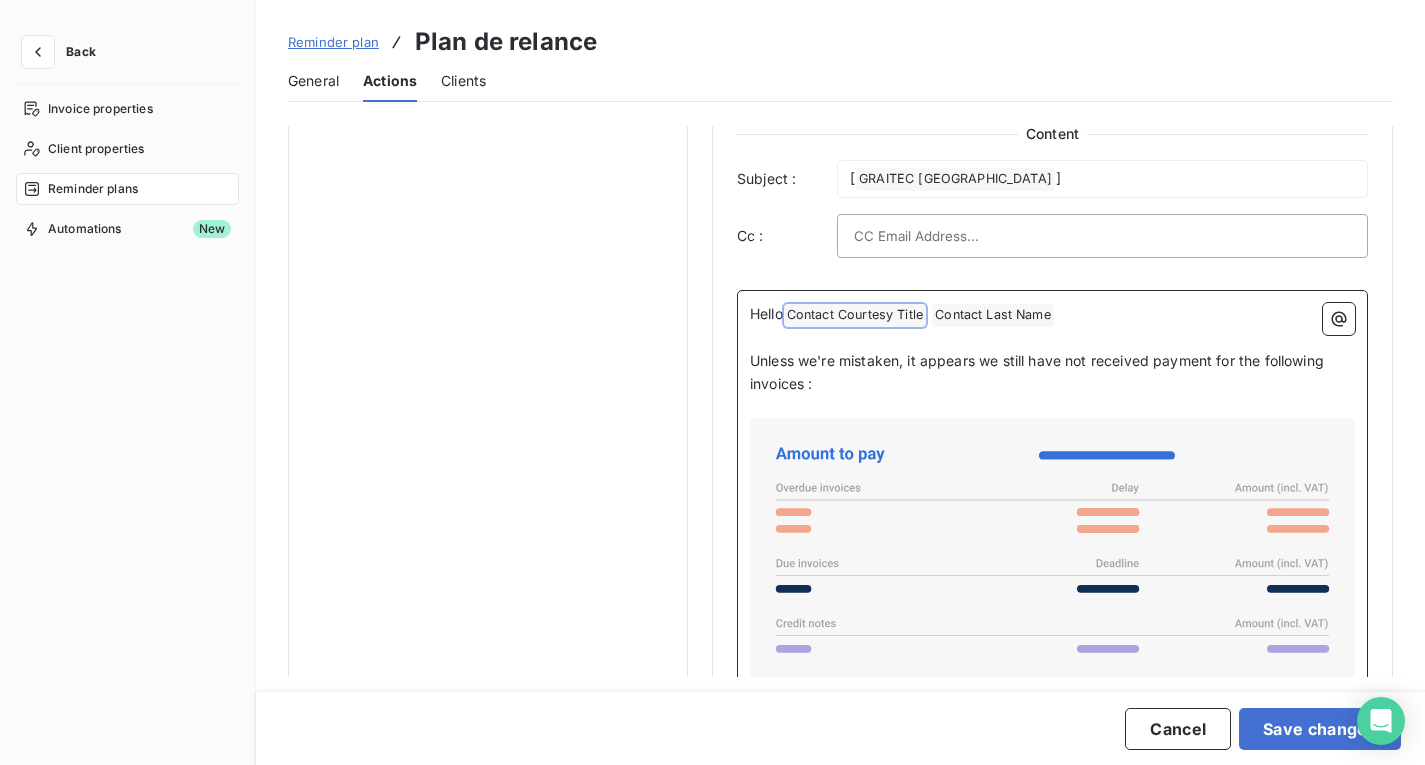 click on "Contact Last Name ﻿" at bounding box center (993, 315) 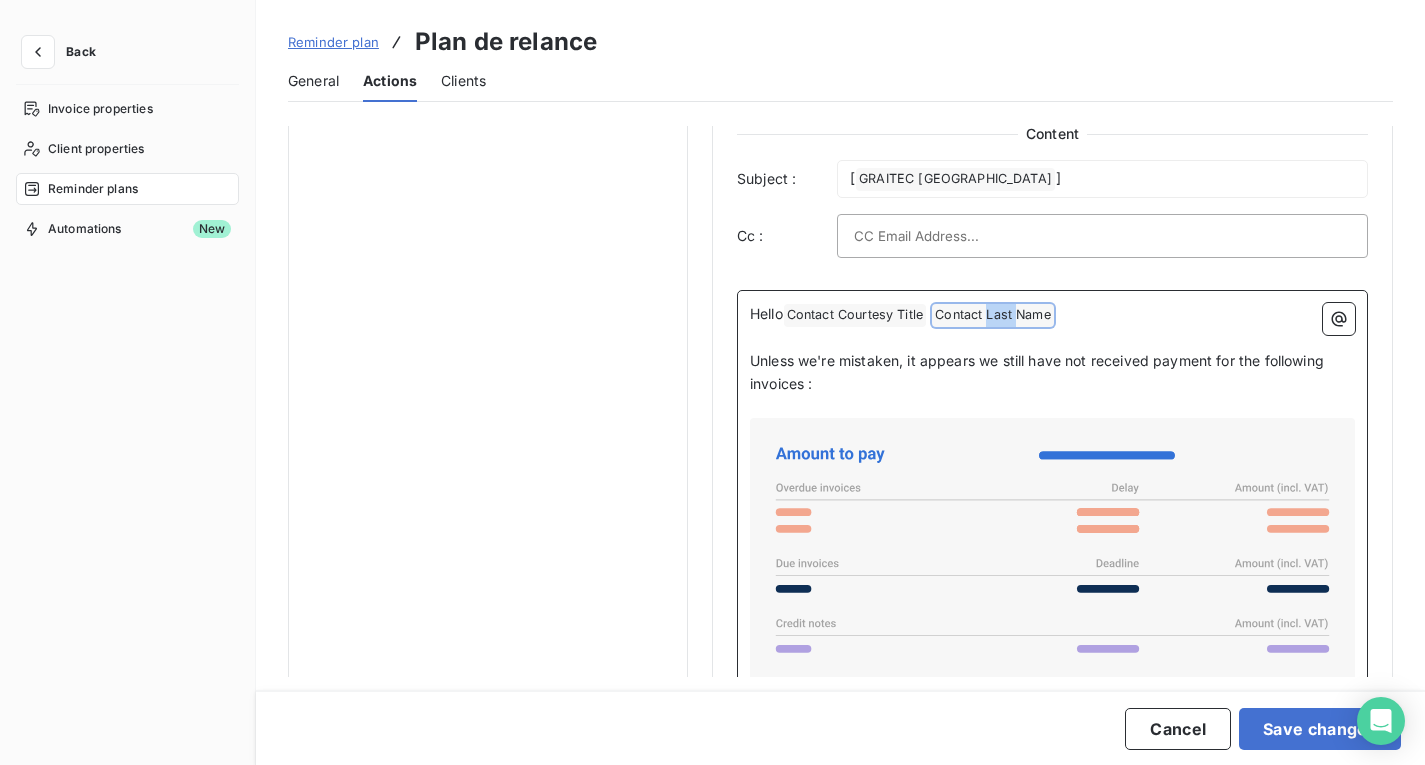 click on "Contact Last Name ﻿" at bounding box center (993, 315) 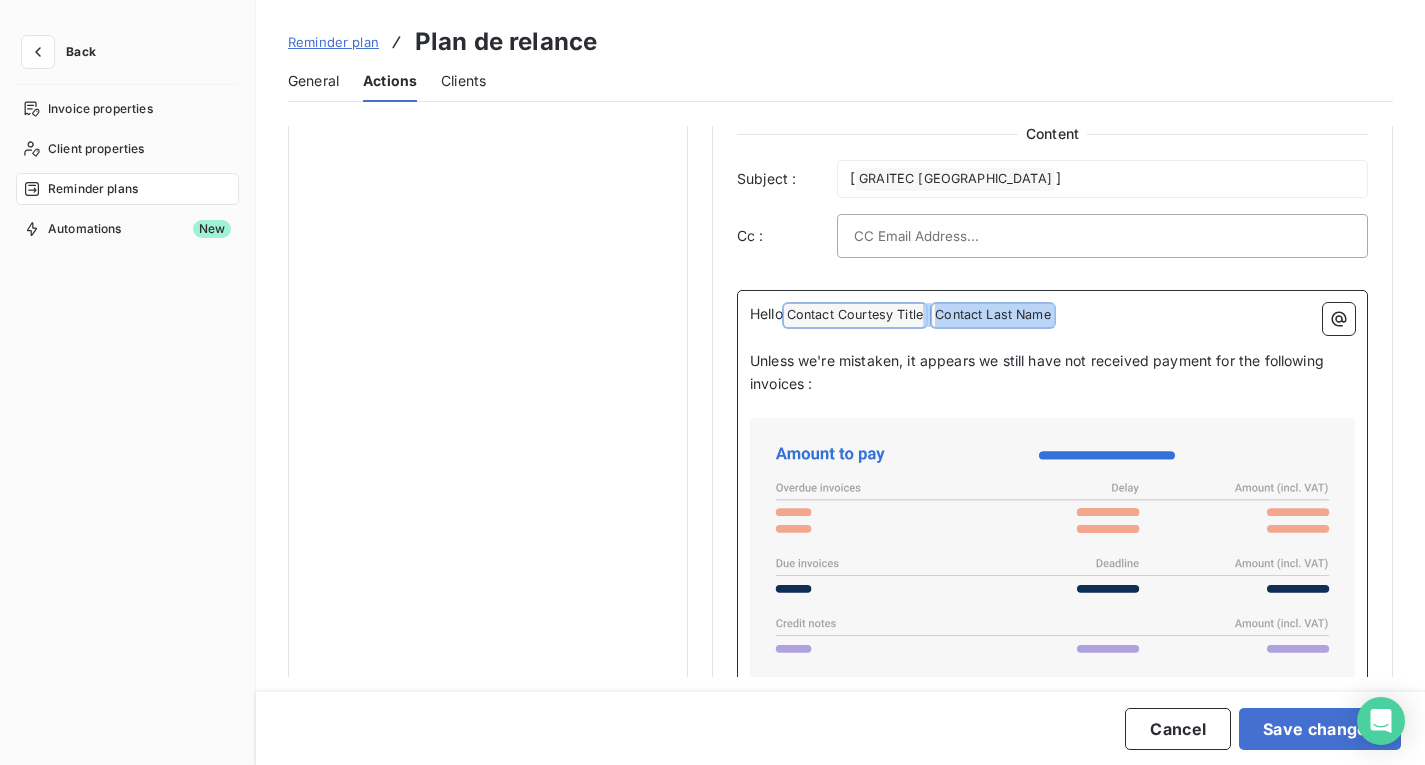 drag, startPoint x: 1088, startPoint y: 320, endPoint x: 823, endPoint y: 314, distance: 265.0679 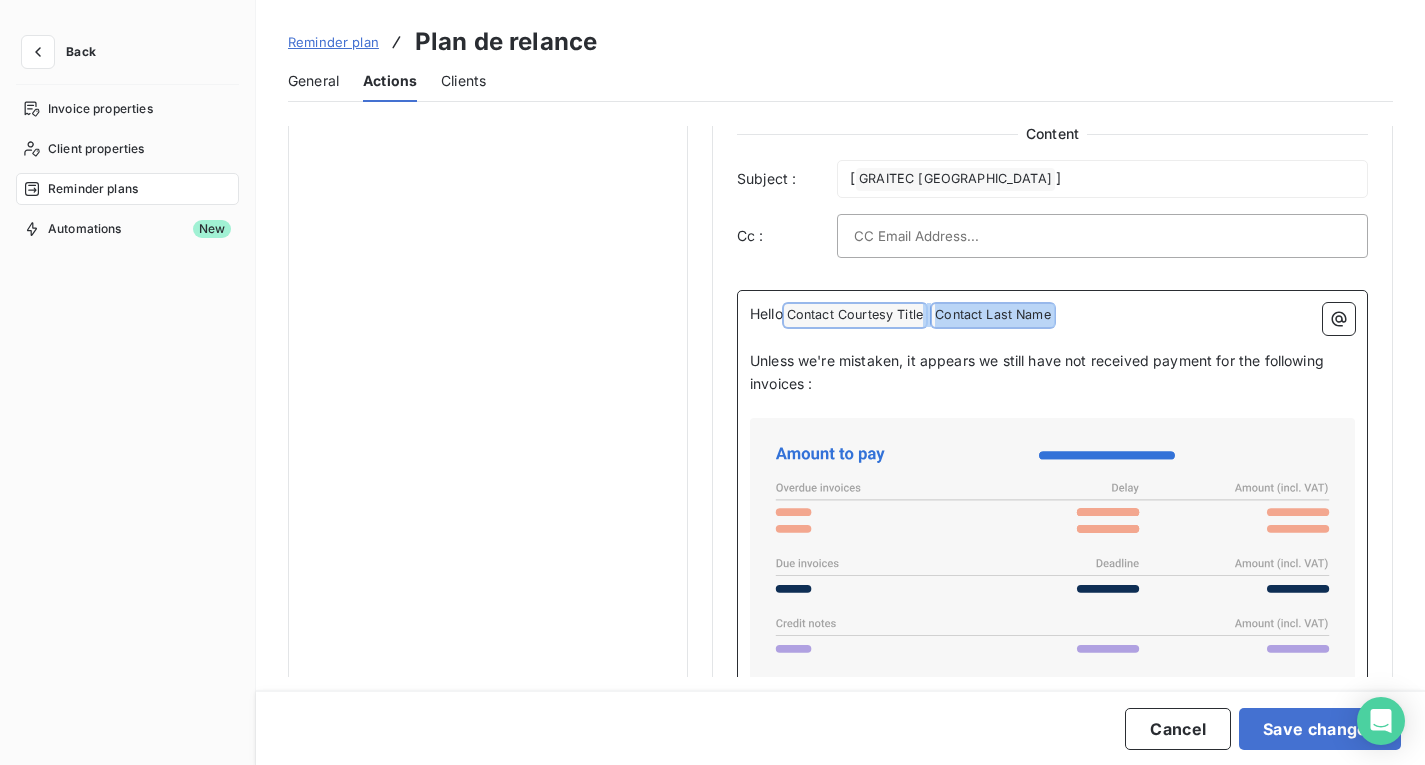 click on "Hello  Contact Courtesy Title ﻿   Contact Last Name ﻿ ﻿" at bounding box center [1052, 315] 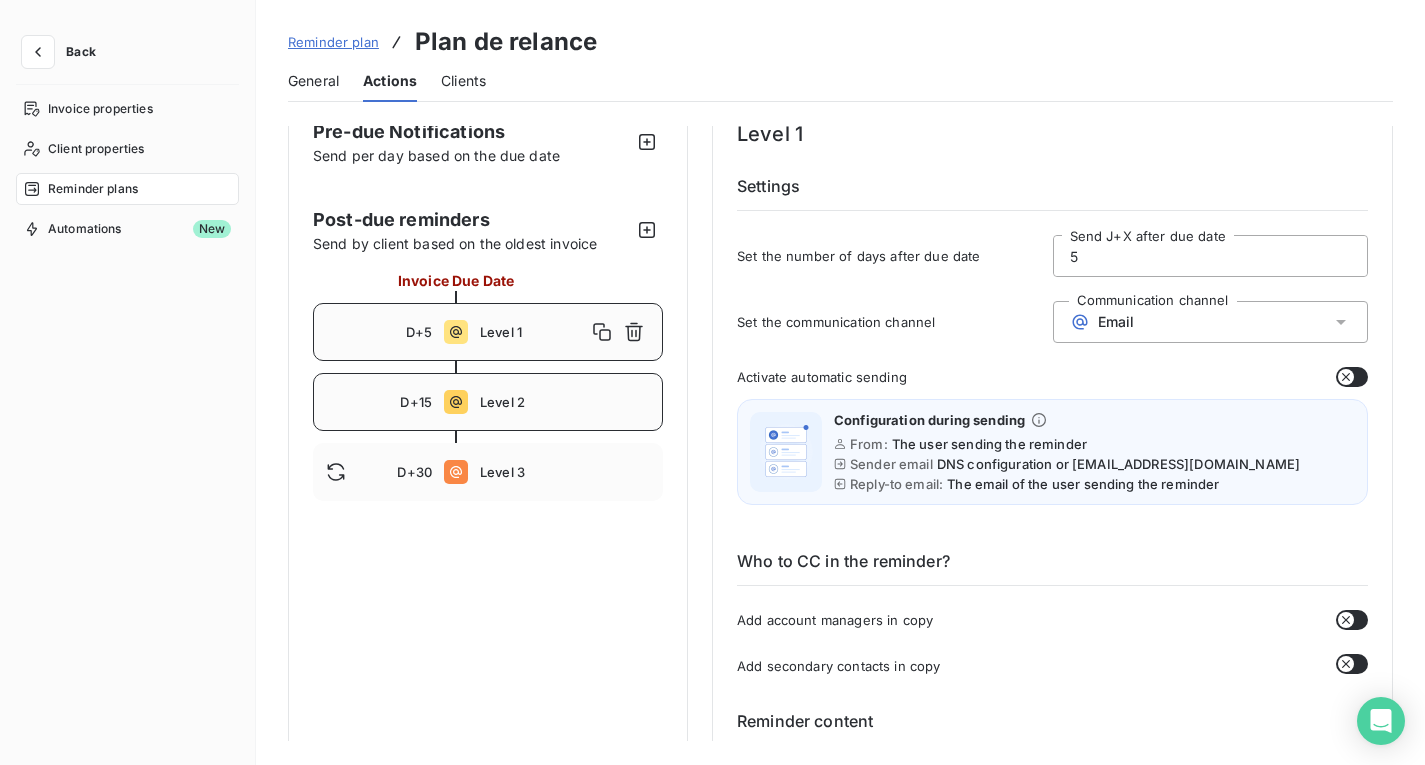 scroll, scrollTop: 0, scrollLeft: 0, axis: both 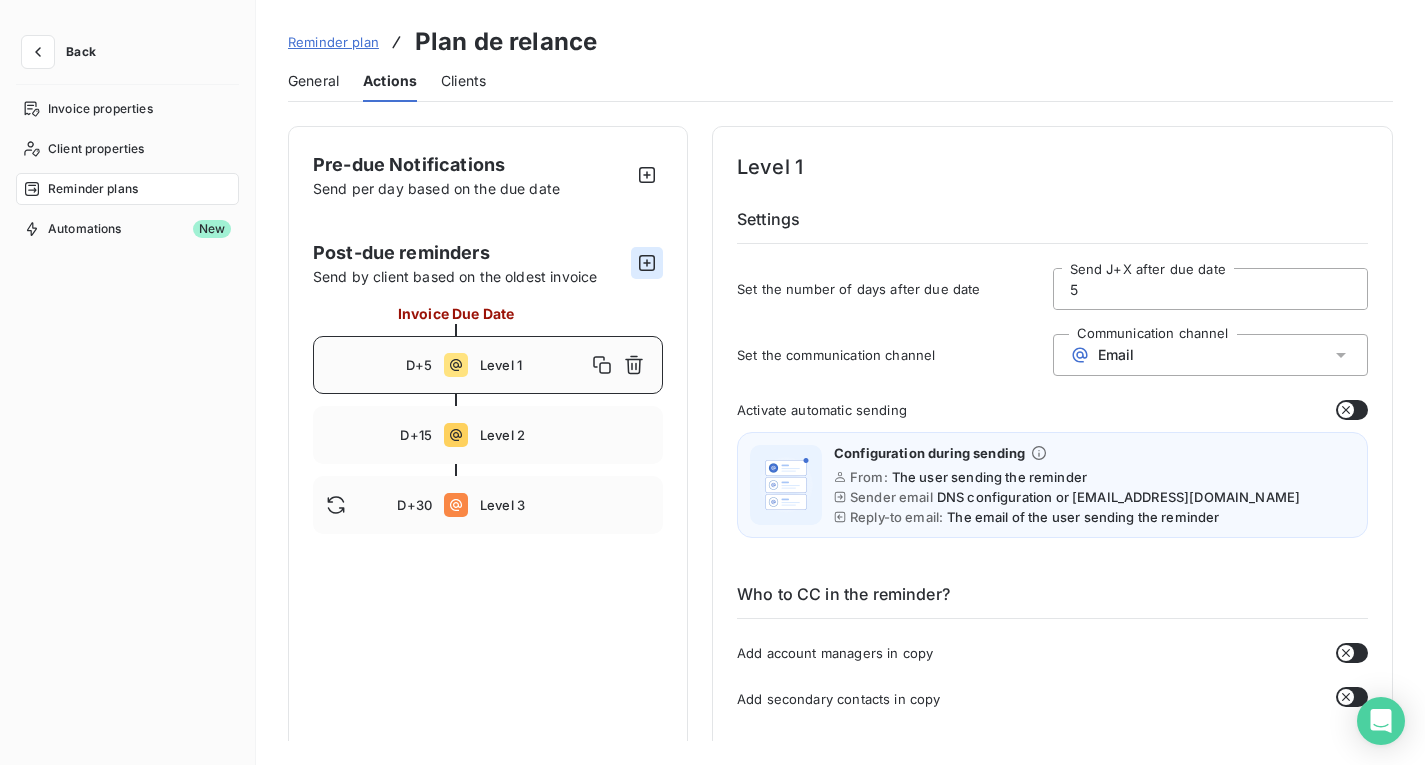 click 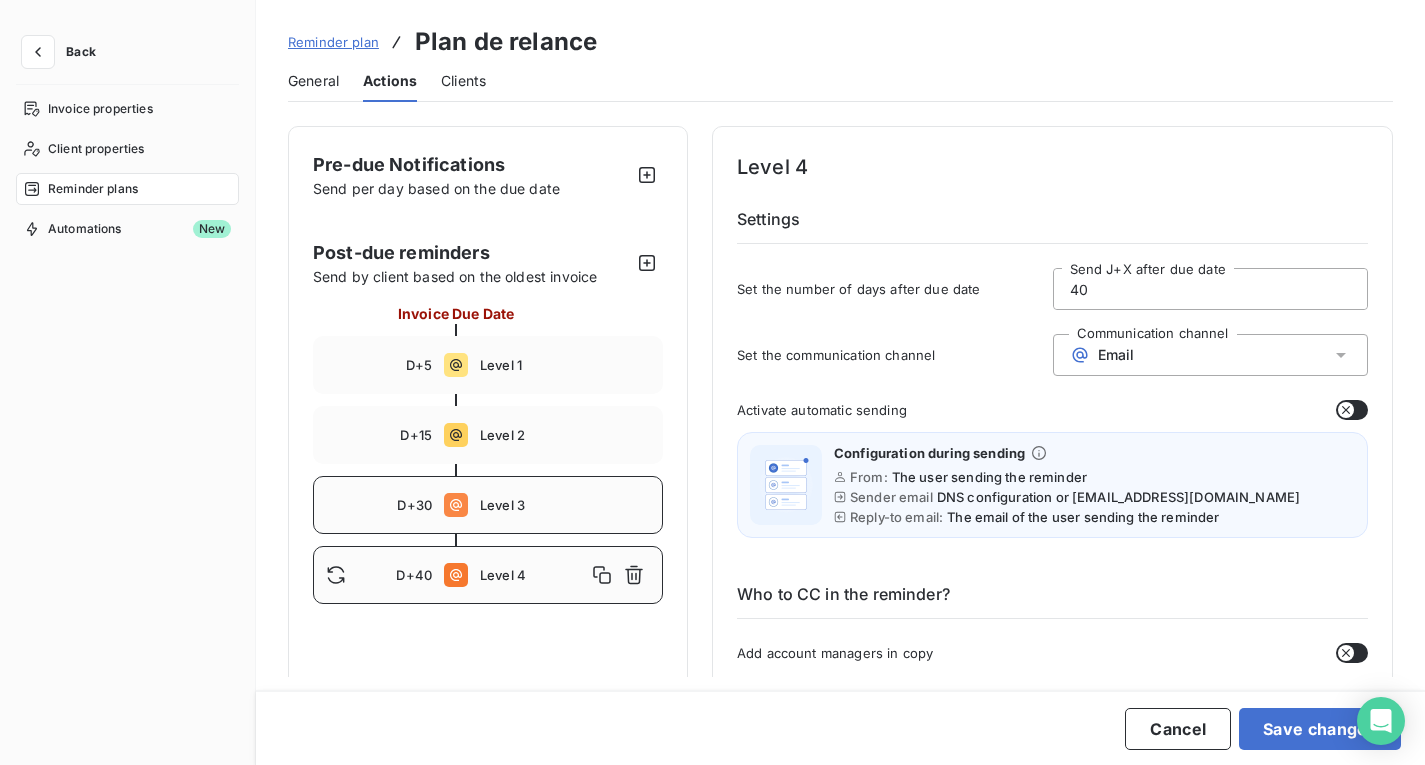 click on "Level 3" at bounding box center (565, 505) 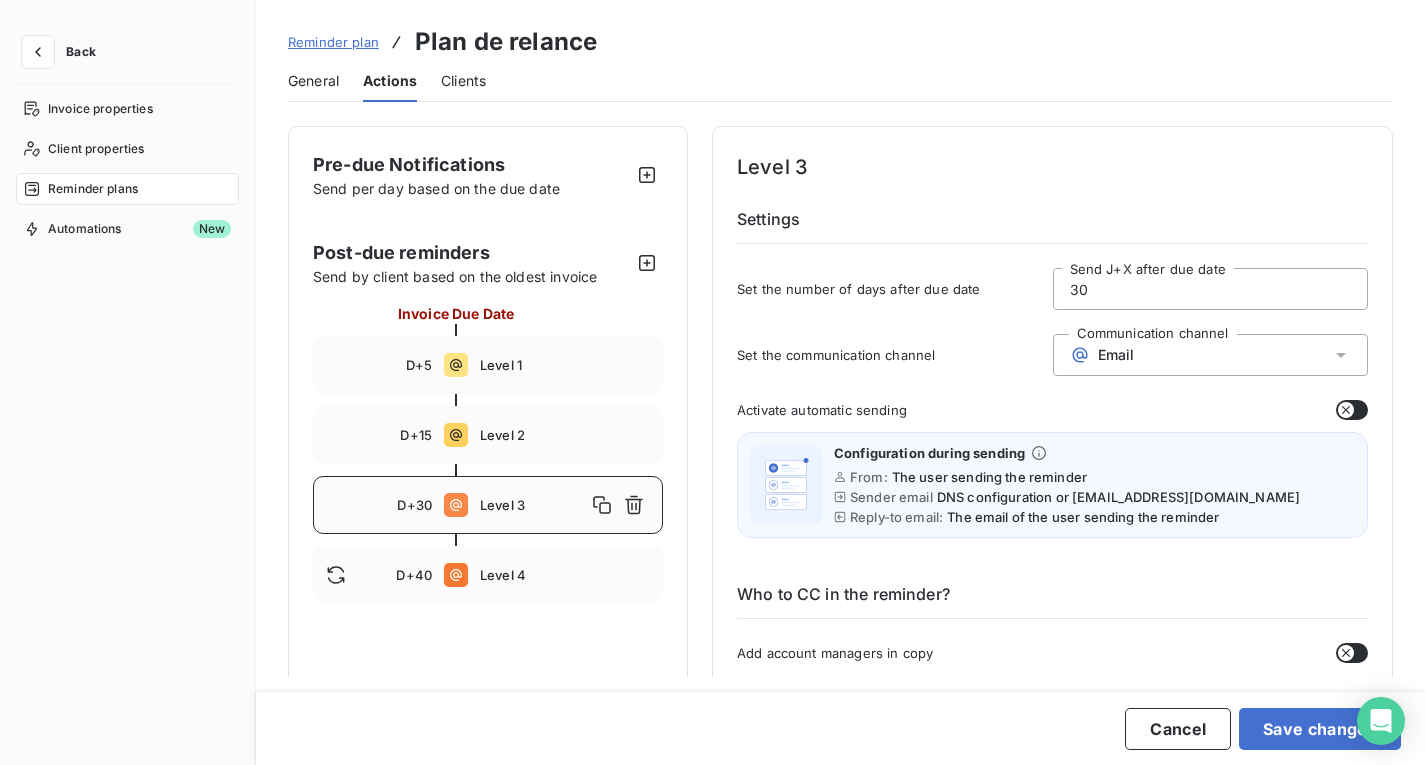 drag, startPoint x: 1071, startPoint y: 296, endPoint x: 1036, endPoint y: 296, distance: 35 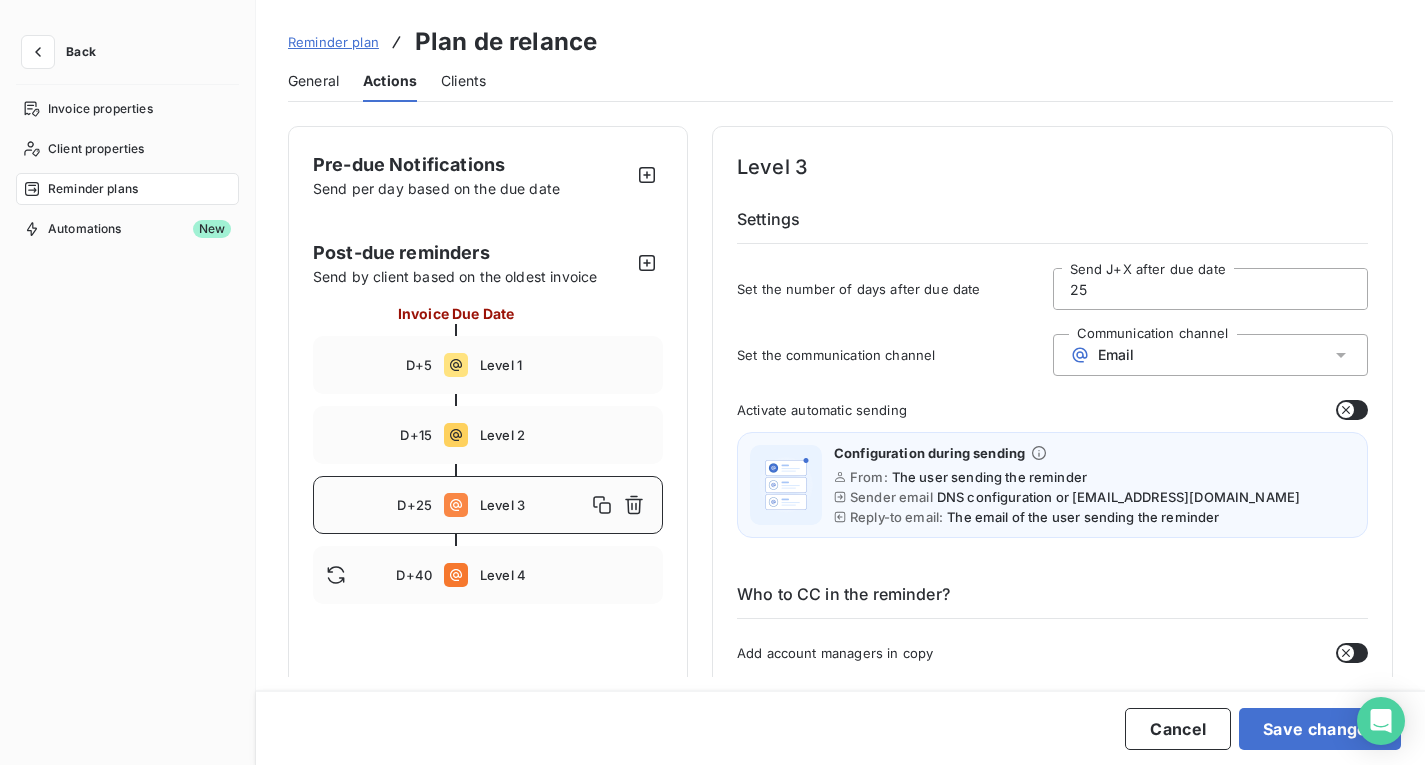 drag, startPoint x: 1036, startPoint y: 296, endPoint x: 713, endPoint y: 447, distance: 356.55295 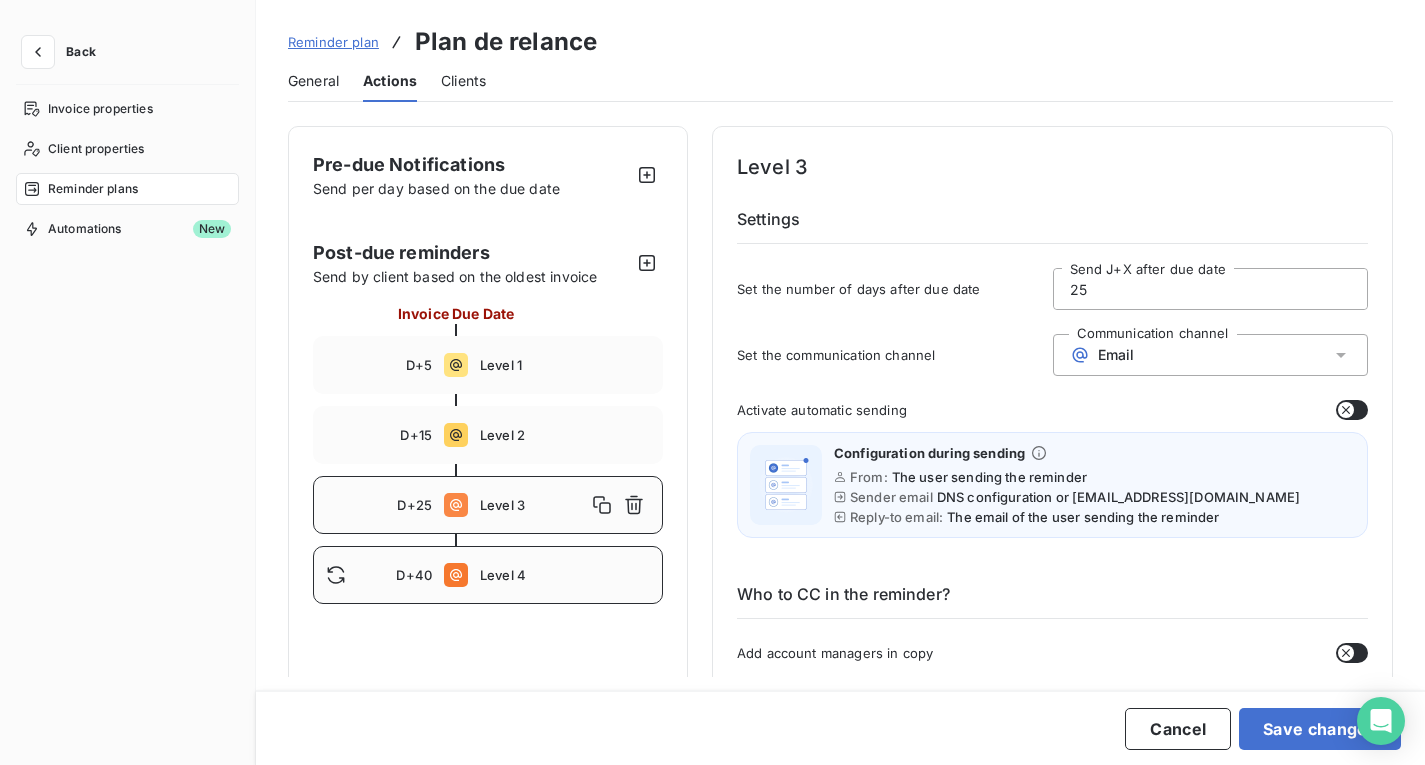 click on "Level 4" at bounding box center (565, 575) 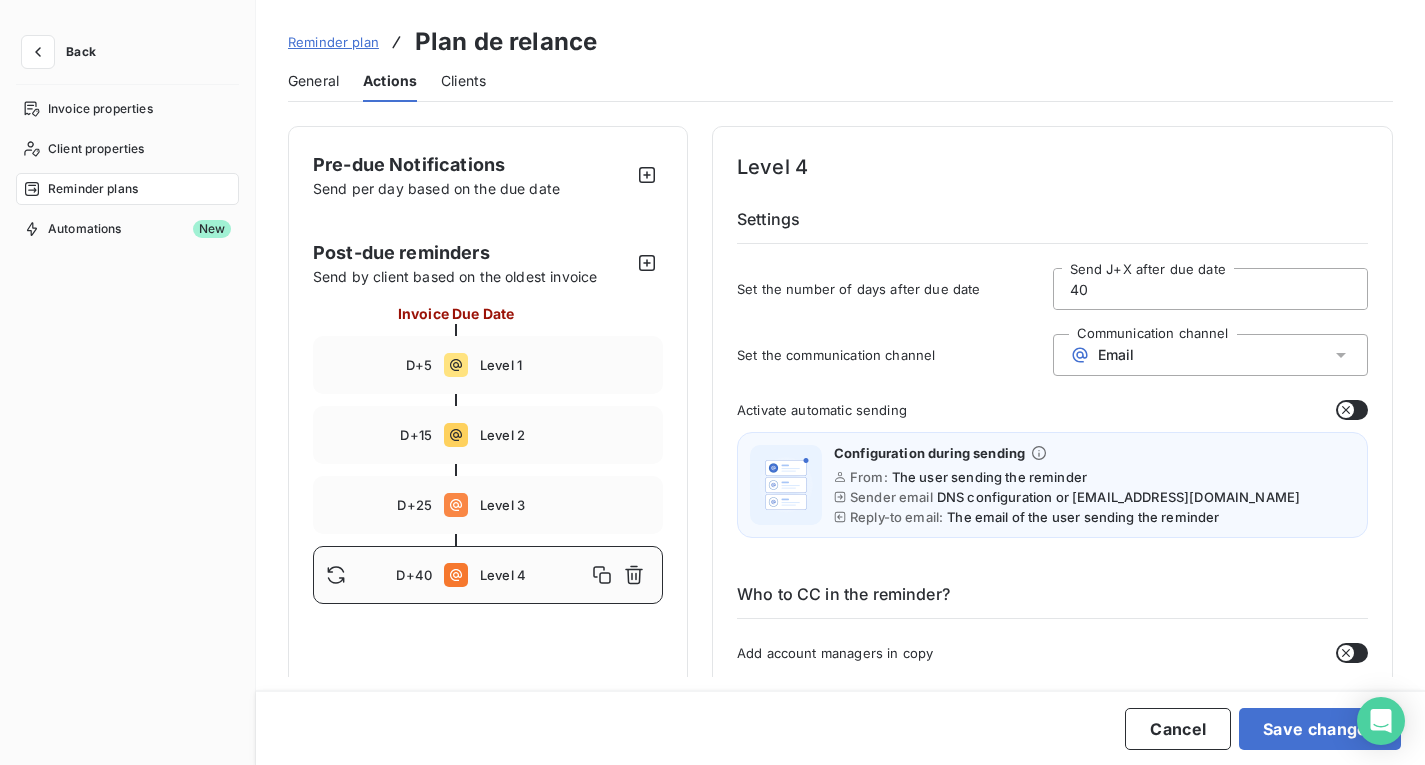drag, startPoint x: 1108, startPoint y: 289, endPoint x: 1004, endPoint y: 284, distance: 104.120125 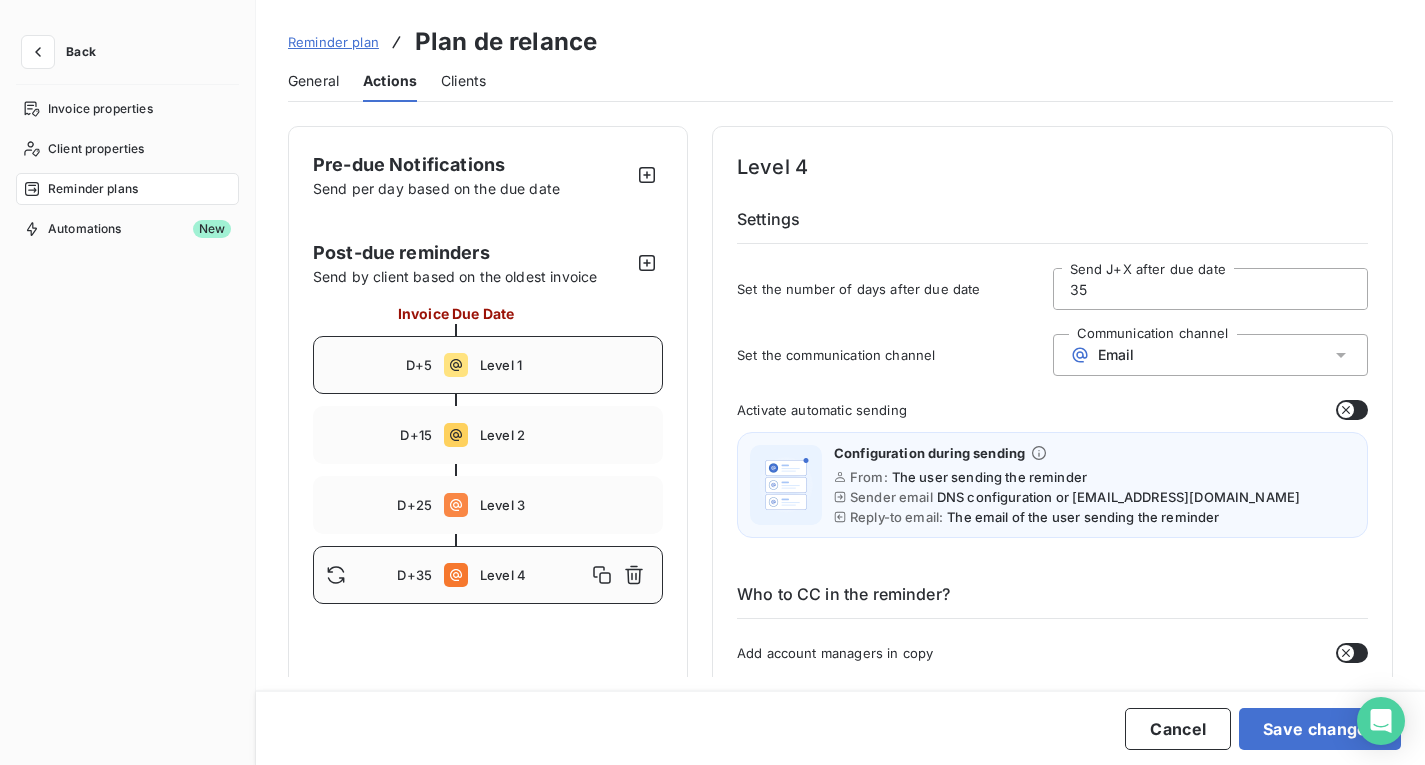 click on "D+5 Level 1" at bounding box center [488, 365] 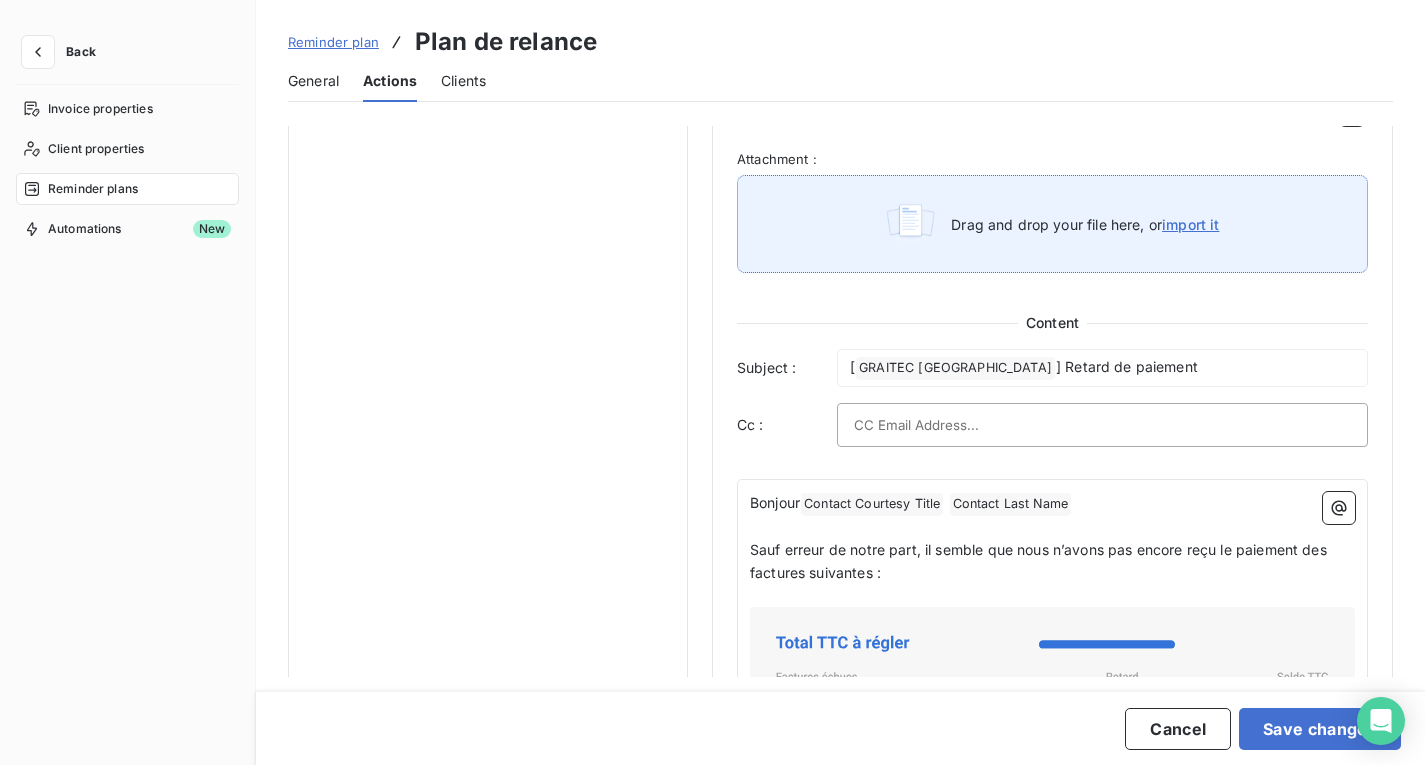 scroll, scrollTop: 900, scrollLeft: 0, axis: vertical 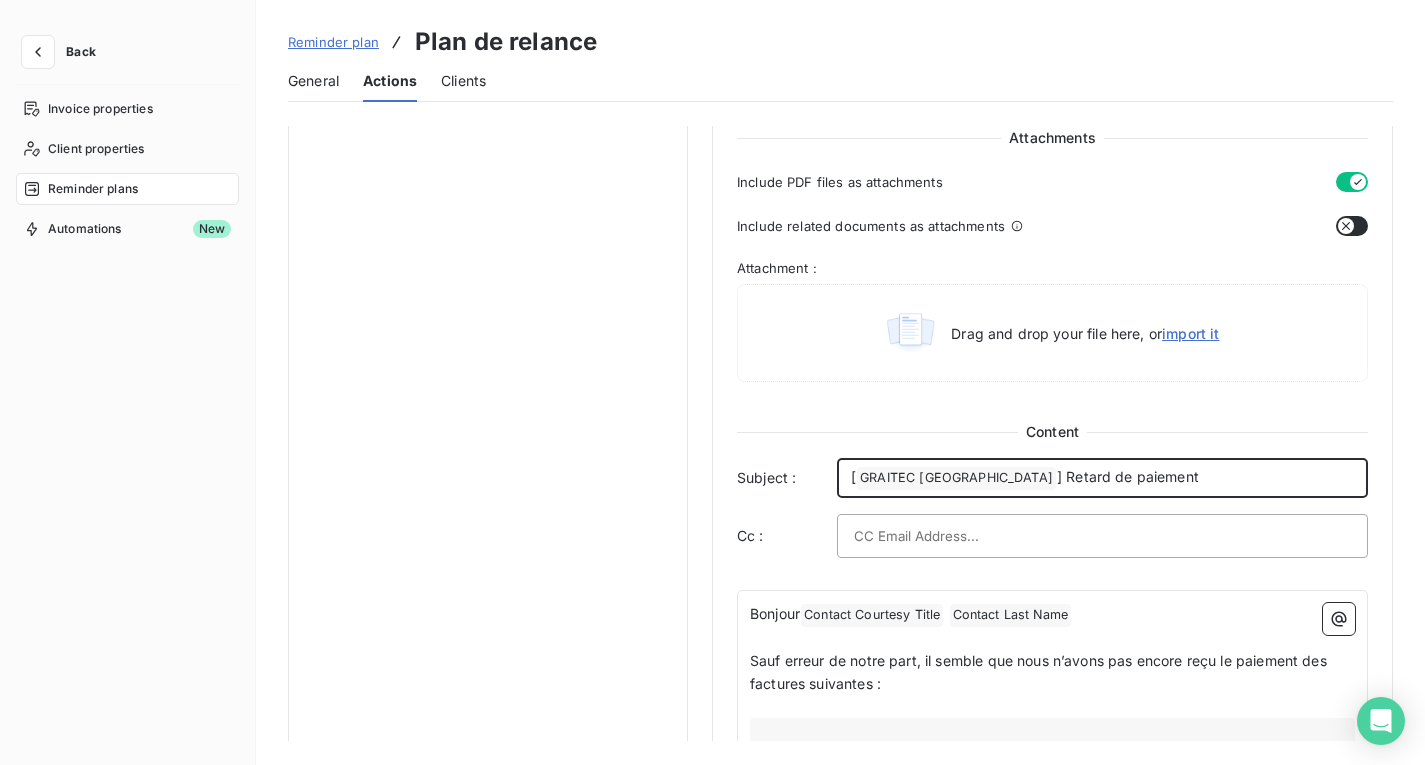 click on "[ GRAITEC PORTUGAL ﻿ ] Retard de paiement" at bounding box center [1102, 478] 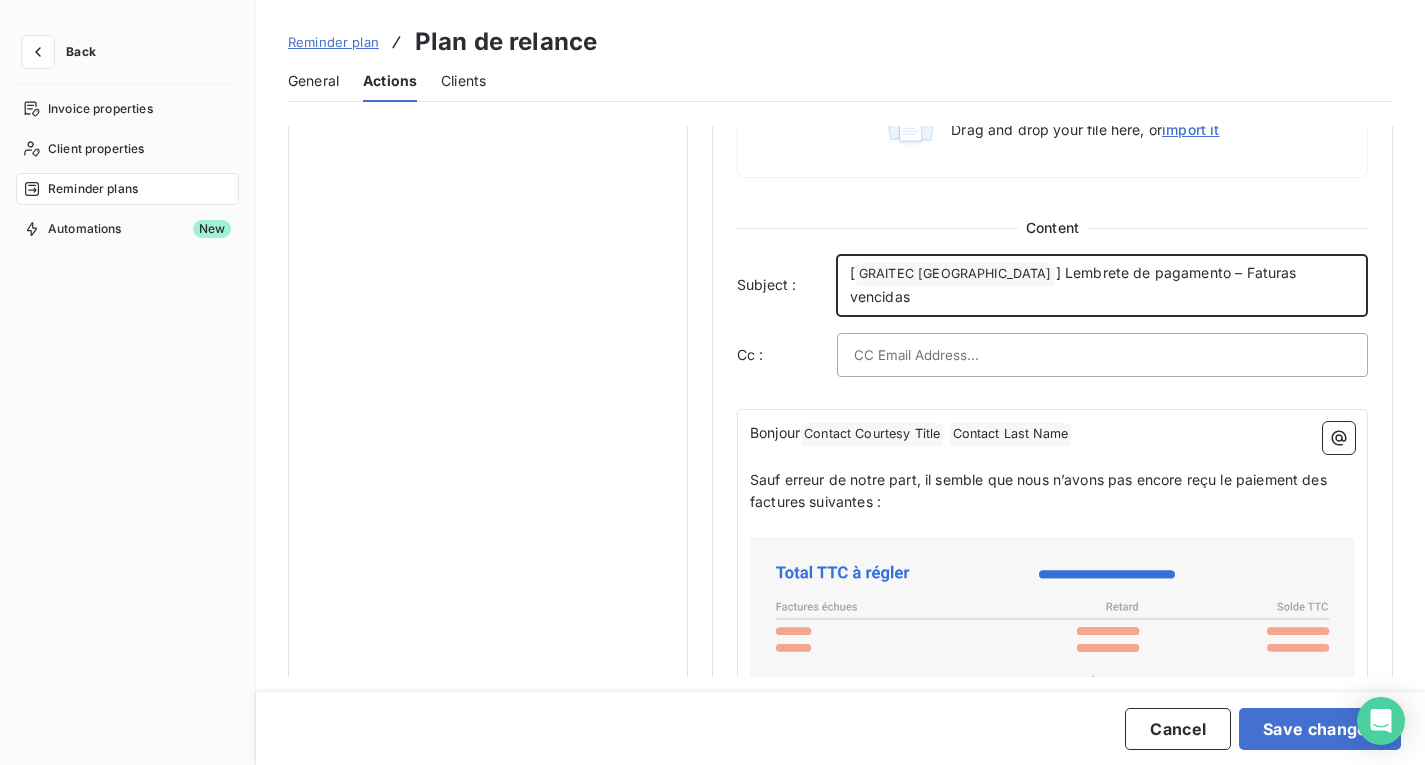 scroll, scrollTop: 1200, scrollLeft: 0, axis: vertical 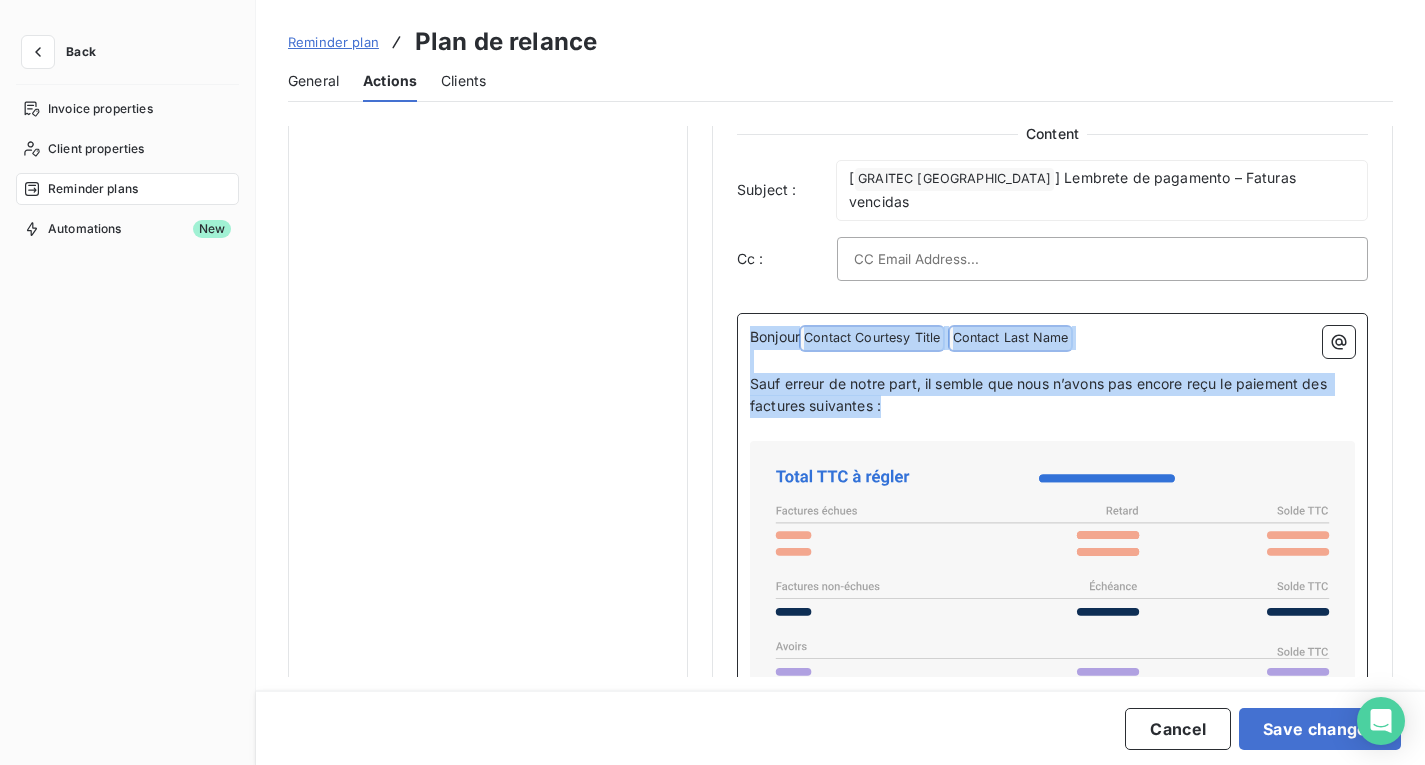 drag, startPoint x: 855, startPoint y: 378, endPoint x: 695, endPoint y: 315, distance: 171.95639 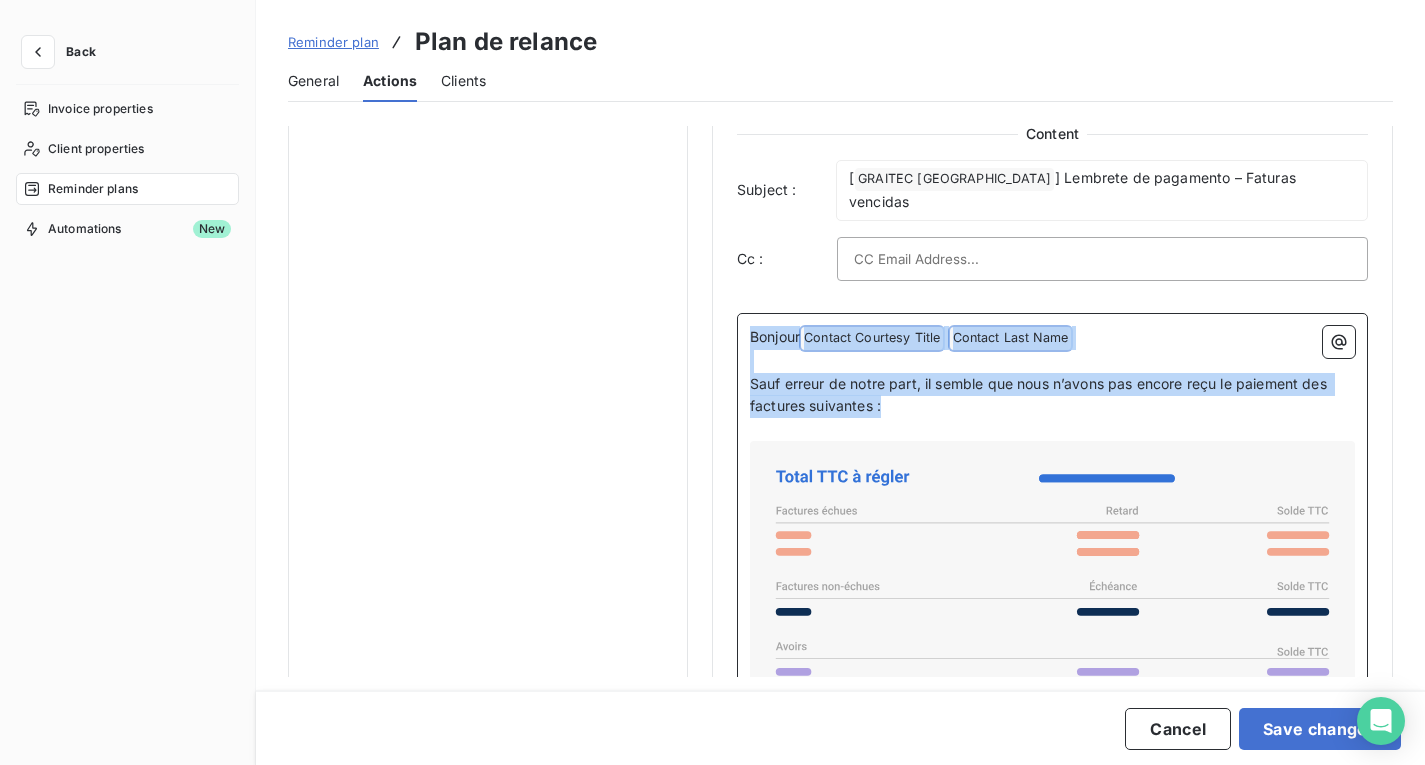 click on "Pre-due Notifications Send per day based on the due date Post-due reminders Send by client based on the oldest invoice Invoice Due Date D+5 Level 1   D+15 Level 2   D+30 Level 3   Level 1 Settings Set the number of days after due date 5 Send J+X after due date Set the communication channel Communication channel Email Activate automatic sending Configuration during sending From: The user sending the reminder Sender email DNS configuration or rappels@leanpay.io Reply-to email: The email of the user sending the reminder Who to CC in the reminder? Add account managers in copy Add secondary contacts in copy Reminder content Unexpired Invoices Exclude unexpired invoices and credits from the reminder Delay Penalties Reminder of the flat-rate recovery allowances (IFR) Penalty + 40,00€ Reminder of contractual penalties Define the rate to apply 0 Rate Attachments Include PDF files as attachments Include related documents as attachments Attachment   : Drag and drop your file here, or  import it Content Subject : [" at bounding box center [840, -34] 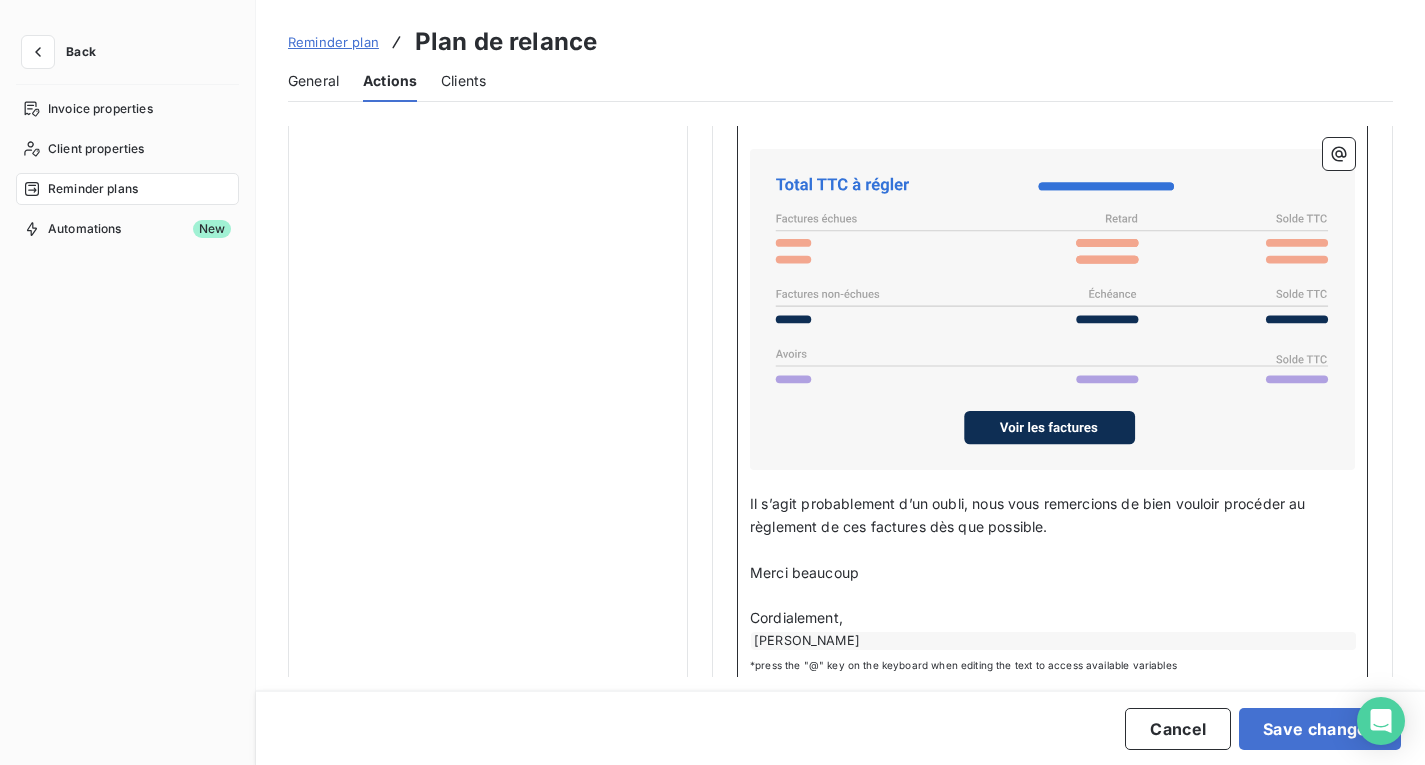 scroll, scrollTop: 1428, scrollLeft: 0, axis: vertical 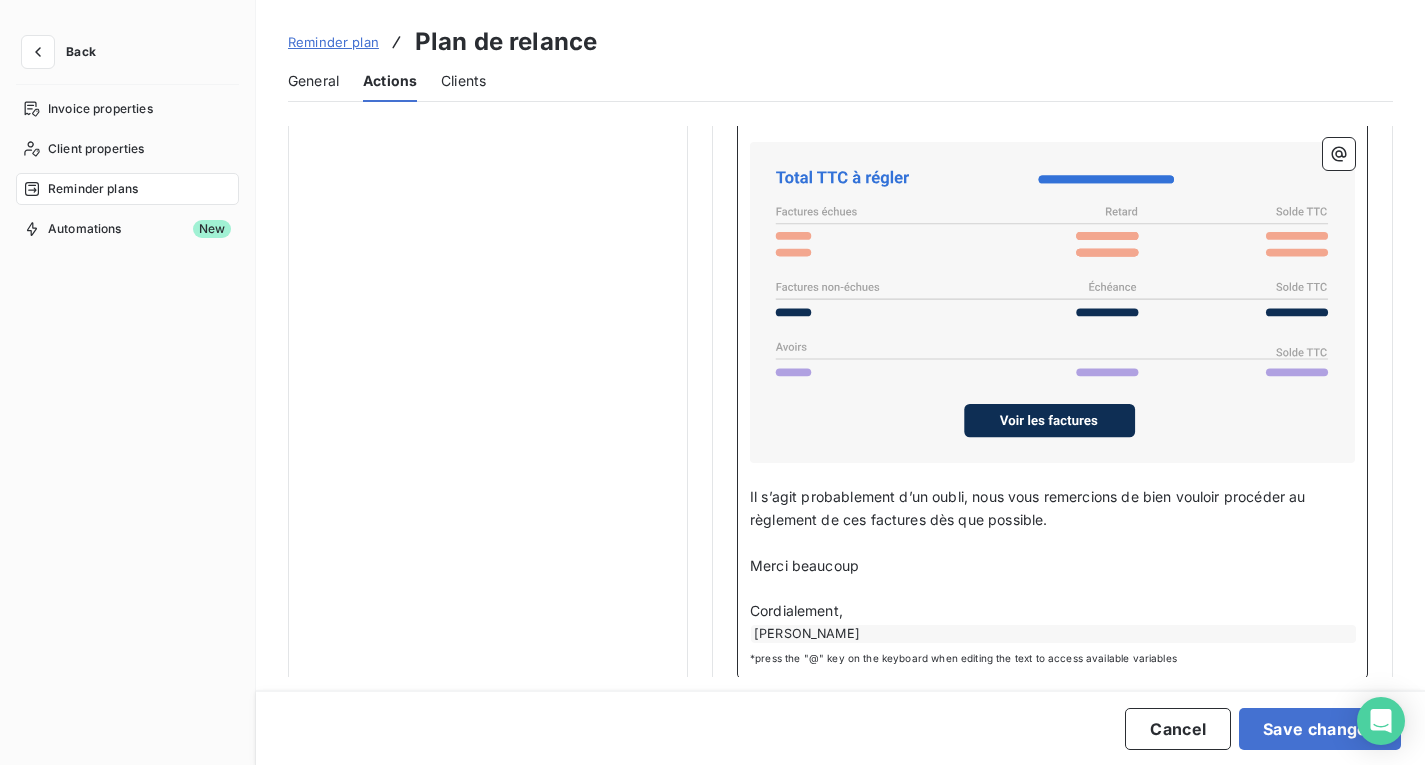 click on "Cordialement," at bounding box center (1052, 611) 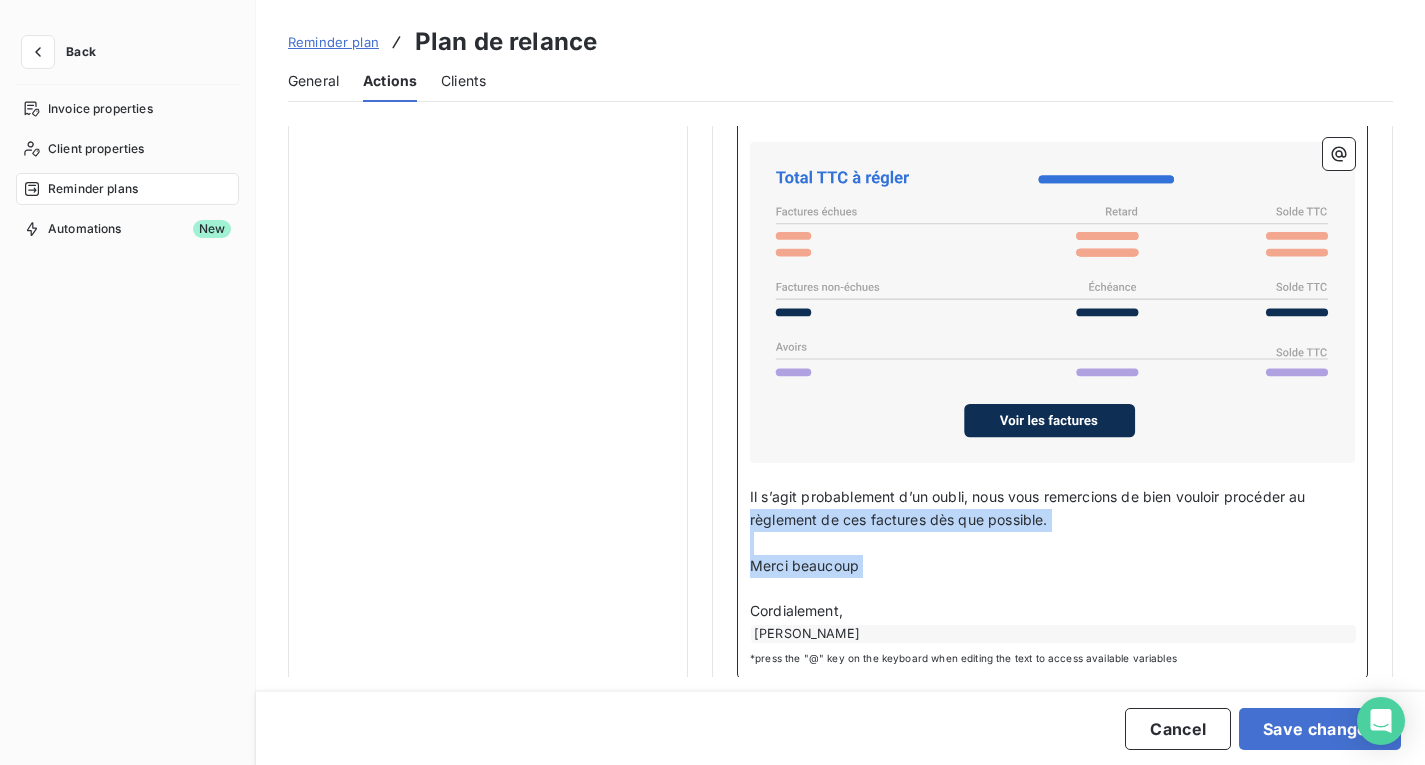 drag, startPoint x: 817, startPoint y: 558, endPoint x: 736, endPoint y: 498, distance: 100.80179 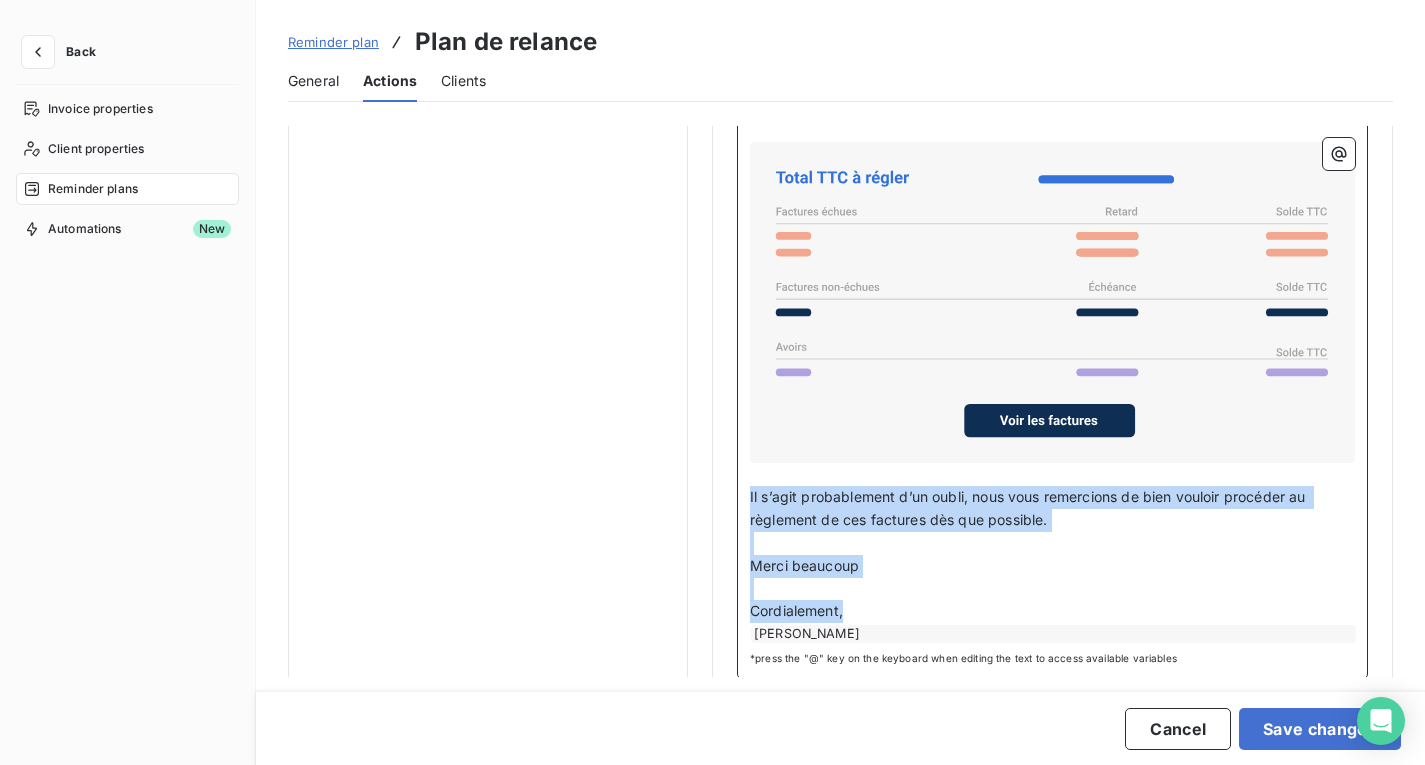 drag, startPoint x: 859, startPoint y: 584, endPoint x: 738, endPoint y: 477, distance: 161.52399 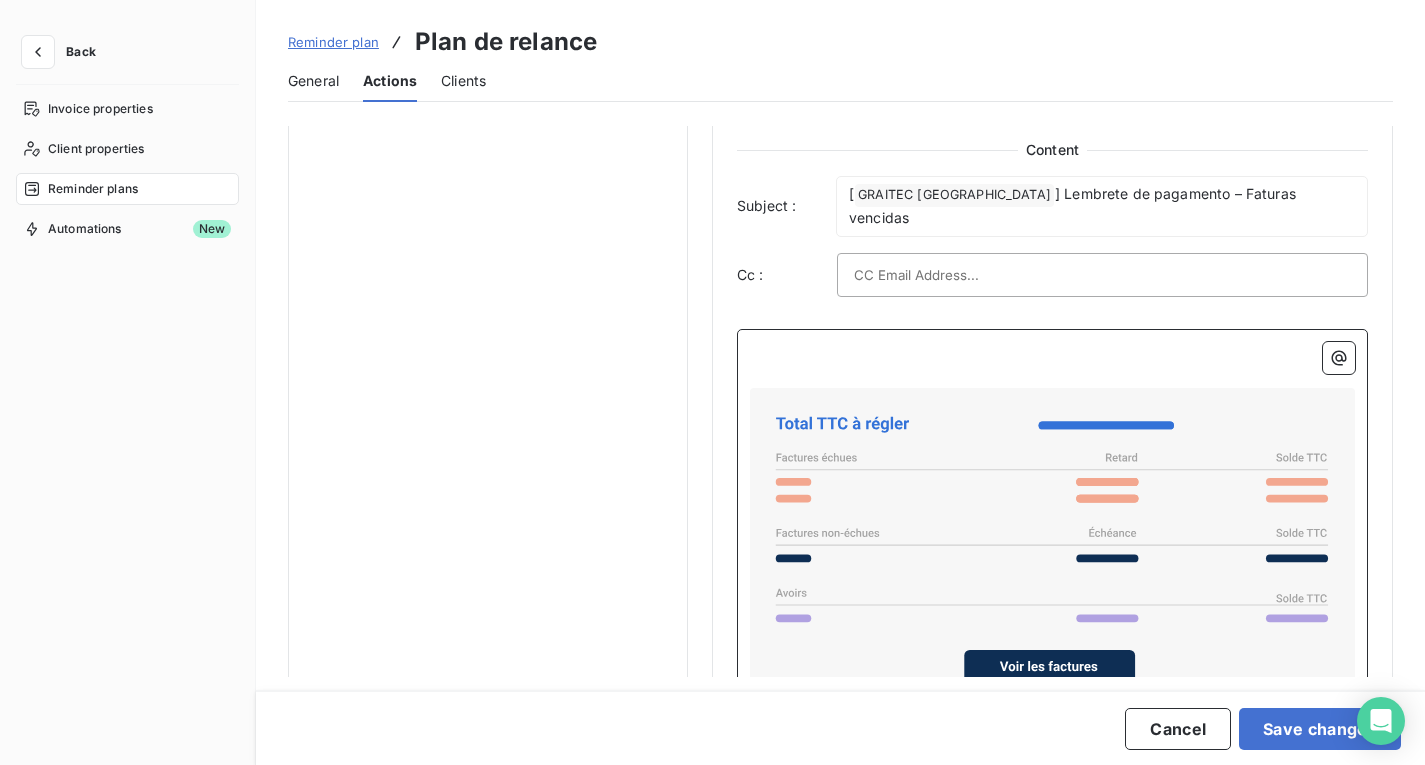 scroll, scrollTop: 1113, scrollLeft: 0, axis: vertical 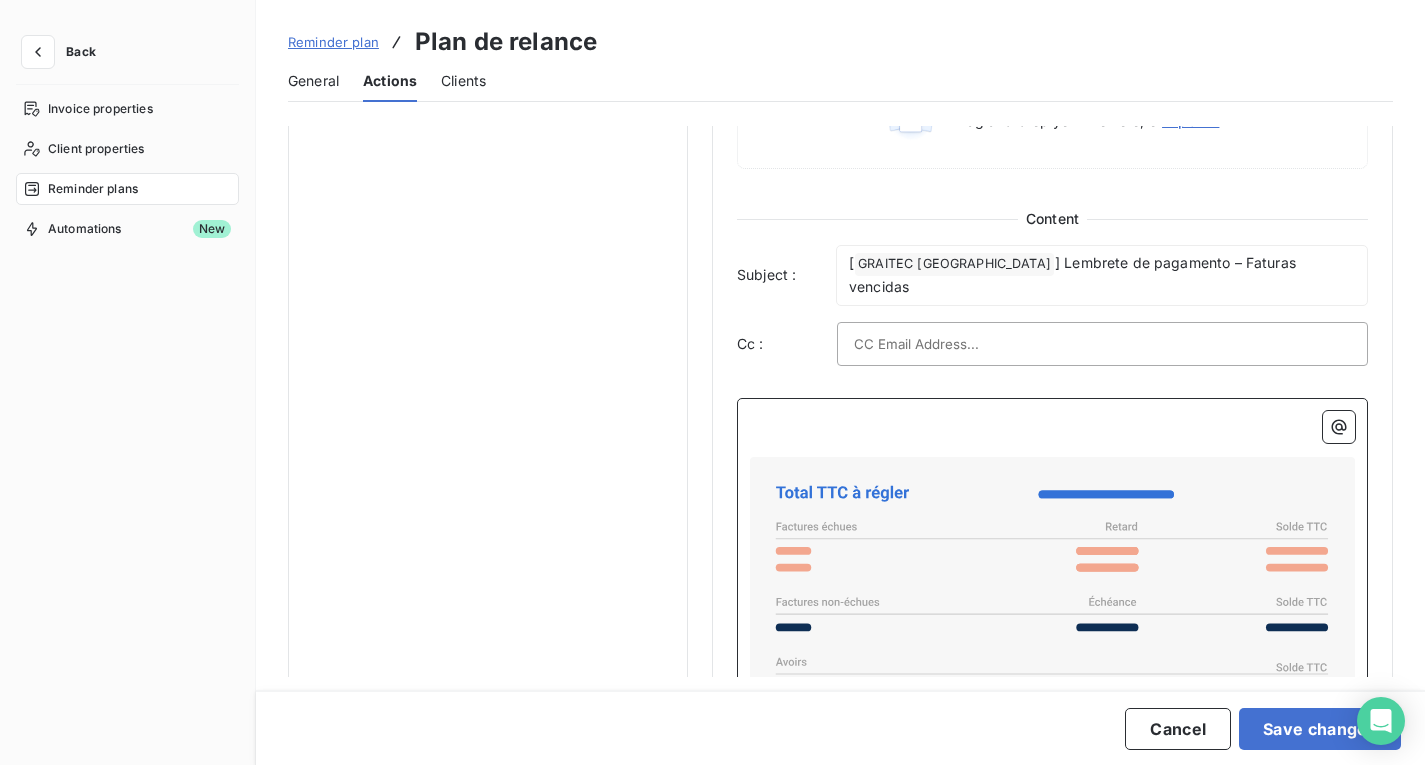 click on "﻿" at bounding box center [1052, 422] 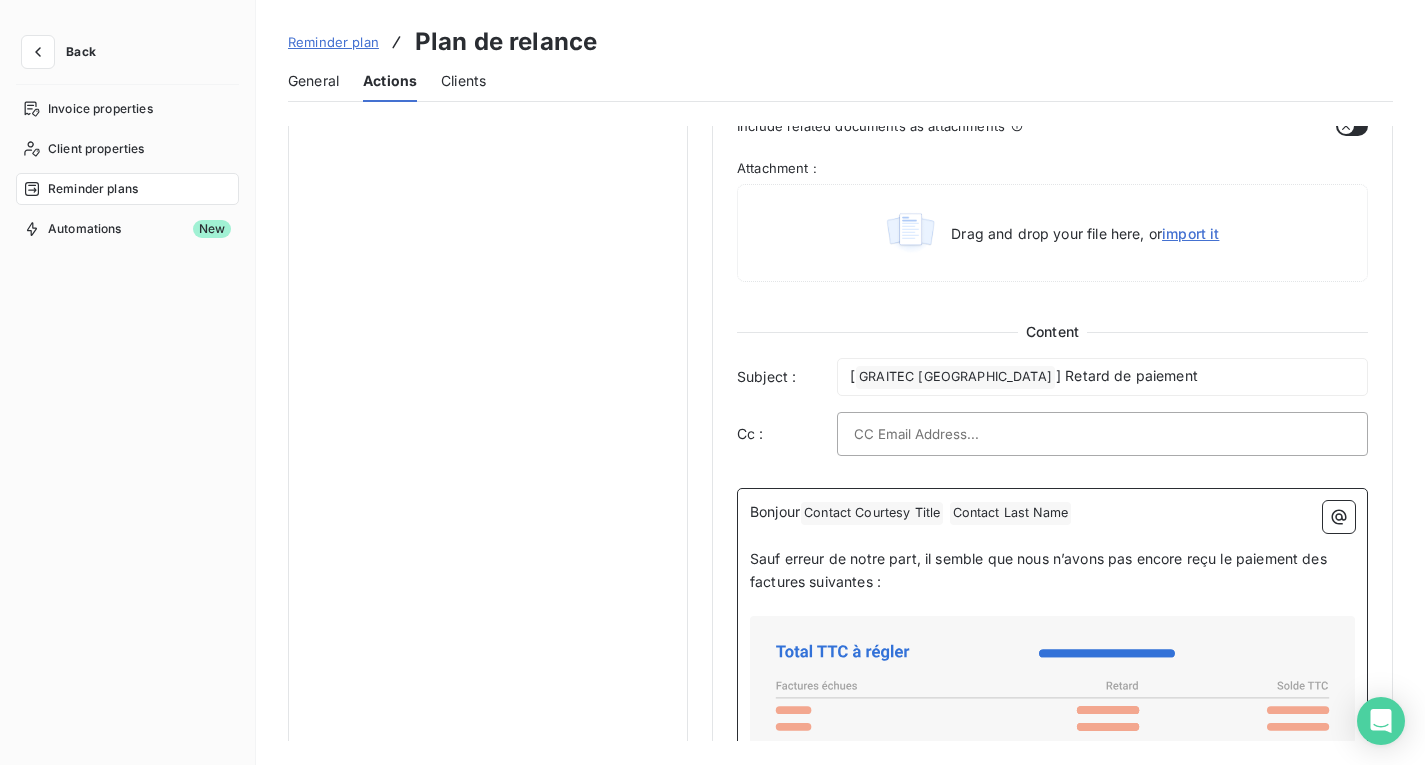 scroll, scrollTop: 1200, scrollLeft: 0, axis: vertical 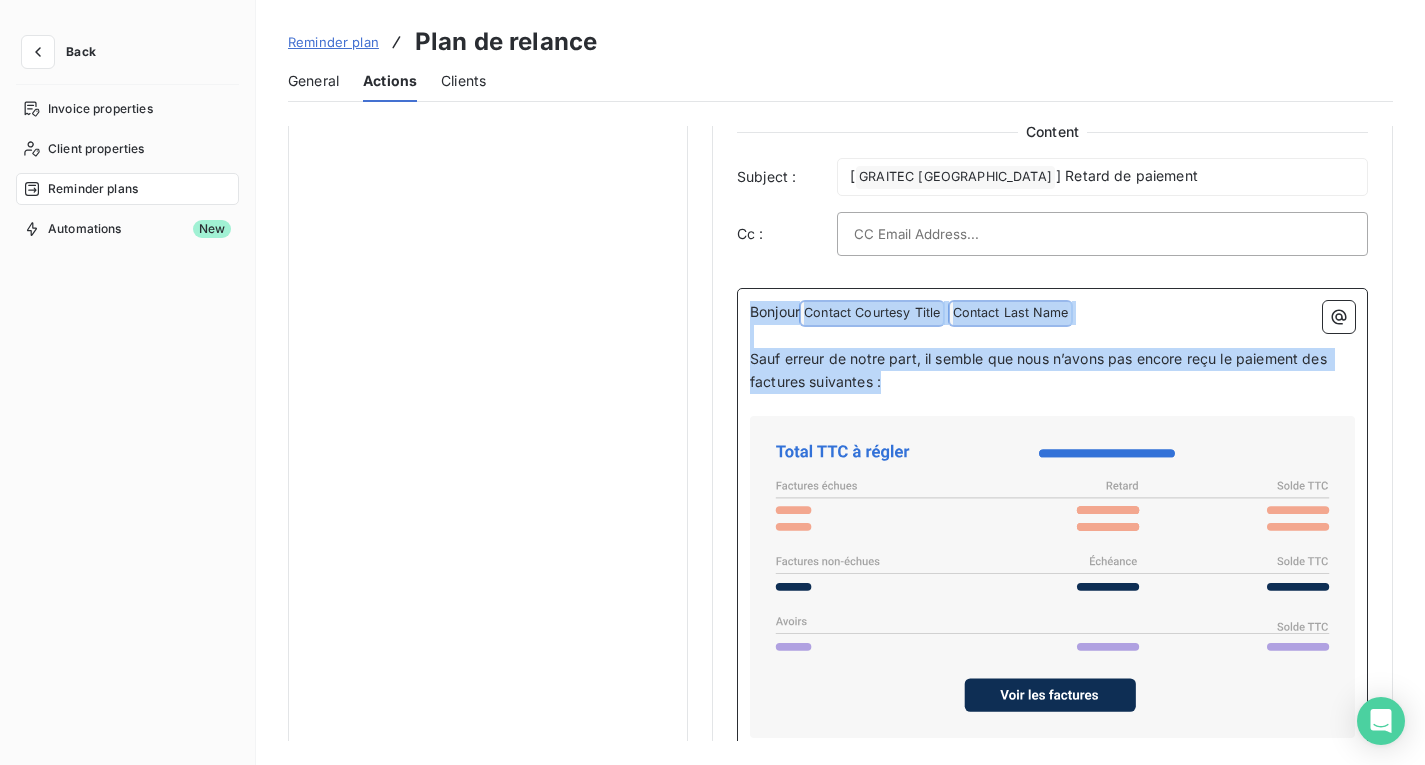 drag, startPoint x: 901, startPoint y: 383, endPoint x: 726, endPoint y: 313, distance: 188.48077 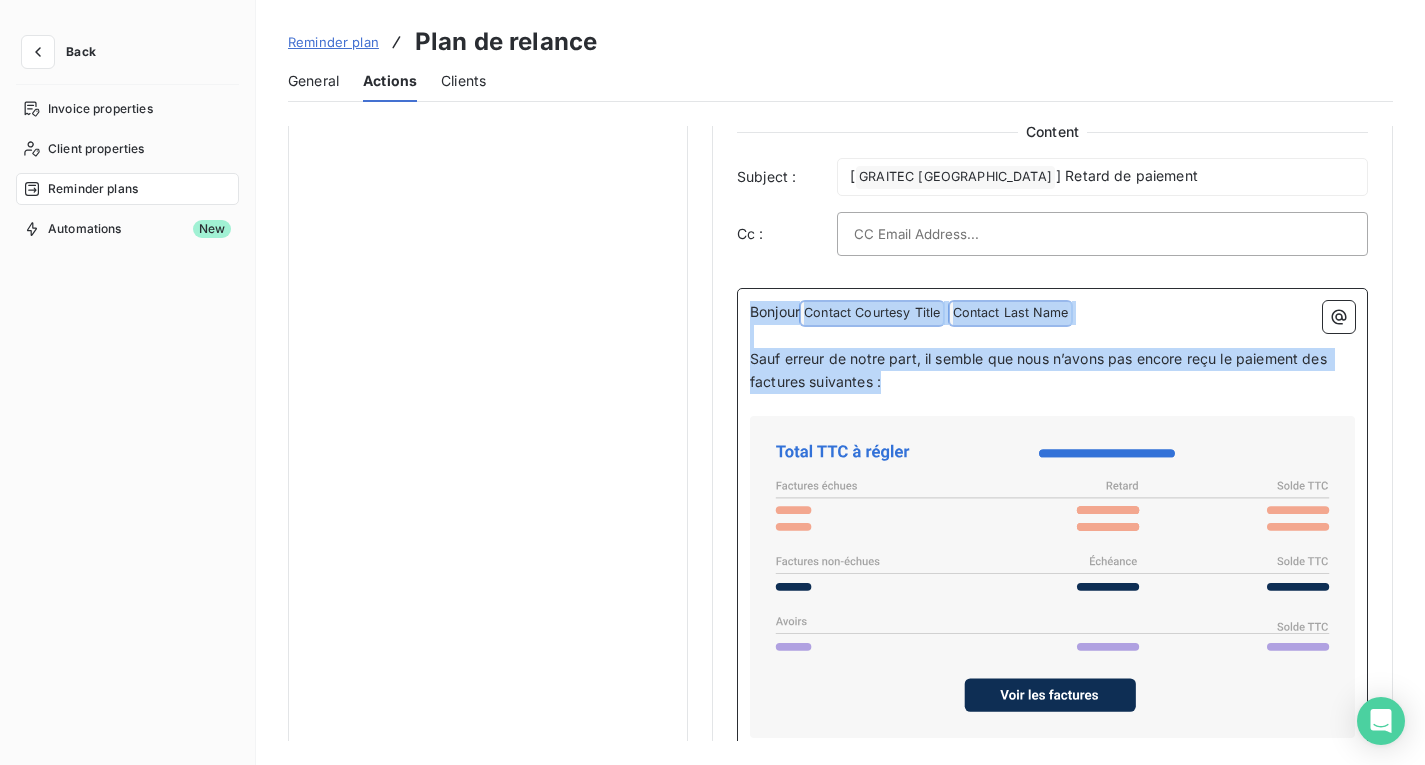 click on "Level 1 Settings Set the number of days after due date 5 Send J+X after due date Set the communication channel Communication channel Email Activate automatic sending Configuration during sending From: The user sending the reminder Sender email DNS configuration or rappels@leanpay.io Reply-to email: The email of the user sending the reminder Who to CC in the reminder? Add account managers in copy Add secondary contacts in copy Reminder content Unexpired Invoices Exclude unexpired invoices and credits from the reminder Delay Penalties Reminder of the flat-rate recovery allowances (IFR) Penalty + 40,00€ Reminder of contractual penalties Define the rate to apply 0 Rate Attachments Include PDF files as attachments Include related documents as attachments Attachment   : Drag and drop your file here, or  import it Content Subject : [ GRAITEC PORTUGAL ﻿ ] Retard de paiement Cc : Bonjour  Contact Courtesy Title ﻿   Contact Last Name ﻿ ﻿ ﻿ ﻿ ﻿ ﻿ ﻿ Merci beaucoup ﻿ Cordialement, Jesús Soriano" at bounding box center [1052, -48] 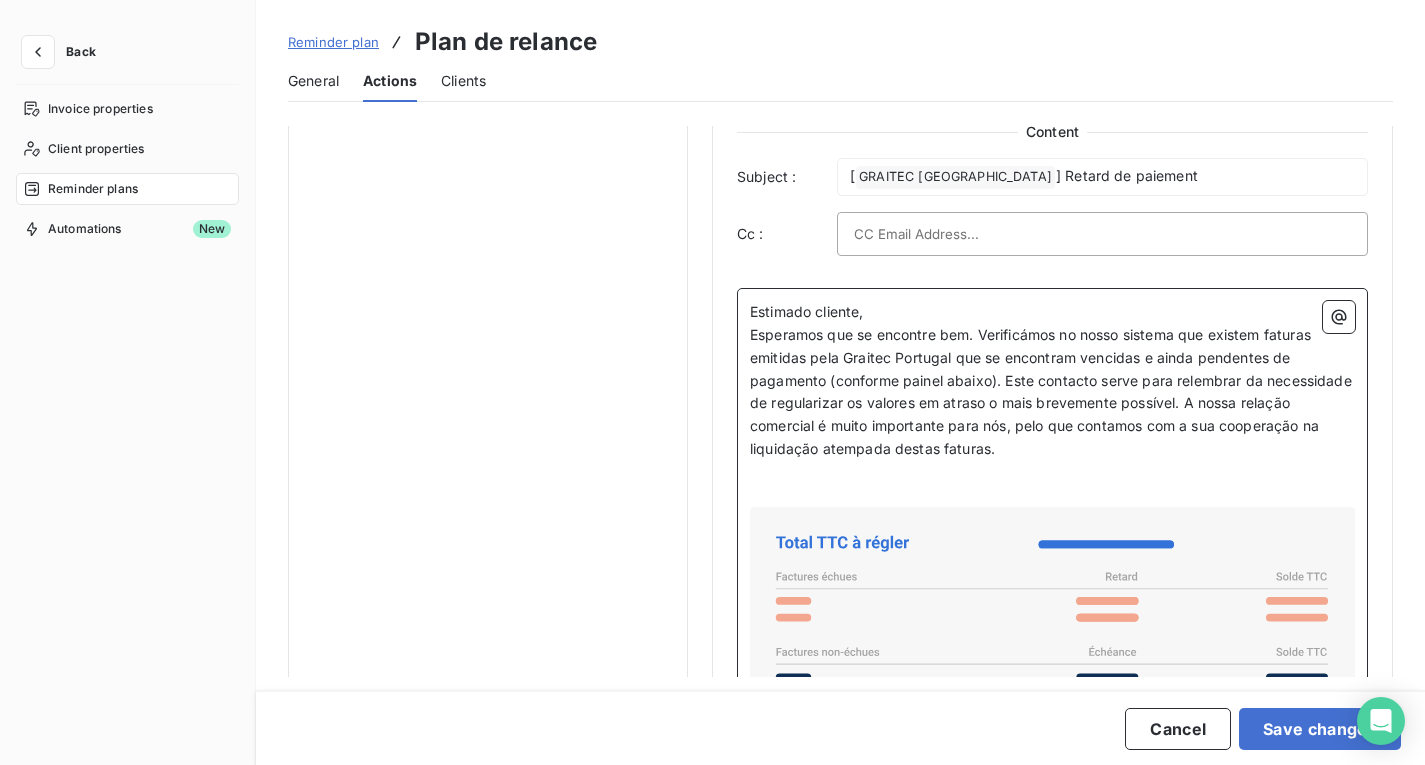 click on "Estimado cliente," at bounding box center [1052, 312] 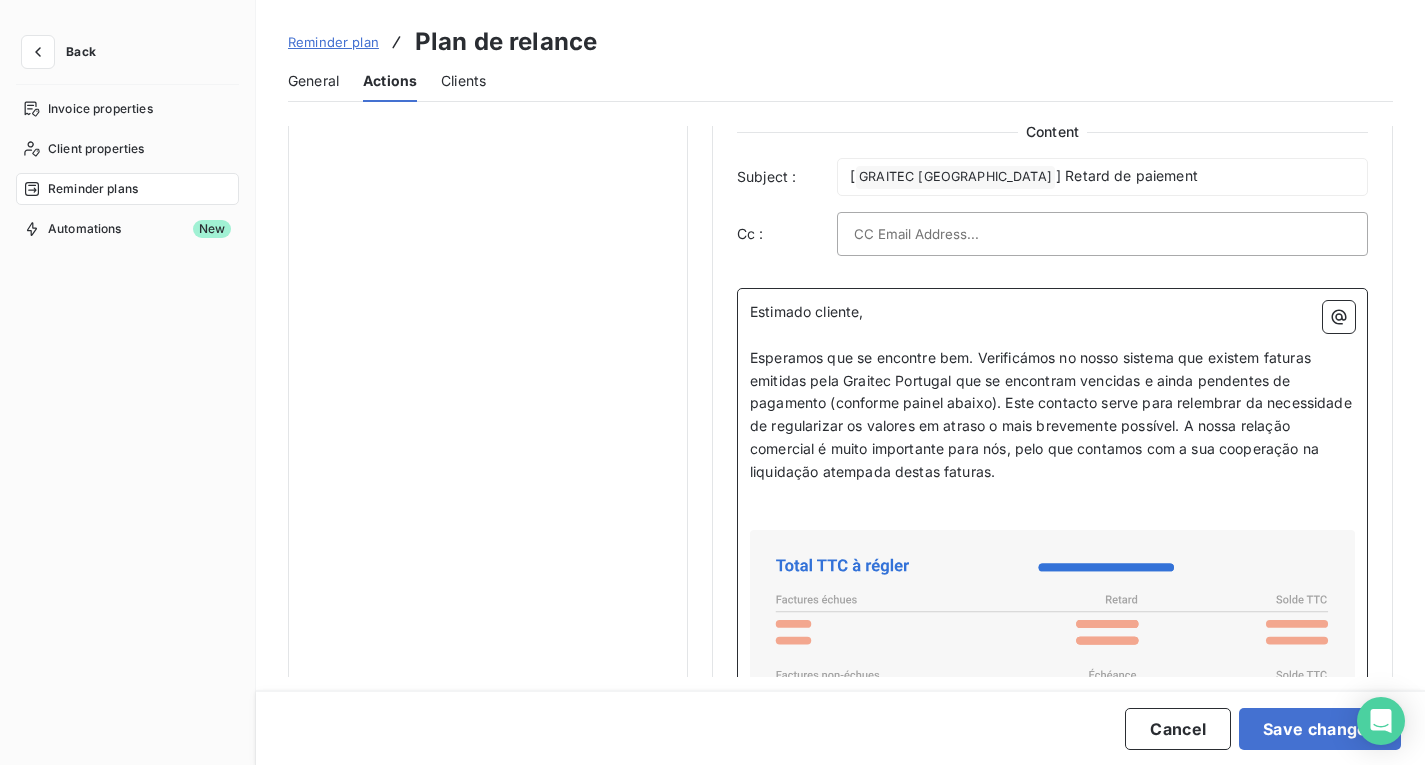 click on "﻿" at bounding box center (1052, 518) 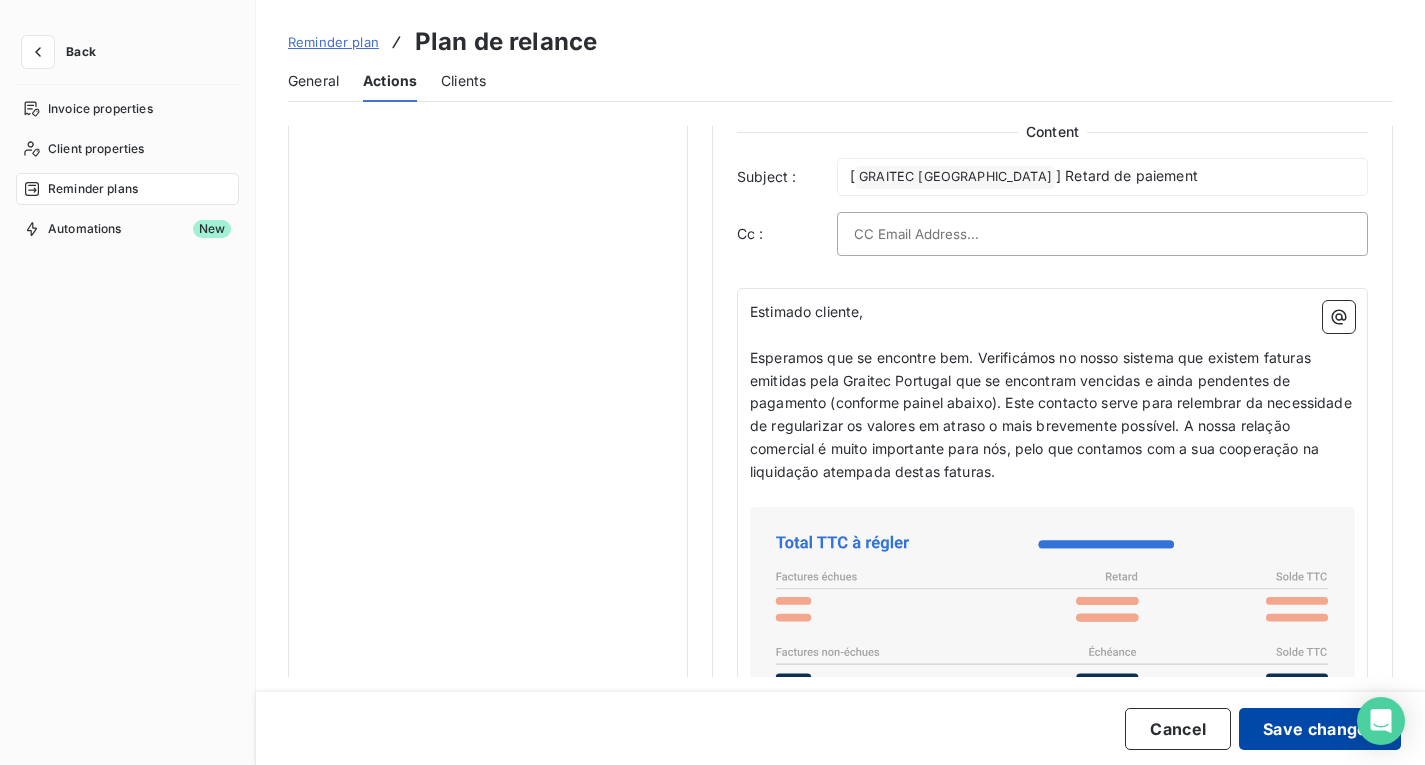 click on "Save changes" at bounding box center (1320, 729) 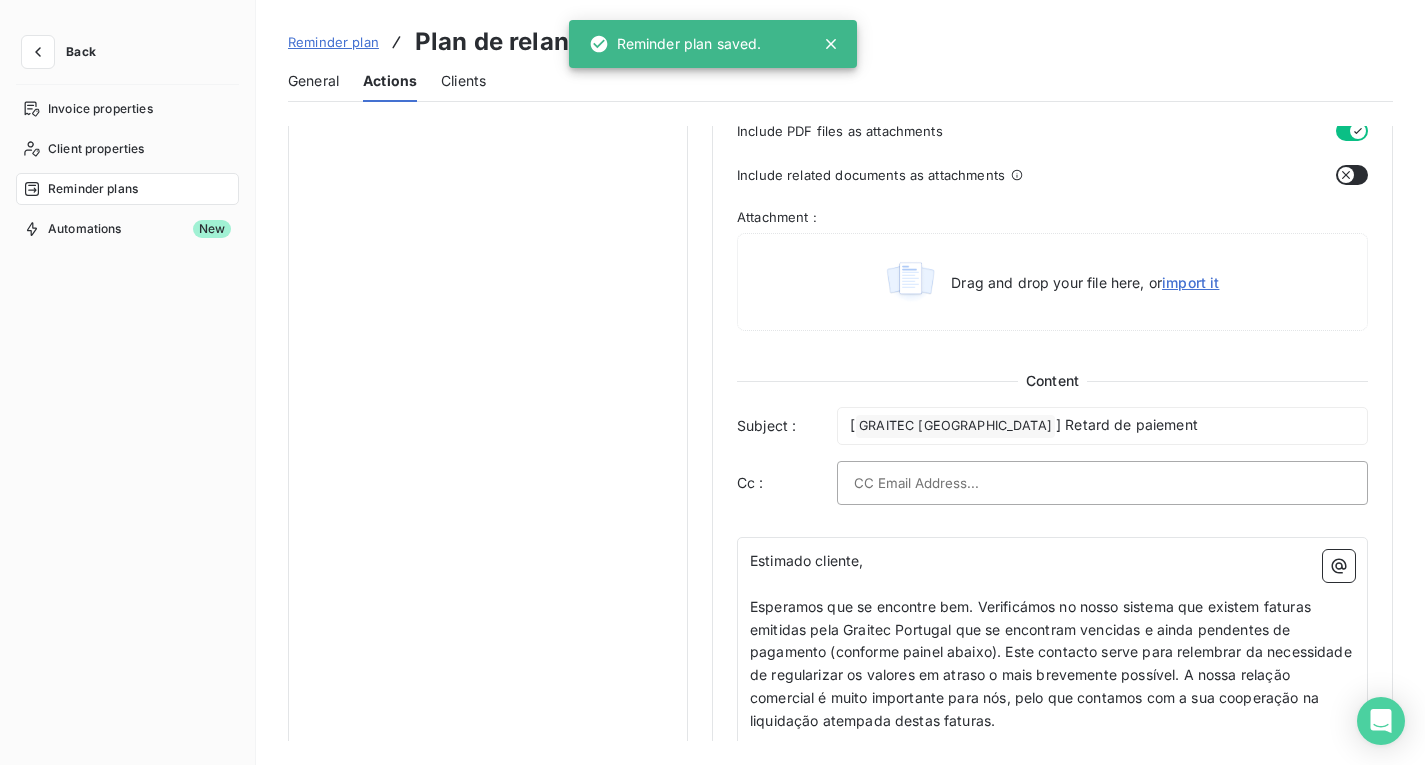 scroll, scrollTop: 1100, scrollLeft: 0, axis: vertical 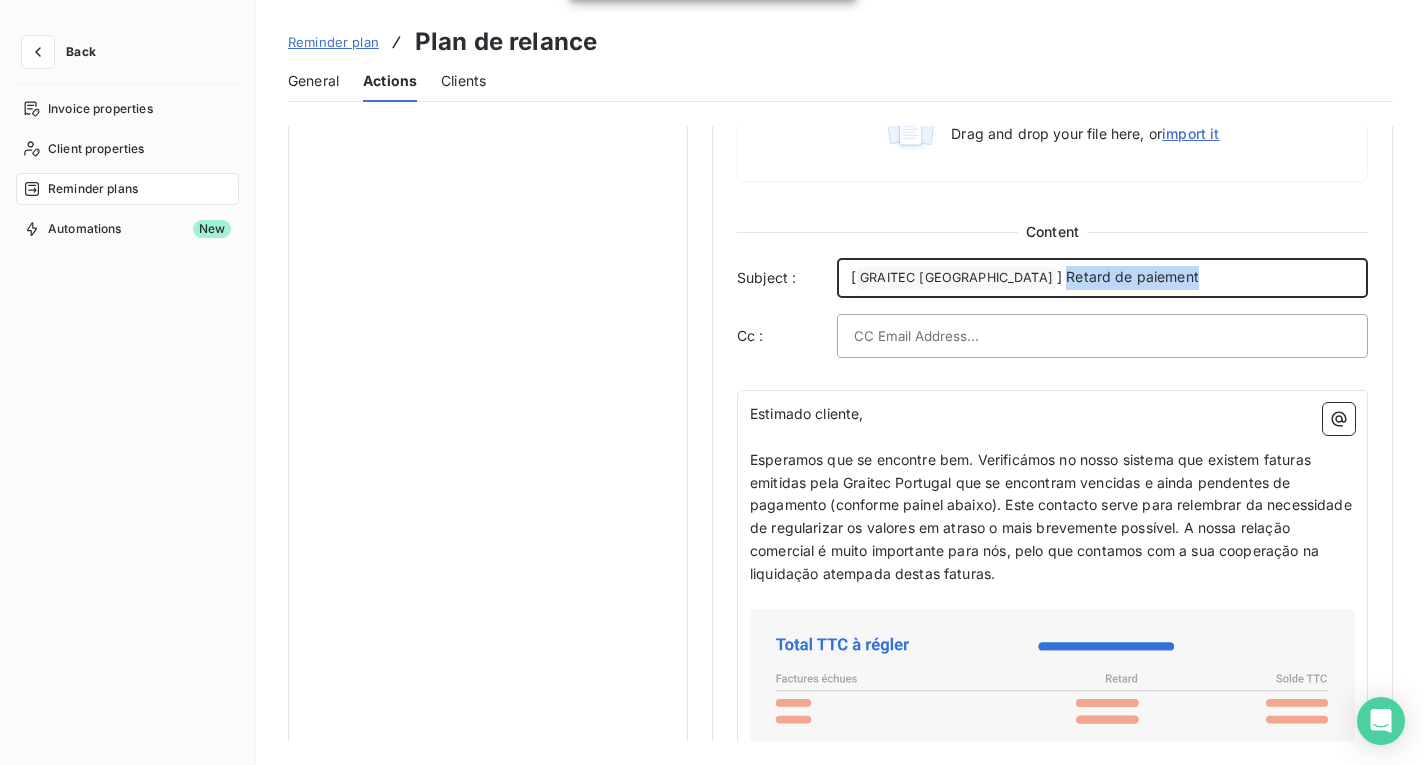 drag, startPoint x: 1174, startPoint y: 275, endPoint x: 1002, endPoint y: 274, distance: 172.00291 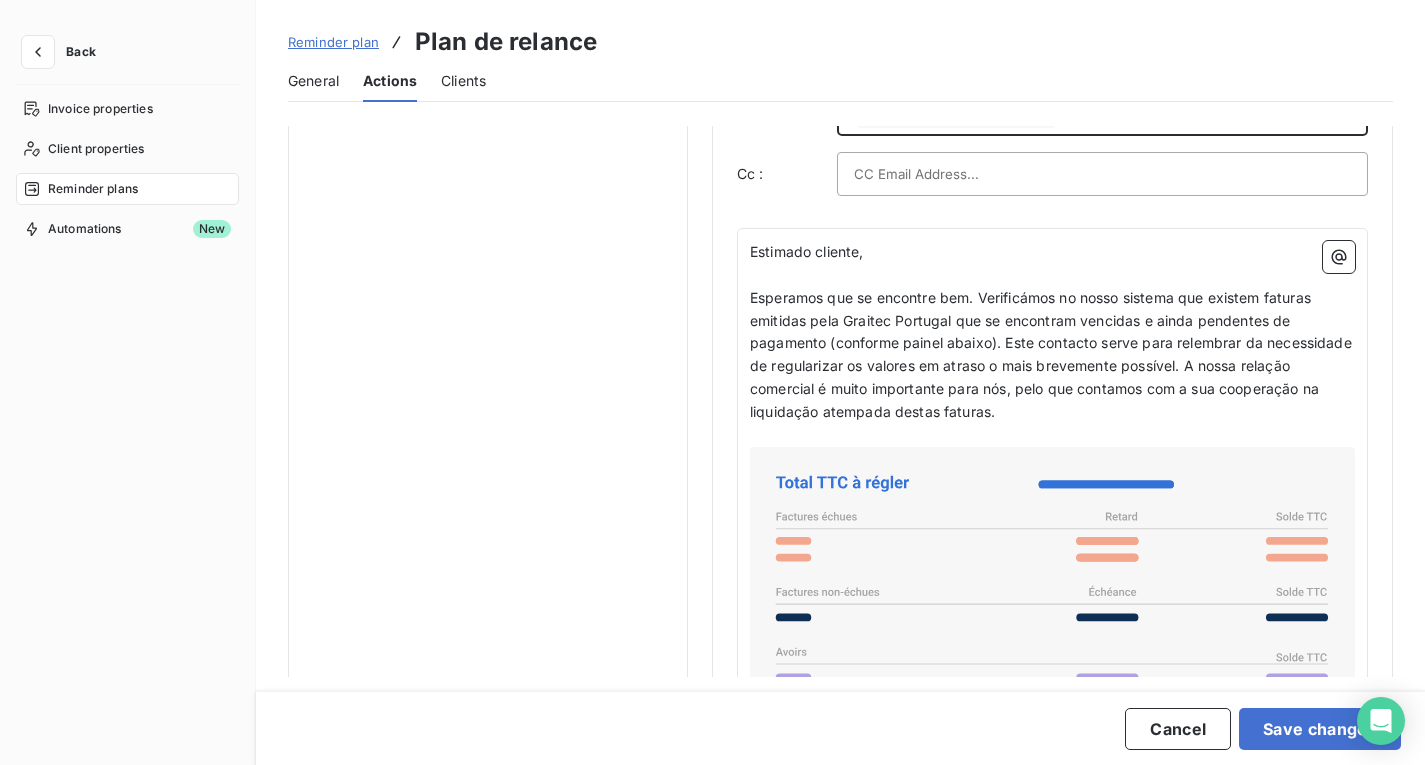scroll, scrollTop: 1300, scrollLeft: 0, axis: vertical 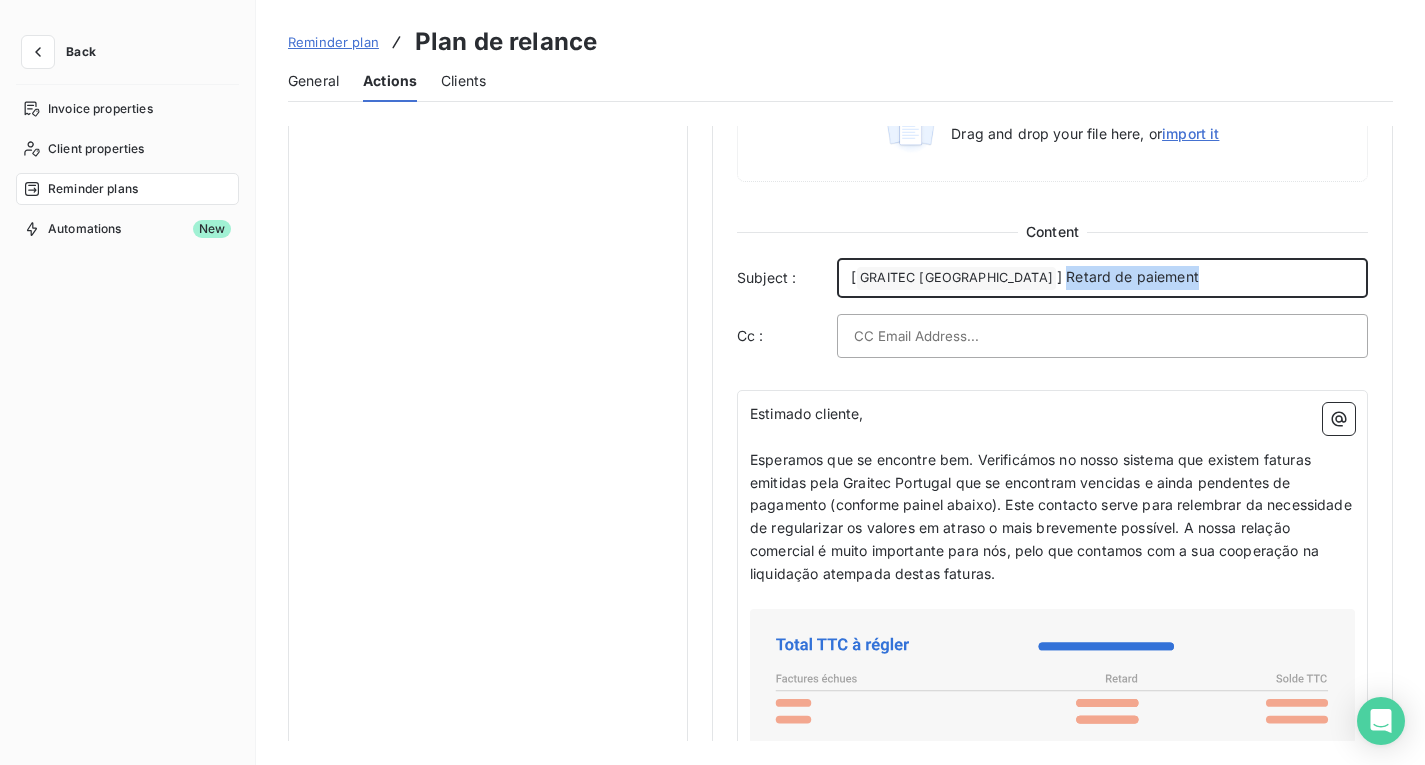drag, startPoint x: 1163, startPoint y: 266, endPoint x: 1004, endPoint y: 277, distance: 159.38005 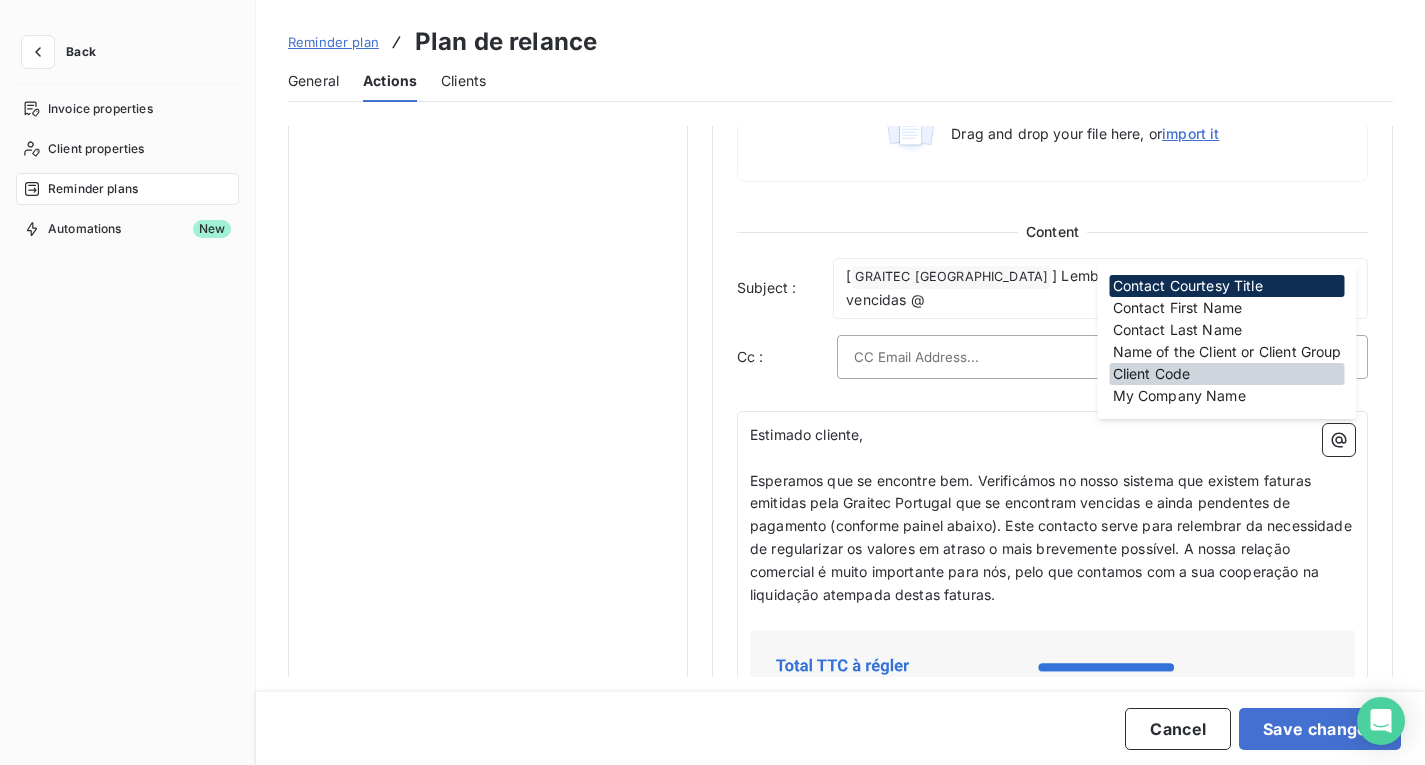 click on "Client Code" at bounding box center [1227, 374] 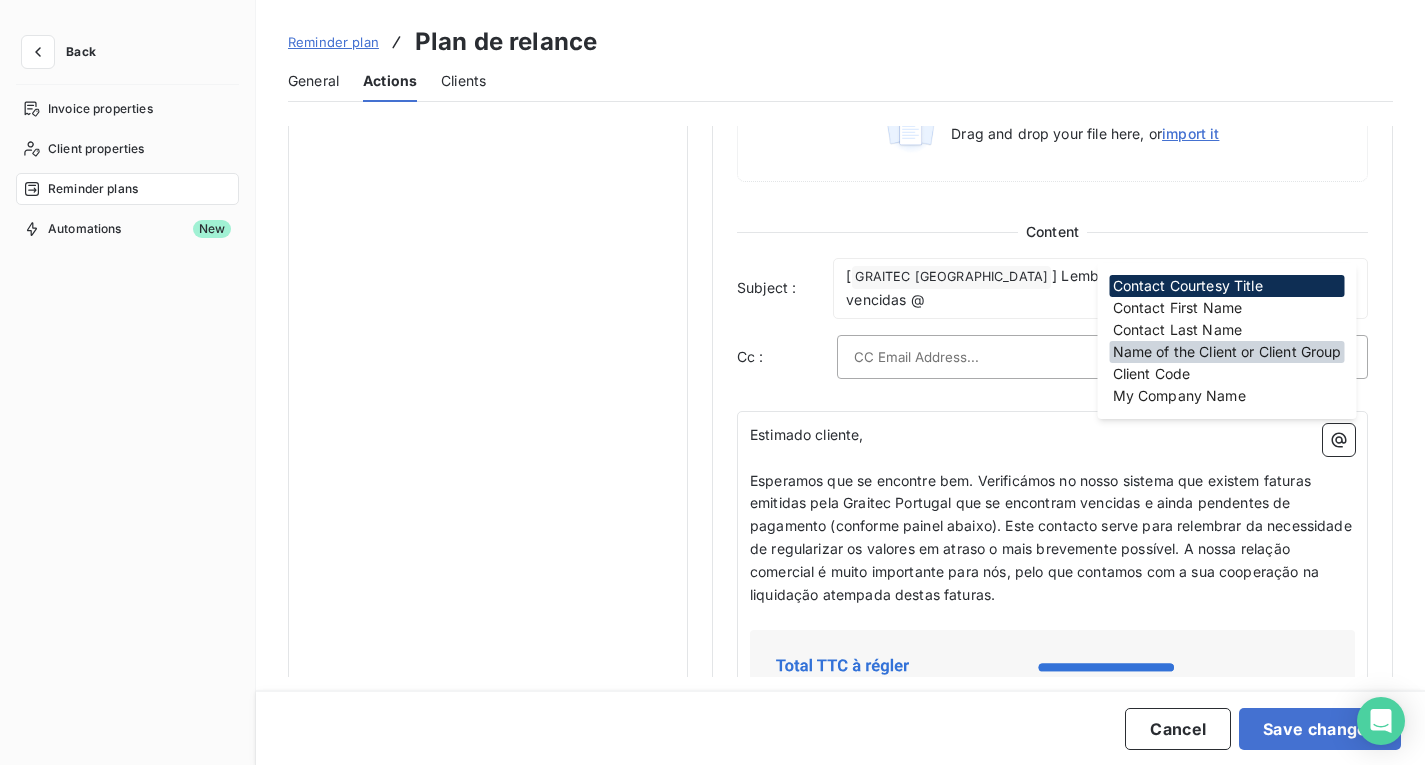 click on "Name of the Client or Client Group" at bounding box center [1227, 352] 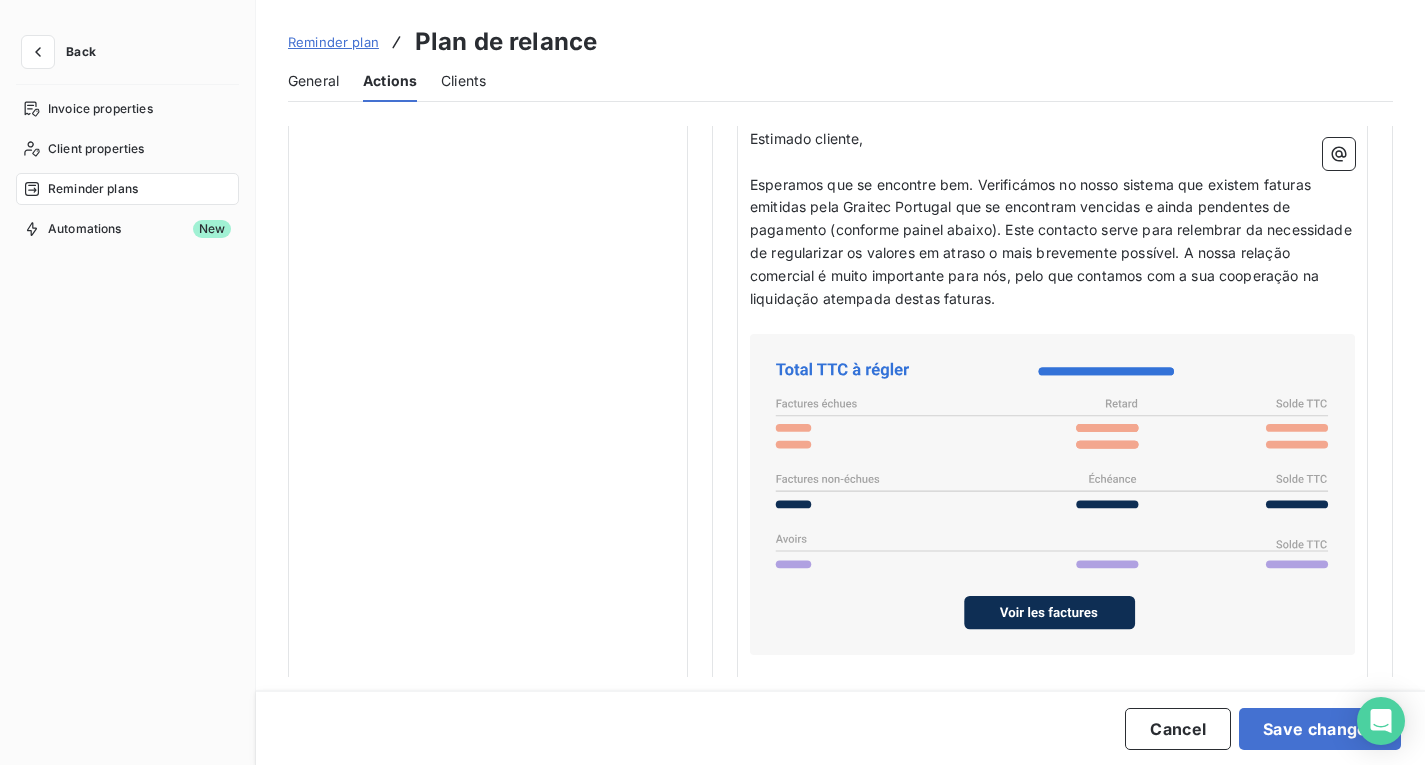 scroll, scrollTop: 1400, scrollLeft: 0, axis: vertical 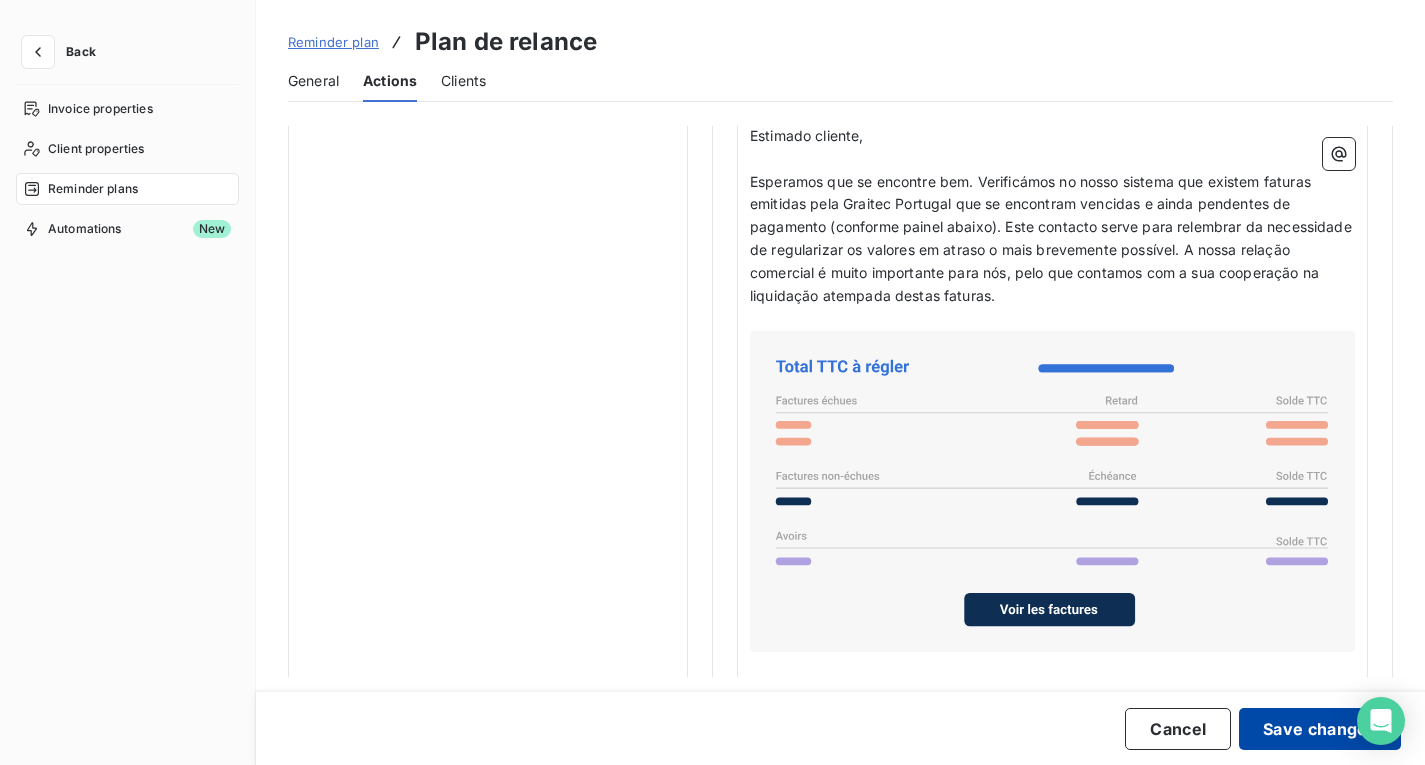 click on "Save changes" at bounding box center [1320, 729] 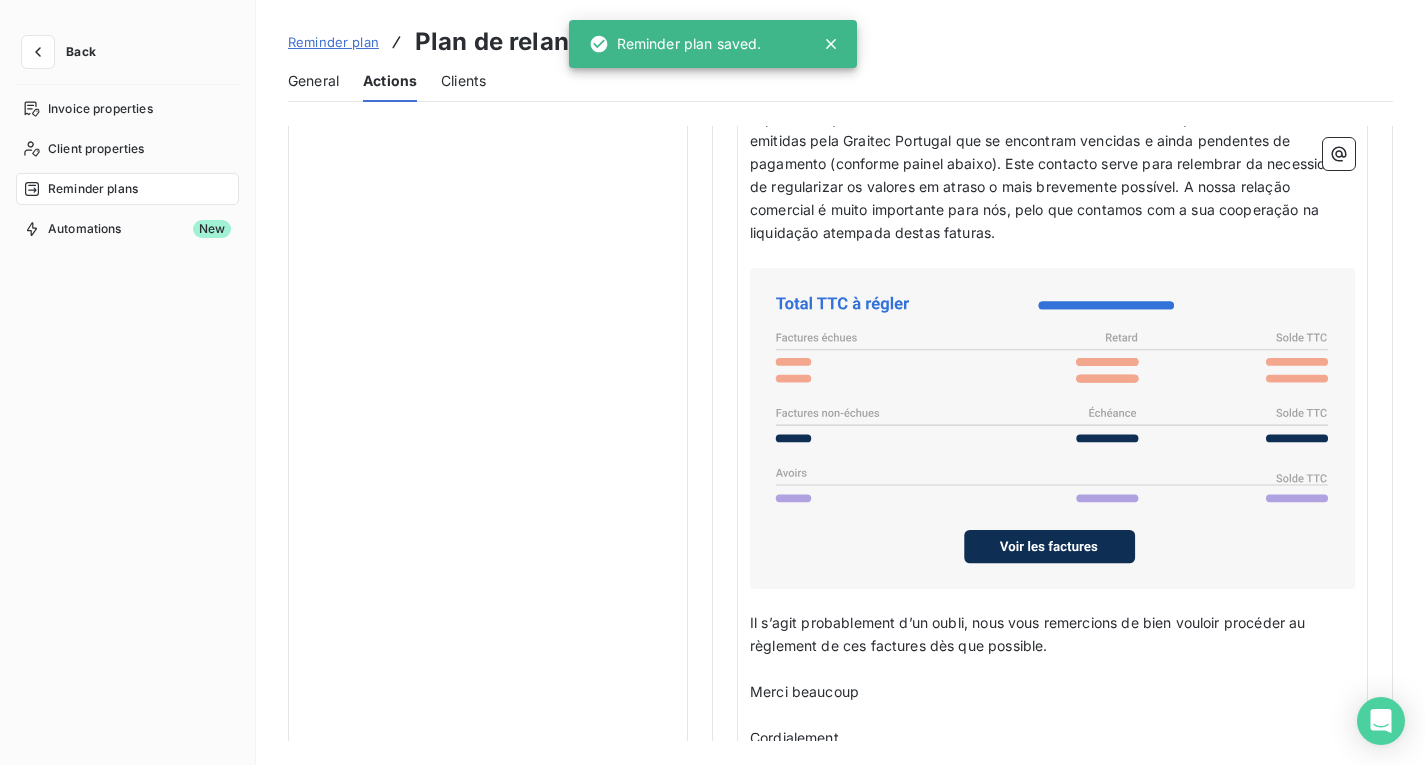 scroll, scrollTop: 1547, scrollLeft: 0, axis: vertical 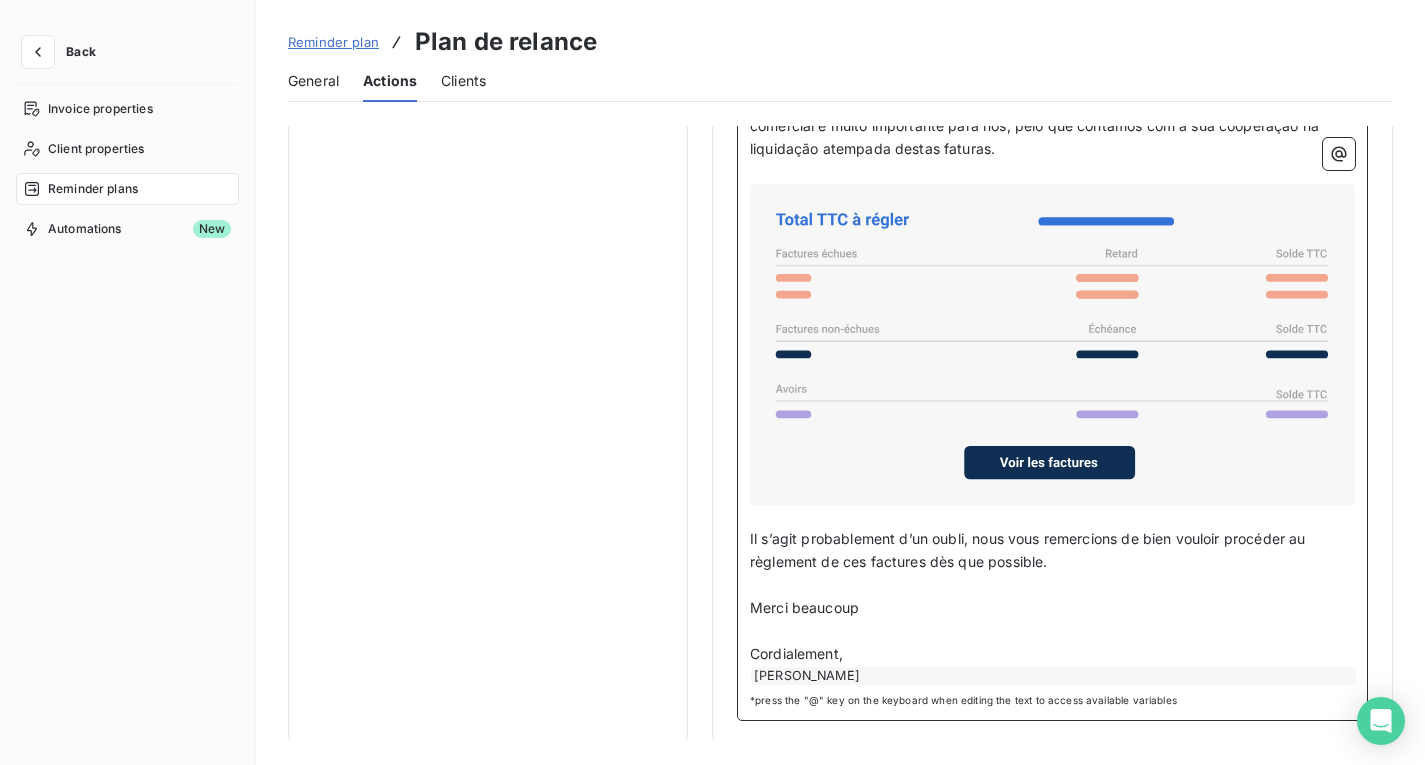 click on "Cordialement," at bounding box center (1052, 654) 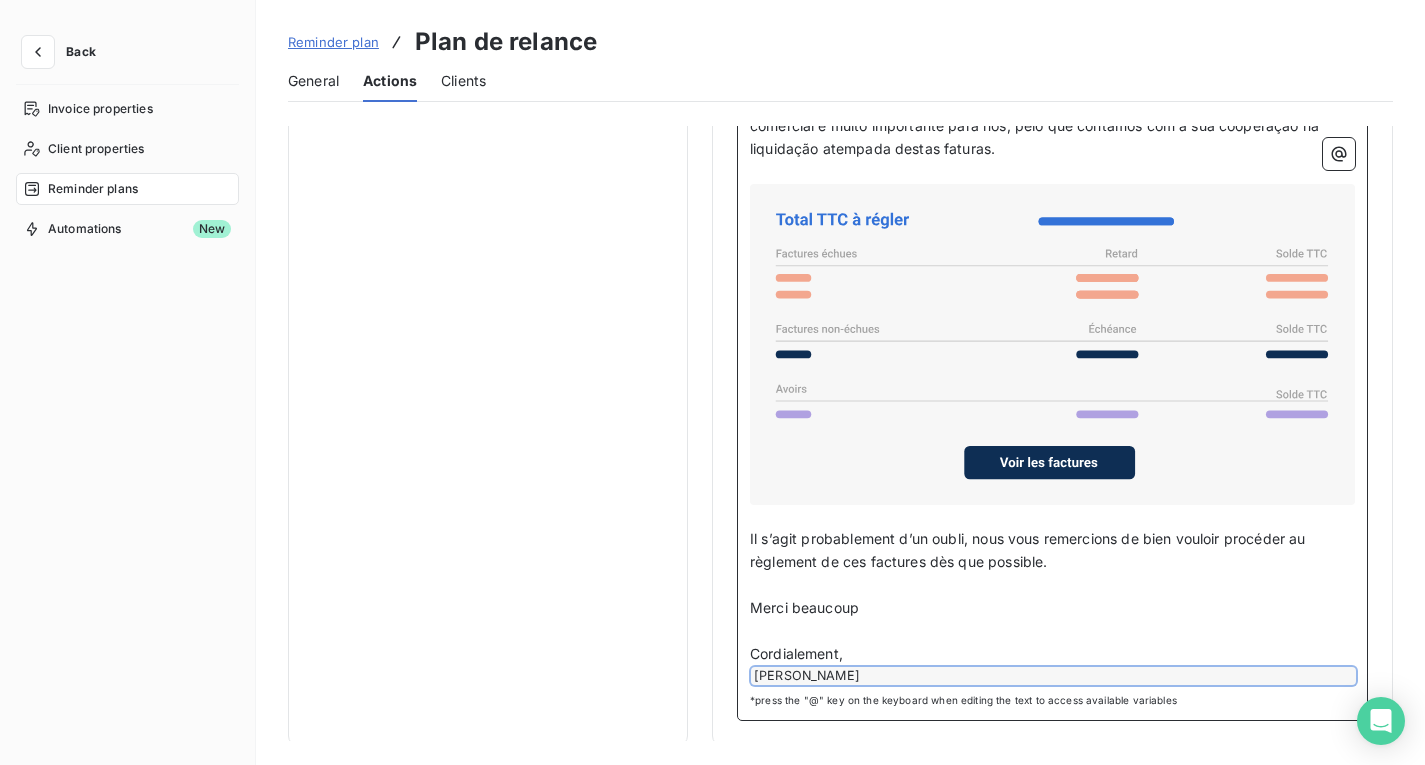 click on "Cordialement," at bounding box center (1052, 654) 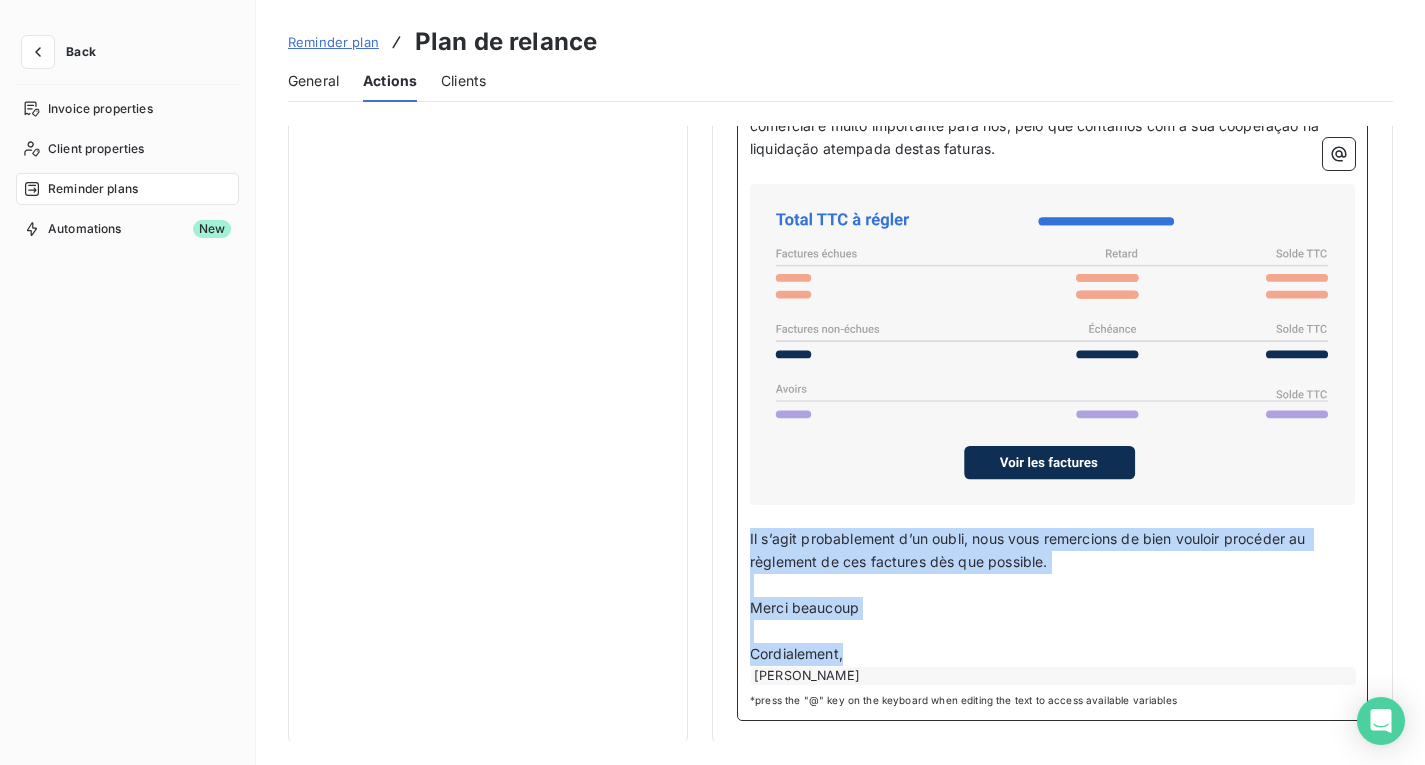 drag, startPoint x: 877, startPoint y: 644, endPoint x: 734, endPoint y: 541, distance: 176.2328 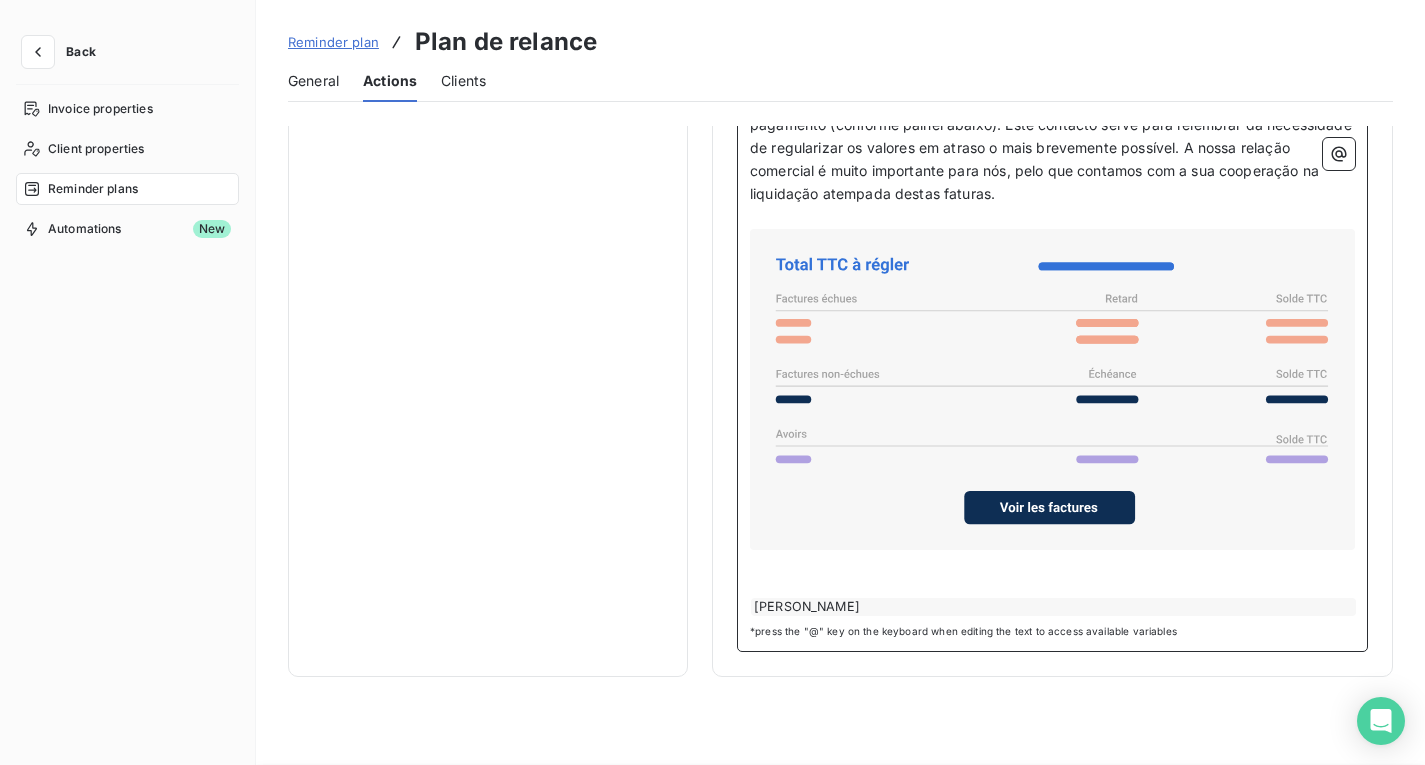 scroll, scrollTop: 1497, scrollLeft: 0, axis: vertical 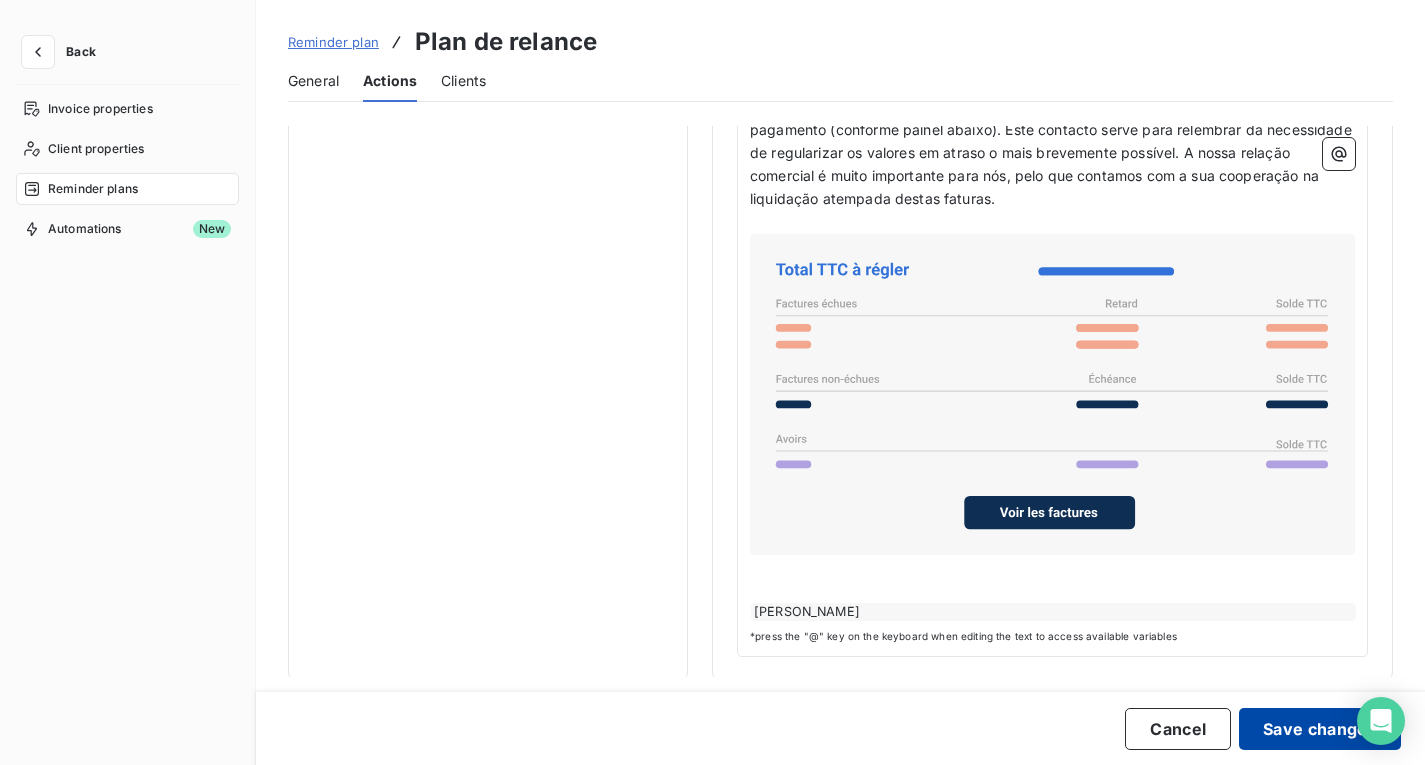 click on "Save changes" at bounding box center [1320, 729] 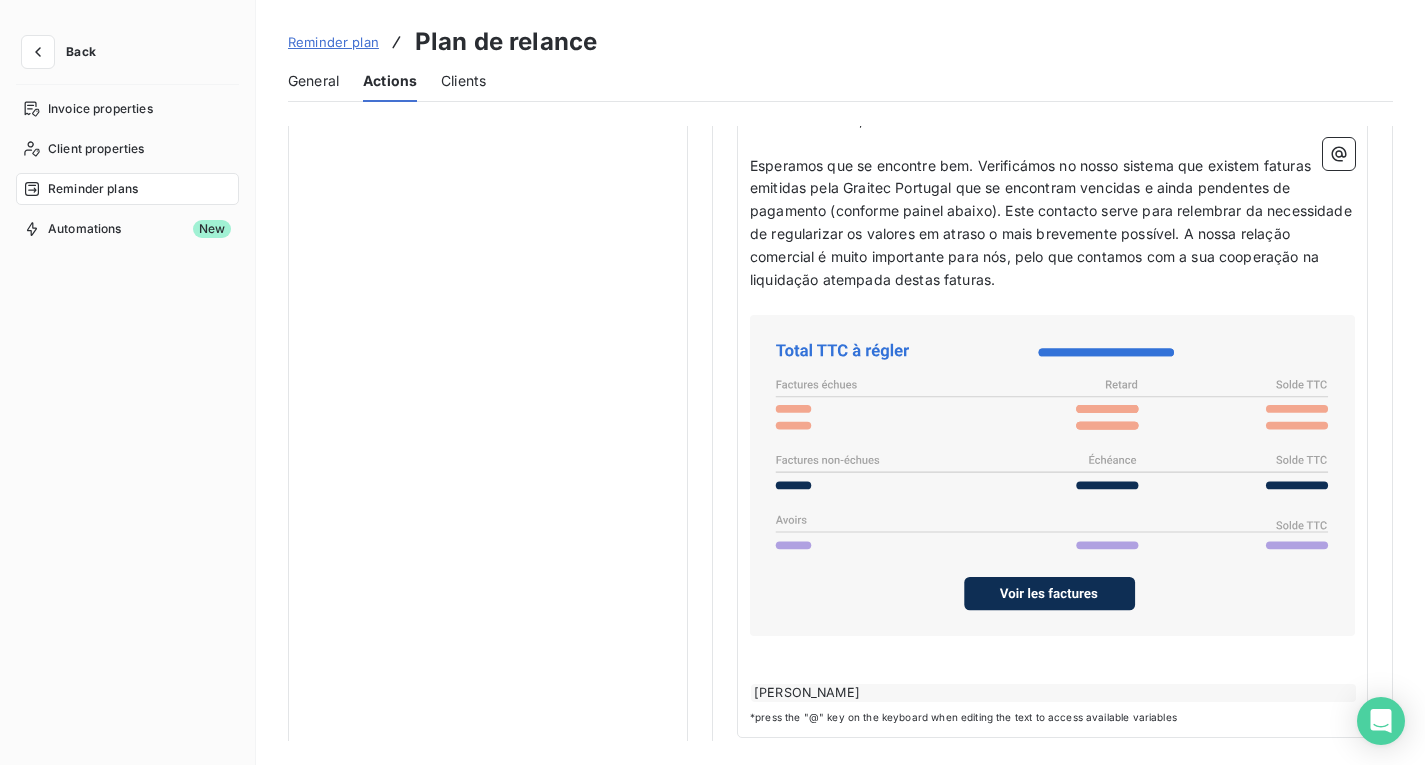 scroll, scrollTop: 1433, scrollLeft: 0, axis: vertical 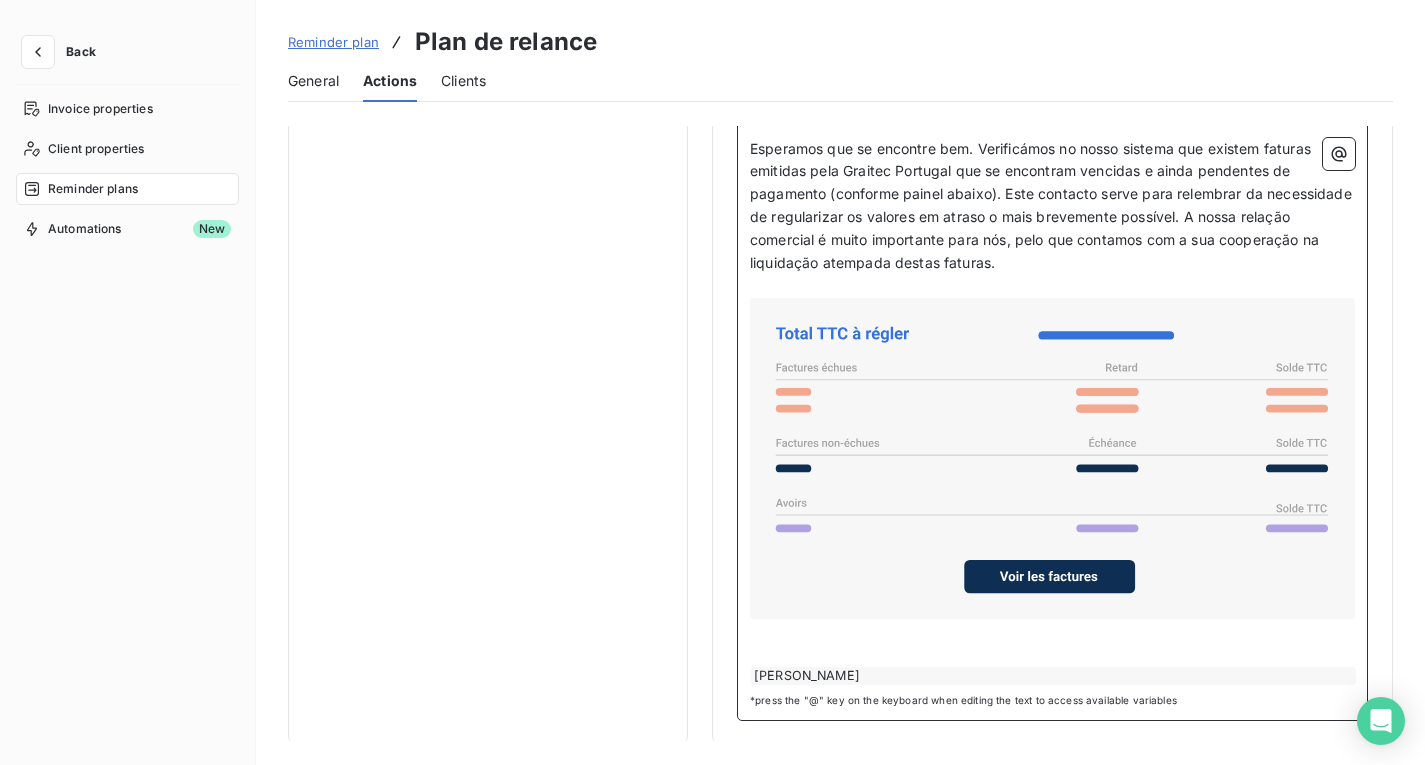 click on "﻿" at bounding box center (1052, 630) 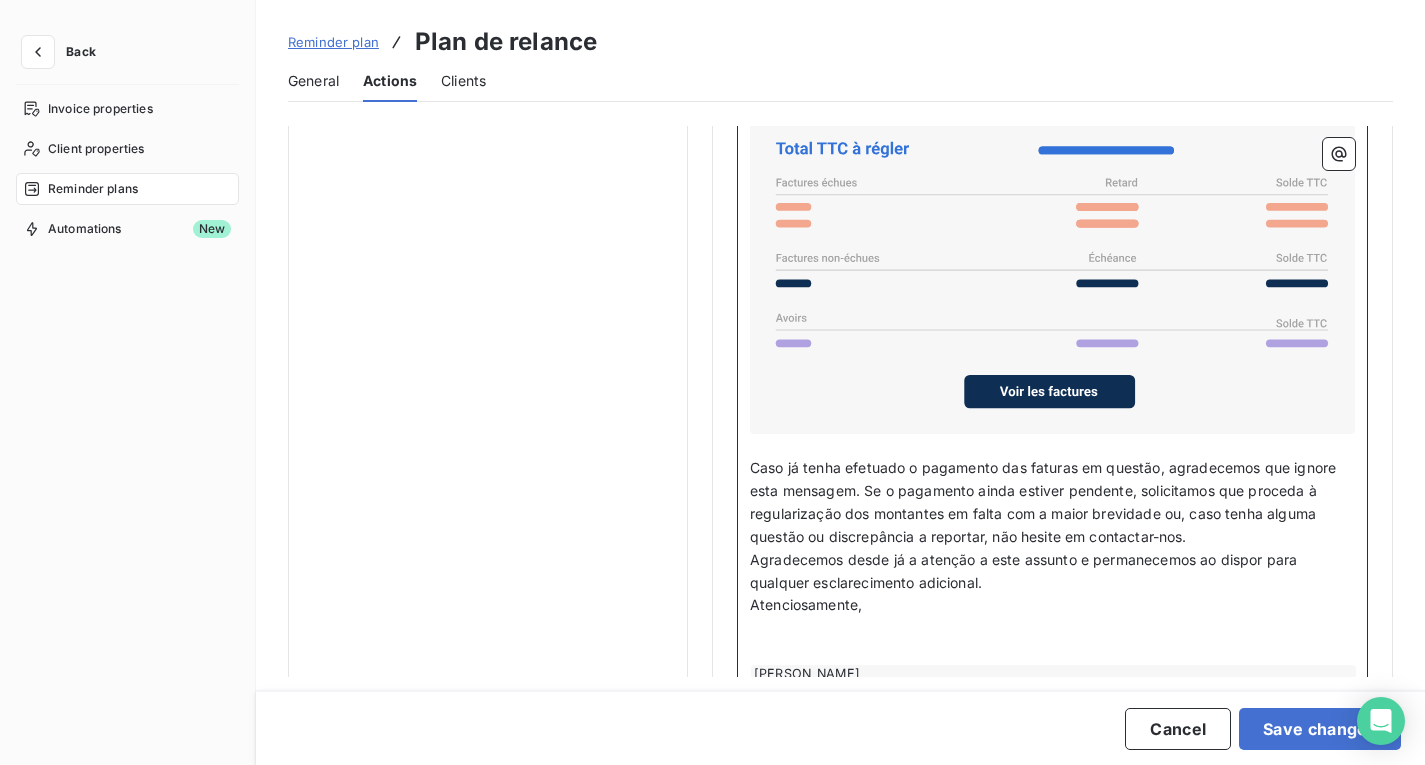 scroll, scrollTop: 1680, scrollLeft: 0, axis: vertical 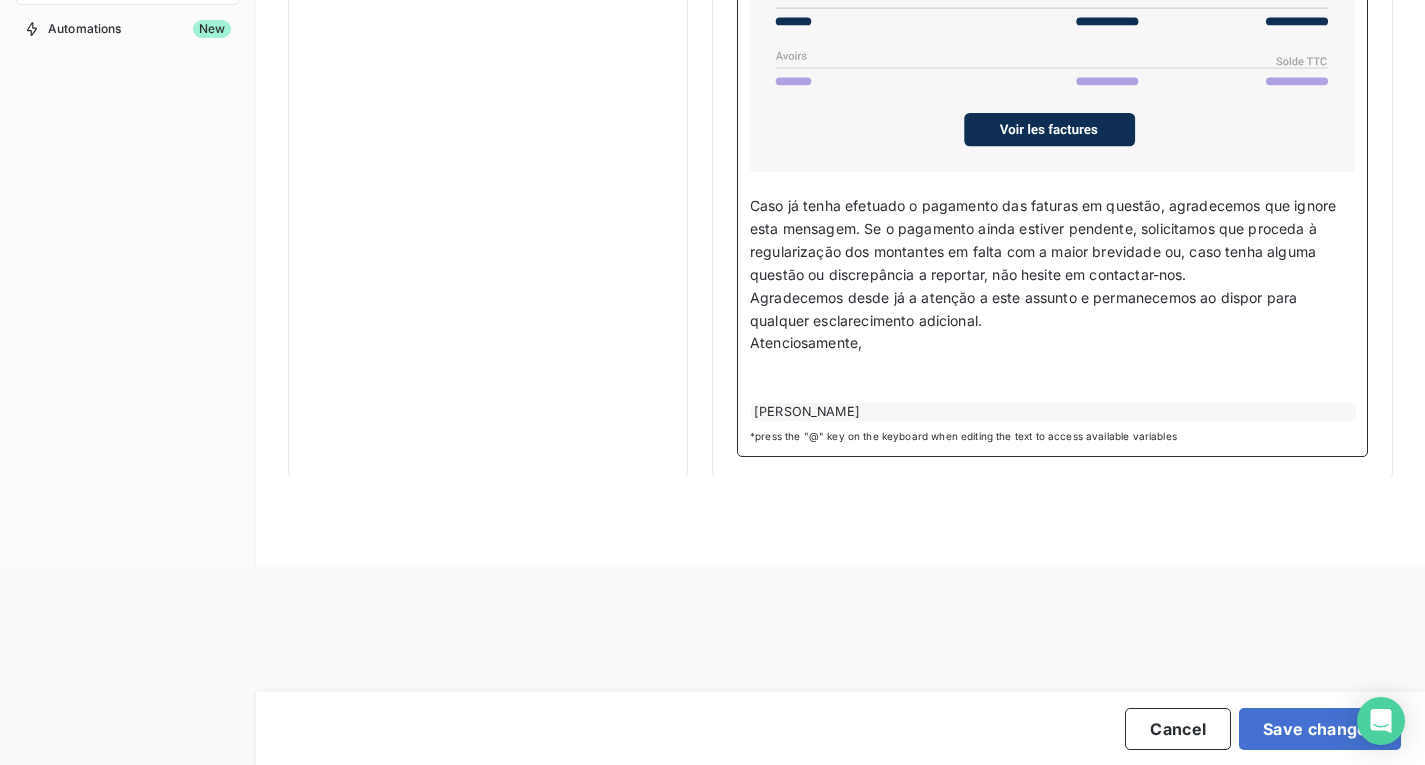 click on "Agradecemos desde já a atenção a este assunto e permanecemos ao dispor para qualquer esclarecimento adicional." at bounding box center [1052, 310] 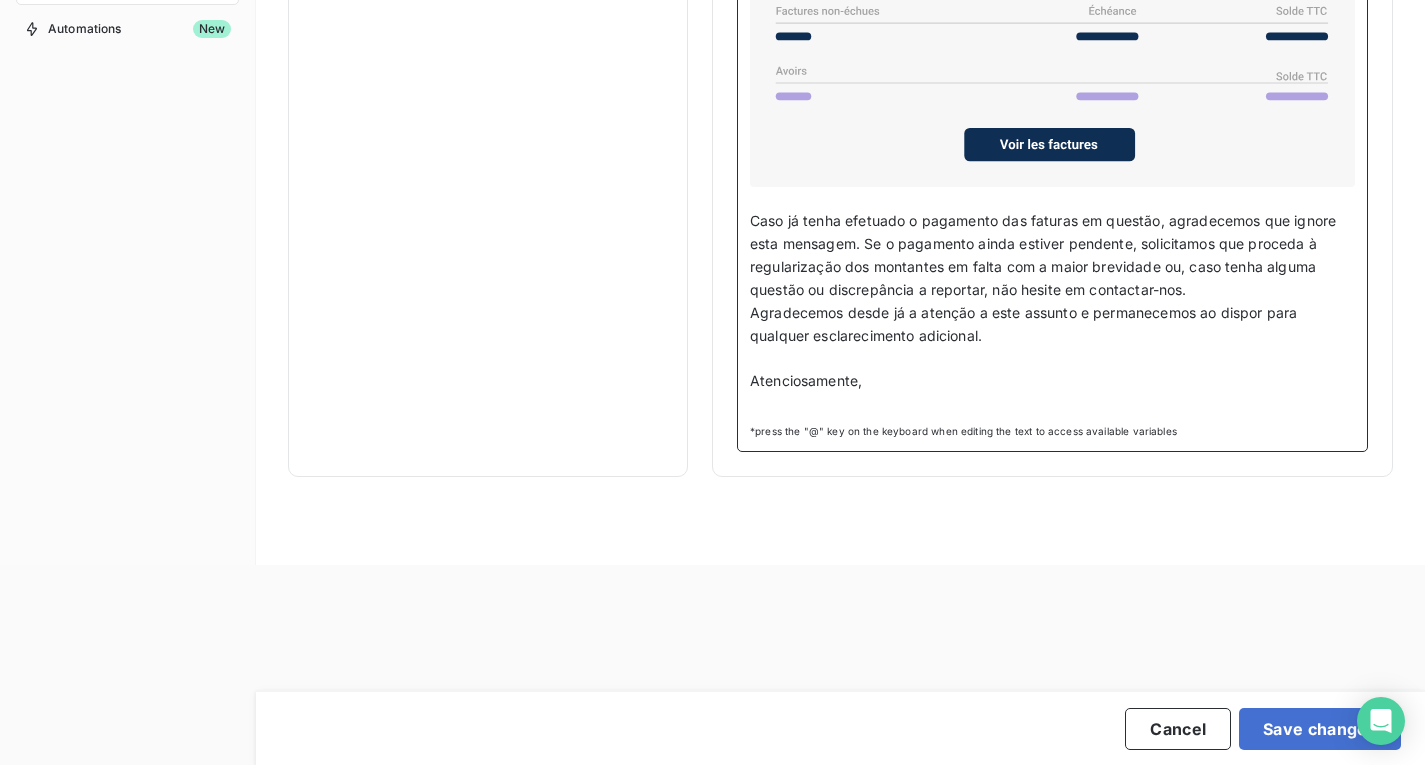 scroll, scrollTop: 1660, scrollLeft: 0, axis: vertical 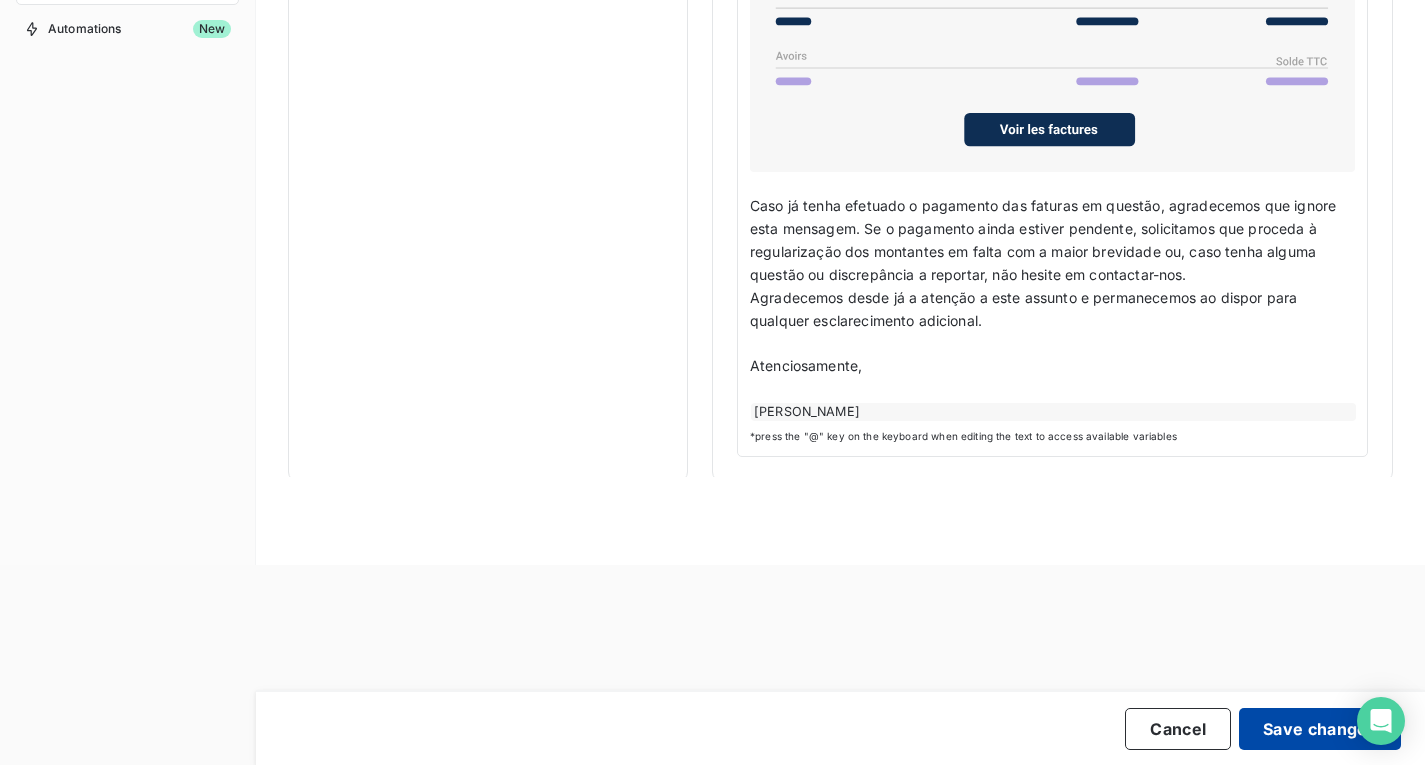 click on "Save changes" at bounding box center [1320, 729] 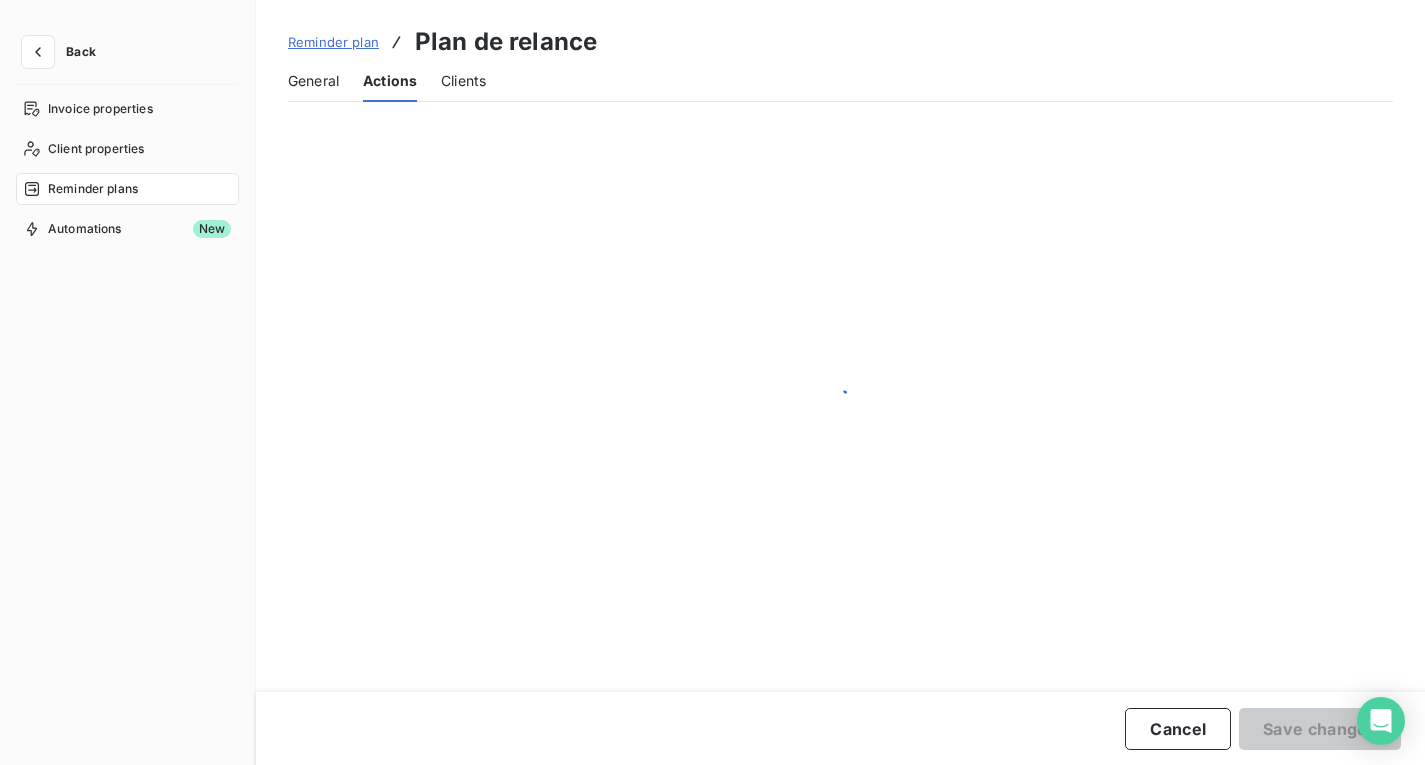 scroll, scrollTop: 0, scrollLeft: 0, axis: both 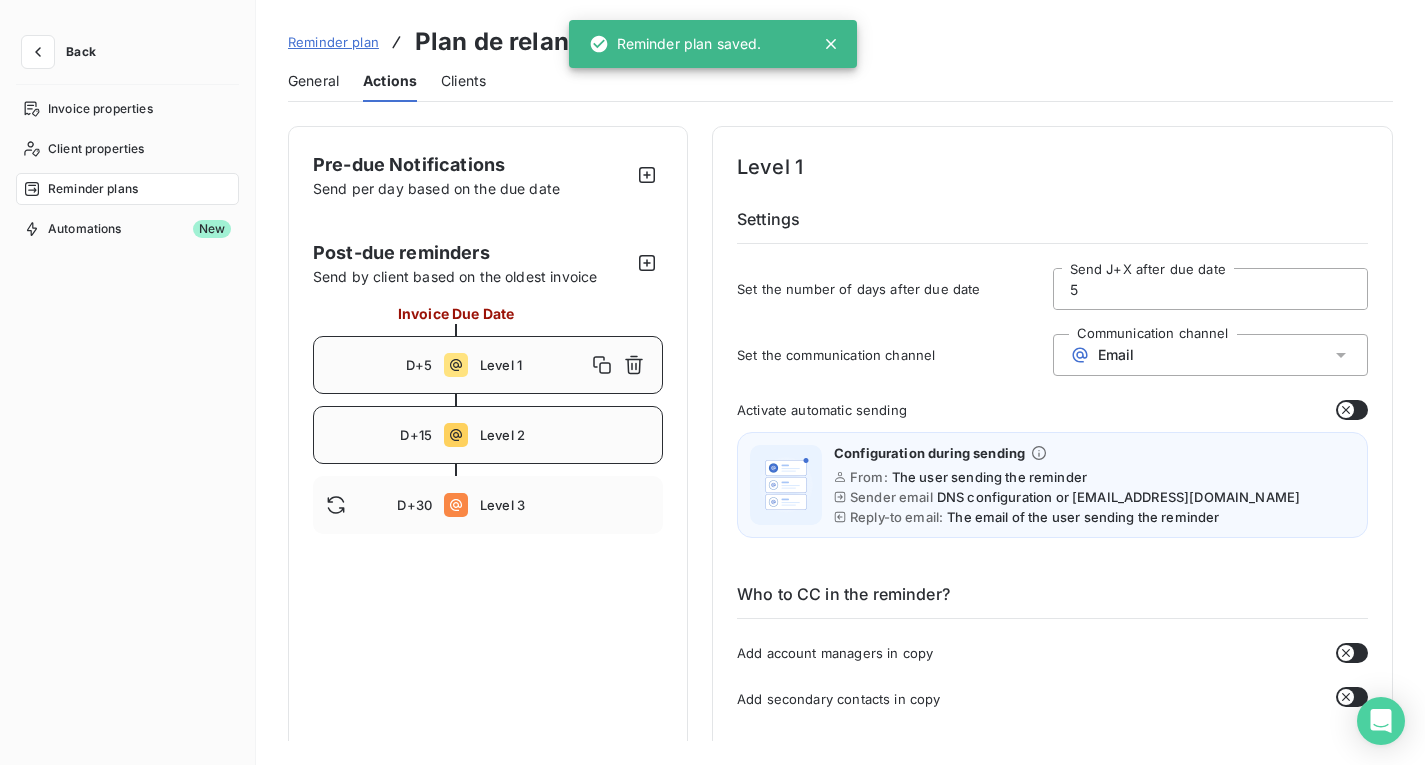 click on "Level 2" at bounding box center [565, 435] 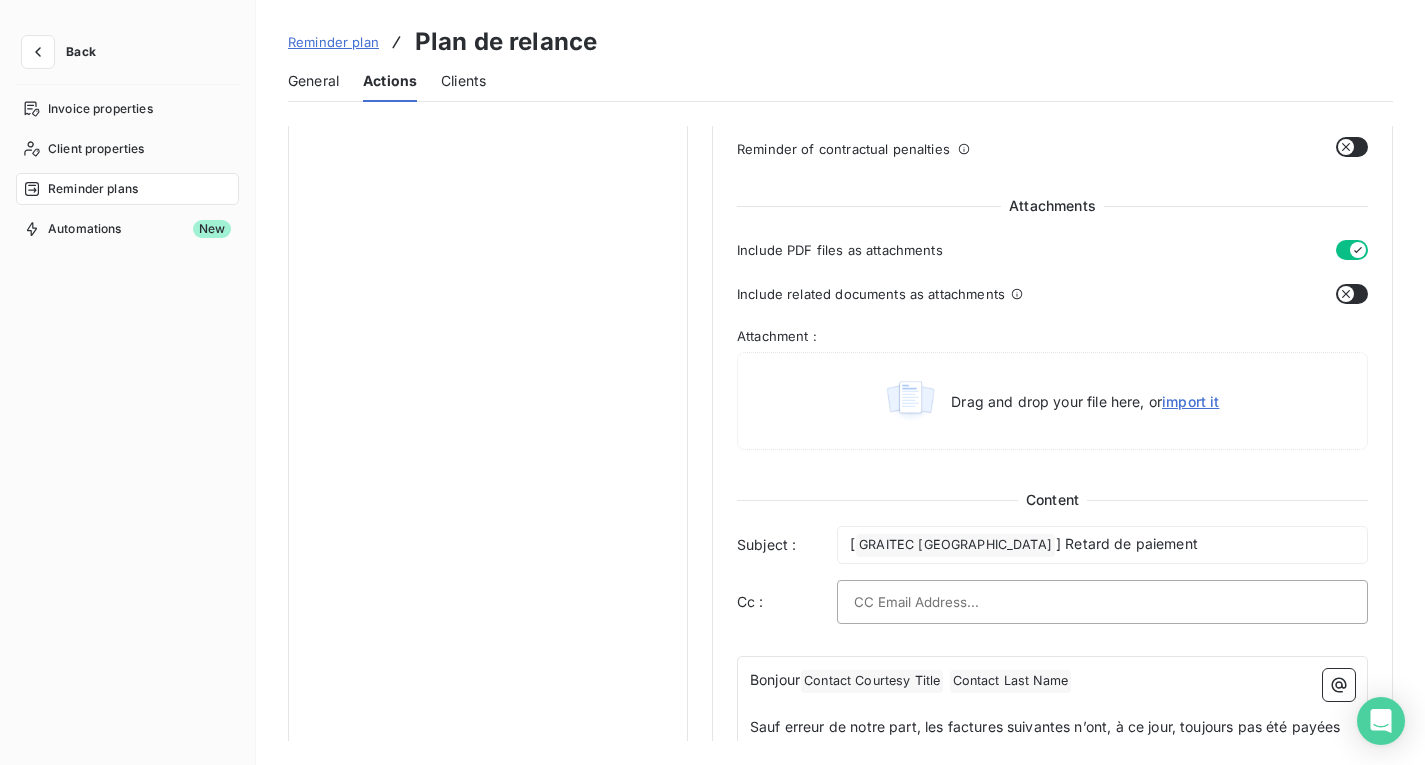 scroll, scrollTop: 900, scrollLeft: 0, axis: vertical 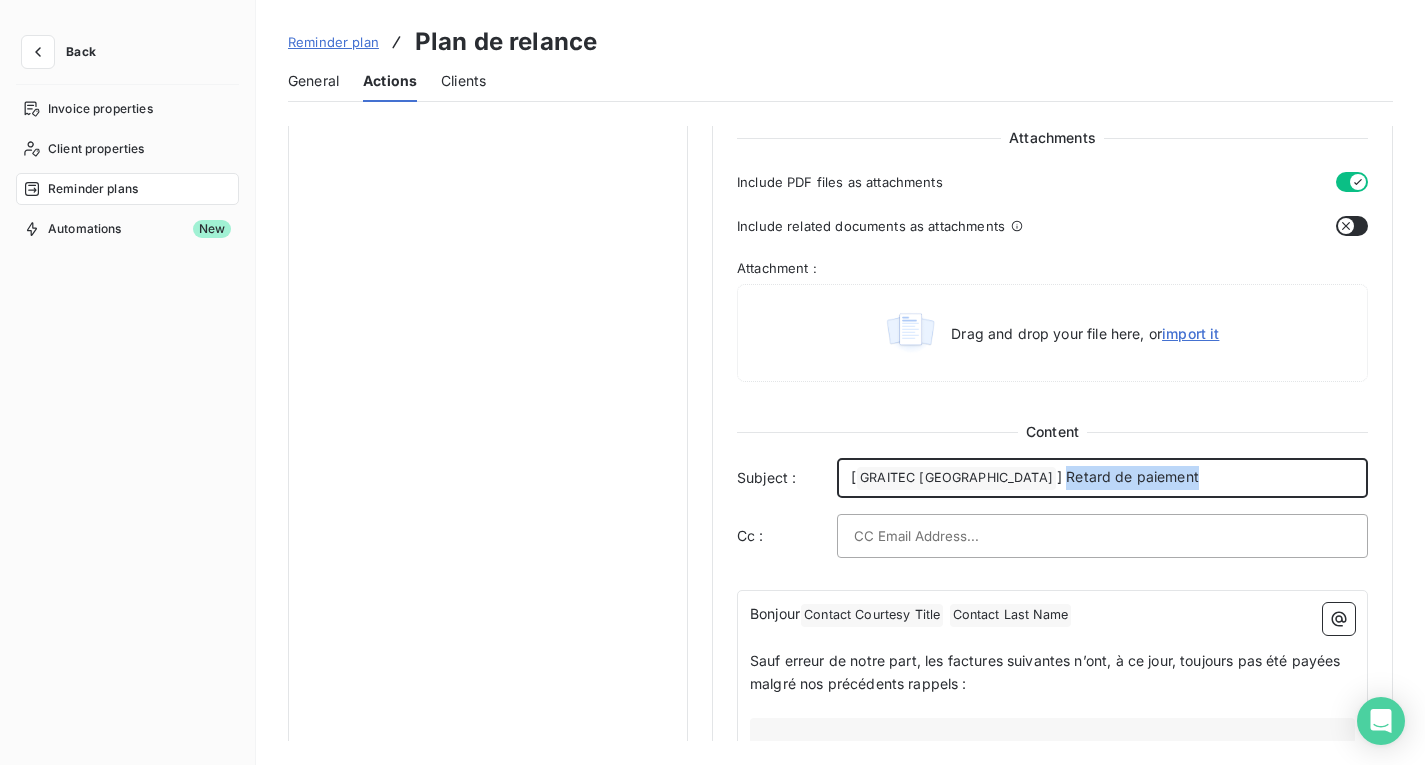 drag, startPoint x: 1187, startPoint y: 478, endPoint x: 1001, endPoint y: 477, distance: 186.00269 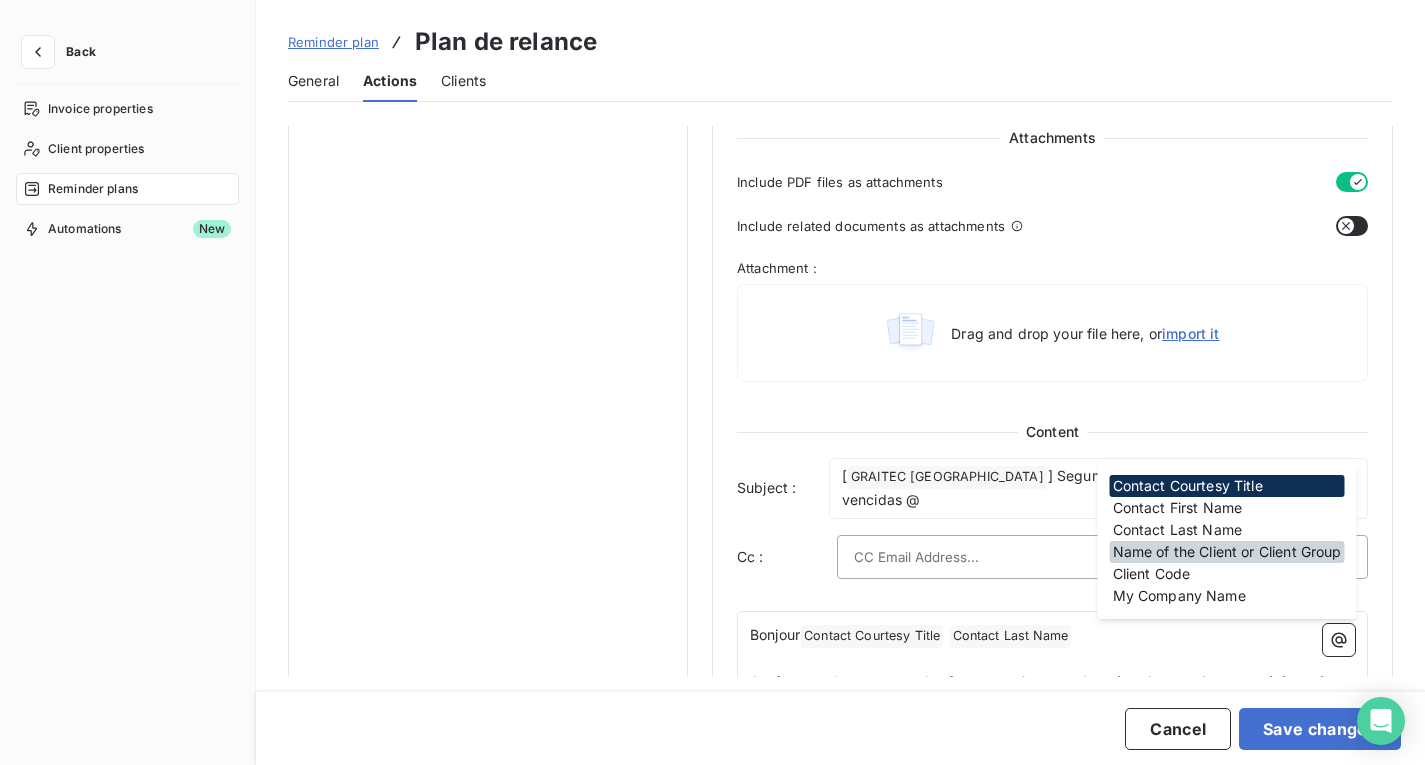 click on "Name of the Client or Client Group" at bounding box center (1227, 552) 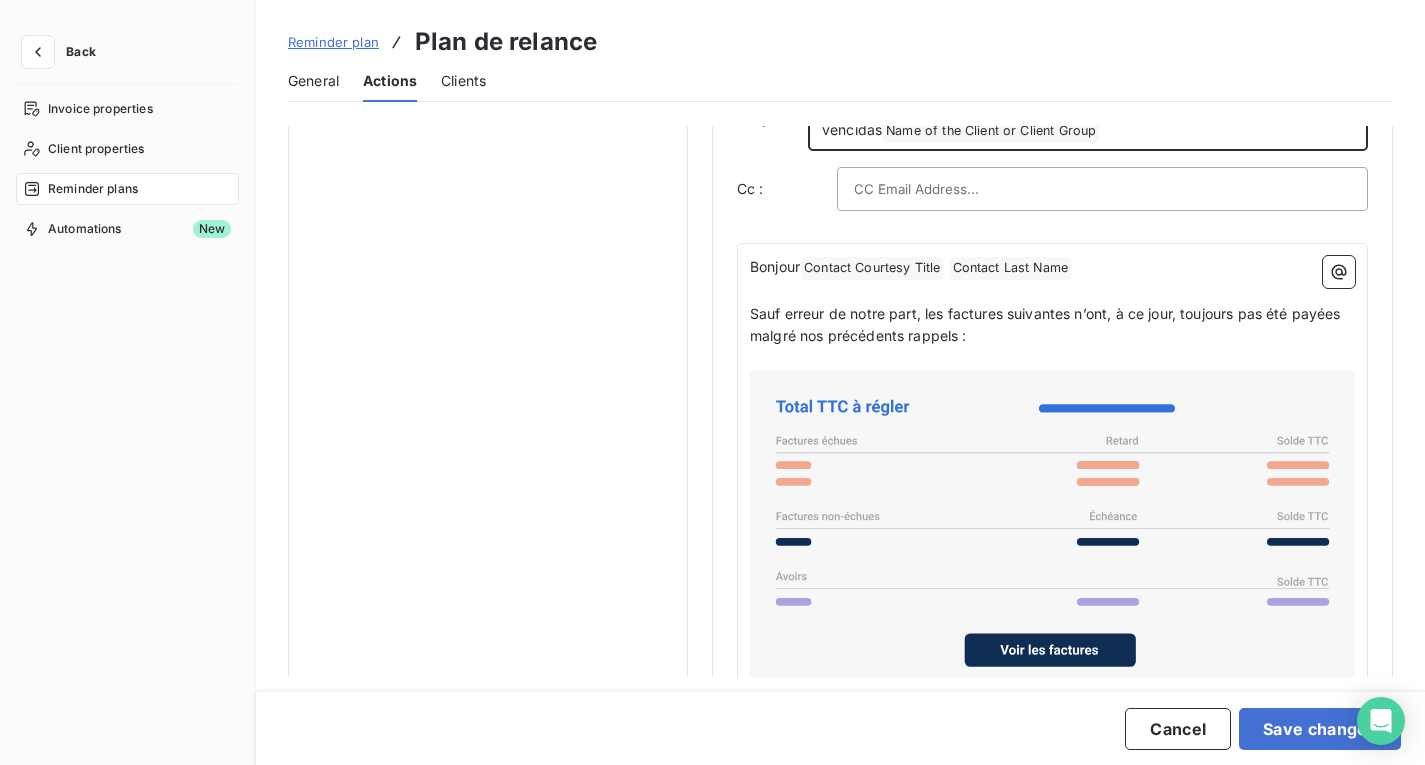 scroll, scrollTop: 1300, scrollLeft: 0, axis: vertical 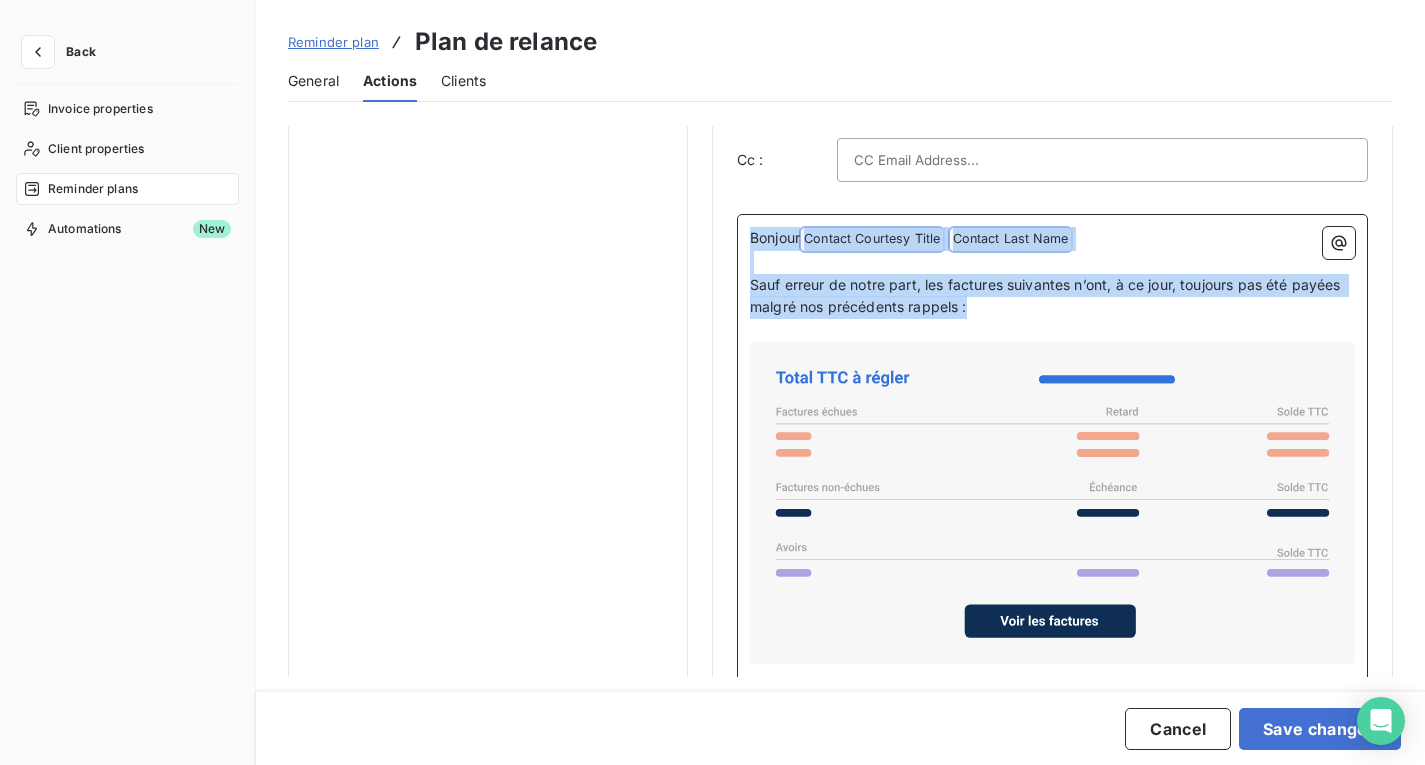 drag, startPoint x: 976, startPoint y: 300, endPoint x: 745, endPoint y: 226, distance: 242.5634 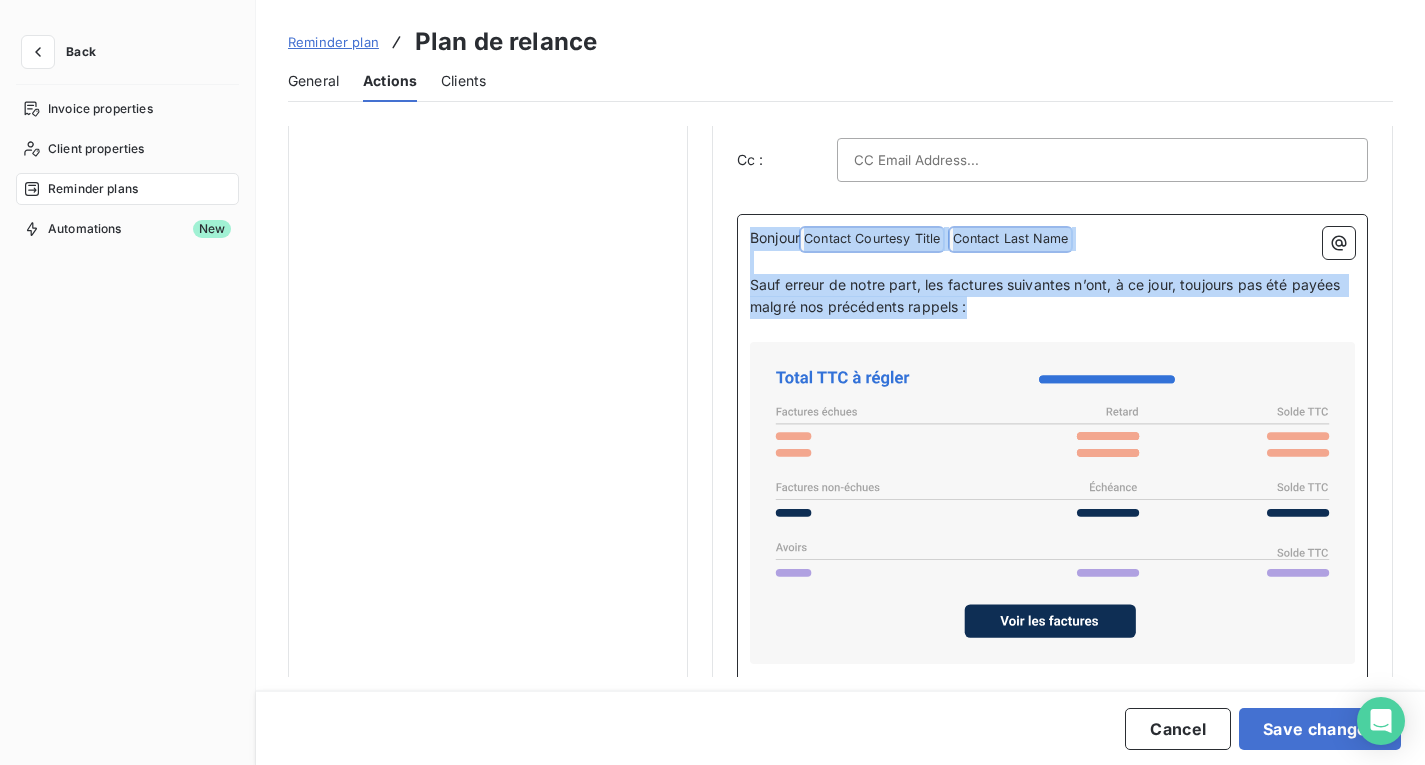 click on "Bonjour  Contact Courtesy Title ﻿   Contact Last Name ﻿ ﻿ ﻿ Sauf erreur de notre part, les factures suivantes n’ont, à ce jour, toujours pas été payées malgré nos précédents rappels : ﻿ ﻿ ﻿ Dans l’intérêt de tous, nous vous serions reconnaissants de procéder au règlement de ces factures le plus rapidement possible. ﻿ Merci beaucoup ﻿ Cordialement, Jesús Soriano ﻿ *press the "@" key on the keyboard when editing the text to access available variables" at bounding box center (1052, 547) 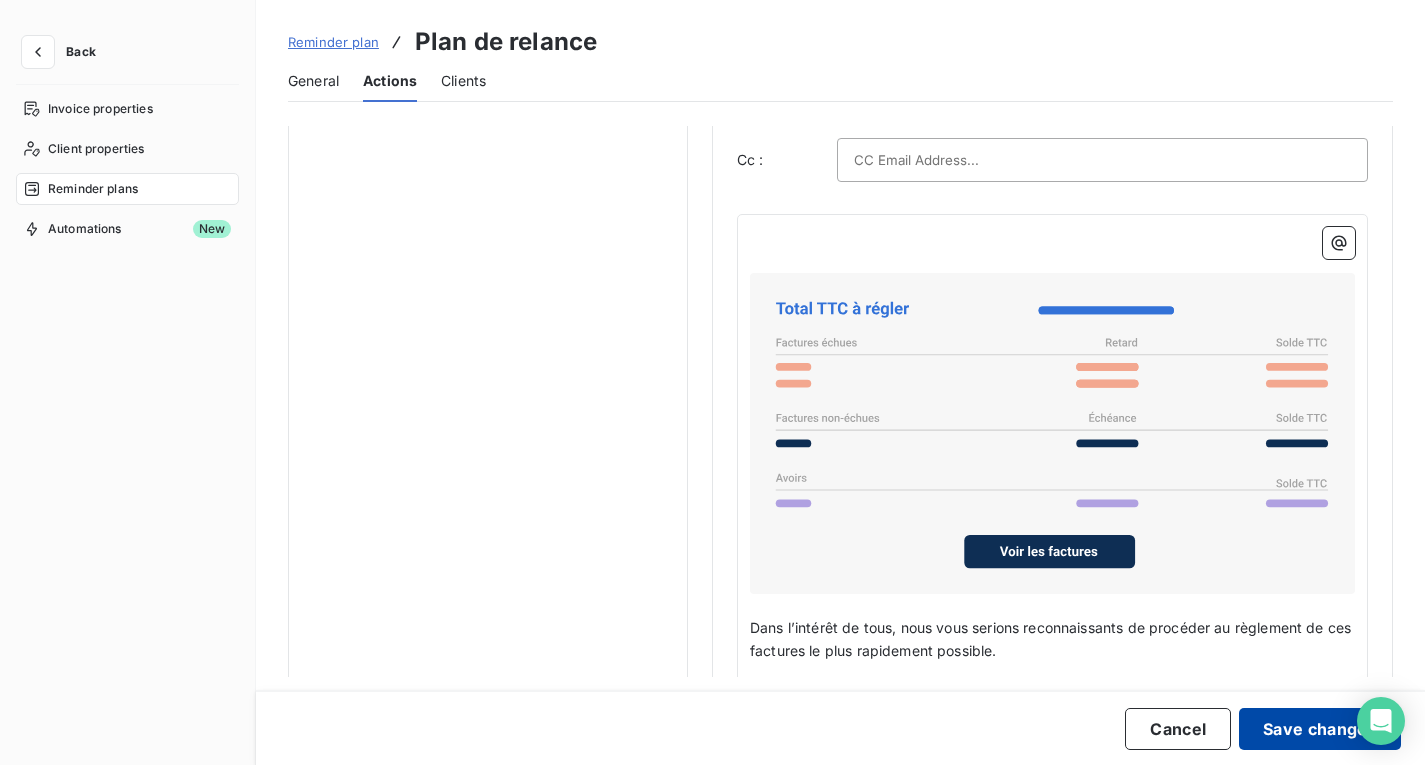 click on "Save changes" at bounding box center (1320, 729) 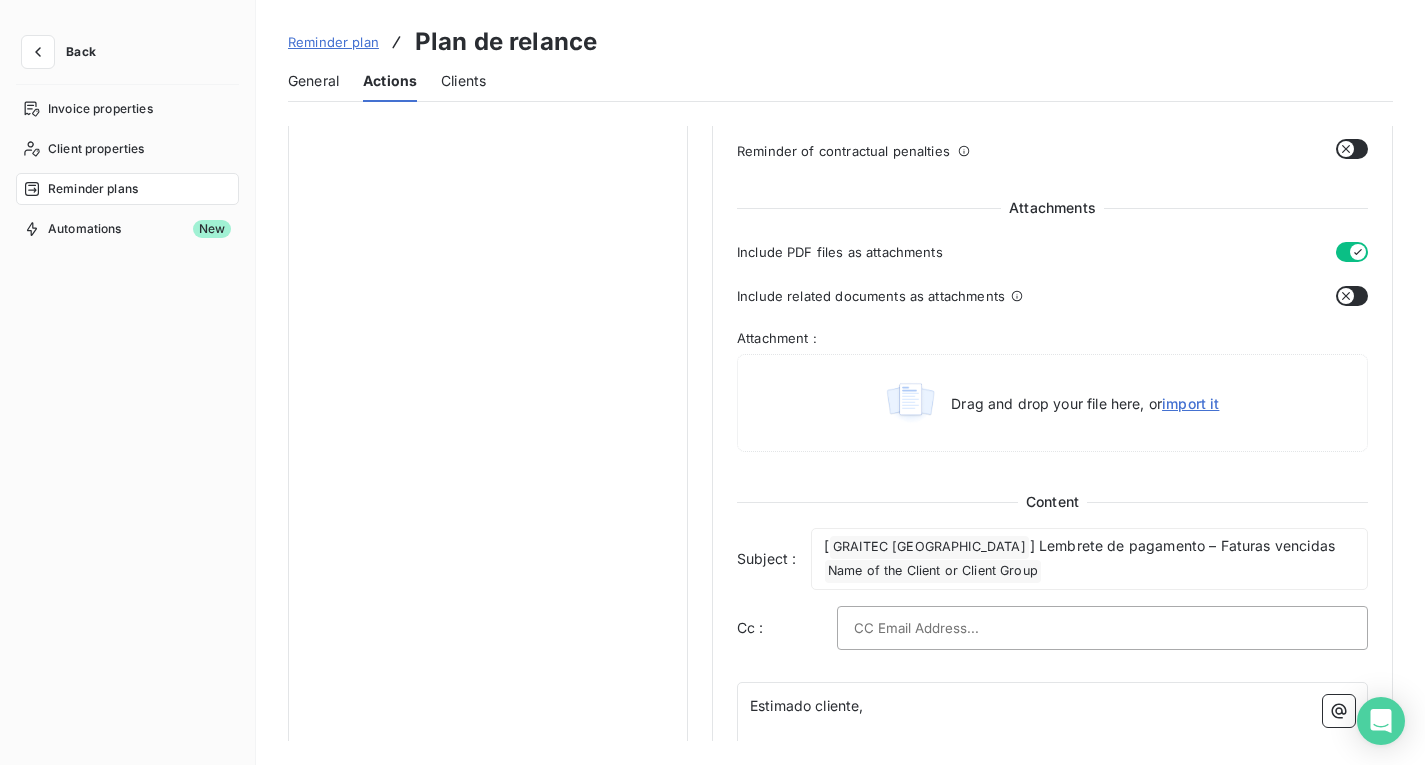 scroll, scrollTop: 1000, scrollLeft: 0, axis: vertical 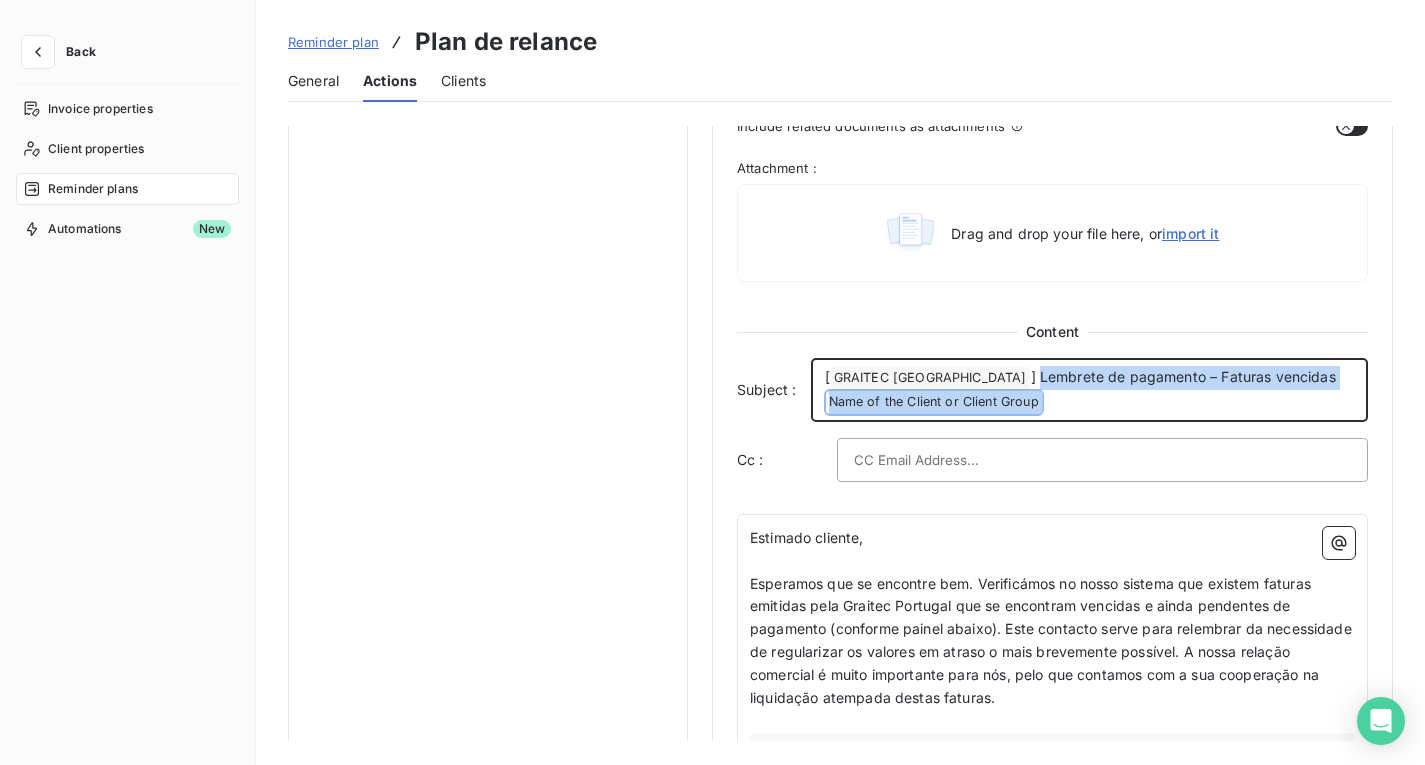 drag, startPoint x: 1071, startPoint y: 399, endPoint x: 978, endPoint y: 371, distance: 97.123634 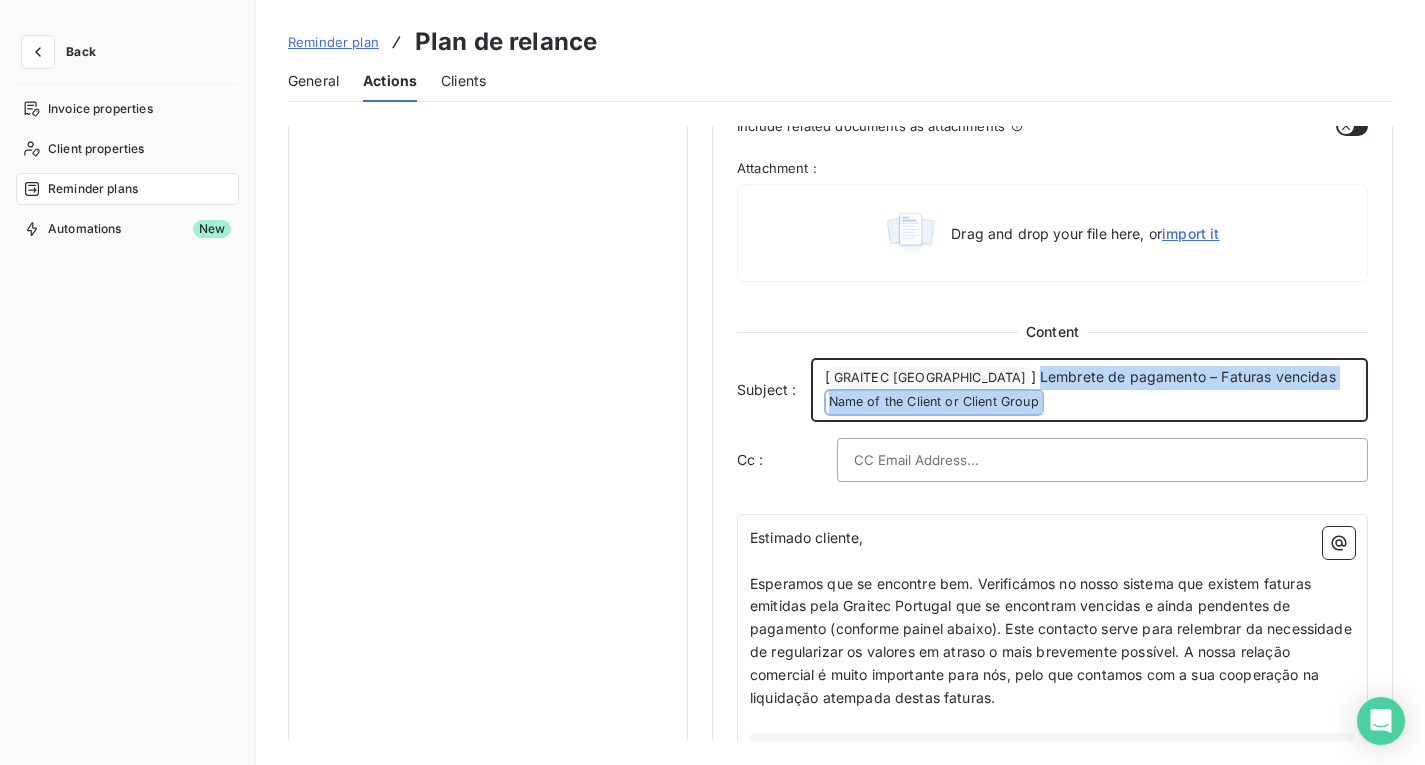 click on "[ GRAITEC PORTUGAL ﻿ ] Lembrete de pagamento – Faturas vencidas  Name of the Client or Client Group ﻿ ﻿" at bounding box center (1089, 390) 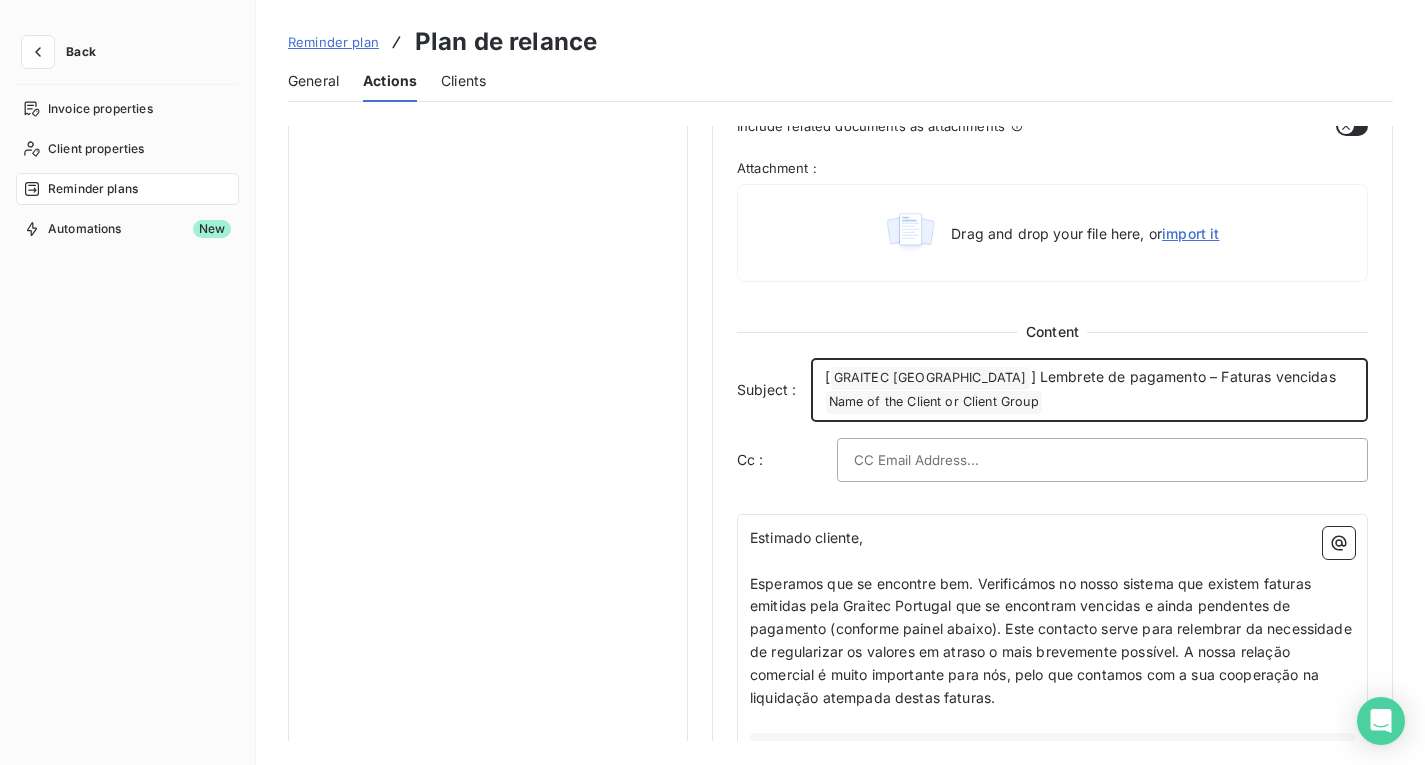drag, startPoint x: 1299, startPoint y: 377, endPoint x: 983, endPoint y: 371, distance: 316.05695 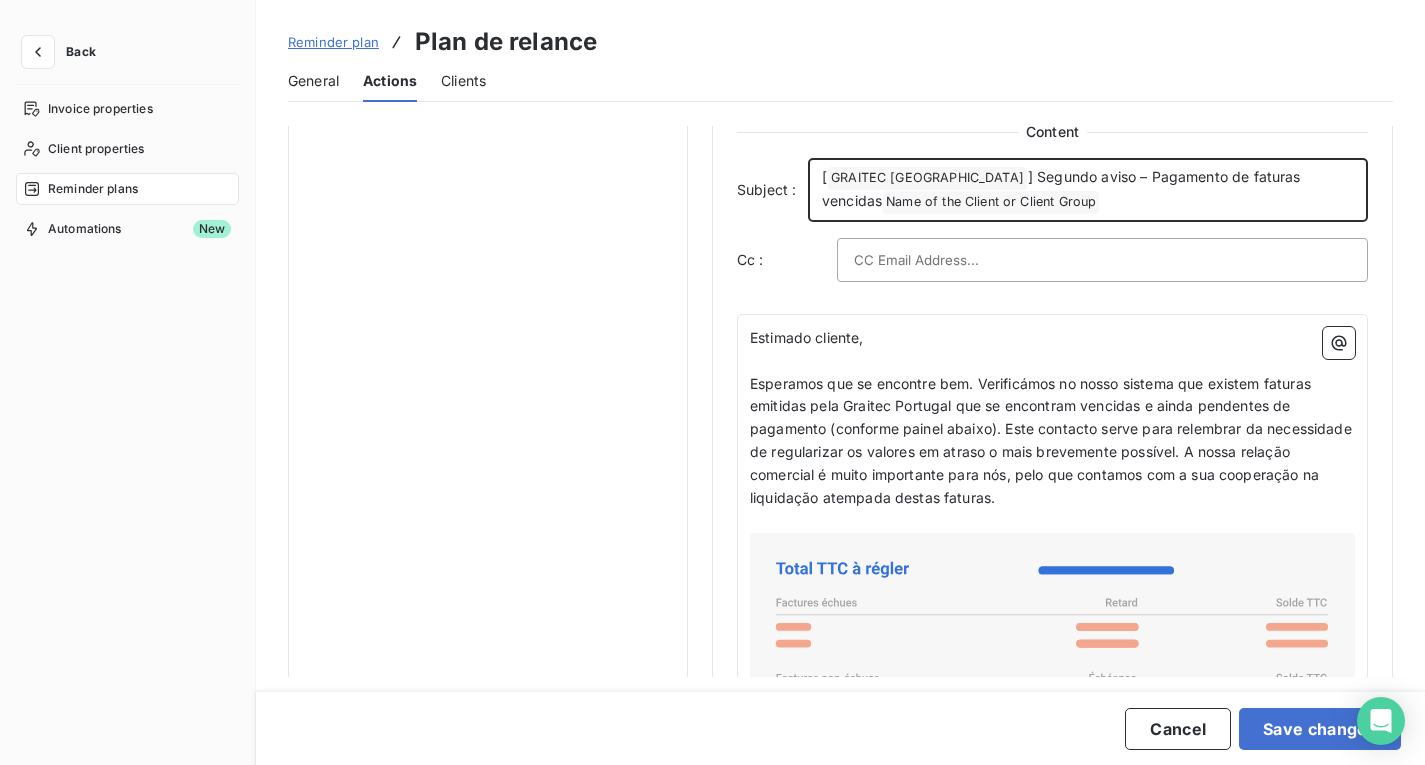 scroll, scrollTop: 1300, scrollLeft: 0, axis: vertical 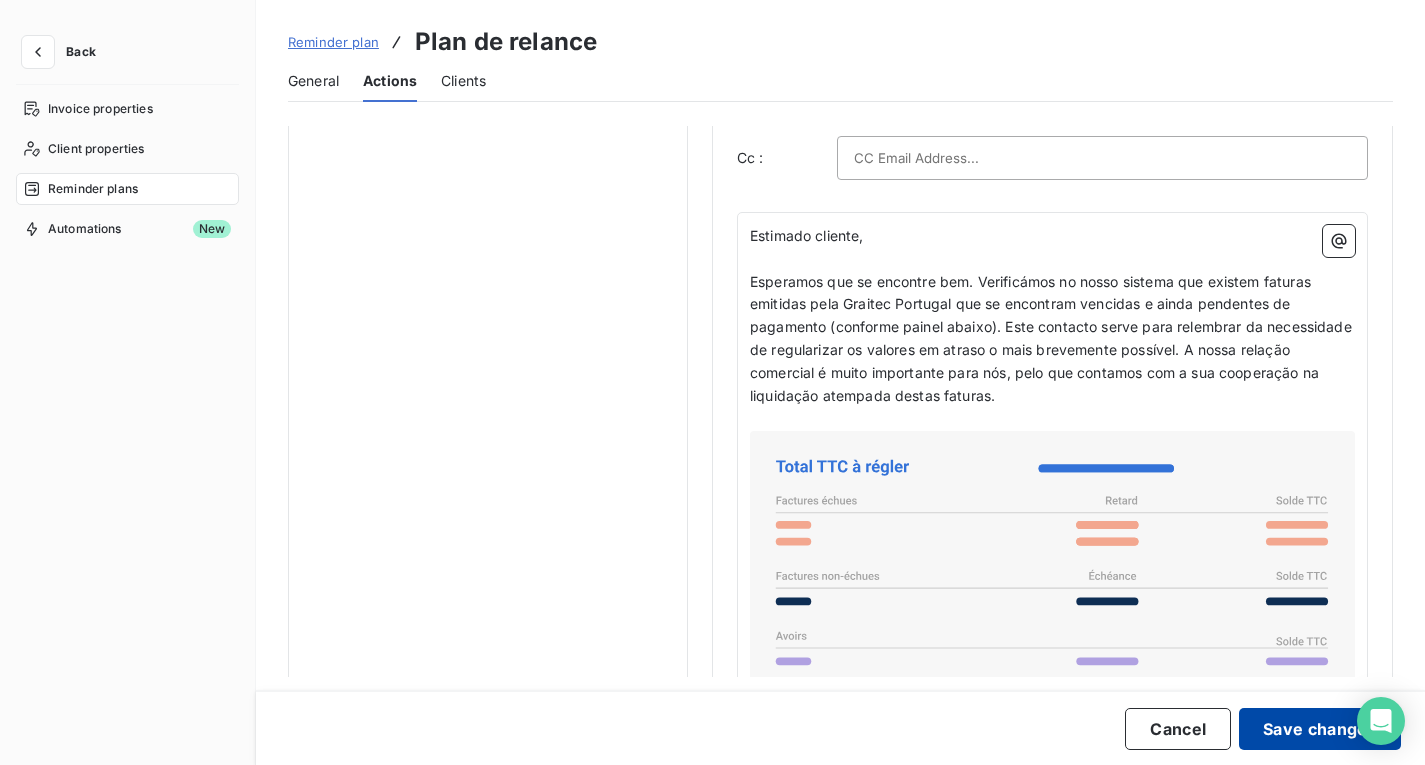 click on "Save changes" at bounding box center (1320, 729) 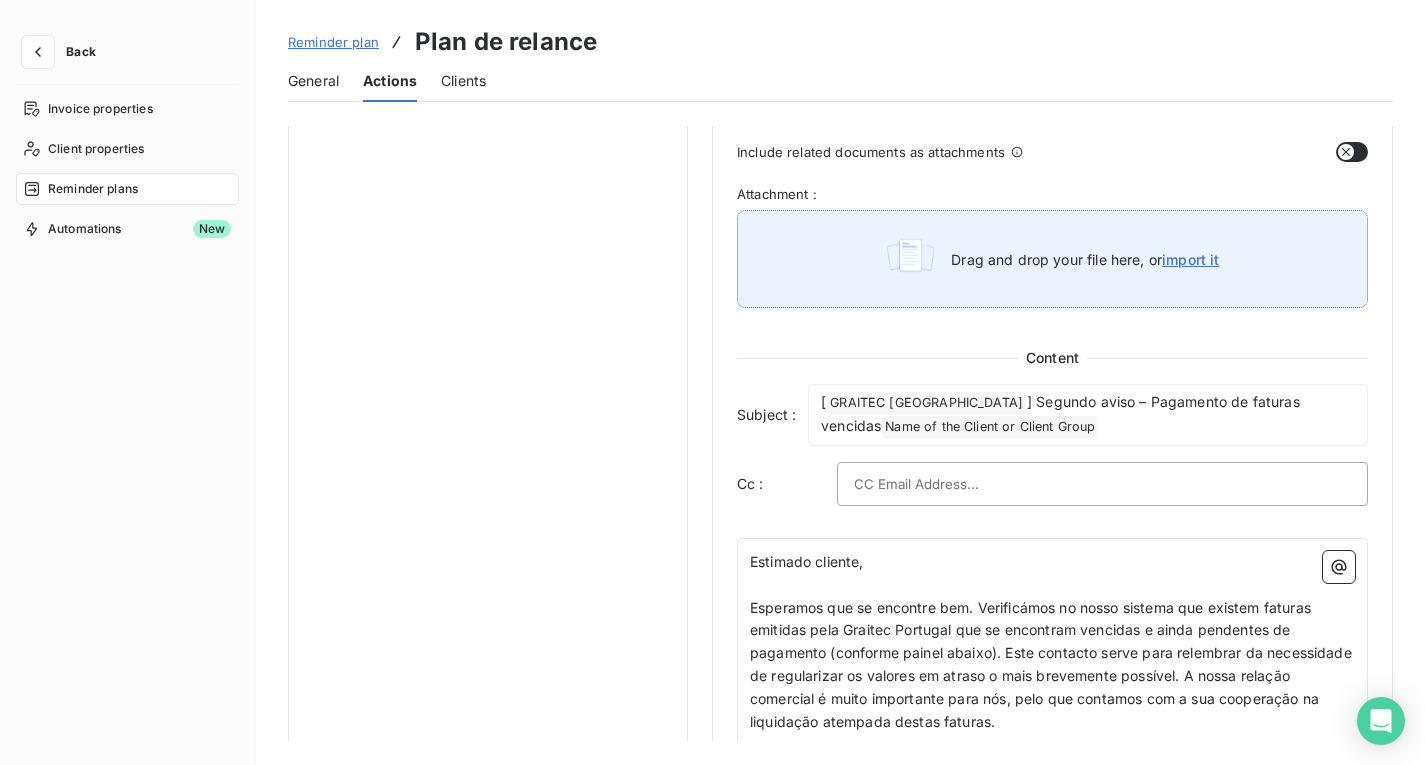 scroll, scrollTop: 1100, scrollLeft: 0, axis: vertical 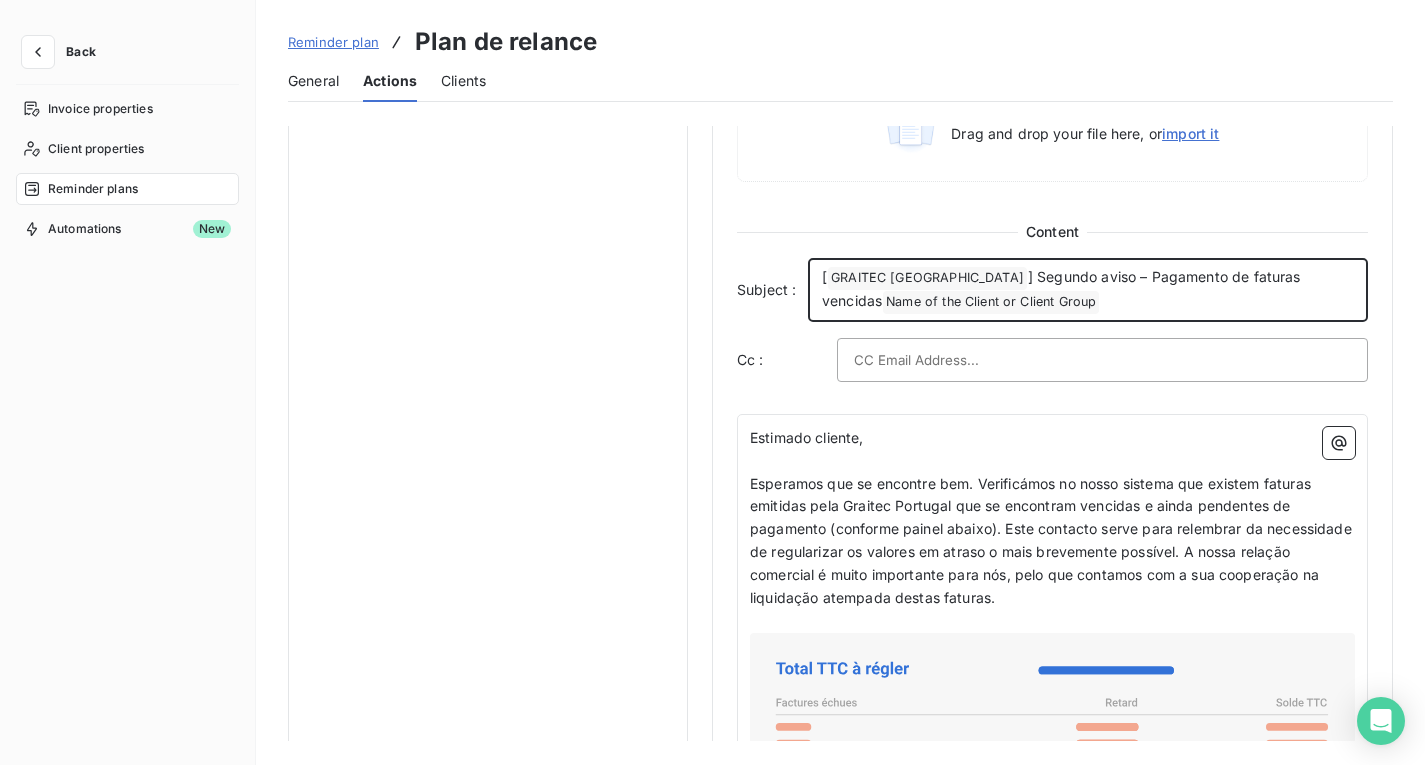 drag, startPoint x: 977, startPoint y: 274, endPoint x: 1317, endPoint y: 275, distance: 340.00146 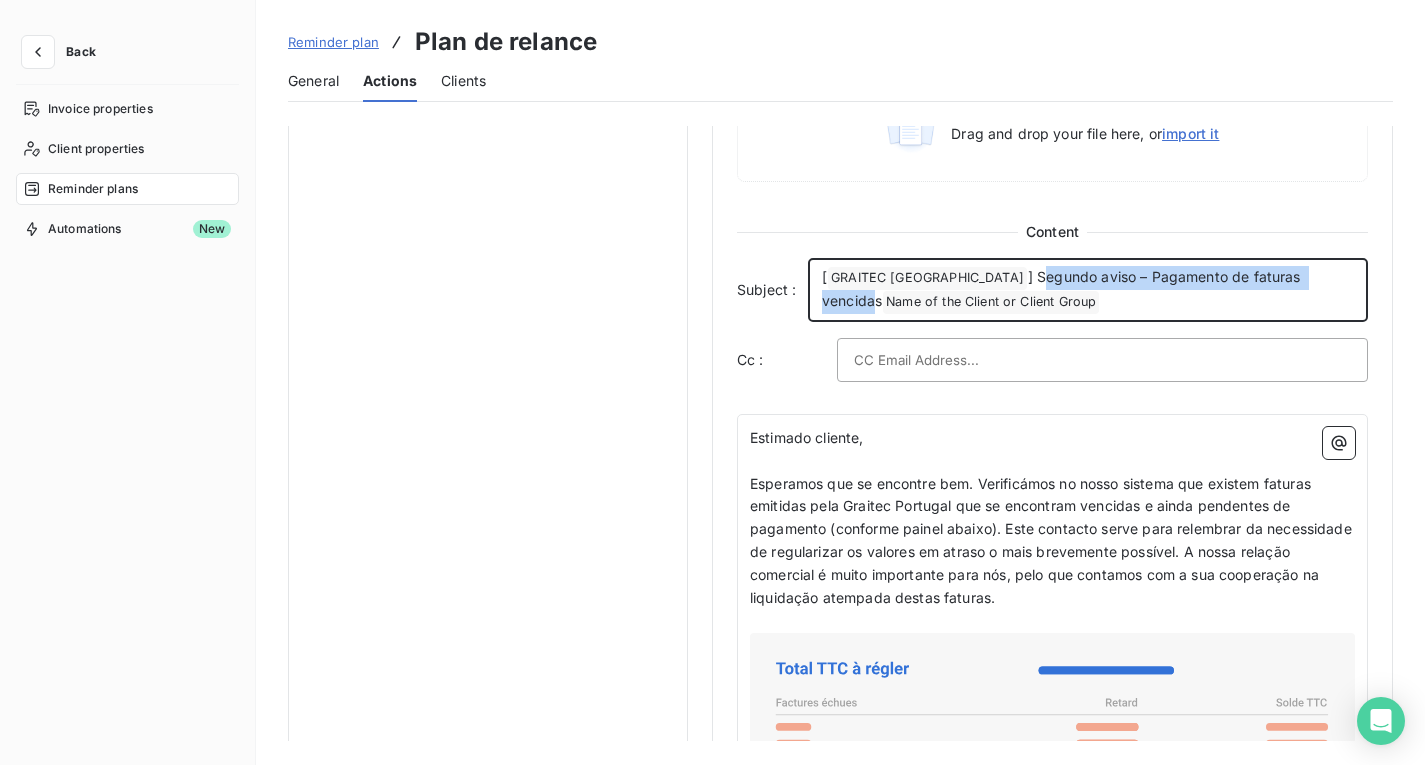 drag, startPoint x: 982, startPoint y: 274, endPoint x: 1300, endPoint y: 268, distance: 318.0566 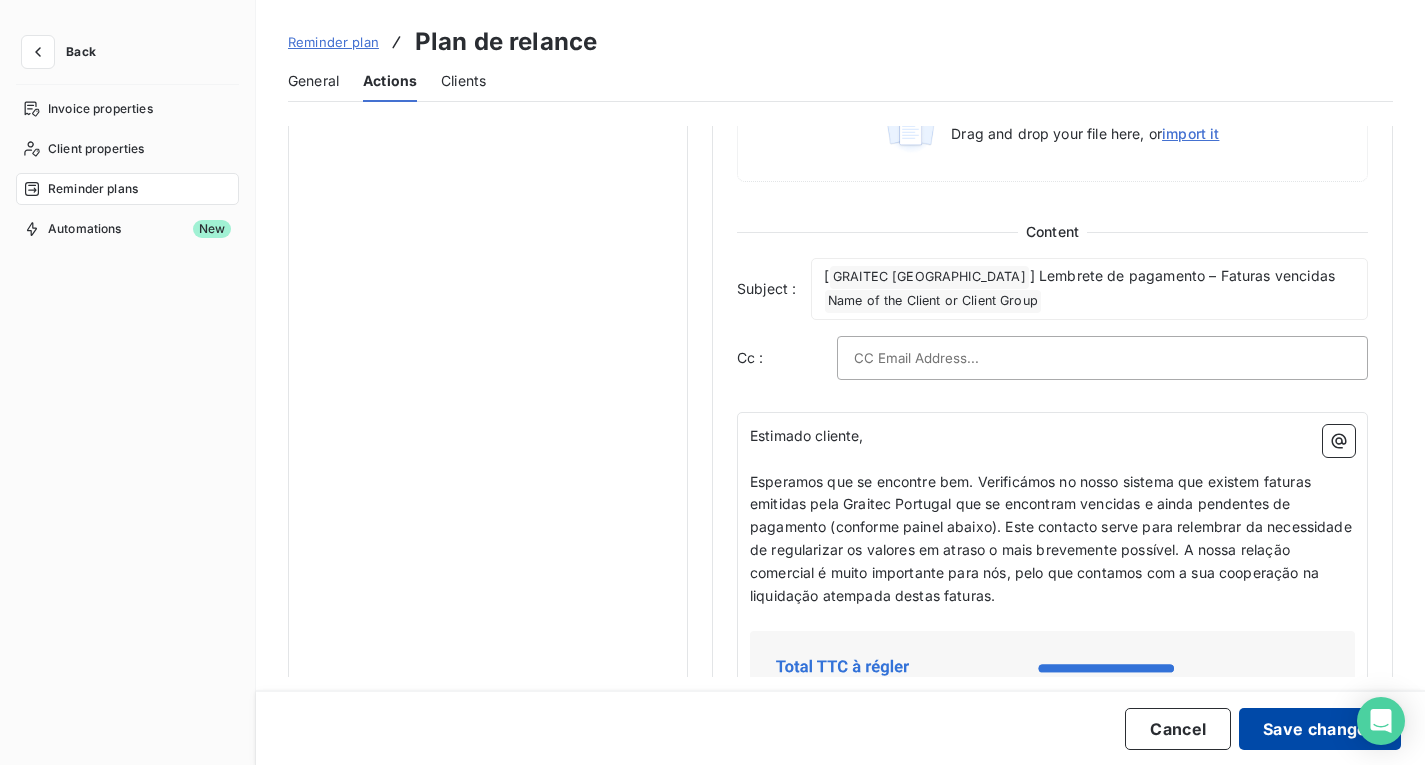 click on "Save changes" at bounding box center (1320, 729) 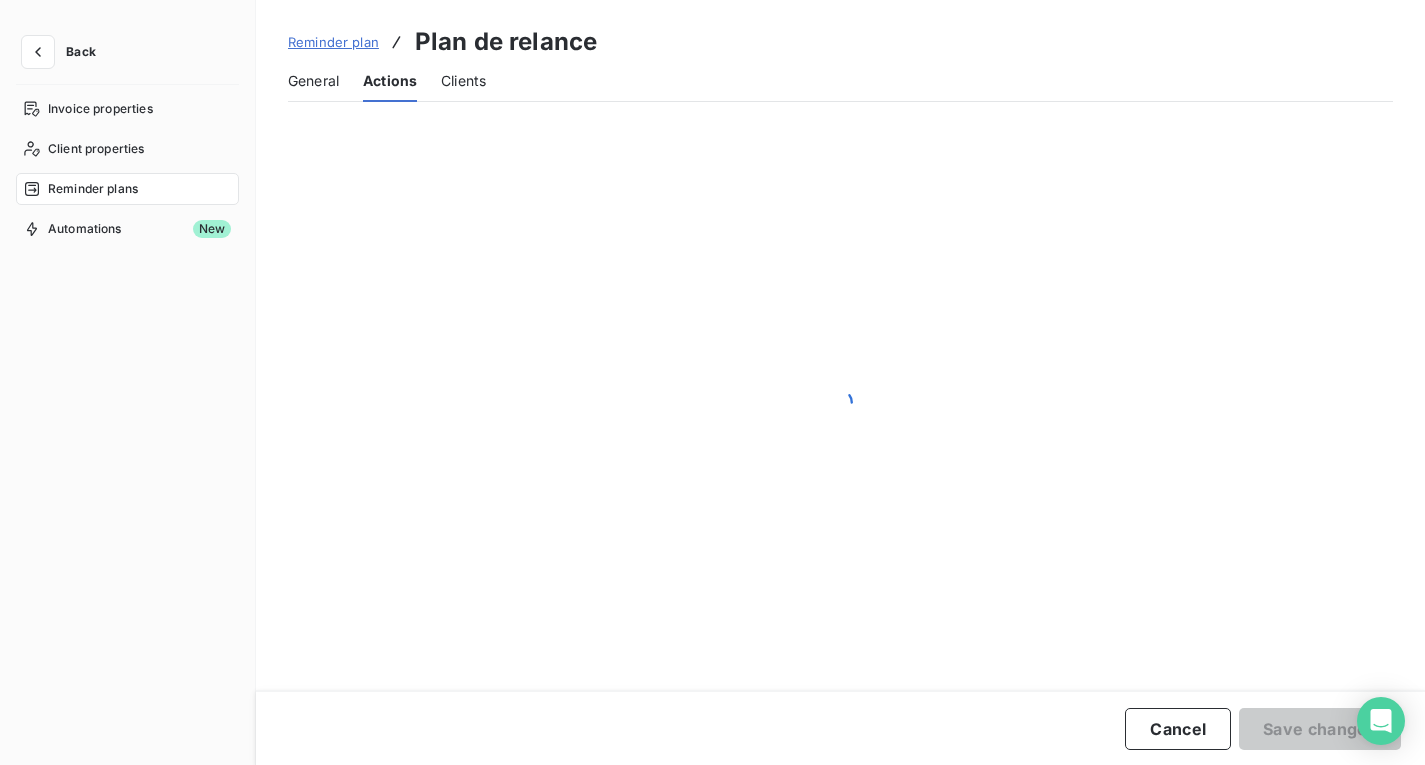 scroll, scrollTop: 0, scrollLeft: 0, axis: both 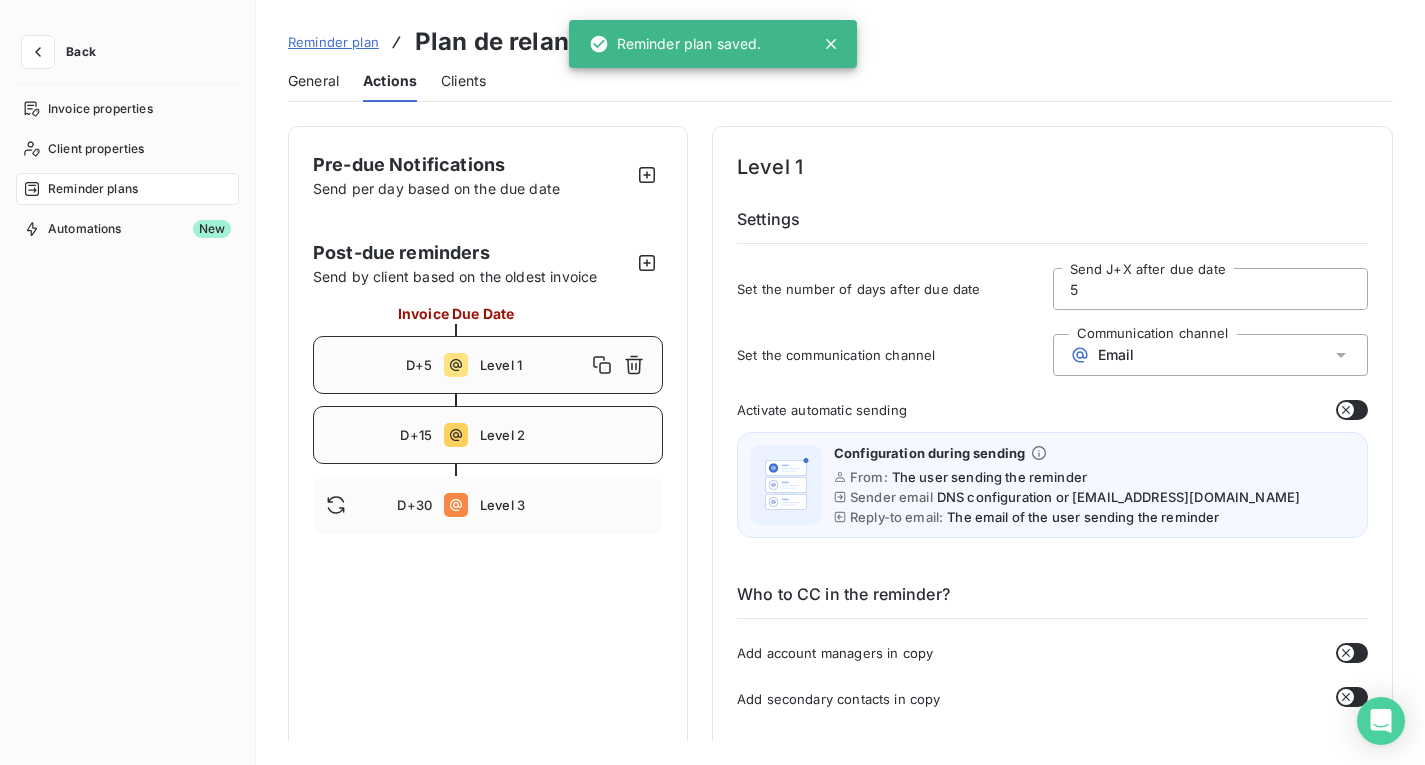 click on "Level 2" at bounding box center (565, 435) 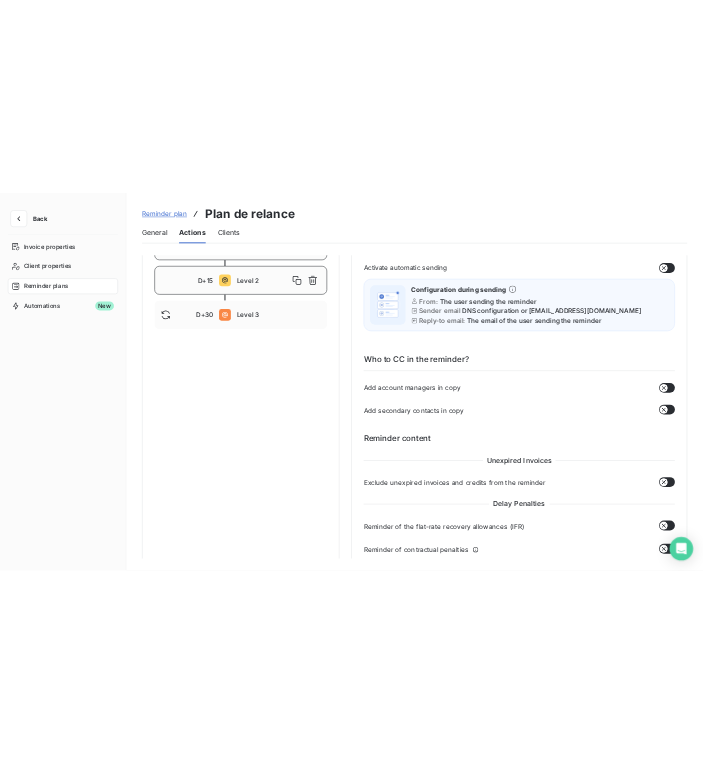 scroll, scrollTop: 0, scrollLeft: 0, axis: both 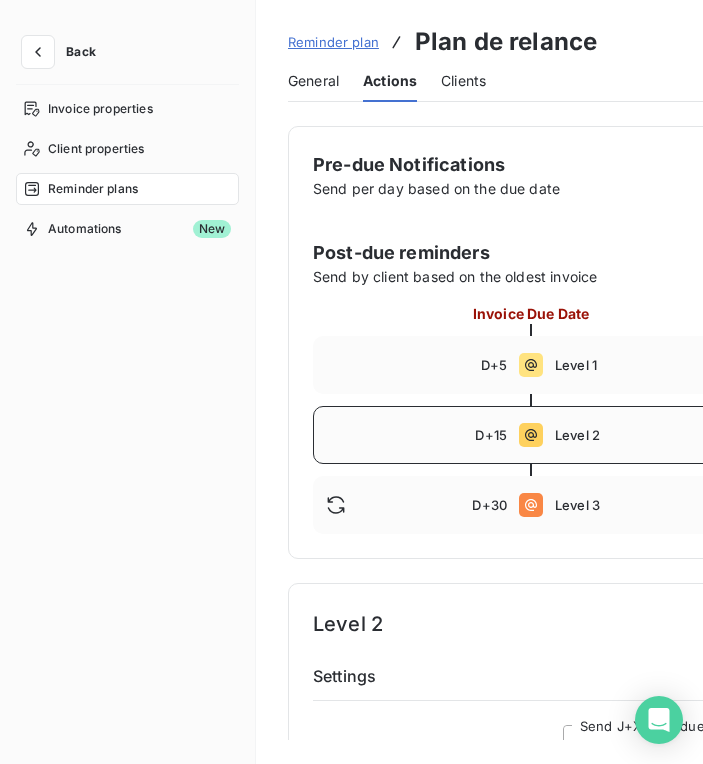 click on "Settings" at bounding box center [563, 682] 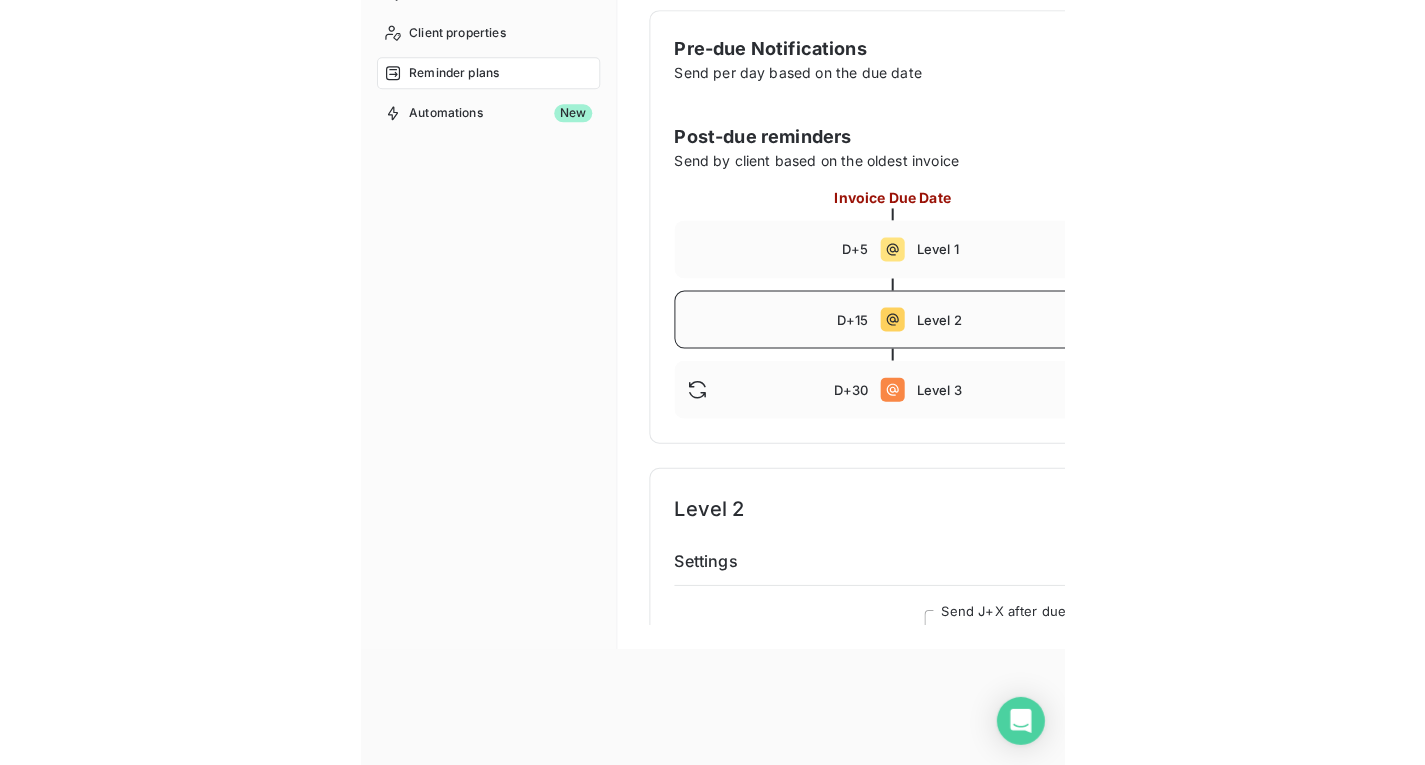 scroll, scrollTop: 0, scrollLeft: 0, axis: both 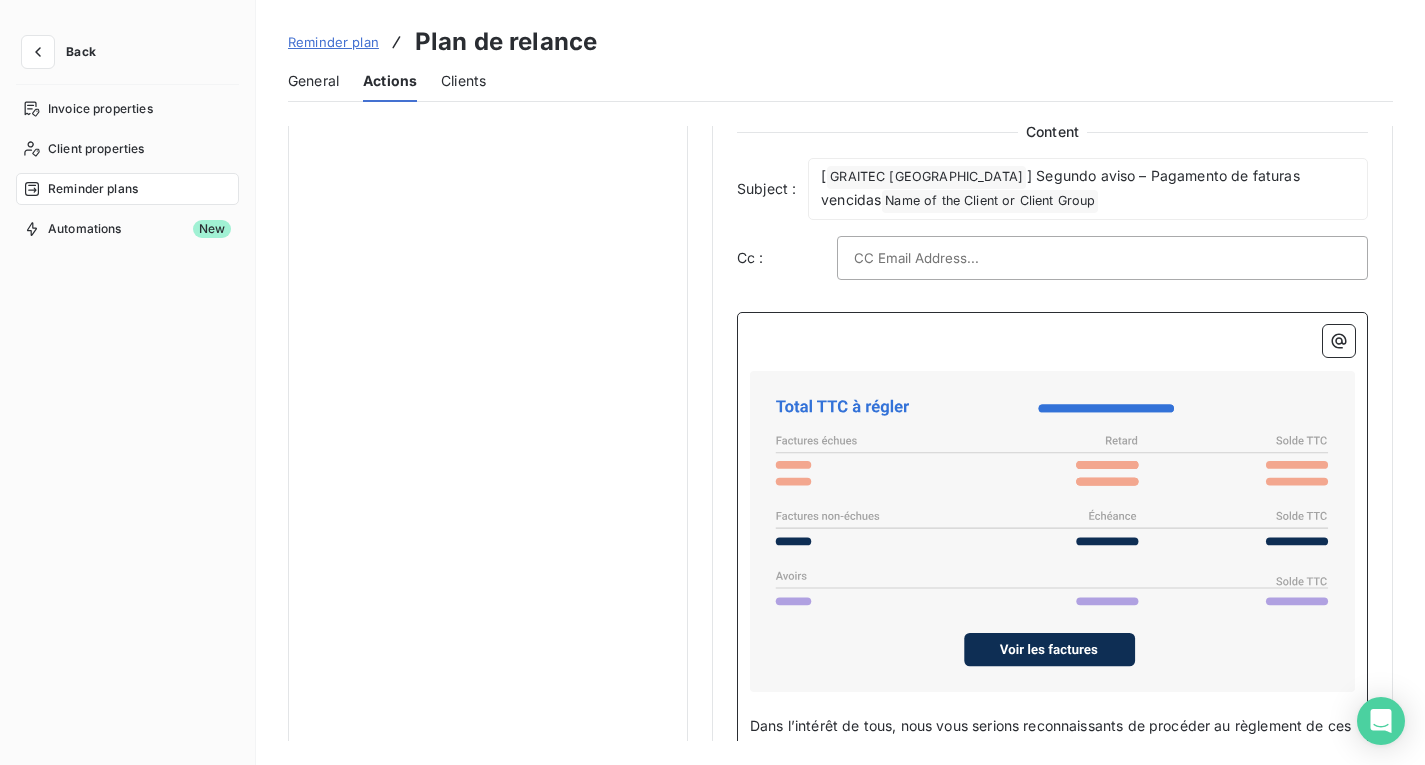 click on "﻿" at bounding box center (1052, 336) 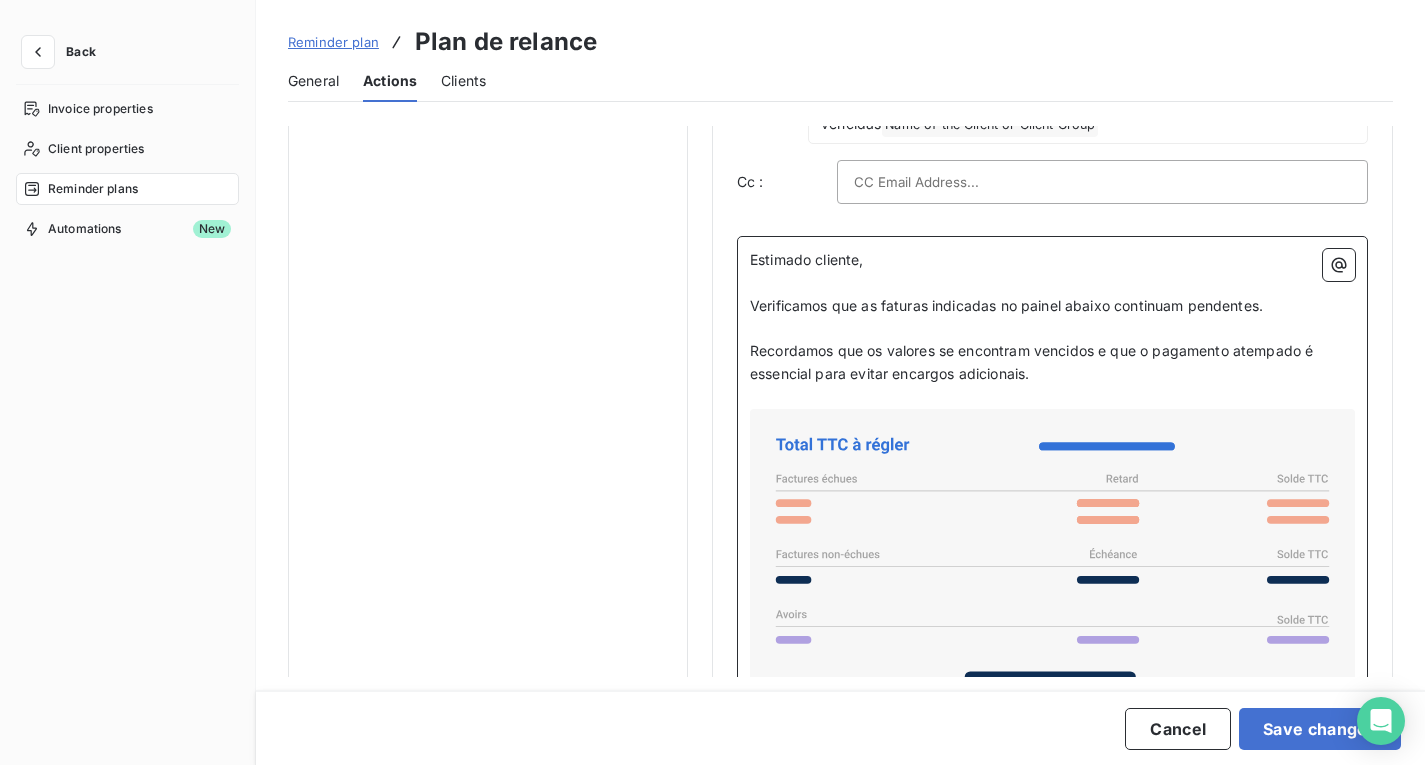 scroll, scrollTop: 1300, scrollLeft: 0, axis: vertical 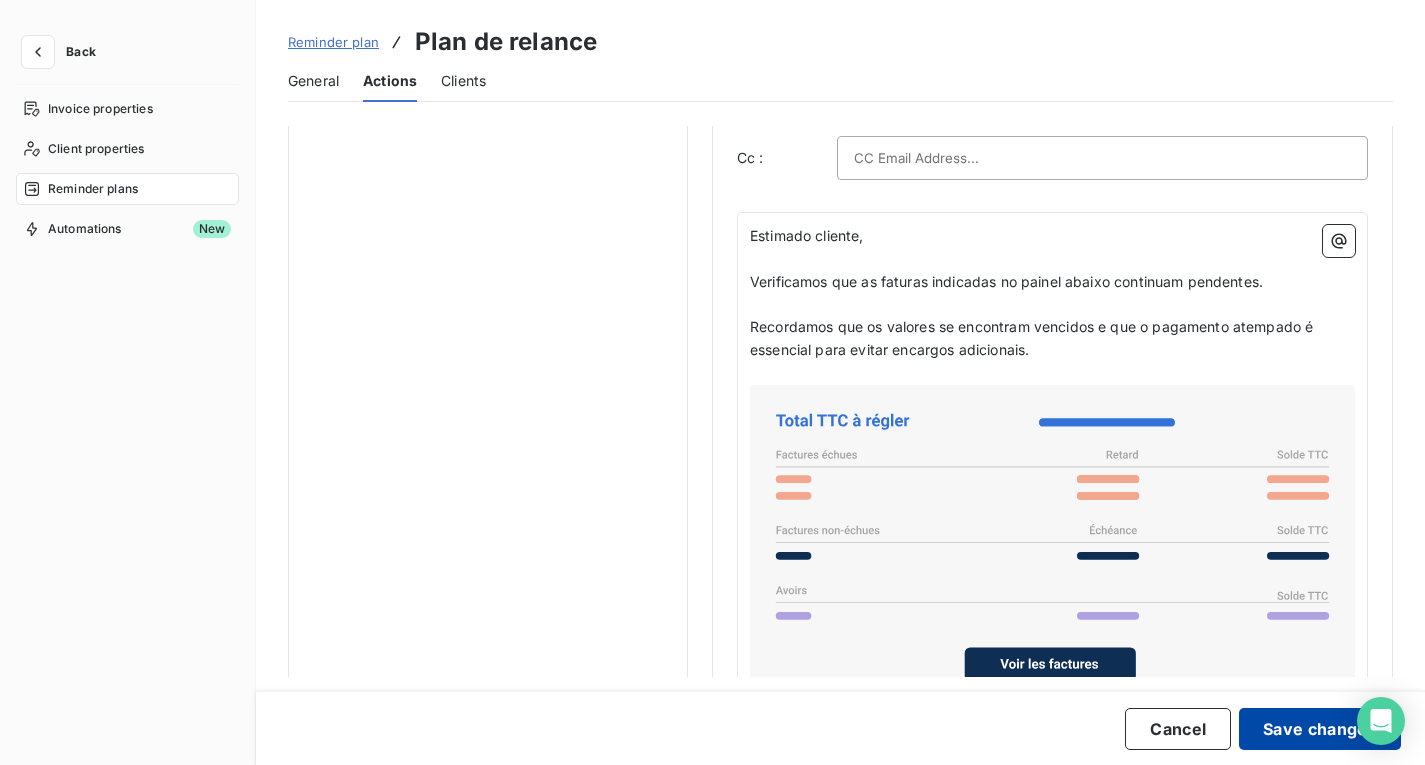 click on "Save changes" at bounding box center (1320, 729) 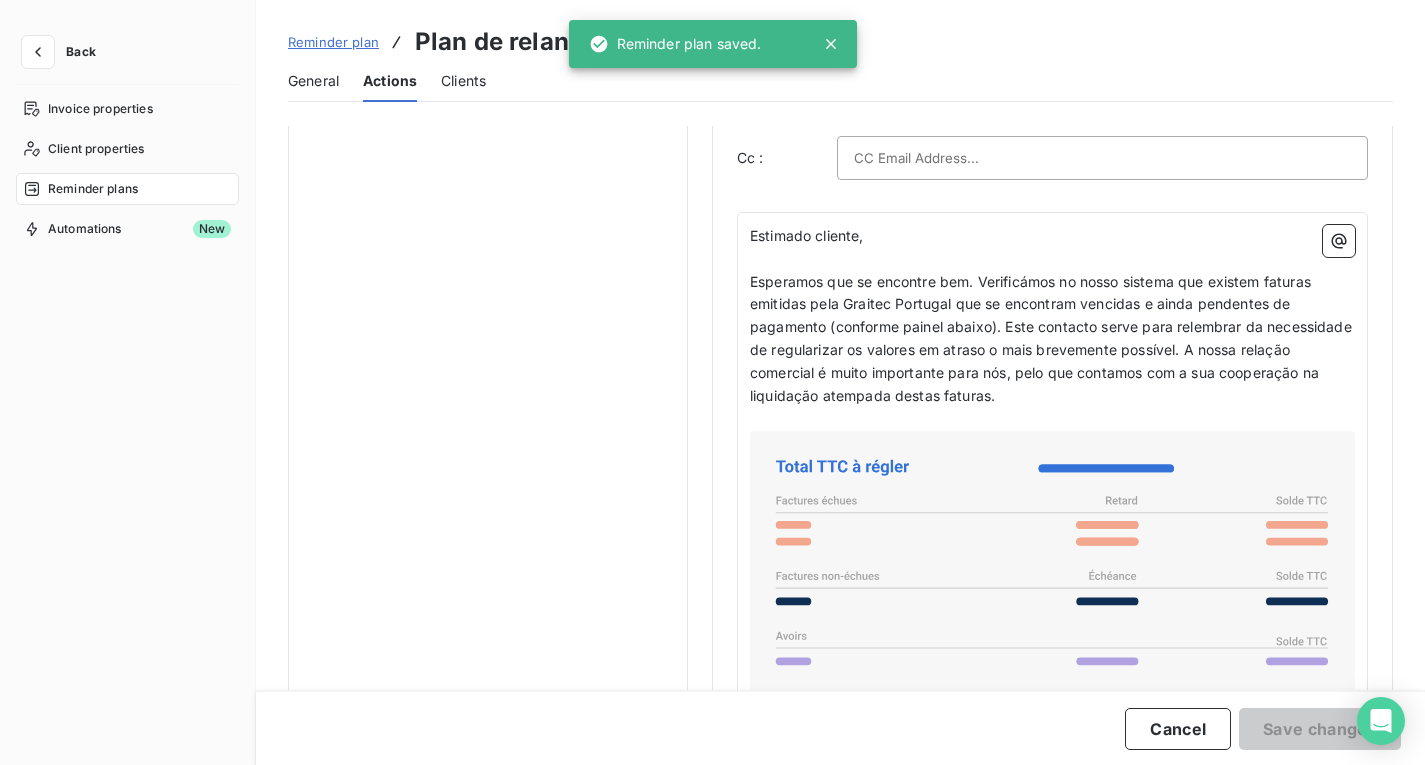 scroll, scrollTop: 0, scrollLeft: 0, axis: both 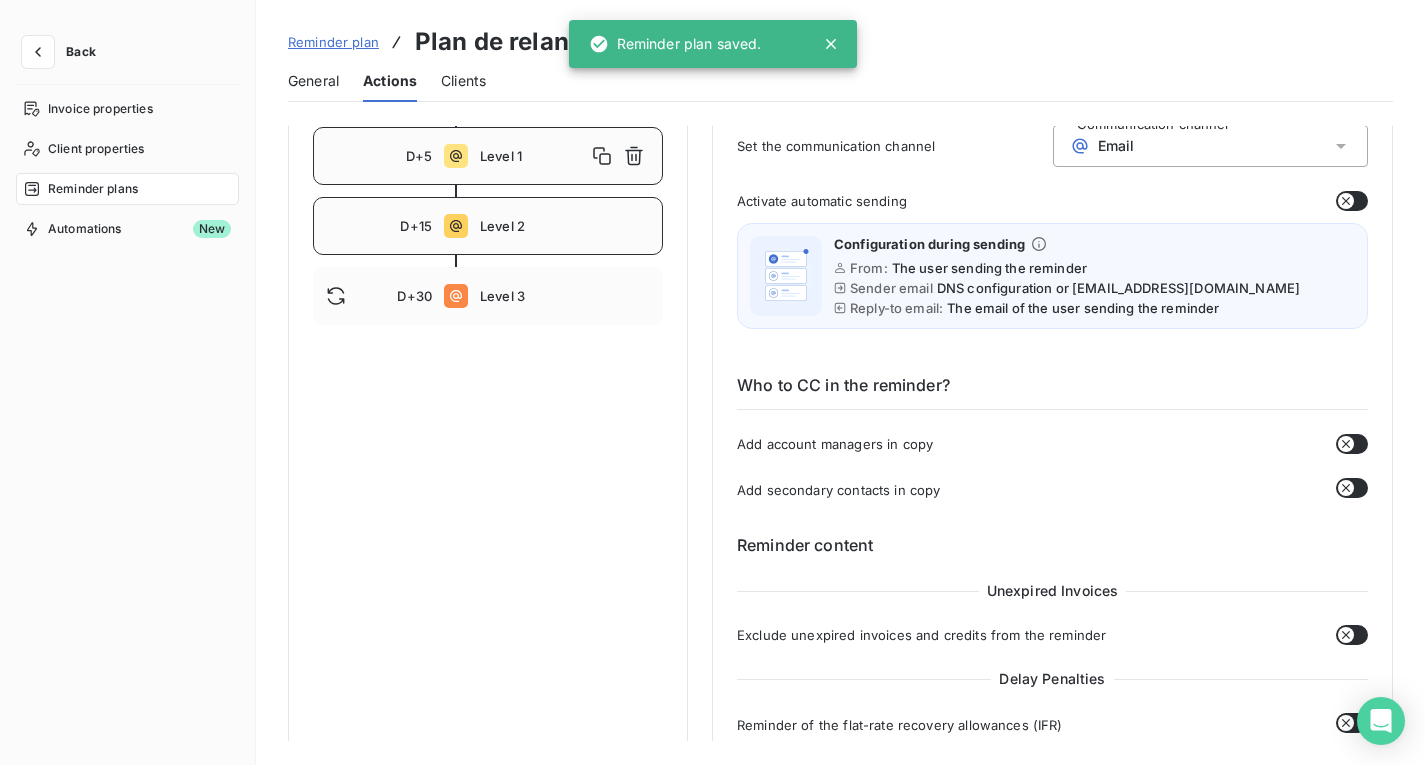 click on "D+5 Level 1" at bounding box center [488, 156] 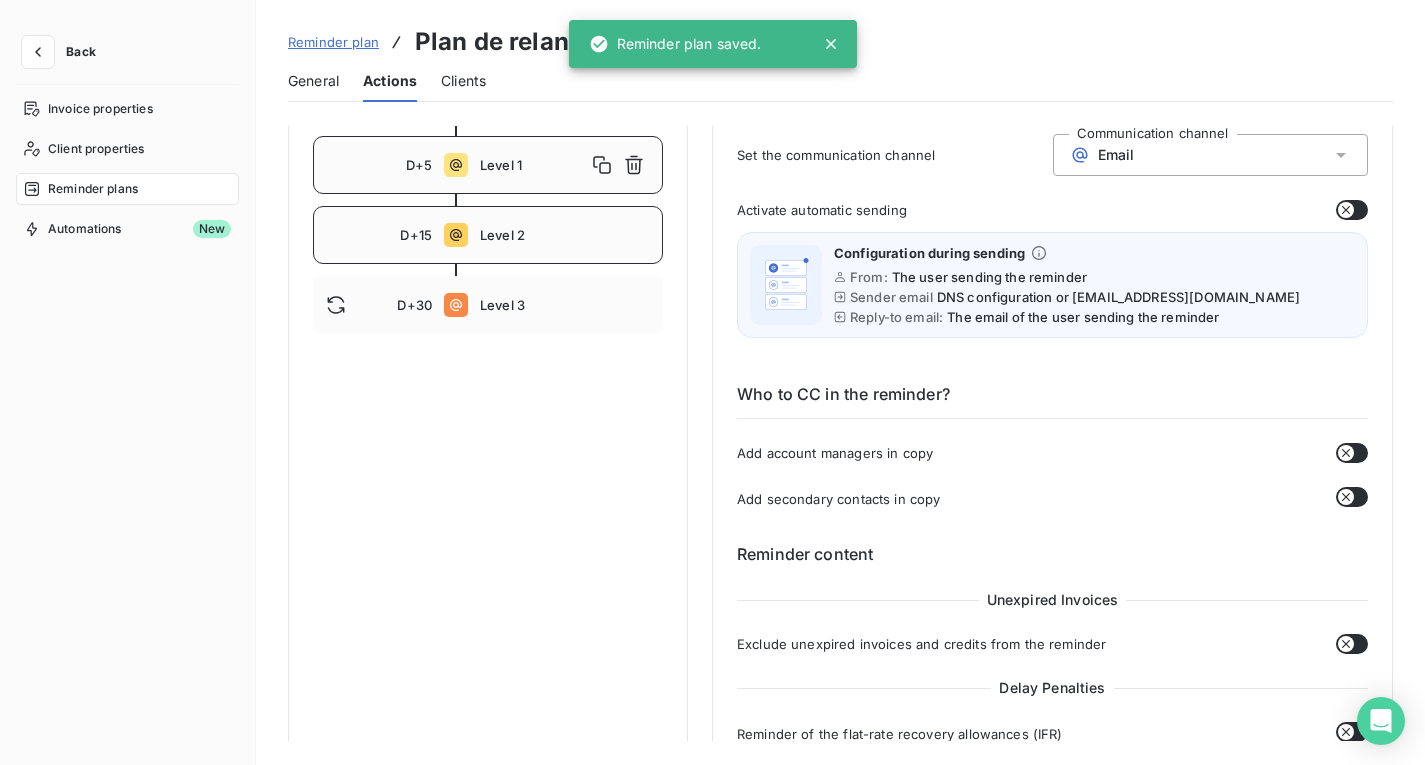 click on "D+15 Level 2" at bounding box center (488, 235) 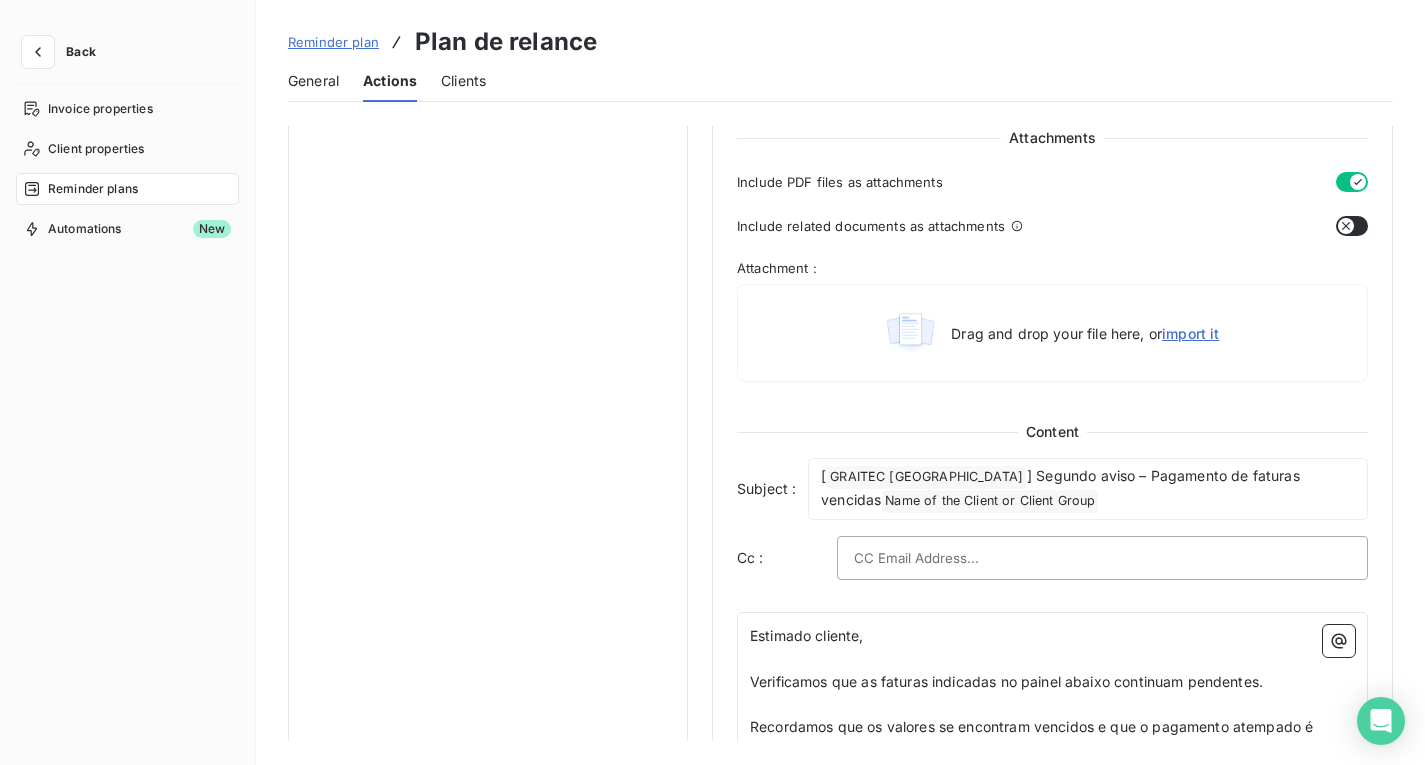 scroll, scrollTop: 1501, scrollLeft: 0, axis: vertical 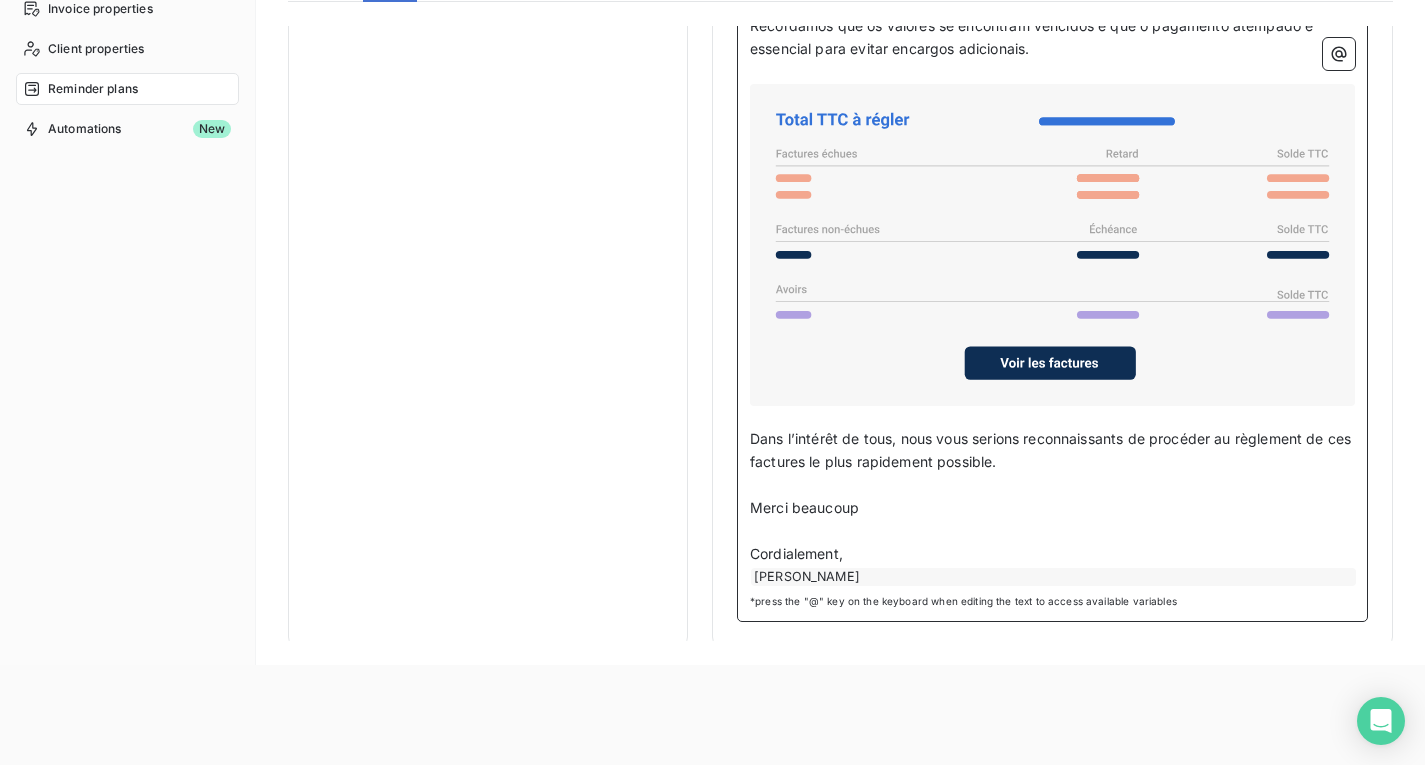 click on "Dans l’intérêt de tous, nous vous serions reconnaissants de procéder au règlement de ces factures le plus rapidement possible." at bounding box center [1052, 451] 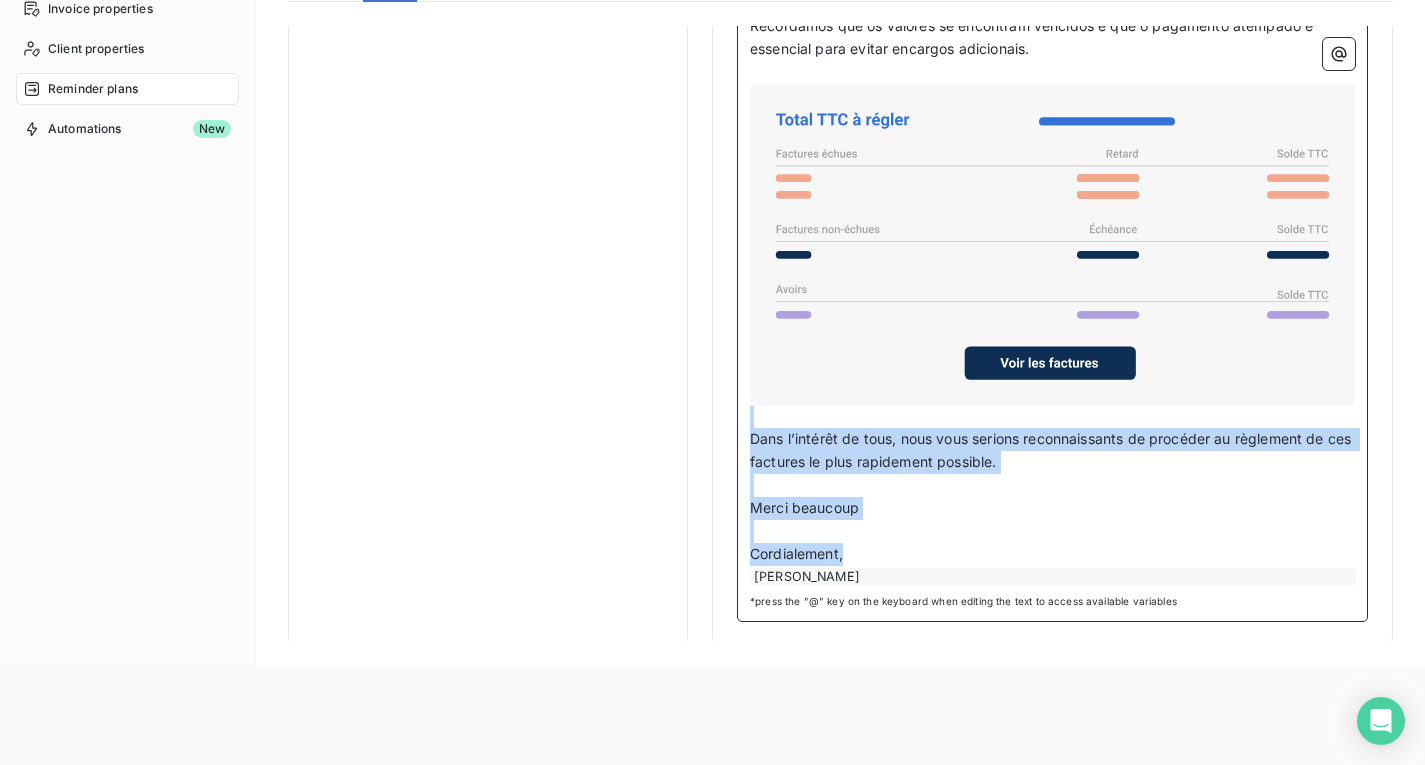 drag, startPoint x: 873, startPoint y: 543, endPoint x: 743, endPoint y: 419, distance: 179.65523 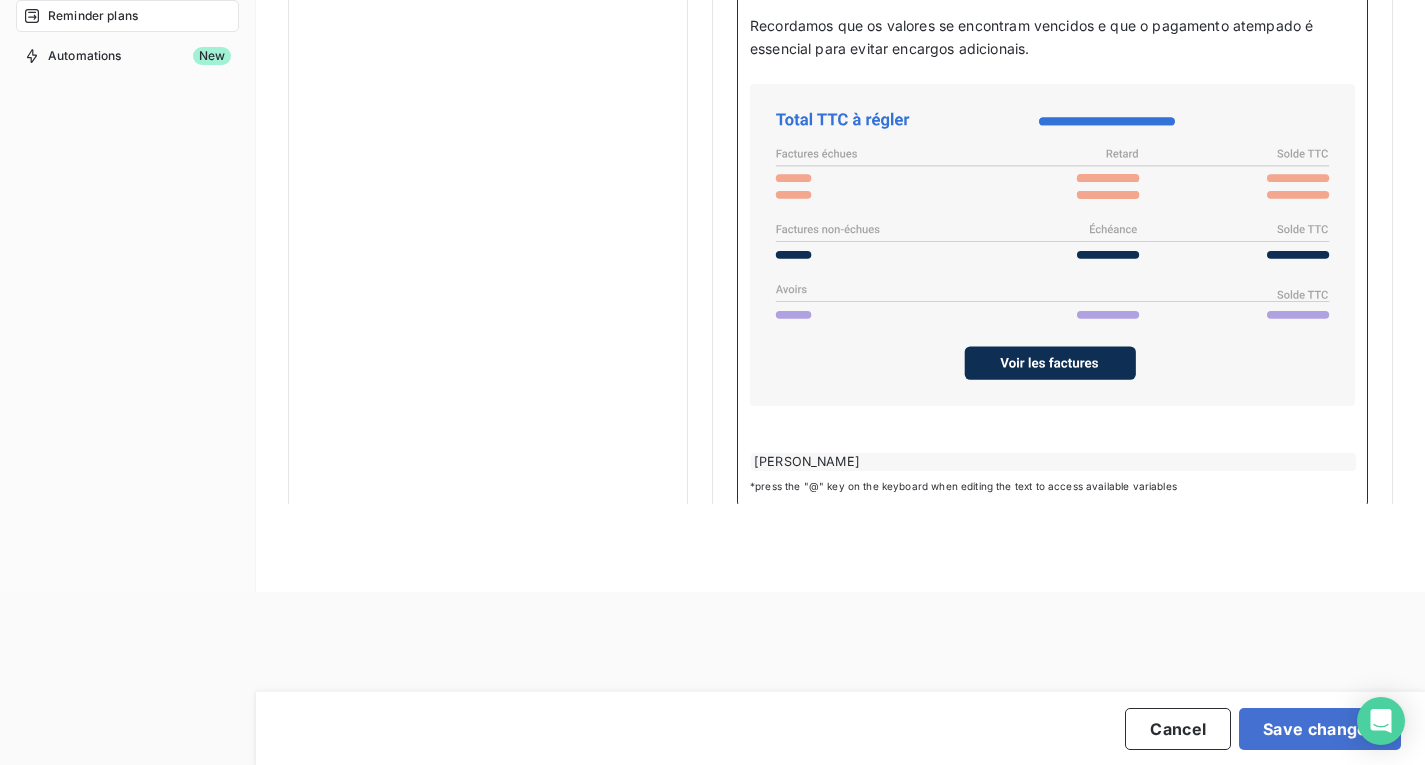 scroll, scrollTop: 1451, scrollLeft: 0, axis: vertical 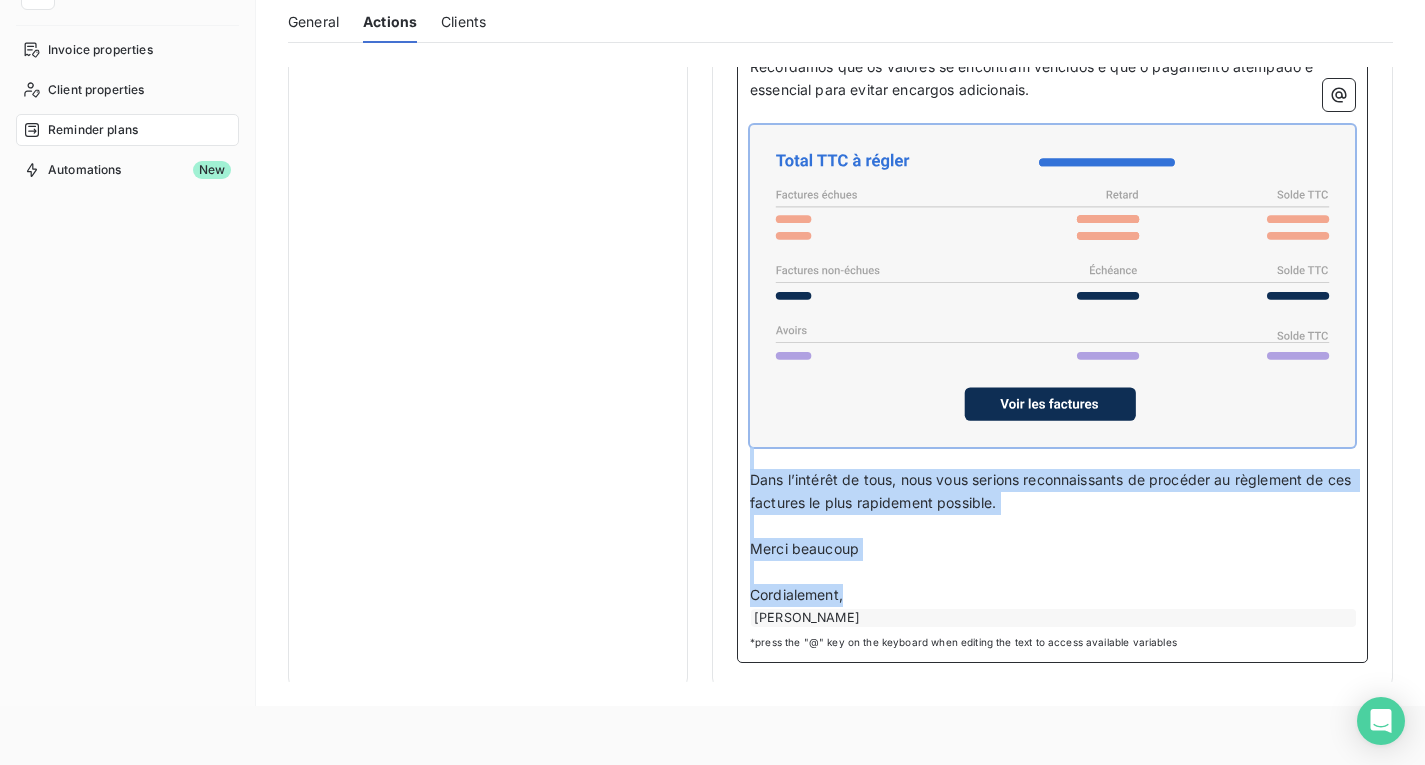 drag, startPoint x: 861, startPoint y: 592, endPoint x: 699, endPoint y: 434, distance: 226.29184 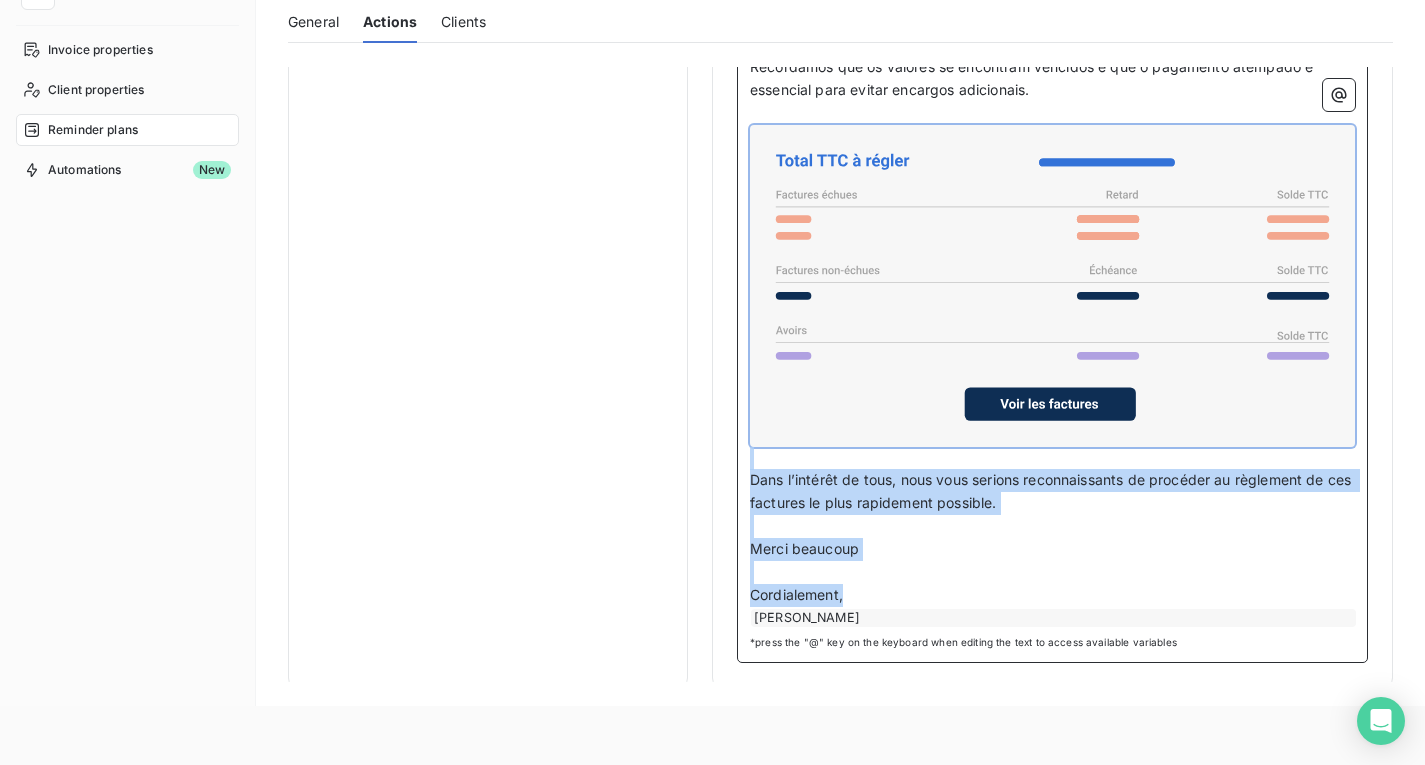 click on "Pre-due Notifications Send per day based on the due date Post-due reminders Send by client based on the oldest invoice Invoice Due Date D+5 Level 1   D+15 Level 2   D+30 Level 3   Level 2 Settings Set the number of days after due date 15 Send J+X after due date Set the communication channel Communication channel Email Activate automatic sending Configuration during sending From: The user sending the reminder Sender email DNS configuration or rappels@leanpay.io Reply-to email: The email of the user sending the reminder Who to CC in the reminder? Add account managers in copy Add secondary contacts in copy Reminder content Unexpired Invoices Exclude unexpired invoices and credits from the reminder Delay Penalties Reminder of the flat-rate recovery allowances (IFR) Penalty + 40,00€ Reminder of contractual penalties Define the rate to apply 0 Rate Attachments Include PDF files as attachments Include related documents as attachments Attachment   : Drag and drop your file here, or  import it Content Subject : [" at bounding box center (840, -373) 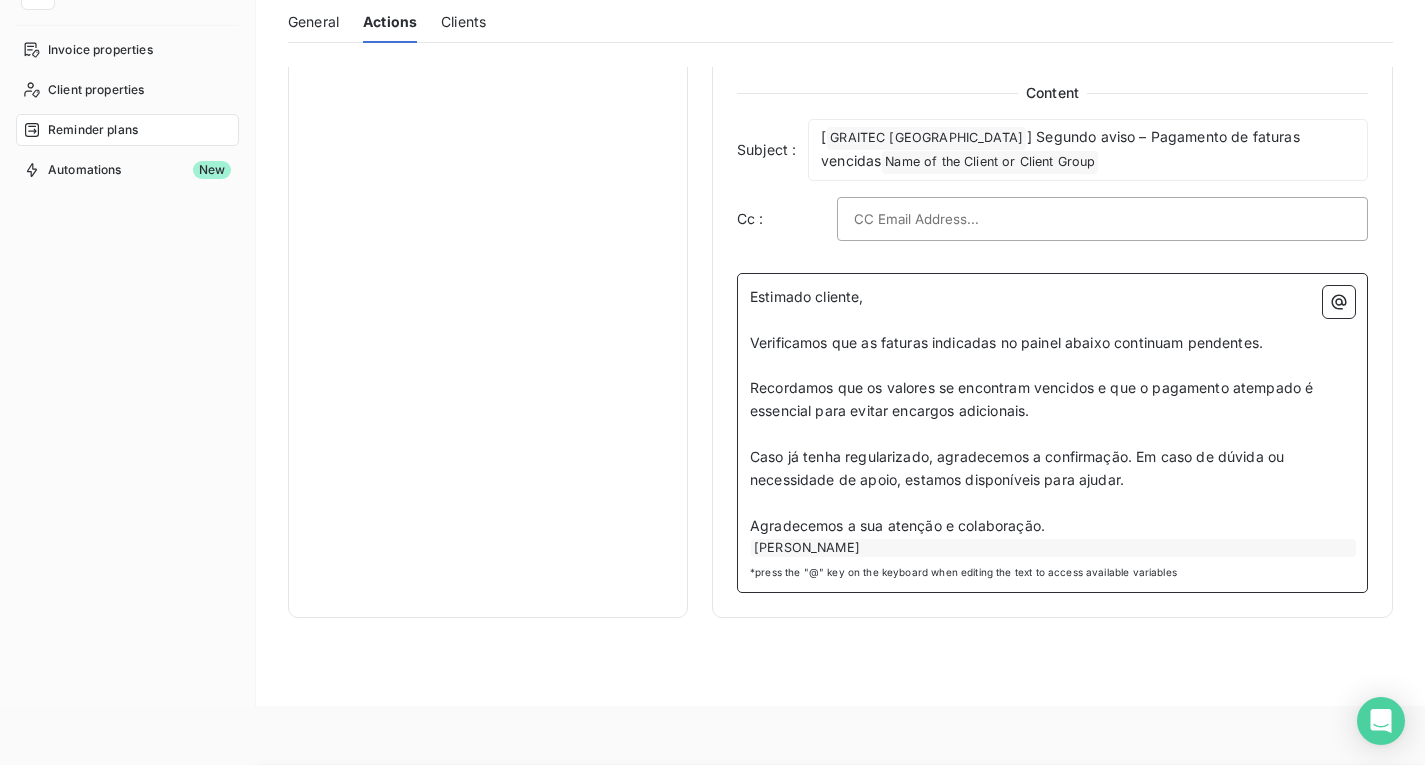 scroll, scrollTop: 420, scrollLeft: 0, axis: vertical 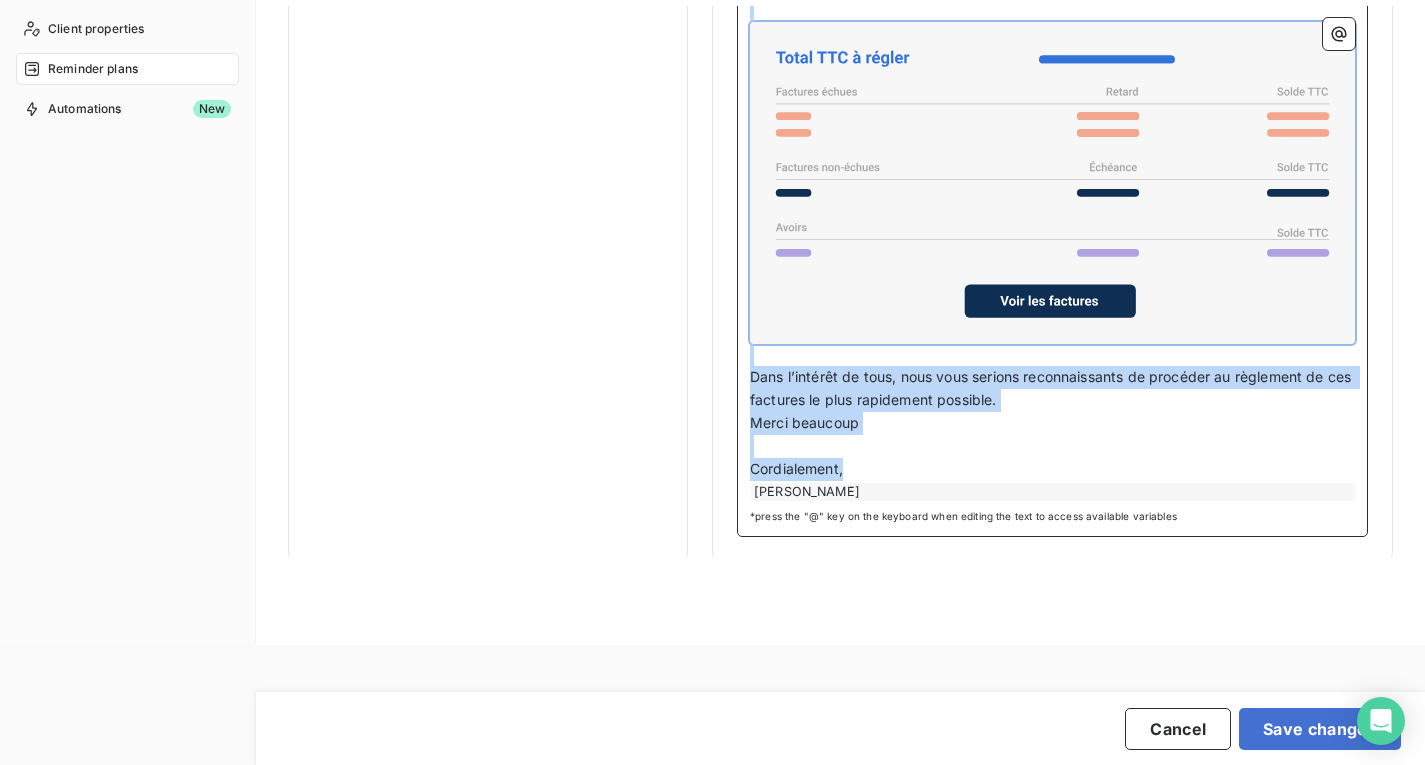 click on "Merci beaucoup" at bounding box center (1052, 423) 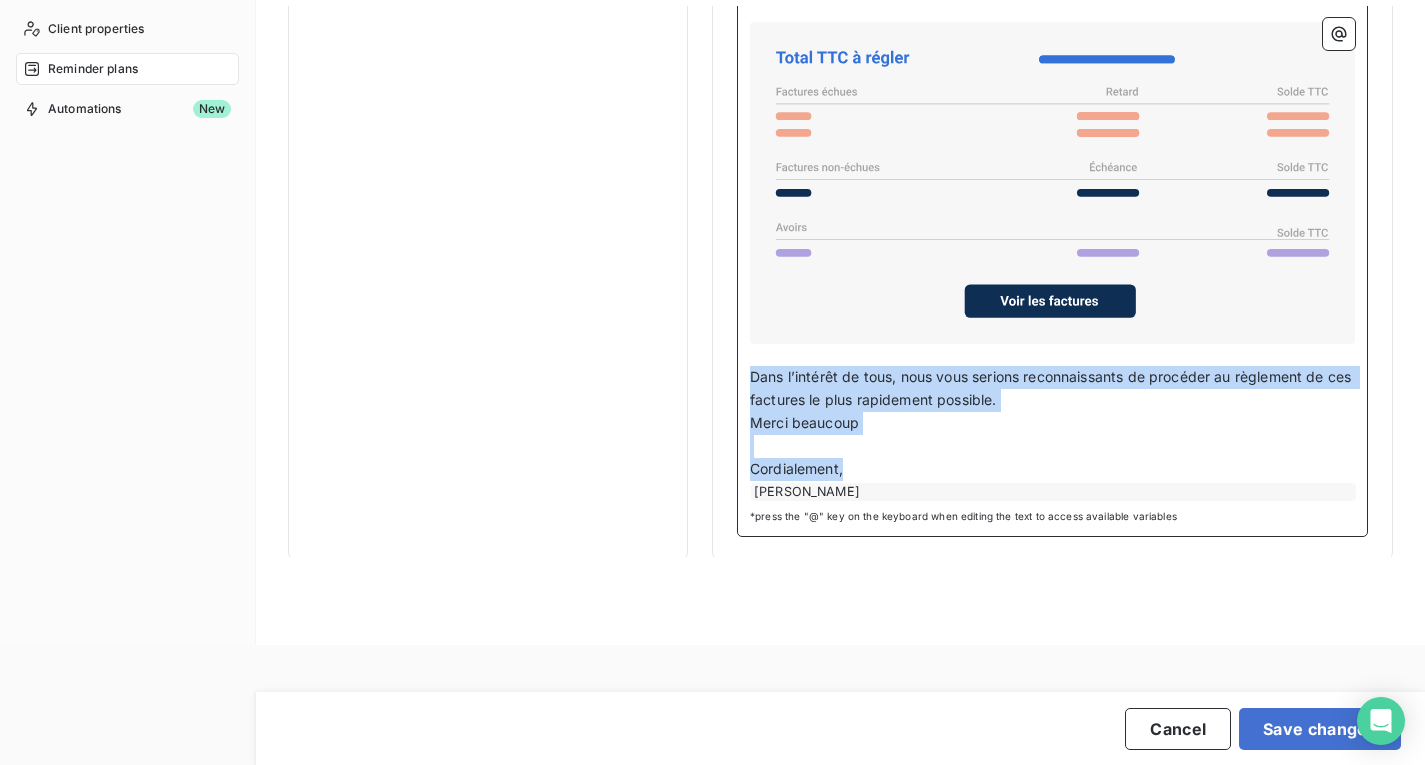 drag, startPoint x: 864, startPoint y: 463, endPoint x: 736, endPoint y: 371, distance: 157.63248 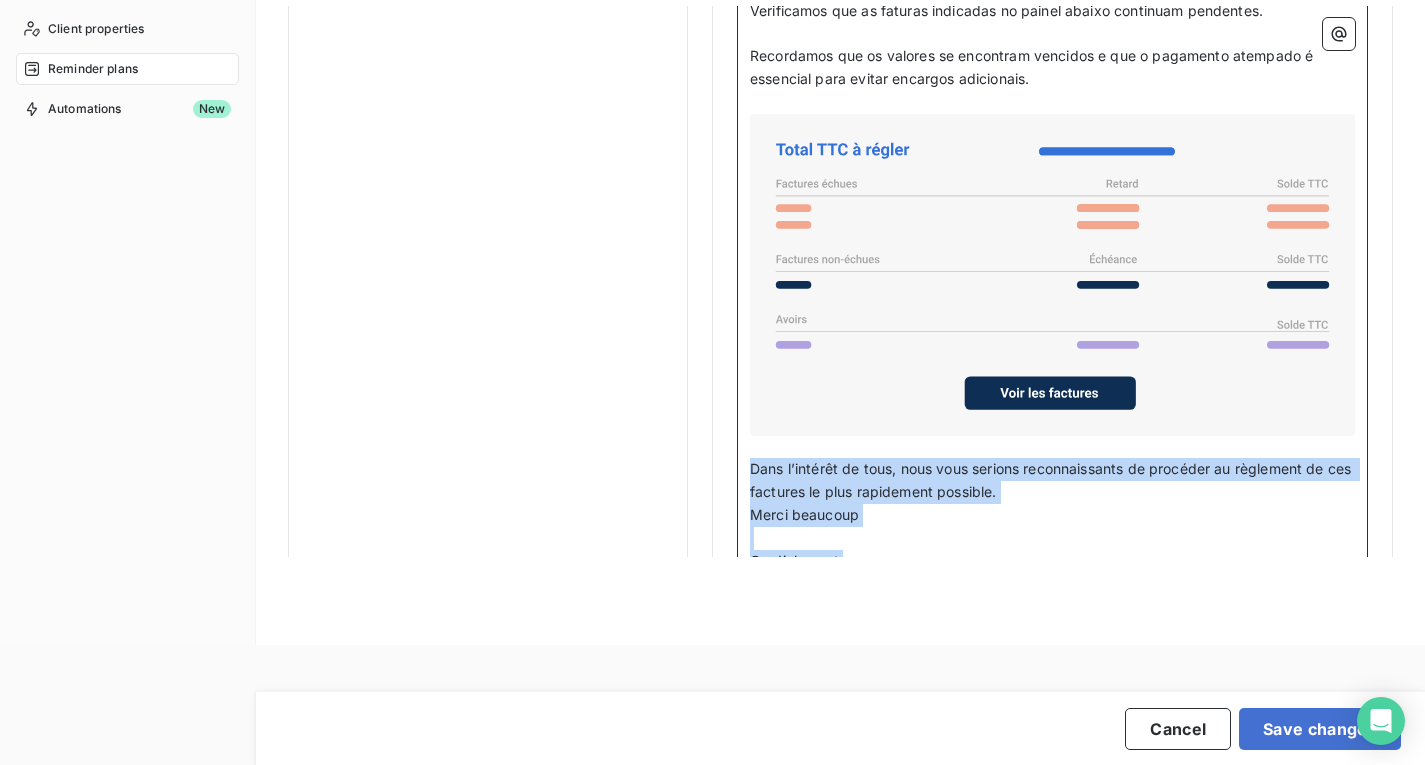 scroll, scrollTop: 212, scrollLeft: 0, axis: vertical 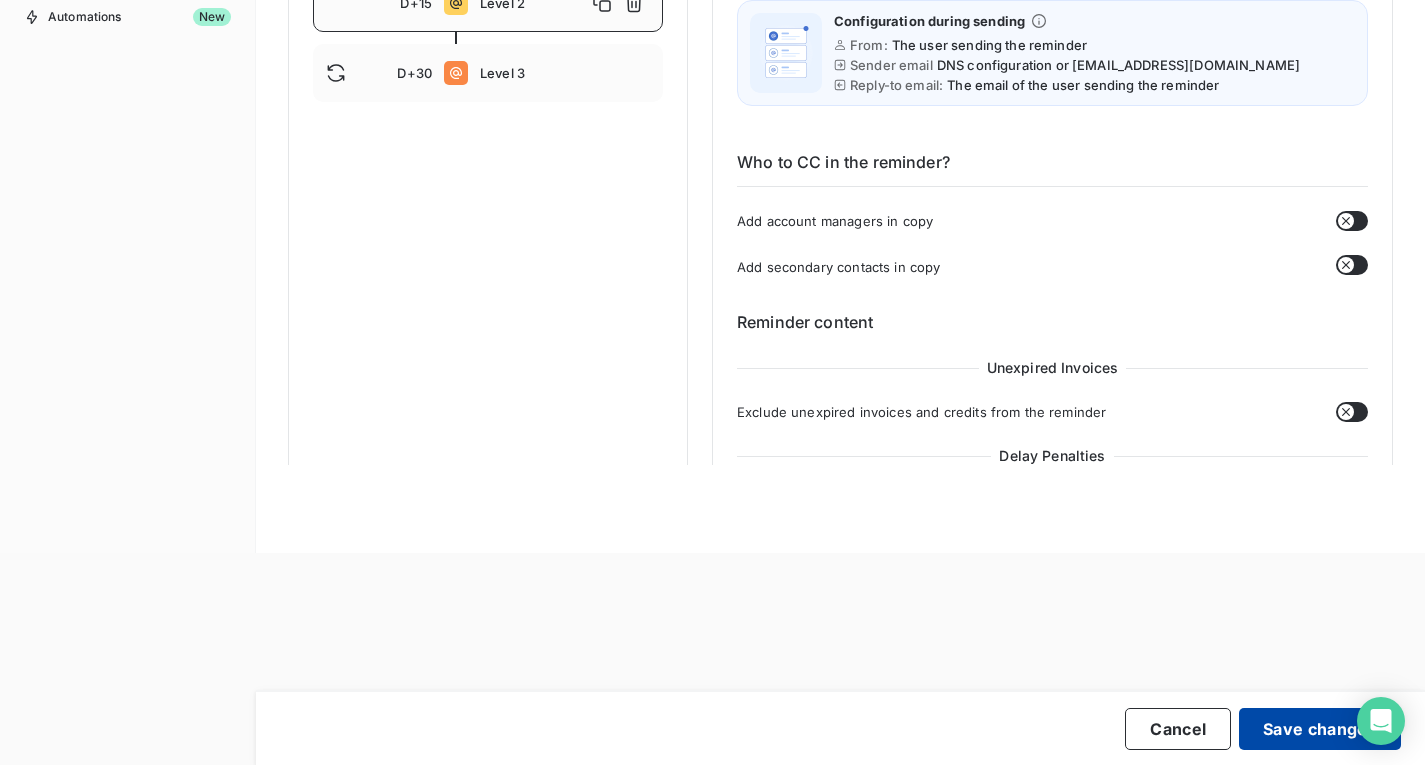 click on "Save changes" at bounding box center [1320, 729] 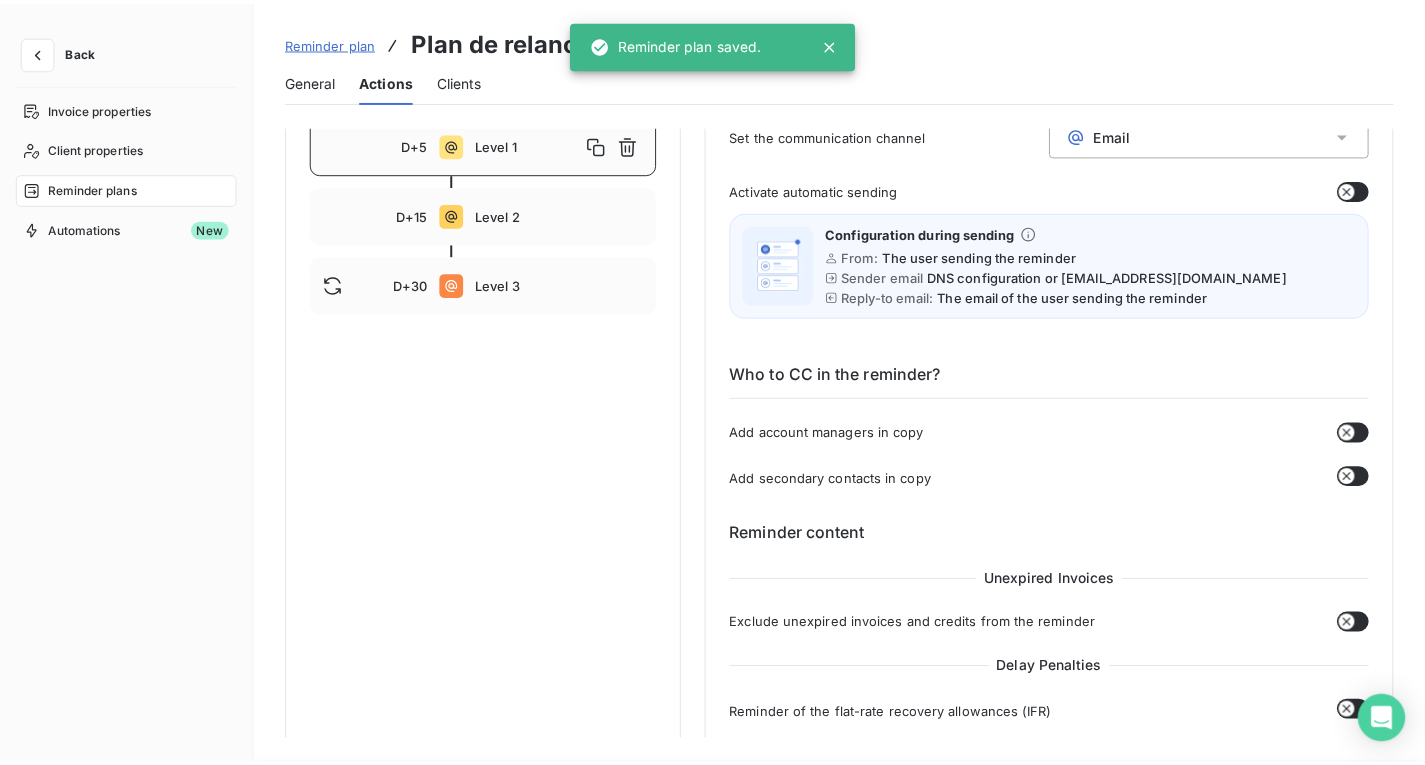 scroll, scrollTop: 0, scrollLeft: 0, axis: both 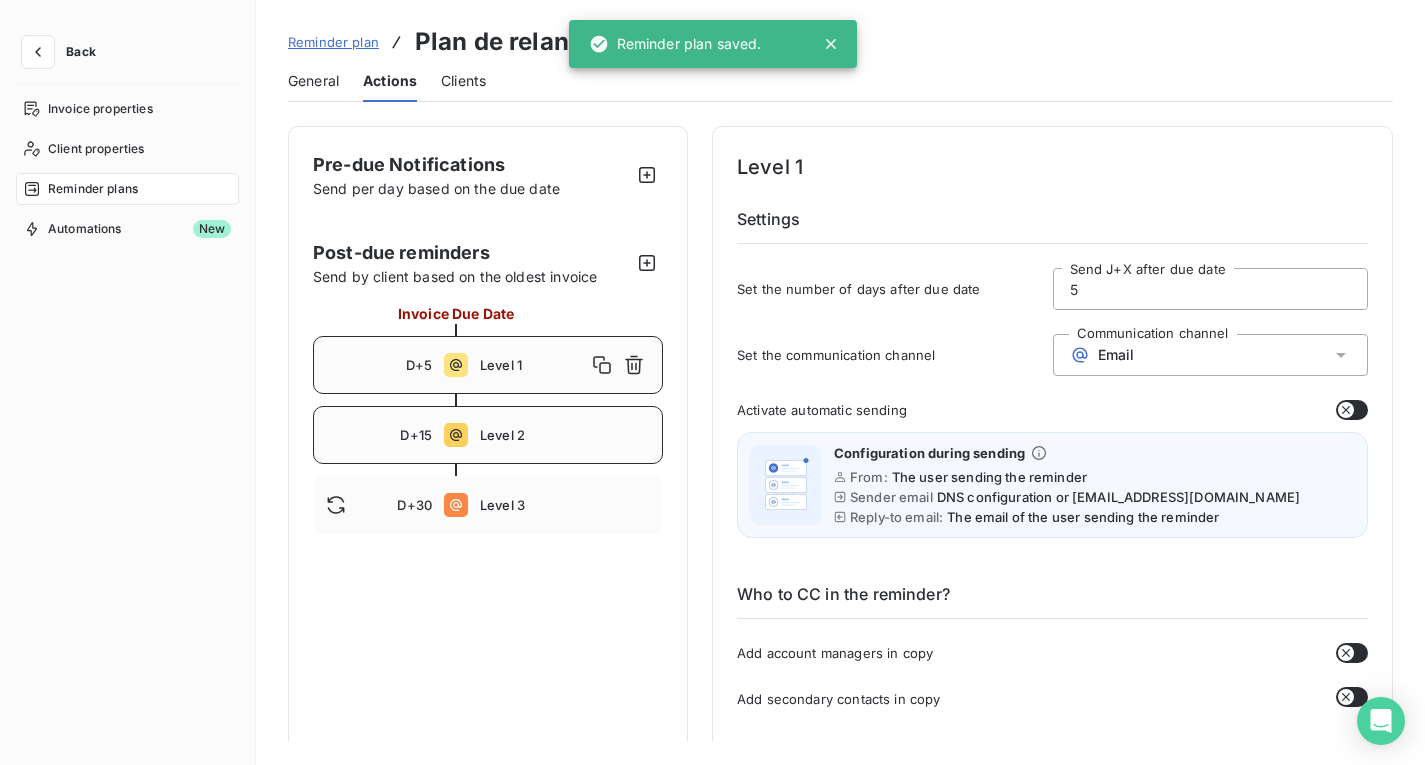 click on "D+15 Level 2" at bounding box center (488, 435) 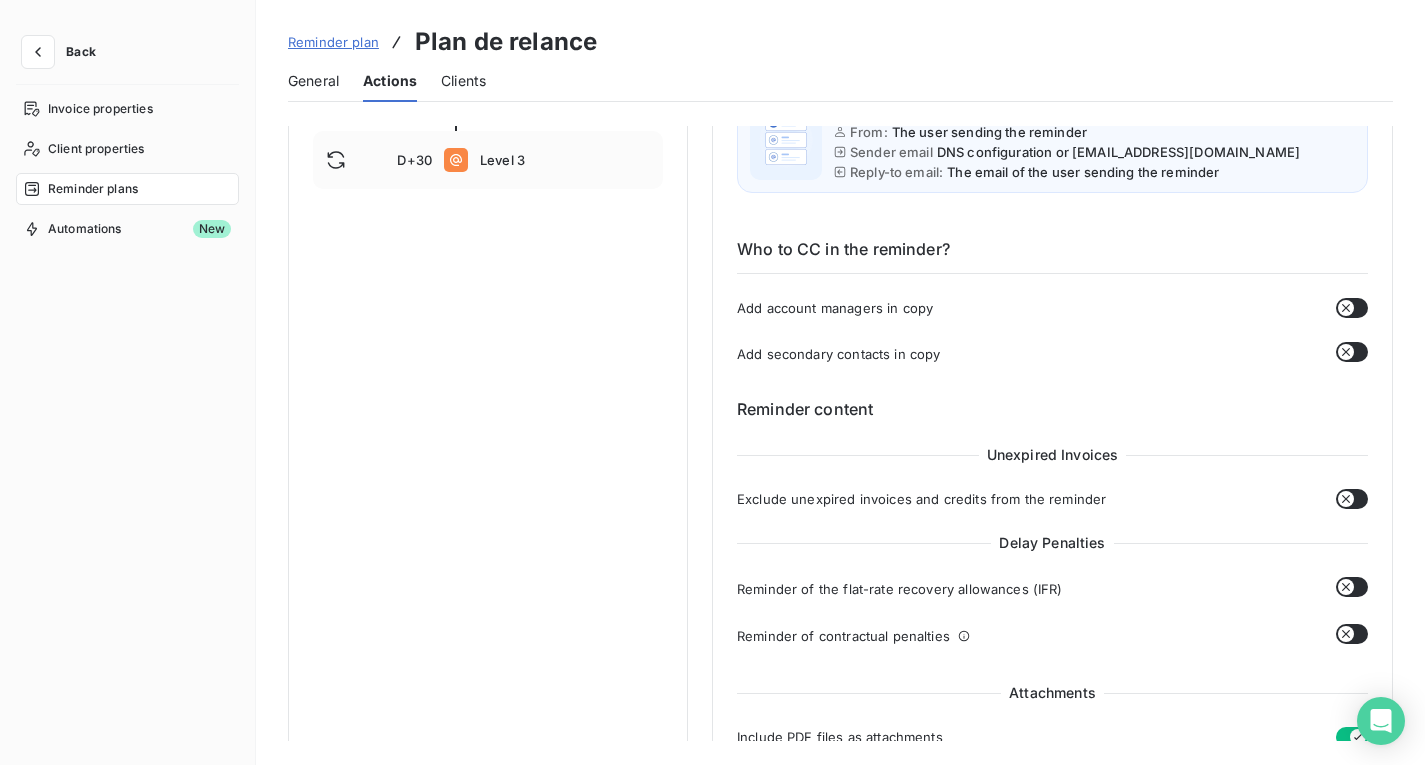 scroll, scrollTop: 156, scrollLeft: 0, axis: vertical 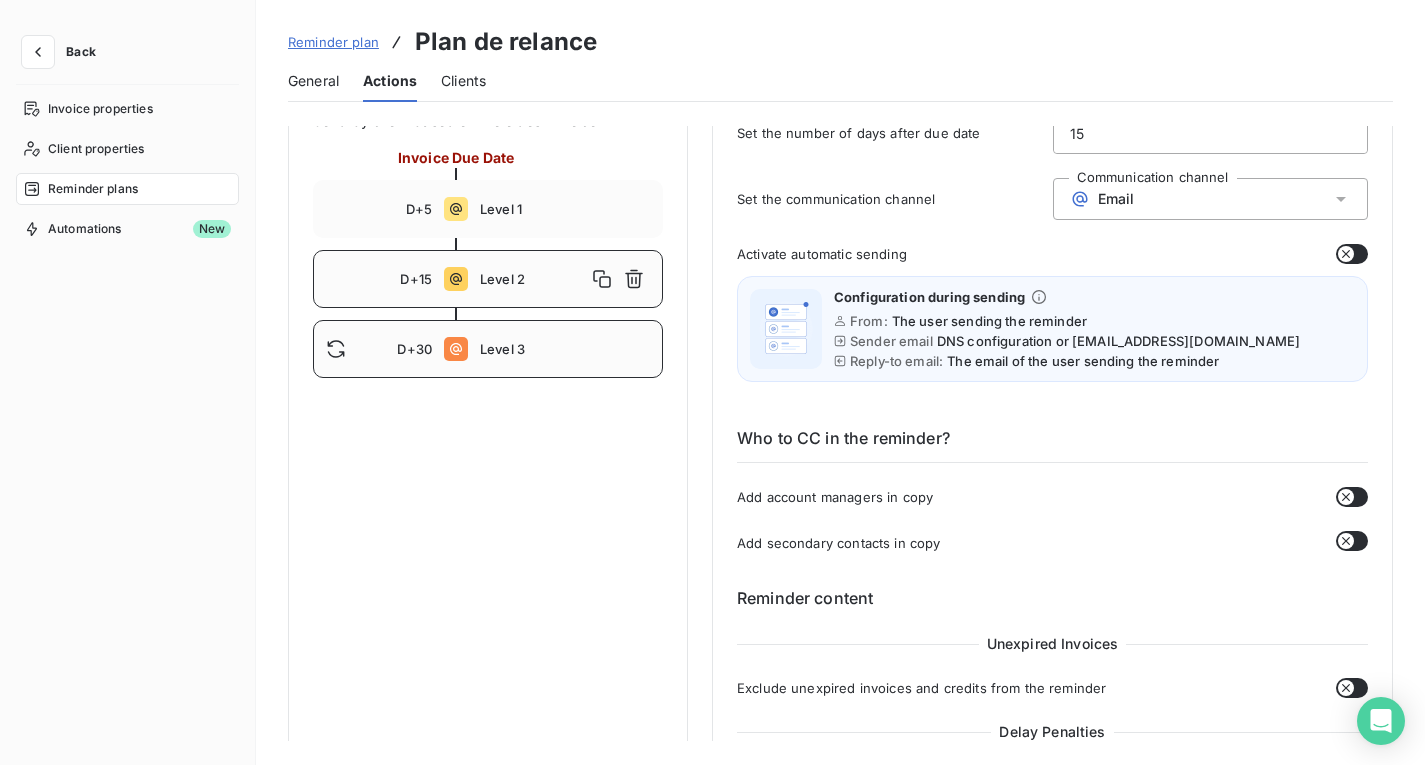 click on "Level 3" at bounding box center [565, 349] 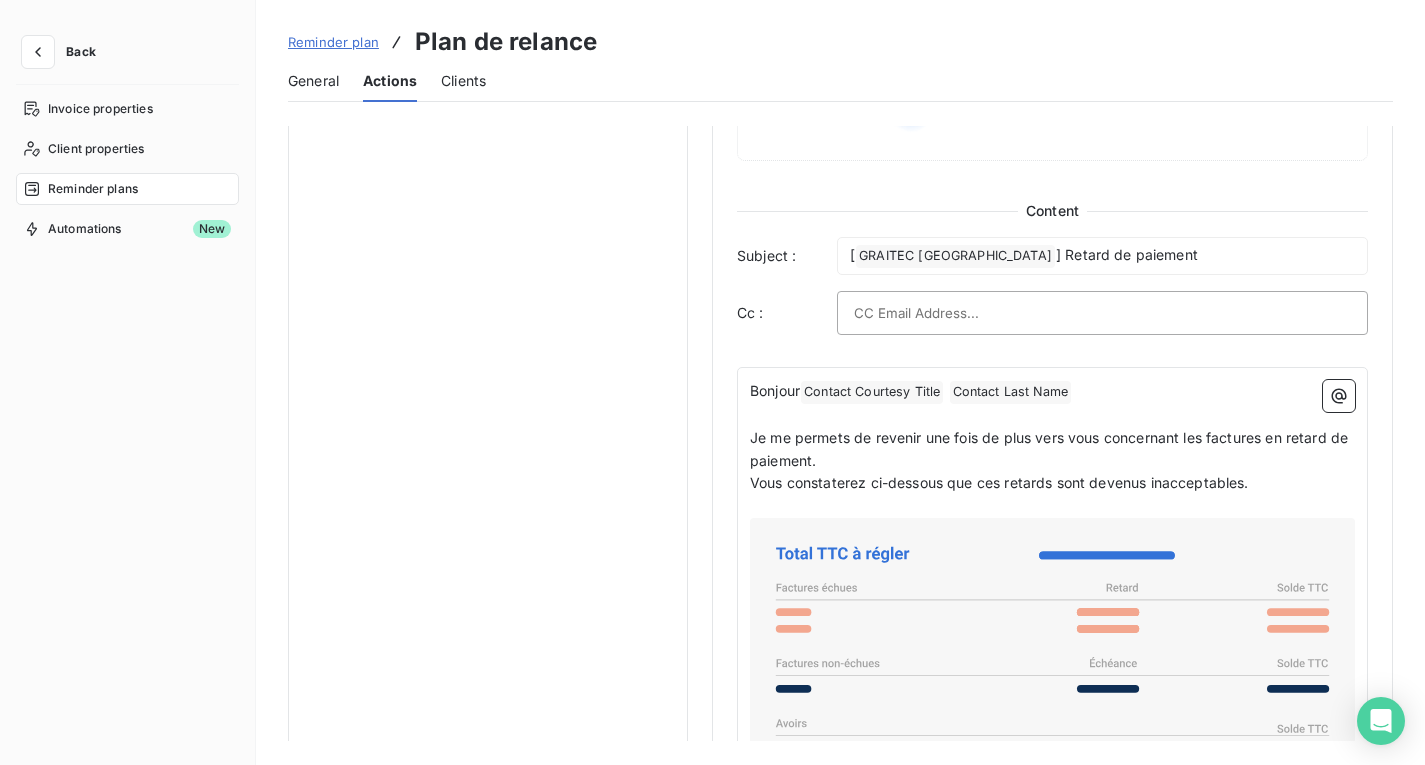 scroll, scrollTop: 1156, scrollLeft: 0, axis: vertical 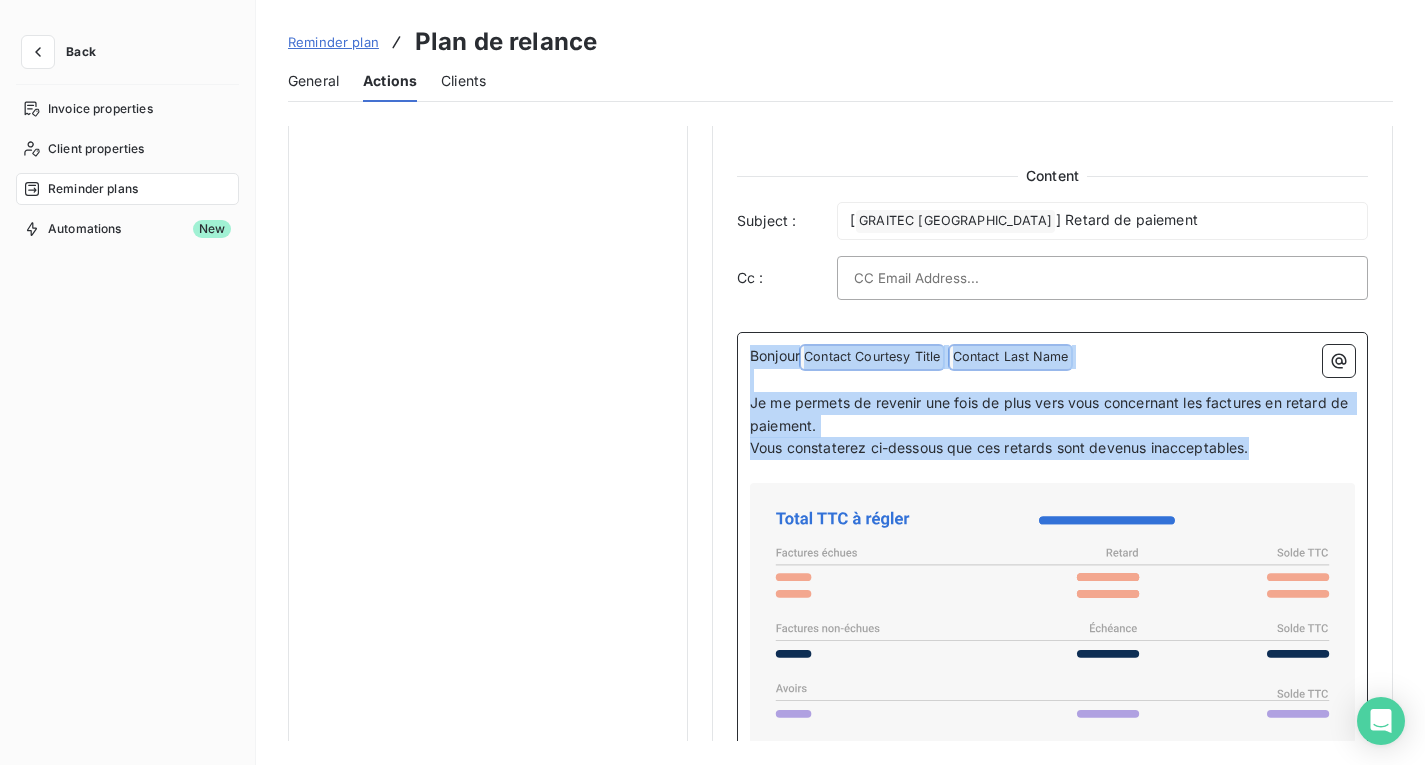 drag, startPoint x: 1270, startPoint y: 446, endPoint x: 649, endPoint y: 357, distance: 627.3452 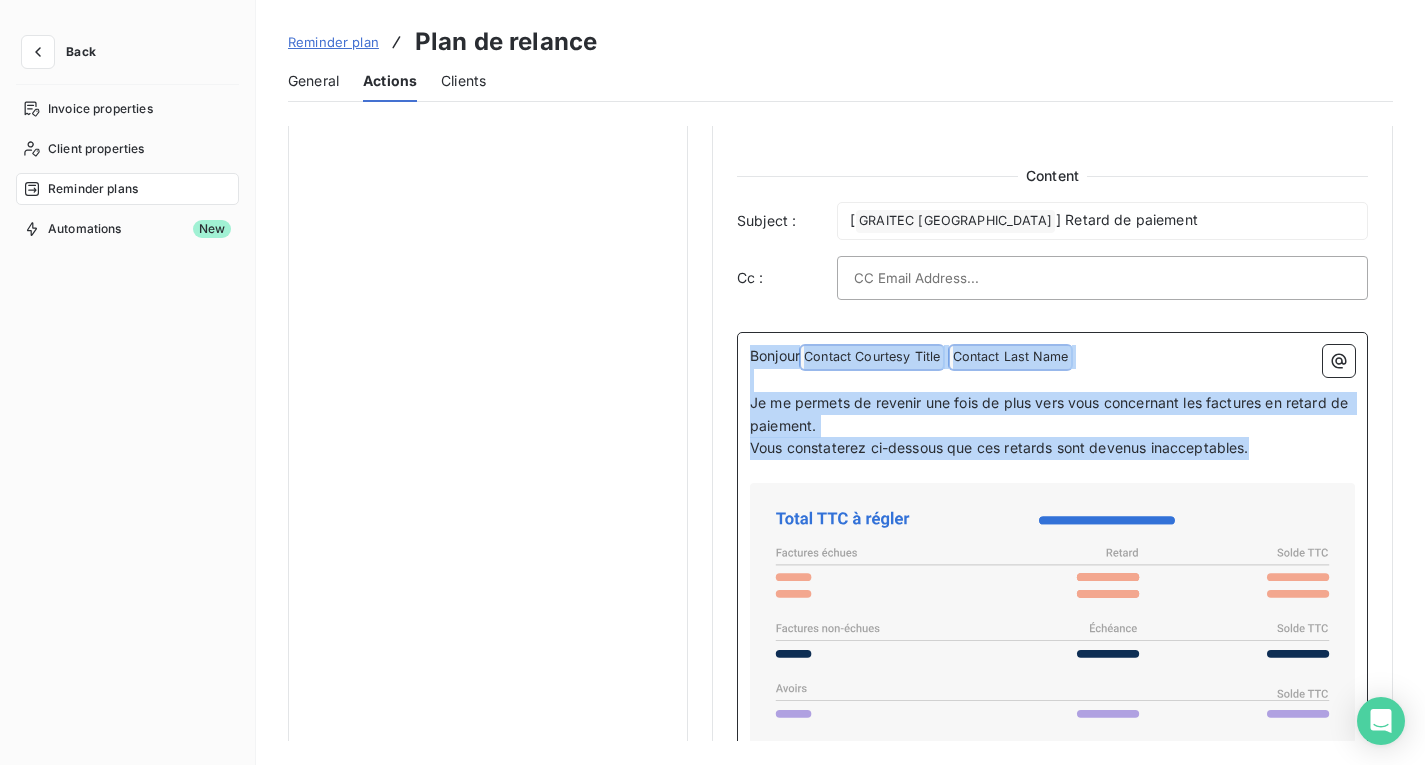 click on "Pre-due Notifications Send per day based on the due date Post-due reminders Send by client based on the oldest invoice Invoice Due Date D+5 Level 1   D+15 Level 2   D+30 Level 3   Level 3 Settings Set the number of days after due date 30 Send J+X after due date Set the communication channel Communication channel Email Activate automatic sending Configuration during sending From: The user sending the reminder Sender email DNS configuration or rappels@leanpay.io Reply-to email: The email of the user sending the reminder Who to CC in the reminder? Add account managers in copy Add secondary contacts in copy Reminder content Unexpired Invoices Exclude unexpired invoices and credits from the reminder Delay Penalties Reminder of the flat-rate recovery allowances (IFR) Penalty + 40,00€ Reminder of contractual penalties Define the rate to apply 0 Rate Attachments Include PDF files as attachments Include related documents as attachments Attachment   : Drag and drop your file here, or  import it Content Subject : [" at bounding box center [840, 53] 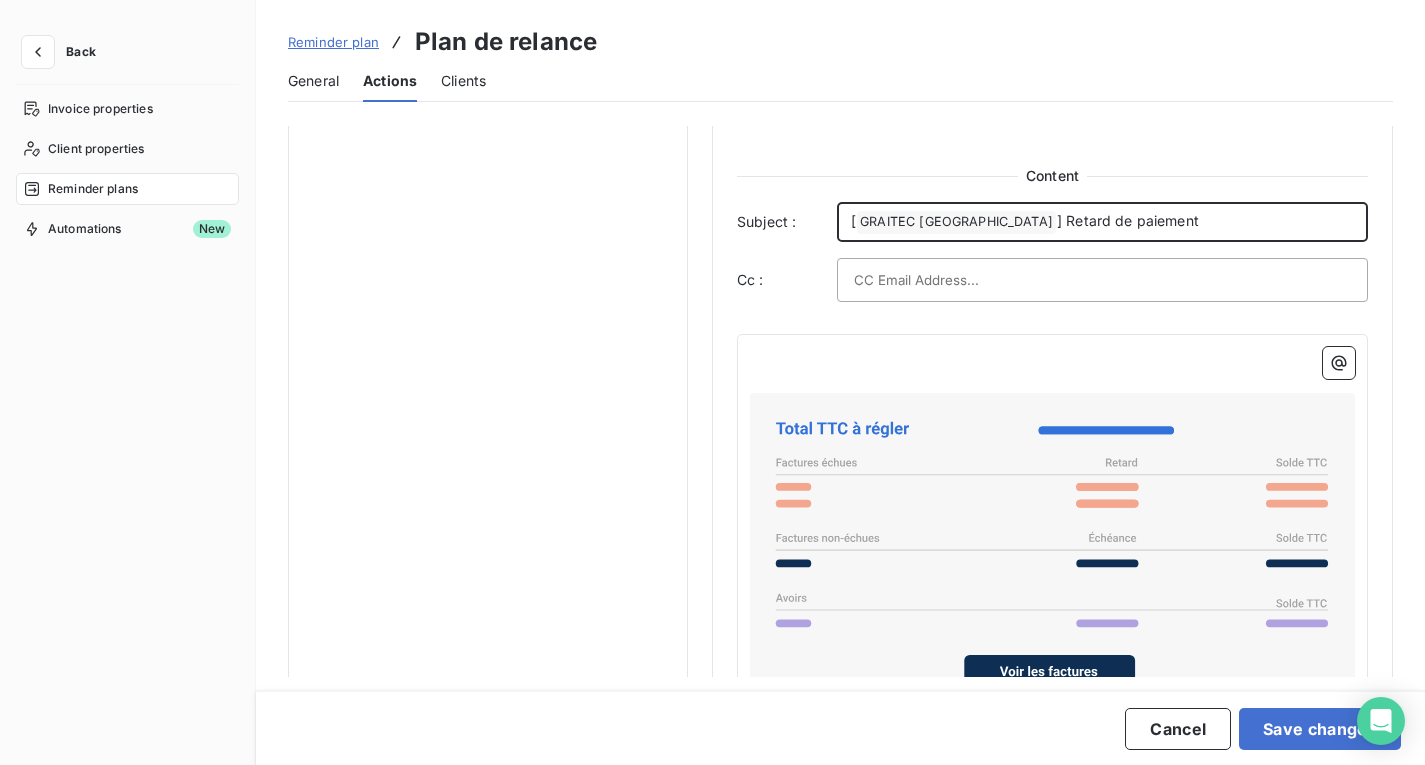 scroll, scrollTop: 1158, scrollLeft: 0, axis: vertical 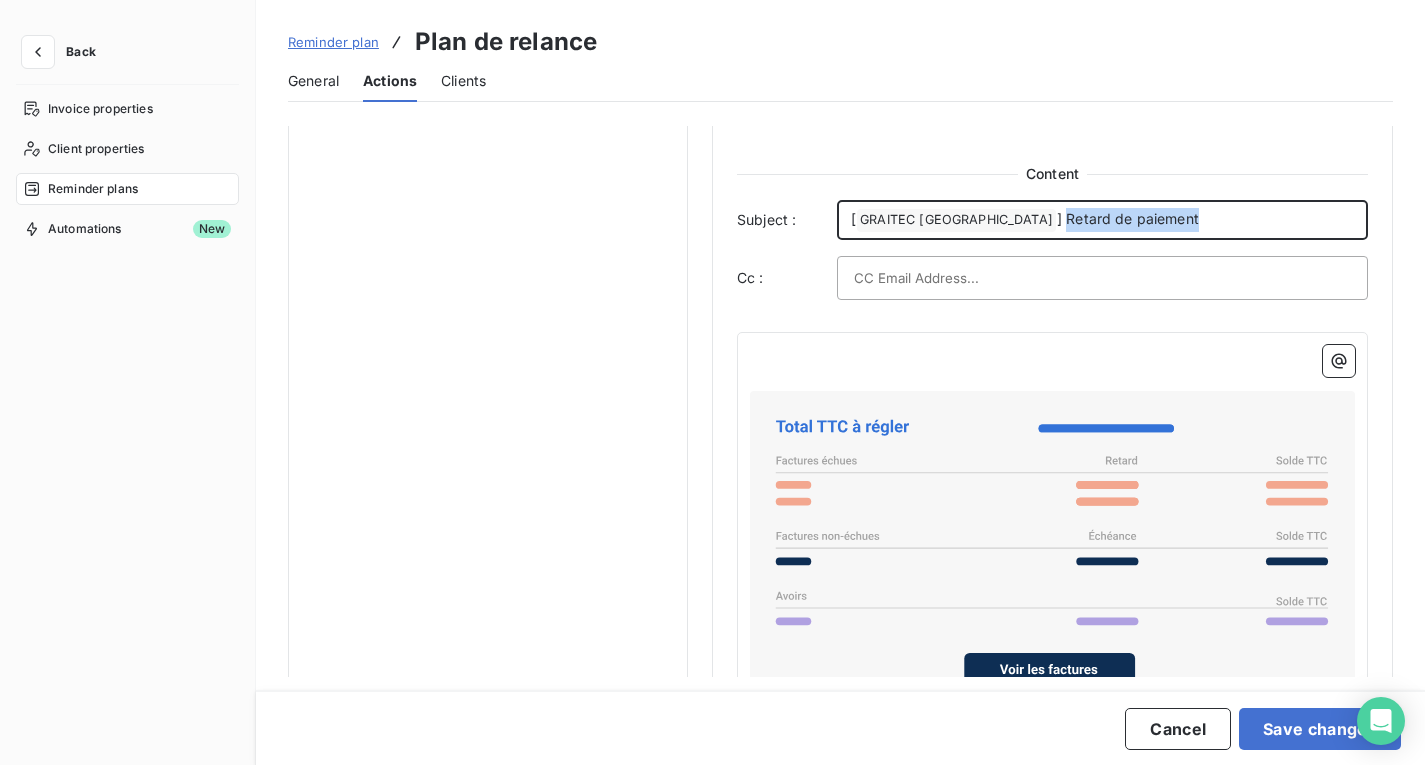 drag, startPoint x: 1139, startPoint y: 213, endPoint x: 1005, endPoint y: 213, distance: 134 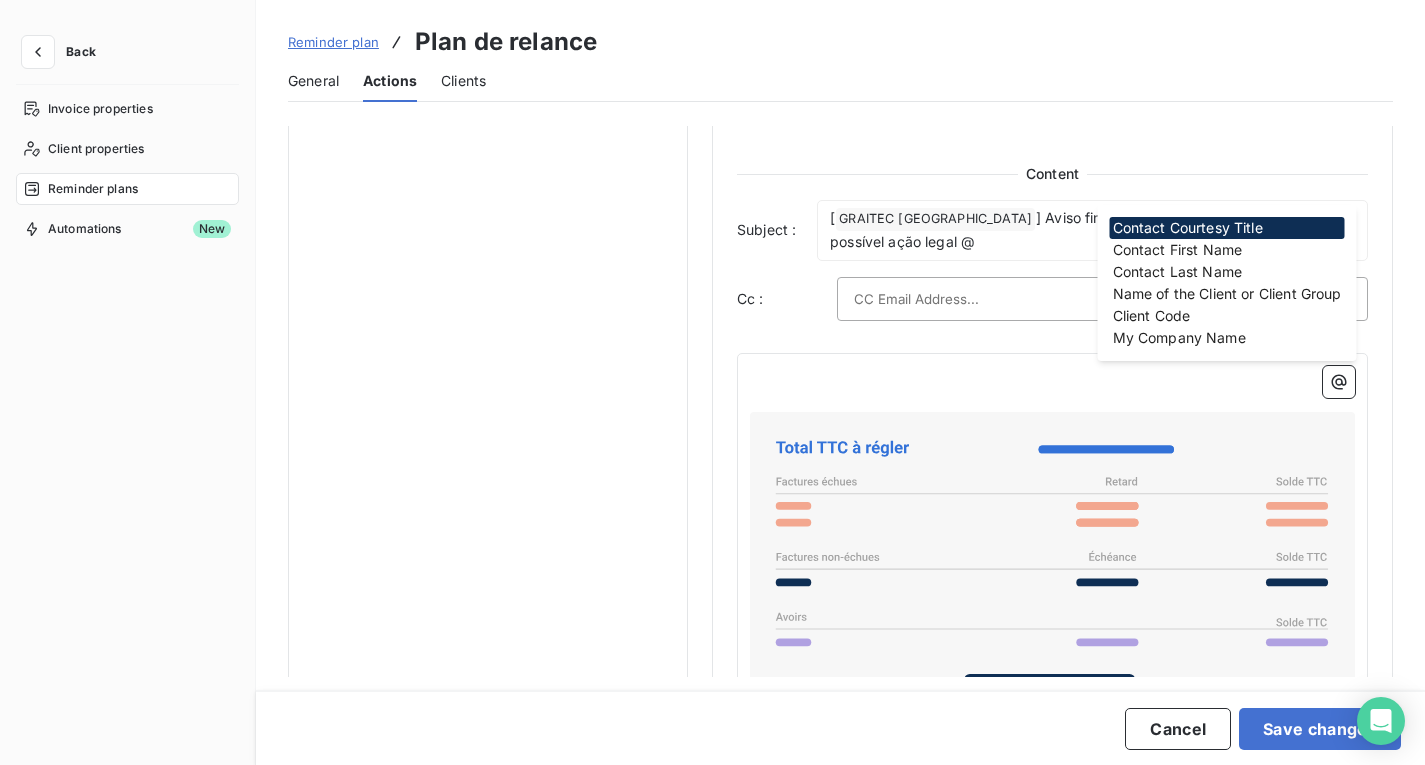 click on "Name of the Client or Client Group" at bounding box center [1227, 294] 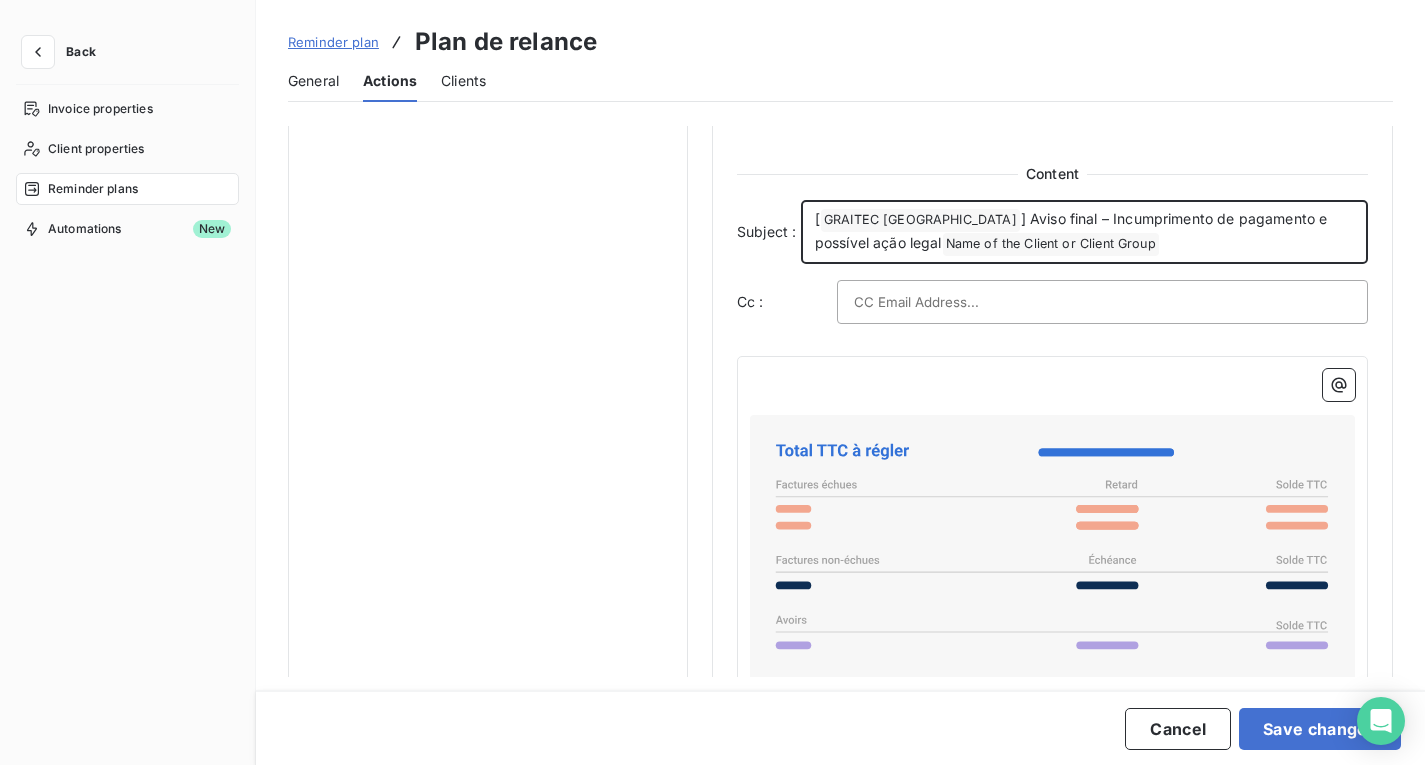 scroll, scrollTop: 1258, scrollLeft: 0, axis: vertical 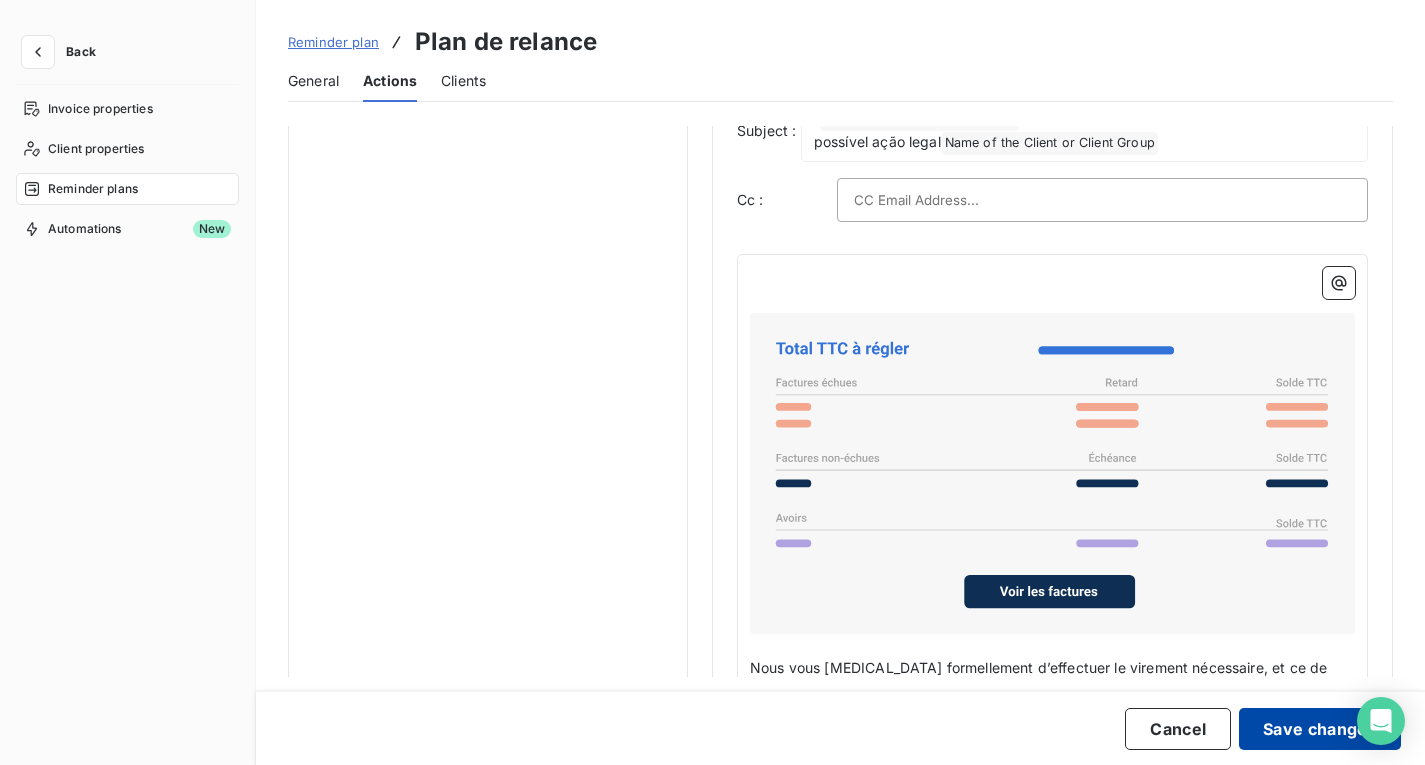 click on "Save changes" at bounding box center [1320, 729] 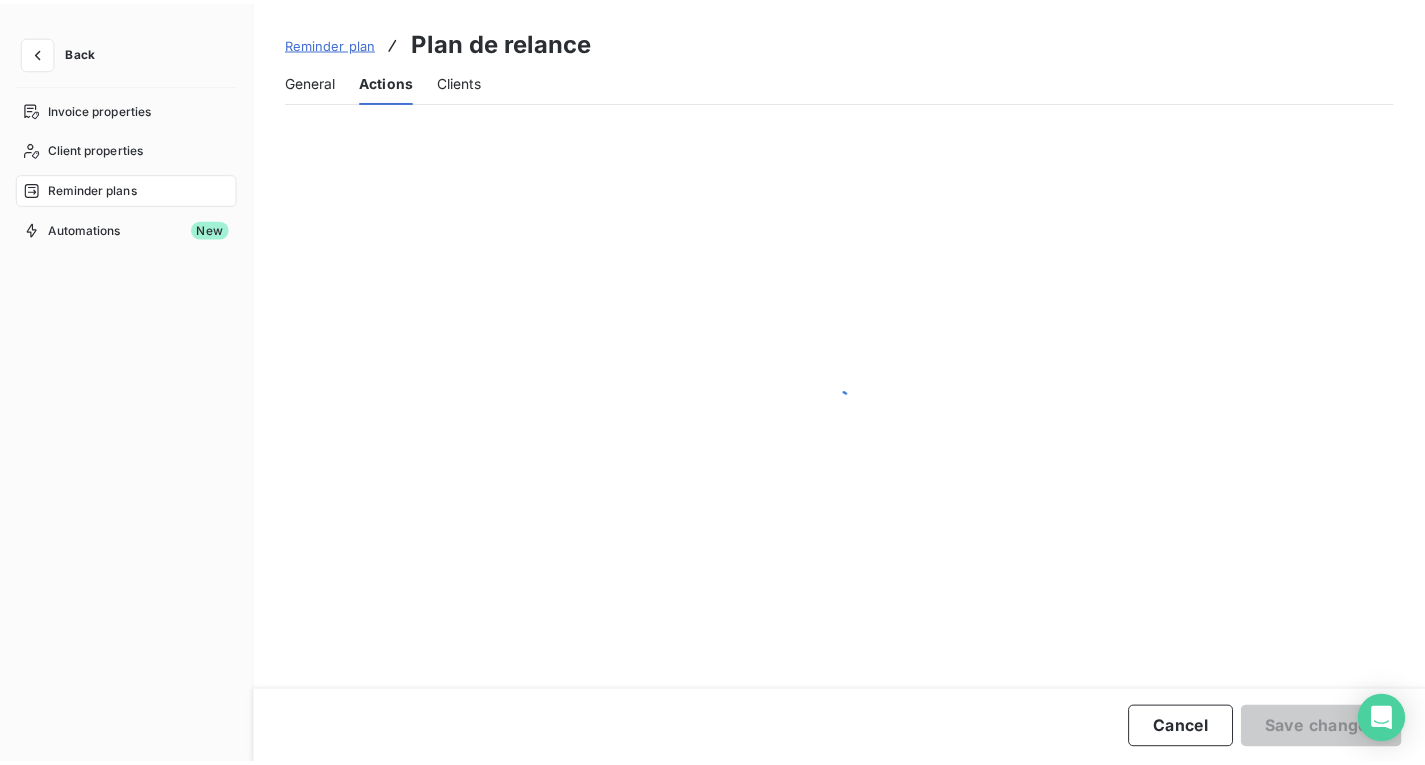 scroll, scrollTop: 0, scrollLeft: 0, axis: both 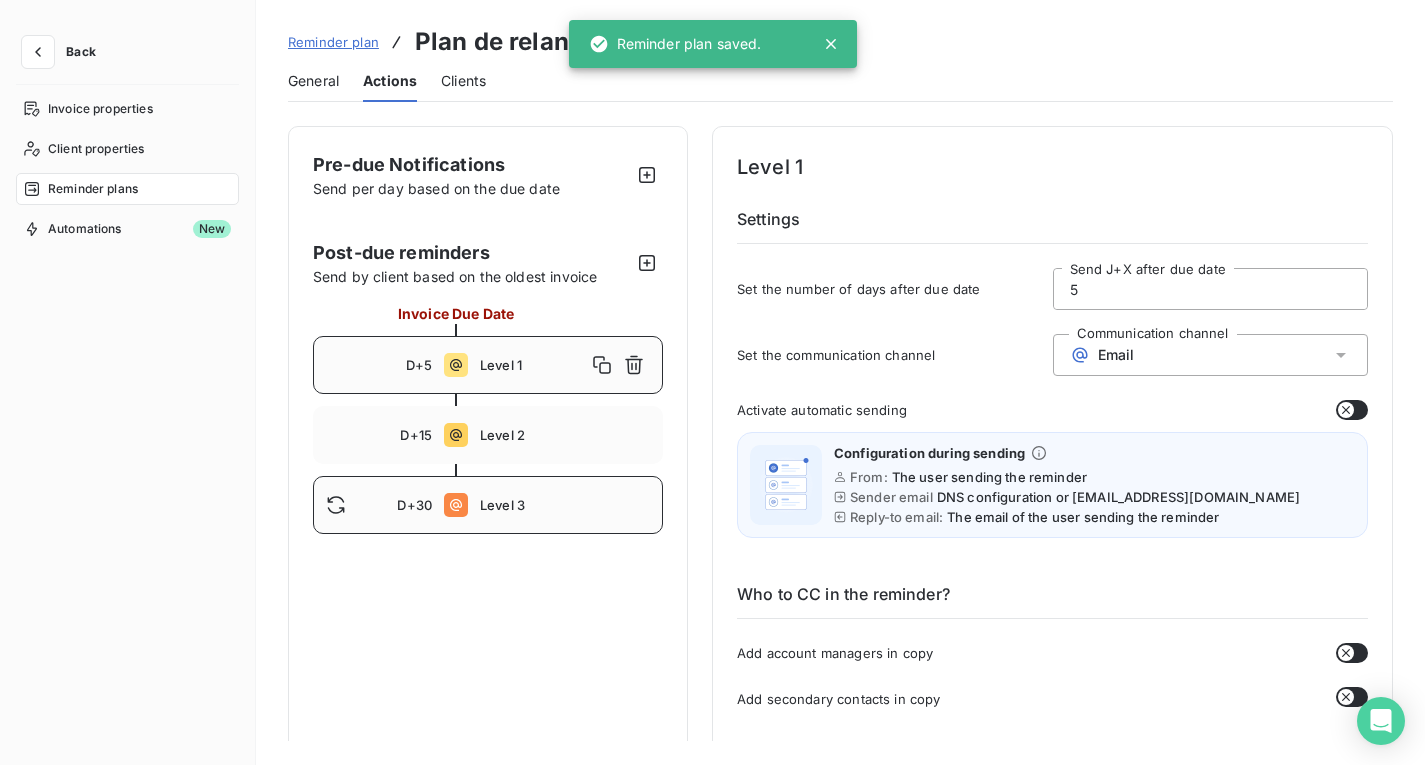 click on "D+30 Level 3" at bounding box center [488, 505] 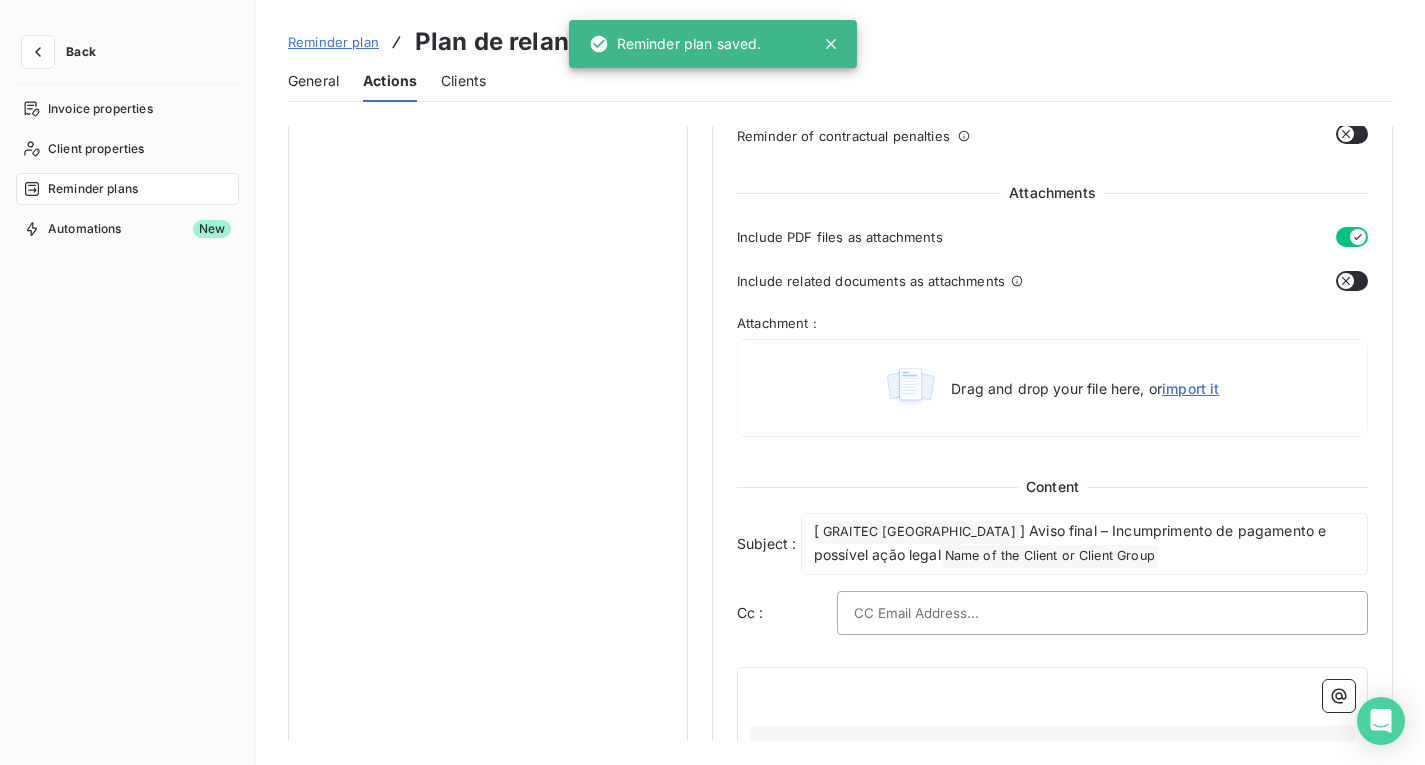 scroll, scrollTop: 1100, scrollLeft: 0, axis: vertical 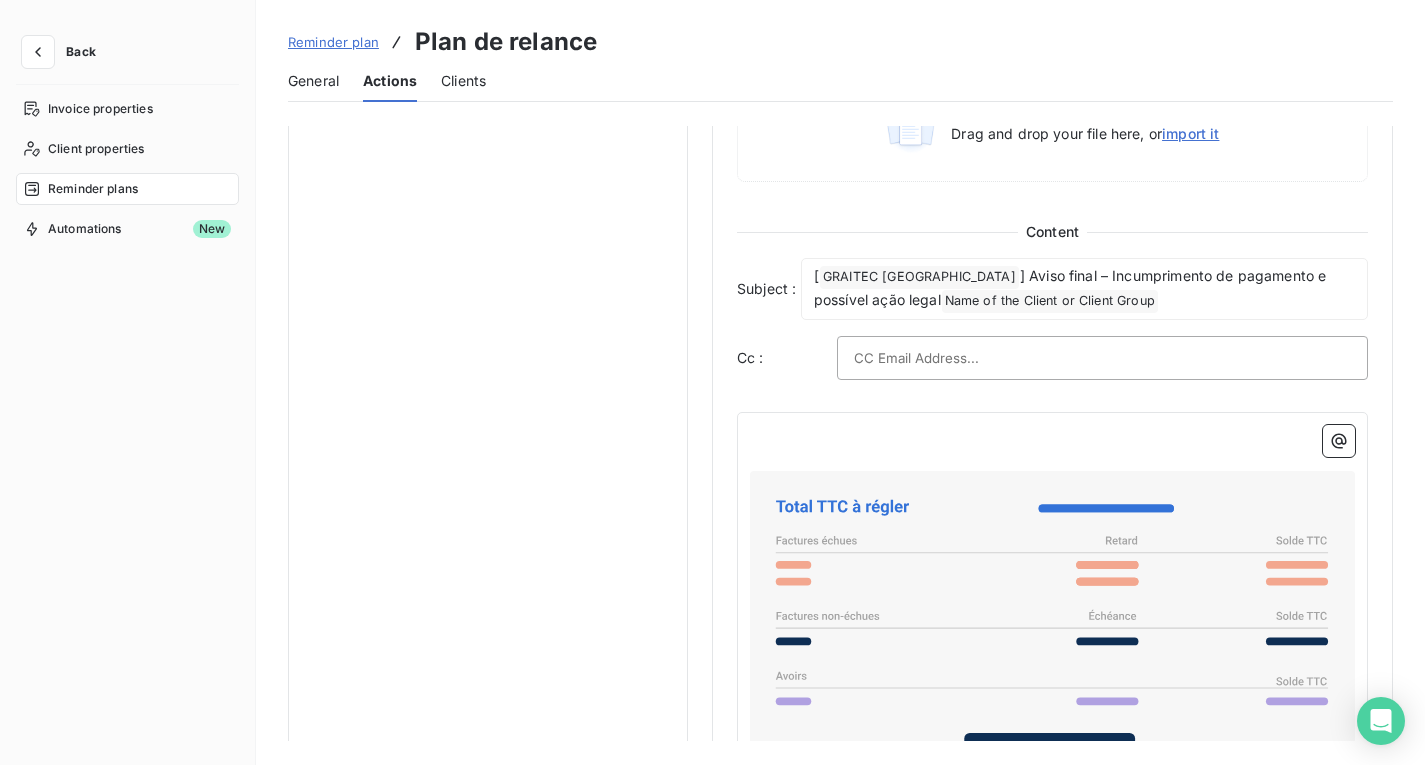click on "Pre-due Notifications Send per day based on the due date Post-due reminders Send by client based on the oldest invoice Invoice Due Date D+5 Level 1   D+15 Level 2   D+30 Level 3" at bounding box center (488, 75) 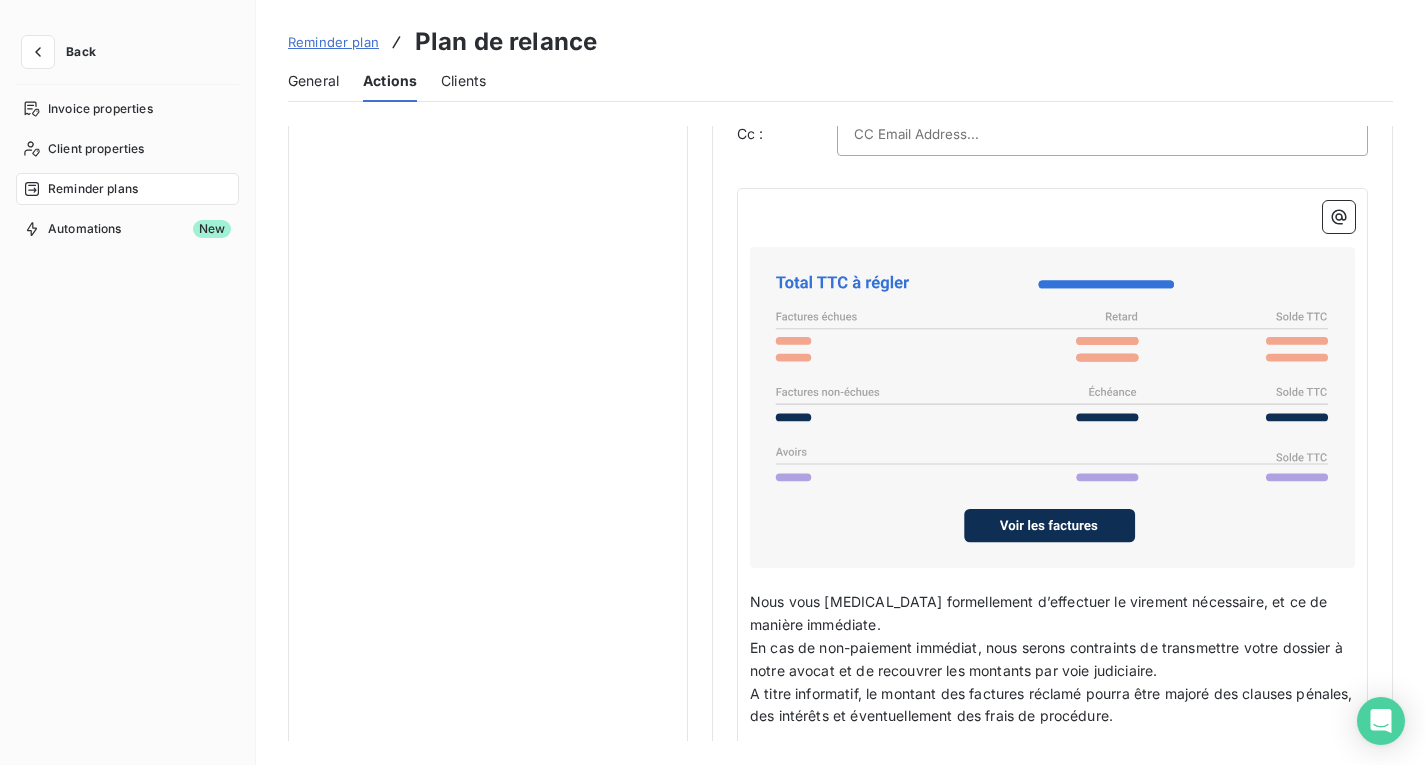 scroll, scrollTop: 1300, scrollLeft: 0, axis: vertical 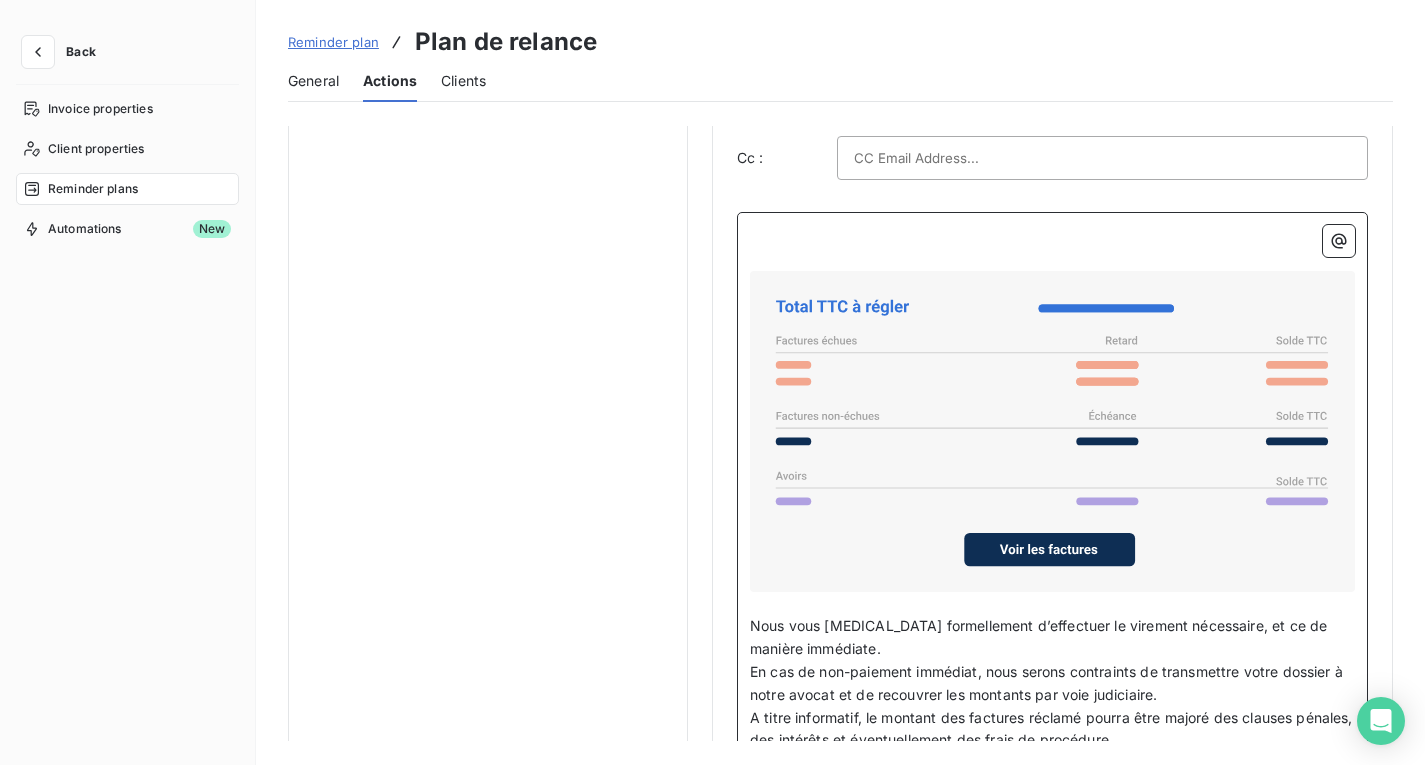 click on "﻿" at bounding box center [1052, 236] 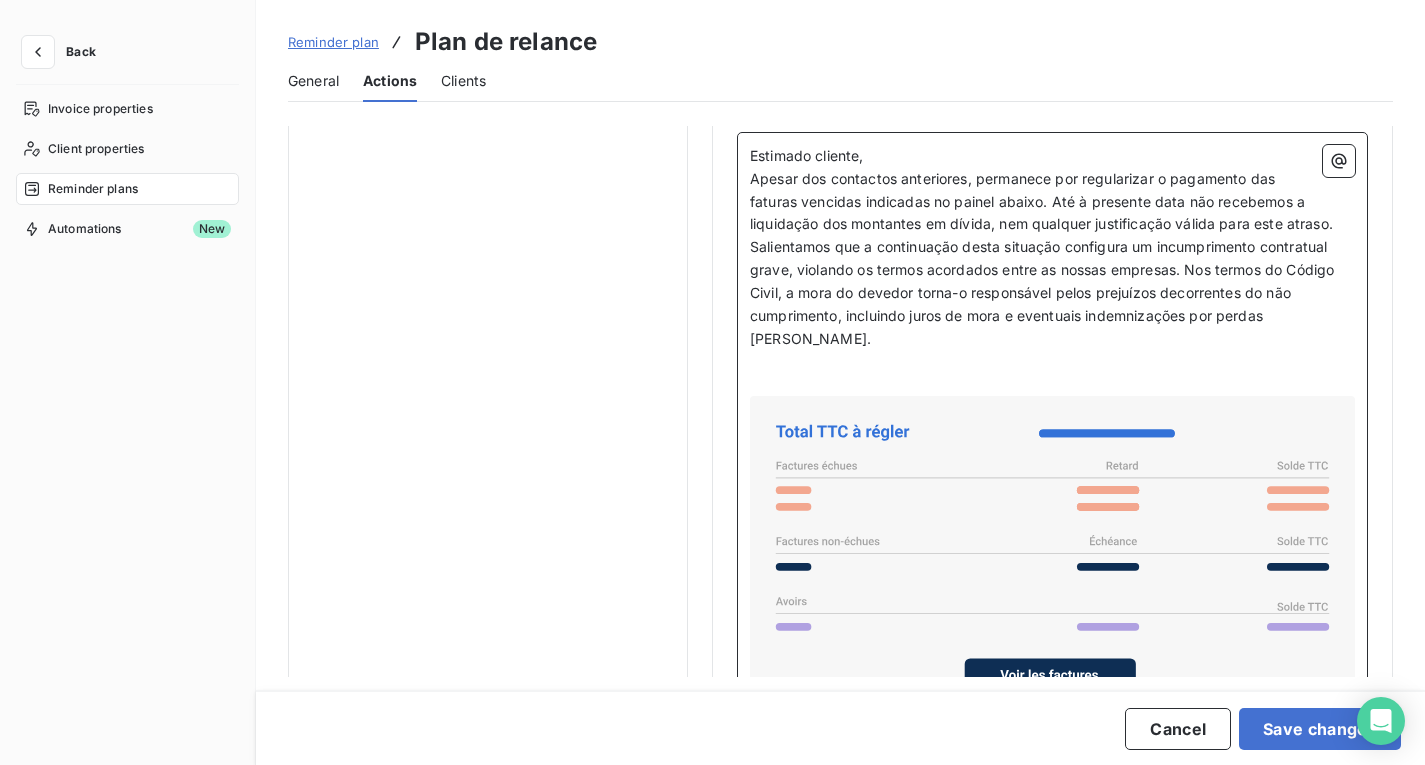 scroll, scrollTop: 1400, scrollLeft: 0, axis: vertical 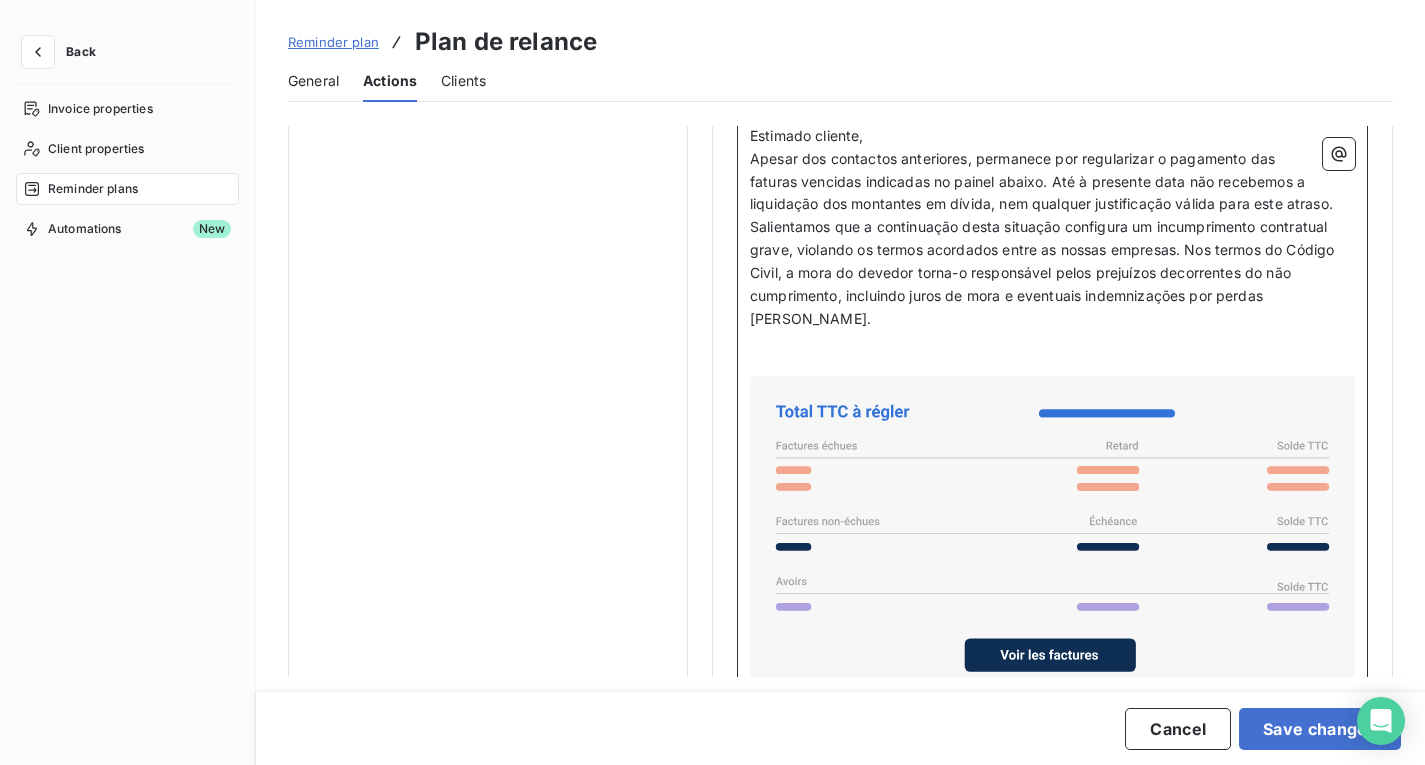 click on "Estimado cliente," at bounding box center (1052, 136) 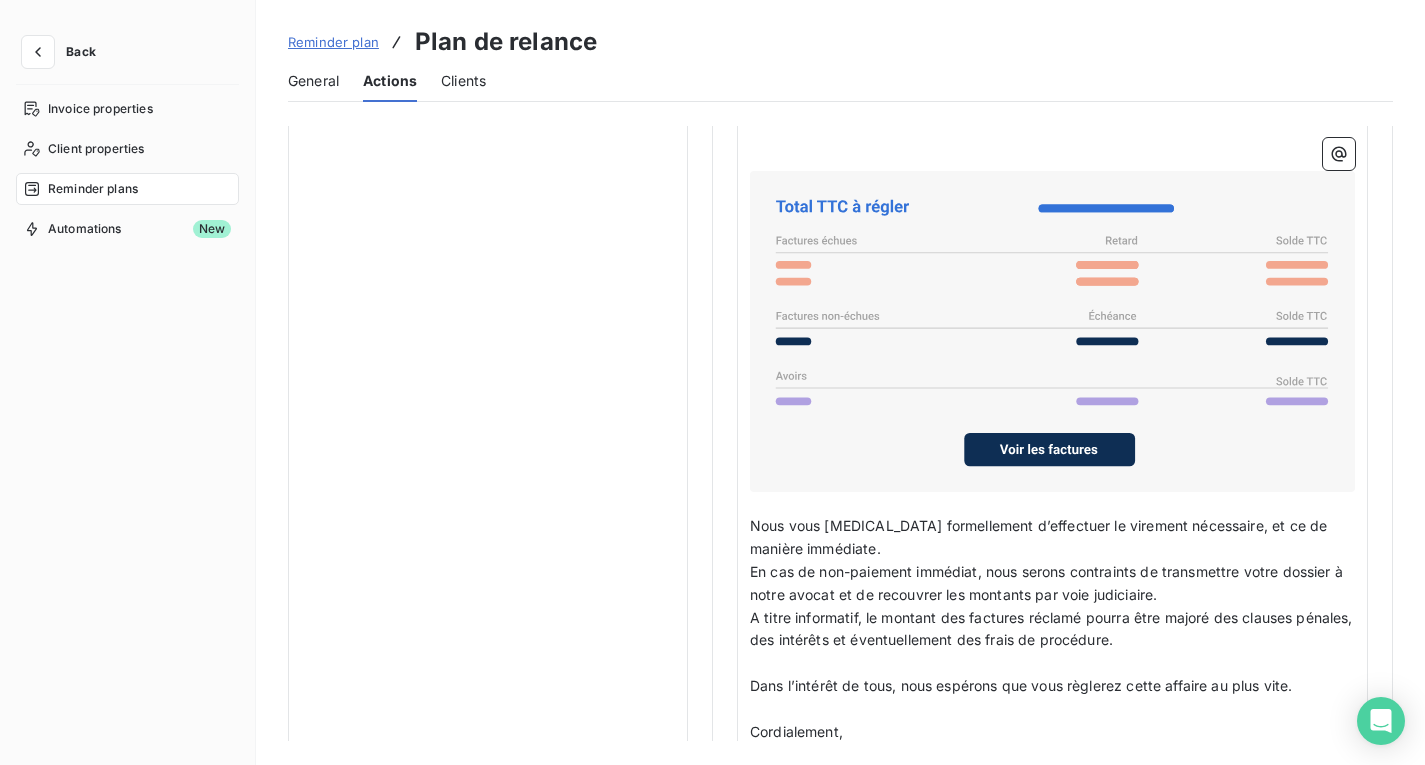 click on "Pre-due Notifications Send per day based on the due date Post-due reminders Send by client based on the oldest invoice Invoice Due Date D+5 Level 1   D+15 Level 2   D+30 Level 3" at bounding box center [488, -225] 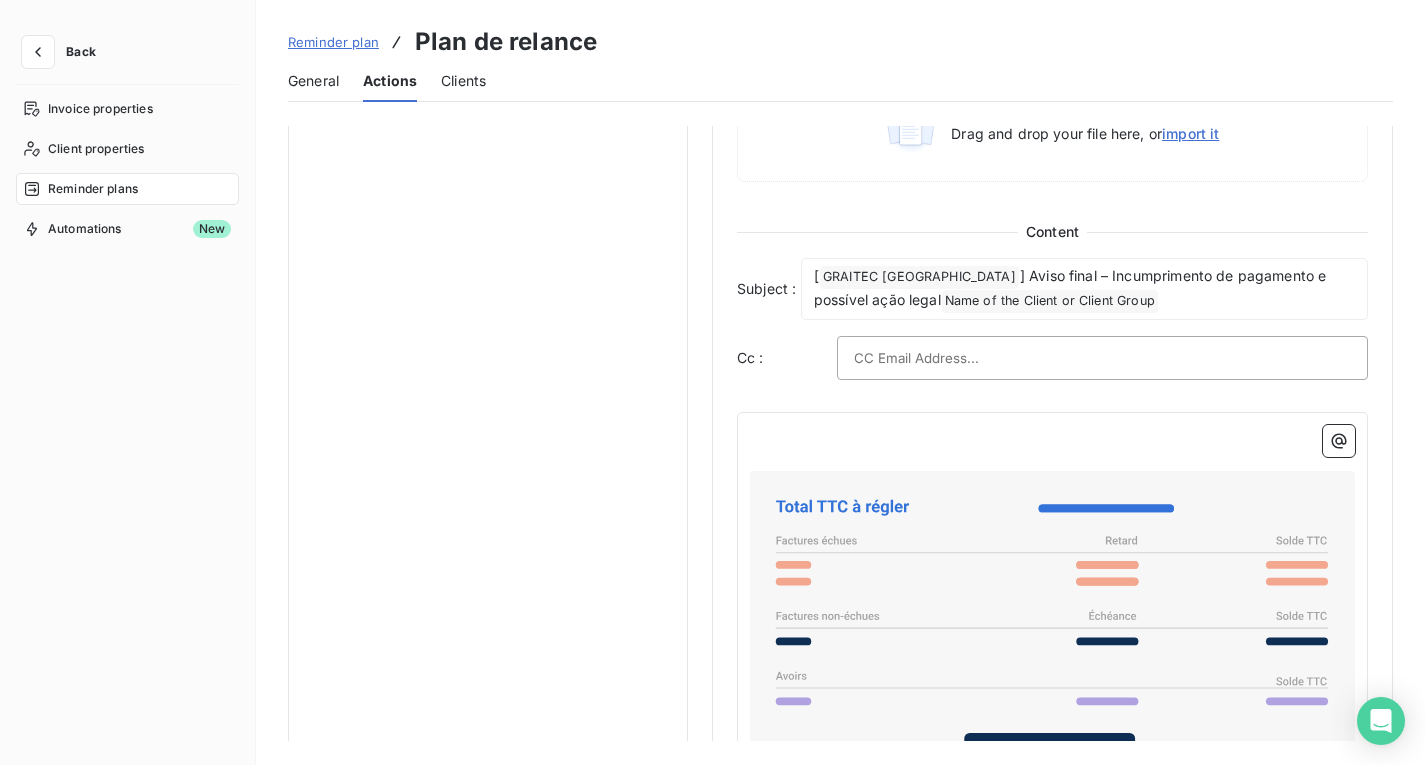 scroll, scrollTop: 1000, scrollLeft: 0, axis: vertical 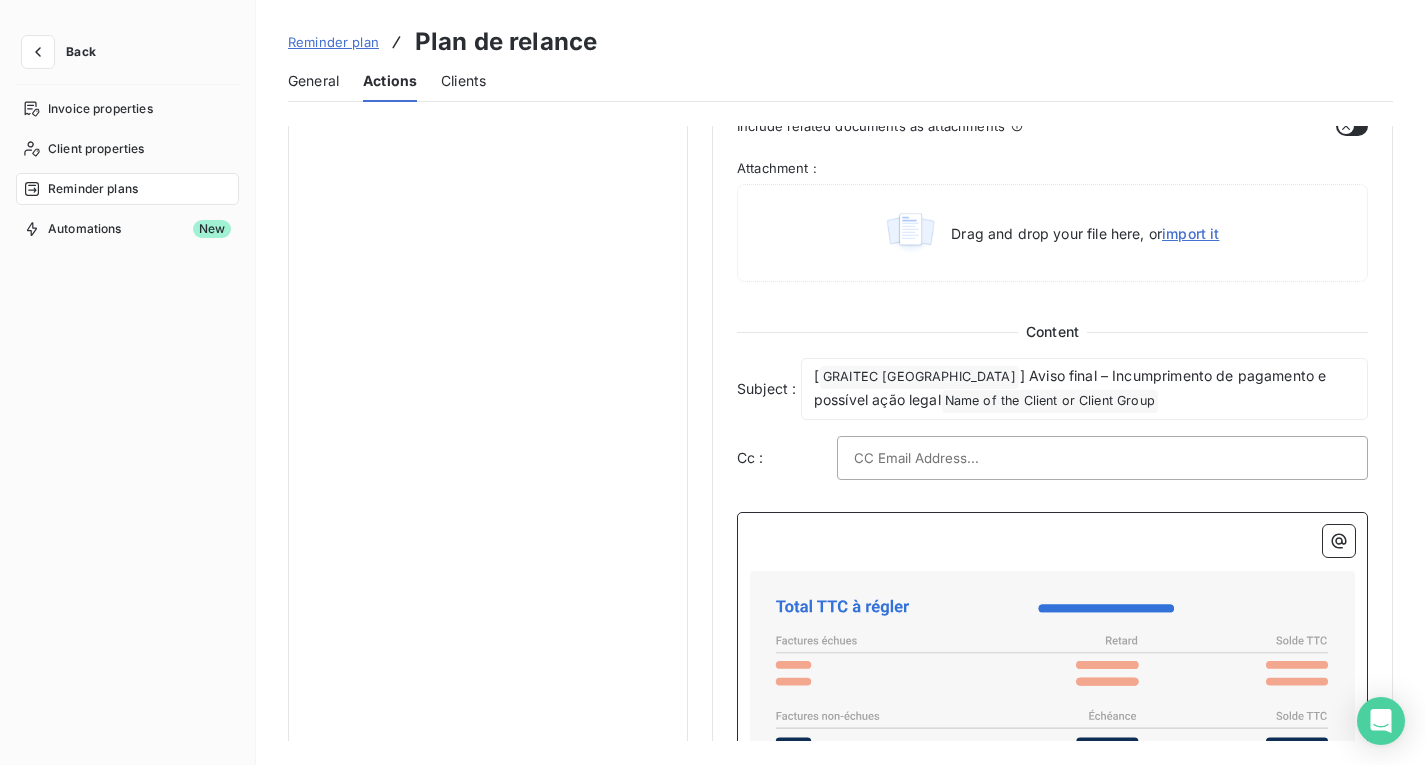 click on "﻿" at bounding box center (1052, 536) 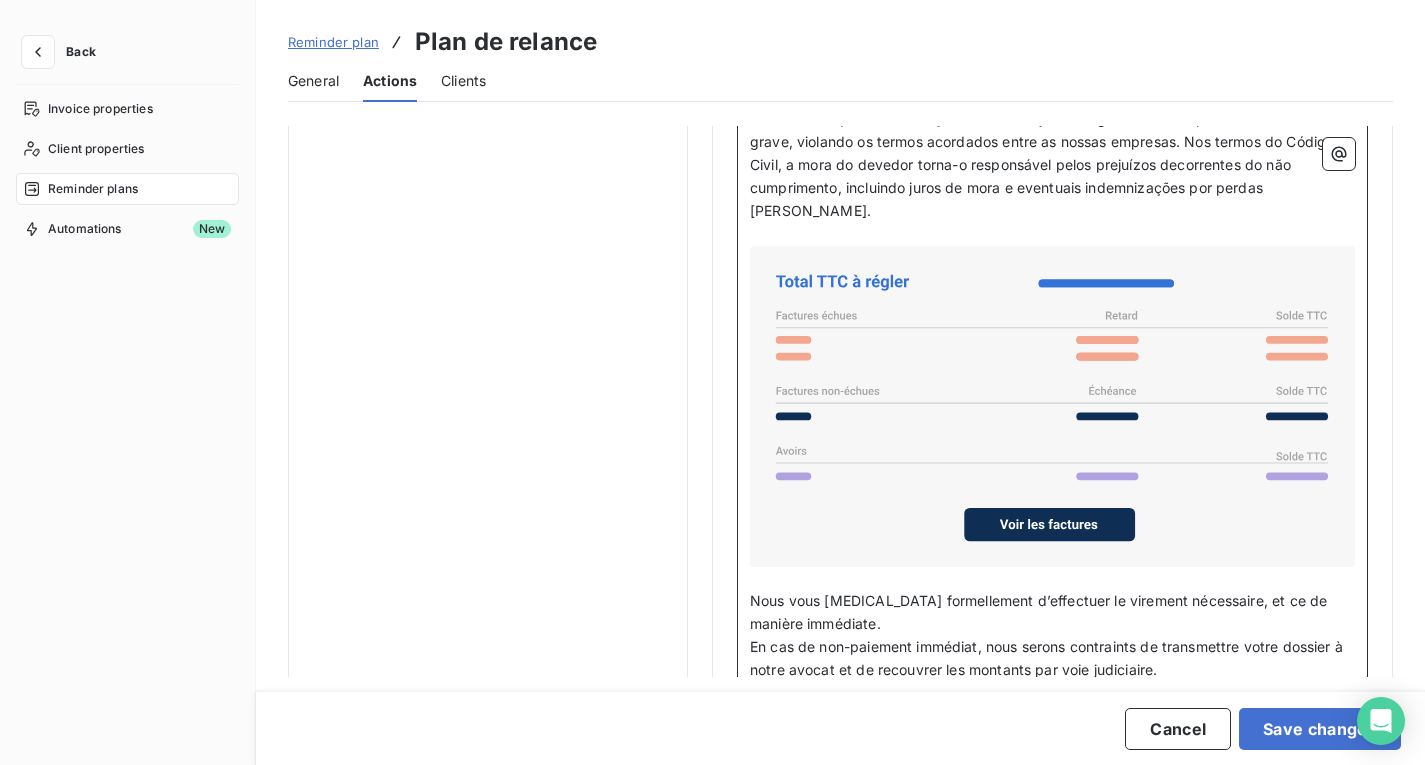 scroll, scrollTop: 1703, scrollLeft: 0, axis: vertical 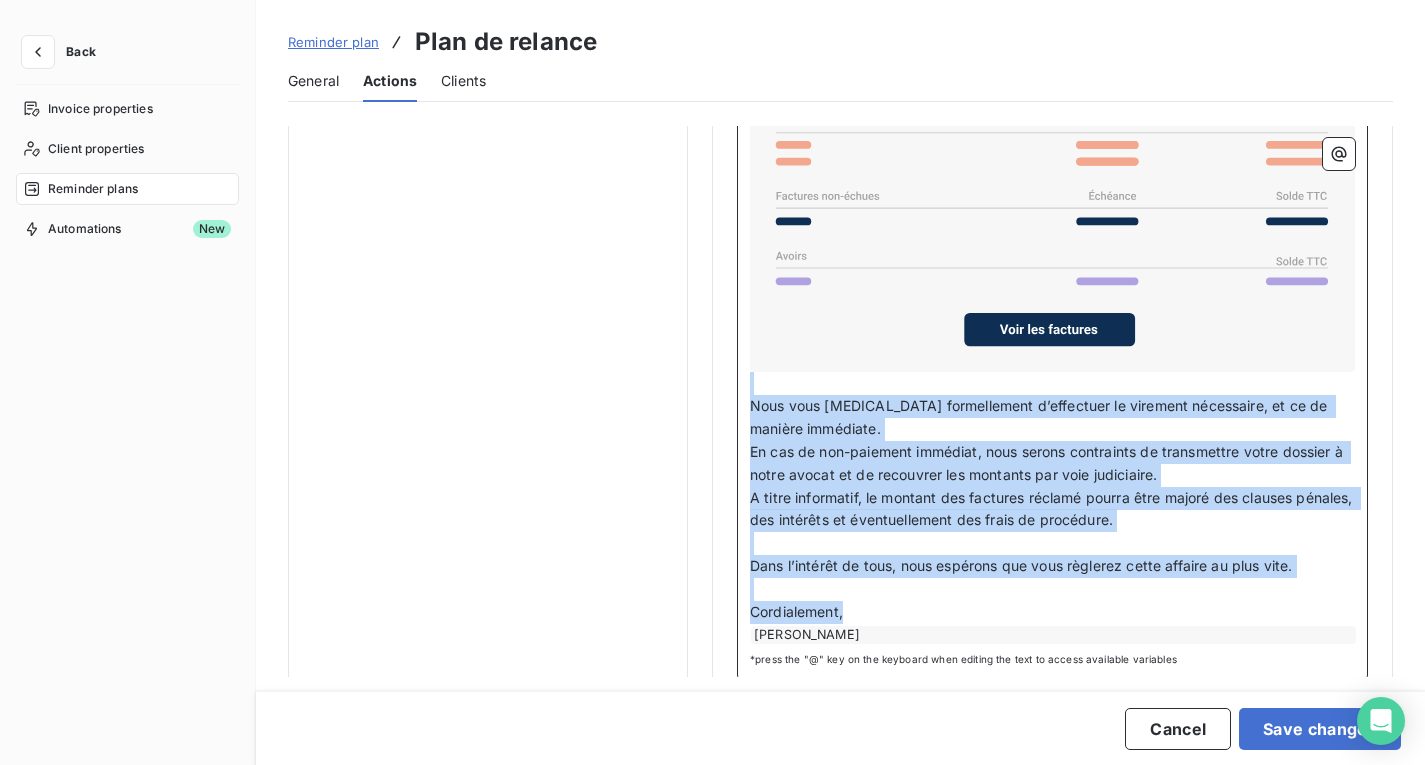 drag, startPoint x: 910, startPoint y: 579, endPoint x: 746, endPoint y: 363, distance: 271.2047 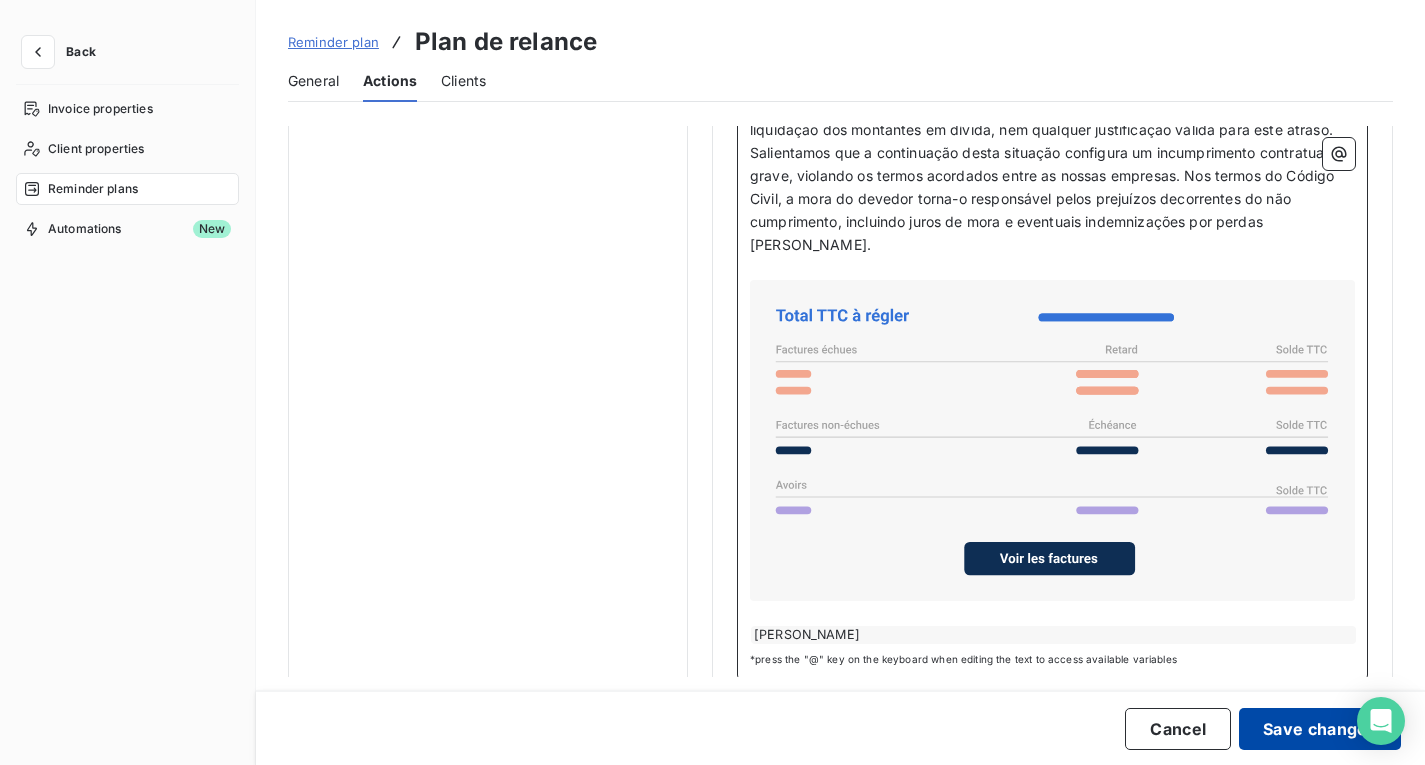 scroll, scrollTop: 1497, scrollLeft: 0, axis: vertical 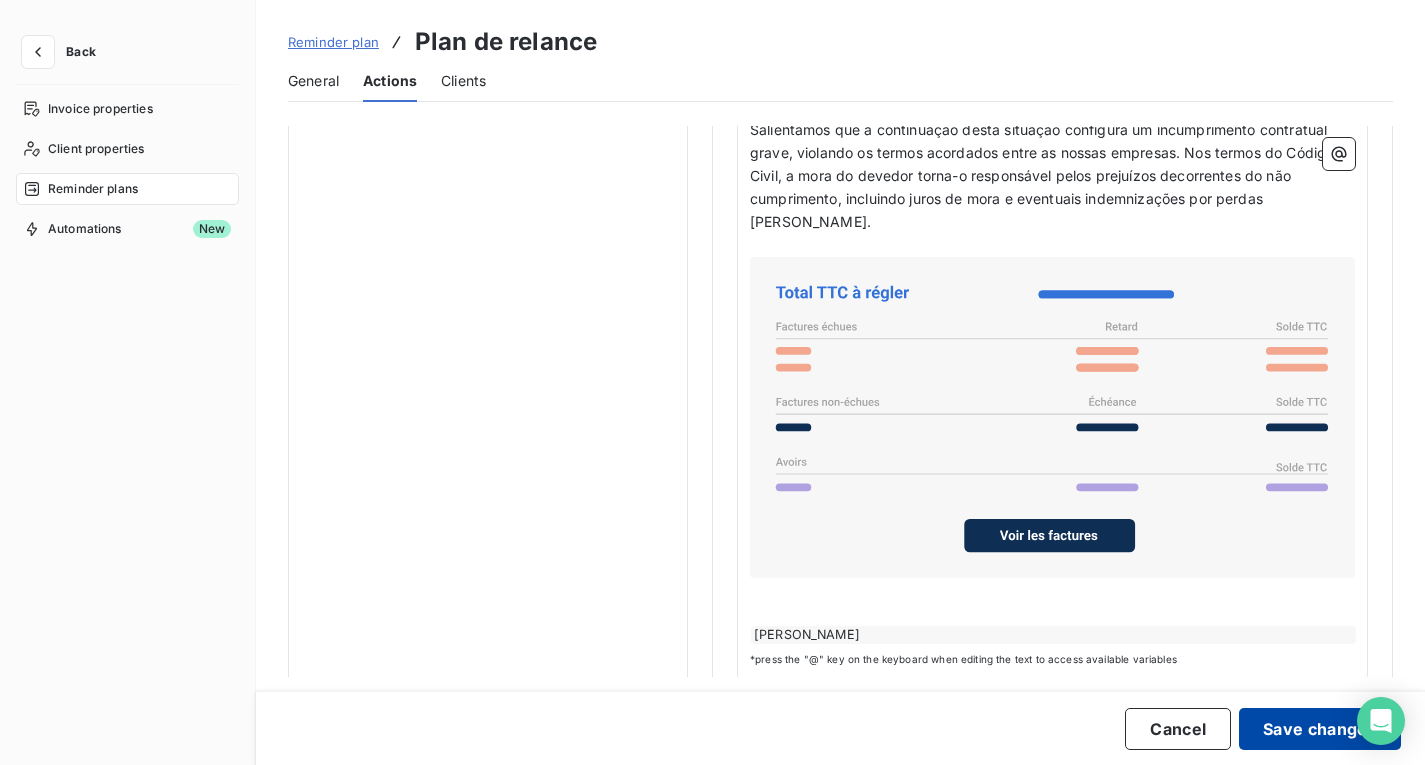 click on "Save changes" at bounding box center (1320, 729) 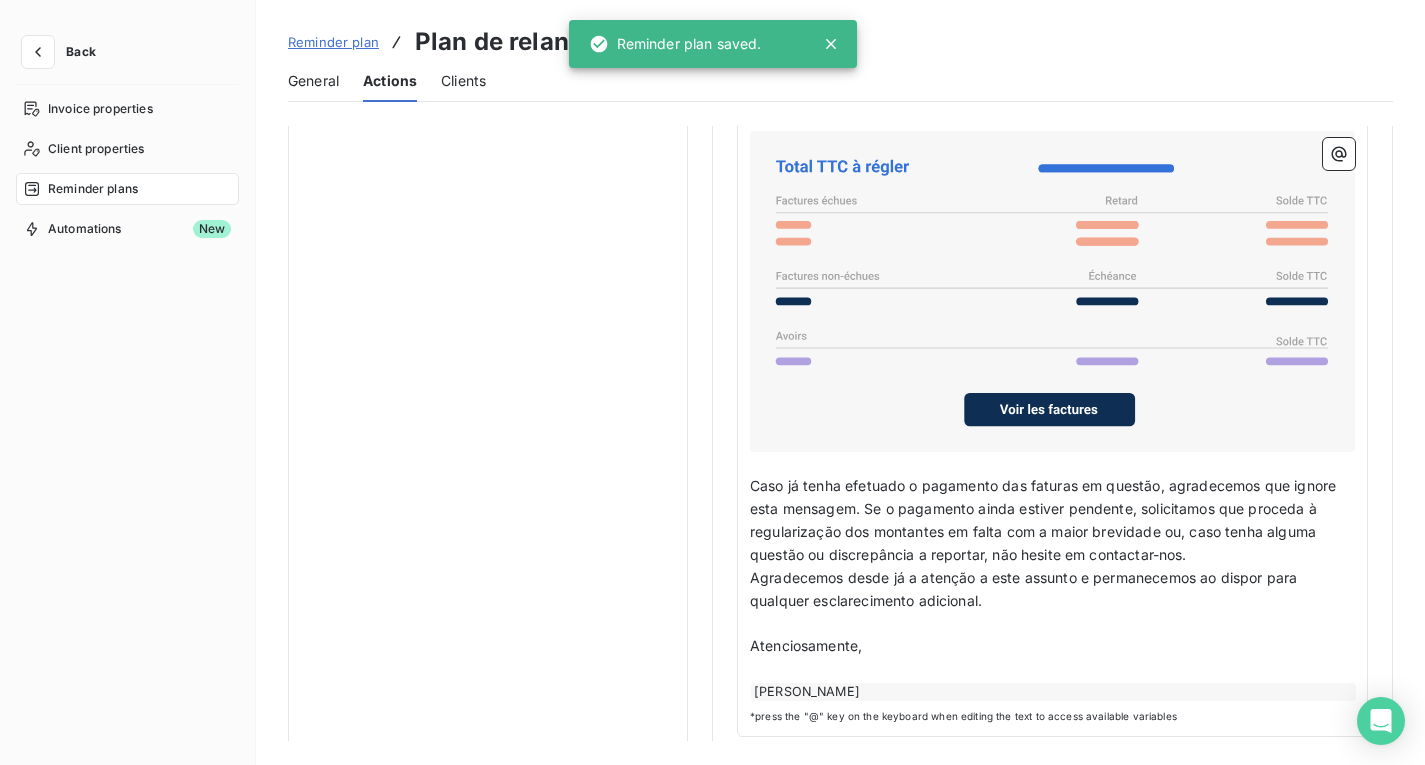 scroll, scrollTop: 1616, scrollLeft: 0, axis: vertical 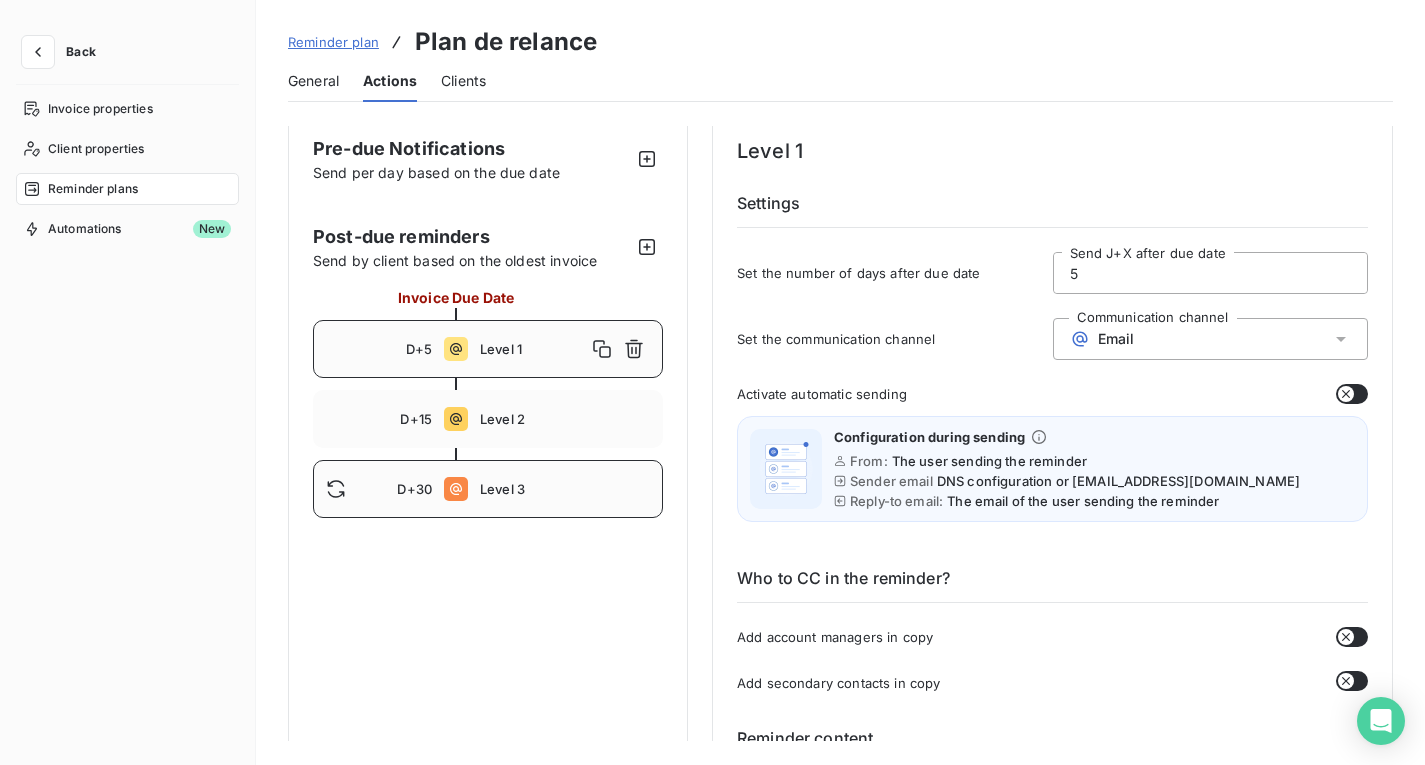 click on "D+30 Level 3" at bounding box center (488, 489) 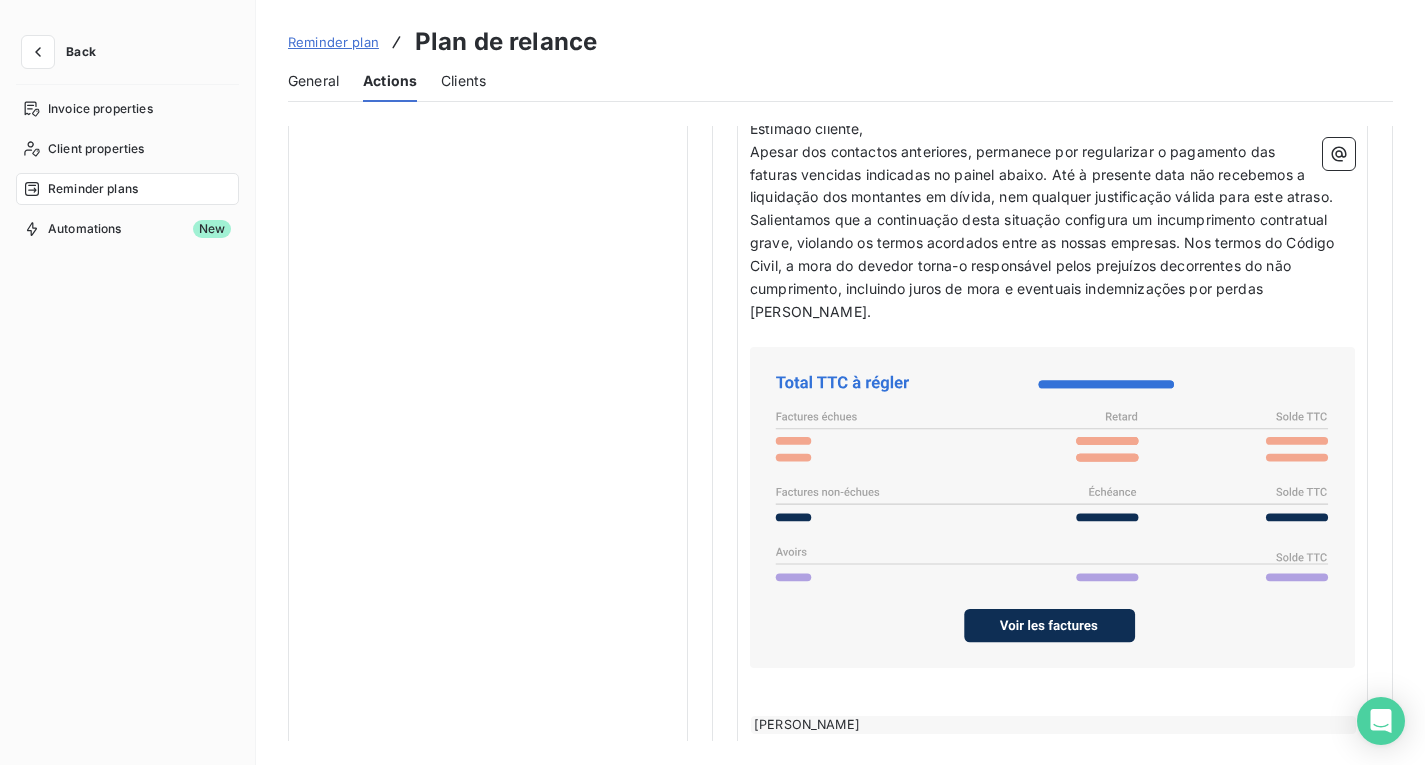 scroll, scrollTop: 1433, scrollLeft: 0, axis: vertical 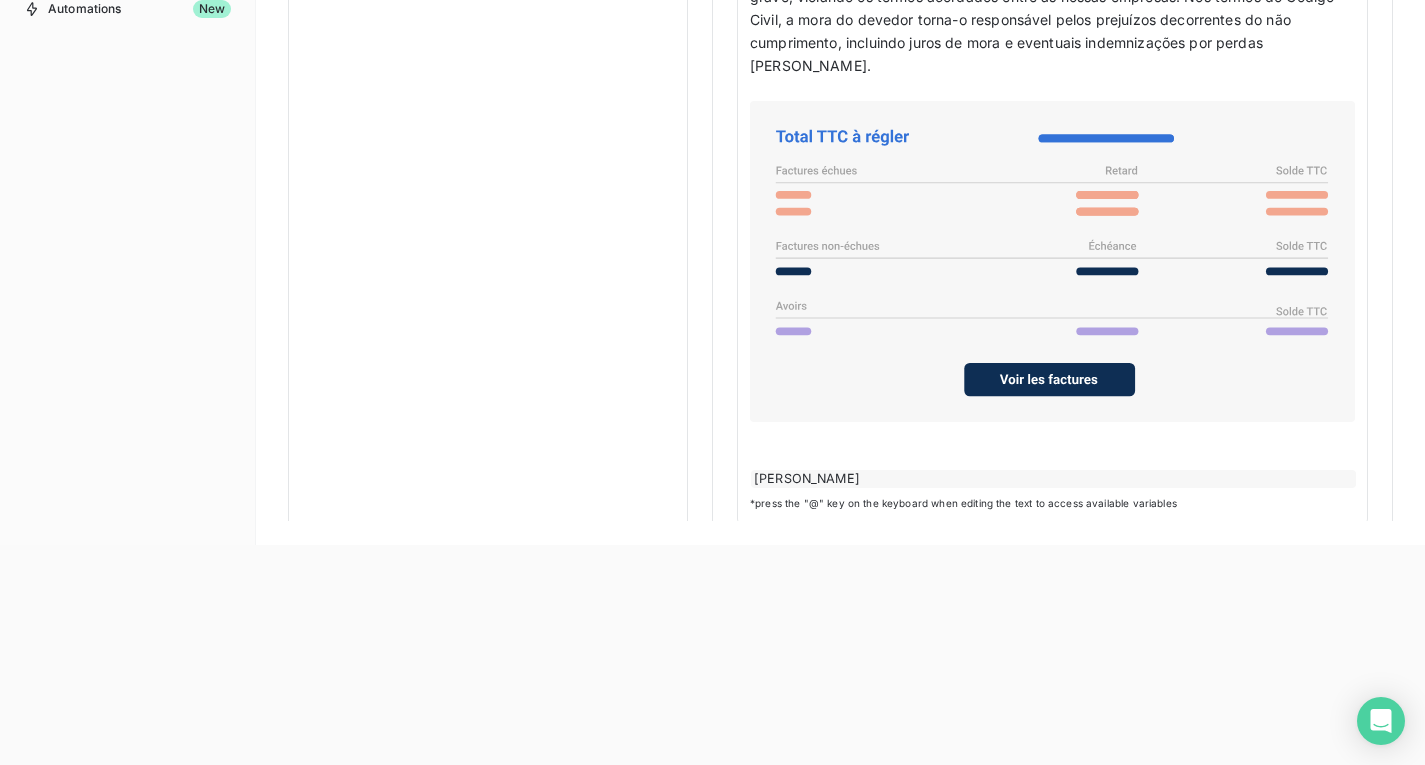 click on "Pre-due Notifications Send per day based on the due date Post-due reminders Send by client based on the oldest invoice Invoice Due Date D+5 Level 1   D+15 Level 2   D+30 Level 3" at bounding box center (488, -489) 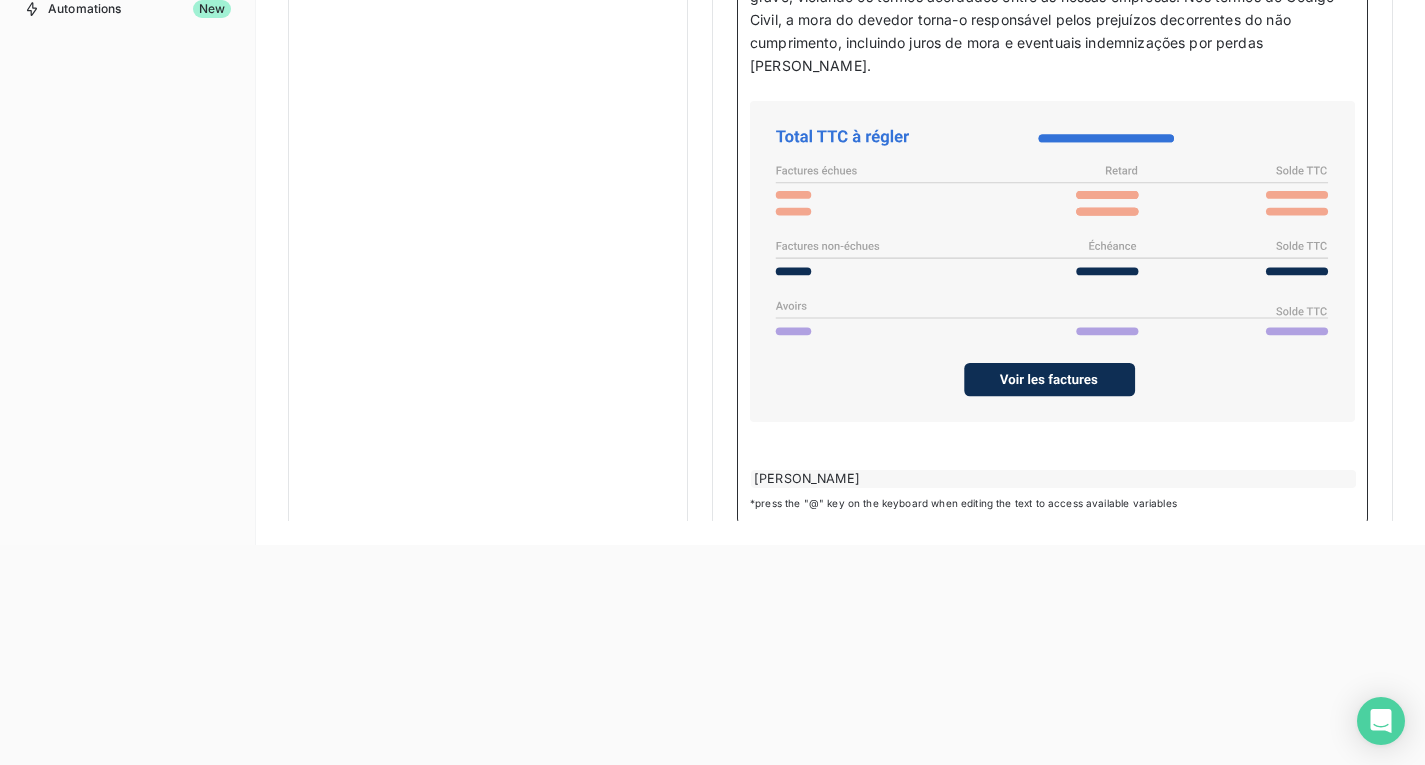 click on "﻿" at bounding box center [1052, 433] 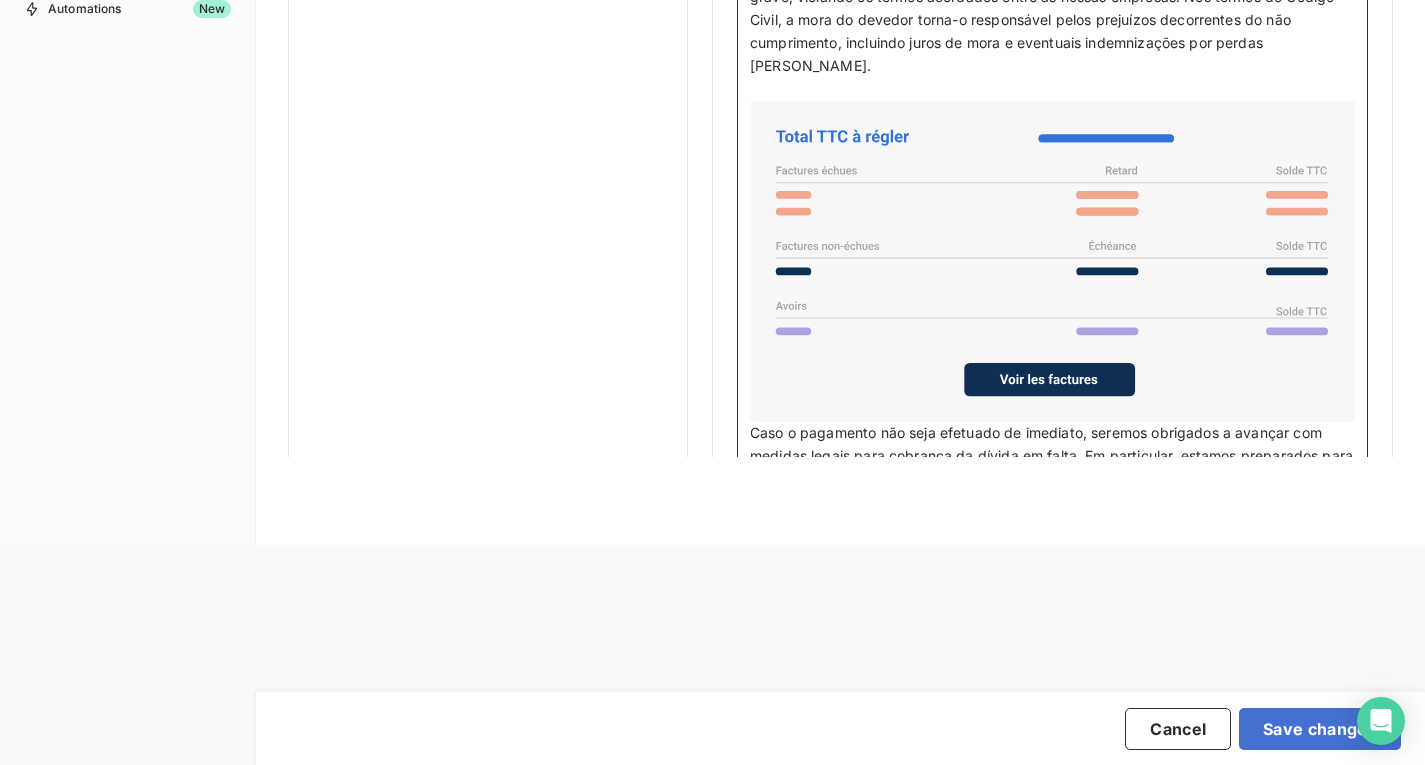 click on "Caso o pagamento não seja efetuado de imediato, seremos obrigados a avançar com medidas legais para cobrança da dívida em falta. Em particular, estamos preparados para recorrer ao Procedimento de Injunção (Decreto-Lei n.º 269/98, de 1 de setembro), um mecanismo judicial que nos permite obter um título executivo para cobrança coerciva do montante em dívida, acrescido dos respetivos juros legais e custas." at bounding box center [1053, 478] 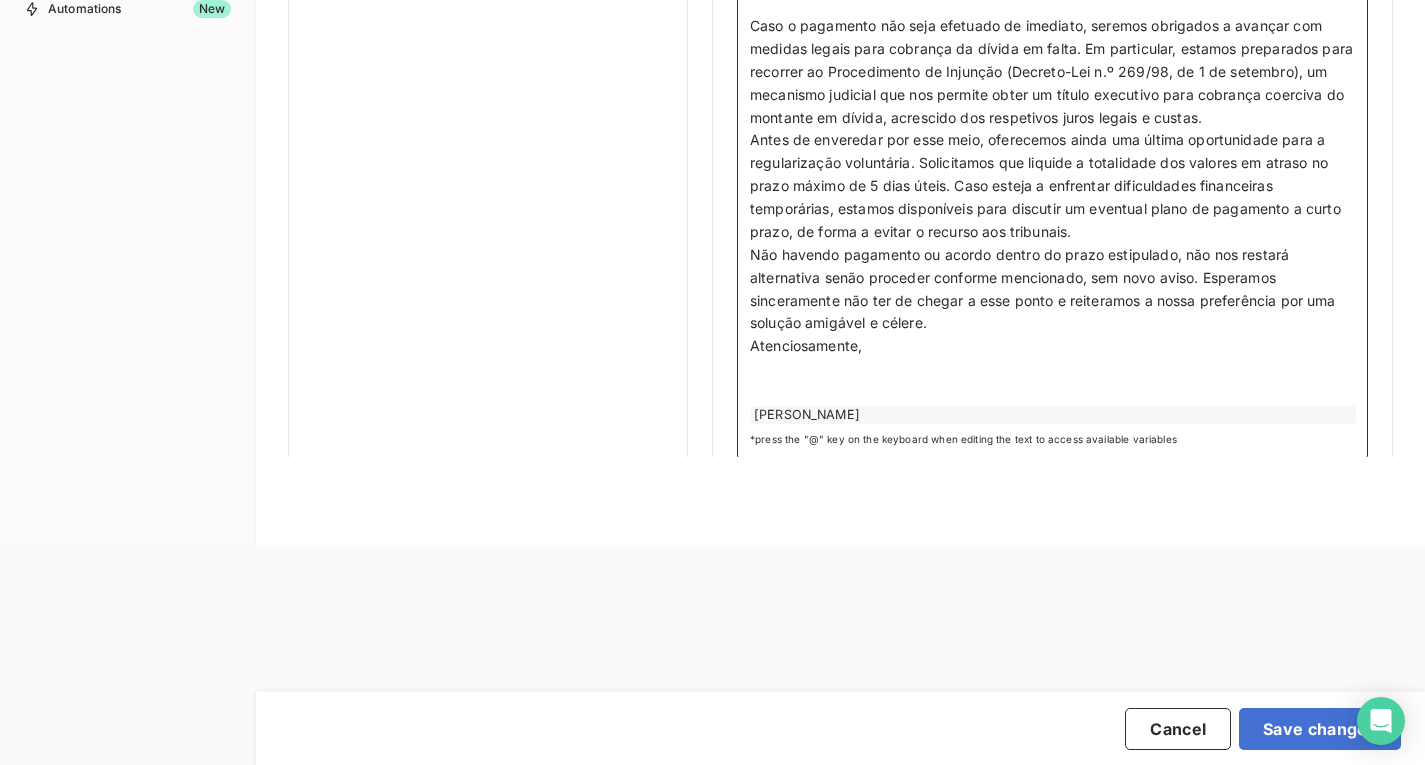 scroll, scrollTop: 1763, scrollLeft: 0, axis: vertical 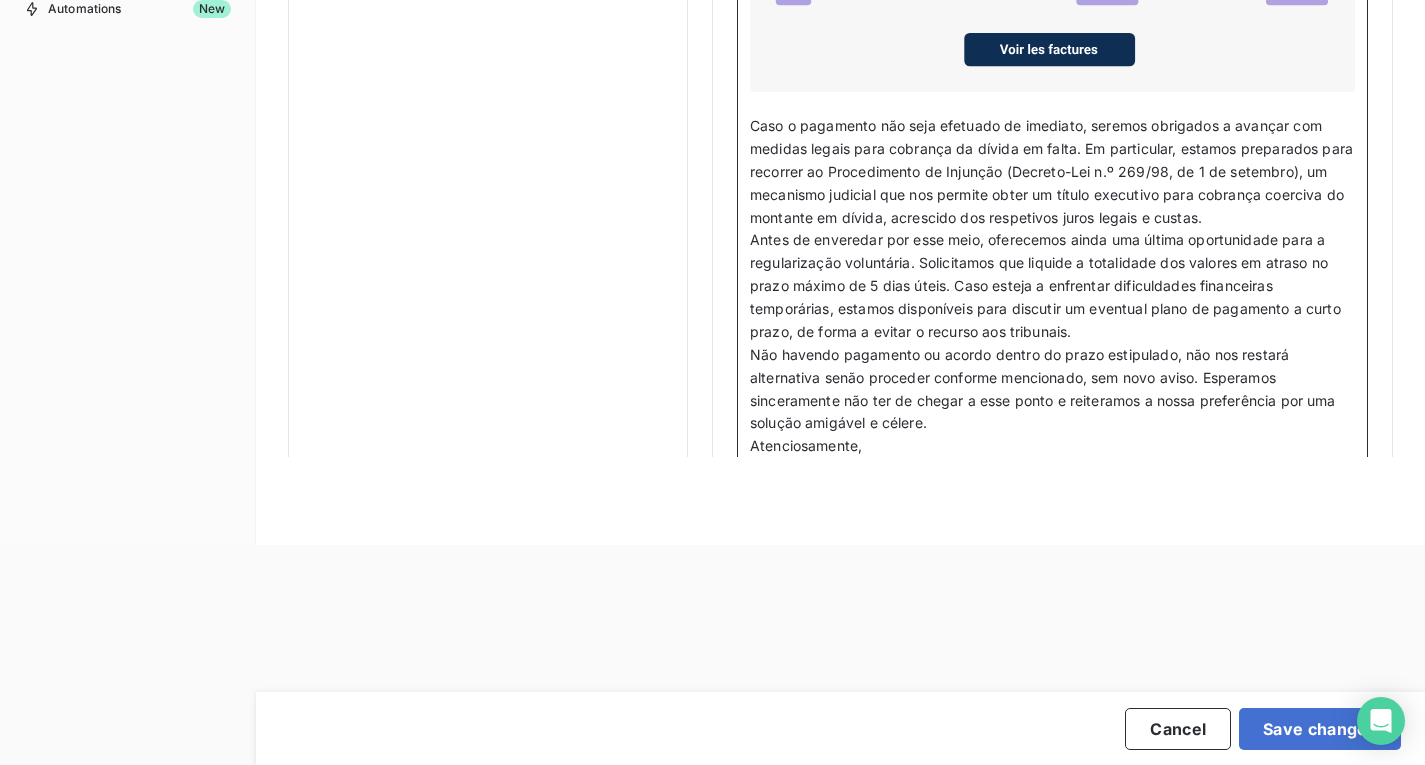 click on "Antes de enveredar por esse meio, oferecemos ainda uma última oportunidade para a regularização voluntária. Solicitamos que liquide a totalidade dos valores em atraso no prazo máximo de 5 dias úteis. Caso esteja a enfrentar dificuldades financeiras temporárias, estamos disponíveis para discutir um eventual plano de pagamento a curto prazo, de forma a evitar o recurso aos tribunais." at bounding box center [1047, 285] 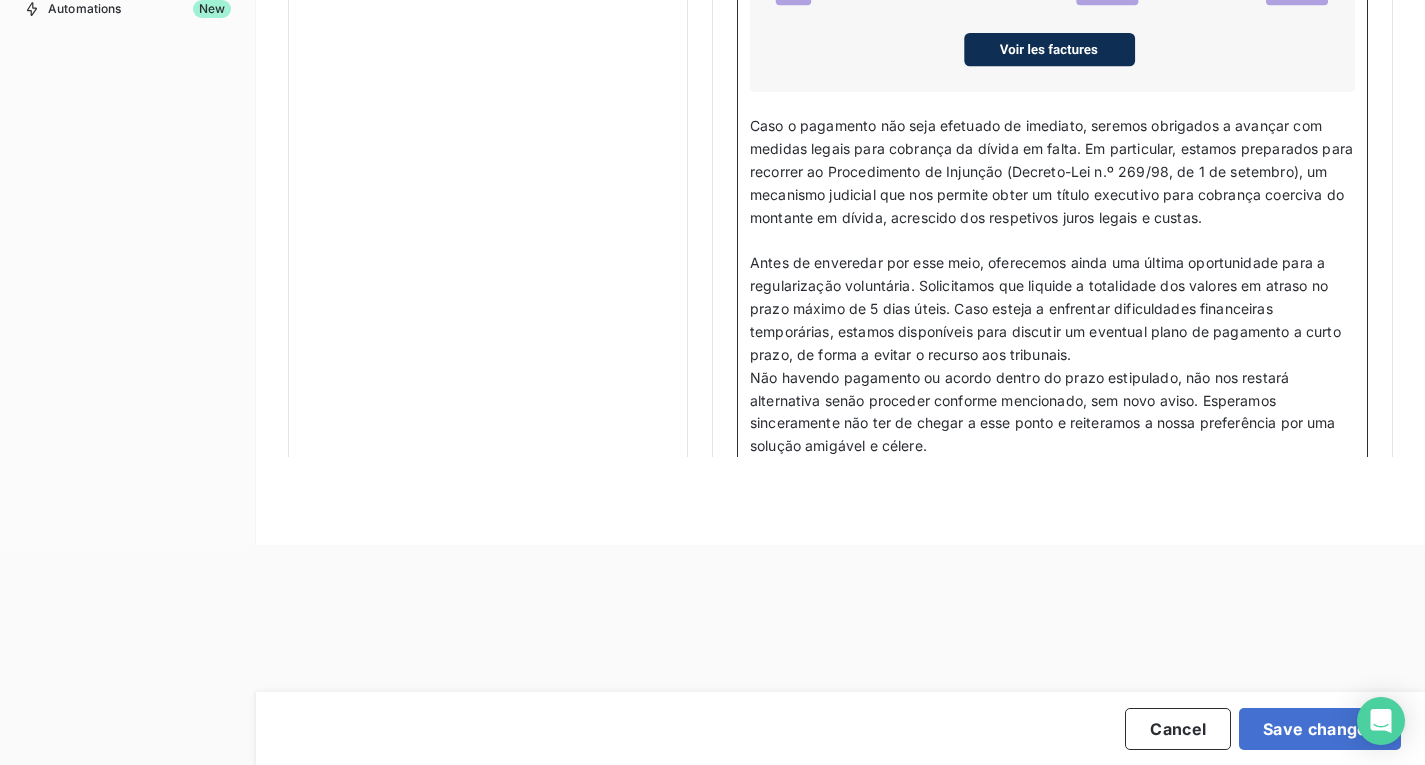 click on "Não havendo pagamento ou acordo dentro do prazo estipulado, não nos restará alternativa senão proceder conforme mencionado, sem novo aviso. Esperamos sinceramente não ter de chegar a esse ponto e reiteramos a nossa preferência por uma solução amigável e célere." at bounding box center (1045, 412) 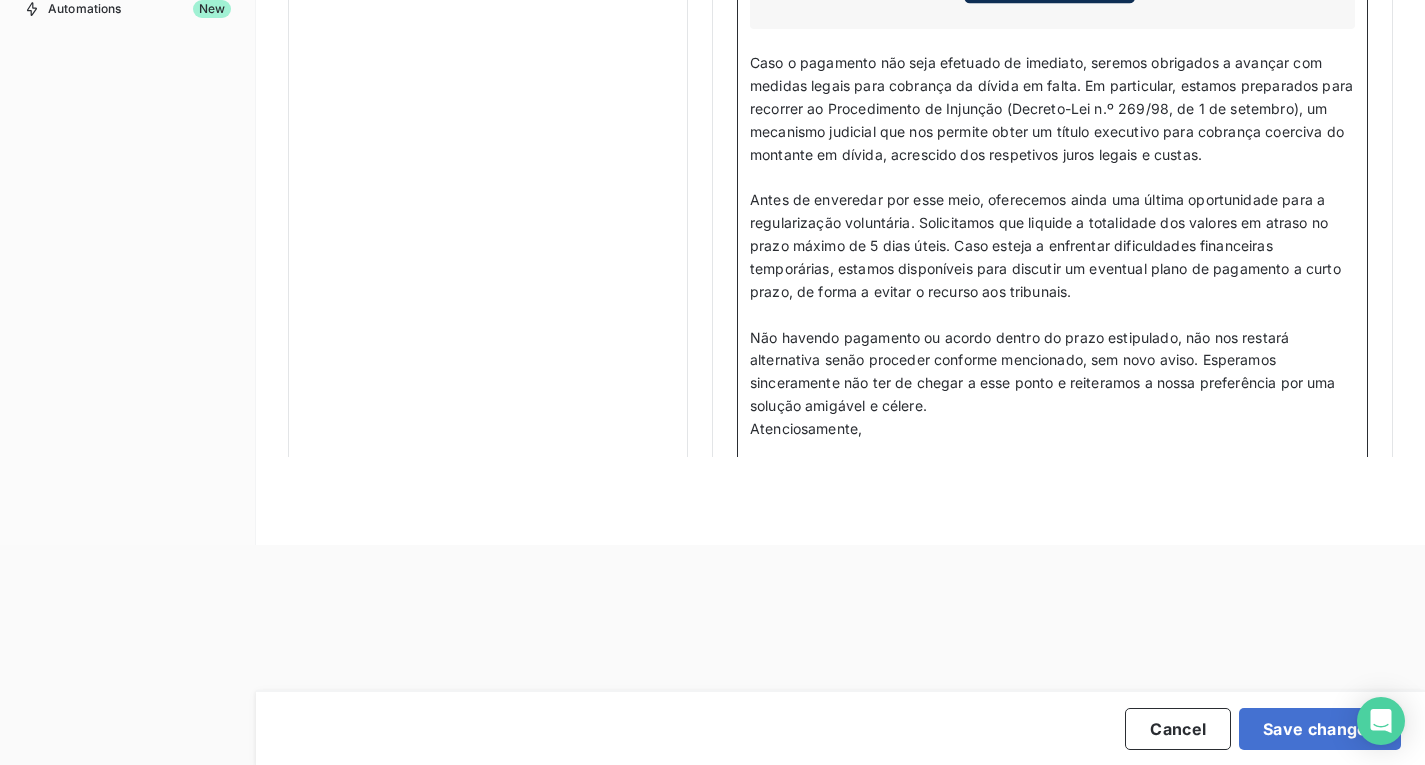 scroll, scrollTop: 1909, scrollLeft: 0, axis: vertical 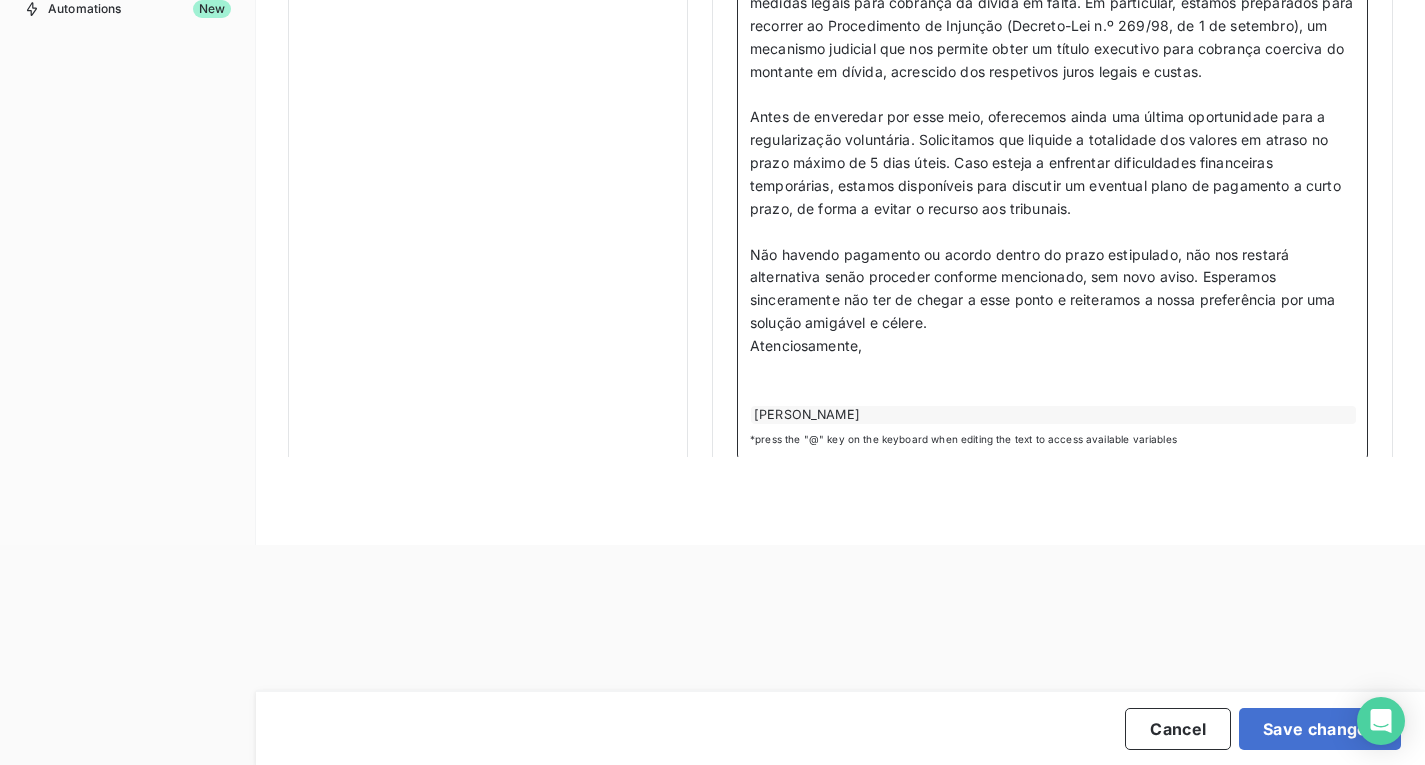 drag, startPoint x: 927, startPoint y: 301, endPoint x: 944, endPoint y: 297, distance: 17.464249 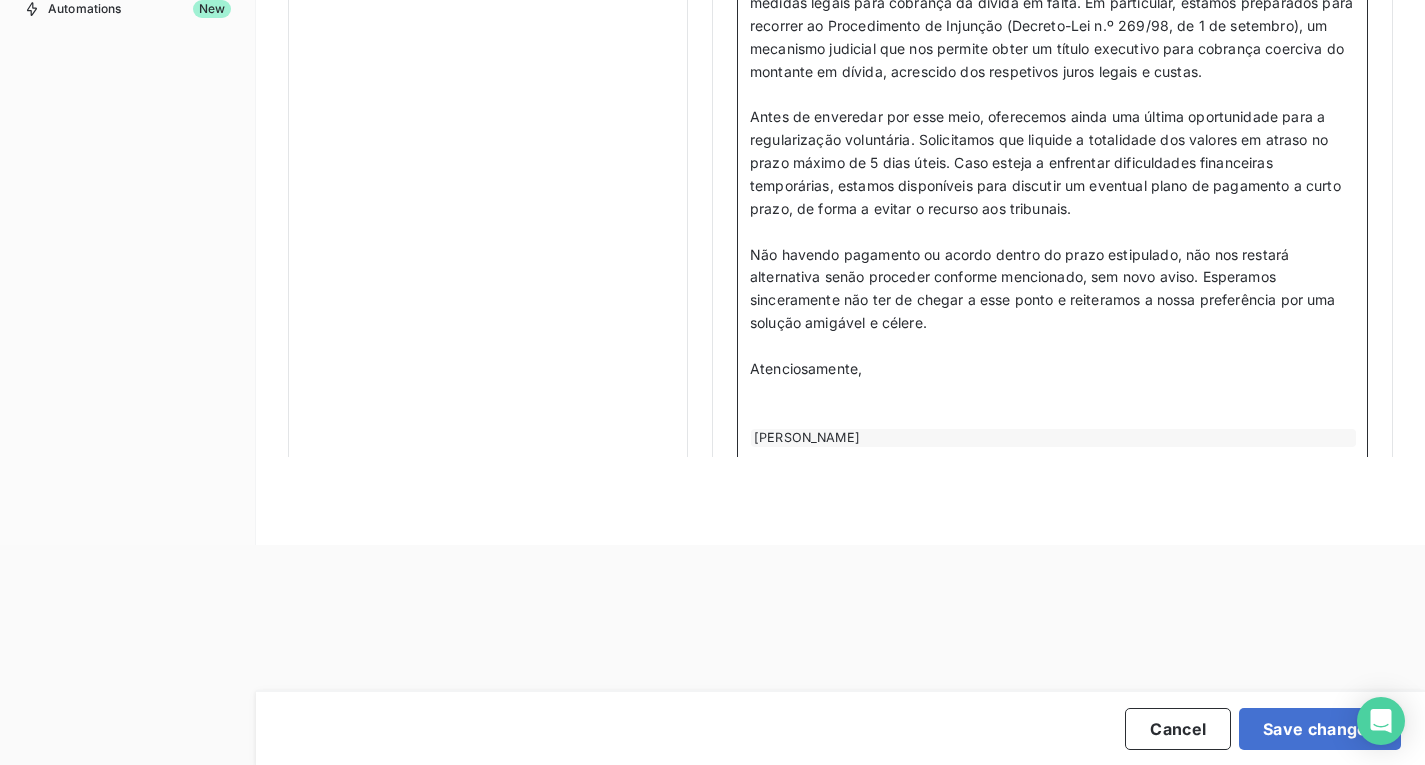 click on "﻿" at bounding box center (1052, 392) 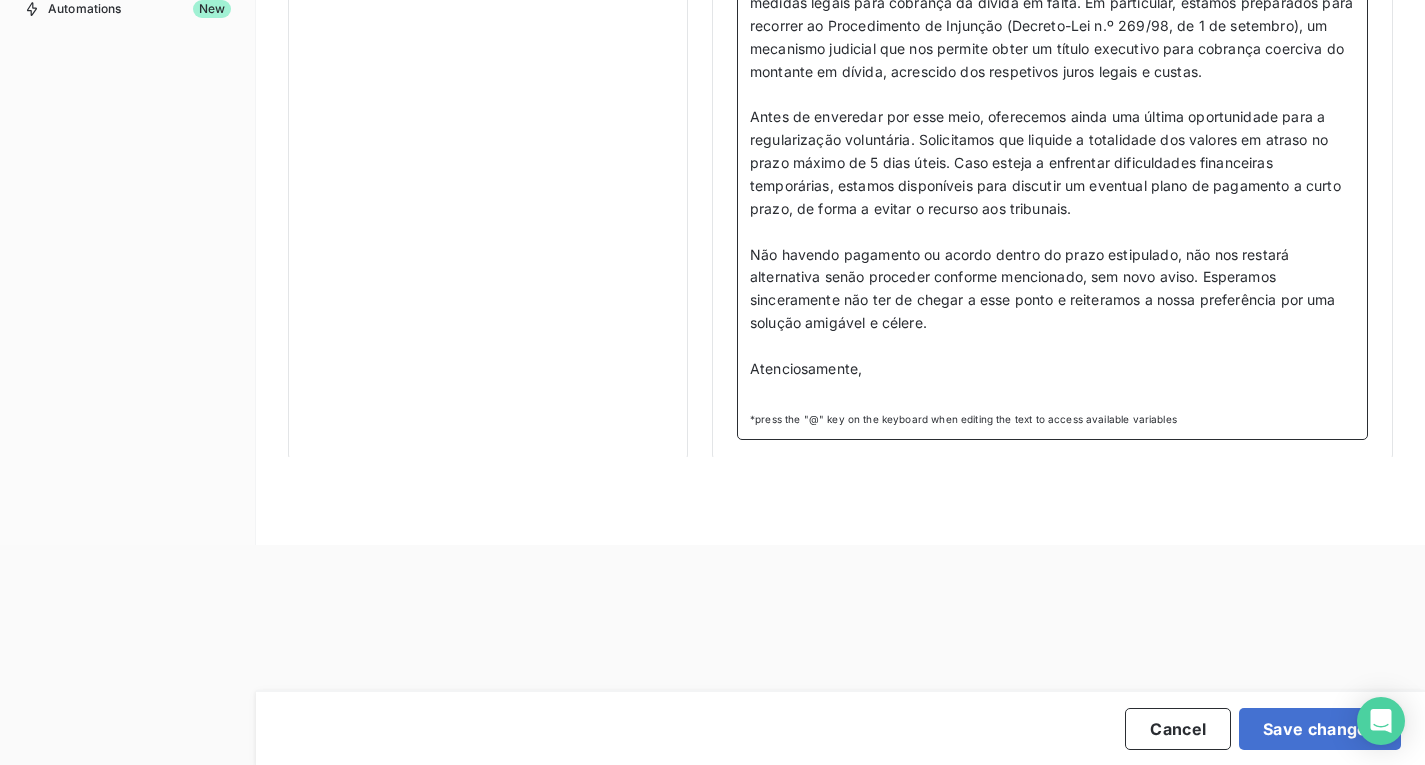 scroll, scrollTop: 240, scrollLeft: 0, axis: vertical 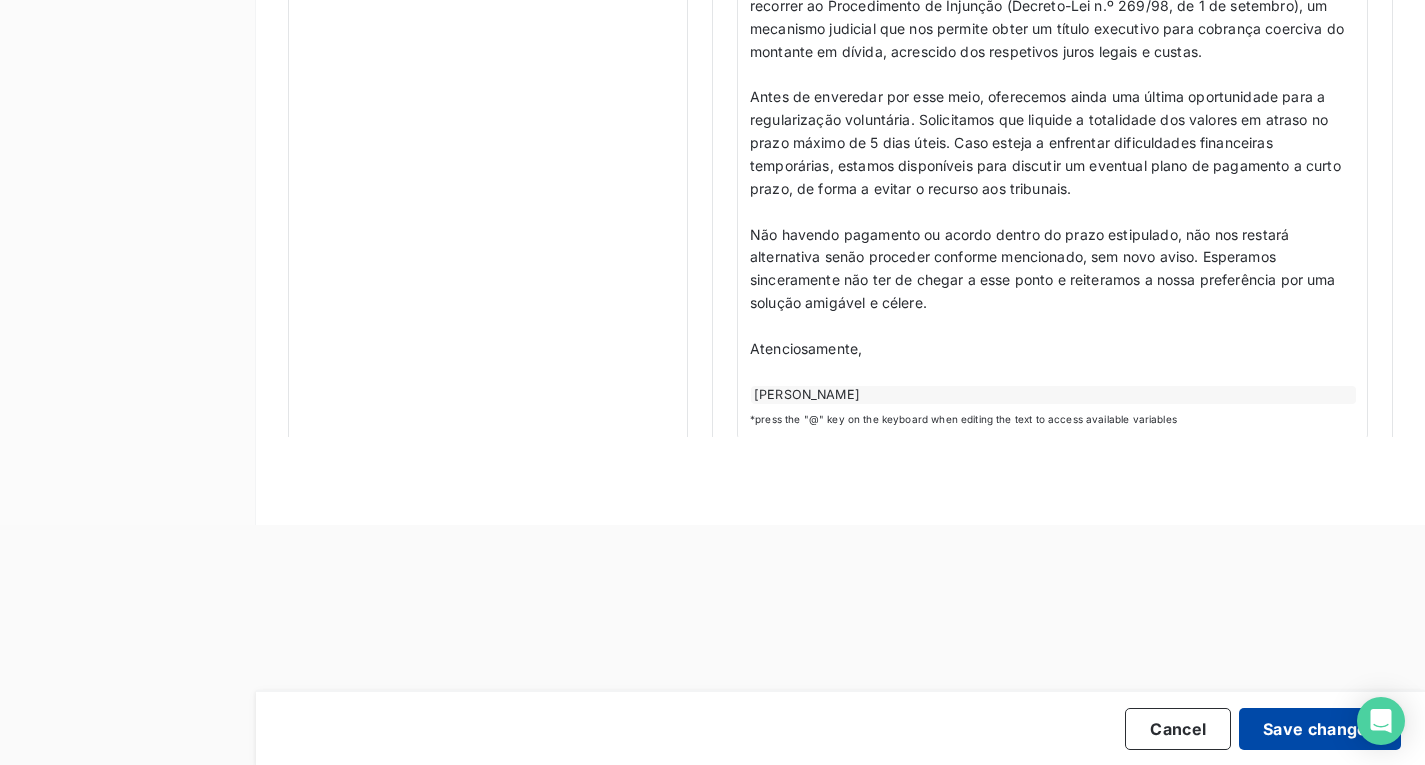 click on "Save changes" at bounding box center [1320, 729] 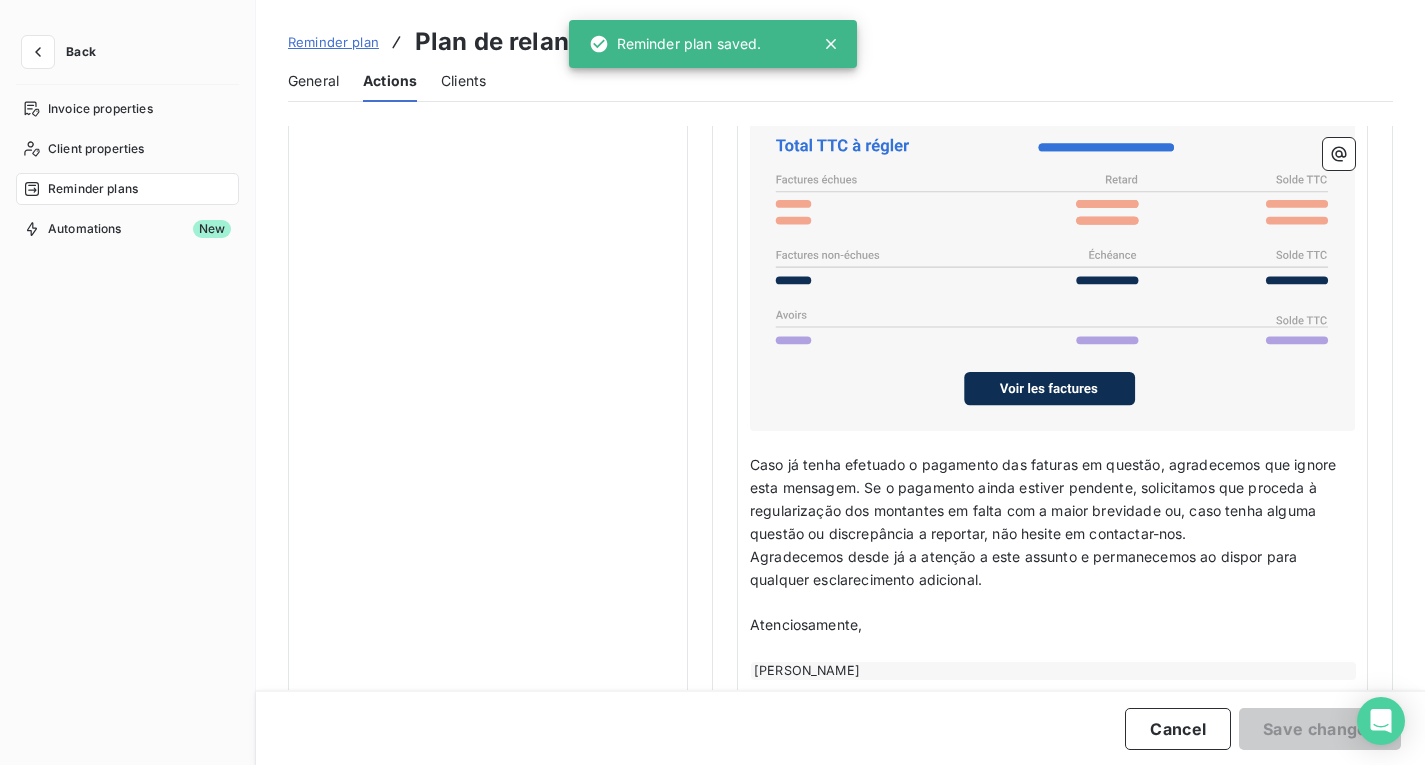 scroll, scrollTop: 0, scrollLeft: 0, axis: both 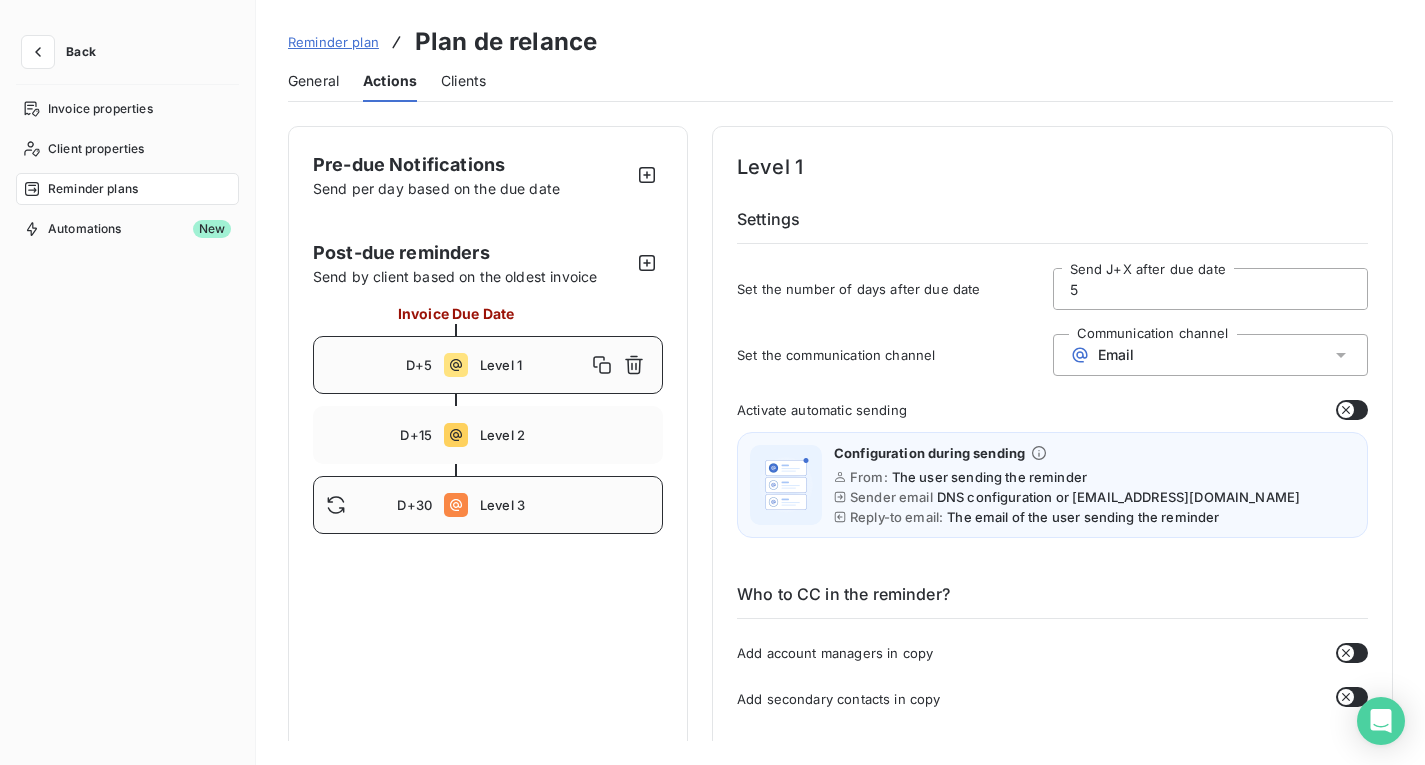 click on "D+30 Level 3" at bounding box center [488, 505] 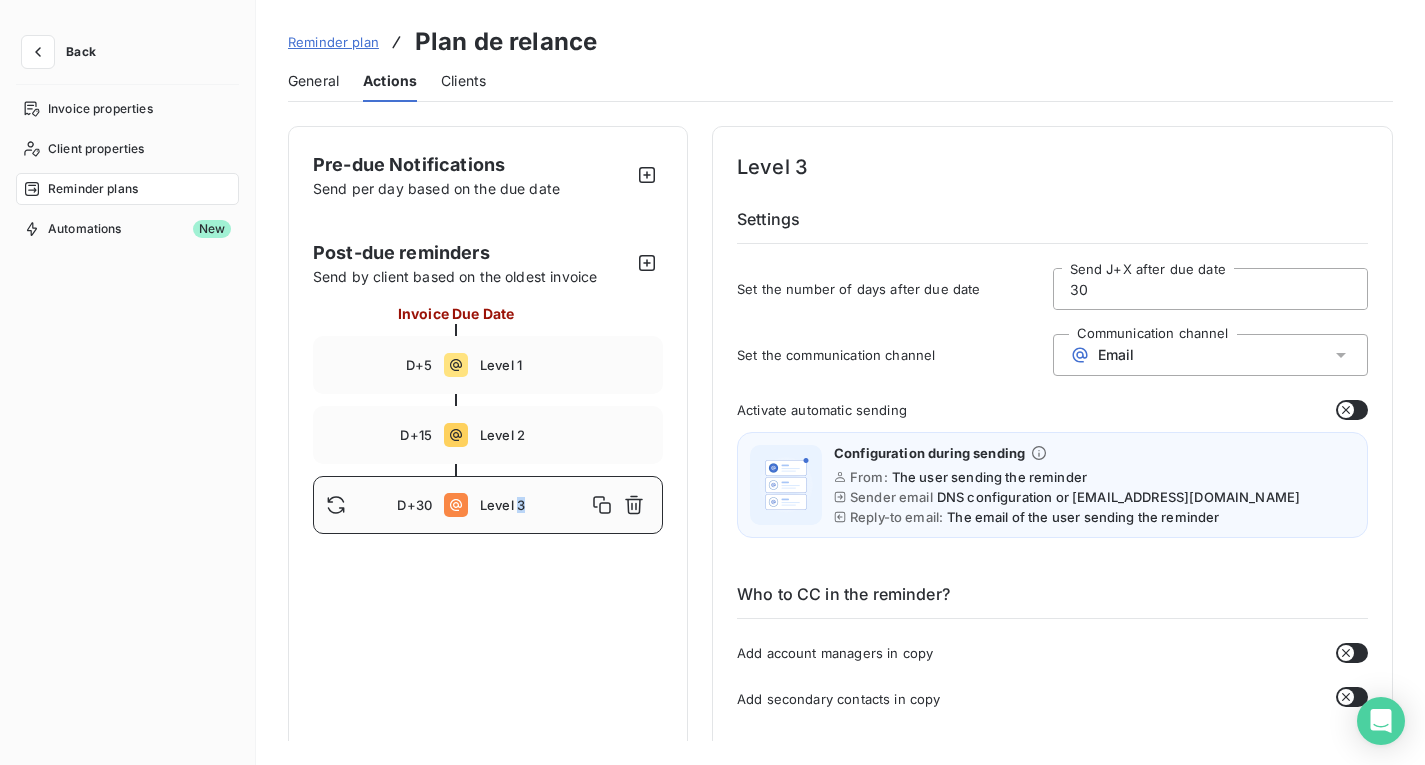 click on "D+30 Level 3" at bounding box center [488, 505] 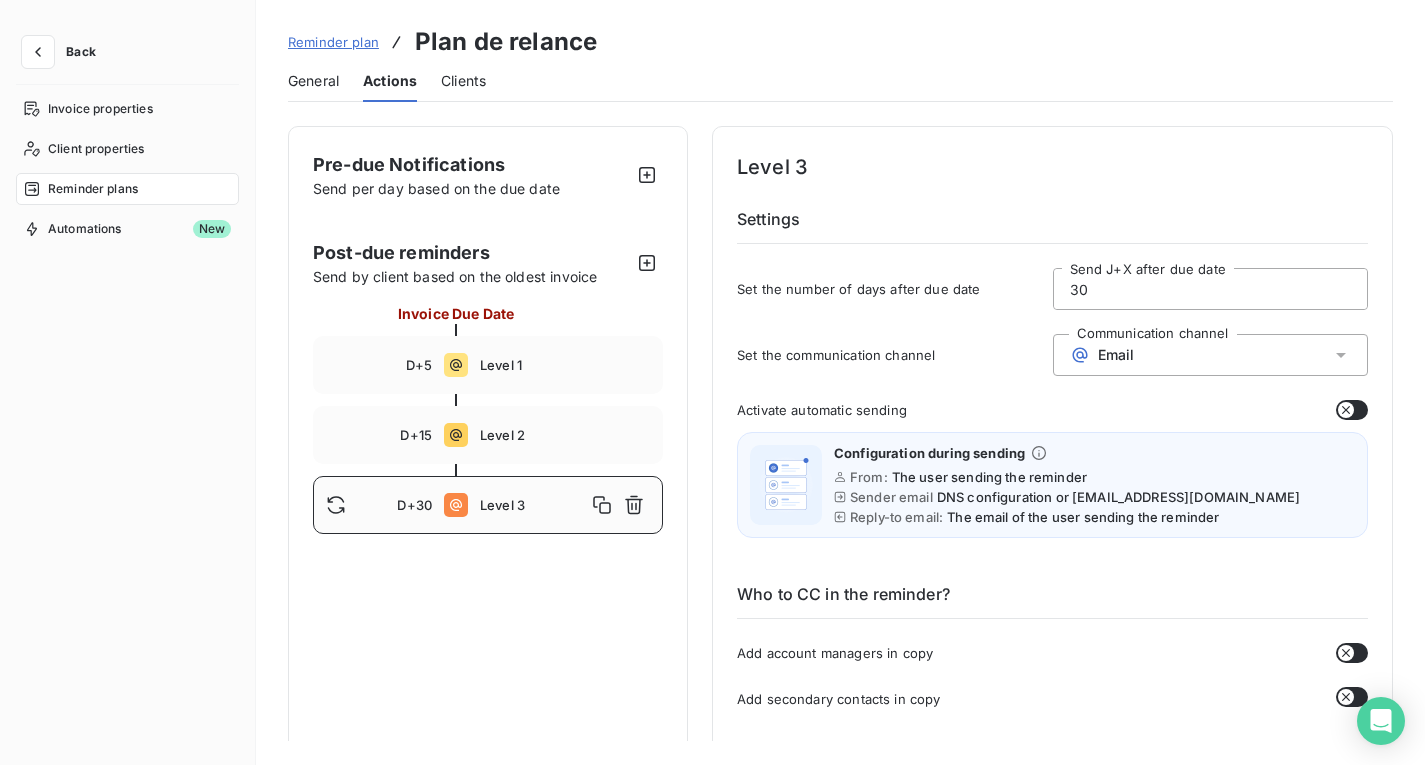 drag, startPoint x: 1026, startPoint y: 282, endPoint x: 977, endPoint y: 241, distance: 63.89053 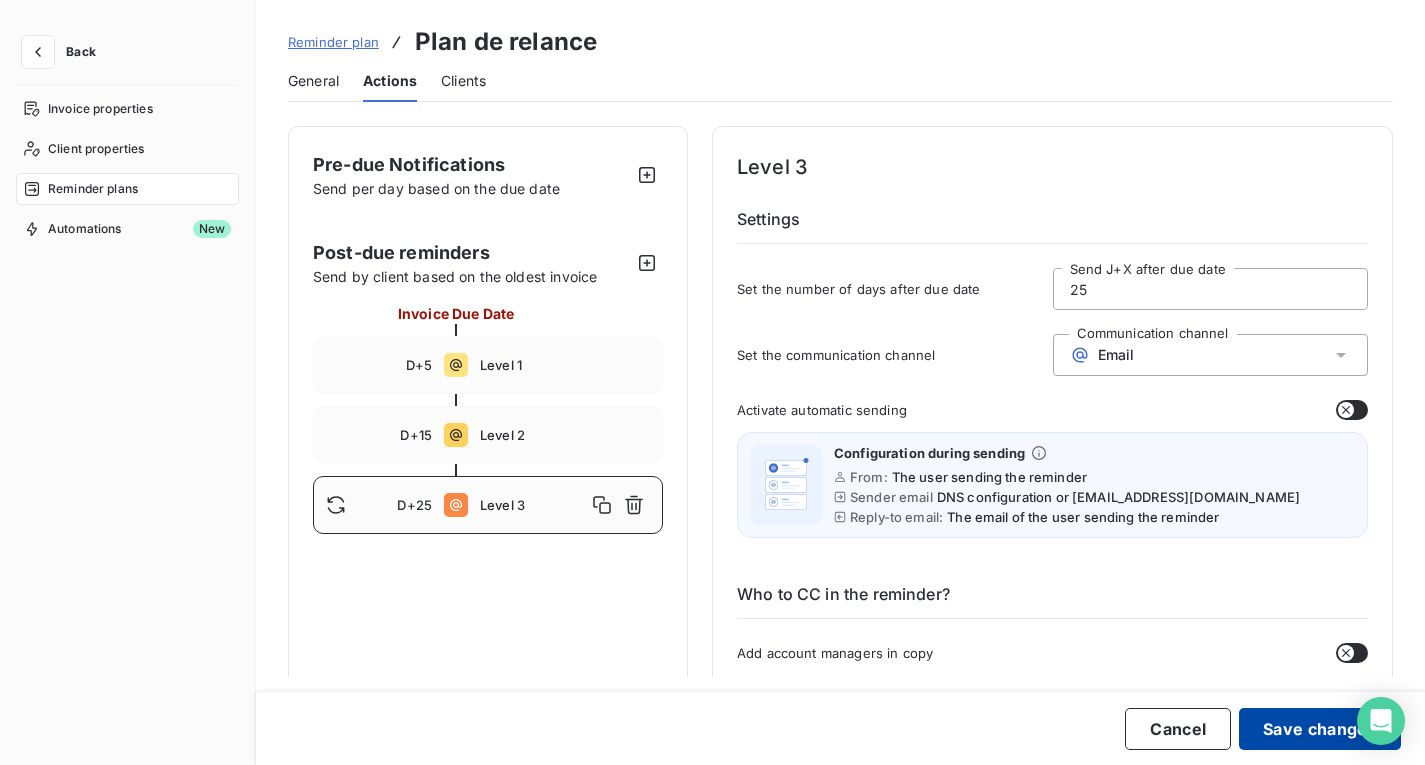type on "25" 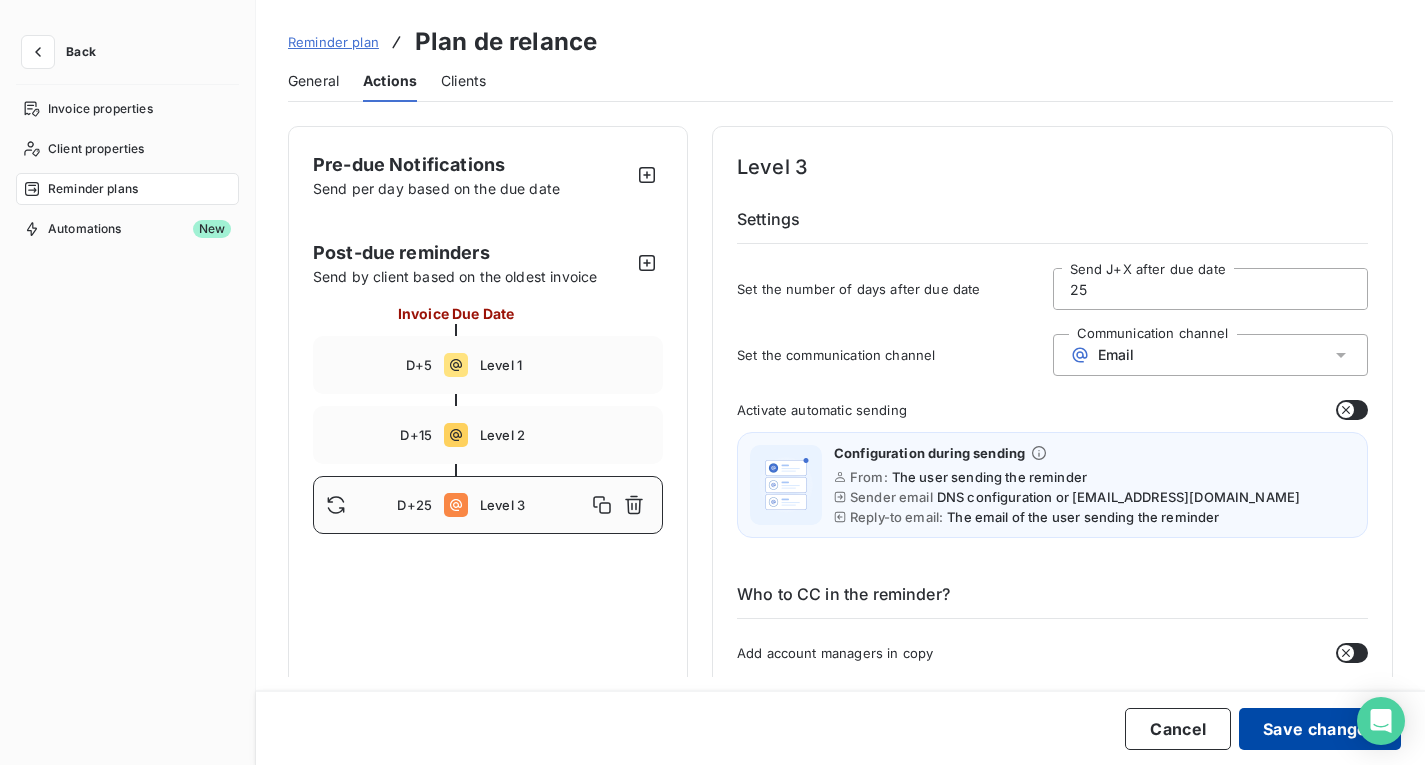click on "Save changes" at bounding box center (1320, 729) 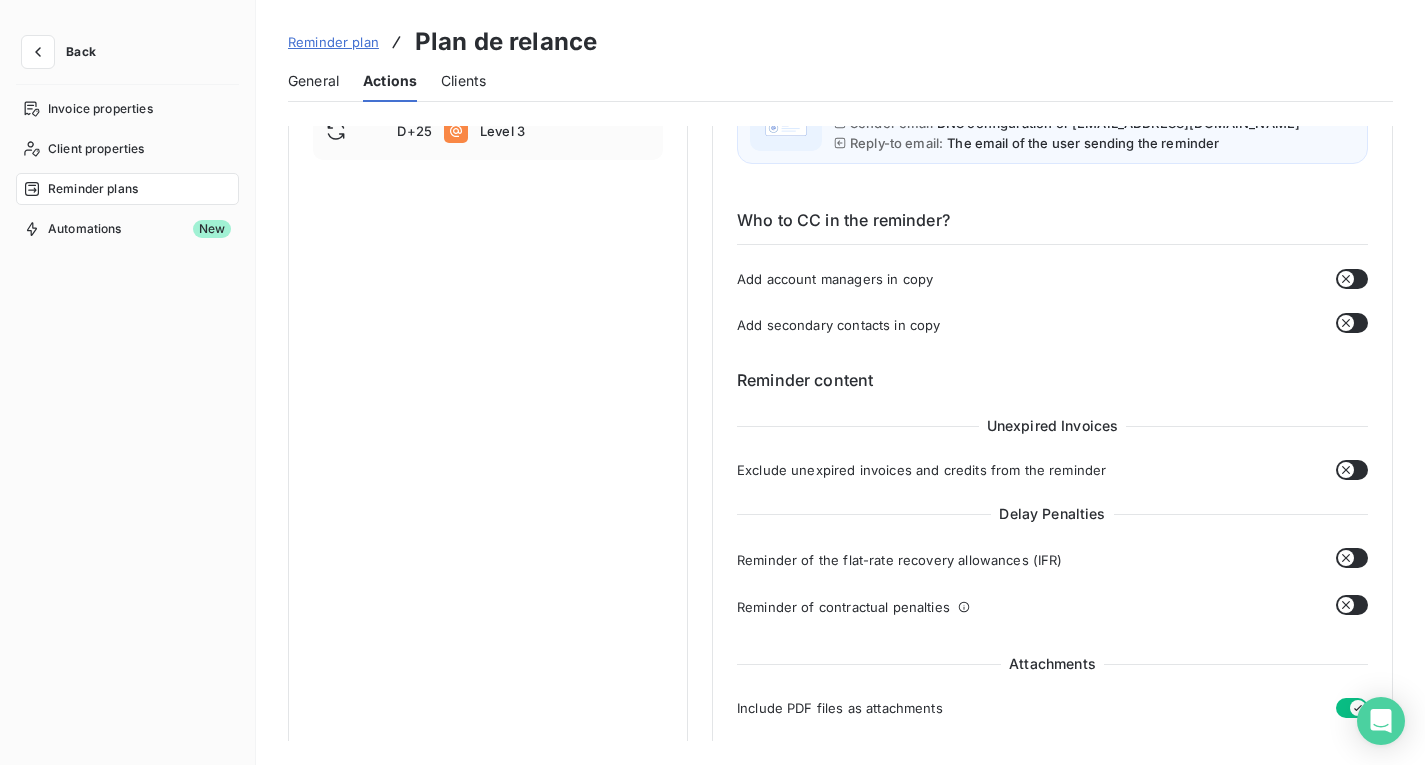 scroll, scrollTop: 316, scrollLeft: 0, axis: vertical 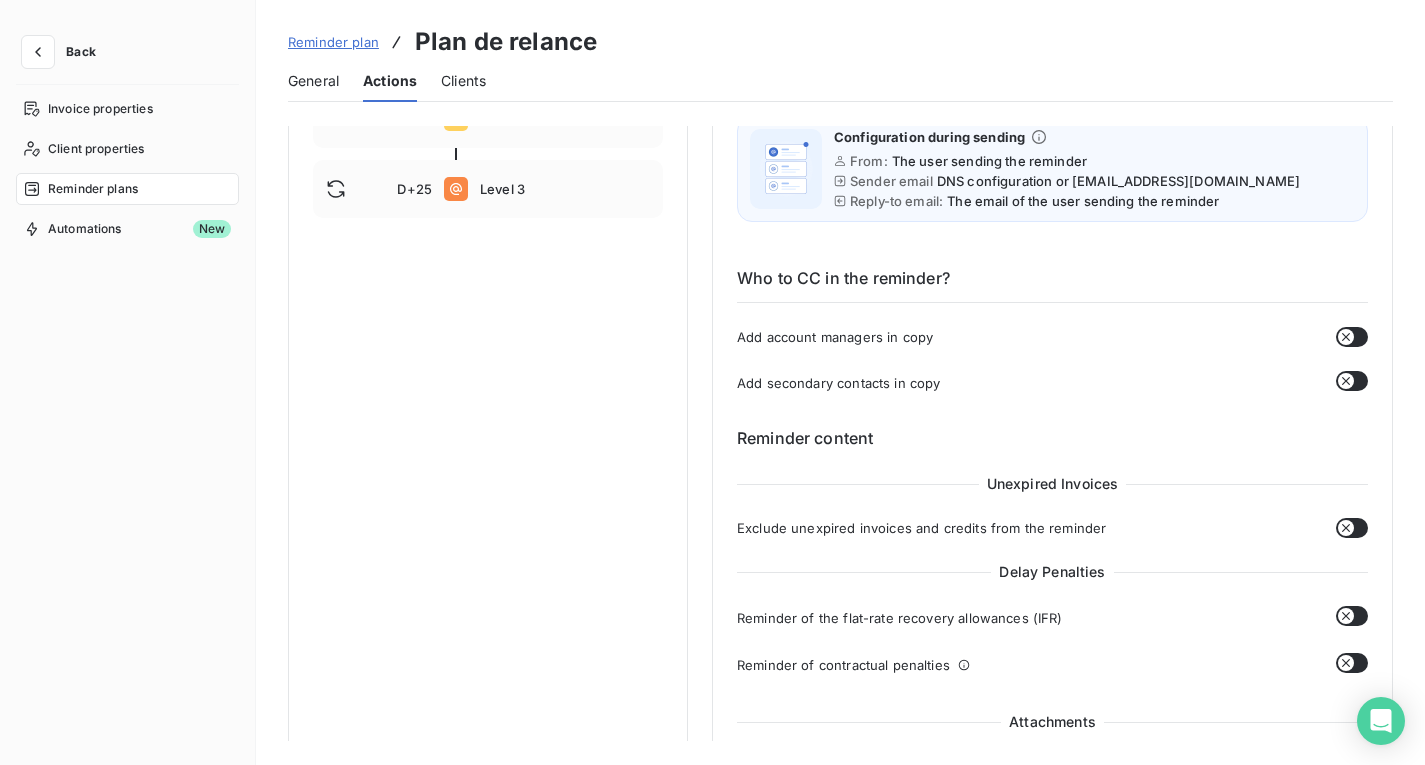 click 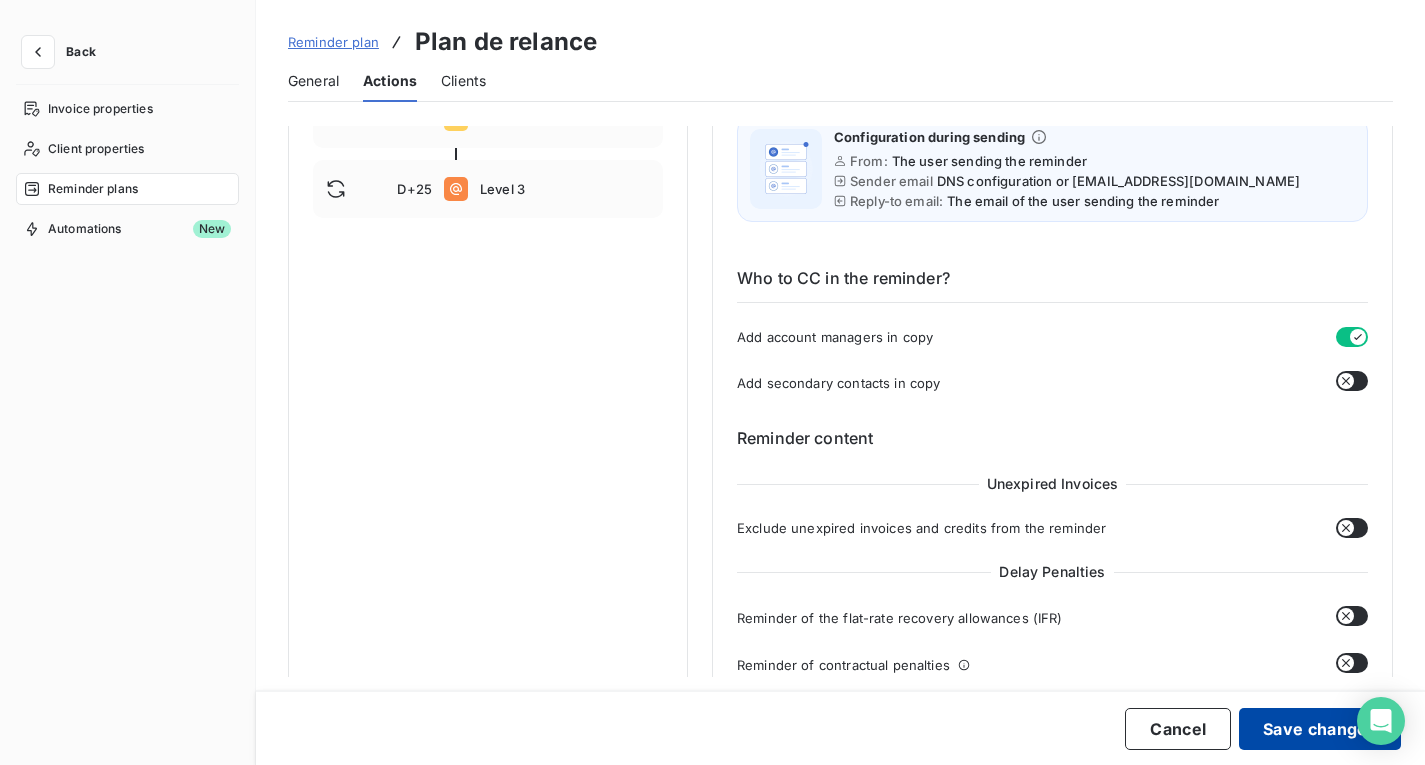 click on "Save changes" at bounding box center [1320, 729] 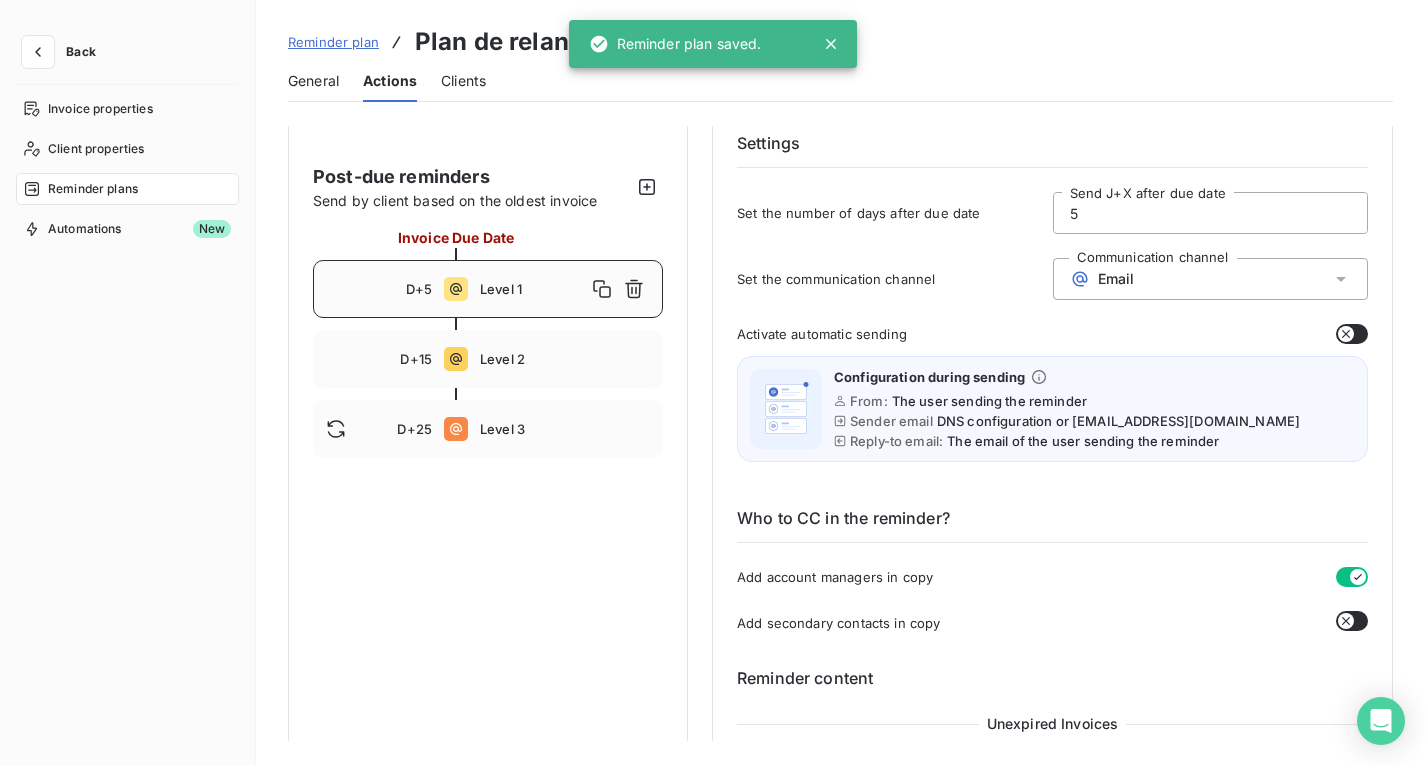 scroll, scrollTop: 100, scrollLeft: 0, axis: vertical 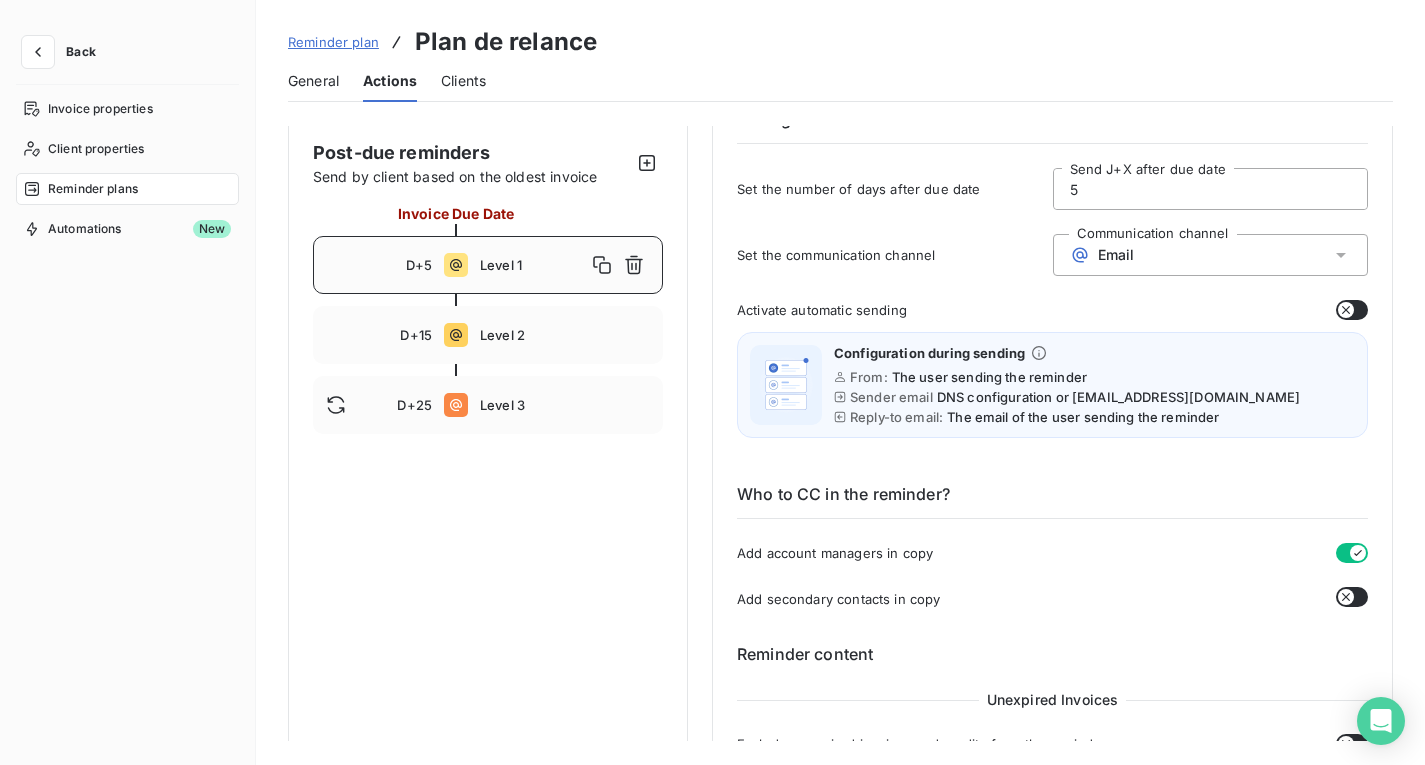 click 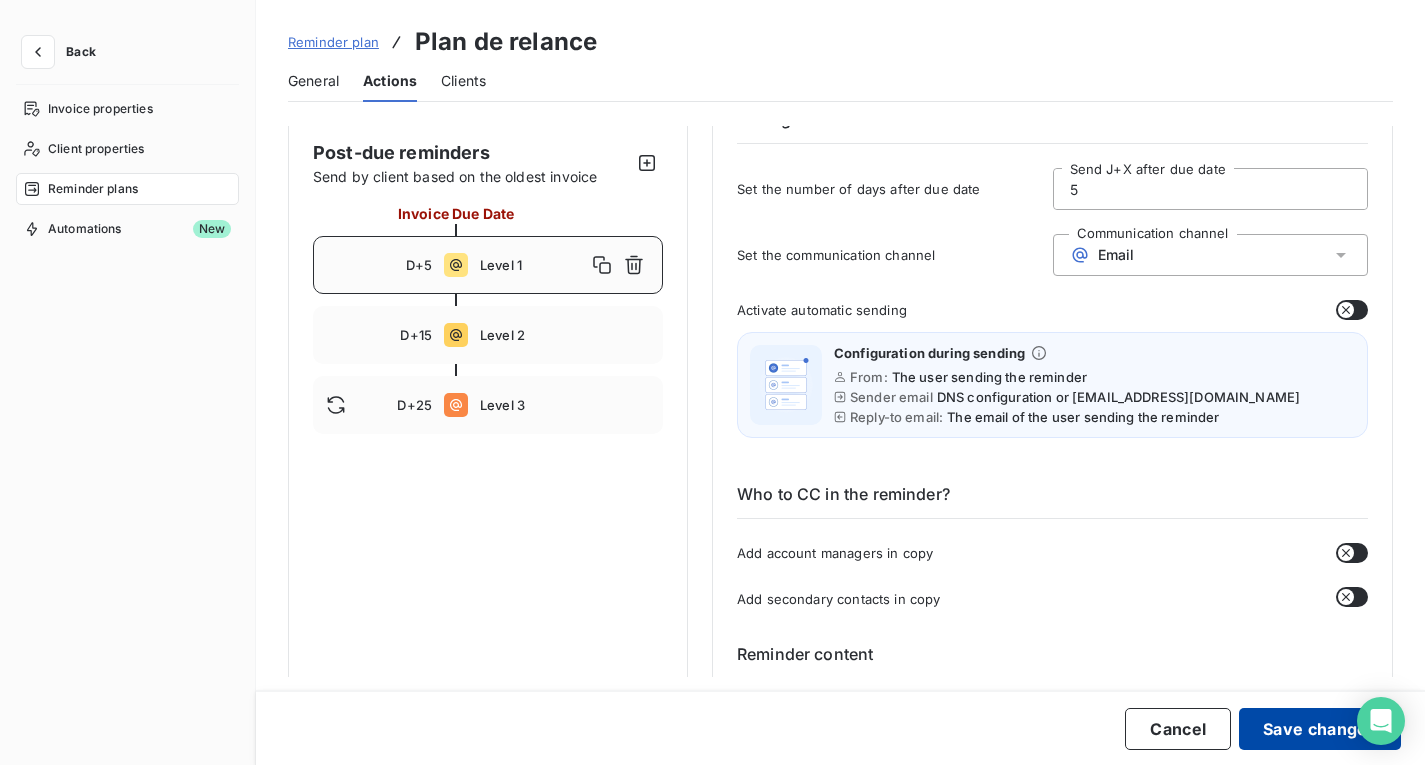 click on "Save changes" at bounding box center [1320, 729] 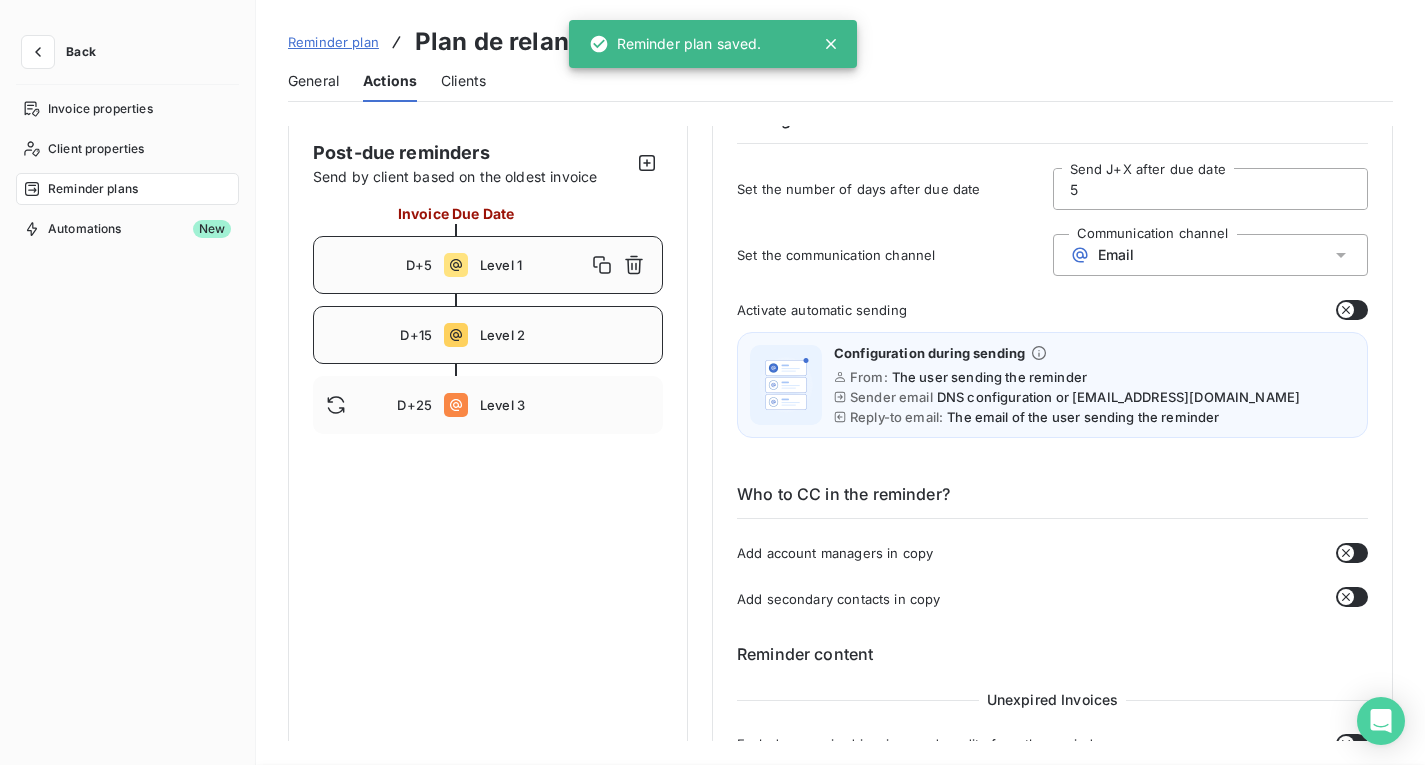 scroll, scrollTop: 0, scrollLeft: 0, axis: both 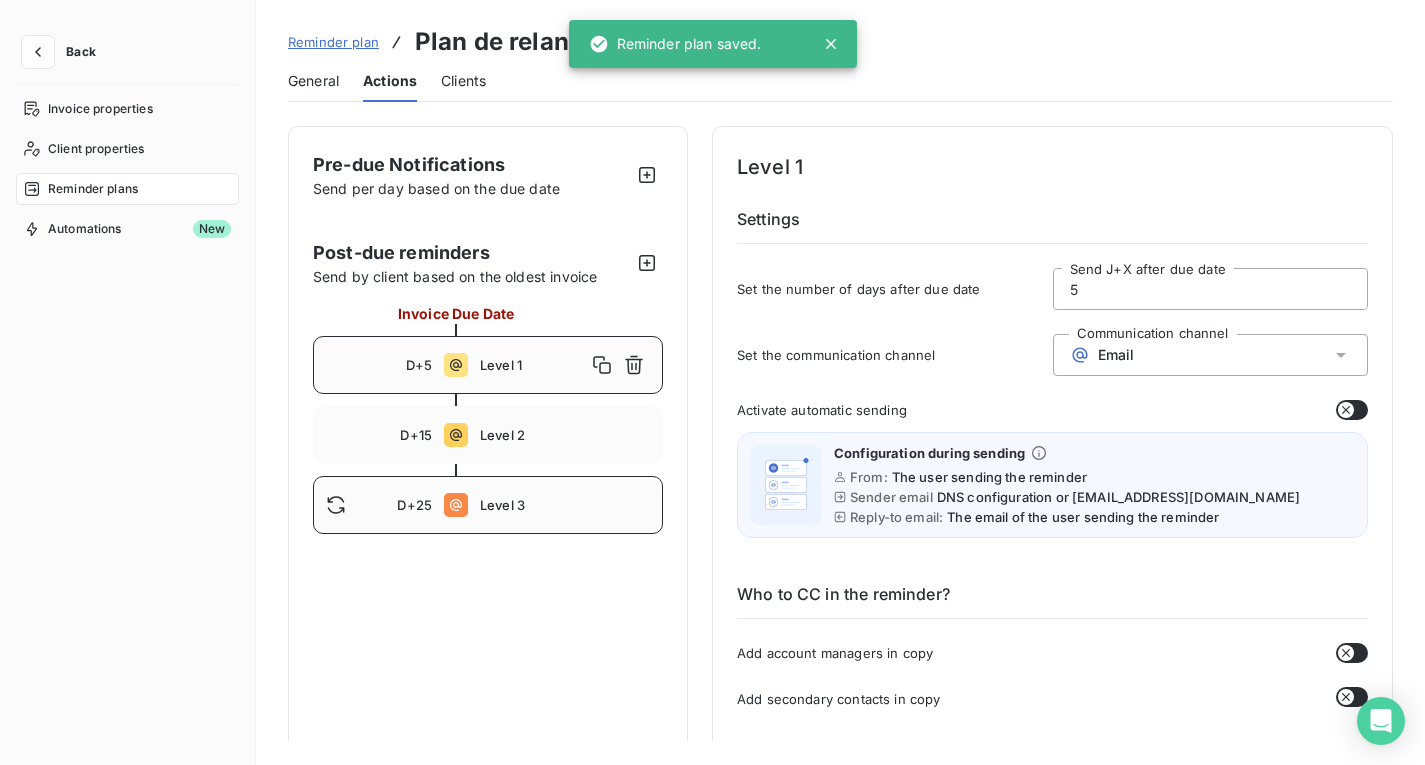 click on "D+25 Level 3" at bounding box center [488, 505] 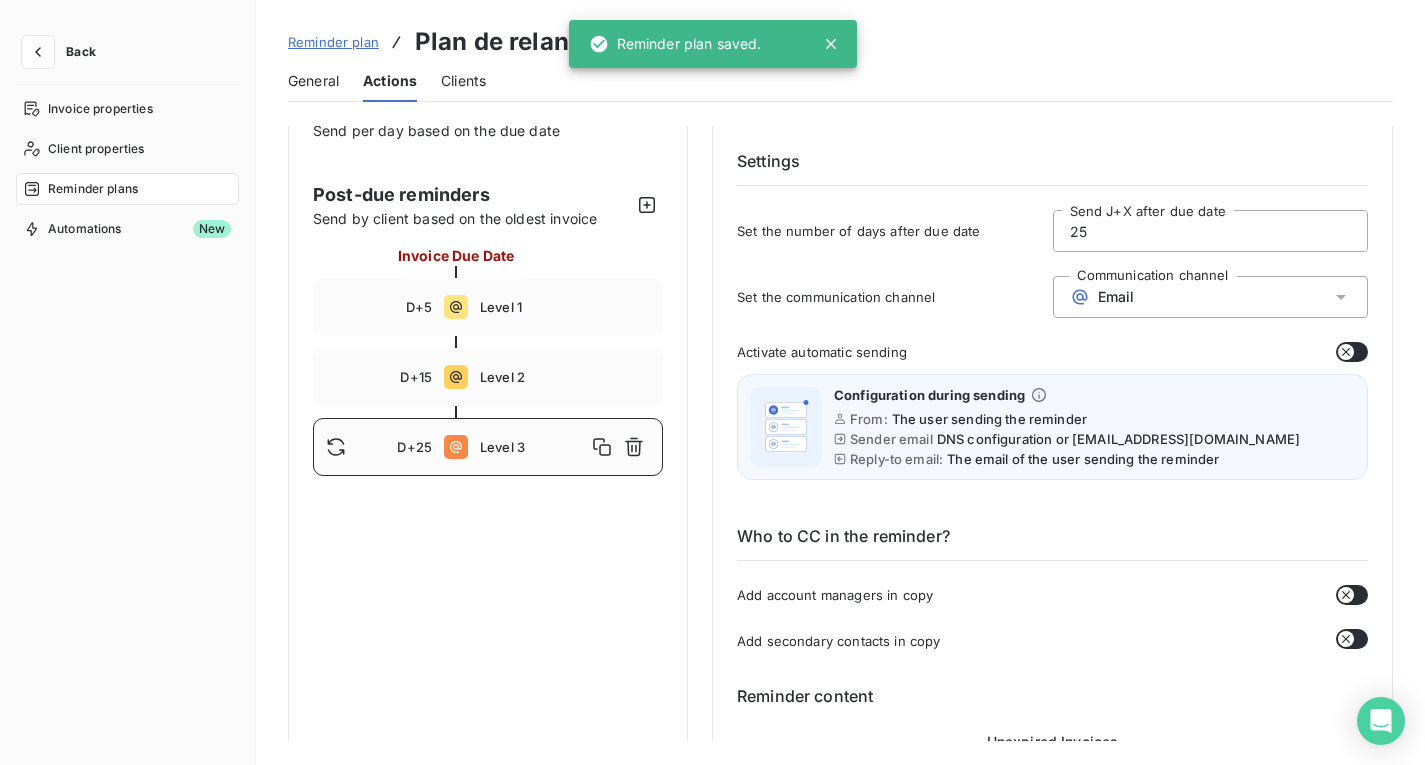 scroll, scrollTop: 200, scrollLeft: 0, axis: vertical 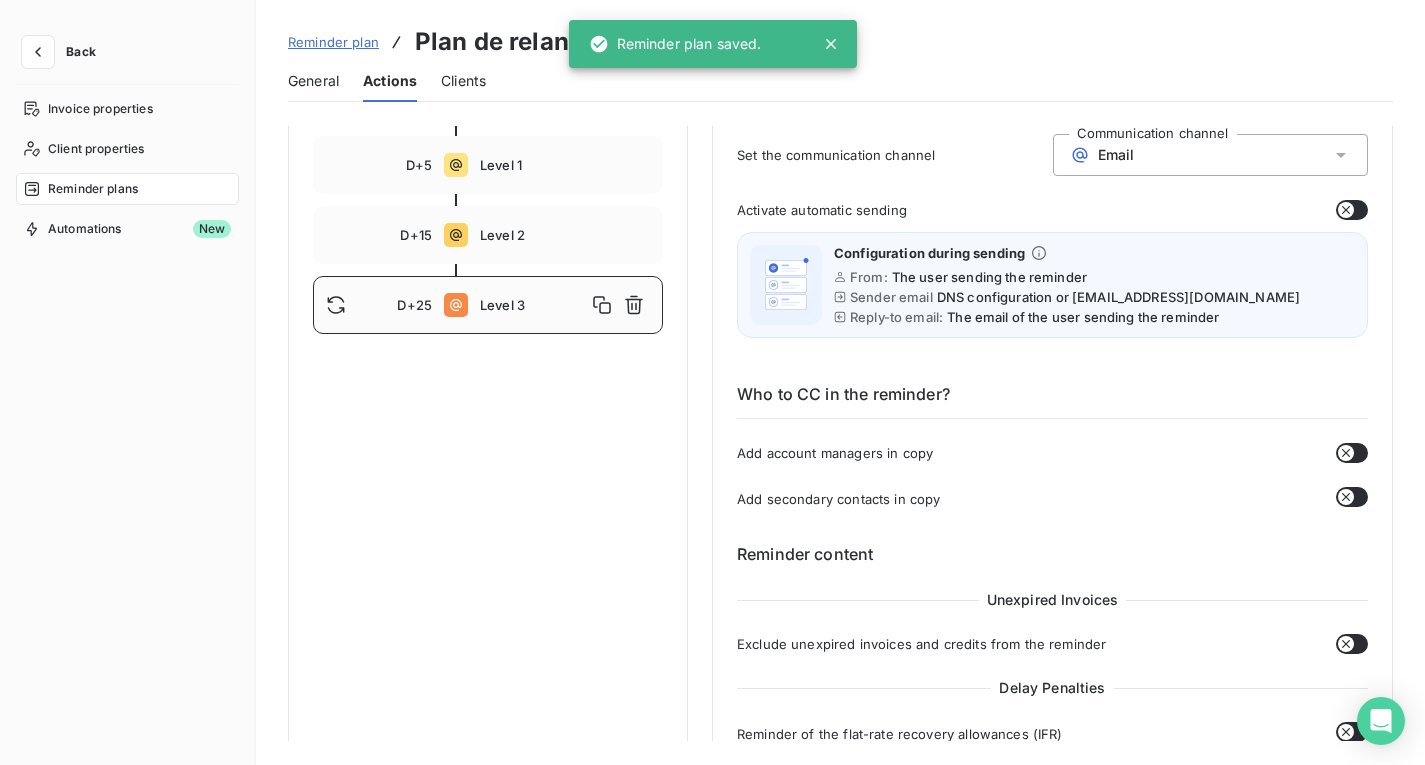 click 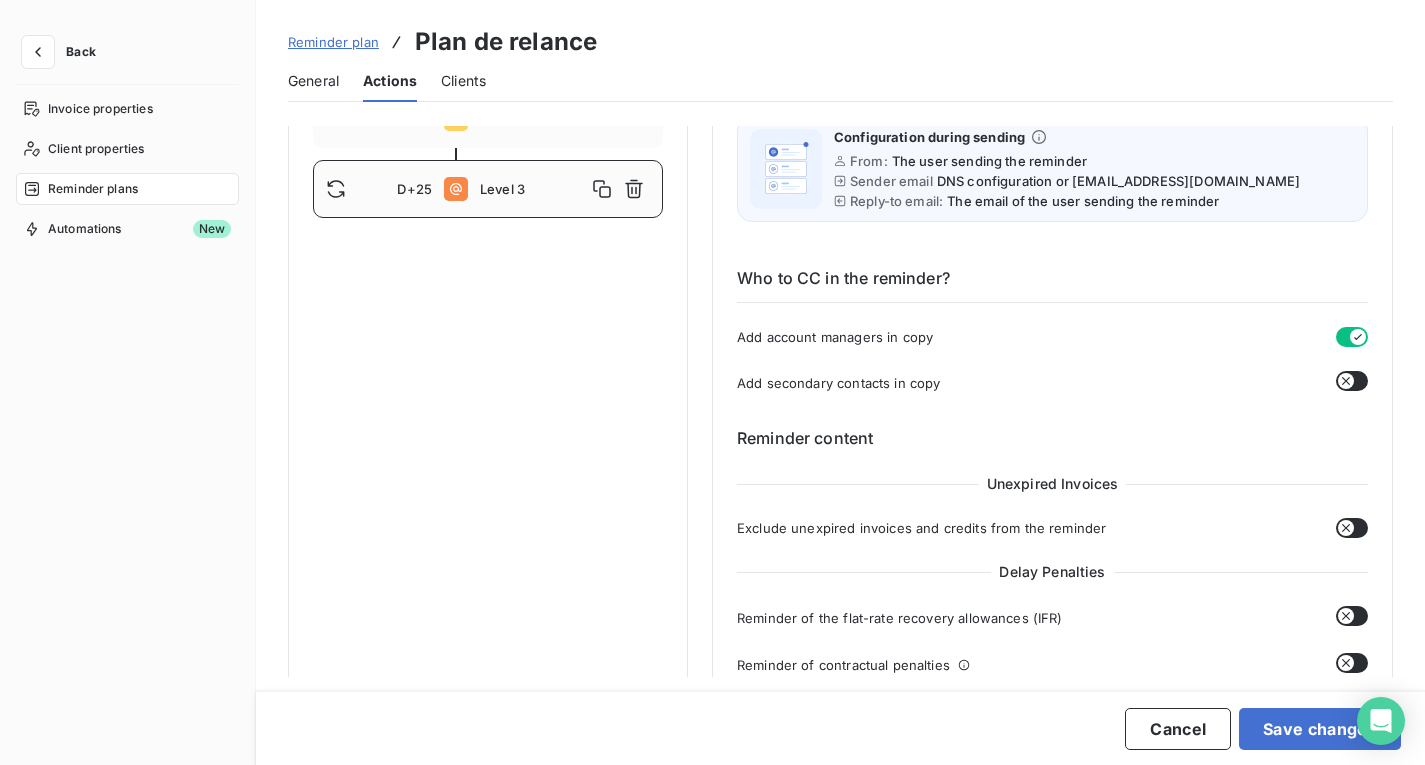 scroll, scrollTop: 200, scrollLeft: 0, axis: vertical 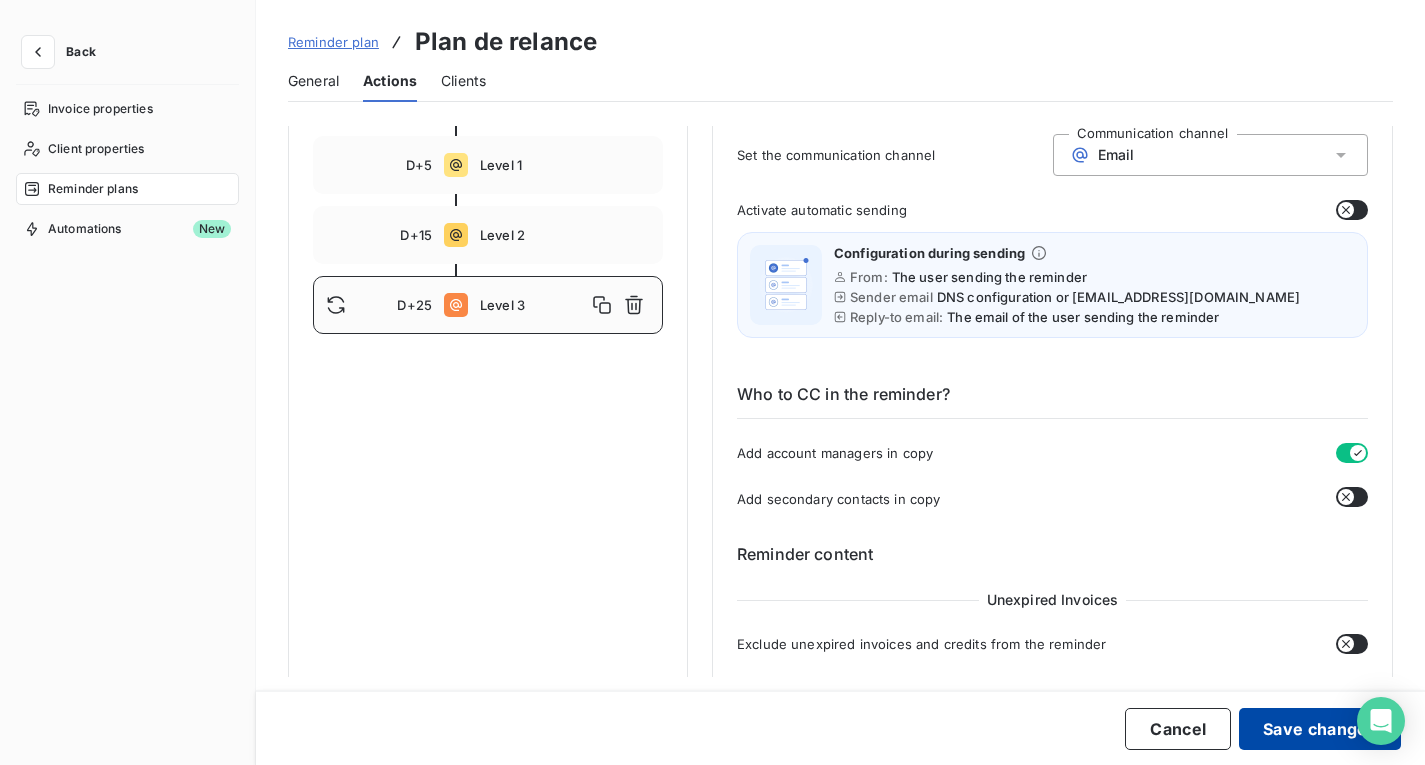 click on "Save changes" at bounding box center [1320, 729] 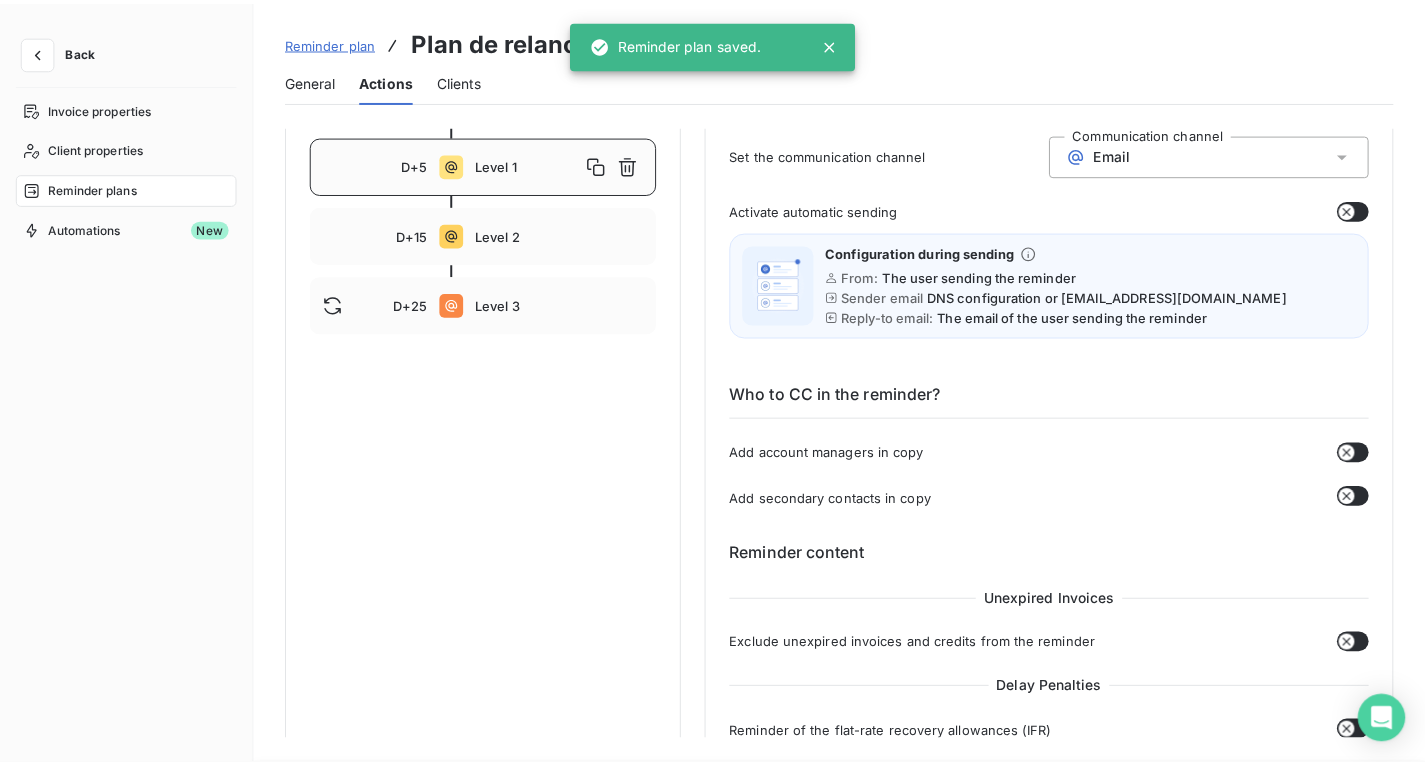 scroll, scrollTop: 0, scrollLeft: 0, axis: both 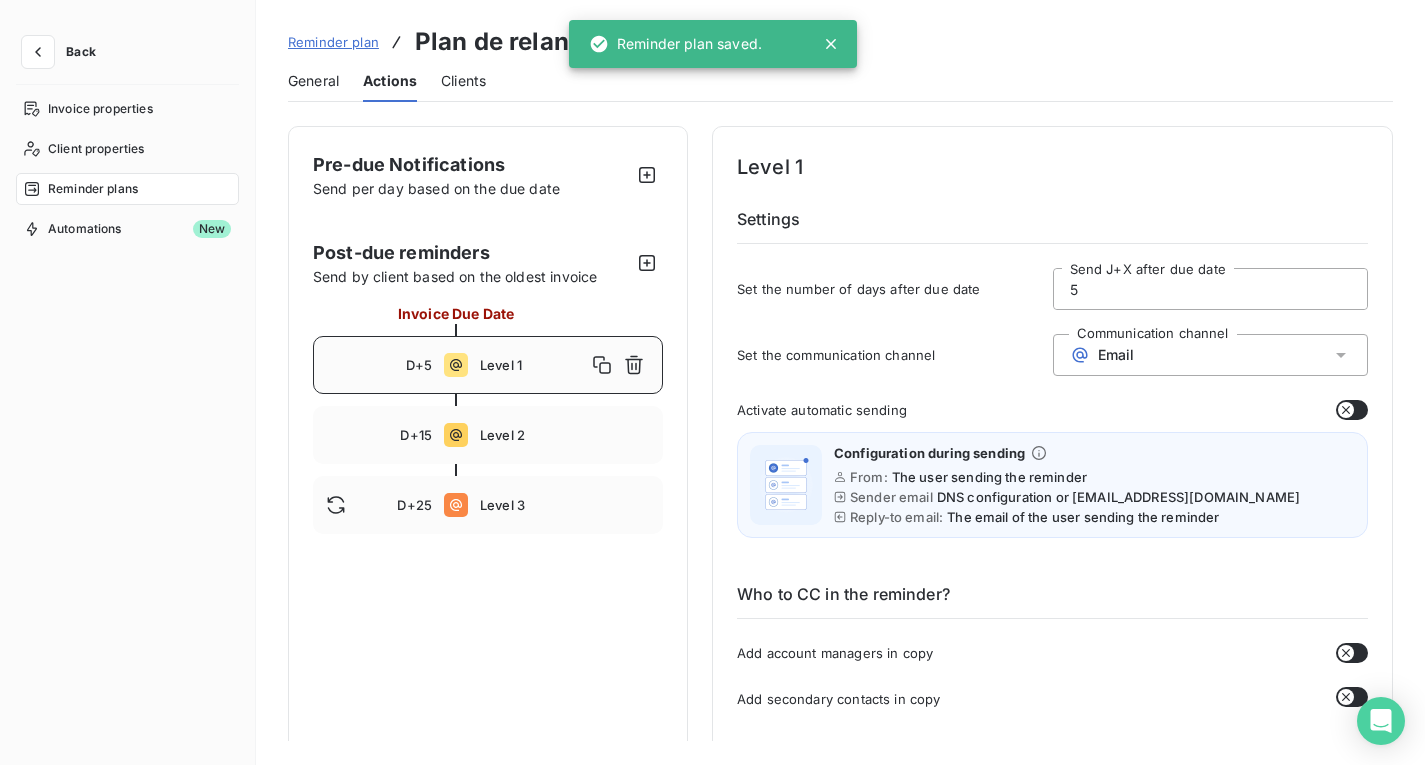 click on "Pre-due Notifications Send per day based on the due date Post-due reminders Send by client based on the oldest invoice Invoice Due Date D+5 Level 1   D+15 Level 2   D+25 Level 3" at bounding box center [488, 1244] 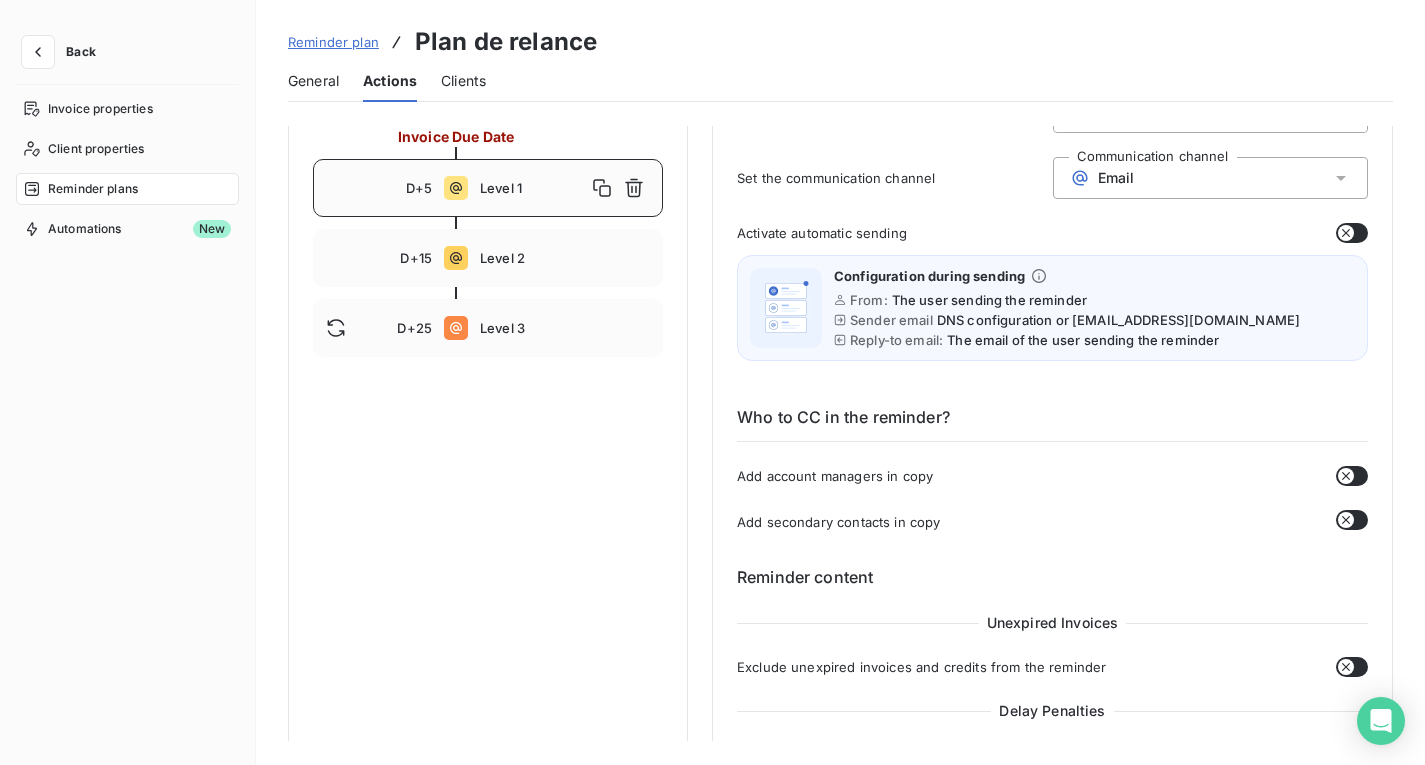 scroll, scrollTop: 116, scrollLeft: 0, axis: vertical 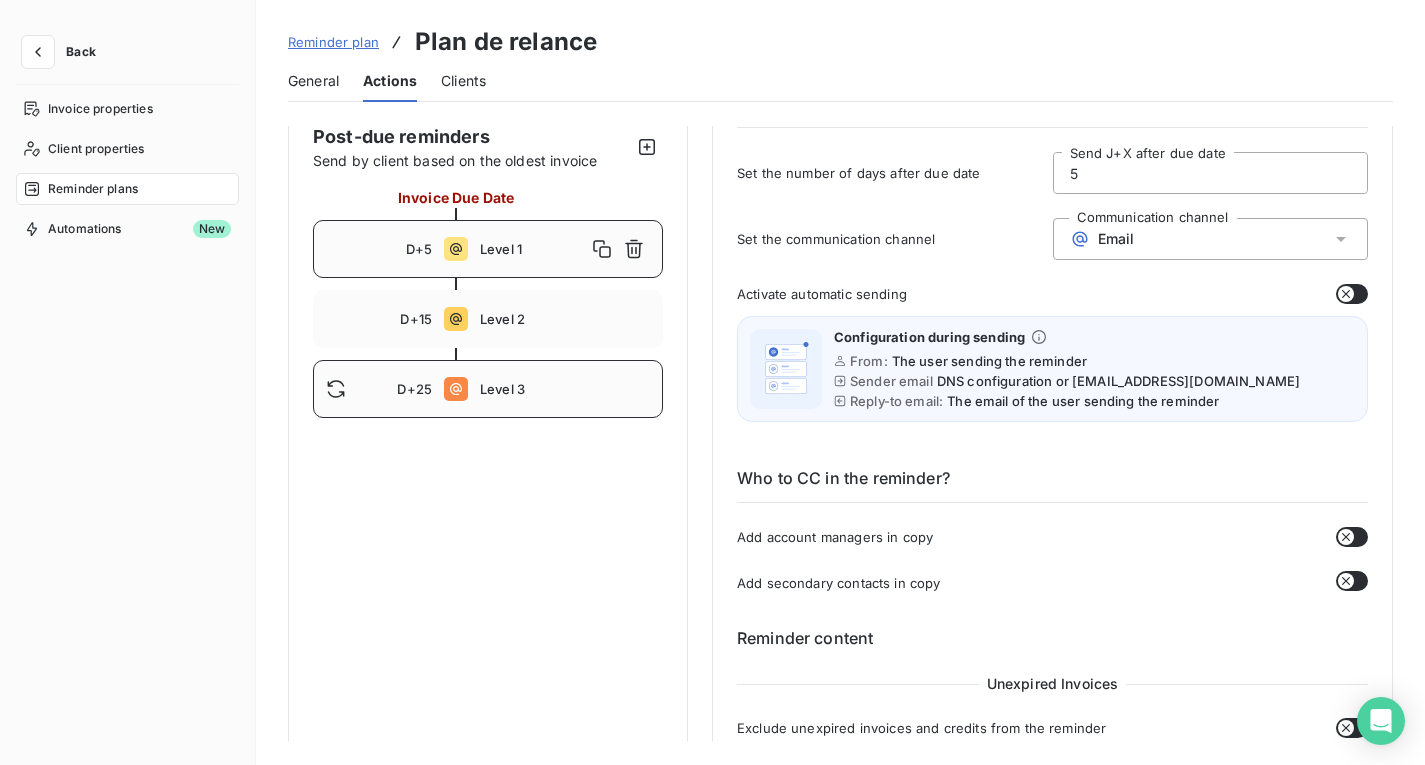 click on "D+25 Level 3" at bounding box center (488, 389) 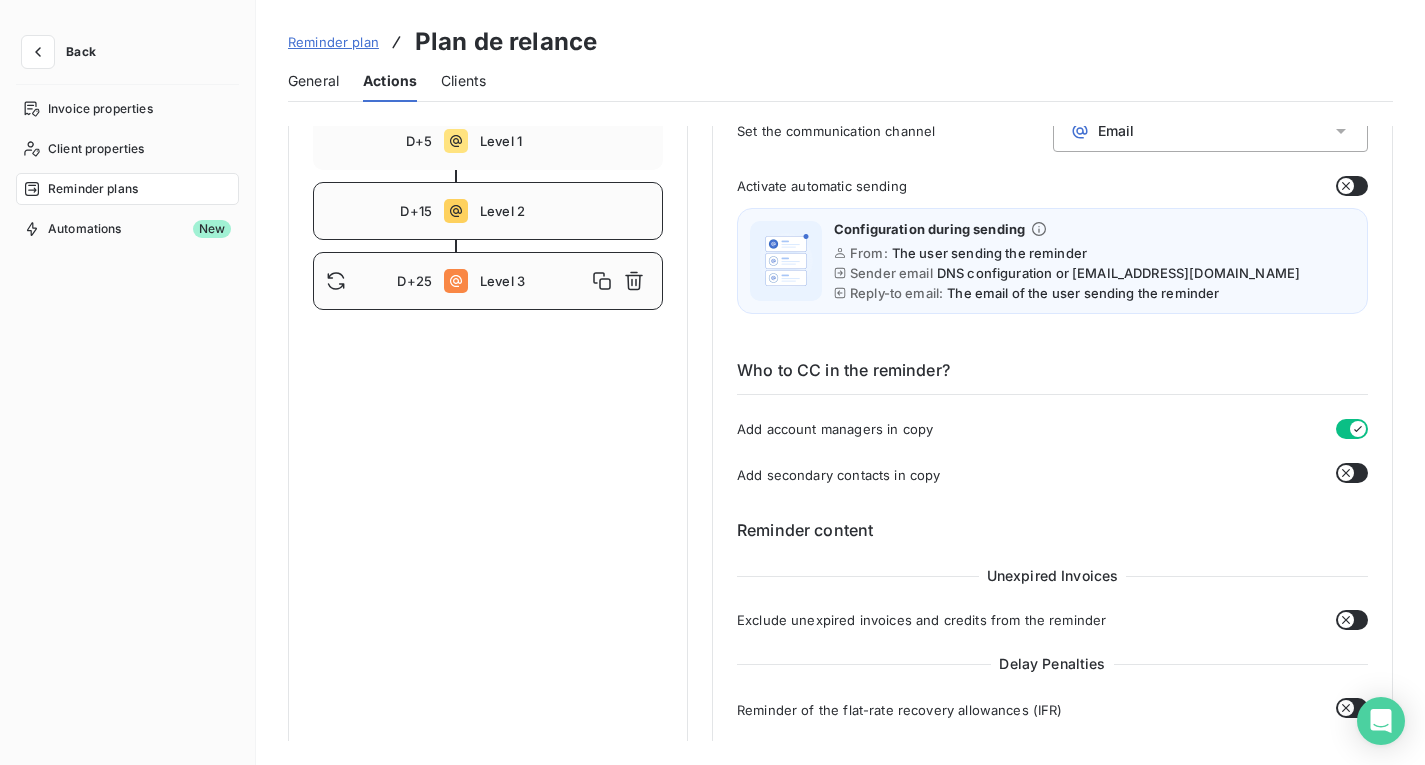 scroll, scrollTop: 116, scrollLeft: 0, axis: vertical 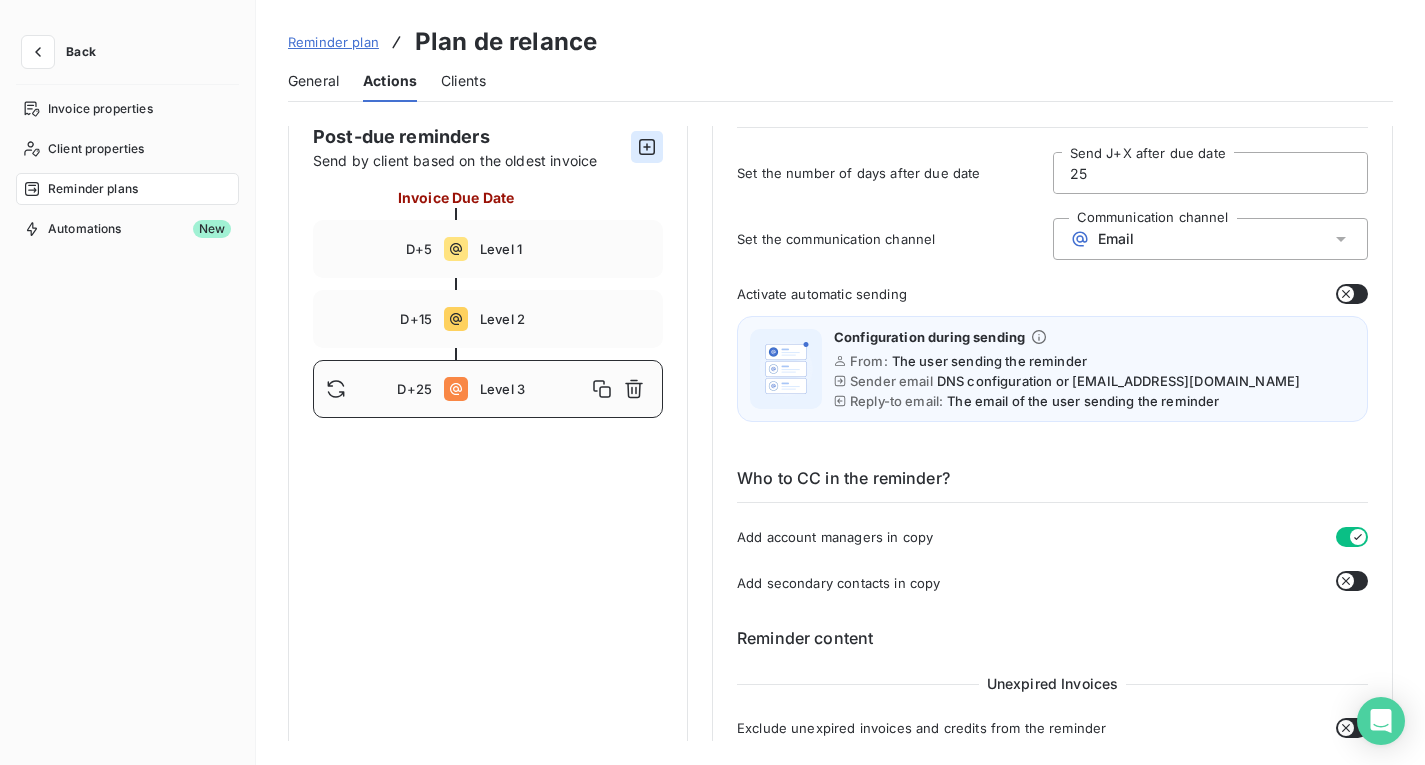 click 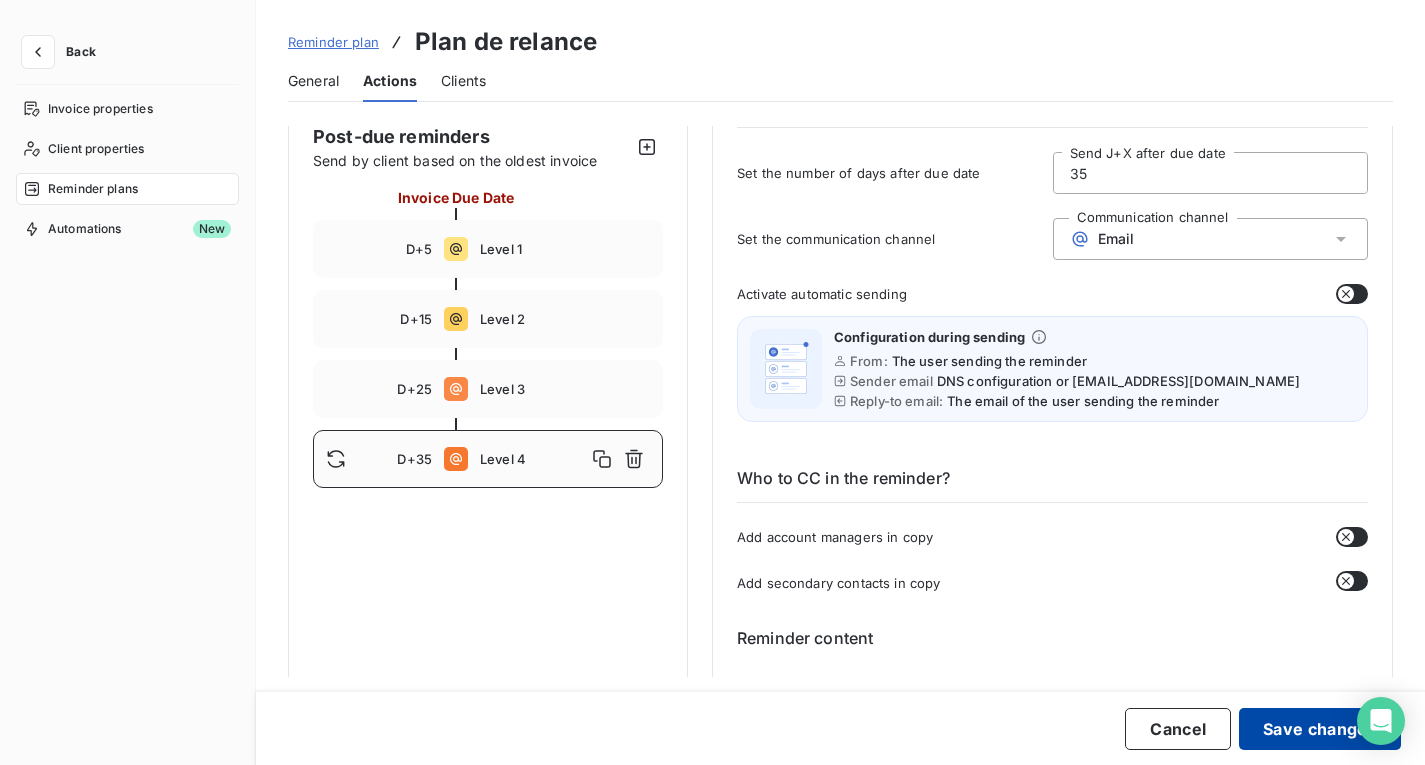 click on "Save changes" at bounding box center (1320, 729) 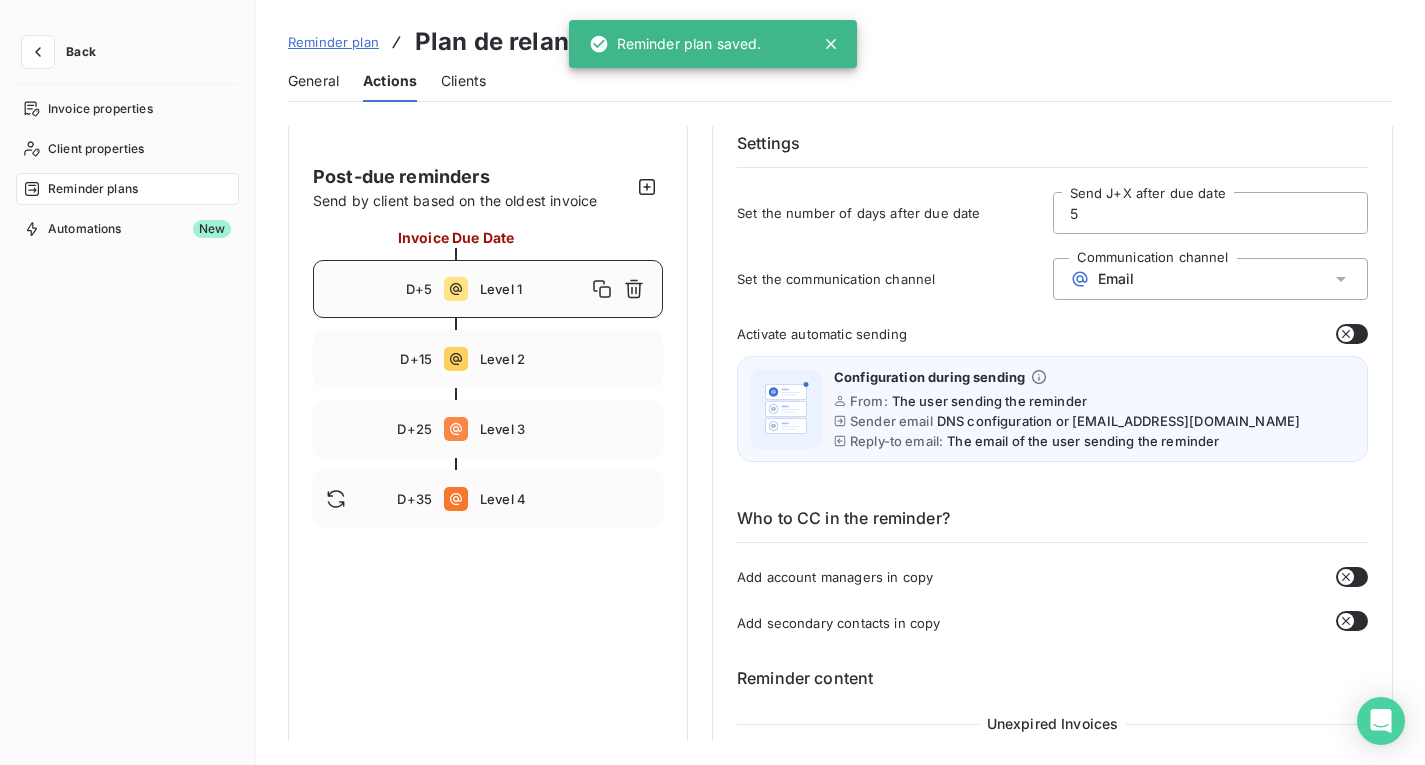 scroll, scrollTop: 100, scrollLeft: 0, axis: vertical 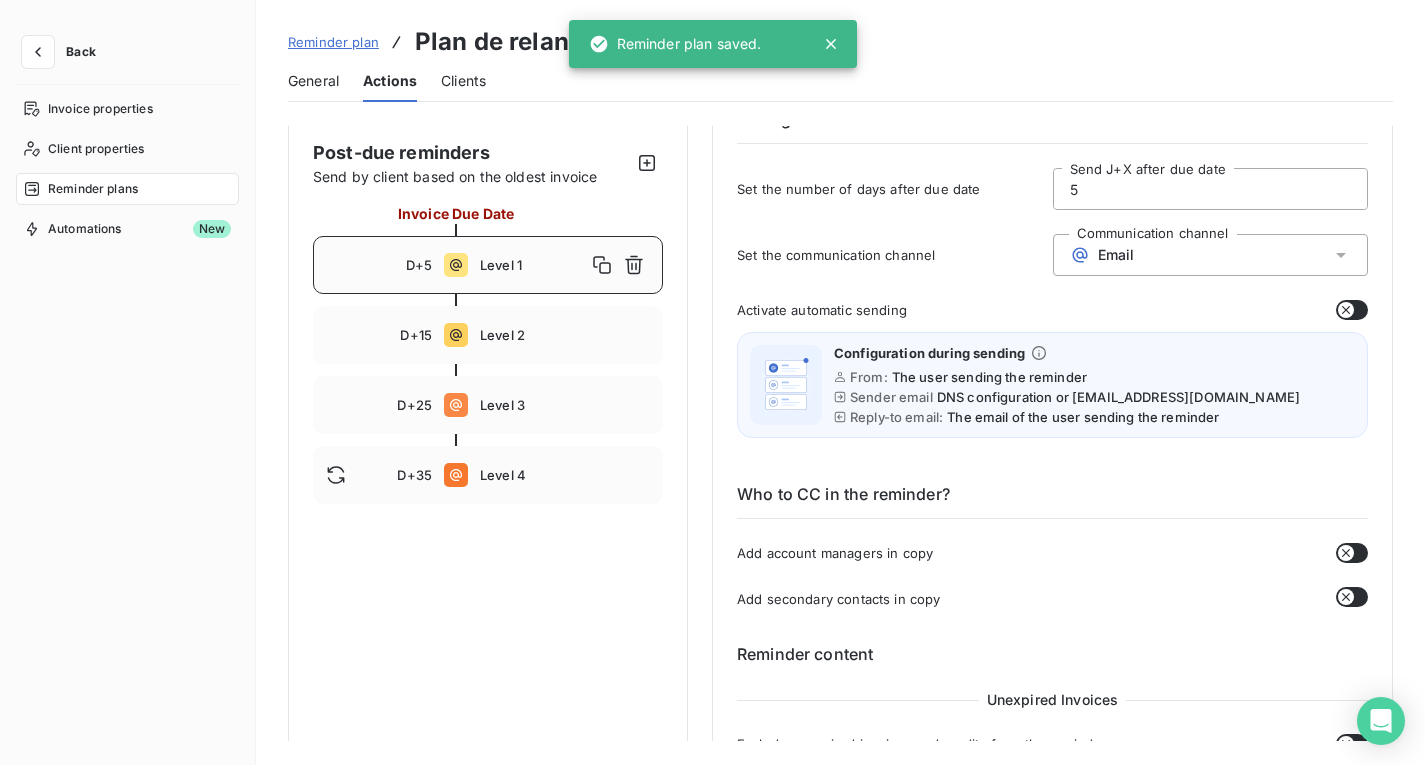 click at bounding box center [1352, 553] 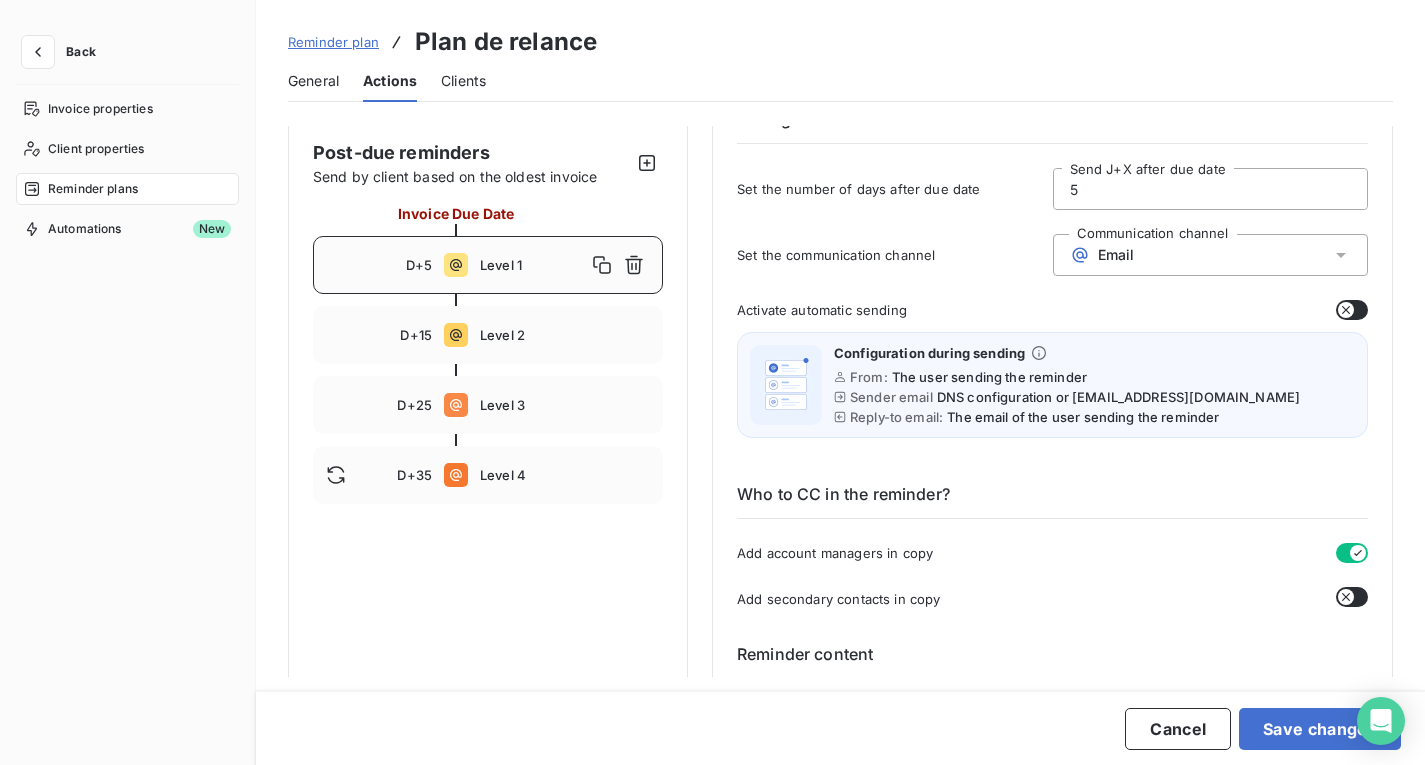 click 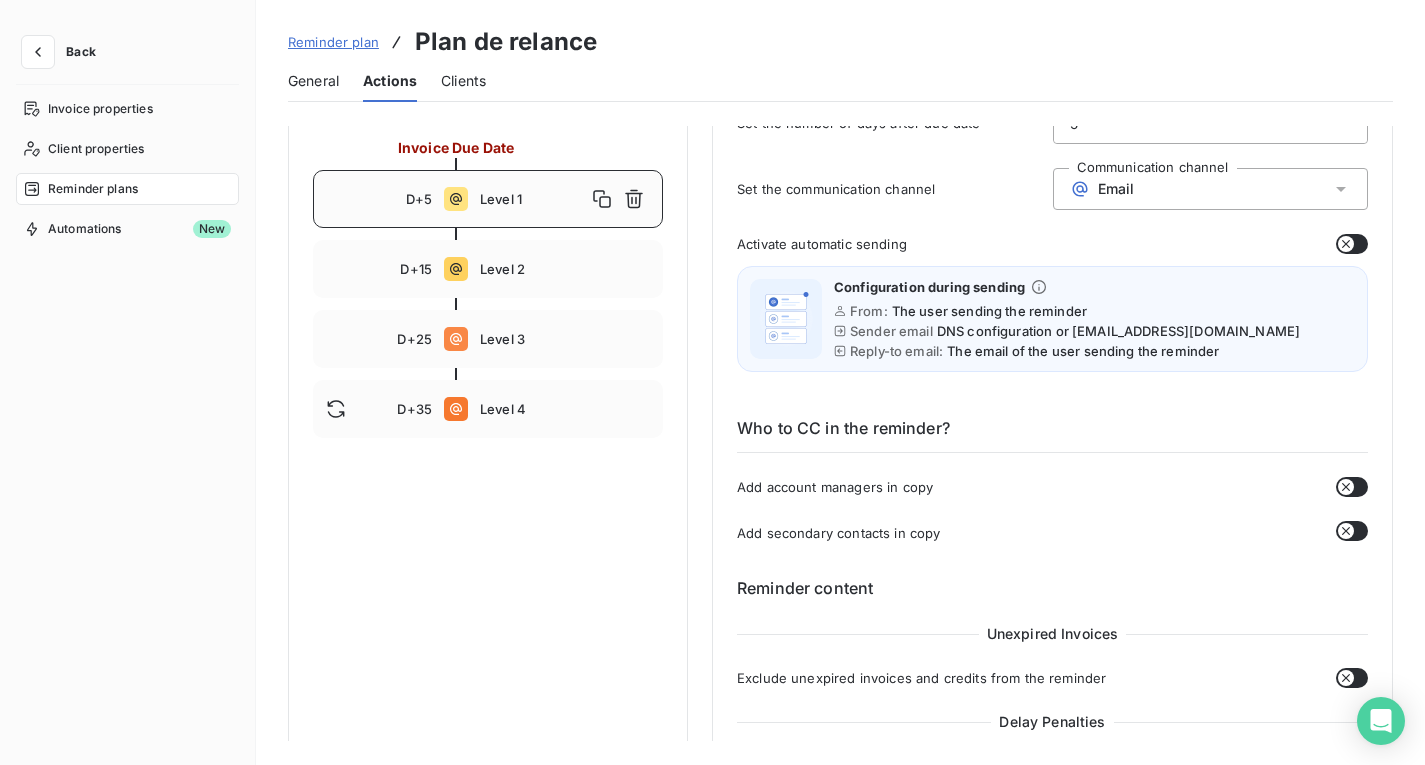 scroll, scrollTop: 200, scrollLeft: 0, axis: vertical 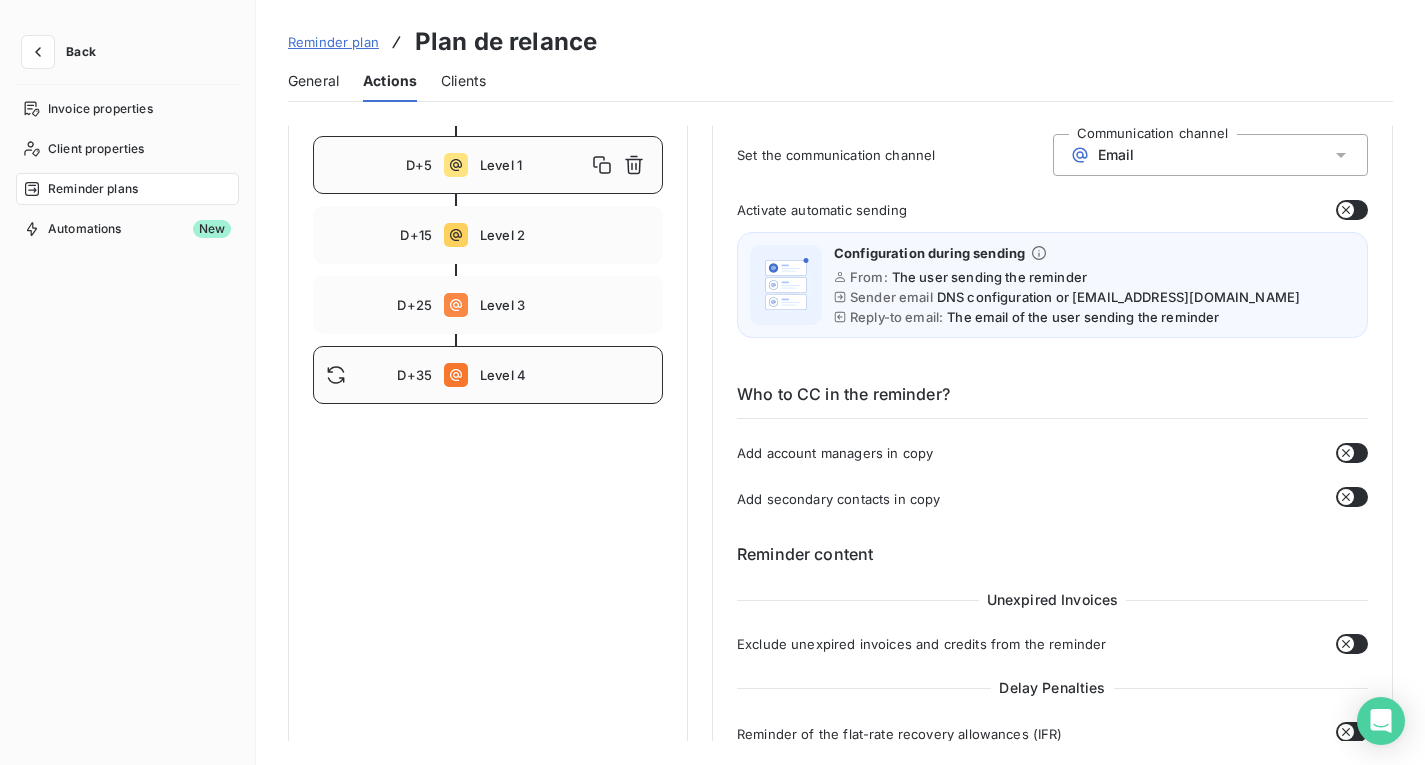 click on "Level 4" at bounding box center (565, 375) 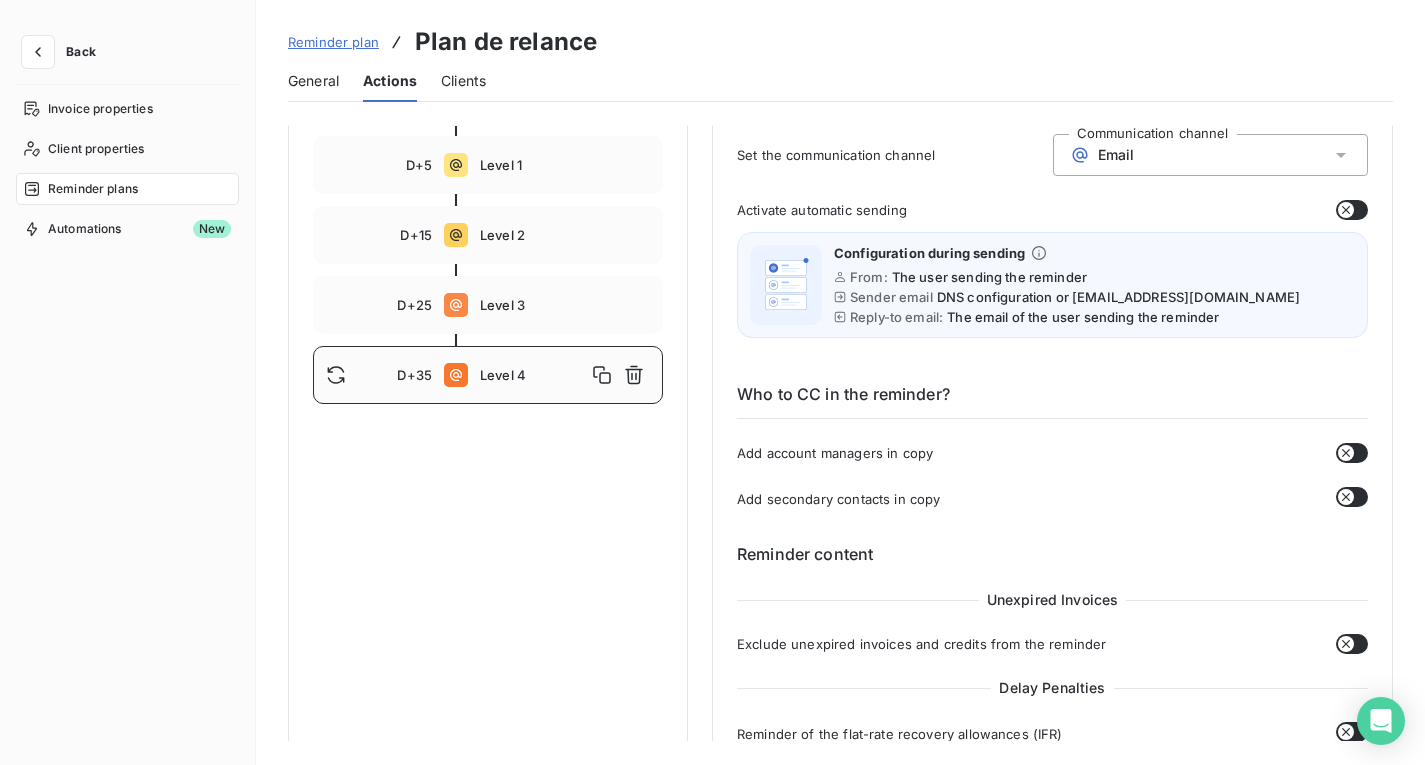 click at bounding box center [1352, 453] 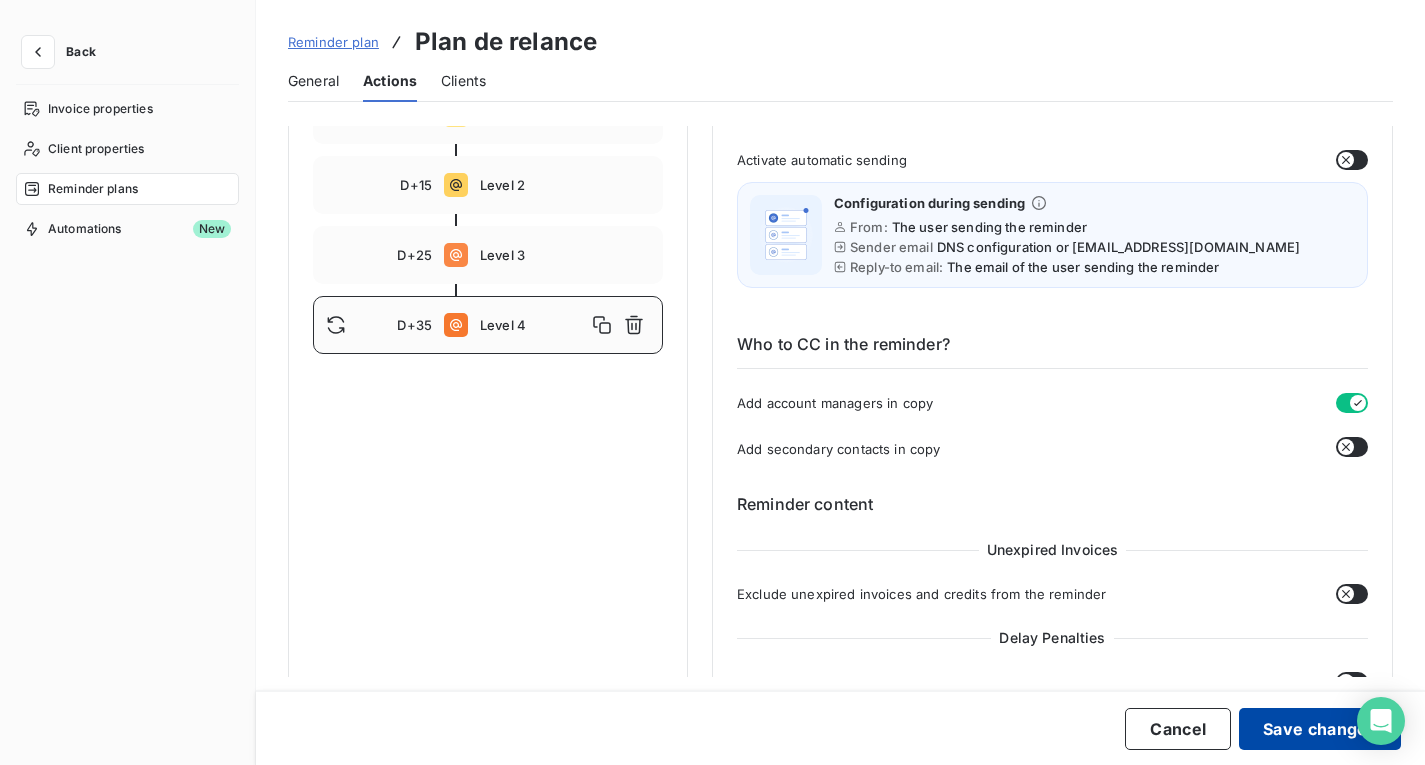 scroll, scrollTop: 300, scrollLeft: 0, axis: vertical 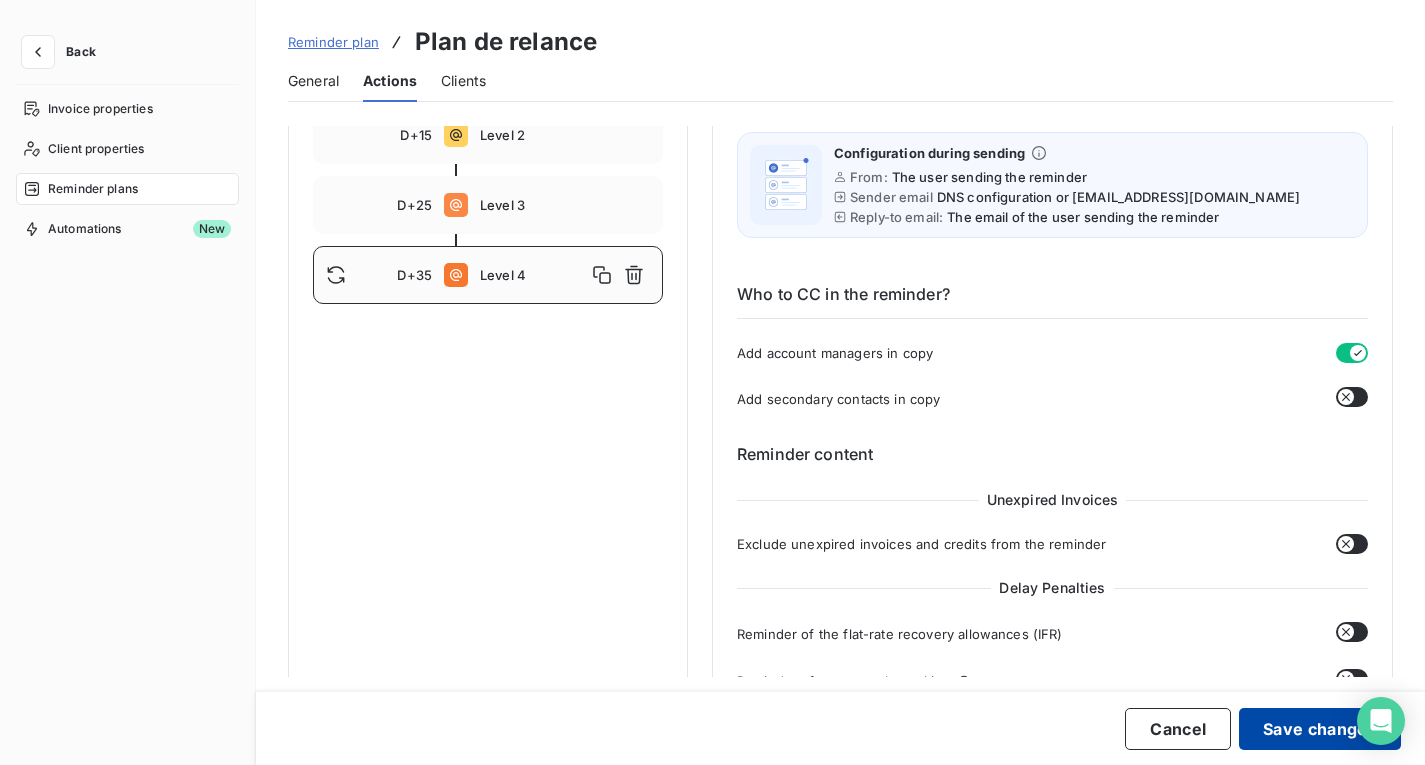 click on "Save changes" at bounding box center [1320, 729] 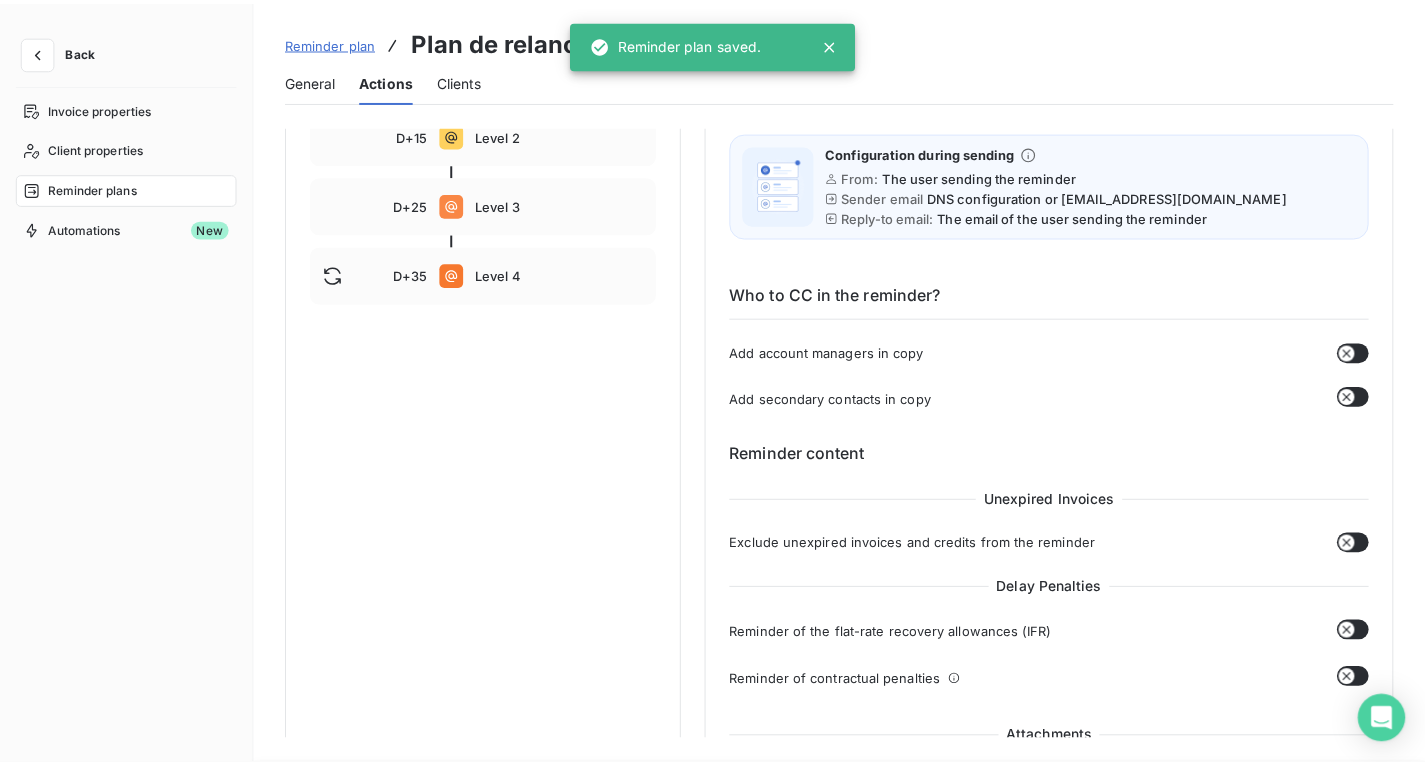scroll, scrollTop: 0, scrollLeft: 0, axis: both 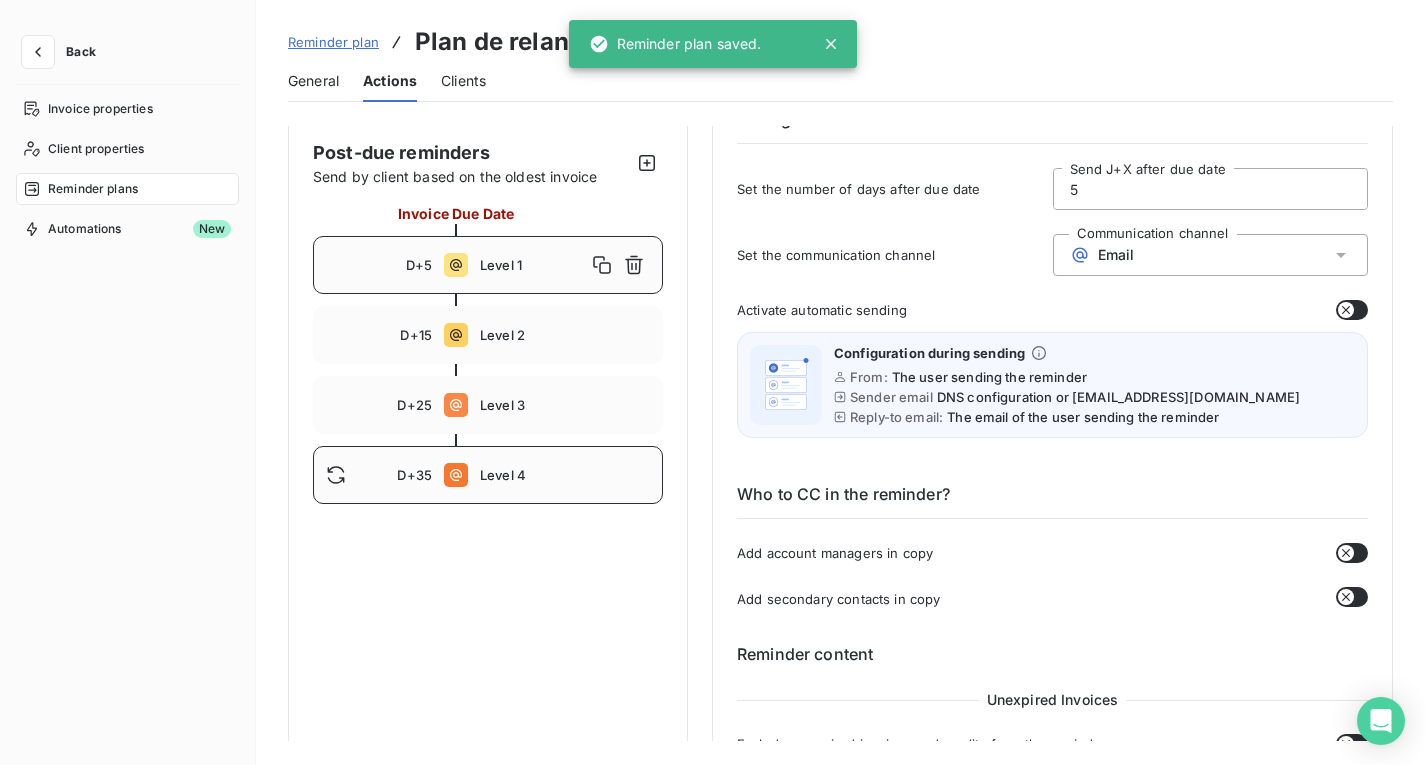 click on "D+35 Level 4" at bounding box center (488, 475) 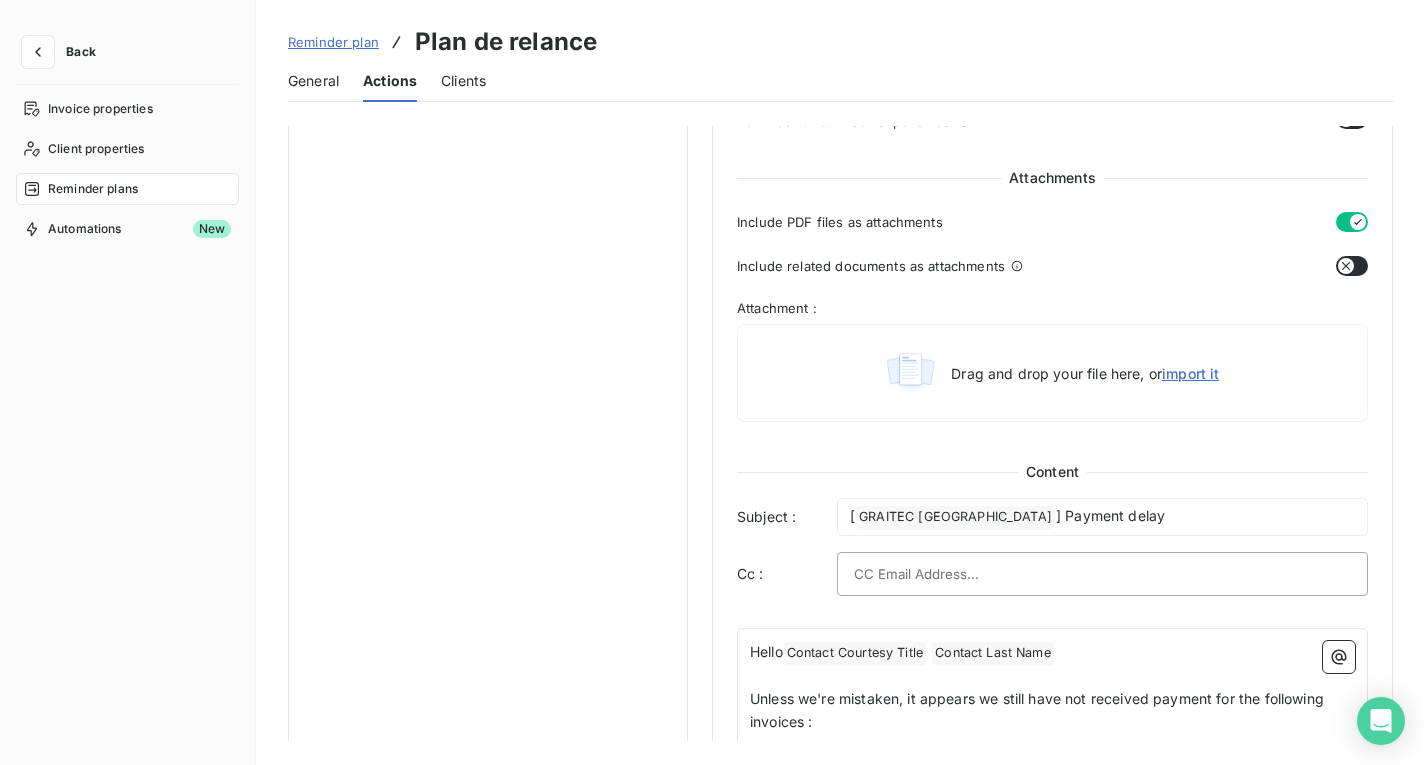scroll, scrollTop: 900, scrollLeft: 0, axis: vertical 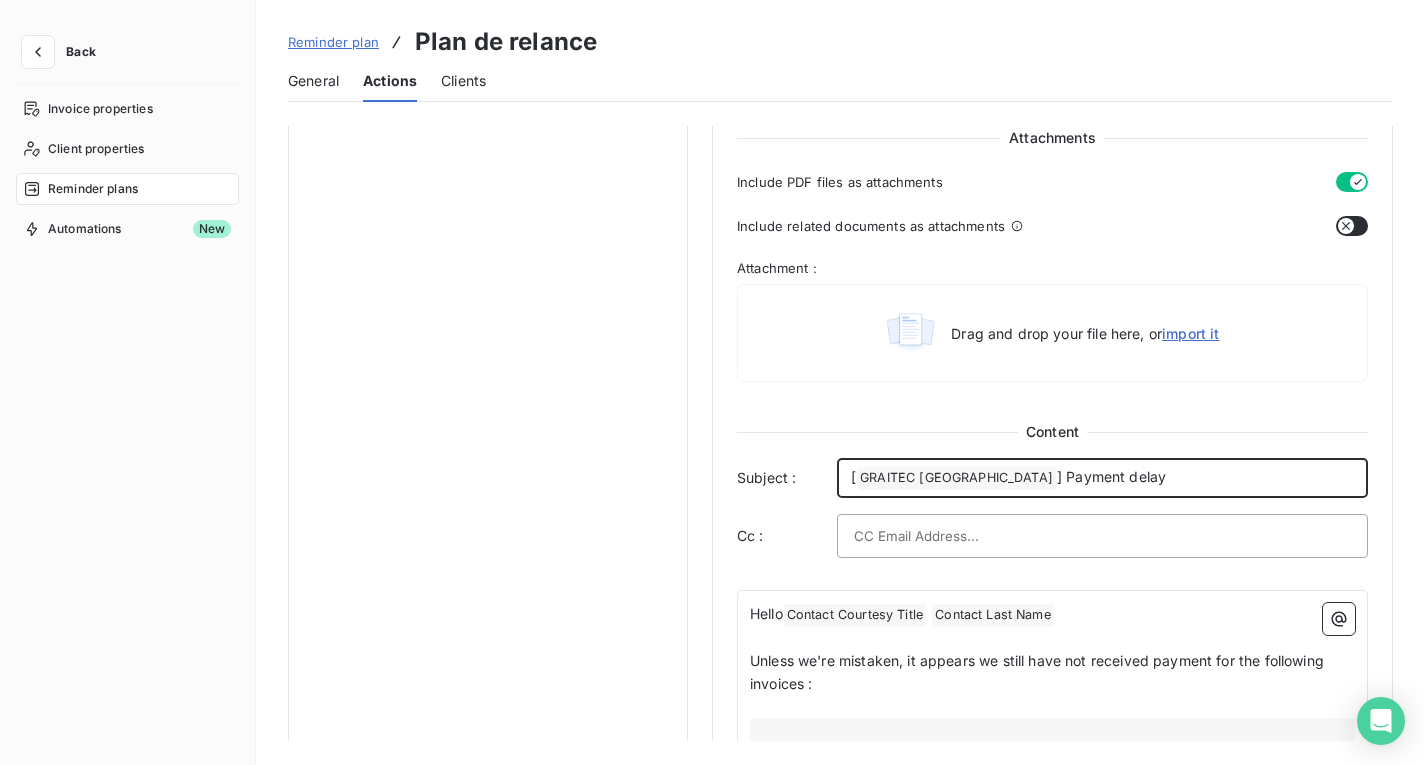click on "[ GRAITEC PORTUGAL ﻿ ] Payment delay" at bounding box center [1102, 478] 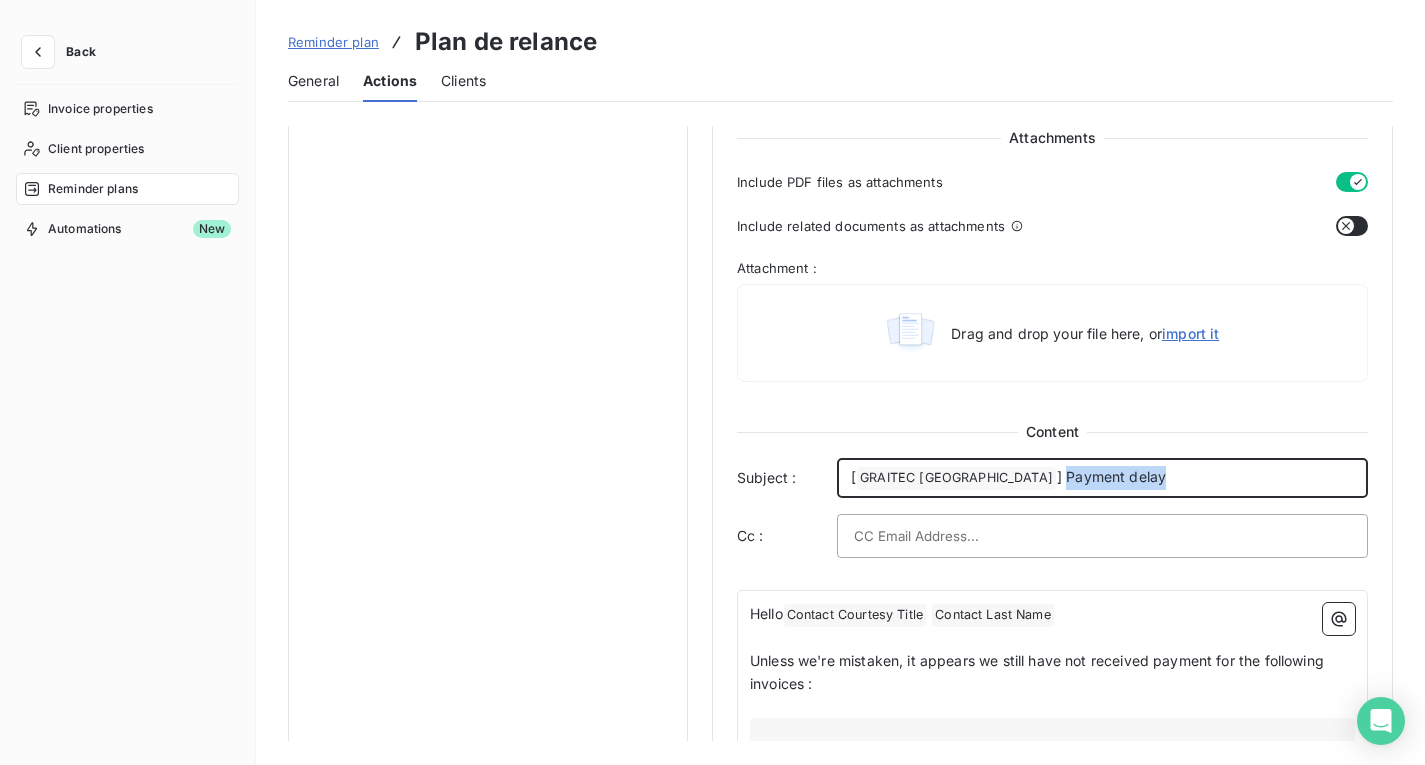 drag, startPoint x: 1140, startPoint y: 484, endPoint x: 1003, endPoint y: 486, distance: 137.0146 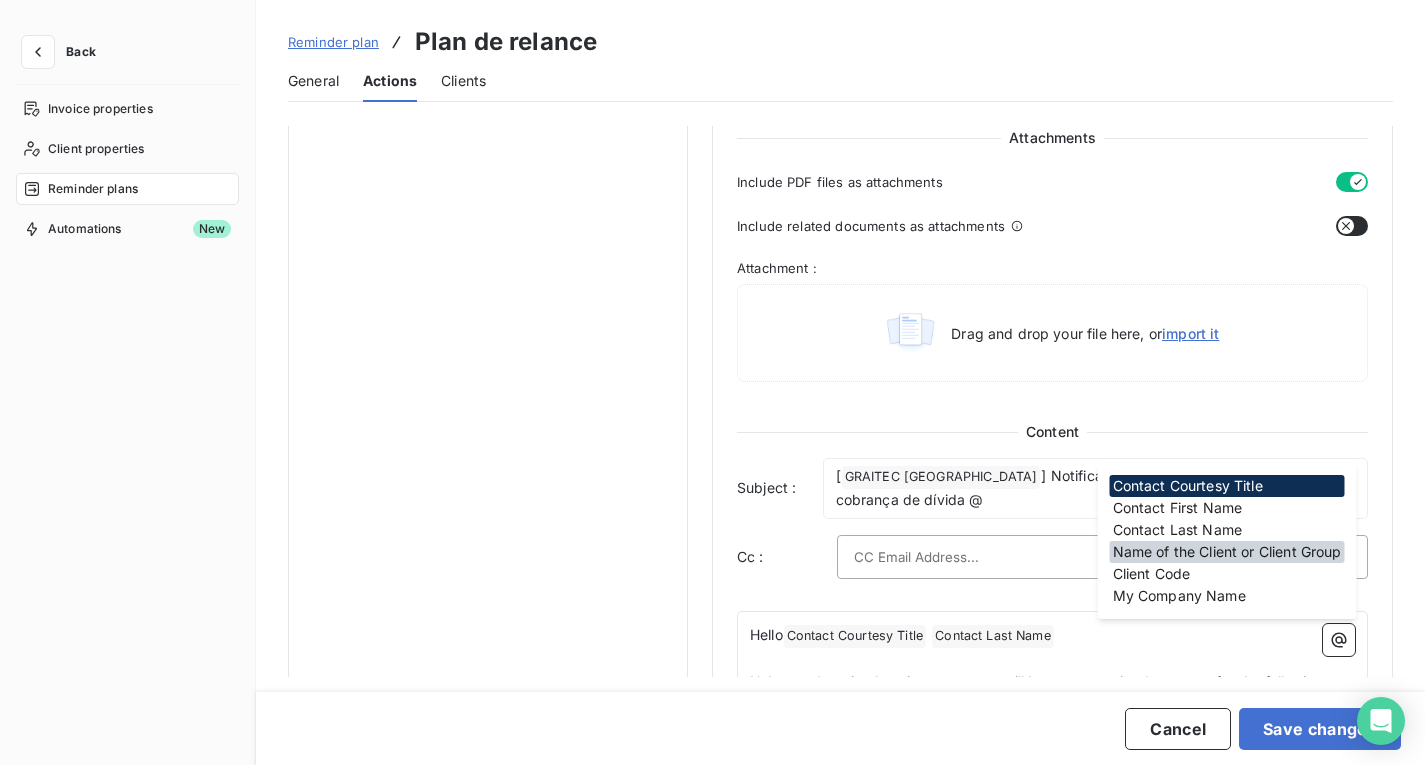 click on "Name of the Client or Client Group" at bounding box center (1227, 552) 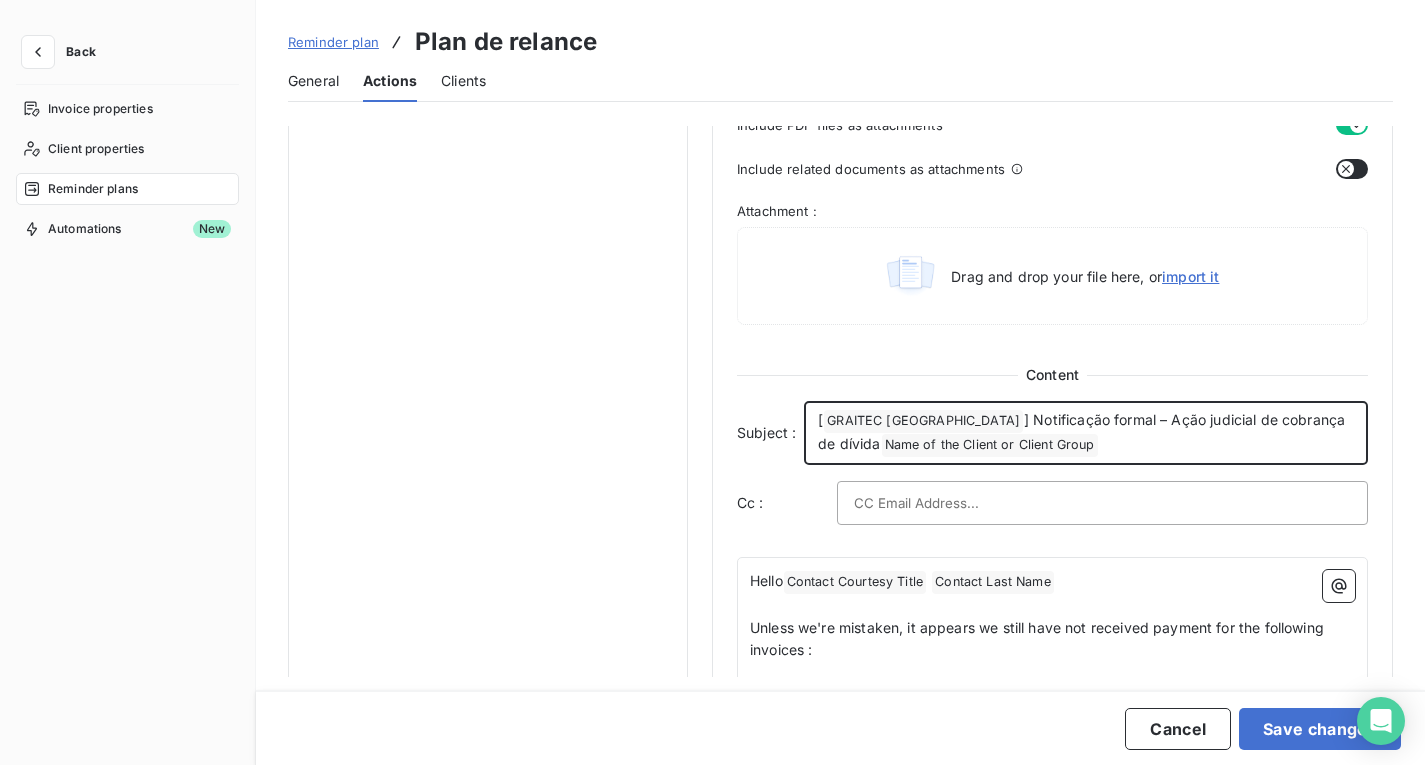 scroll, scrollTop: 1100, scrollLeft: 0, axis: vertical 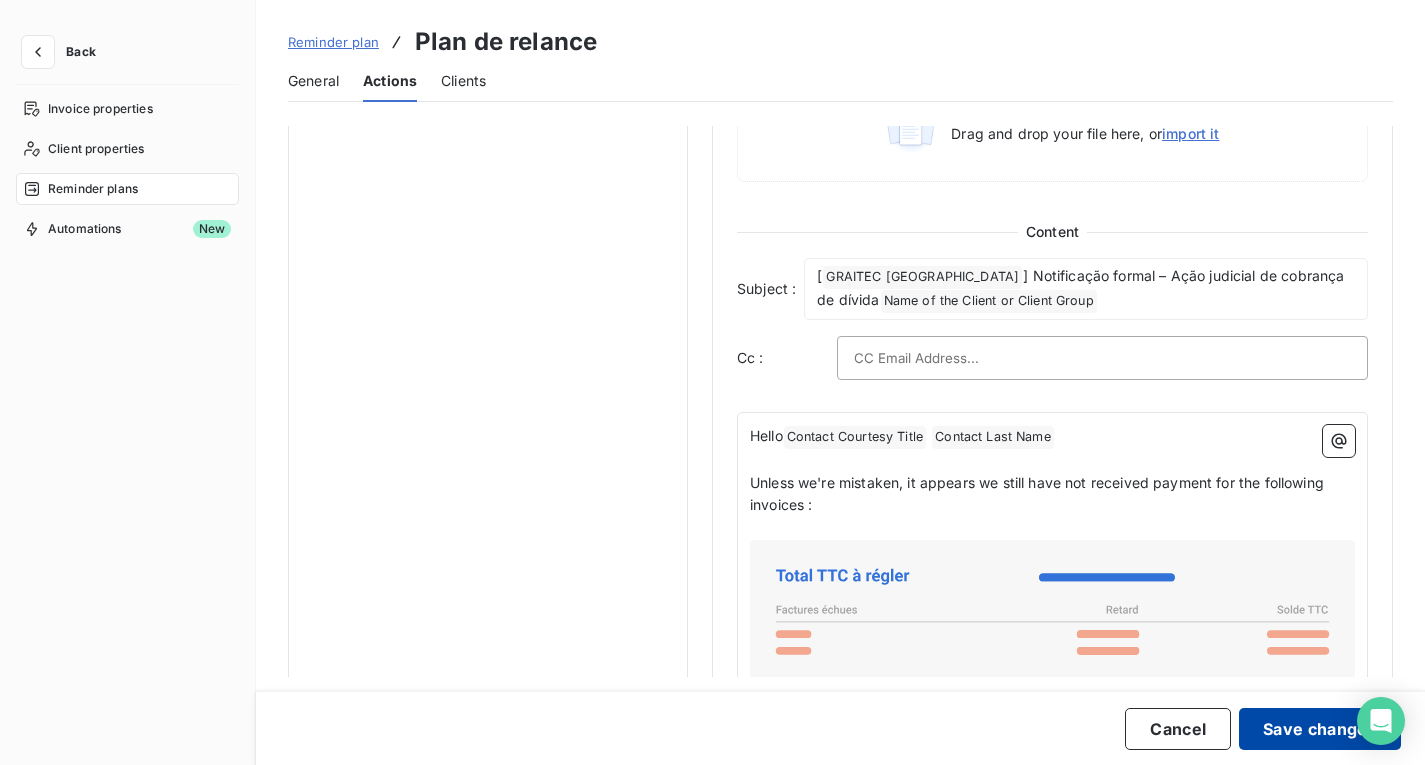 click on "Save changes" at bounding box center [1320, 729] 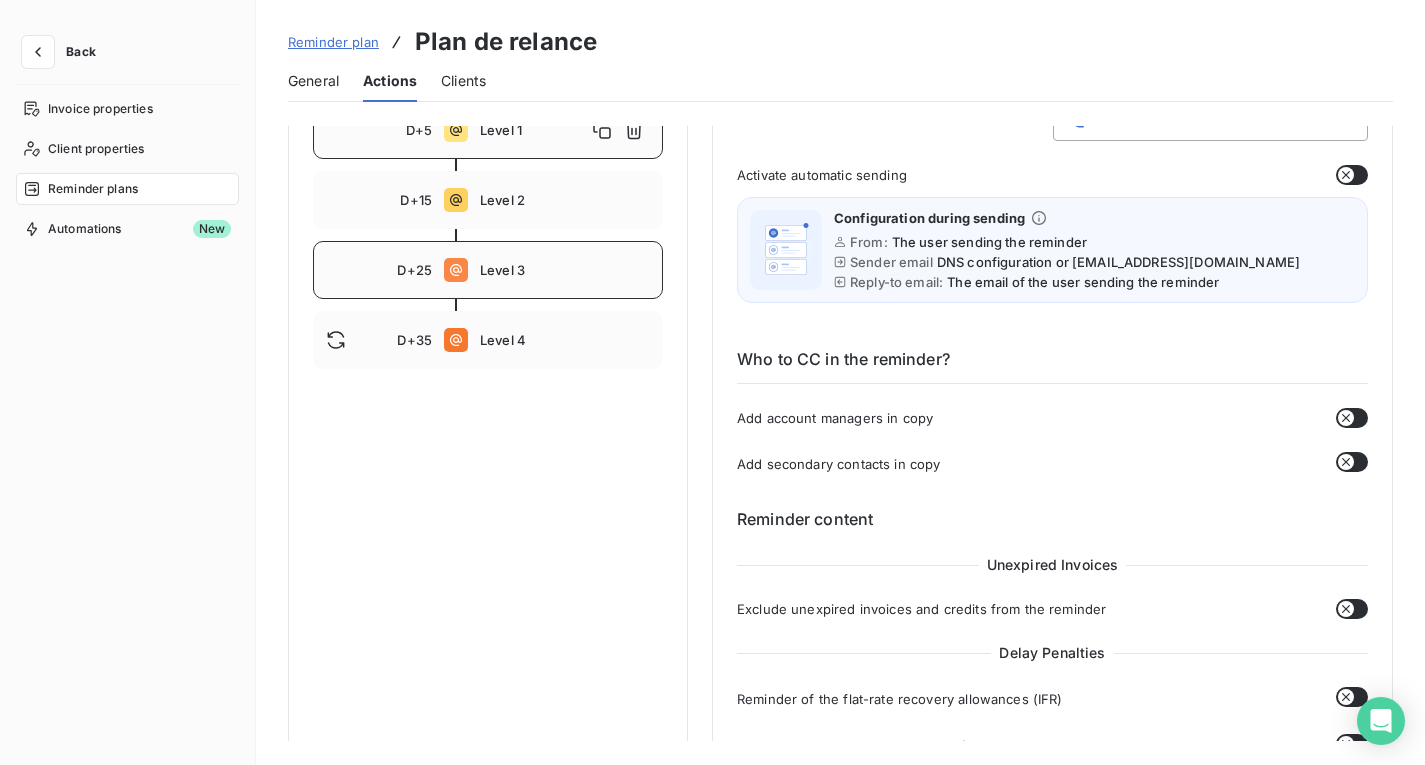 scroll, scrollTop: 200, scrollLeft: 0, axis: vertical 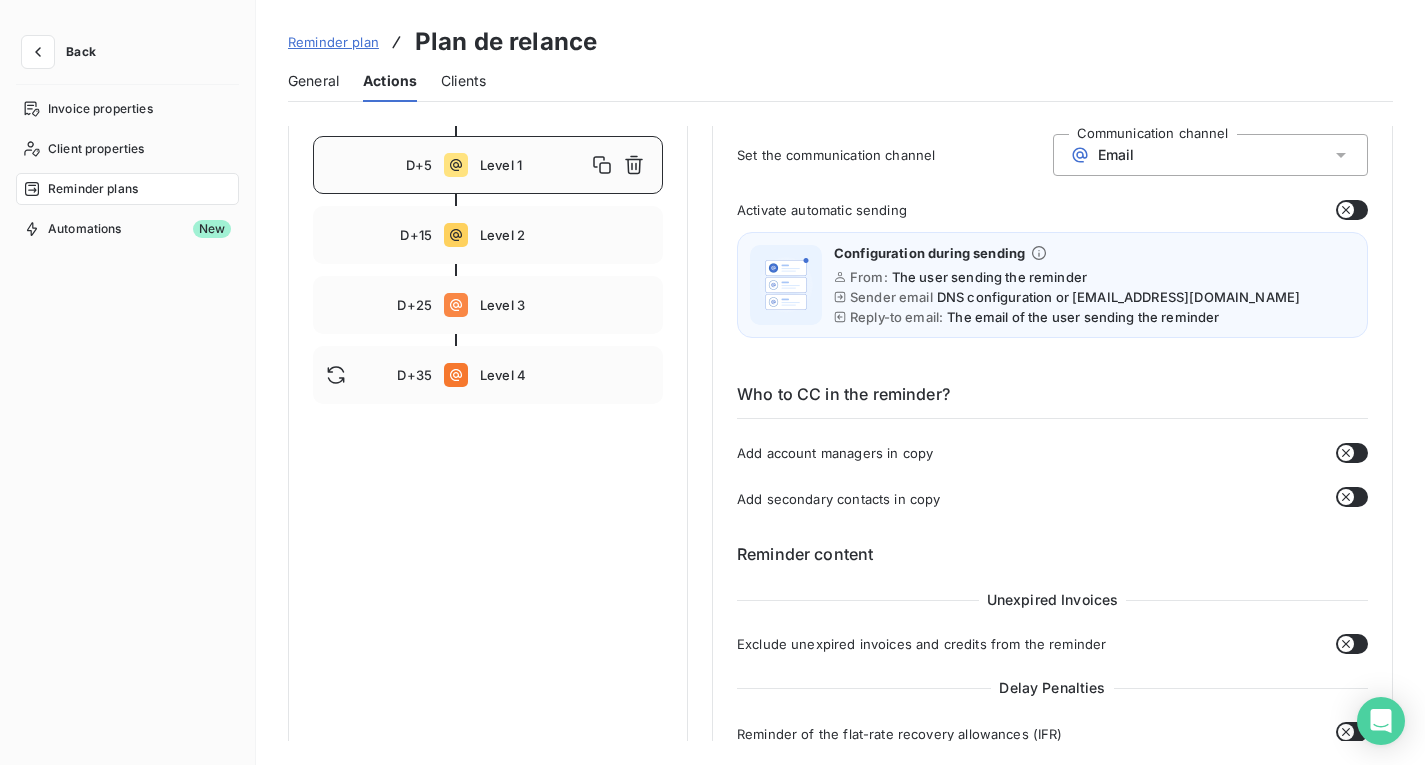 click on "Pre-due Notifications Send per day based on the due date Post-due reminders Send by client based on the oldest invoice Invoice Due Date D+5 Level 1   D+15 Level 2   D+25 Level 3   D+35 Level 4" at bounding box center [488, 1044] 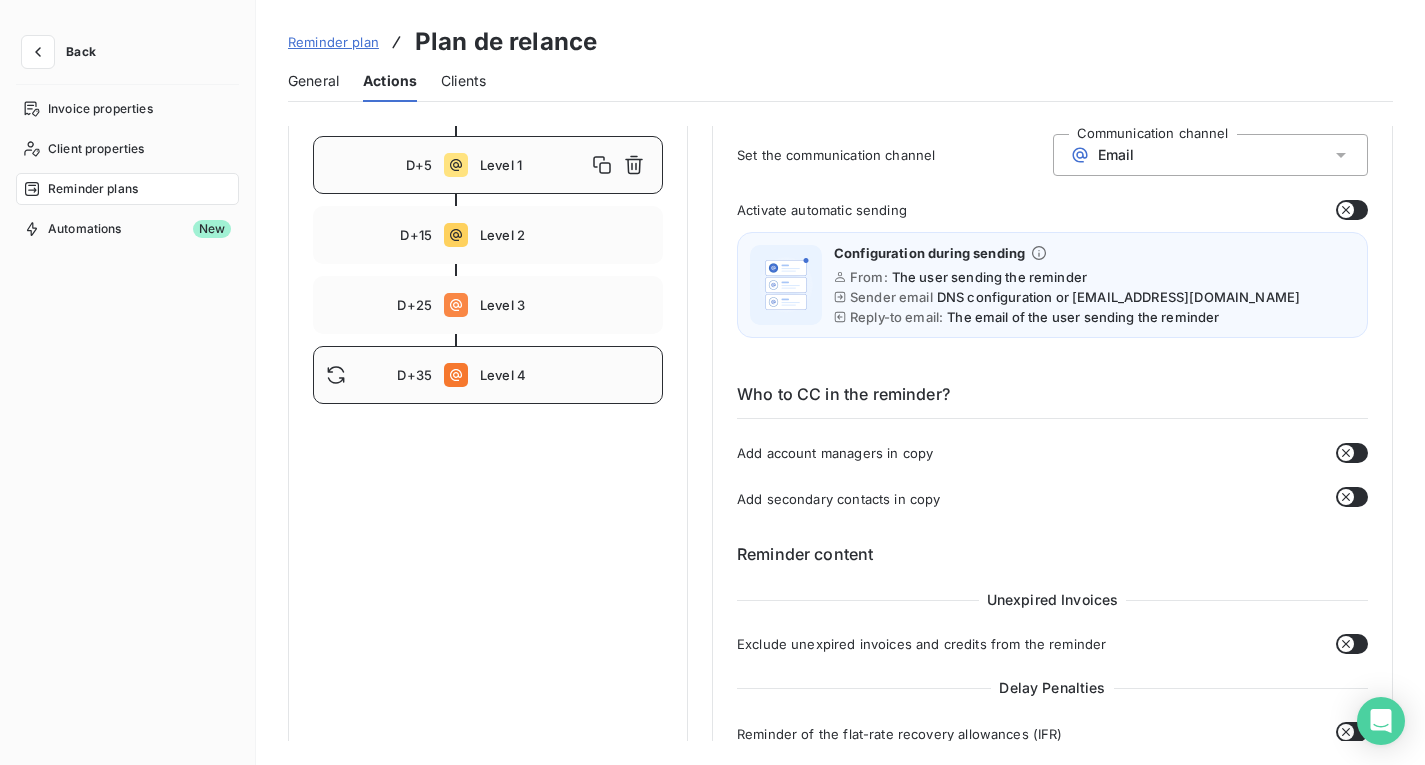 click on "D+35 Level 4" at bounding box center [488, 375] 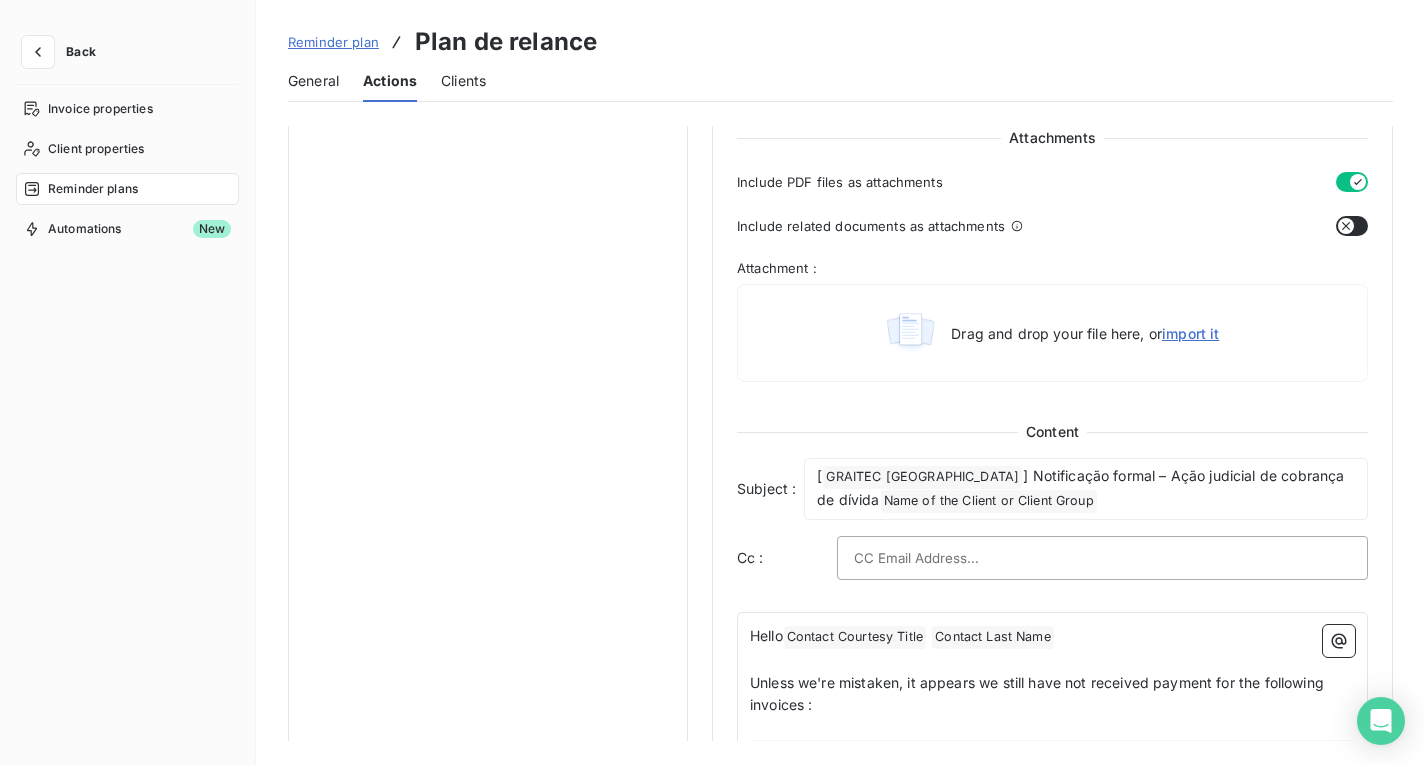 scroll, scrollTop: 1000, scrollLeft: 0, axis: vertical 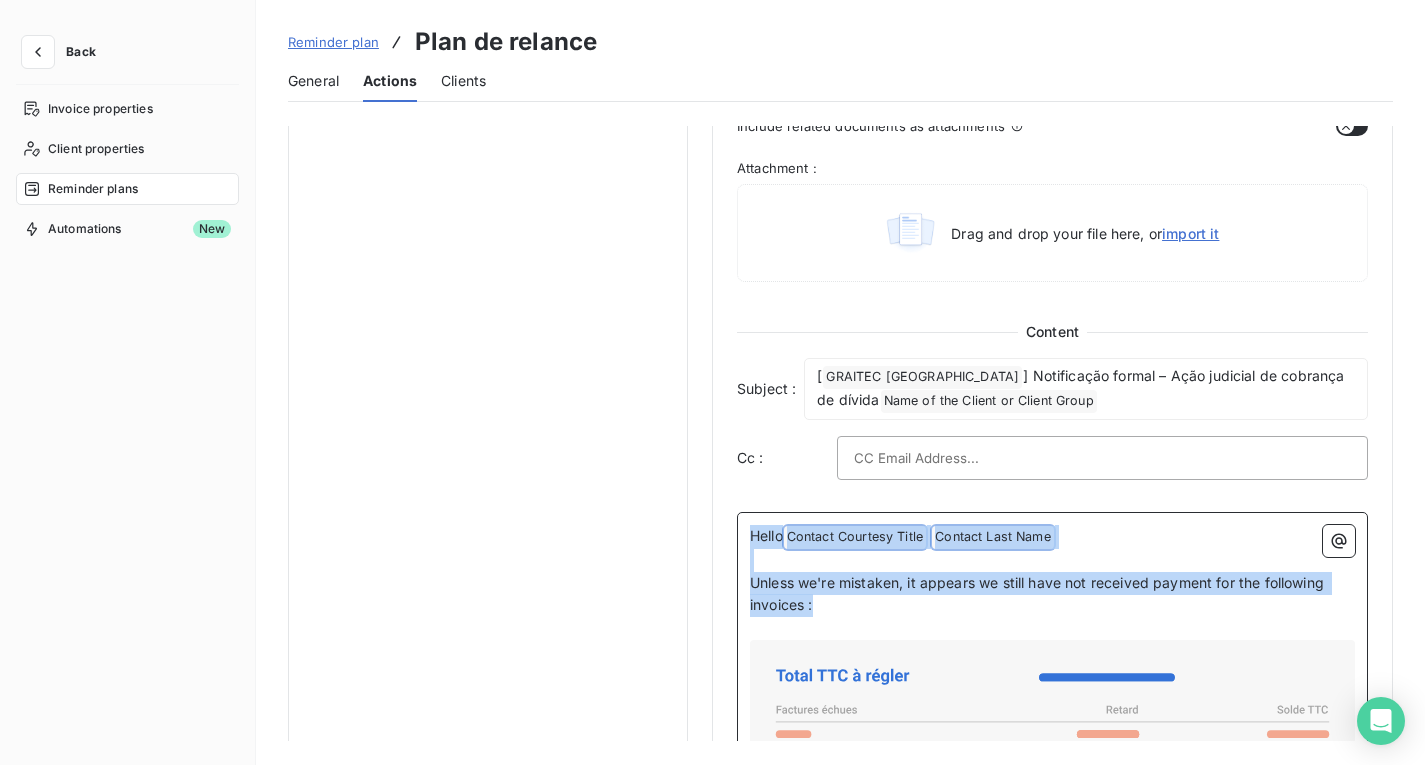 drag, startPoint x: 828, startPoint y: 604, endPoint x: 739, endPoint y: 518, distance: 123.76187 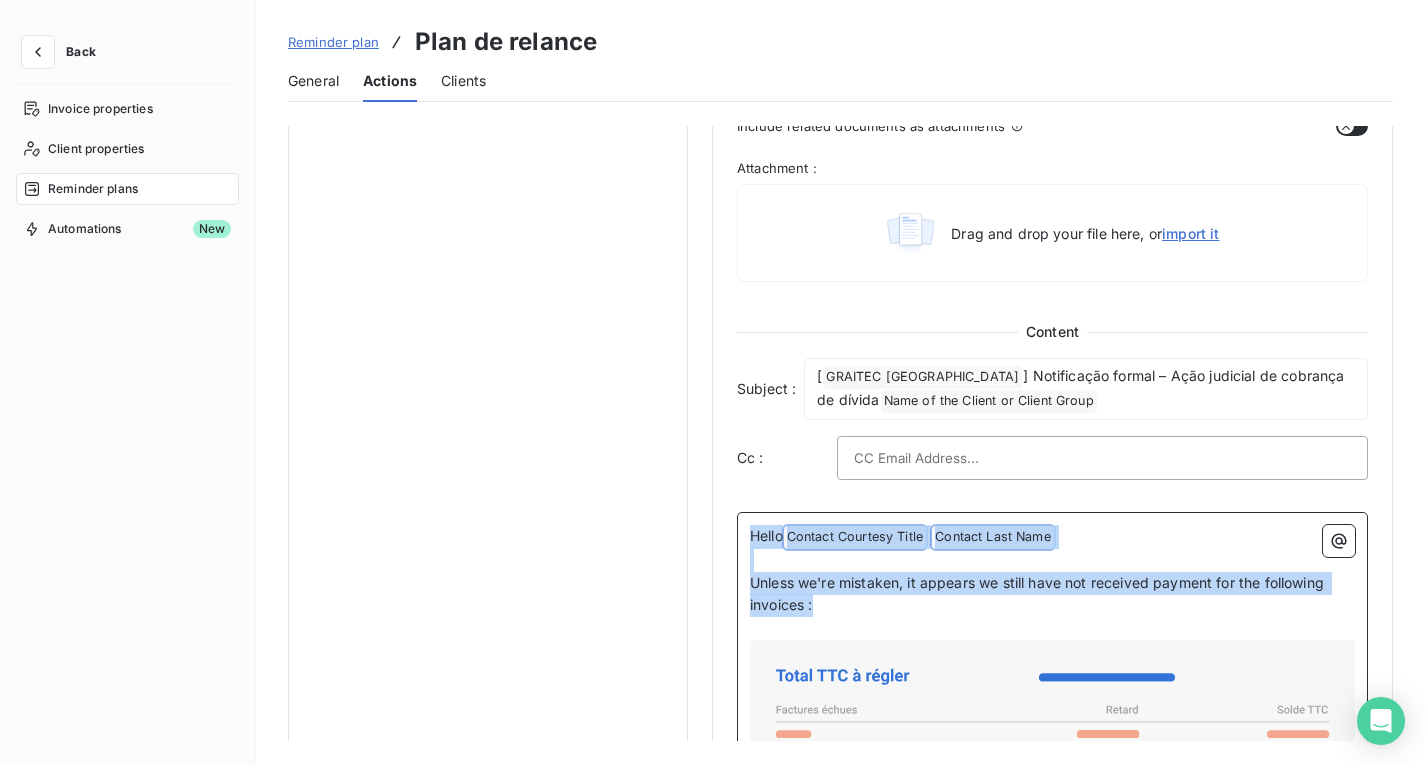 click on "Hello  Contact Courtesy Title ﻿   Contact Last Name ﻿ ﻿ ﻿ Unless we're mistaken, it appears we still have not received payment for the following invoices : ﻿ ﻿ ﻿ This is probably an oversight, we kindly ask you to proceed with the payment of these invoices as soon as possible. ﻿ Thank you very much ﻿ Kind regards, Jesús Soriano ﻿ *press the "@" key on the keyboard when editing the text to access available variables" at bounding box center [1052, 845] 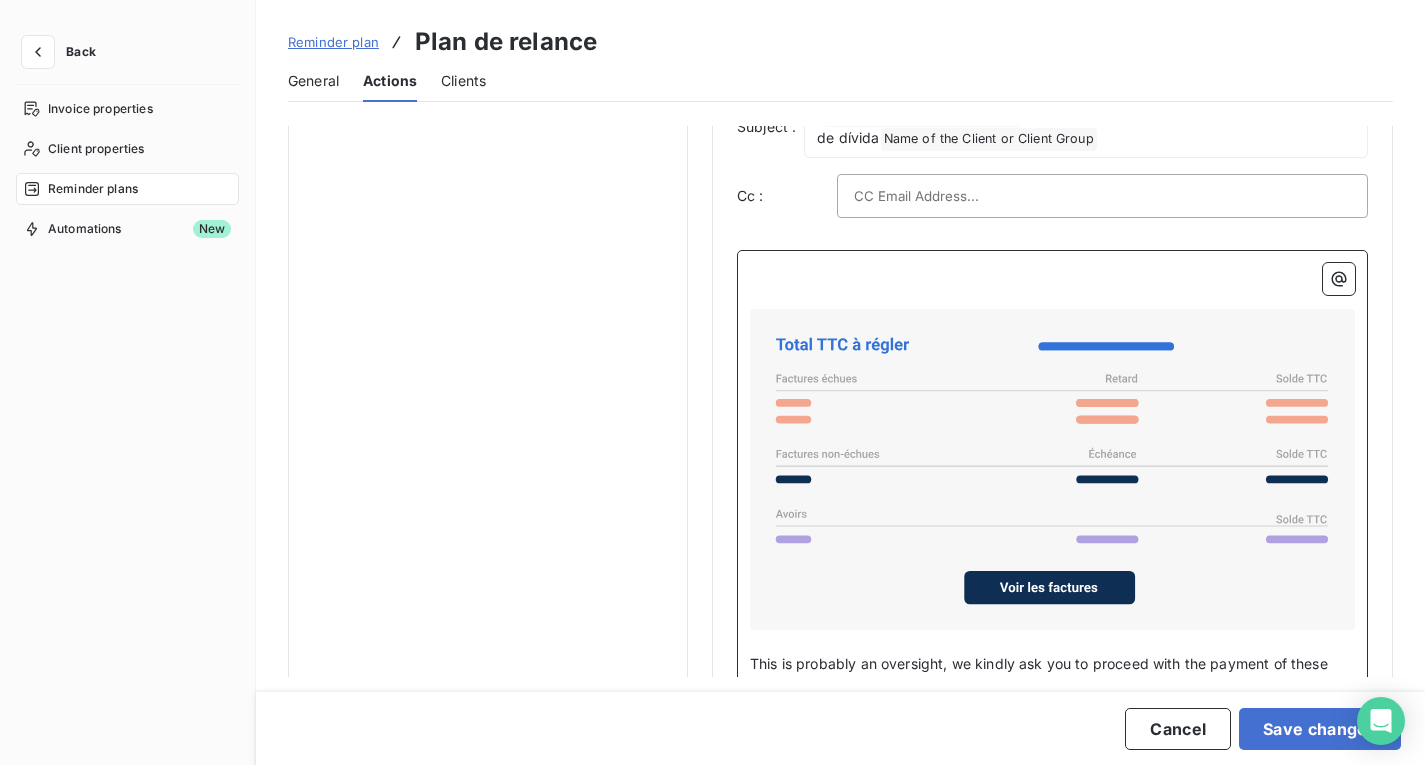 scroll, scrollTop: 1451, scrollLeft: 0, axis: vertical 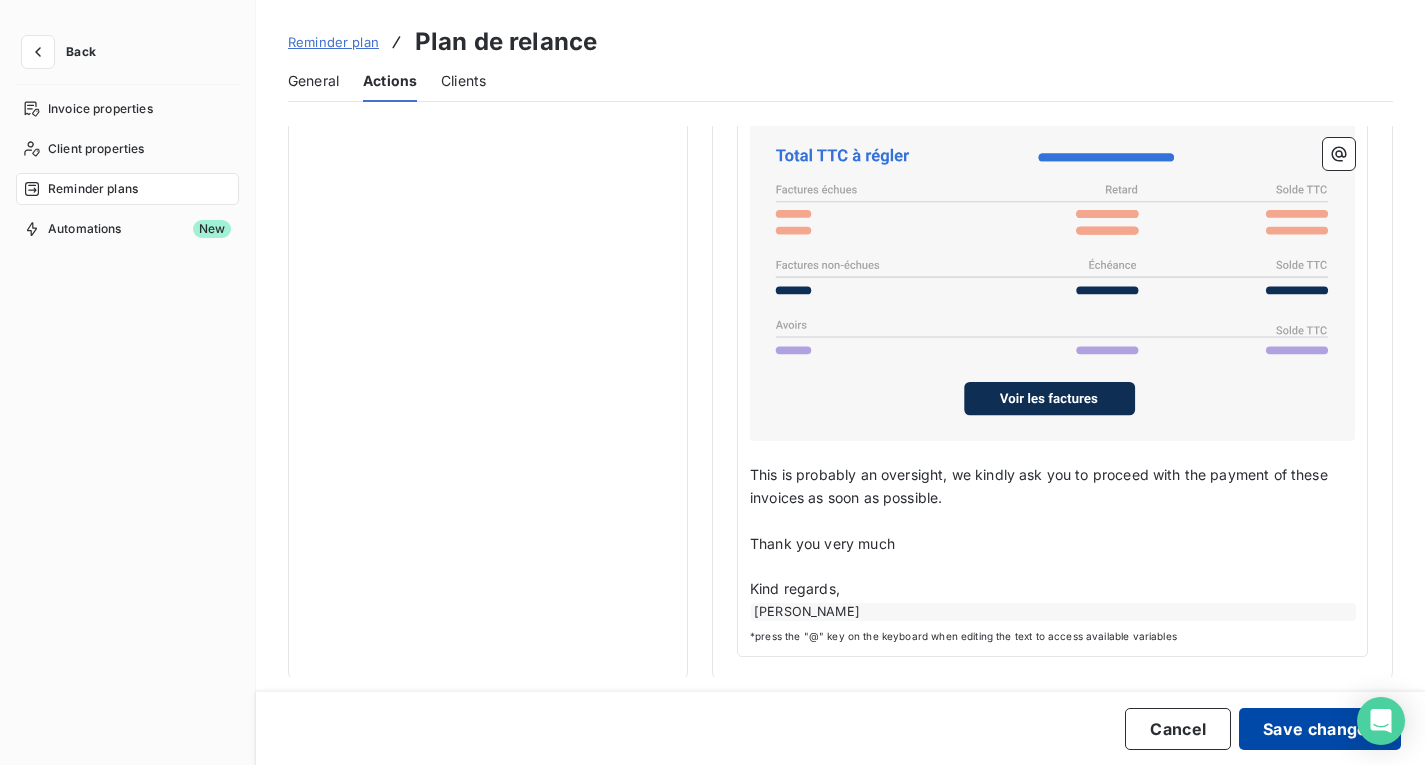 click on "Save changes" at bounding box center [1320, 729] 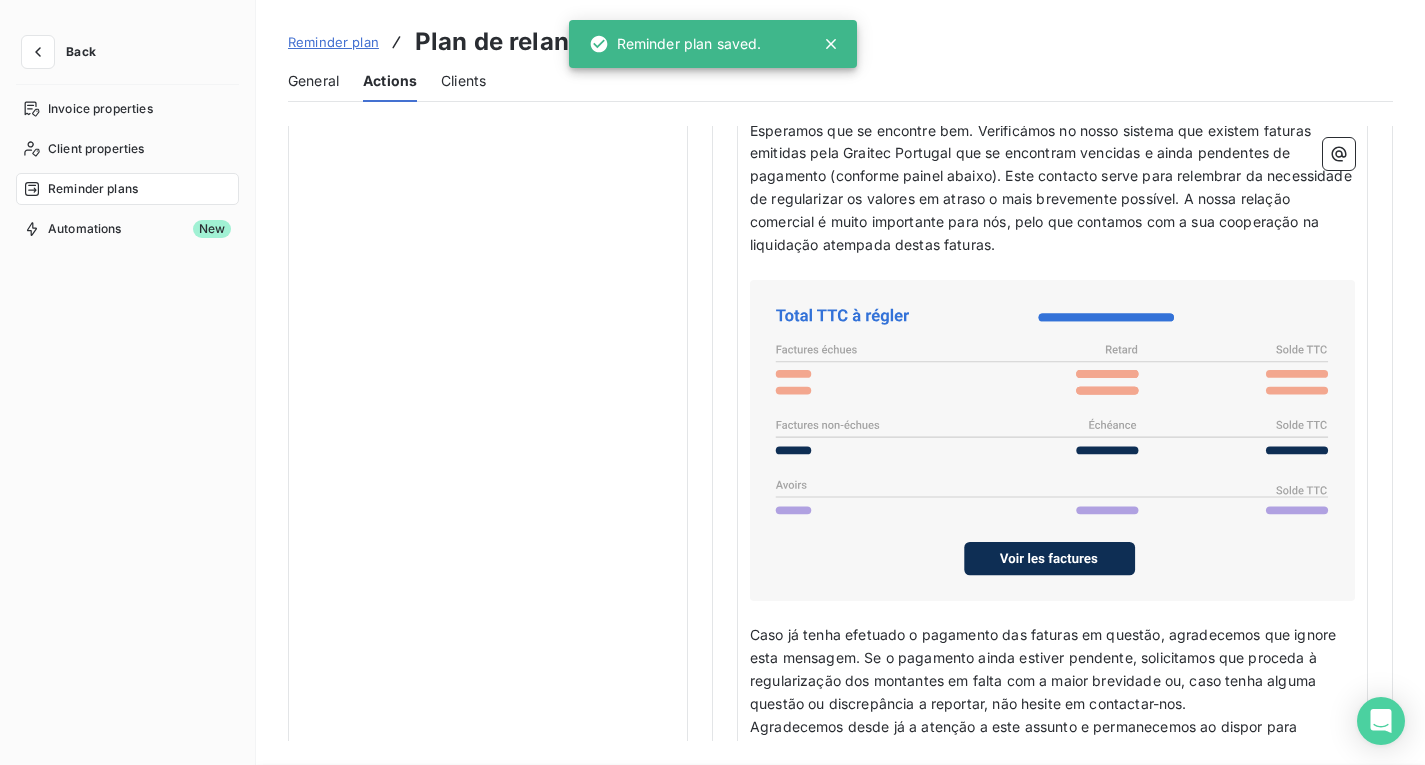 scroll, scrollTop: 0, scrollLeft: 0, axis: both 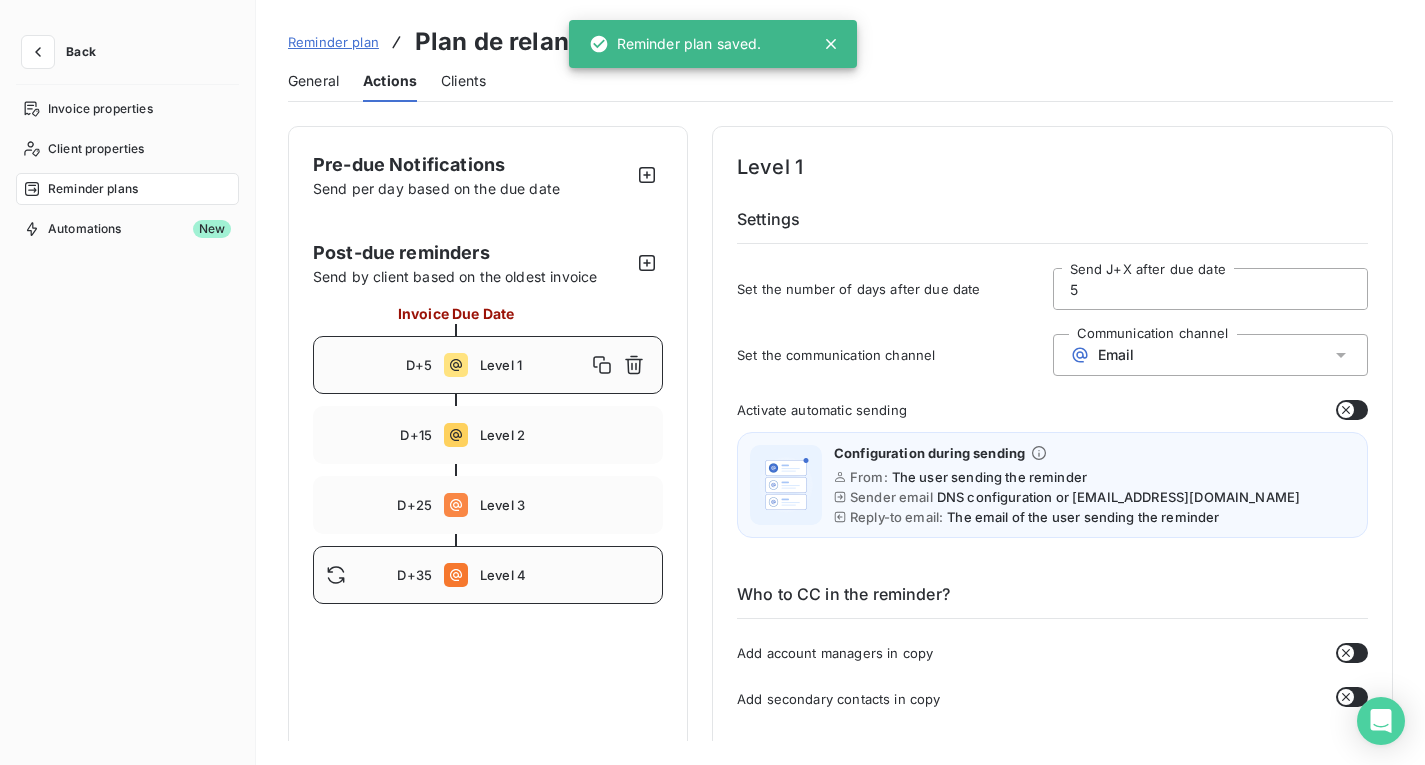click on "Level 4" at bounding box center (565, 575) 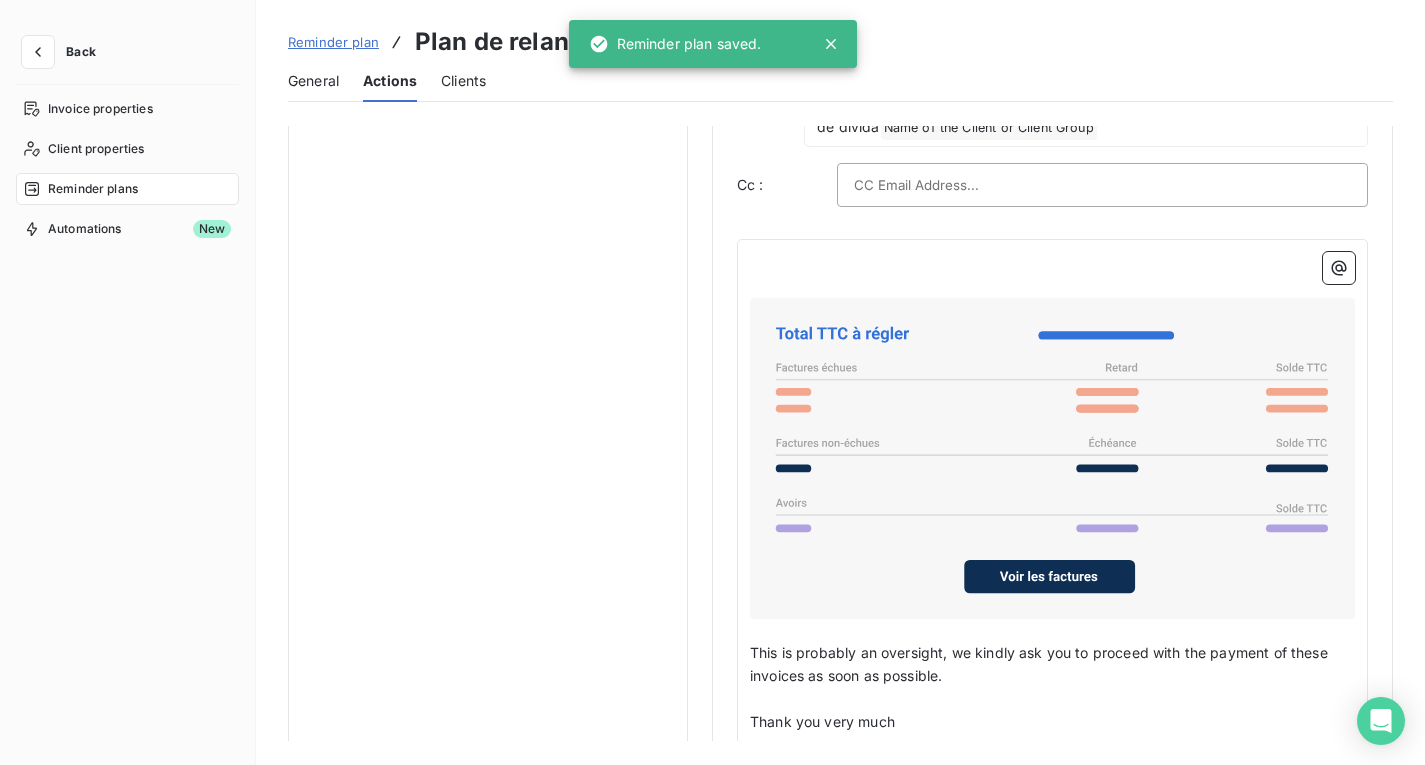 scroll, scrollTop: 1387, scrollLeft: 0, axis: vertical 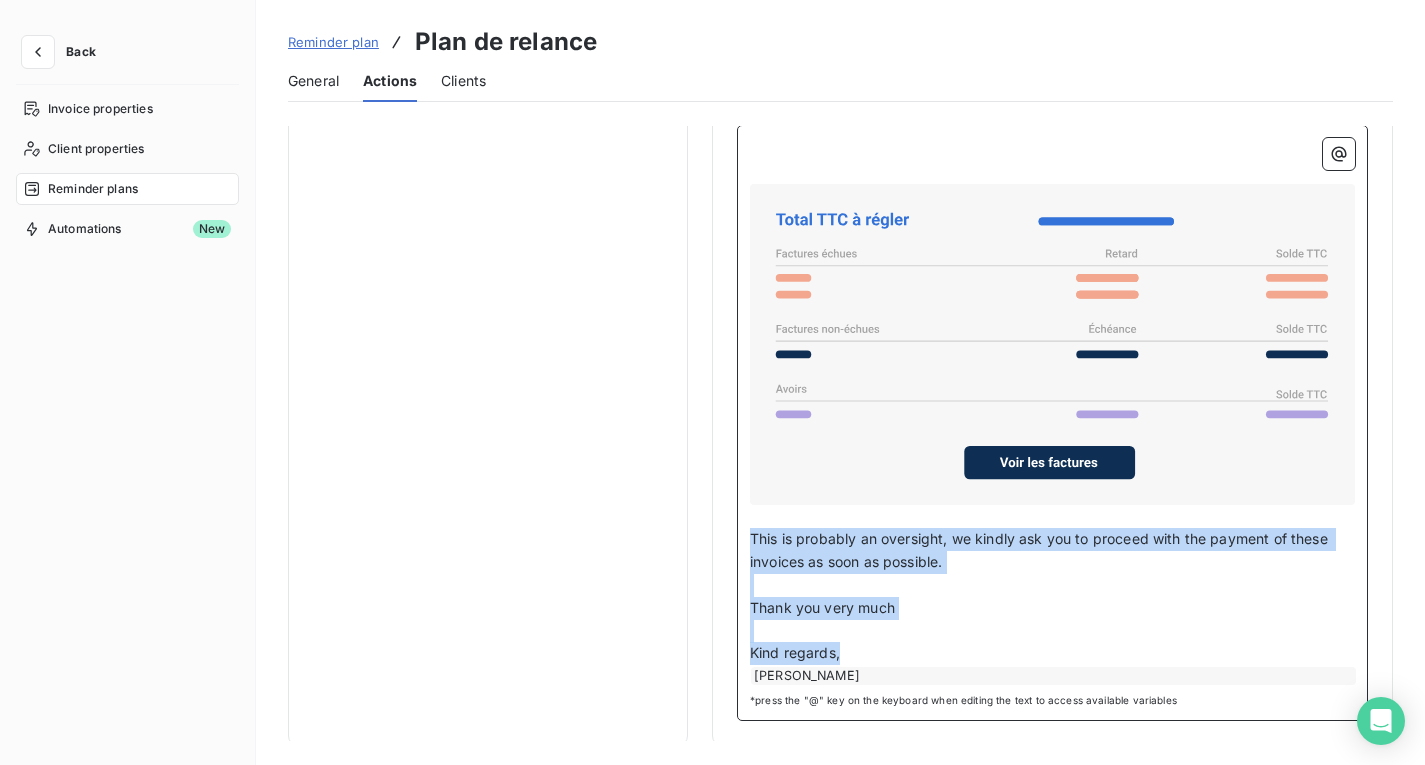 drag, startPoint x: 899, startPoint y: 644, endPoint x: 743, endPoint y: 529, distance: 193.80661 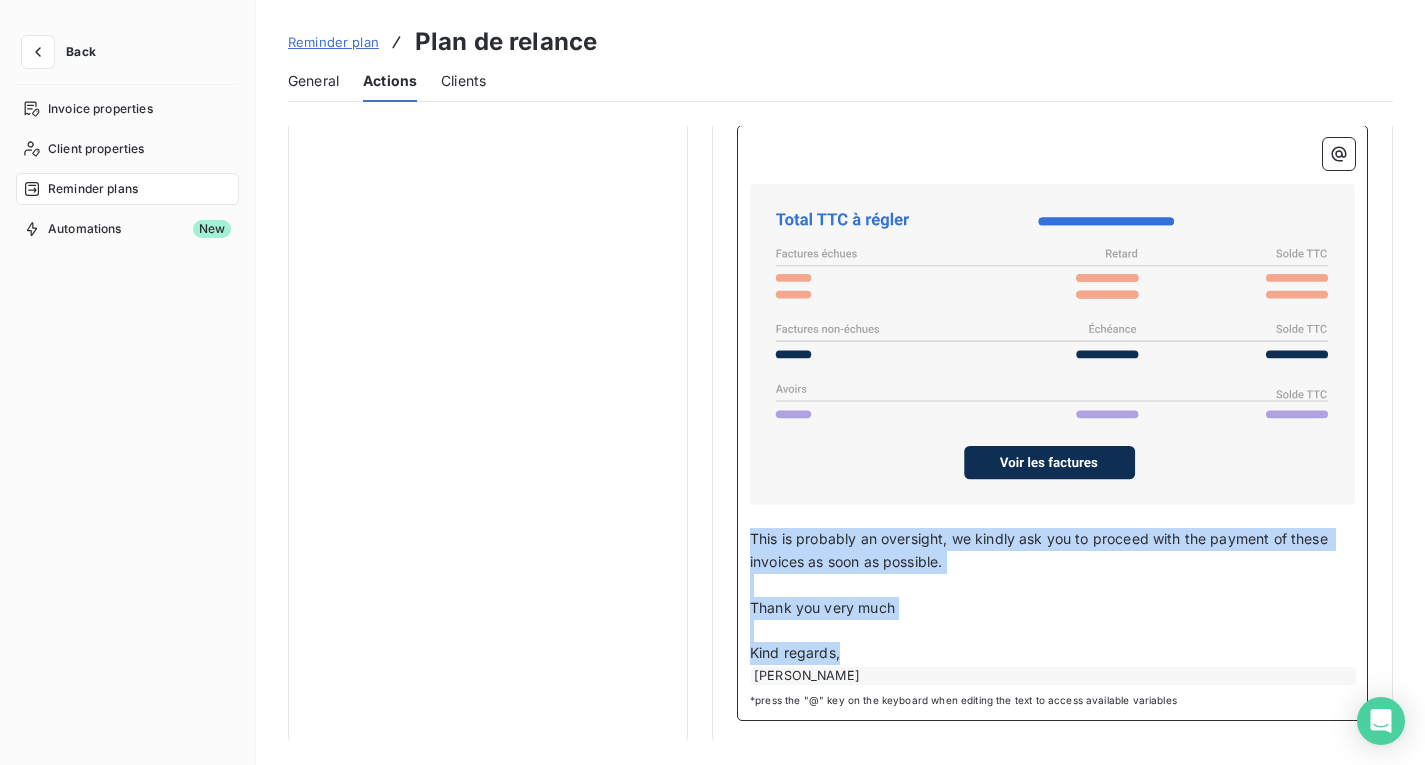 scroll, scrollTop: 1337, scrollLeft: 0, axis: vertical 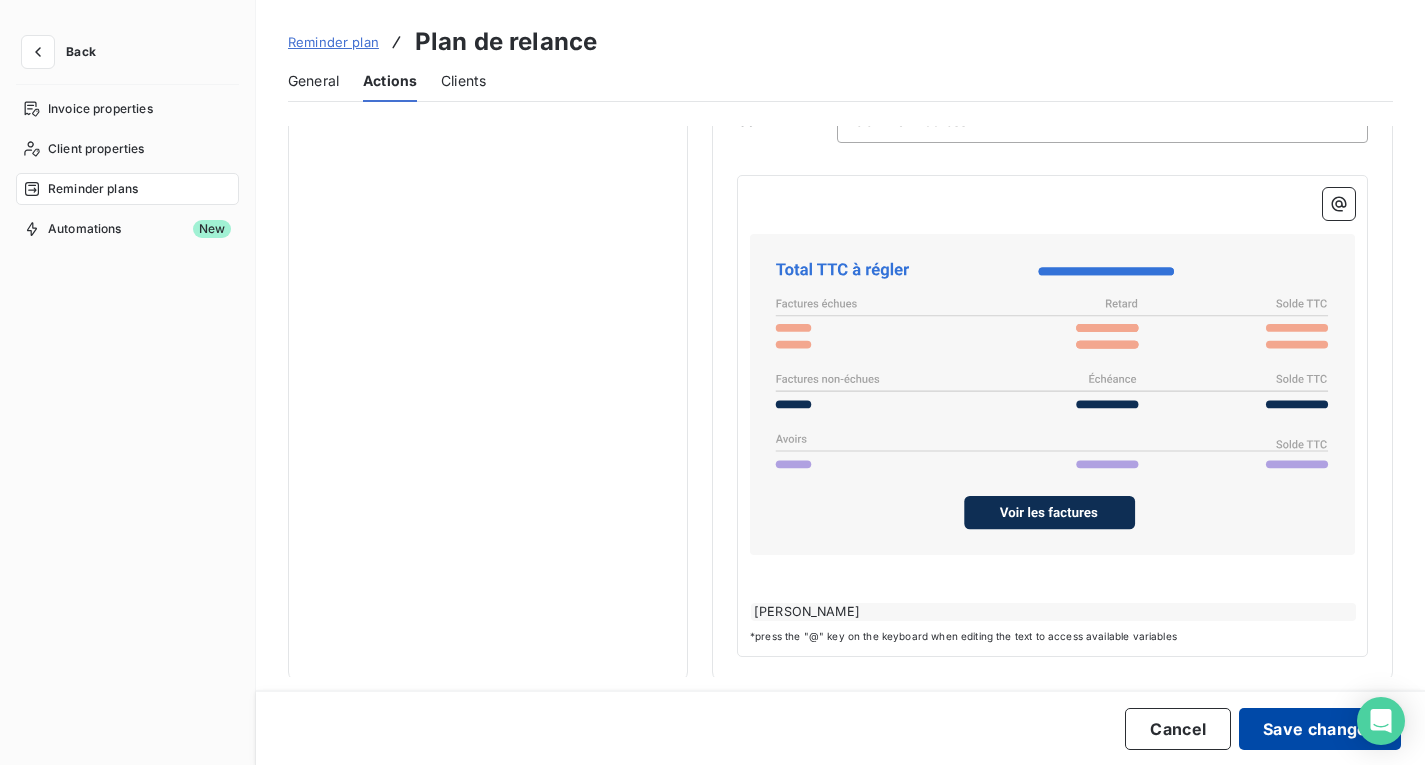 click on "Save changes" at bounding box center (1320, 729) 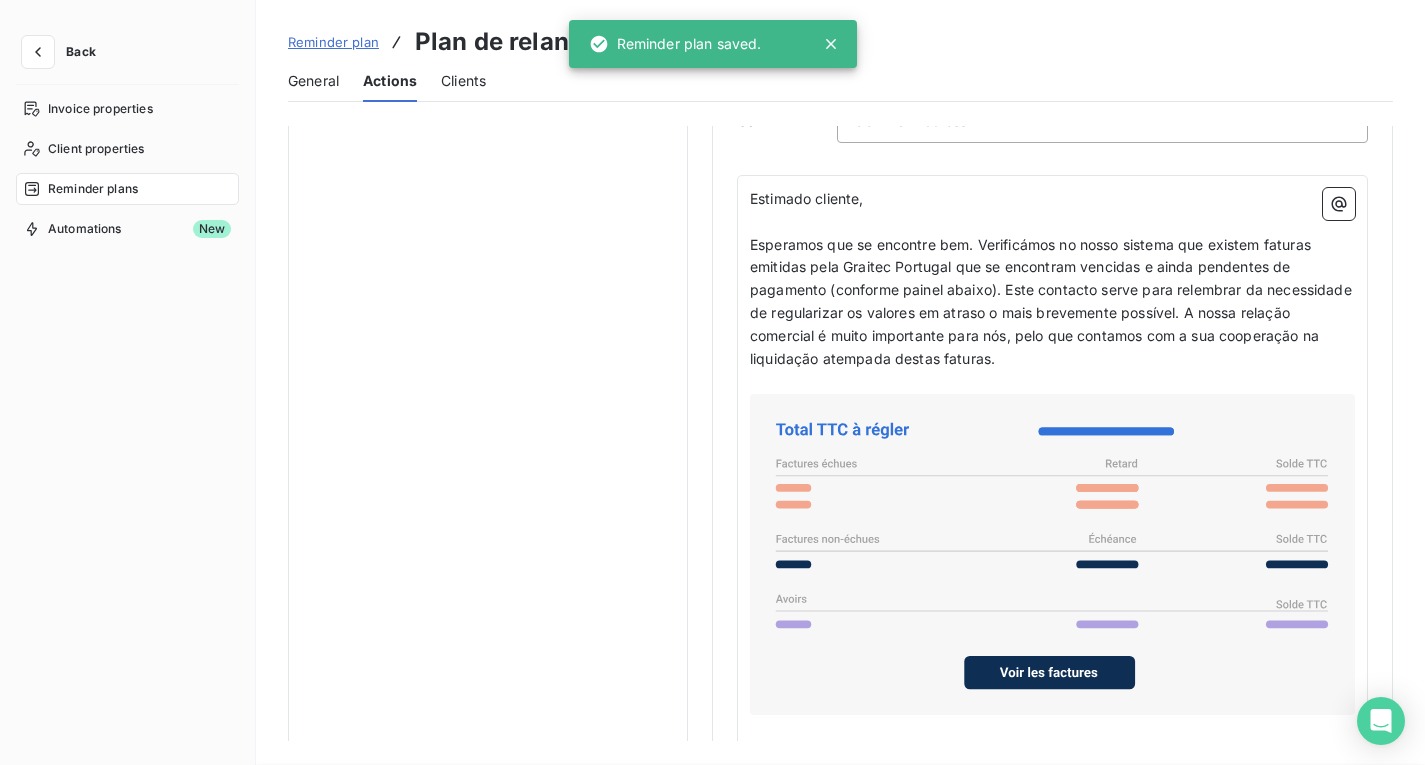 scroll, scrollTop: 0, scrollLeft: 0, axis: both 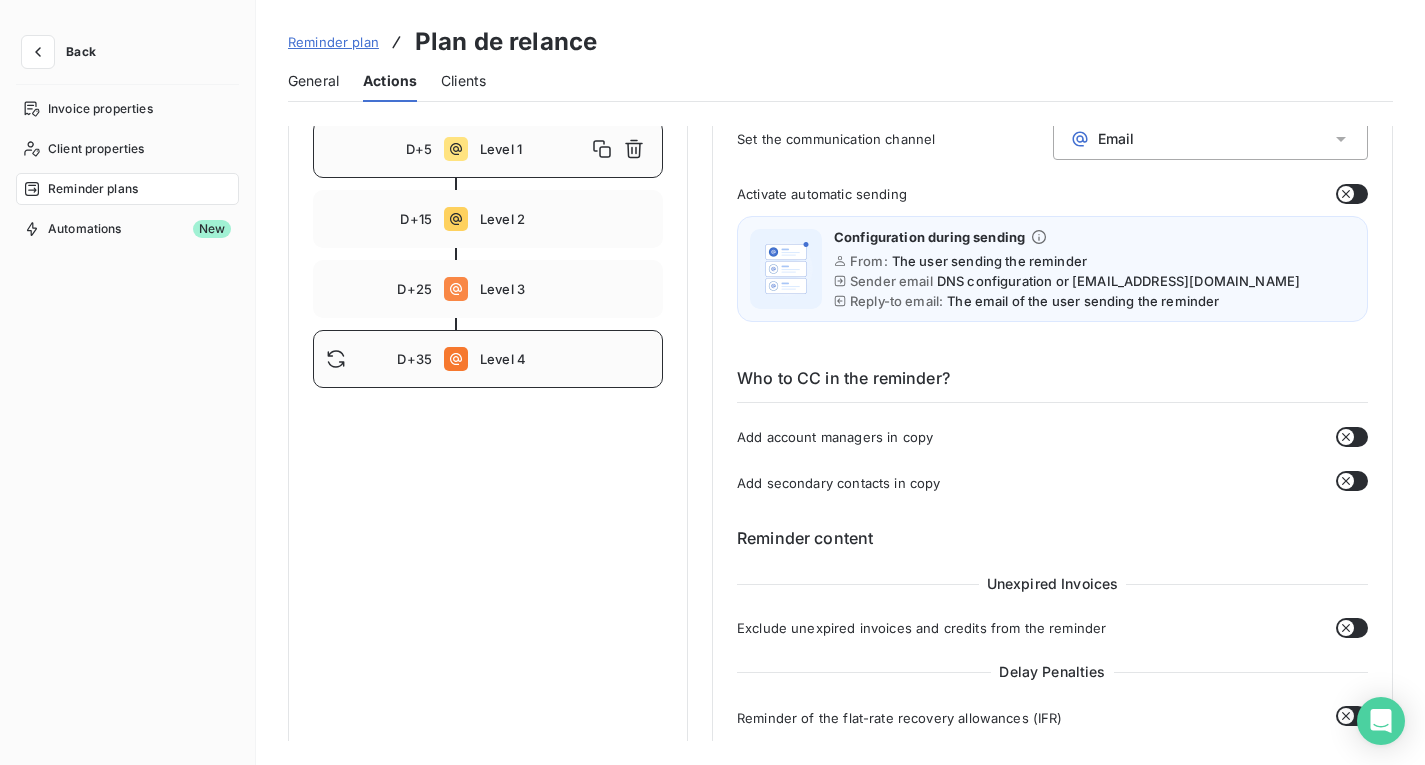 drag, startPoint x: 505, startPoint y: 368, endPoint x: 524, endPoint y: 377, distance: 21.023796 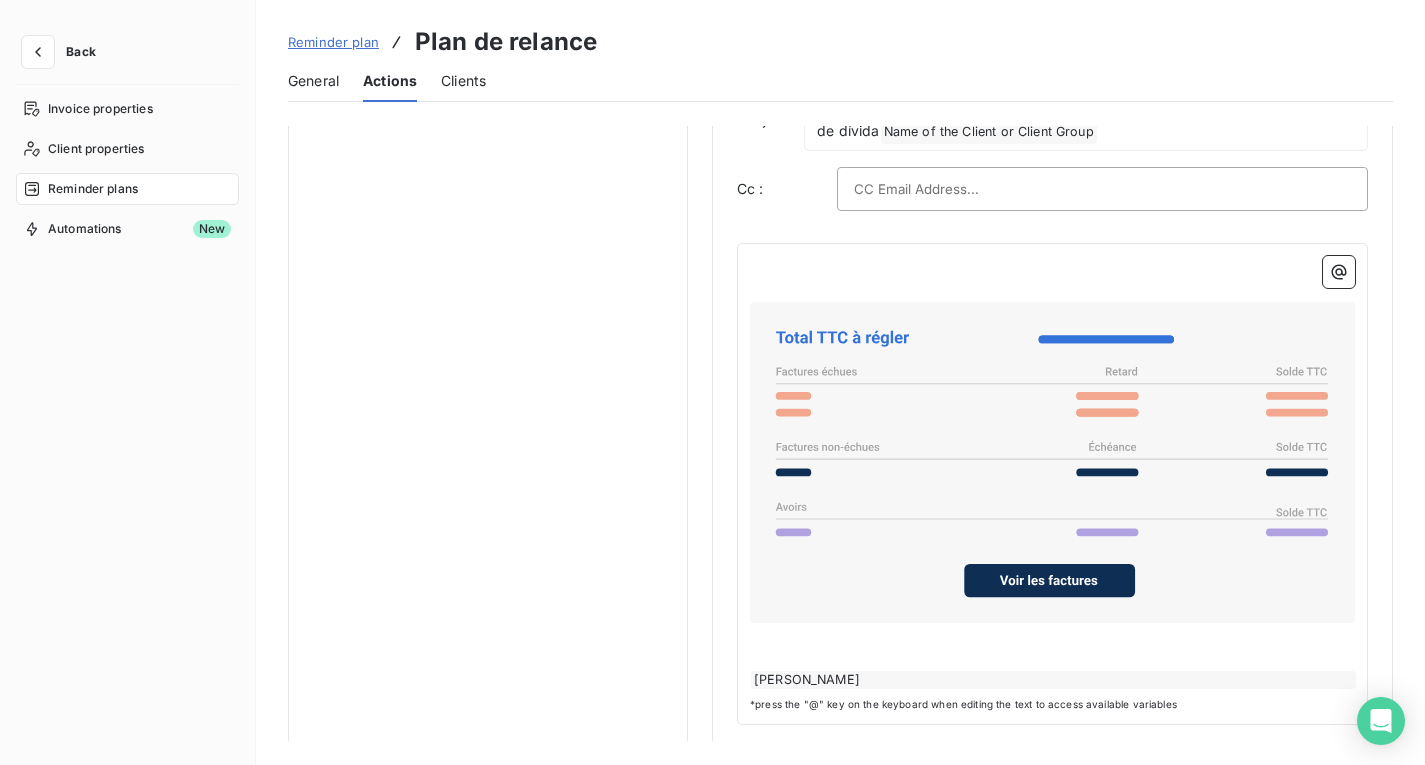 scroll, scrollTop: 1273, scrollLeft: 0, axis: vertical 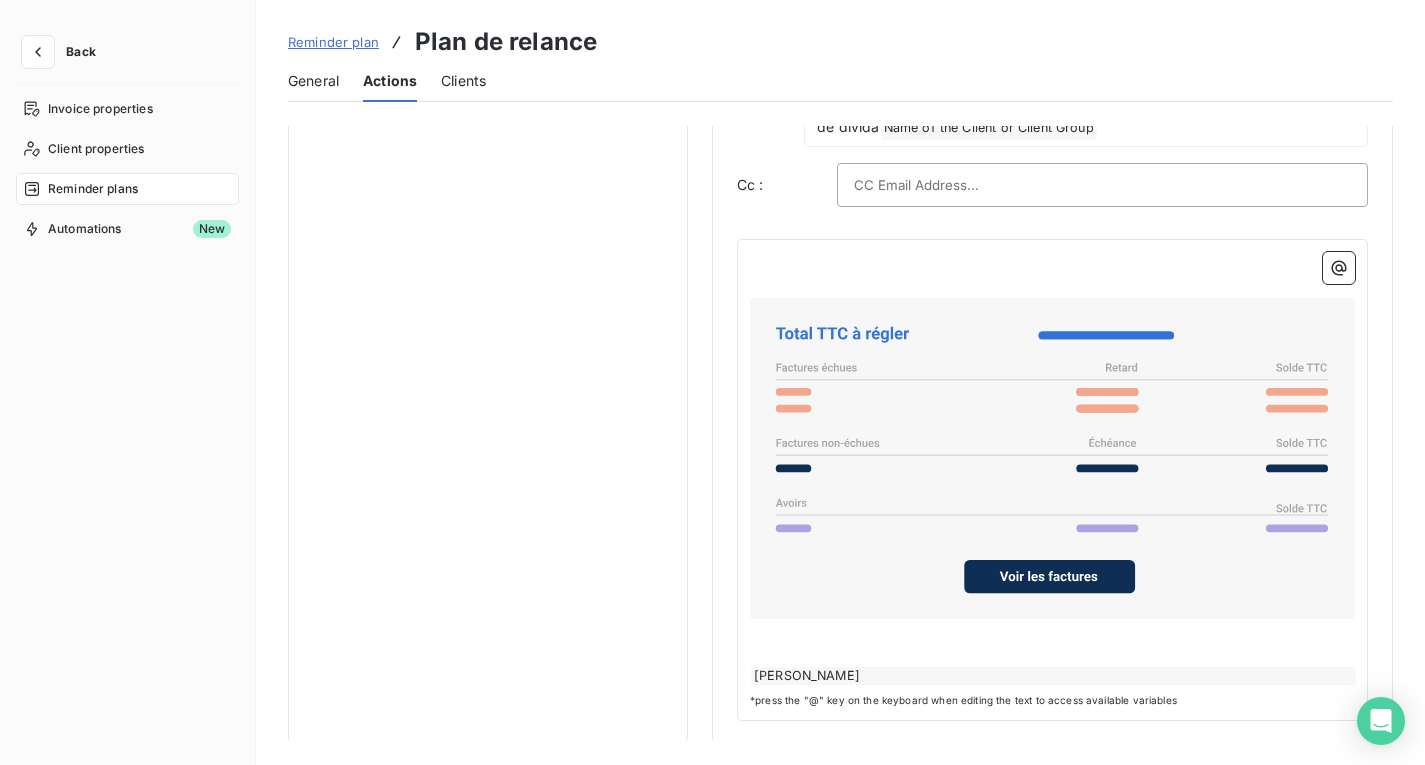 click on "﻿ ﻿ ﻿ ﻿ ﻿ Jesús Soriano ﻿ *press the "@" key on the keyboard when editing the text to access available variables" at bounding box center [1052, 480] 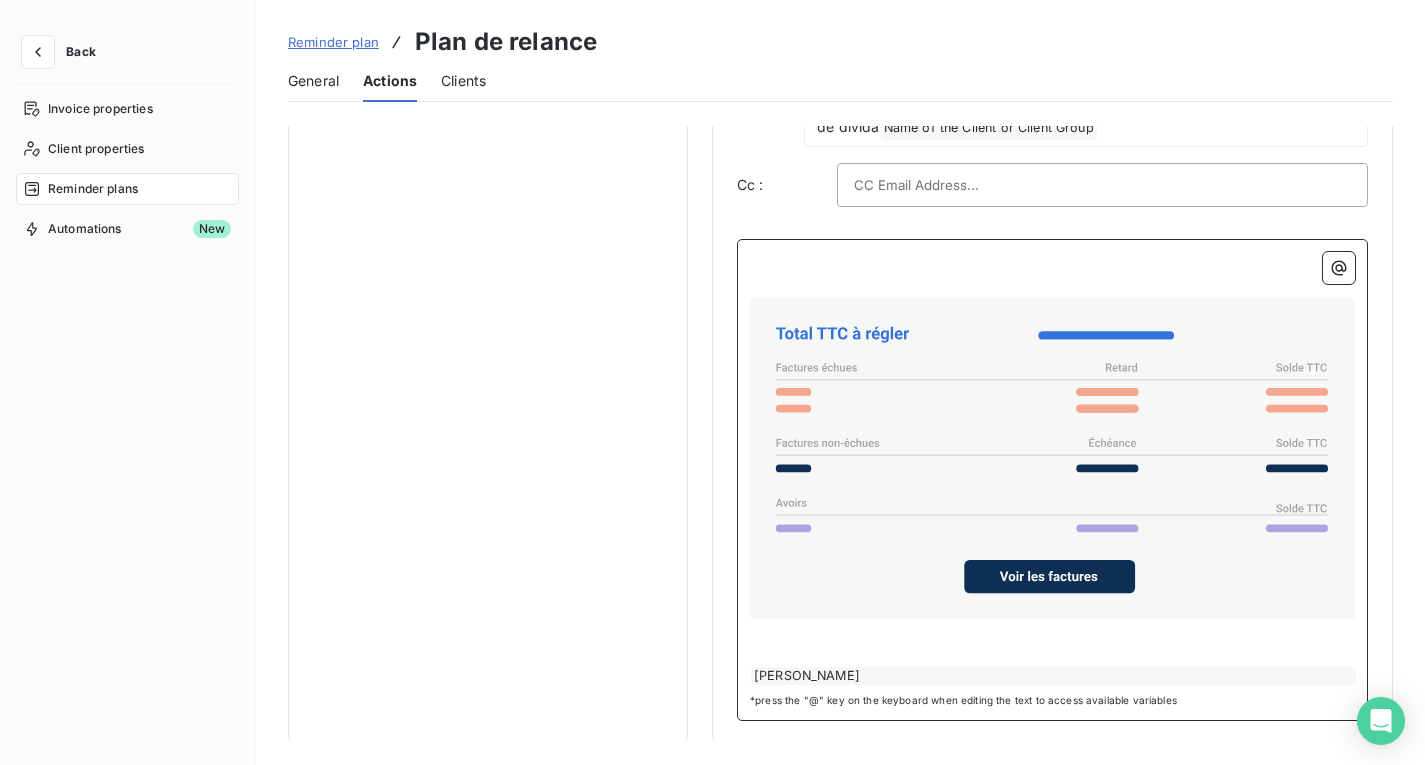 click on "﻿" at bounding box center (1052, 263) 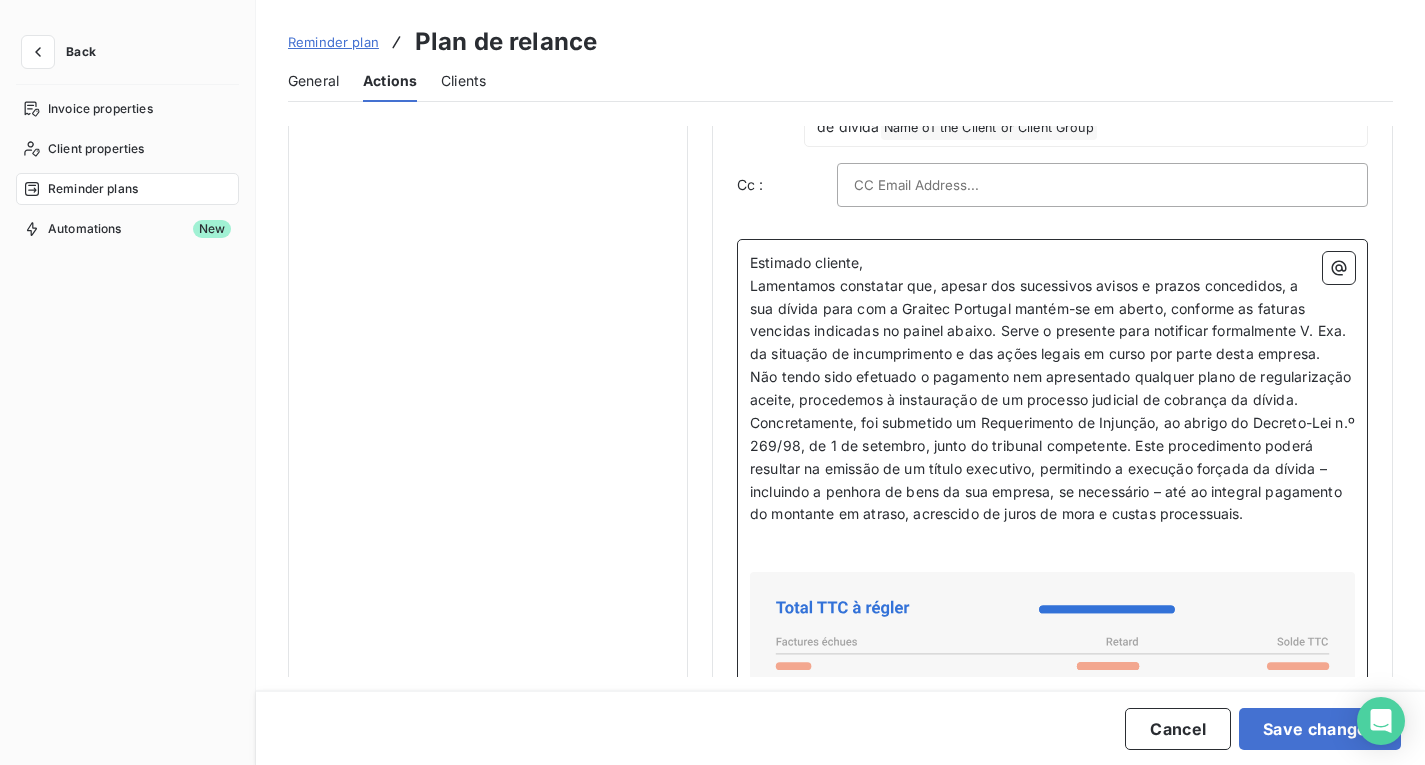 click on "Estimado cliente," at bounding box center (1052, 263) 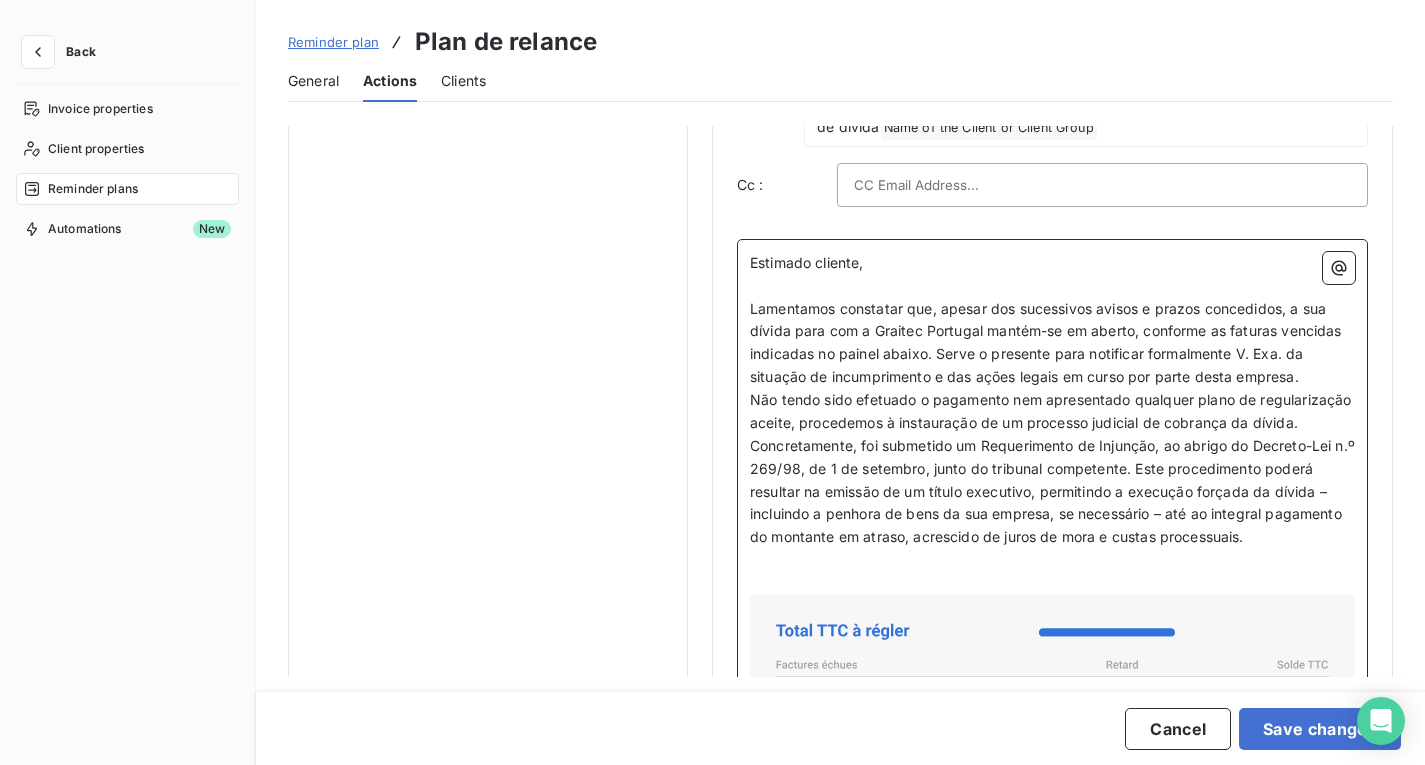 click on "Não tendo sido efetuado o pagamento nem apresentado qualquer plano de regularização aceite, procedemos à instauração de um processo judicial de cobrança da dívida. Concretamente, foi submetido um Requerimento de Injunção, ao abrigo do Decreto-Lei n.º 269/98, de 1 de setembro, junto do tribunal competente. Este procedimento poderá resultar na emissão de um título executivo, permitindo a execução forçada da dívida – incluindo a penhora de bens da sua empresa, se necessário – até ao integral pagamento do montante em atraso, acrescido de juros de mora e custas processuais." at bounding box center [1054, 468] 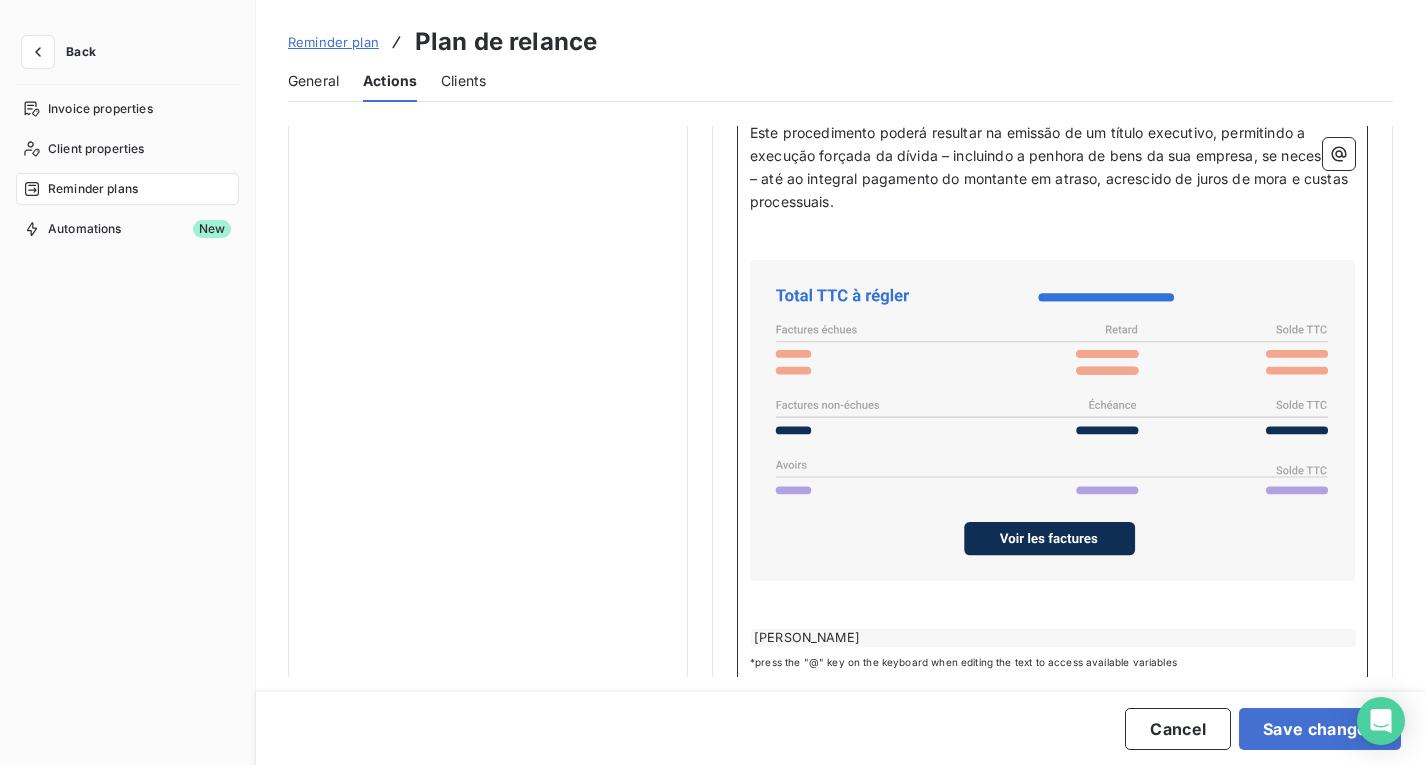 scroll, scrollTop: 1680, scrollLeft: 0, axis: vertical 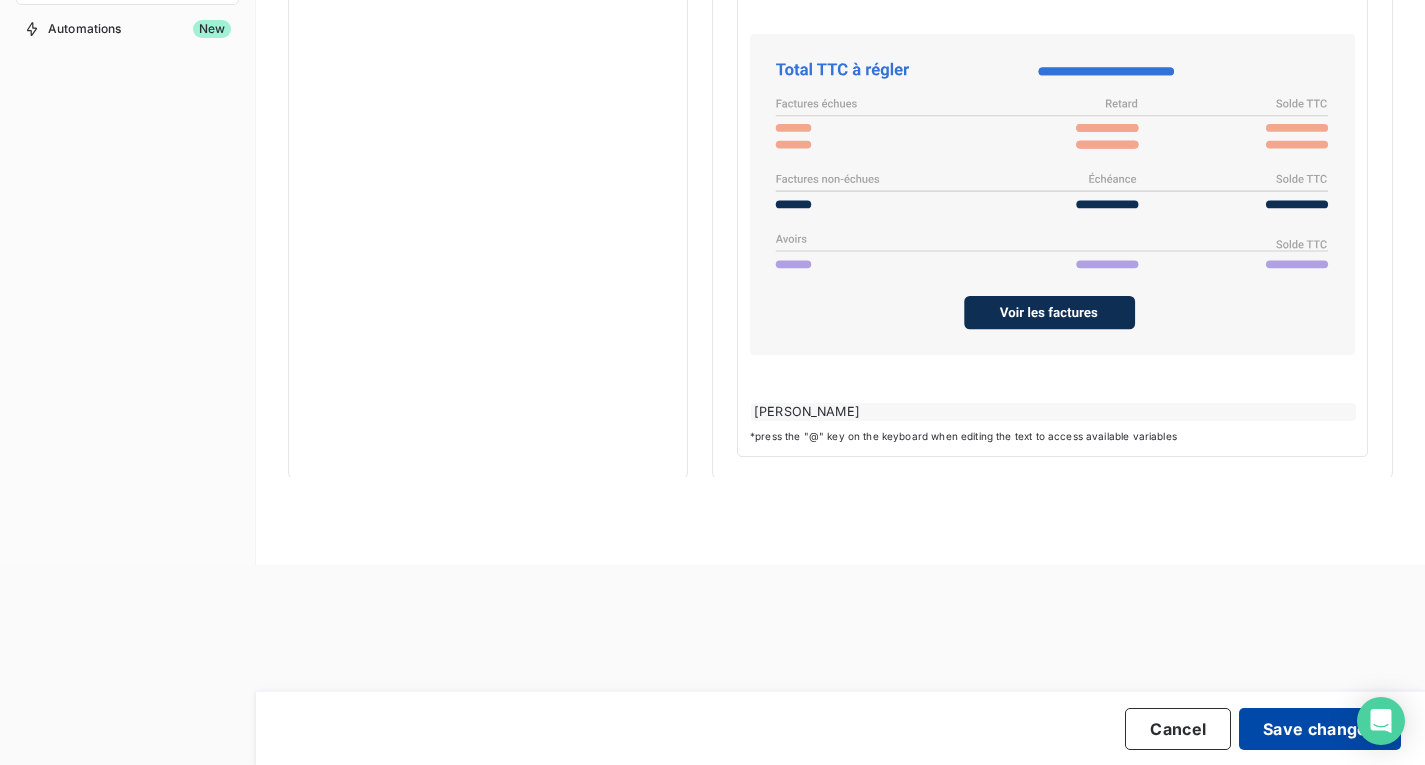 click on "Save changes" at bounding box center [1320, 729] 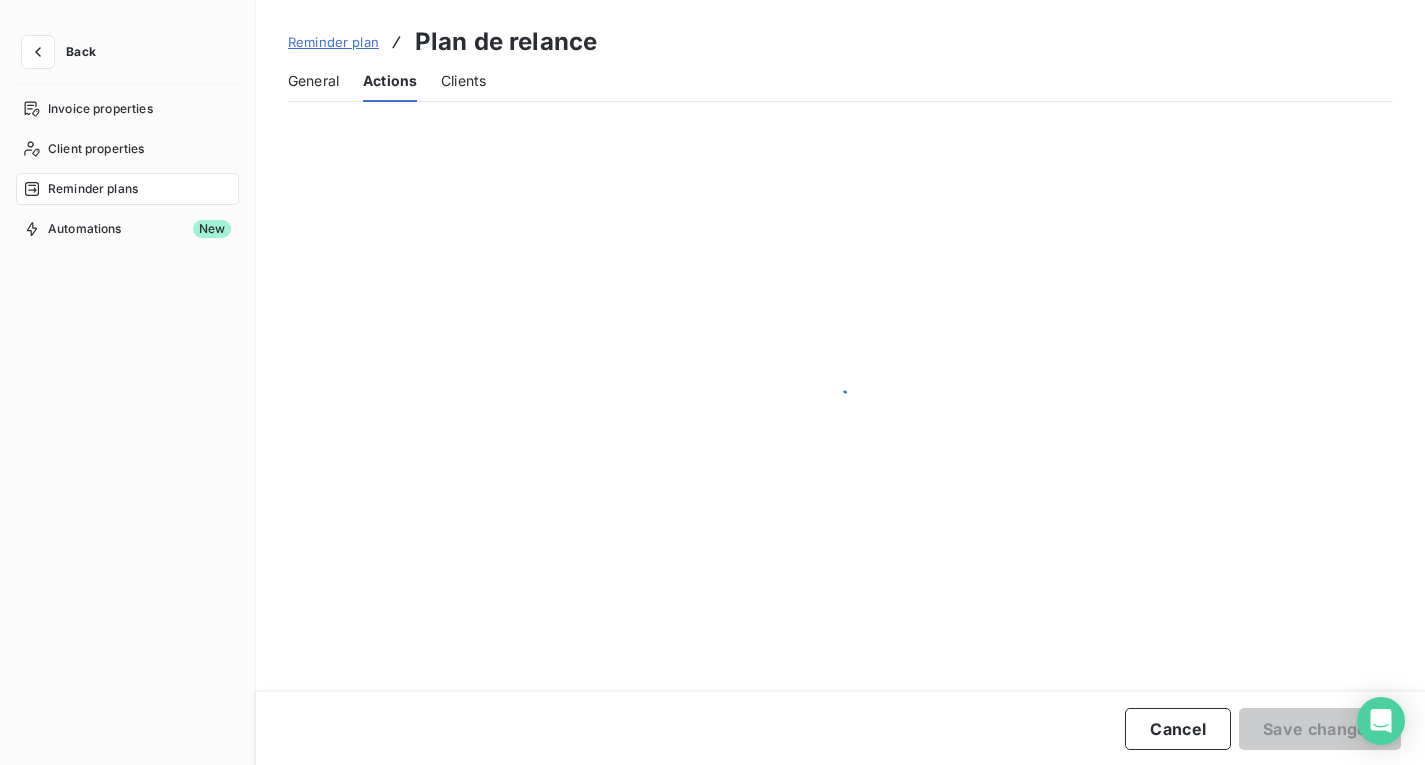 scroll, scrollTop: 0, scrollLeft: 0, axis: both 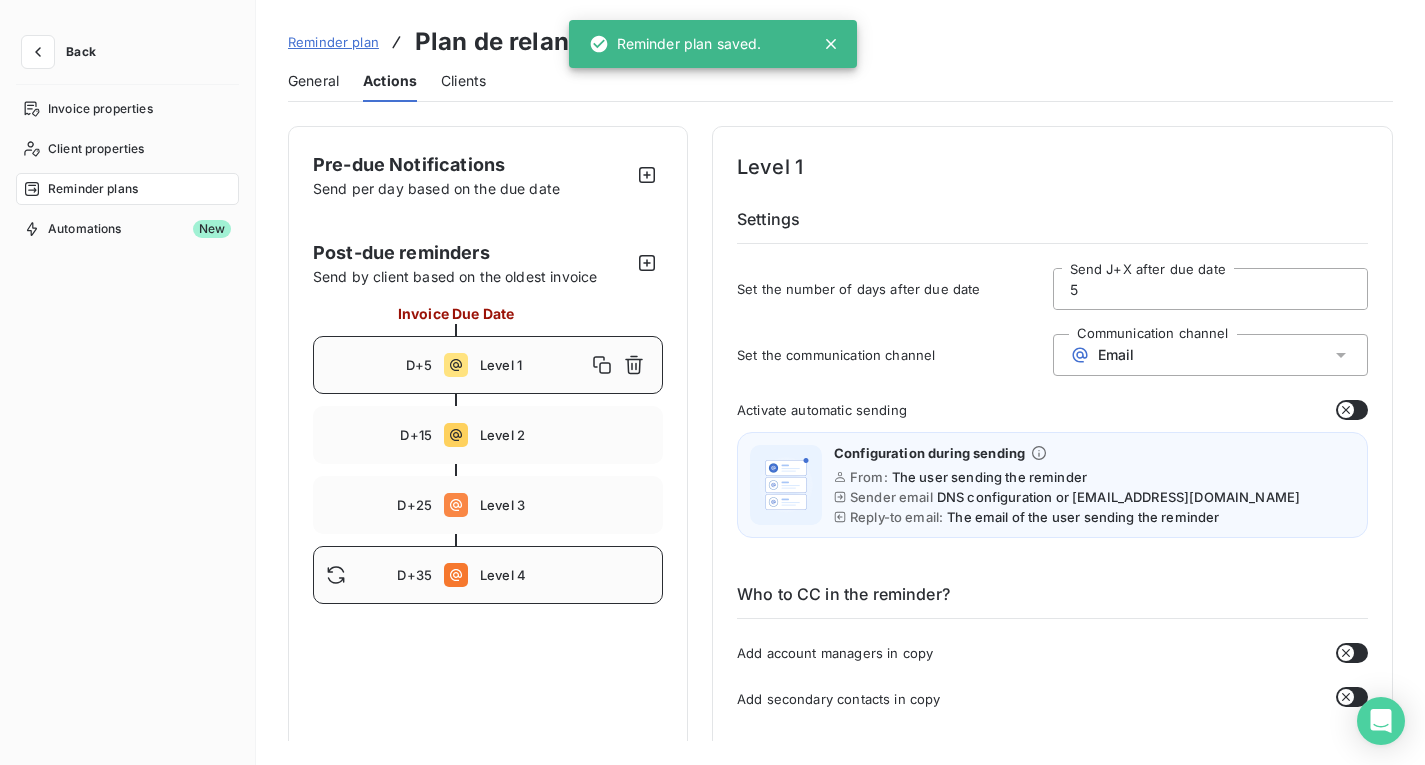click on "Level 4" at bounding box center [565, 575] 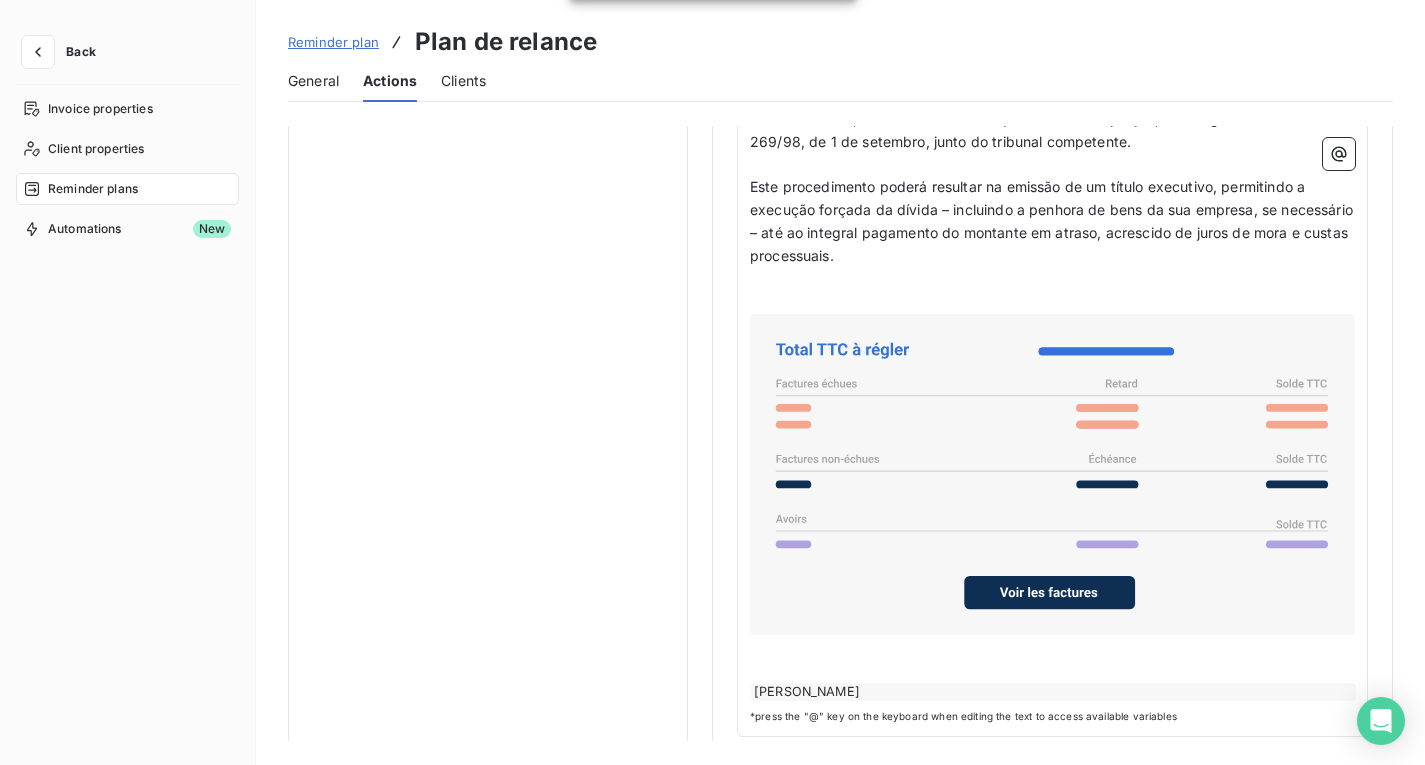 scroll, scrollTop: 1400, scrollLeft: 0, axis: vertical 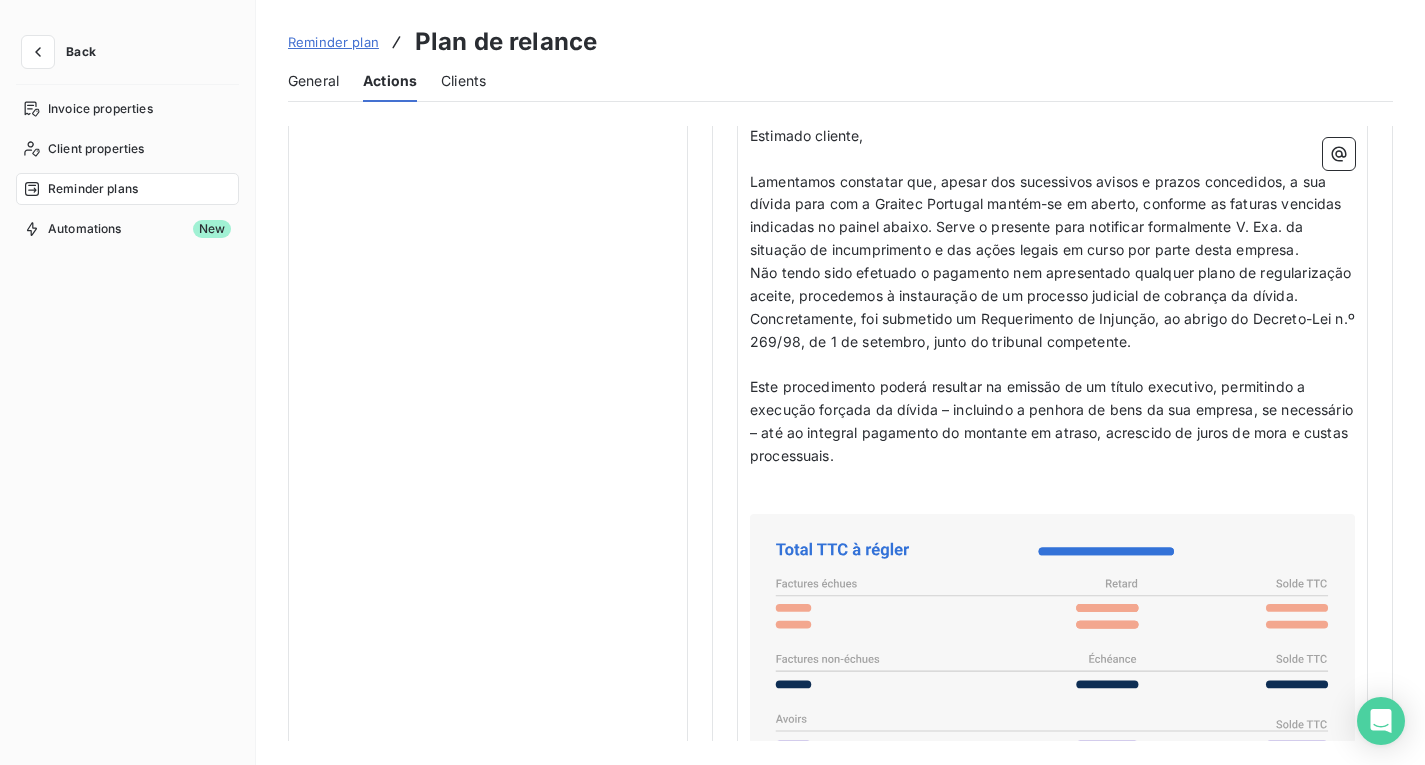 click on "Pre-due Notifications Send per day based on the due date Post-due reminders Send by client based on the oldest invoice Invoice Due Date D+5 Level 1   D+15 Level 2   D+25 Level 3   D+35 Level 4" at bounding box center [488, -156] 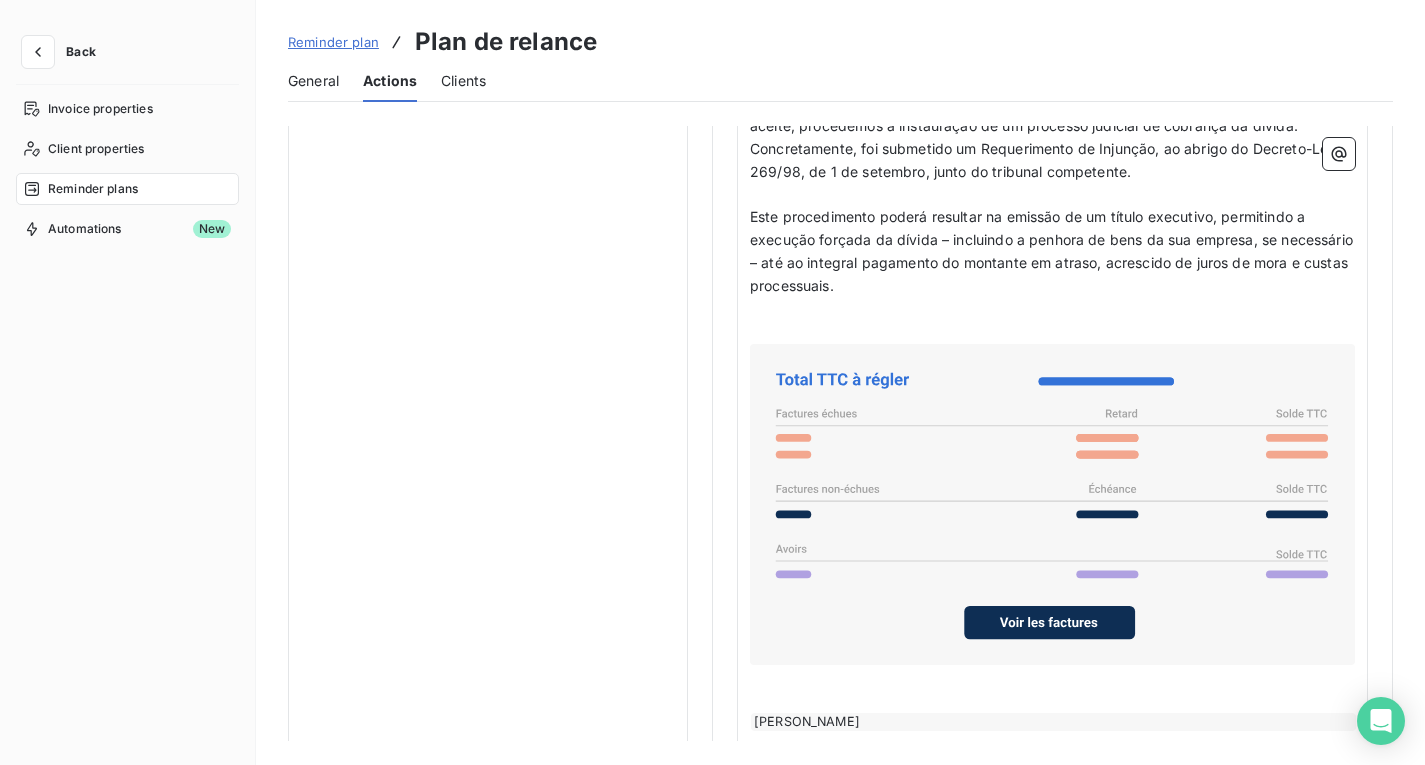 scroll, scrollTop: 1616, scrollLeft: 0, axis: vertical 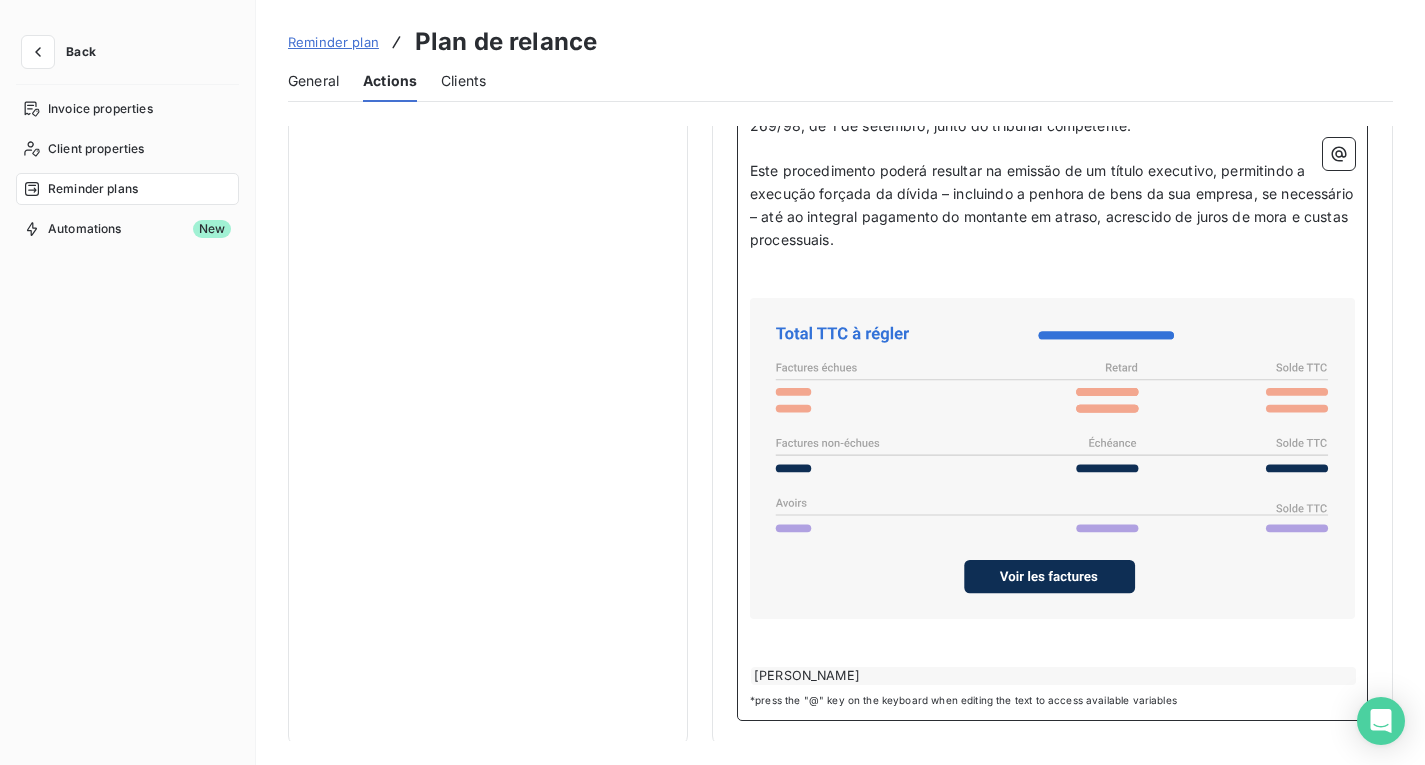 click on "﻿" at bounding box center [1052, 630] 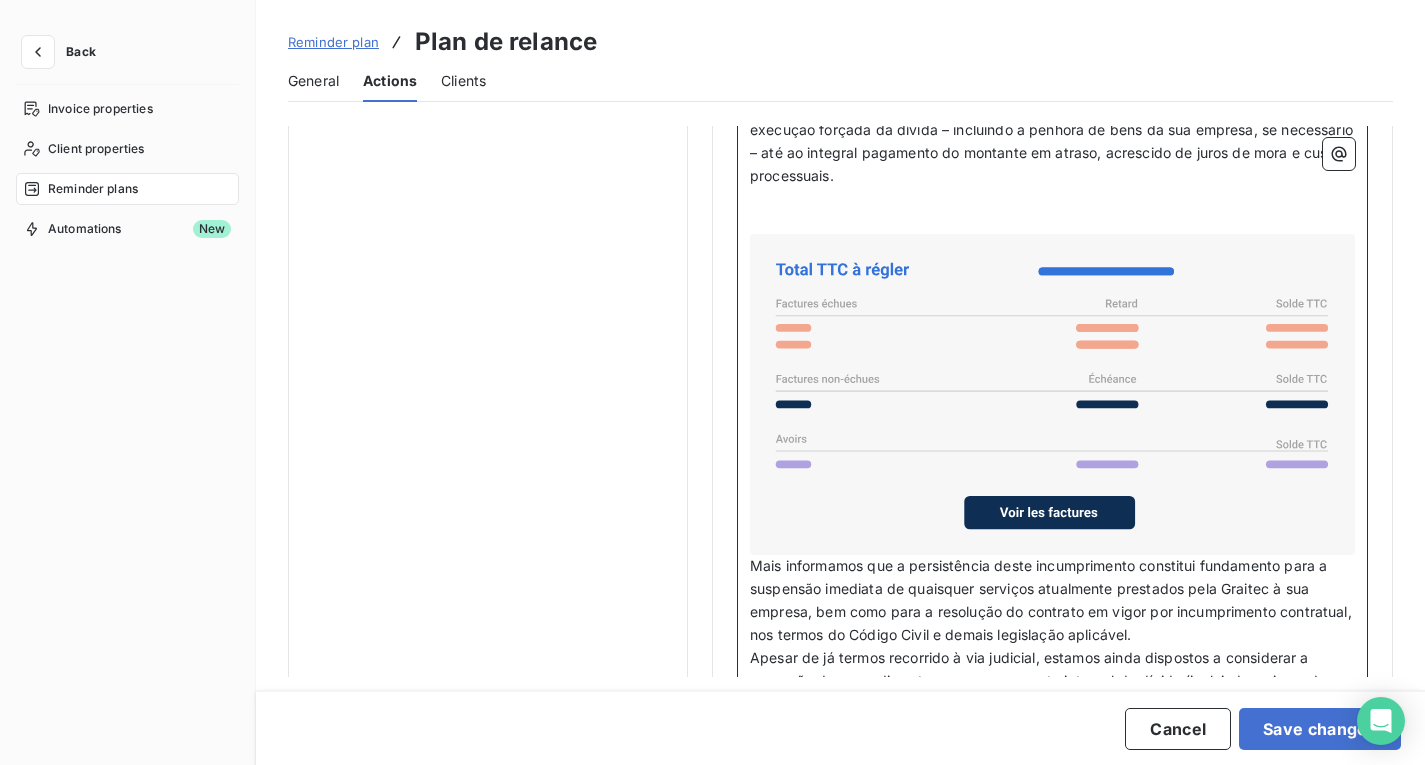 scroll, scrollTop: 1716, scrollLeft: 0, axis: vertical 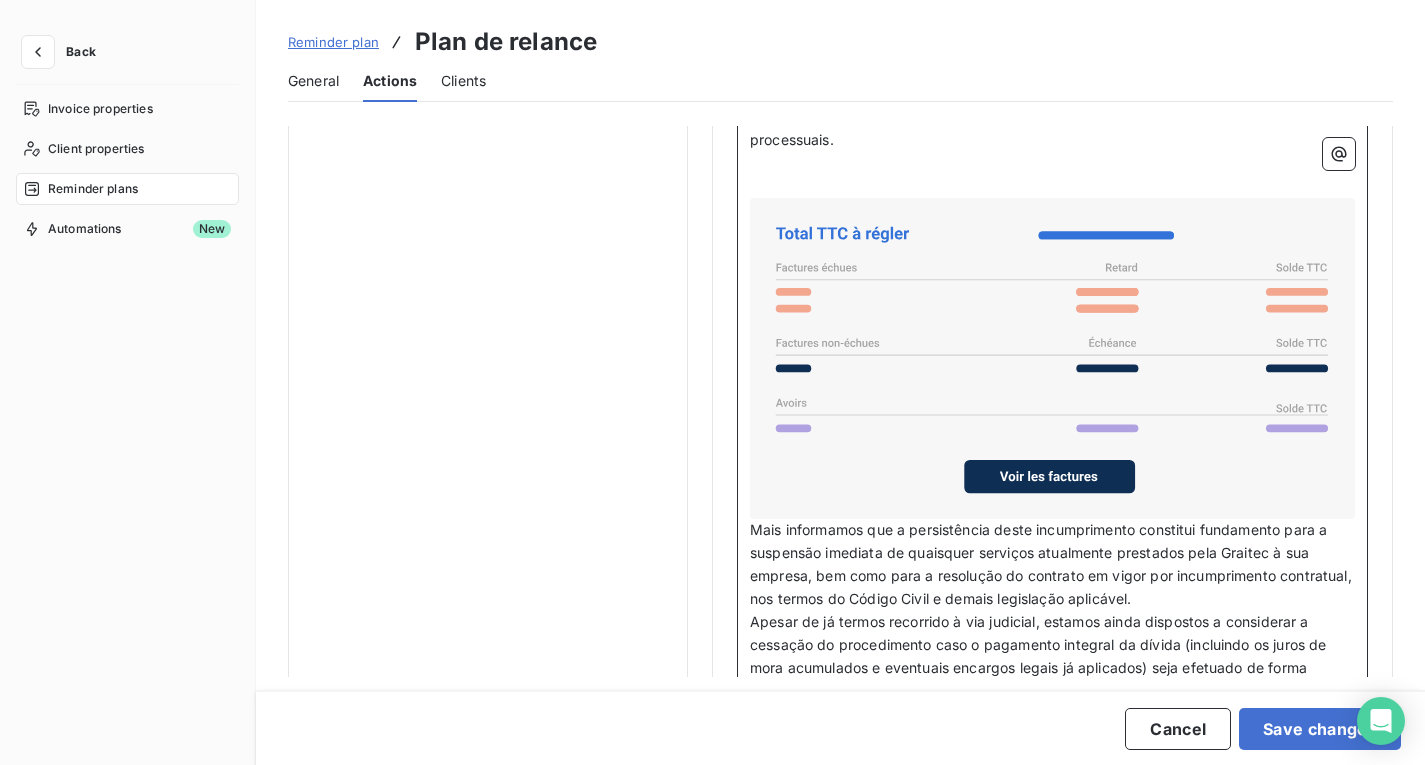 click on "Mais informamos que a persistência deste incumprimento constitui fundamento para a suspensão imediata de quaisquer serviços atualmente prestados pela Graitec à sua empresa, bem como para a resolução do contrato em vigor por incumprimento contratual, nos termos do Código Civil e demais legislação aplicável." at bounding box center [1053, 564] 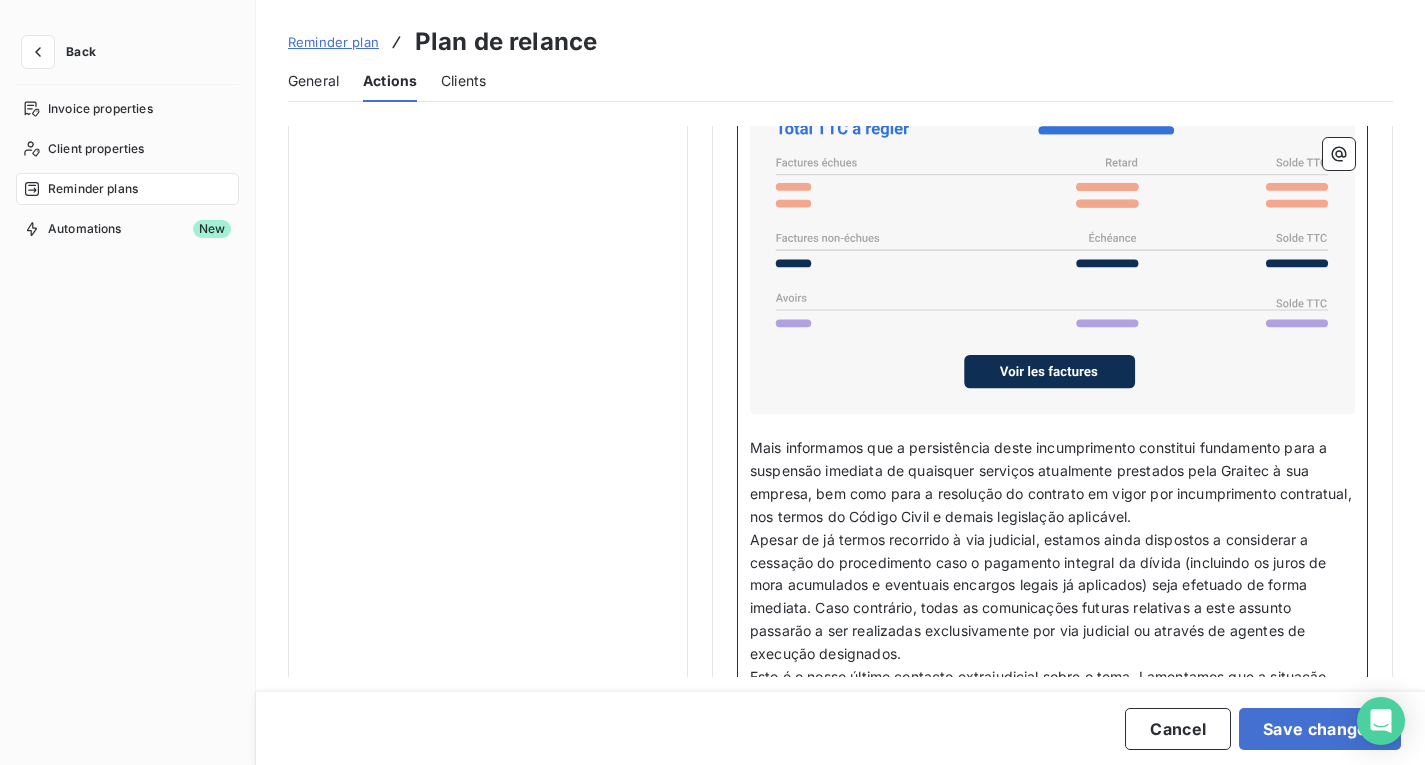scroll, scrollTop: 1916, scrollLeft: 0, axis: vertical 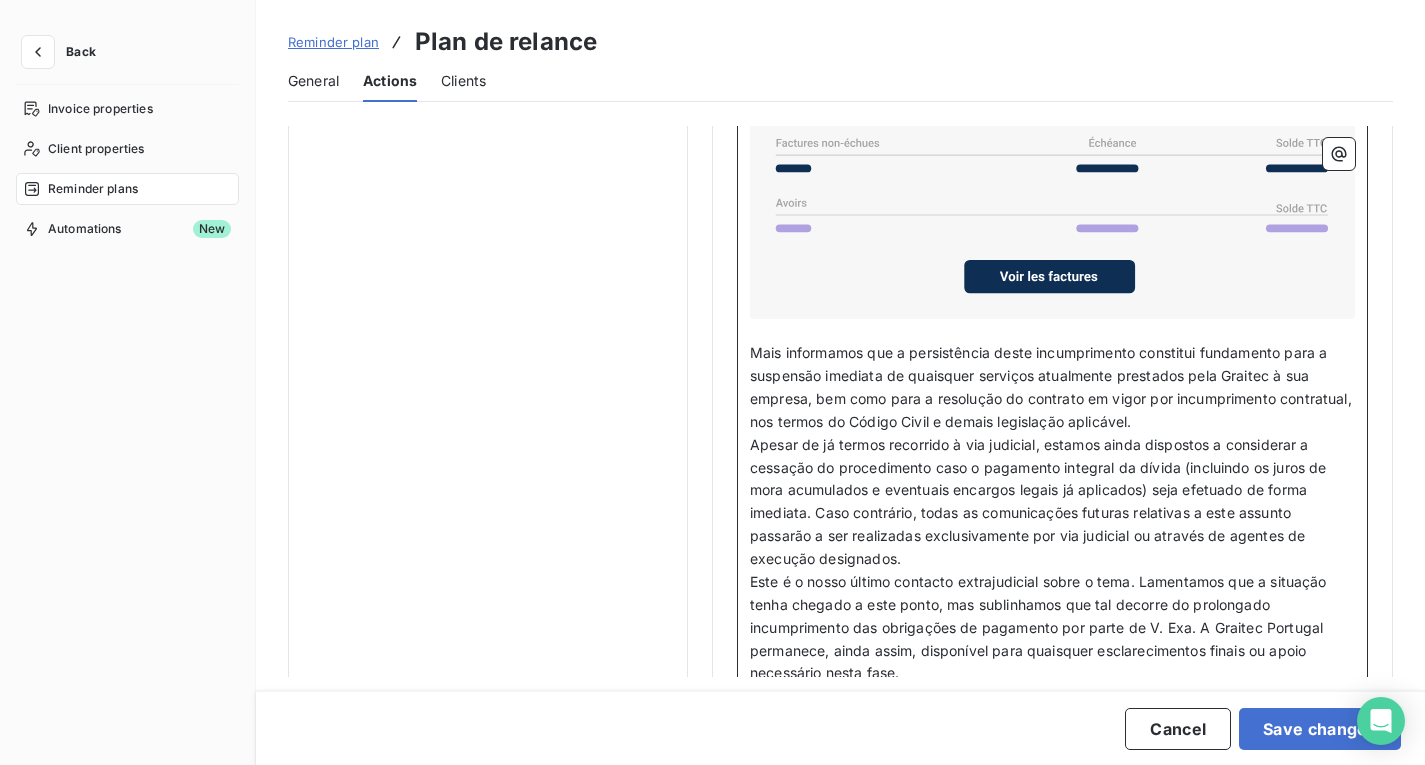 click on "Apesar de já termos recorrido à via judicial, estamos ainda dispostos a considerar a cessação do procedimento caso o pagamento integral da dívida (incluindo os juros de mora acumulados e eventuais encargos legais já aplicados) seja efetuado de forma imediata. Caso contrário, todas as comunicações futuras relativas a este assunto passarão a ser realizadas exclusivamente por via judicial ou através de agentes de execução designados." at bounding box center (1052, 502) 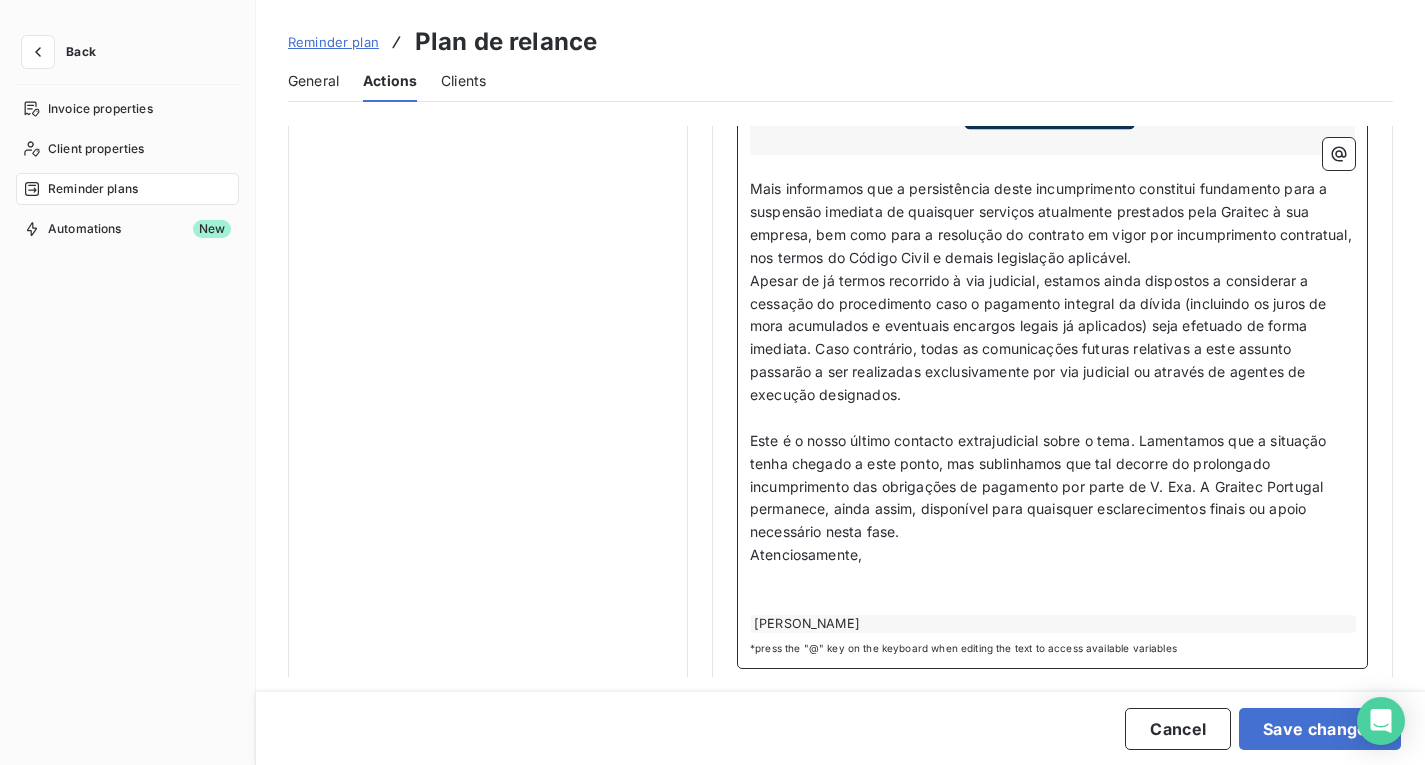 scroll, scrollTop: 2092, scrollLeft: 0, axis: vertical 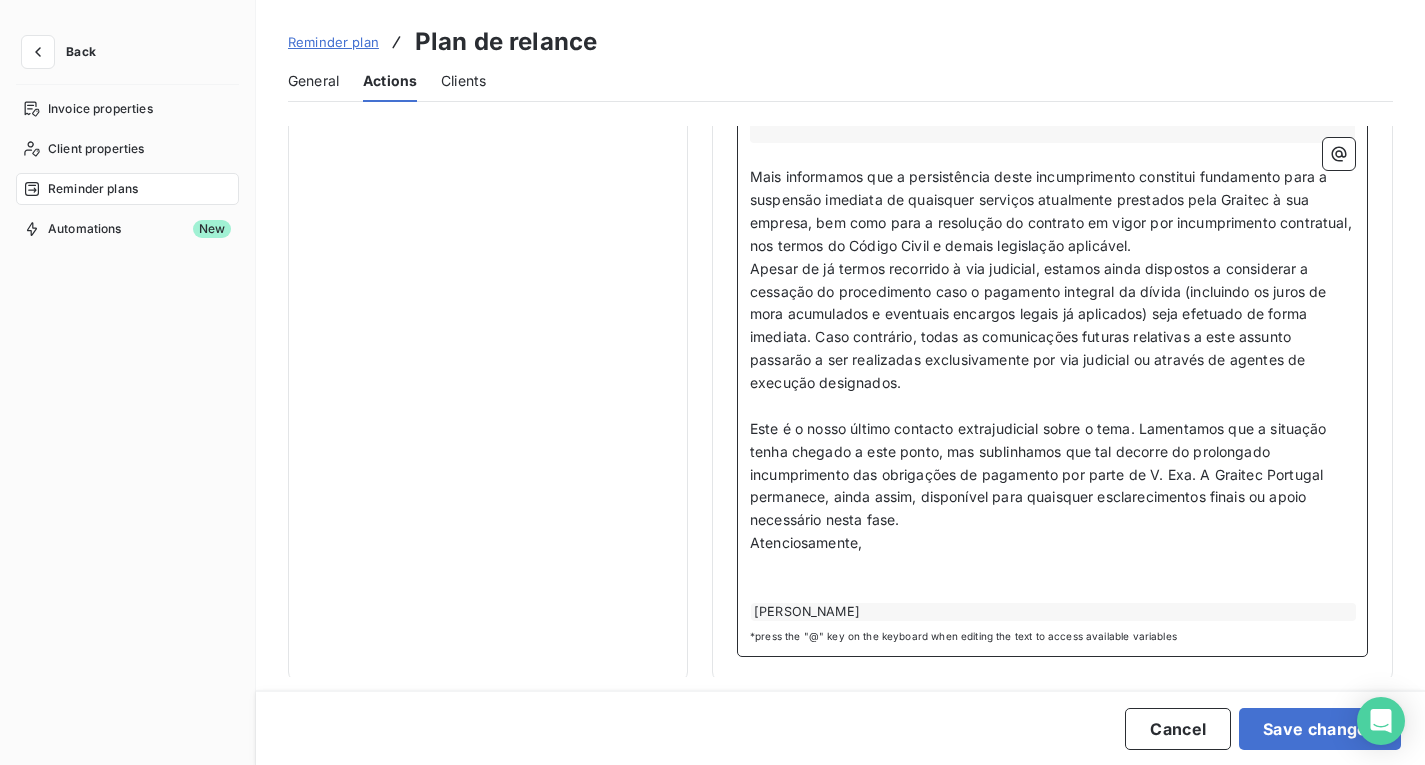 click on "Apesar de já termos recorrido à via judicial, estamos ainda dispostos a considerar a cessação do procedimento caso o pagamento integral da dívida (incluindo os juros de mora acumulados e eventuais encargos legais já aplicados) seja efetuado de forma imediata. Caso contrário, todas as comunicações futuras relativas a este assunto passarão a ser realizadas exclusivamente por via judicial ou através de agentes de execução designados." at bounding box center (1040, 325) 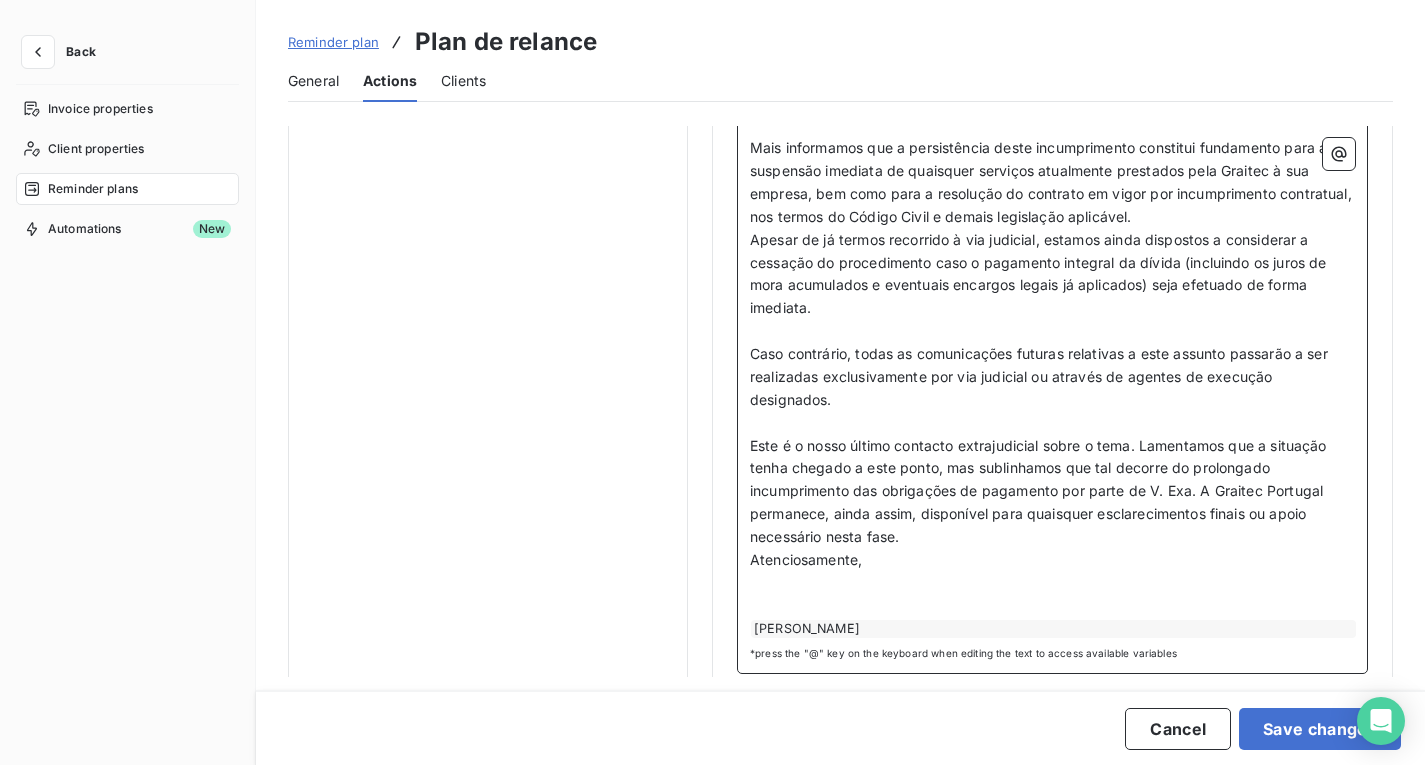 scroll, scrollTop: 2137, scrollLeft: 0, axis: vertical 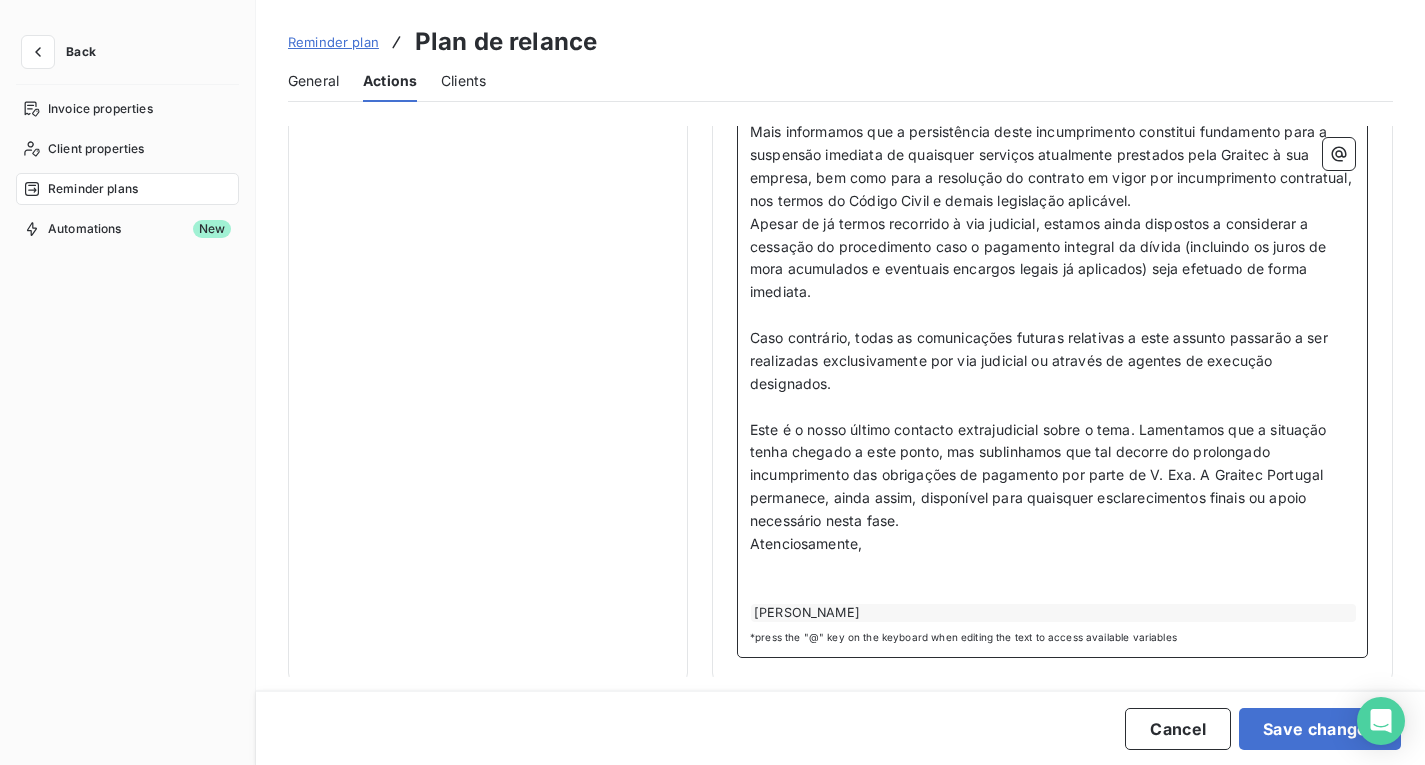 click on "﻿" at bounding box center [1052, 567] 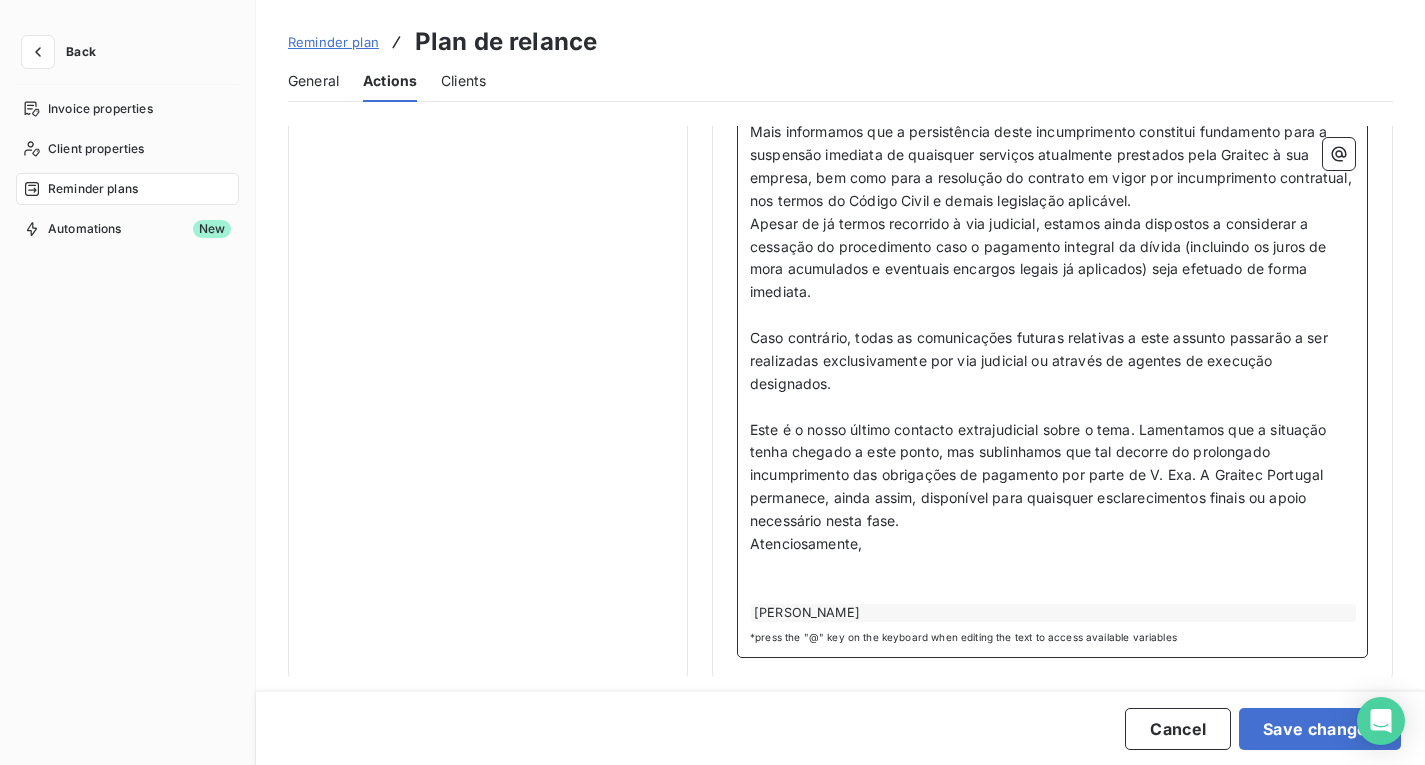 click on "Este é o nosso último contacto extrajudicial sobre o tema. Lamentamos que a situação tenha chegado a este ponto, mas sublinhamos que tal decorre do prolongado incumprimento das obrigações de pagamento por parte de V. Exa. A Graitec Portugal permanece, ainda assim, disponível para quaisquer esclarecimentos finais ou apoio necessário nesta fase." at bounding box center [1052, 476] 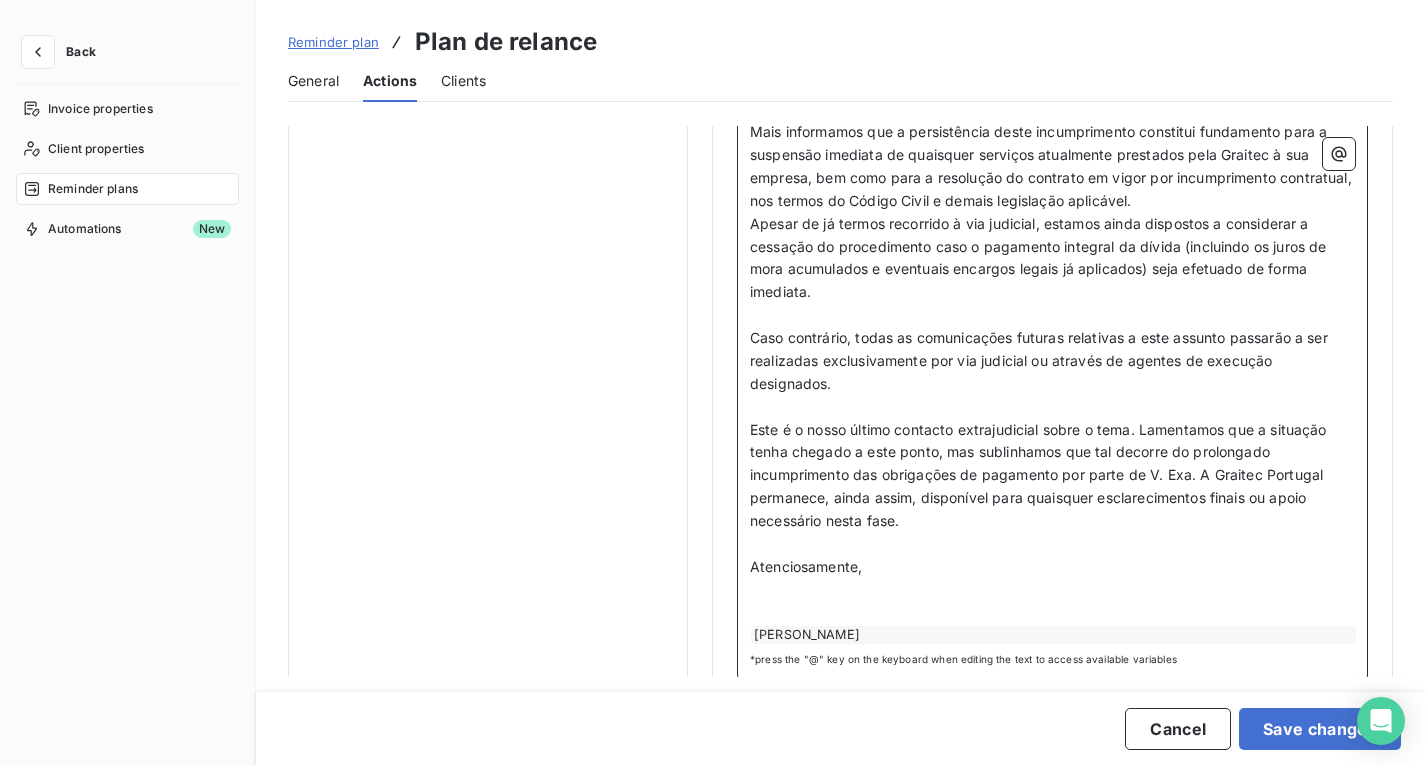 click on "﻿" at bounding box center (1052, 590) 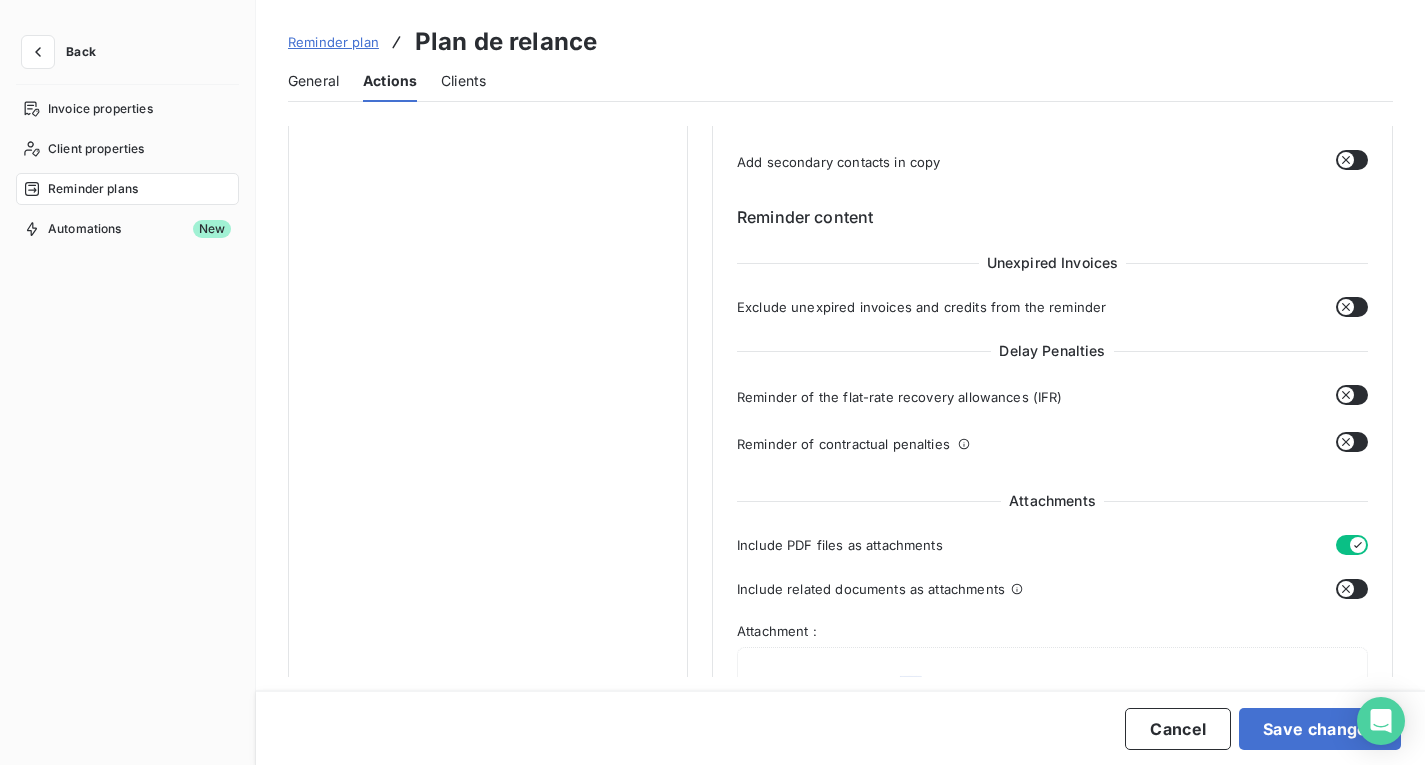scroll, scrollTop: 337, scrollLeft: 0, axis: vertical 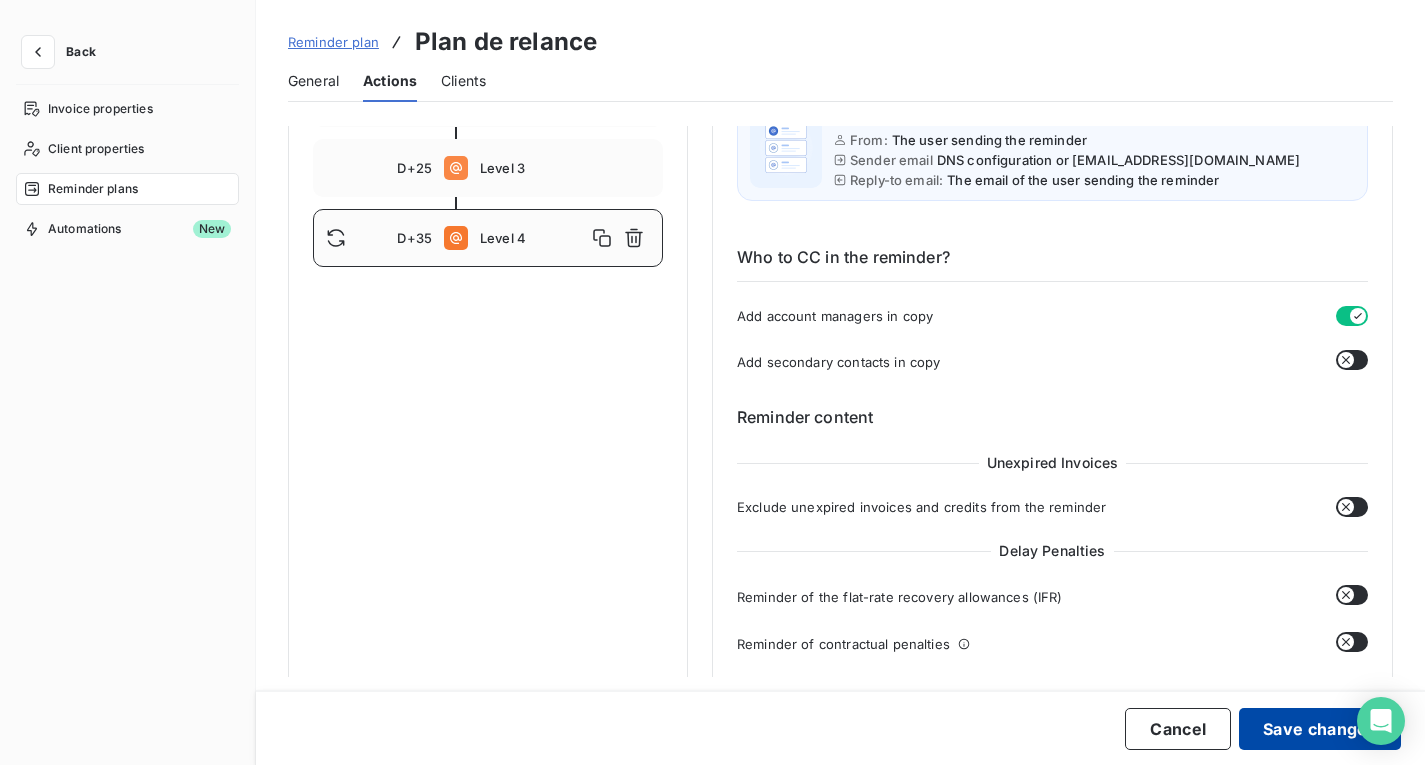 click on "Save changes" at bounding box center (1320, 729) 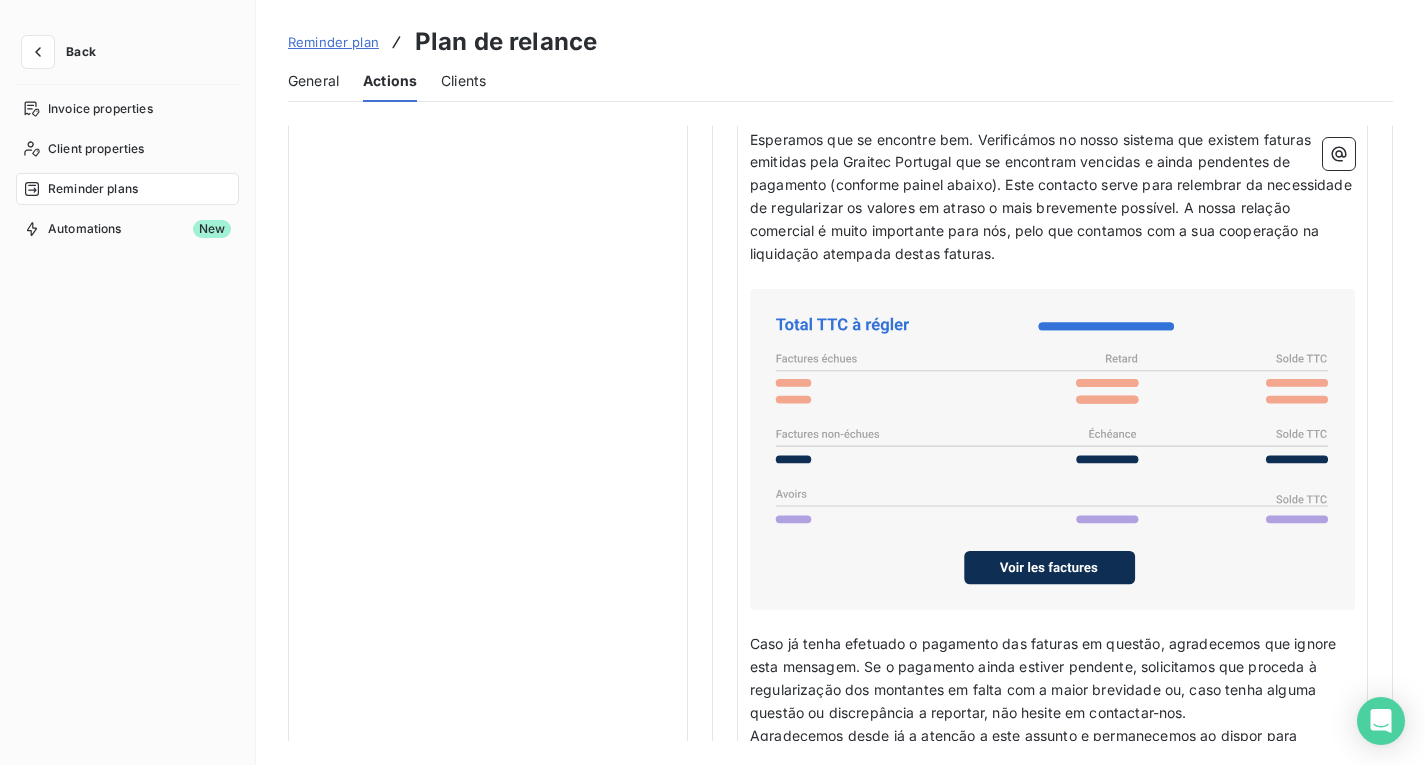 scroll, scrollTop: 1616, scrollLeft: 0, axis: vertical 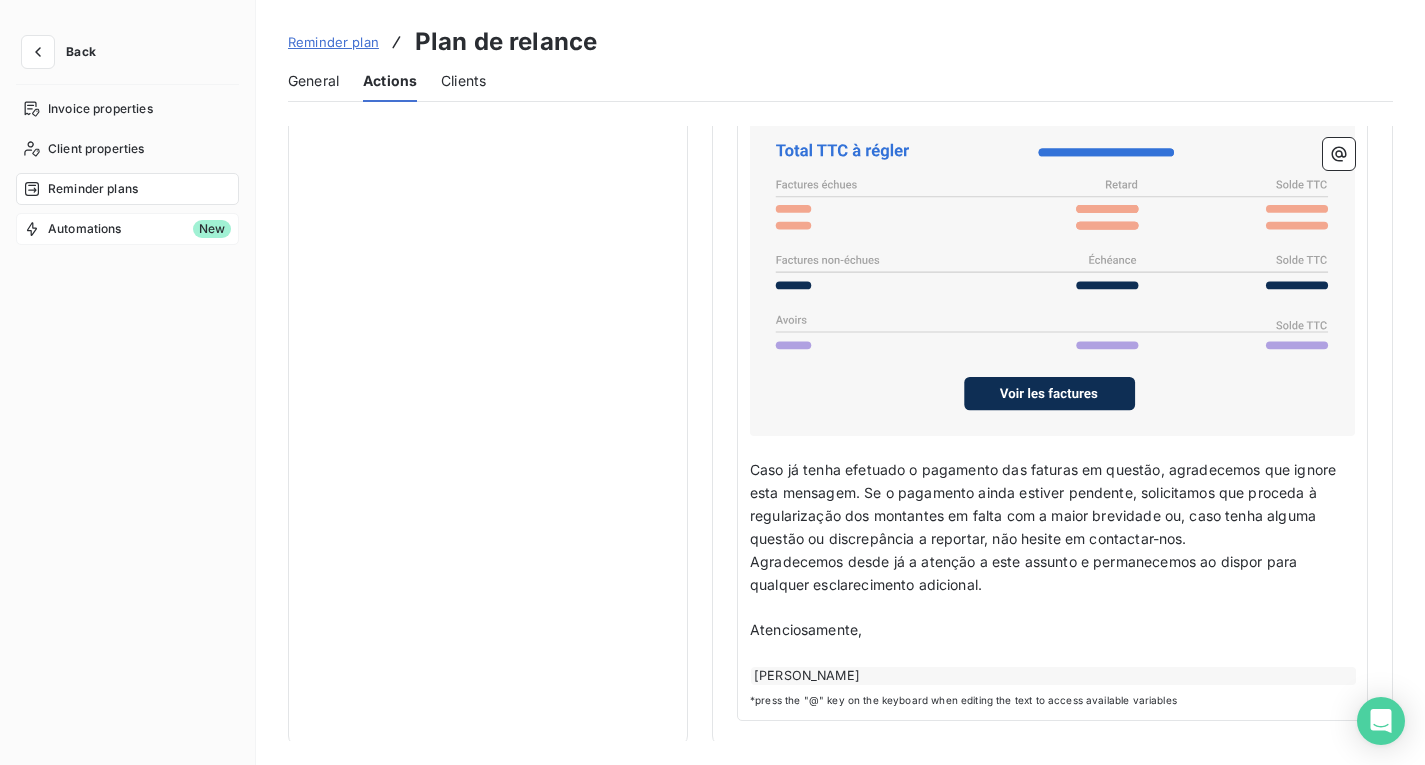click on "New" at bounding box center [180, 229] 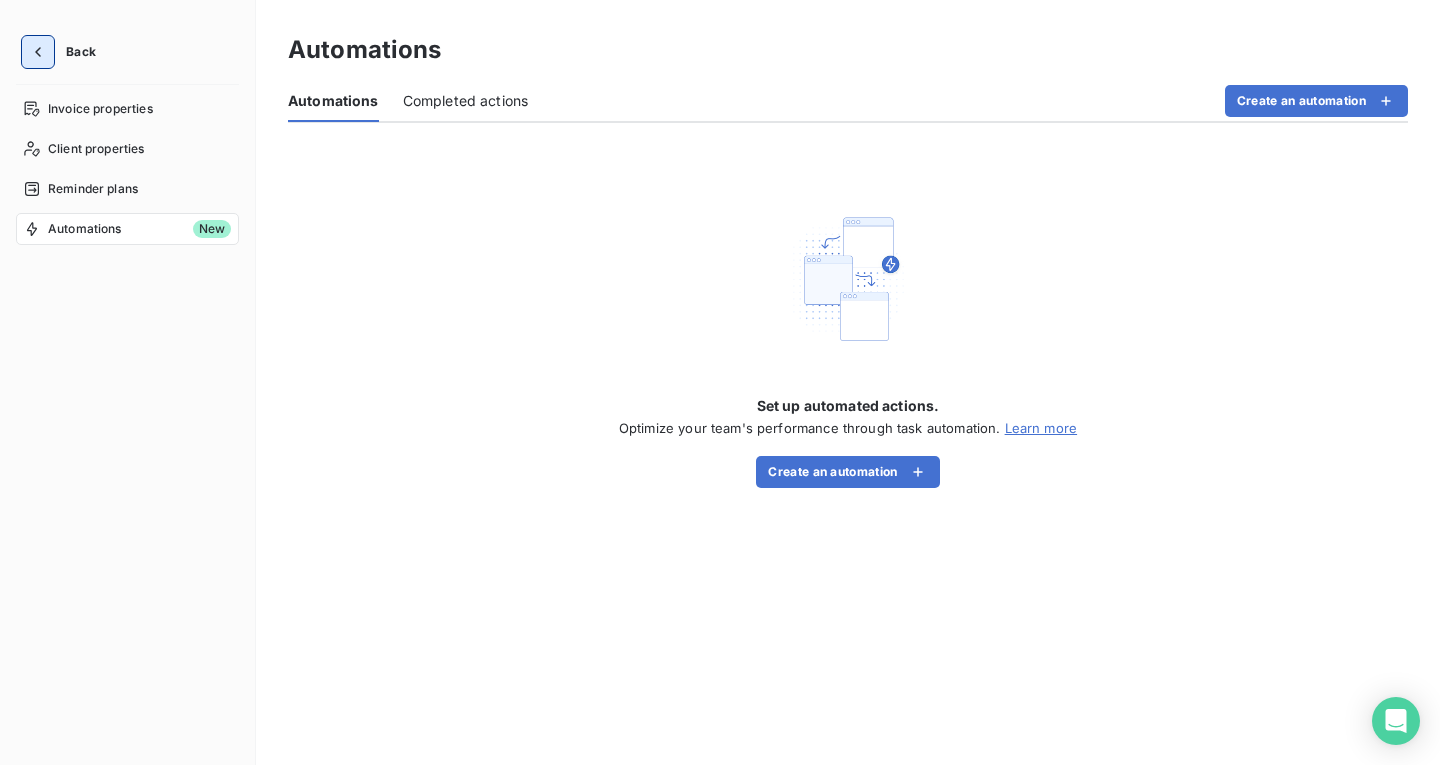 click at bounding box center [38, 52] 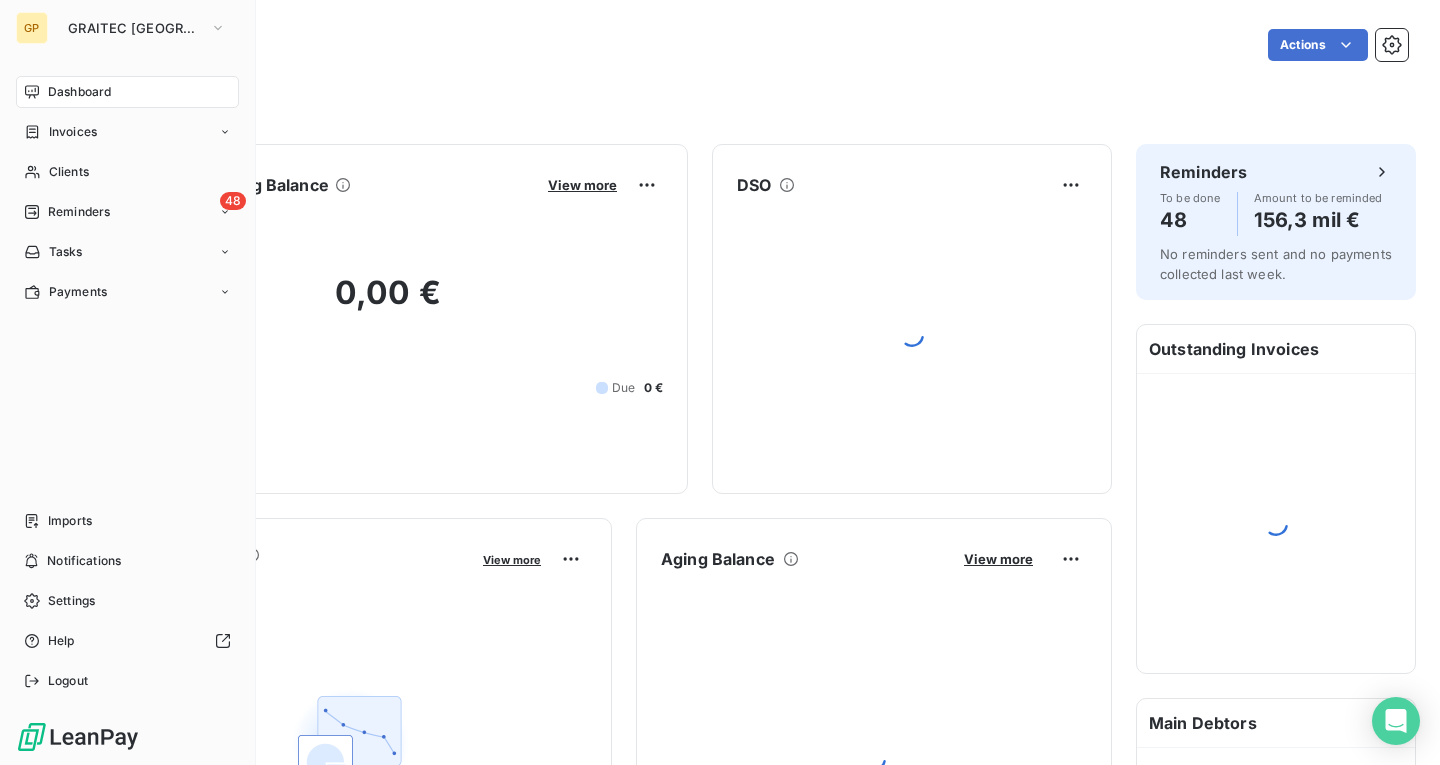 click on "GP GRAITEC PORTUGAL Dashboard Invoices Clients 48 Reminders Tasks Payments Imports Notifications Settings Help Logout" at bounding box center [128, 382] 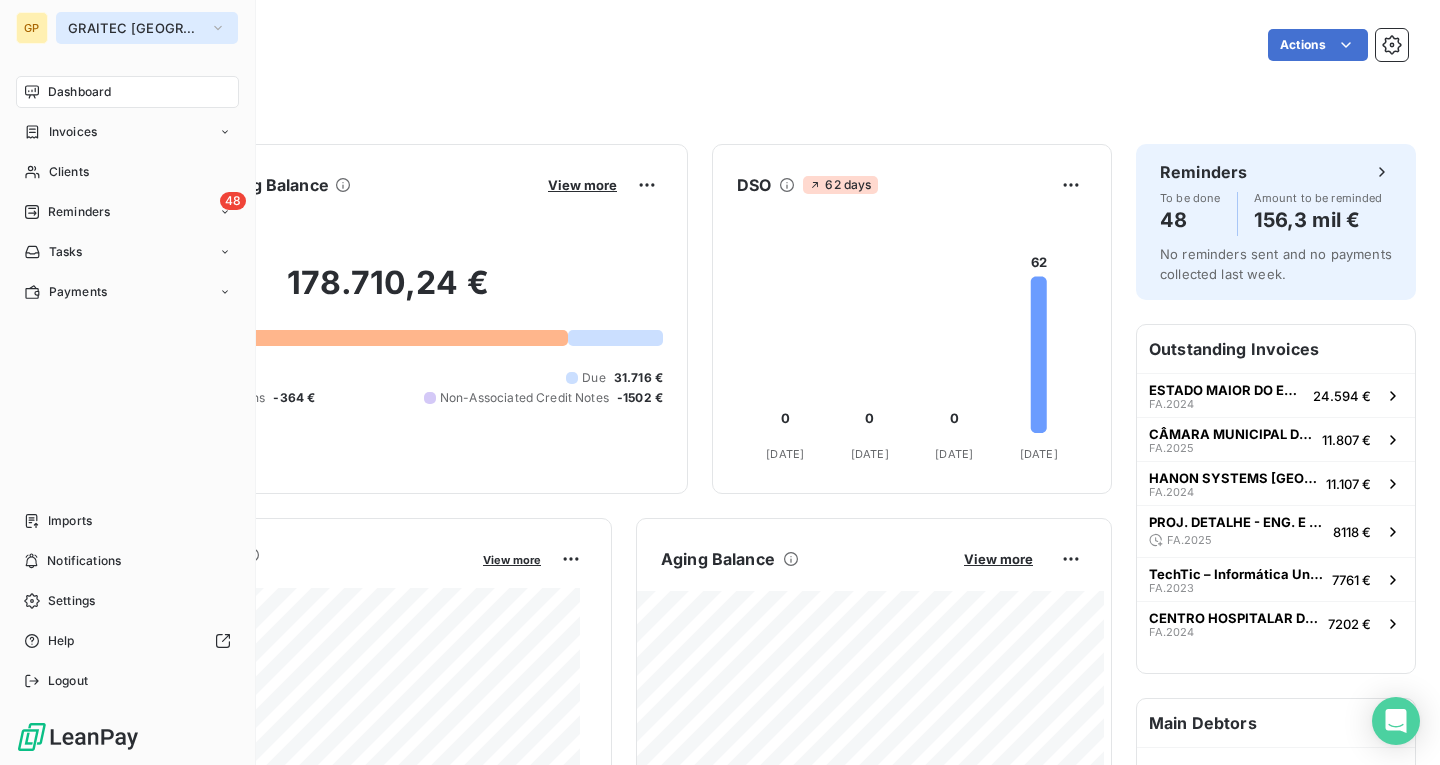click on "GRAITEC [GEOGRAPHIC_DATA]" at bounding box center (135, 28) 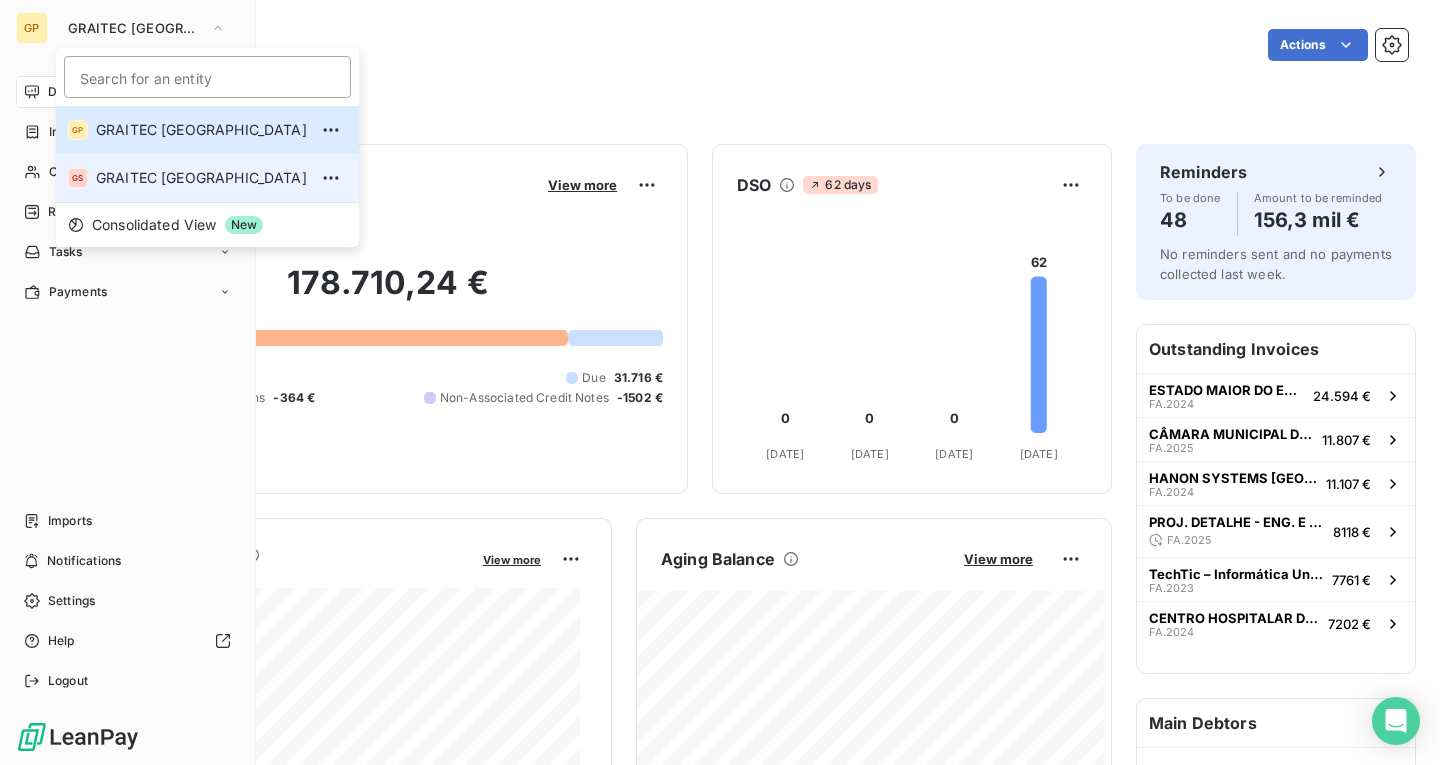 click on "GRAITEC [GEOGRAPHIC_DATA]" at bounding box center [201, 178] 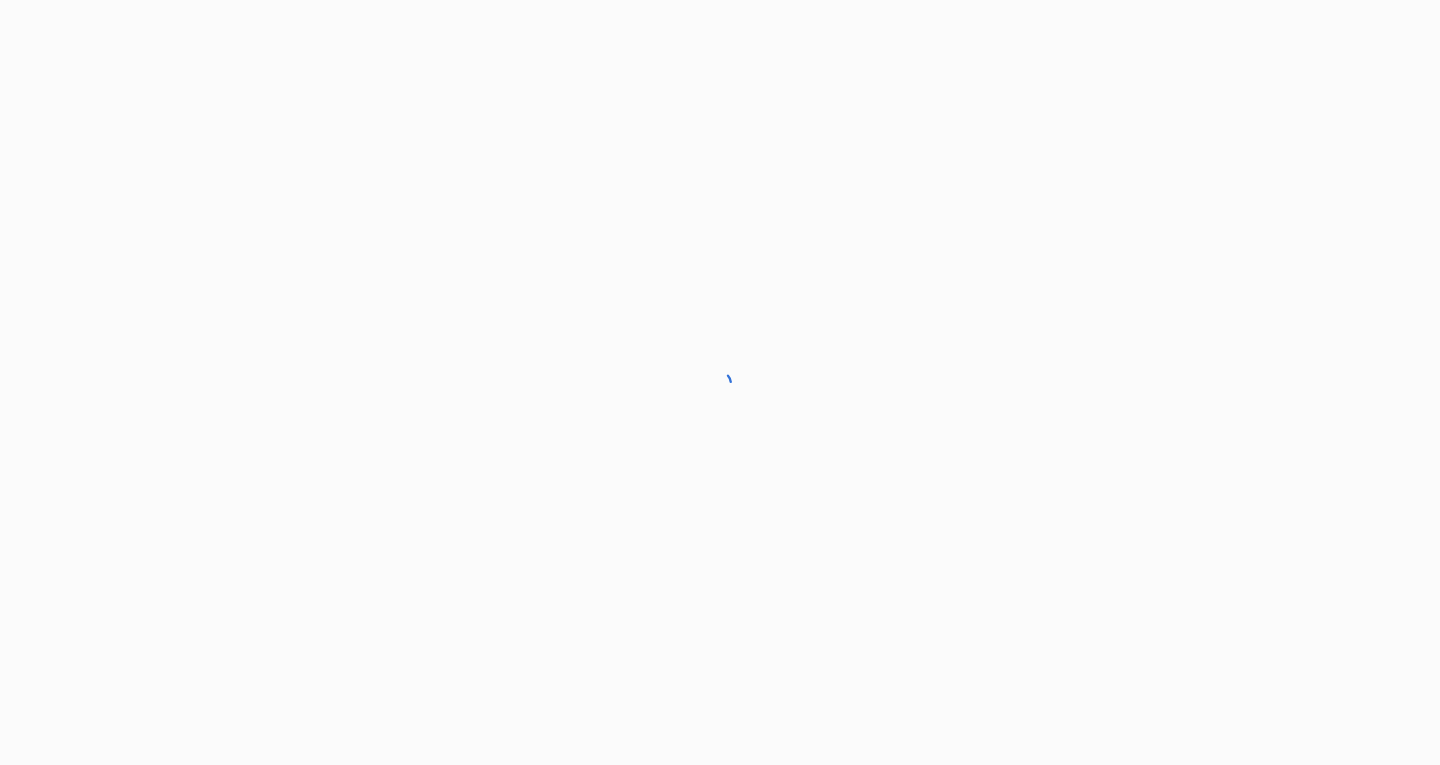 scroll, scrollTop: 0, scrollLeft: 0, axis: both 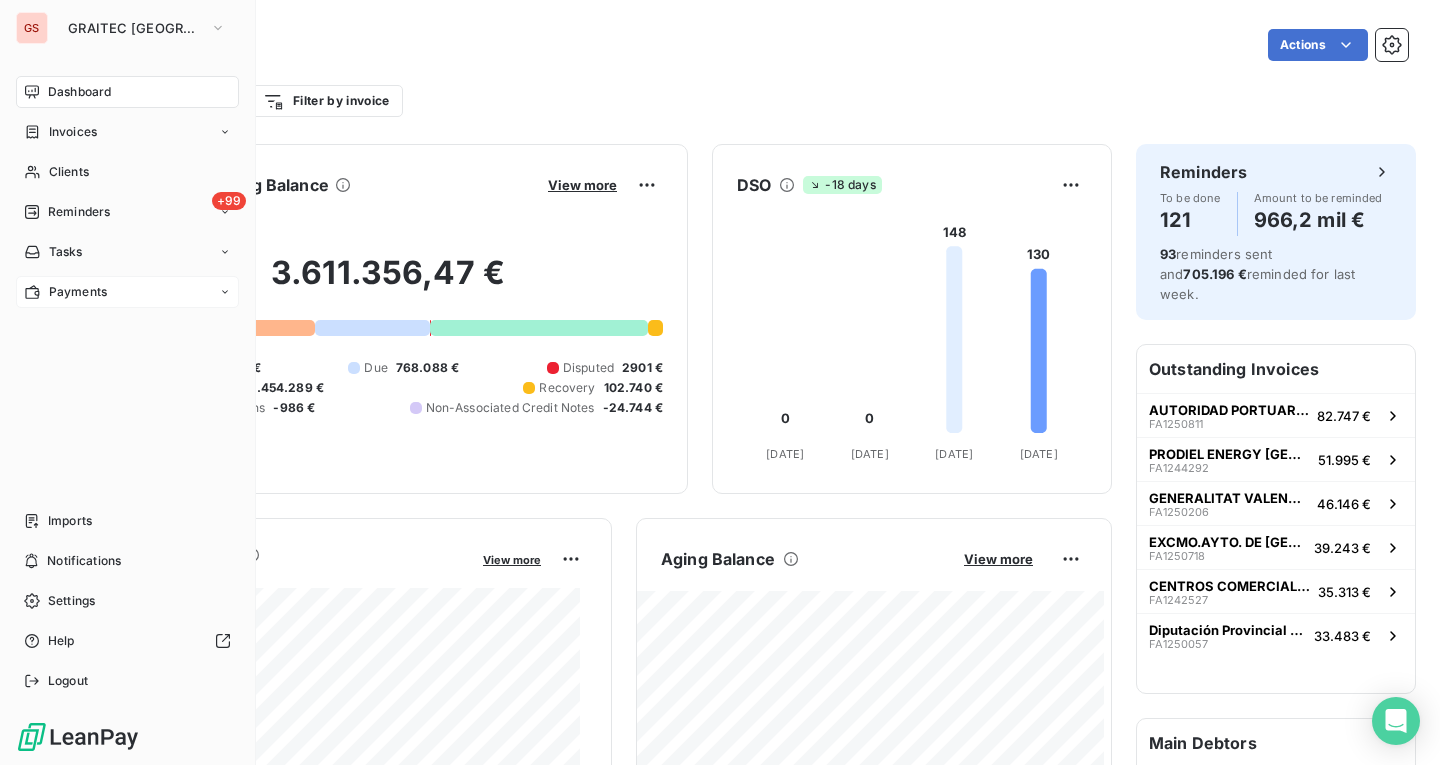click on "Payments" at bounding box center [78, 292] 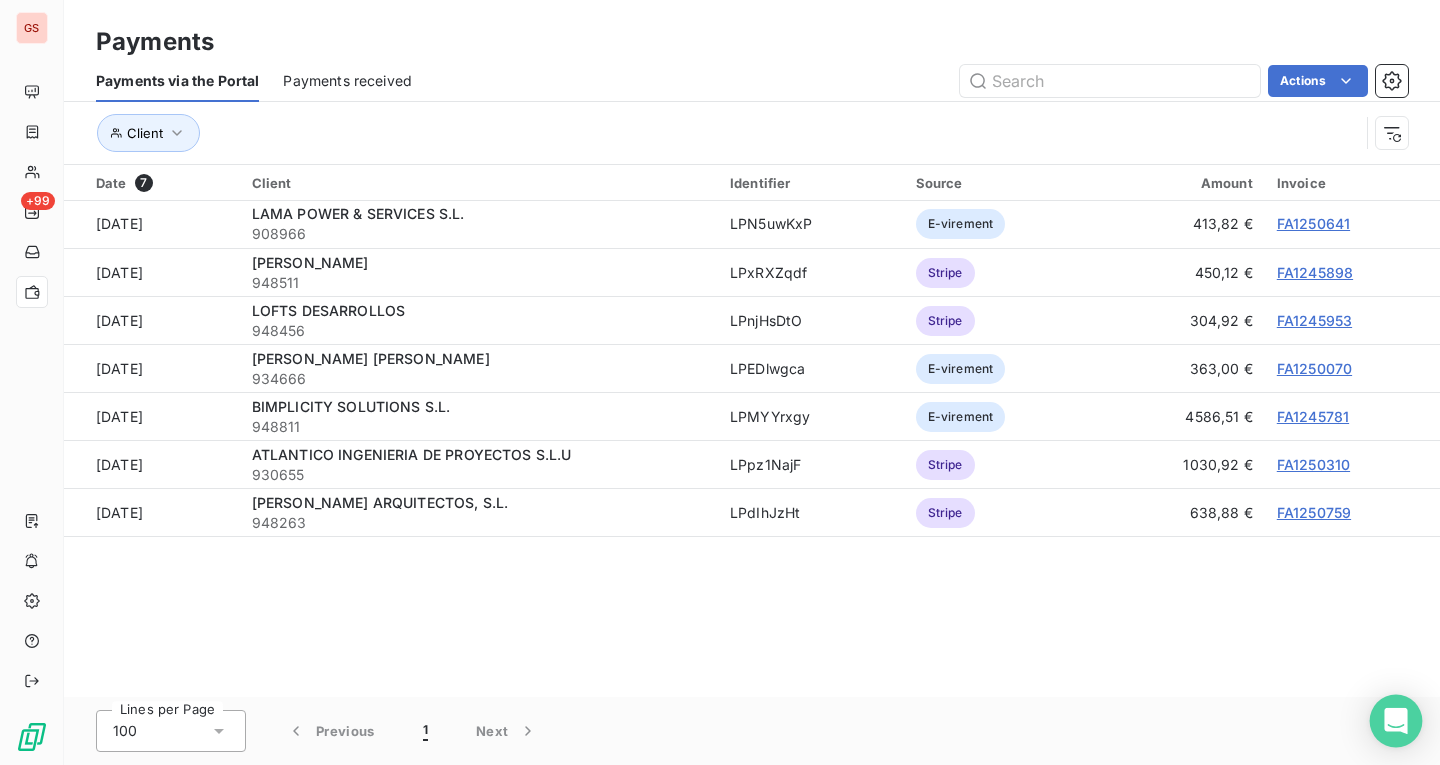 click at bounding box center [1396, 721] 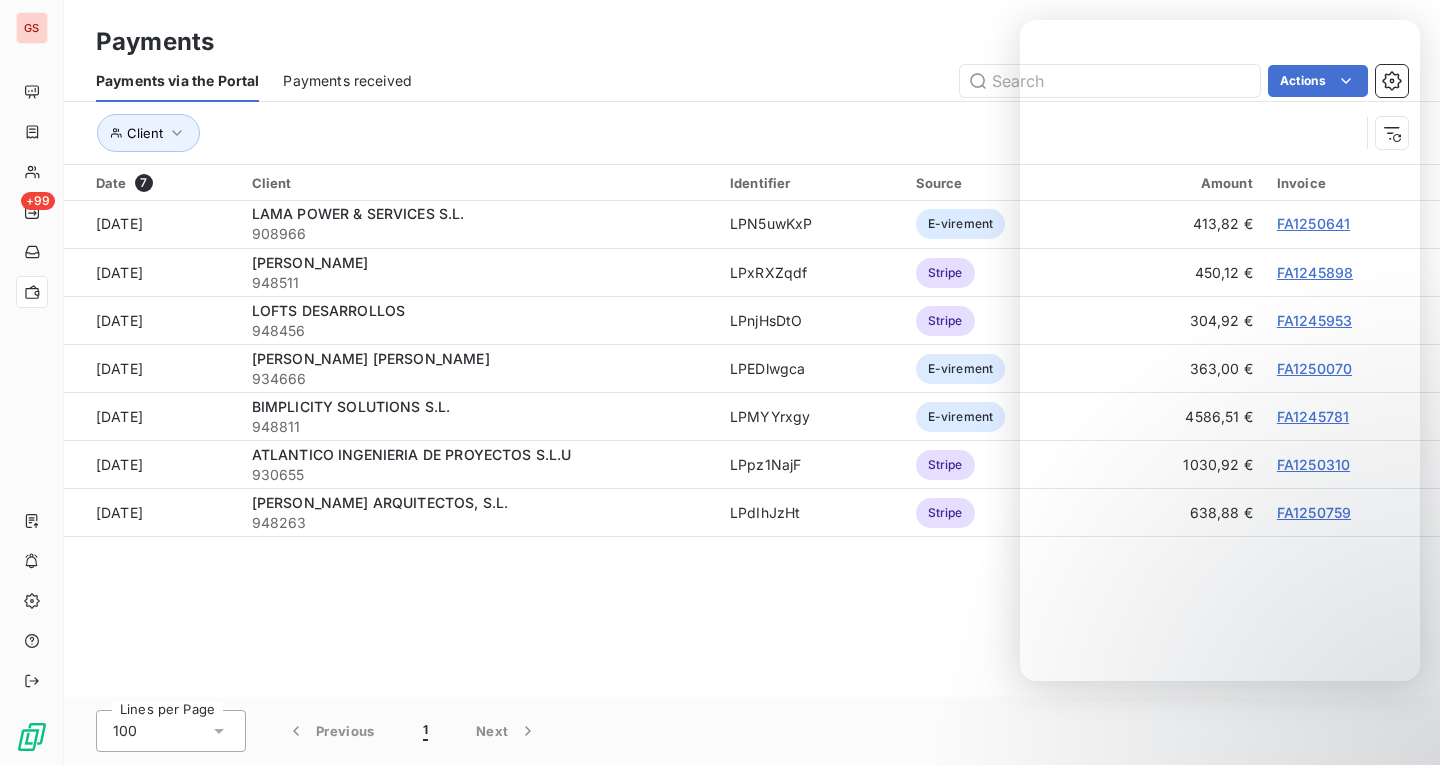 click on "Date 7 Client Identifier Source Amount Invoice [DATE] LAMA POWER & SERVICES S.L. 908966 LPN5uwKxP E-virement 413,82 € FA1250641 [DATE] [PERSON_NAME] 948511 LPxRXZqdf Stripe 450,12 € FA1245898 [DATE] LOFTS DESARROLLOS 948456 LPnjHsDtO Stripe 304,92 € FA1245953 [DATE] [PERSON_NAME] [PERSON_NAME] 934666 LPEDlwgca E-virement 363,00 € FA1250070 [DATE] BIMPLICITY SOLUTIONS S.L. 948811 LPMYYrxgy E-virement 4586,51 € FA1245781 [DATE] ATLANTICO INGENIERIA DE PROYECTOS S.L.U 930655 LPpz1NajF Stripe 1030,92 € FA1250310 [DATE] [PERSON_NAME] ARQUITECTOS, S.L. 948263 LPdIhJzHt Stripe 638,88 € FA1250759" at bounding box center (752, 430) 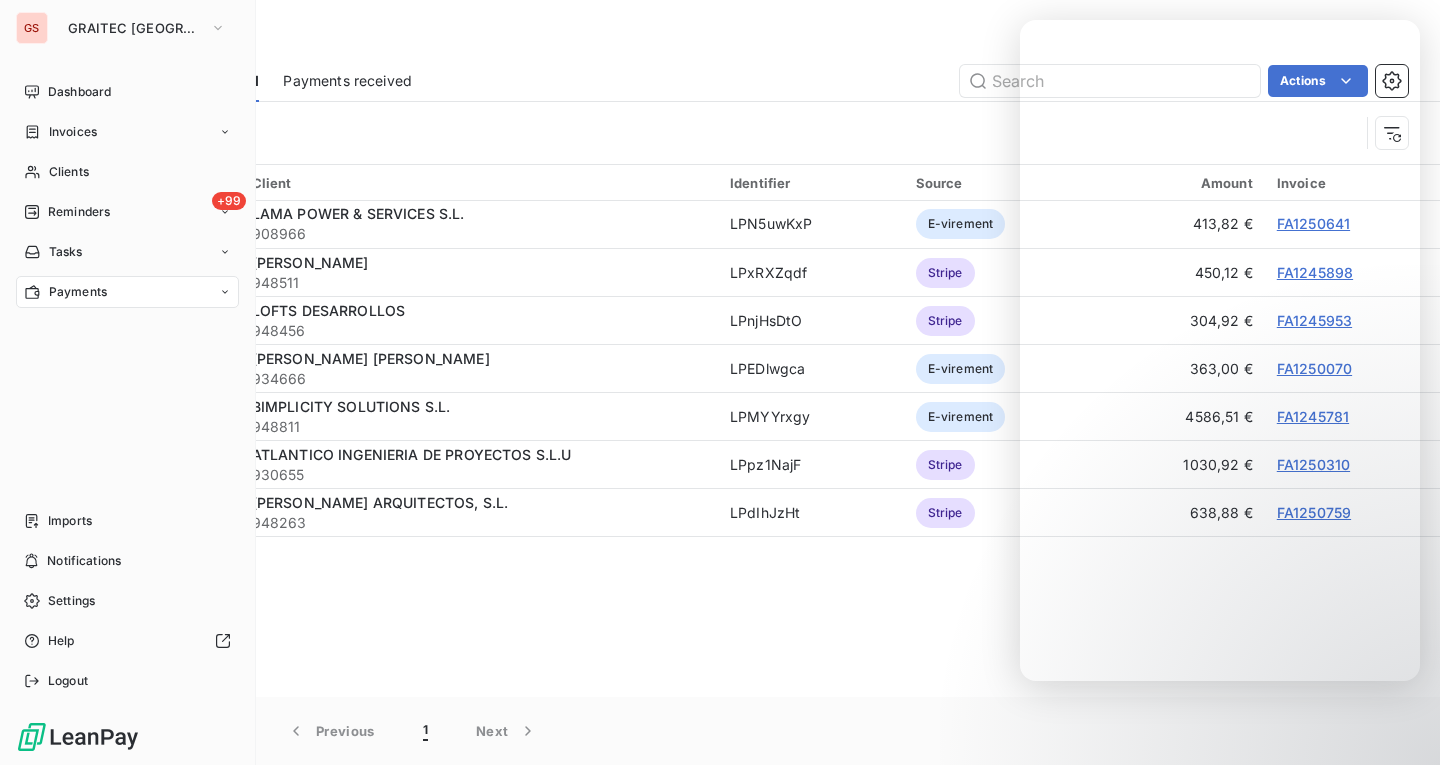 click on "Dashboard Invoices Clients +99 Reminders Tasks Payments" at bounding box center [127, 192] 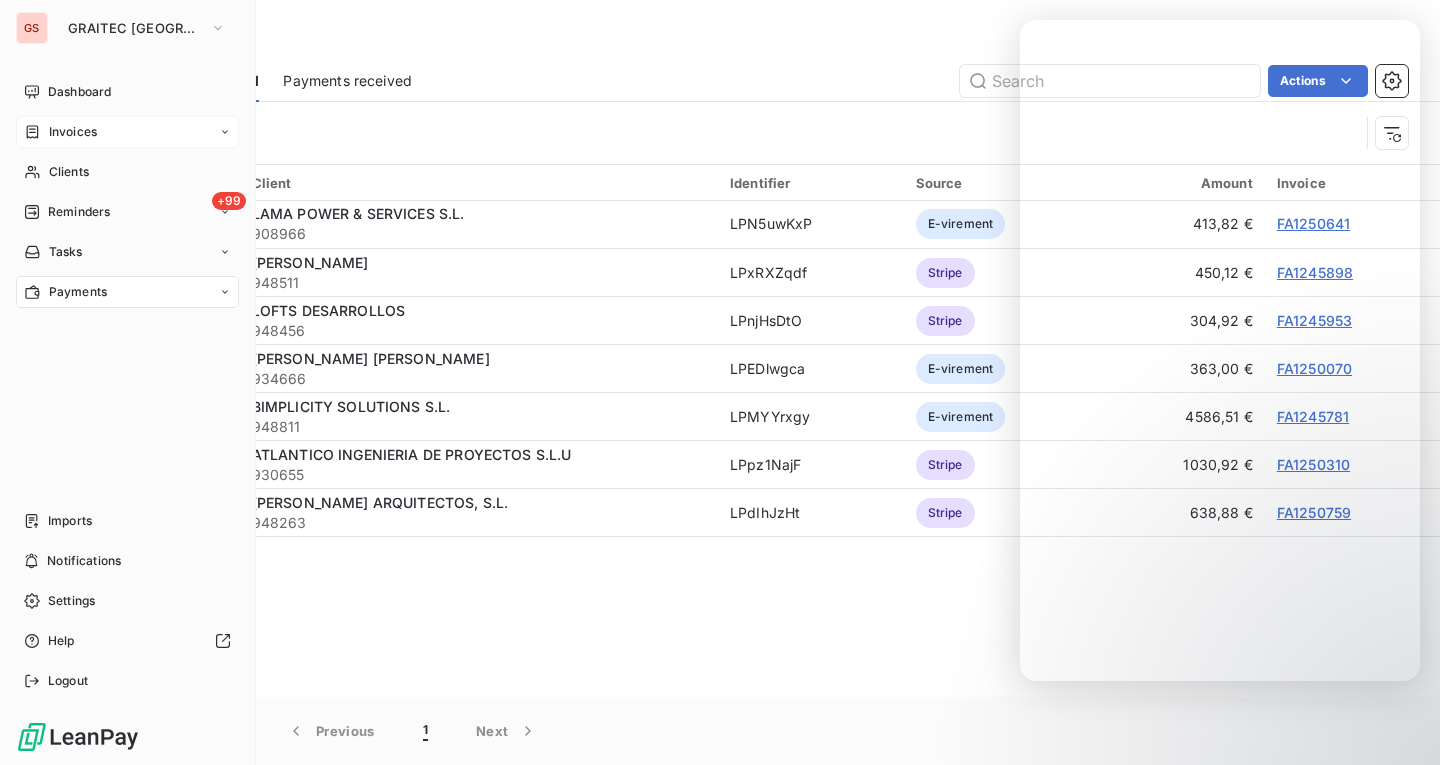 click on "Invoices" at bounding box center [73, 132] 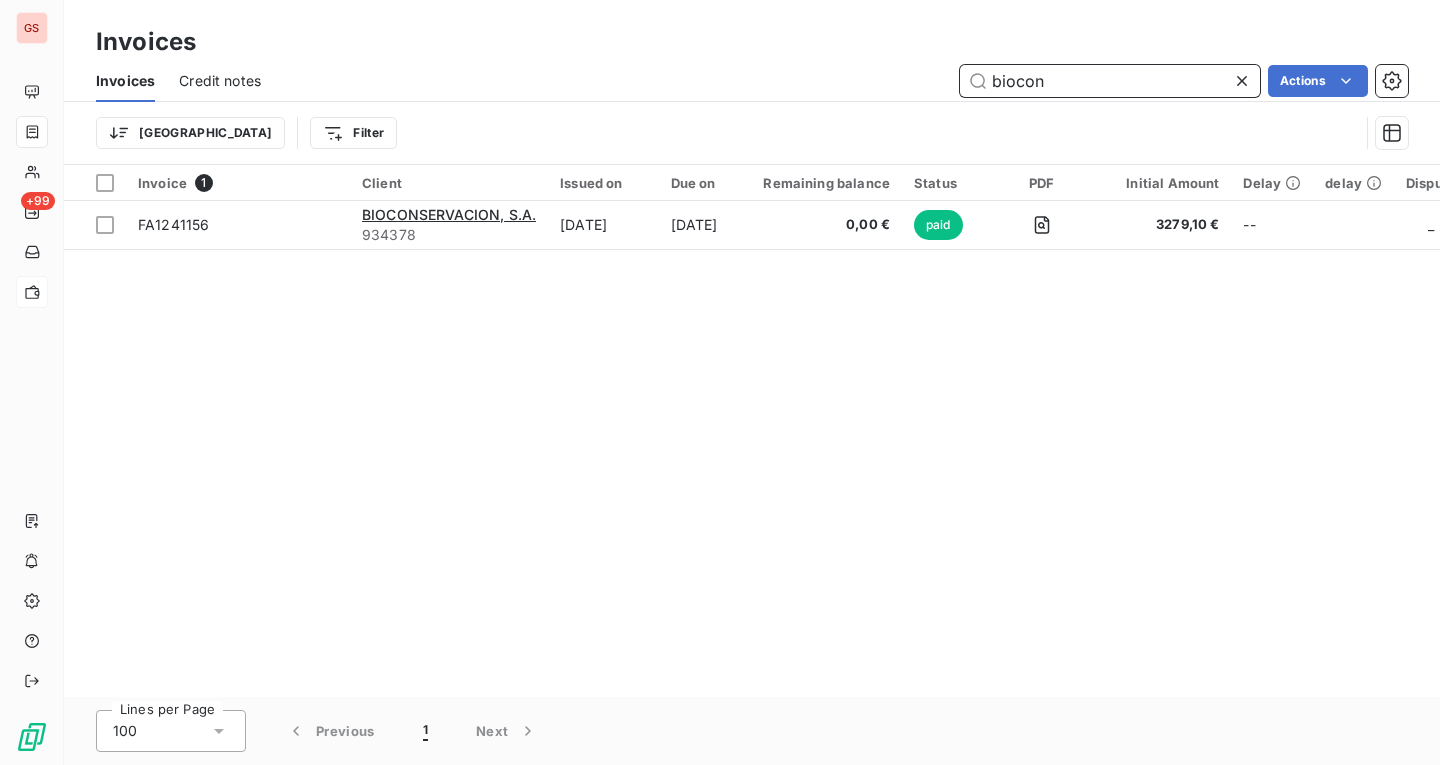 drag, startPoint x: 1068, startPoint y: 80, endPoint x: 908, endPoint y: 81, distance: 160.00313 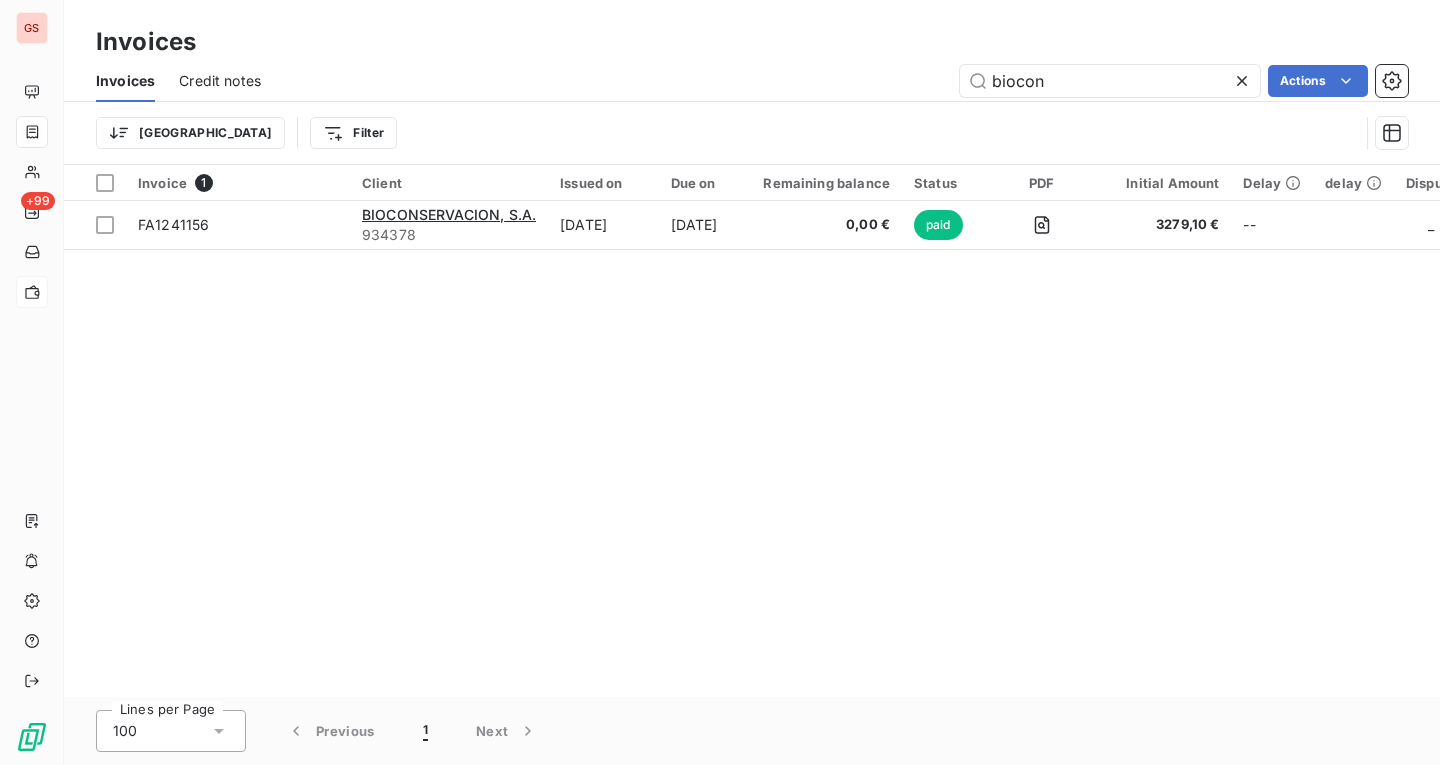 click on "biocon Actions" at bounding box center [846, 81] 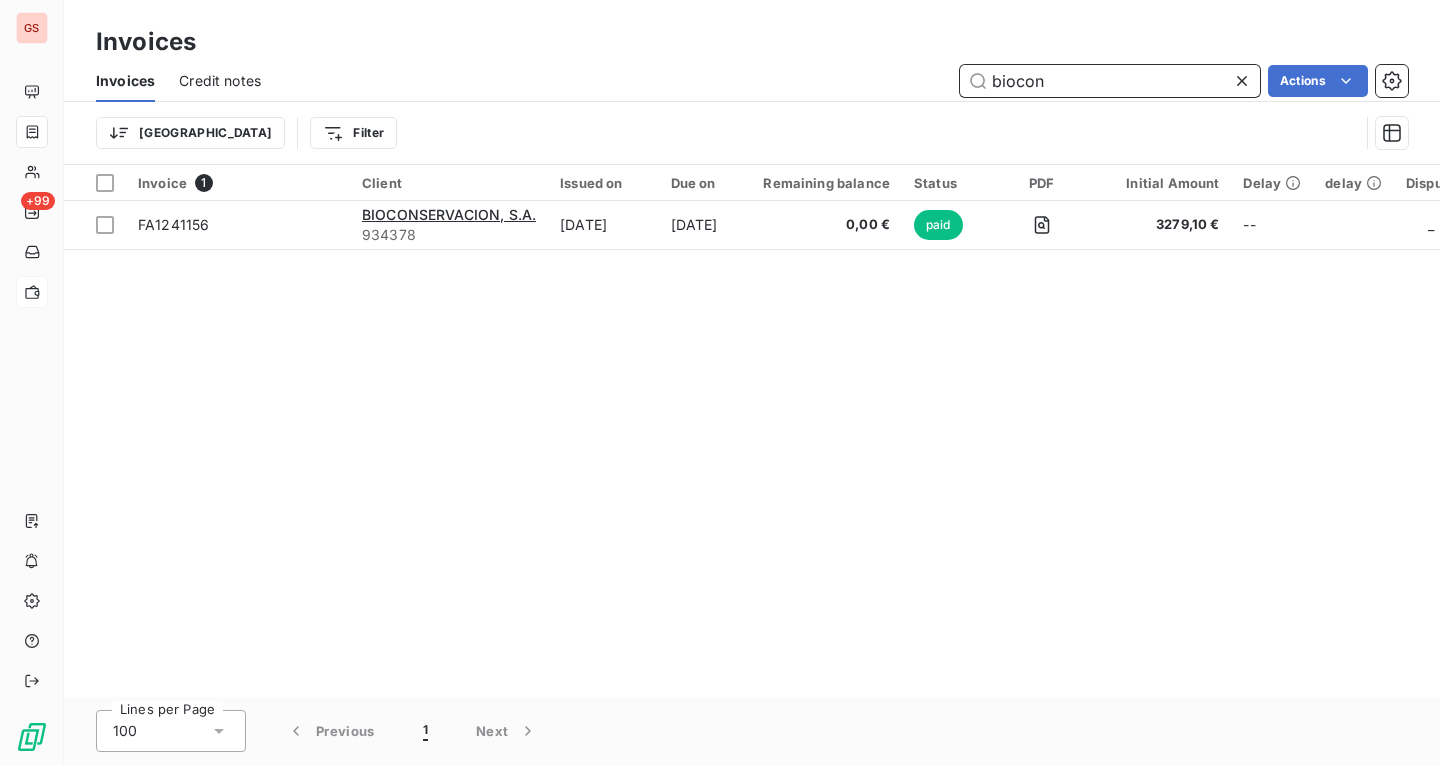 drag, startPoint x: 1057, startPoint y: 68, endPoint x: 889, endPoint y: 71, distance: 168.02678 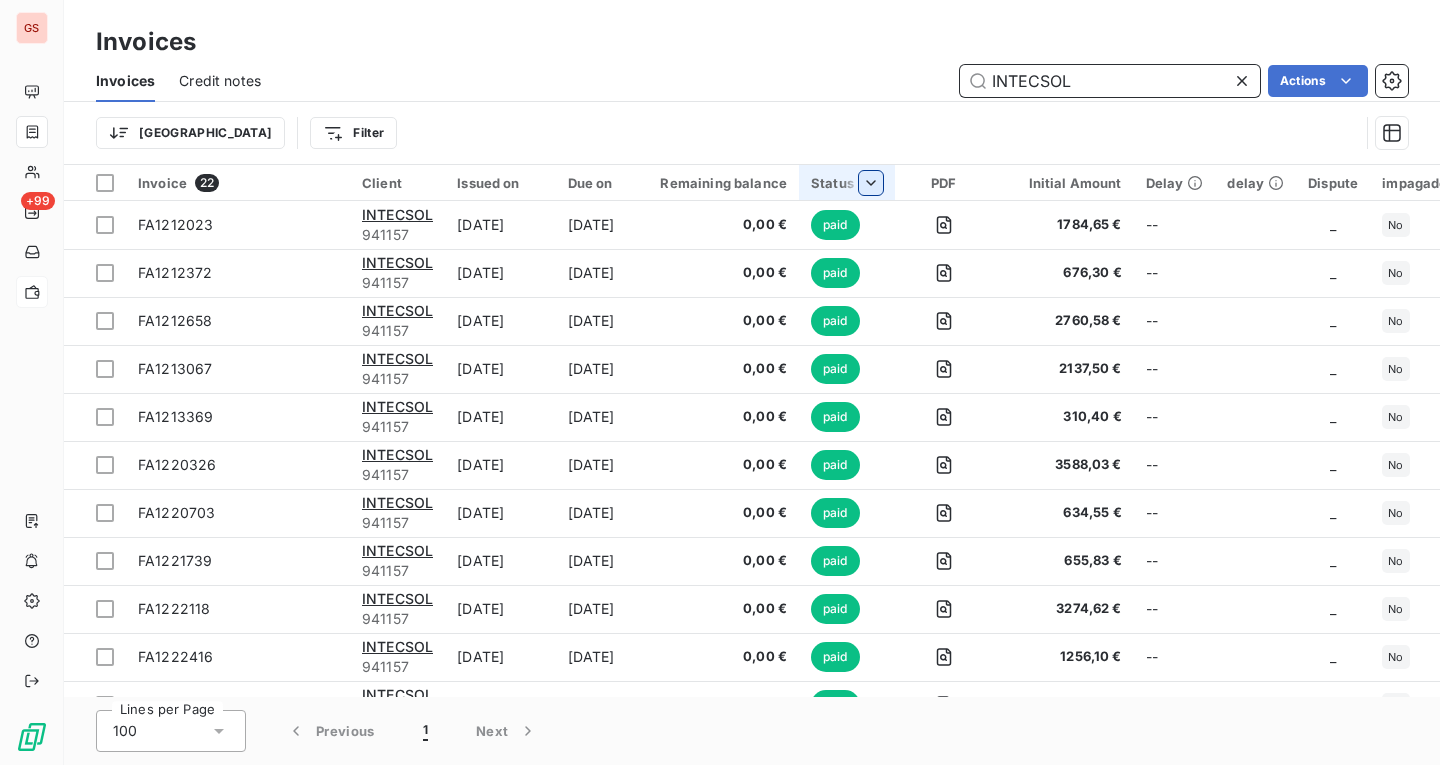 type on "INTECSOL" 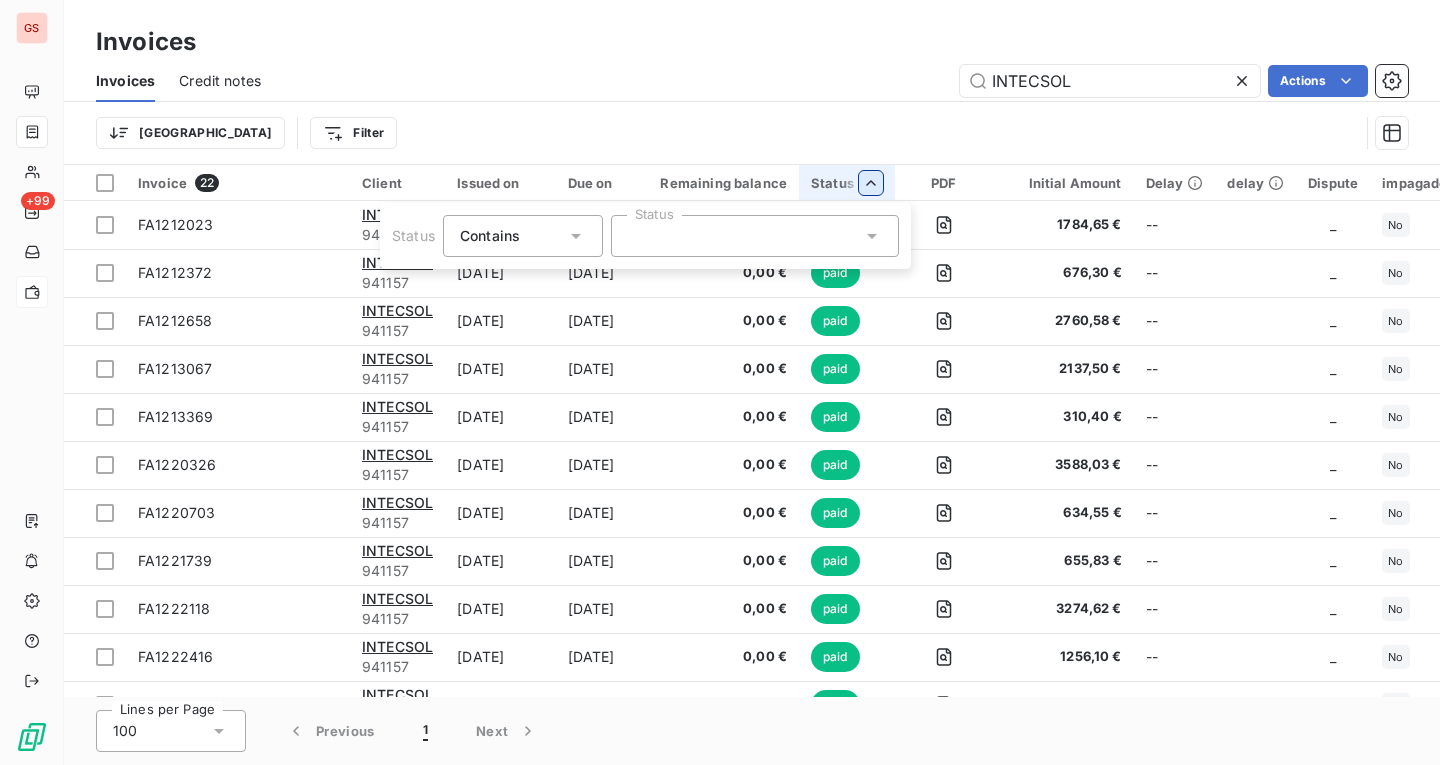 click at bounding box center (755, 236) 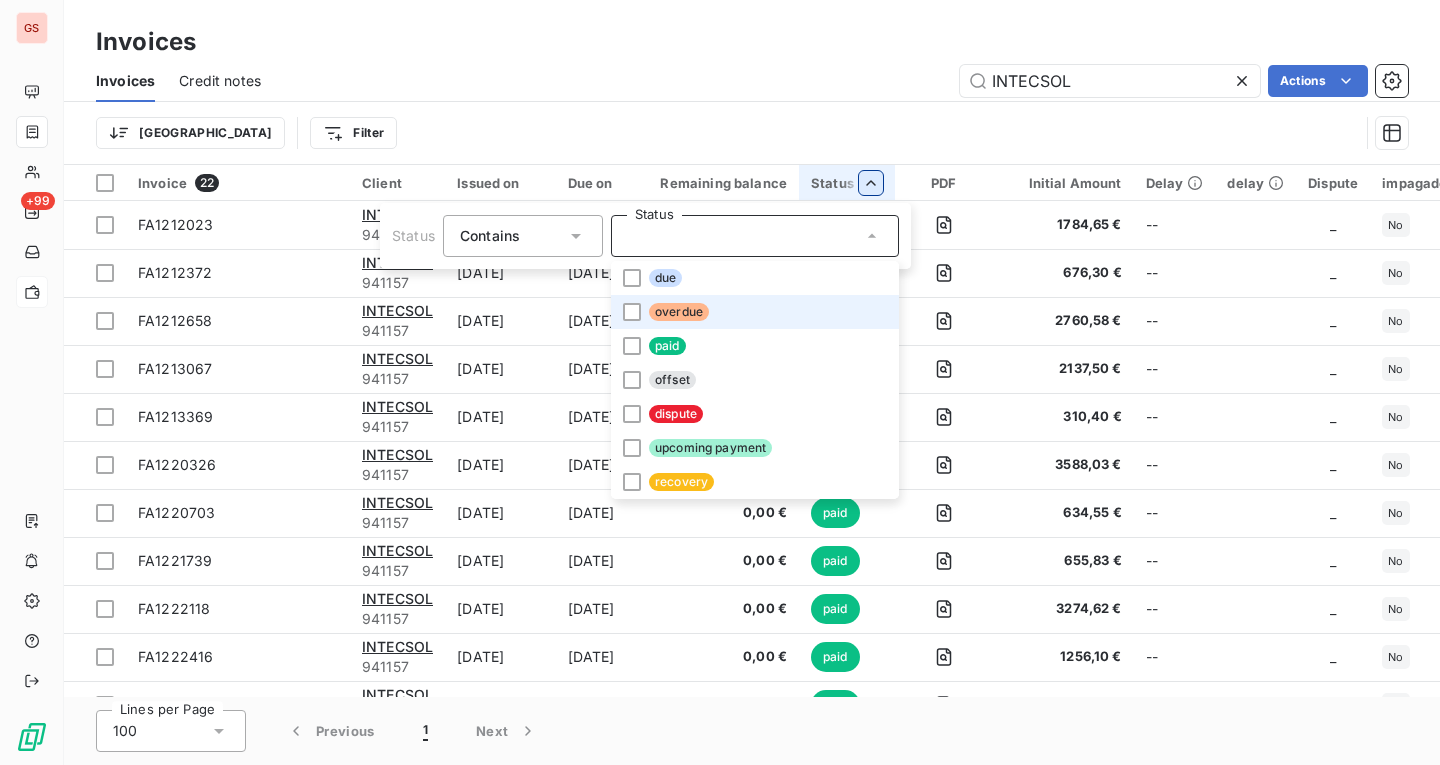 click on "overdue" at bounding box center (755, 312) 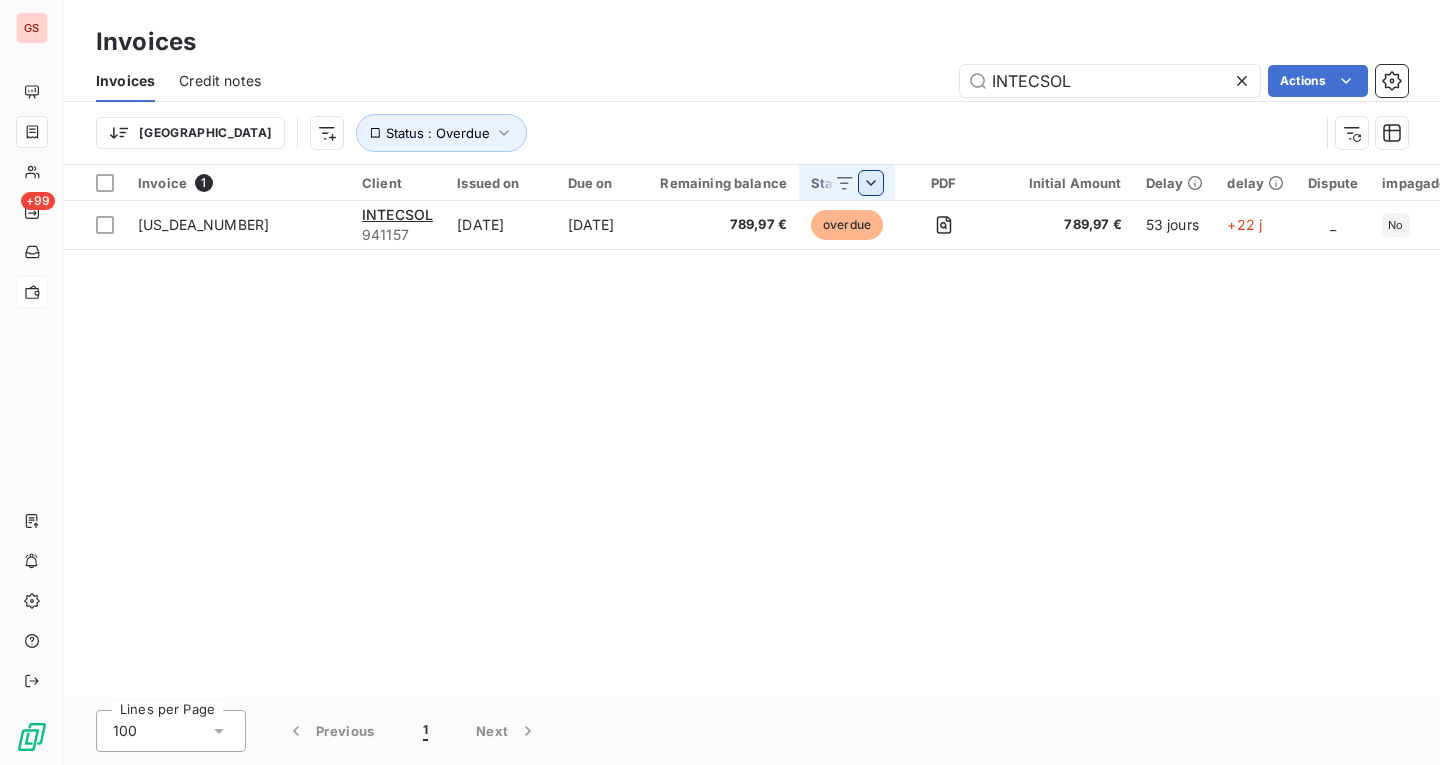 click on "GS +99 Invoices Invoices Credit notes INTECSOL Actions [GEOGRAPHIC_DATA] Status  : Overdue  Invoice 1 Client Issued on Due on Remaining balance Status PDF Initial Amount Delay delay   Dispute impagado collection status received Actions [US_DEA_NUMBER] INTECSOL 941157 [DATE] [DATE] 789,97 € overdue 789,97 € 53 jours +22 j _ No Generado No Lines per Page 100 Previous 1 Next" at bounding box center (720, 382) 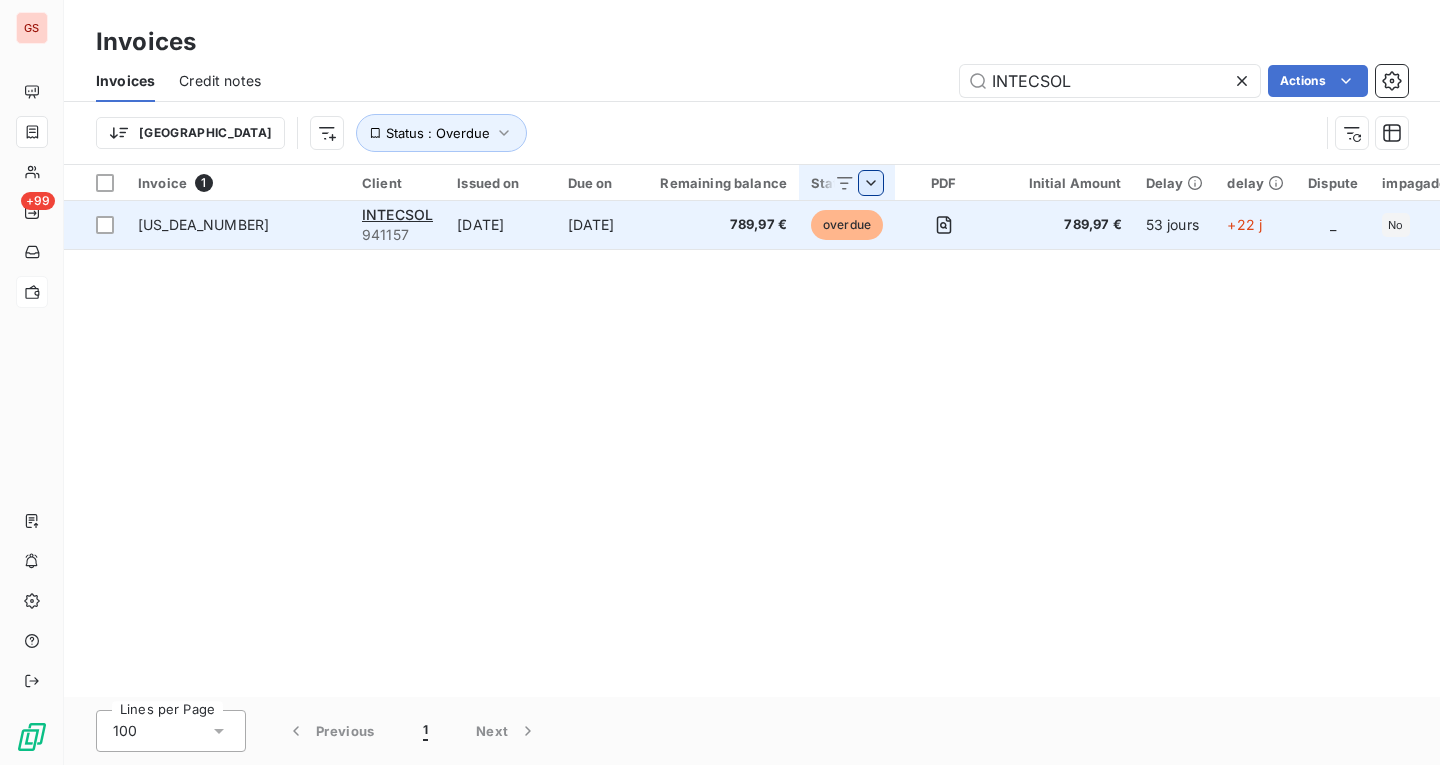 click on "789,97 €" at bounding box center (723, 225) 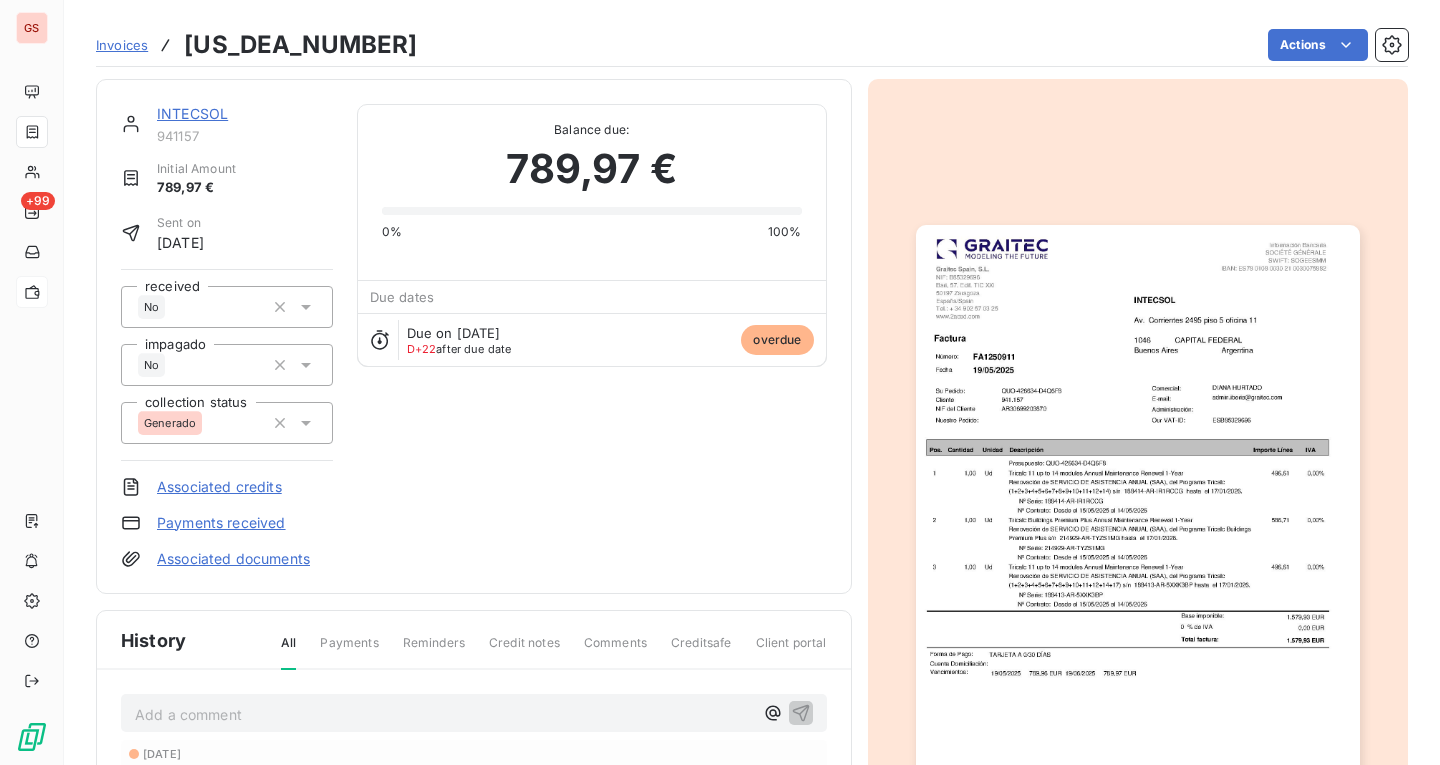 scroll, scrollTop: 0, scrollLeft: 0, axis: both 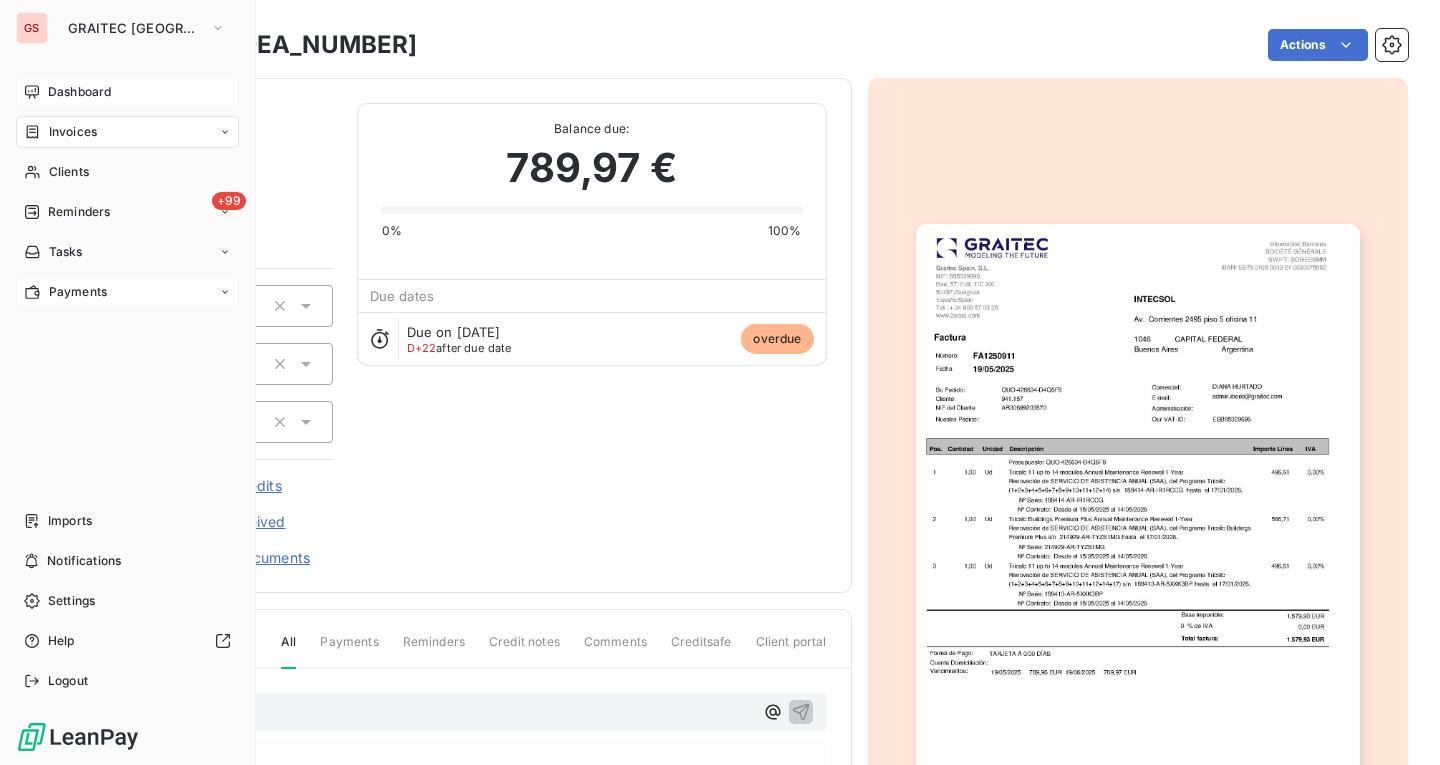 click on "Dashboard" at bounding box center (127, 92) 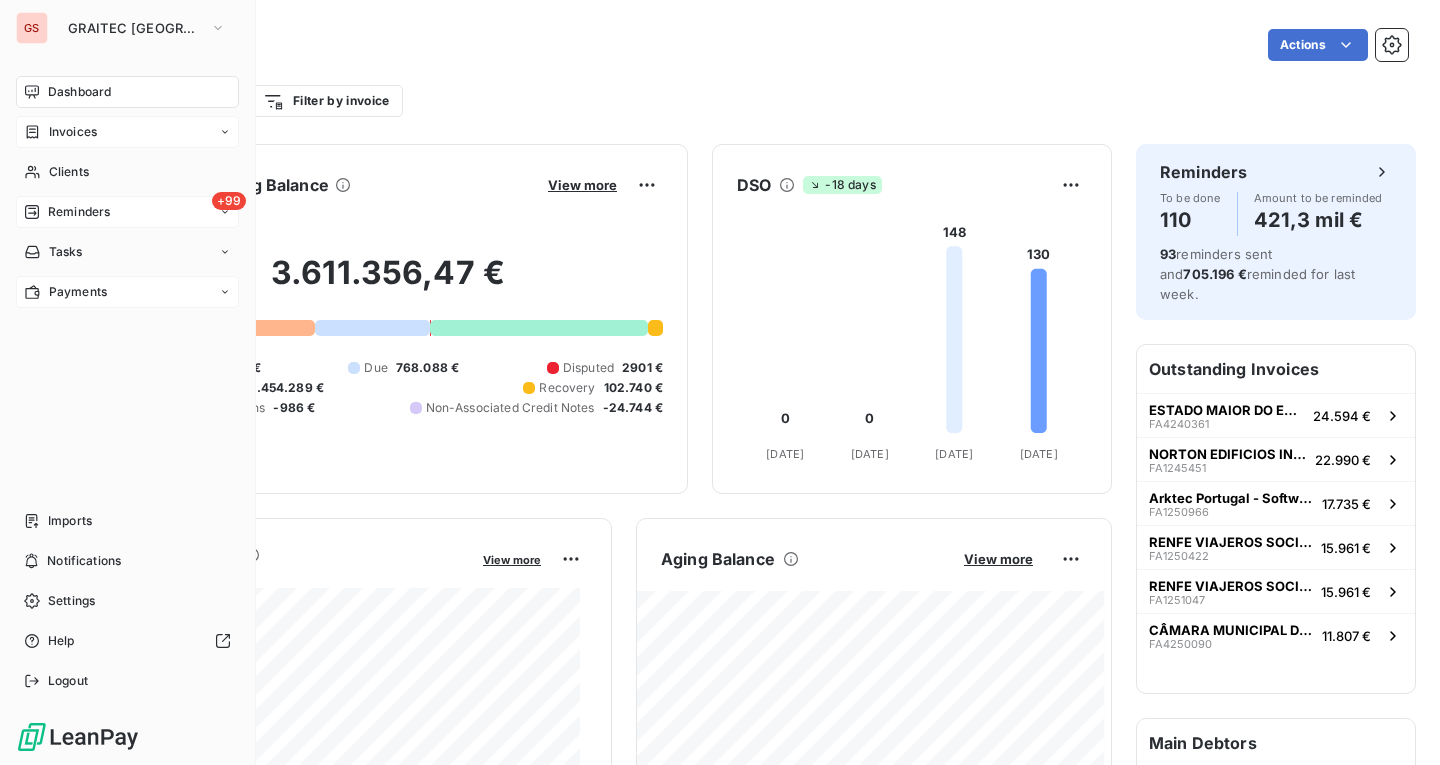 click on "+99 Reminders" at bounding box center [127, 212] 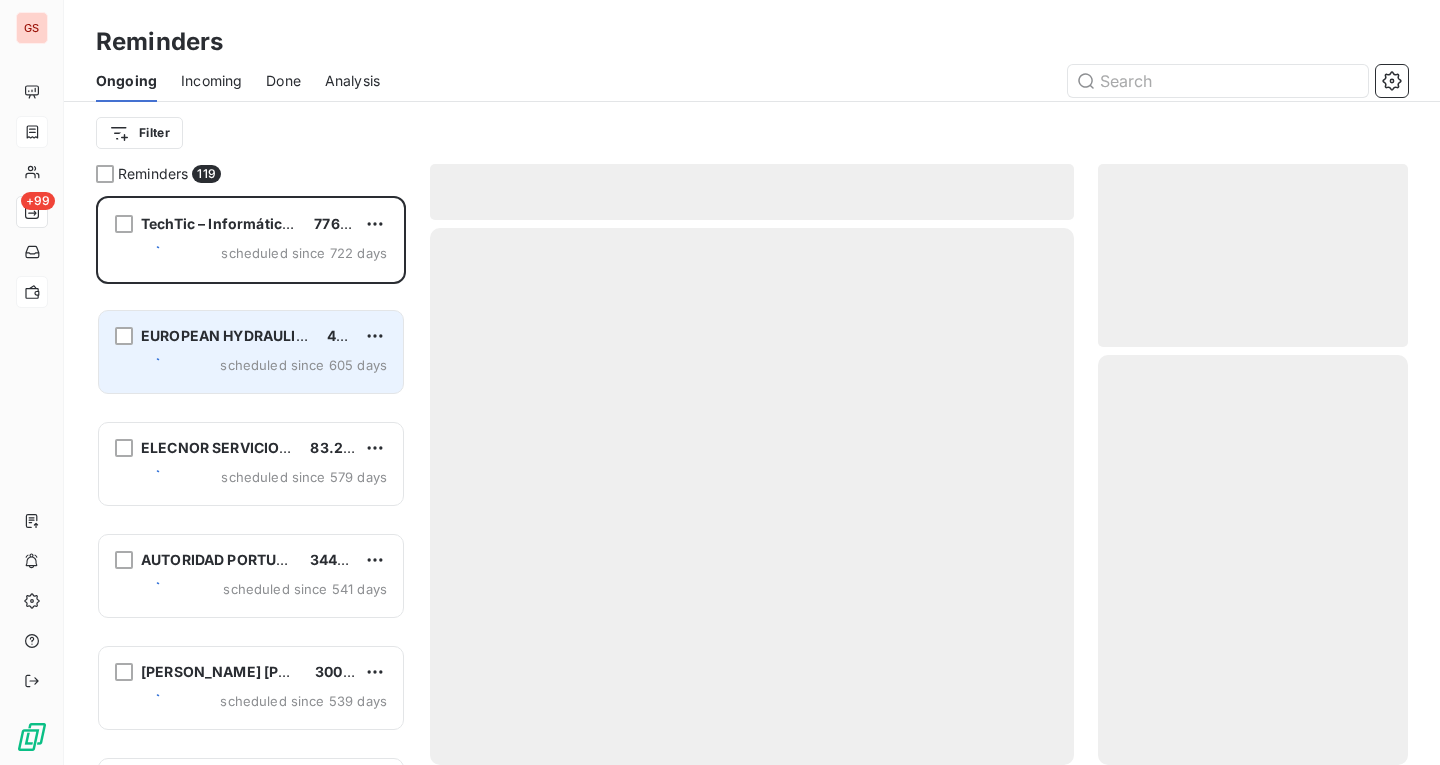 scroll, scrollTop: 16, scrollLeft: 16, axis: both 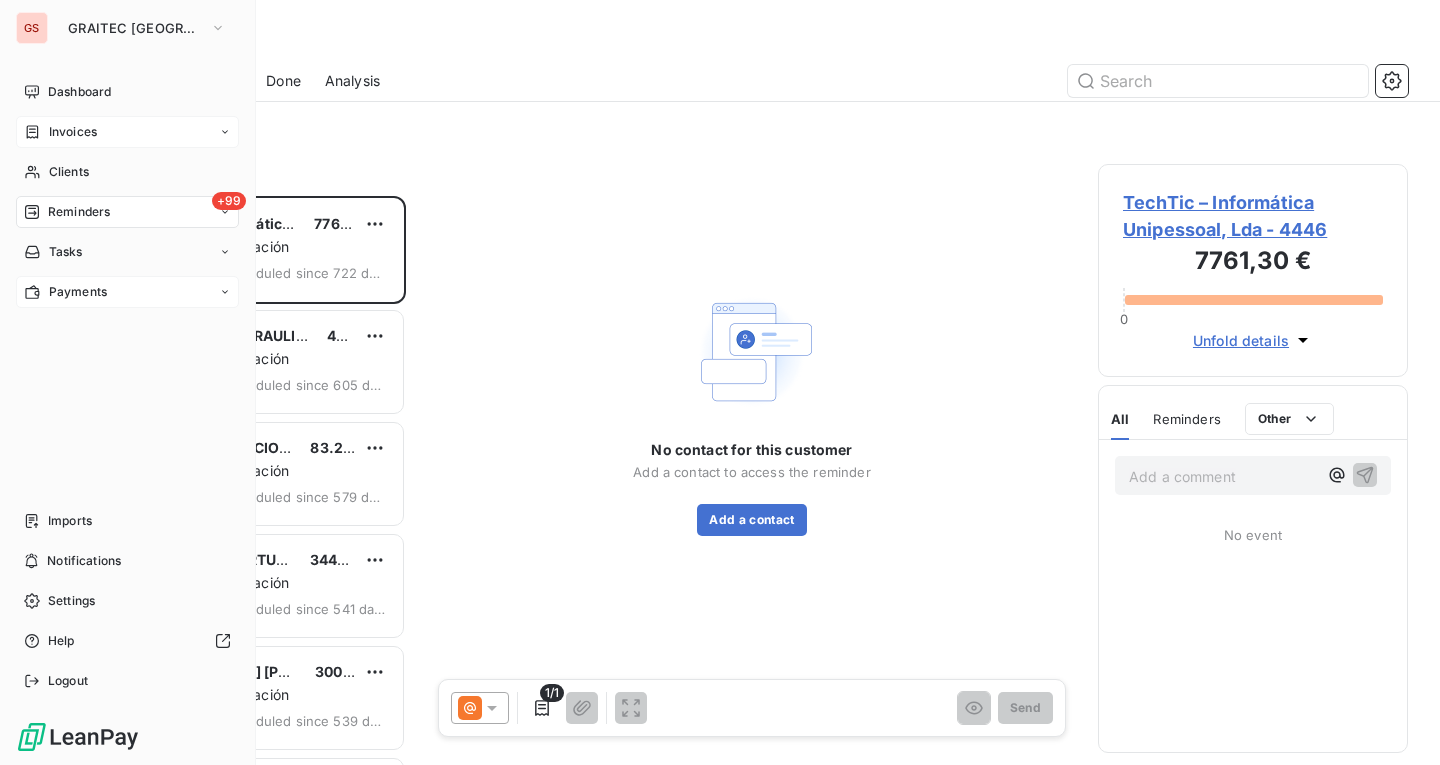 click on "GS GRAITEC SPAIN" at bounding box center (127, 28) 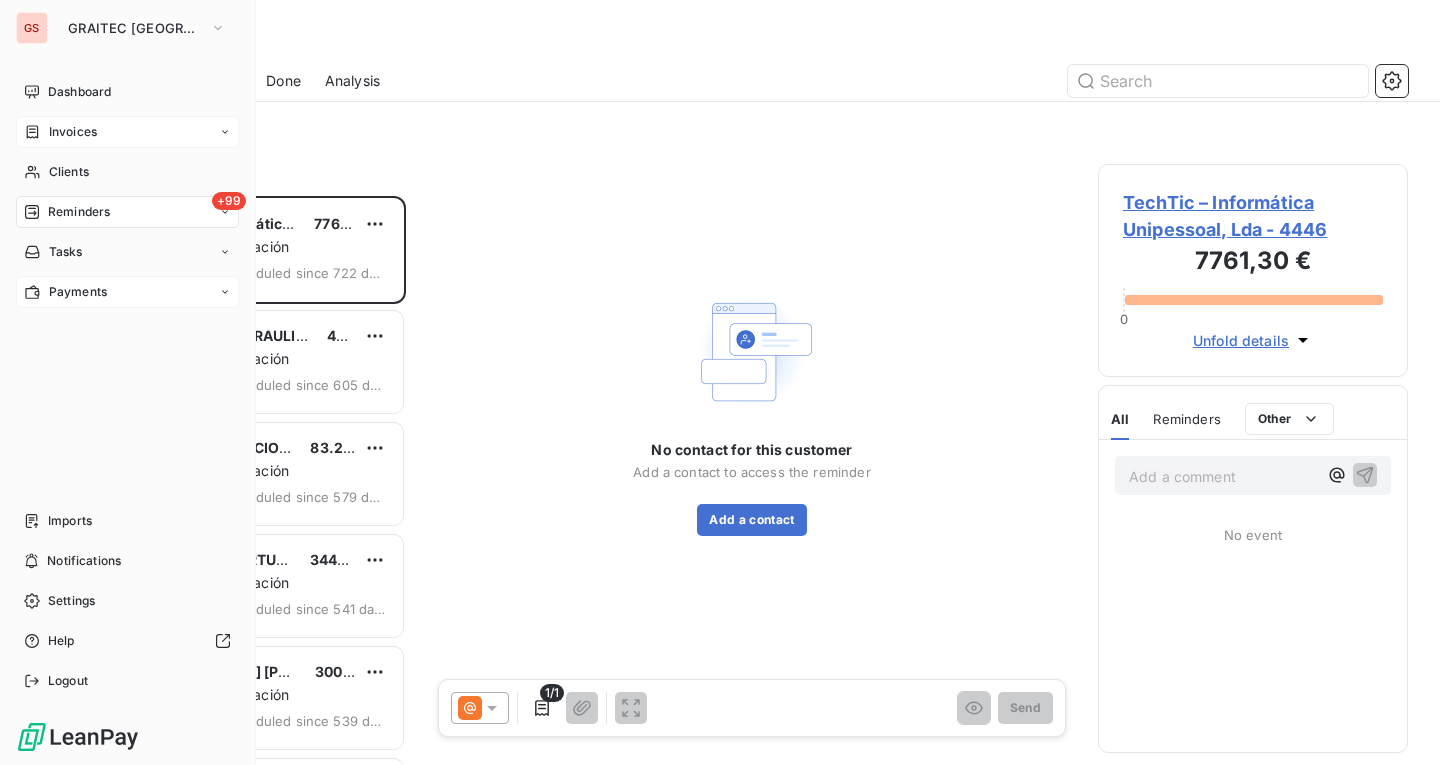 click 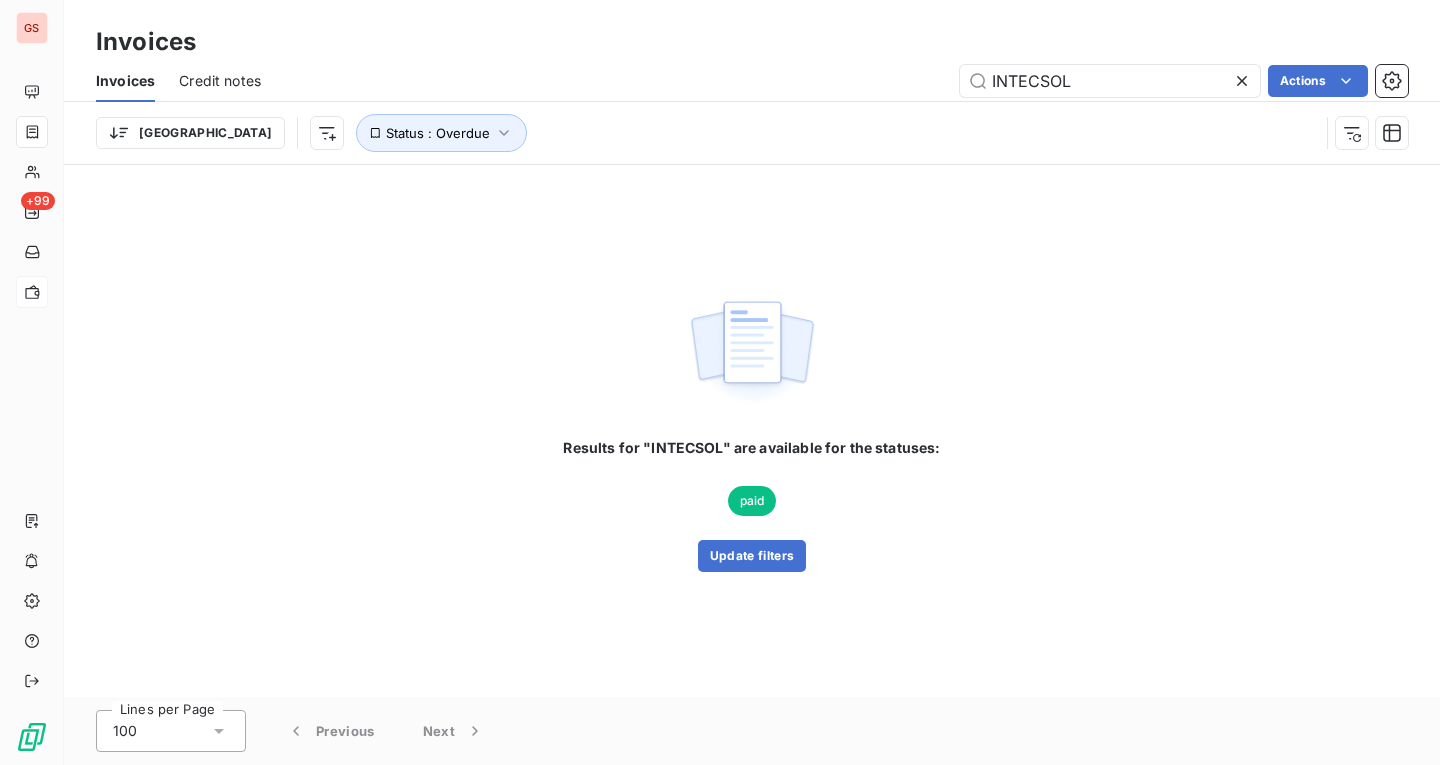click 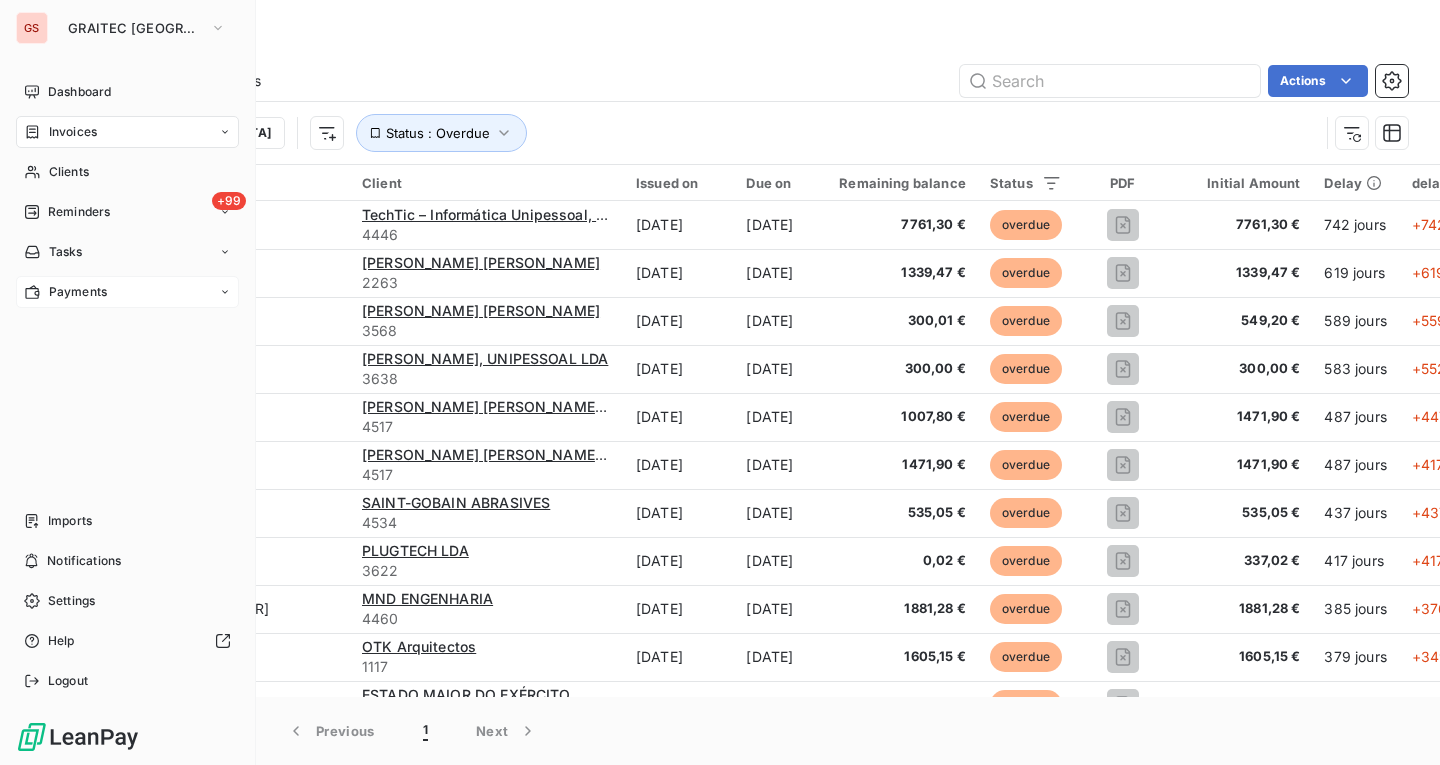 click on "GS" at bounding box center (32, 28) 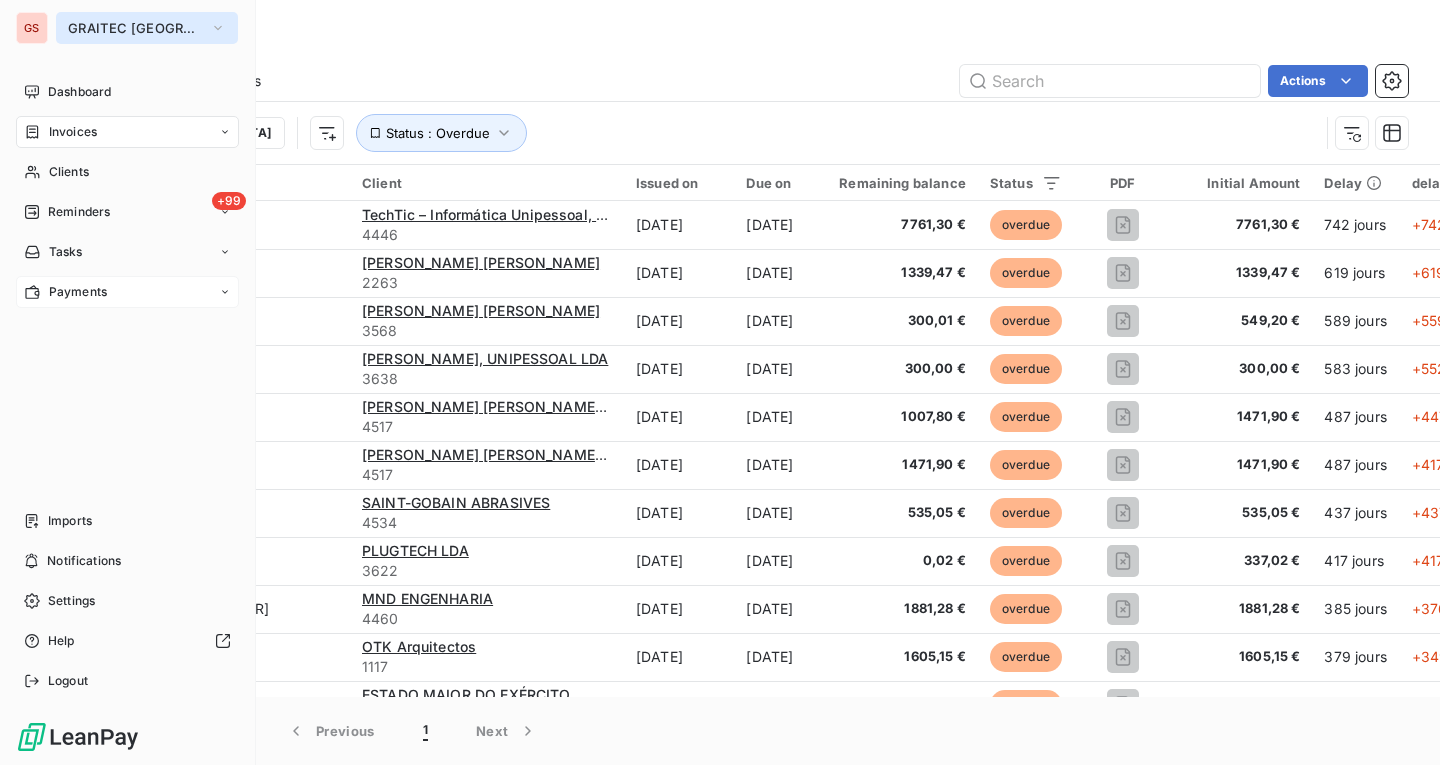 click on "GRAITEC [GEOGRAPHIC_DATA]" at bounding box center (135, 28) 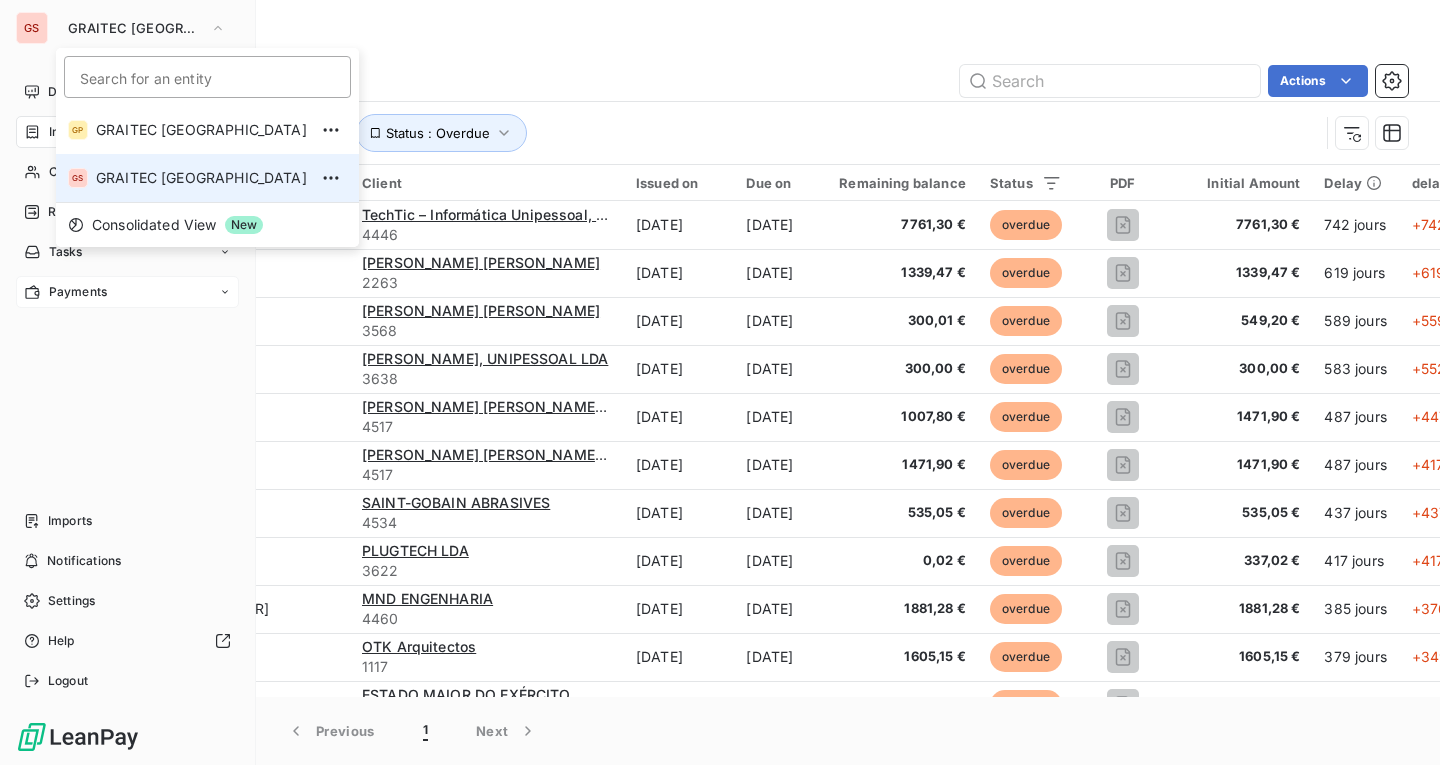 click on "GRAITEC [GEOGRAPHIC_DATA]" at bounding box center [201, 178] 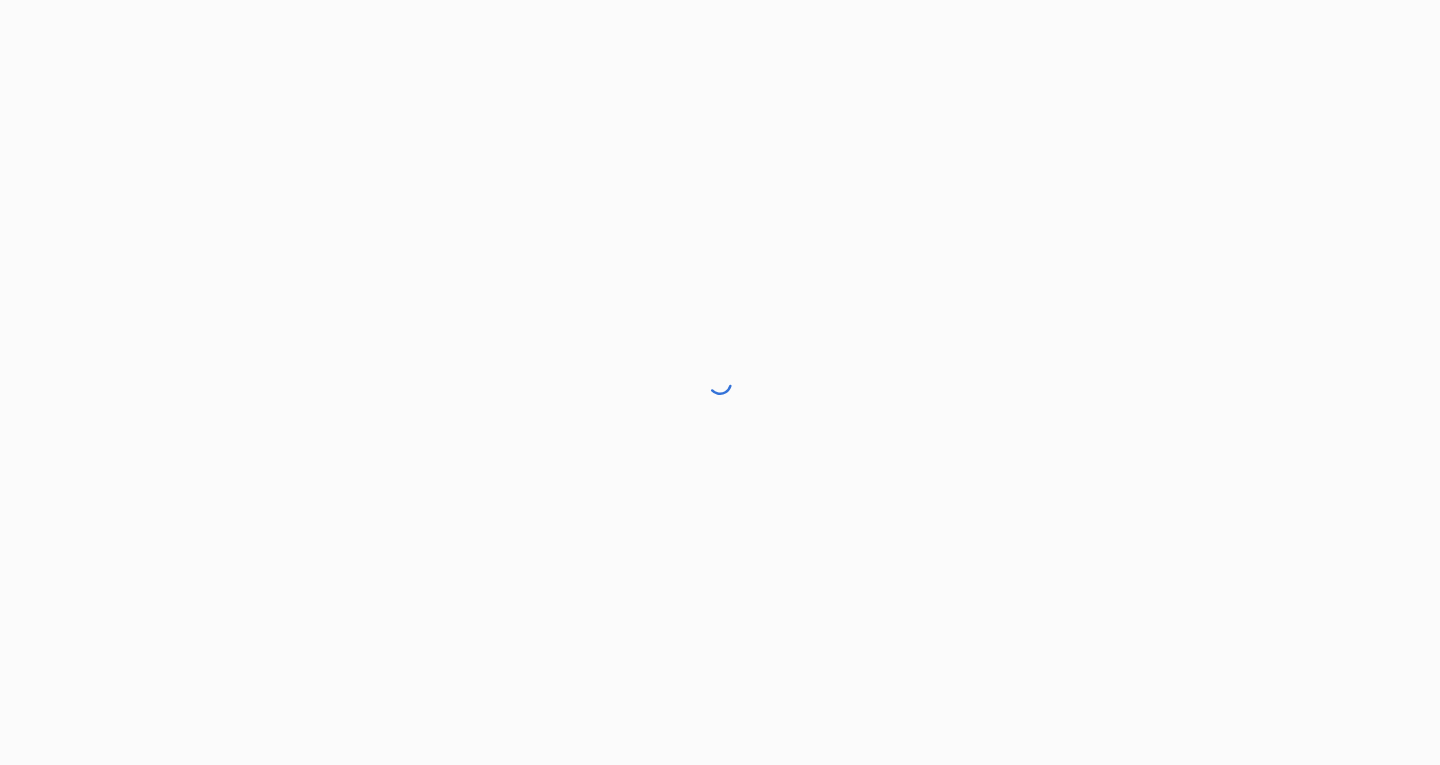 scroll, scrollTop: 0, scrollLeft: 0, axis: both 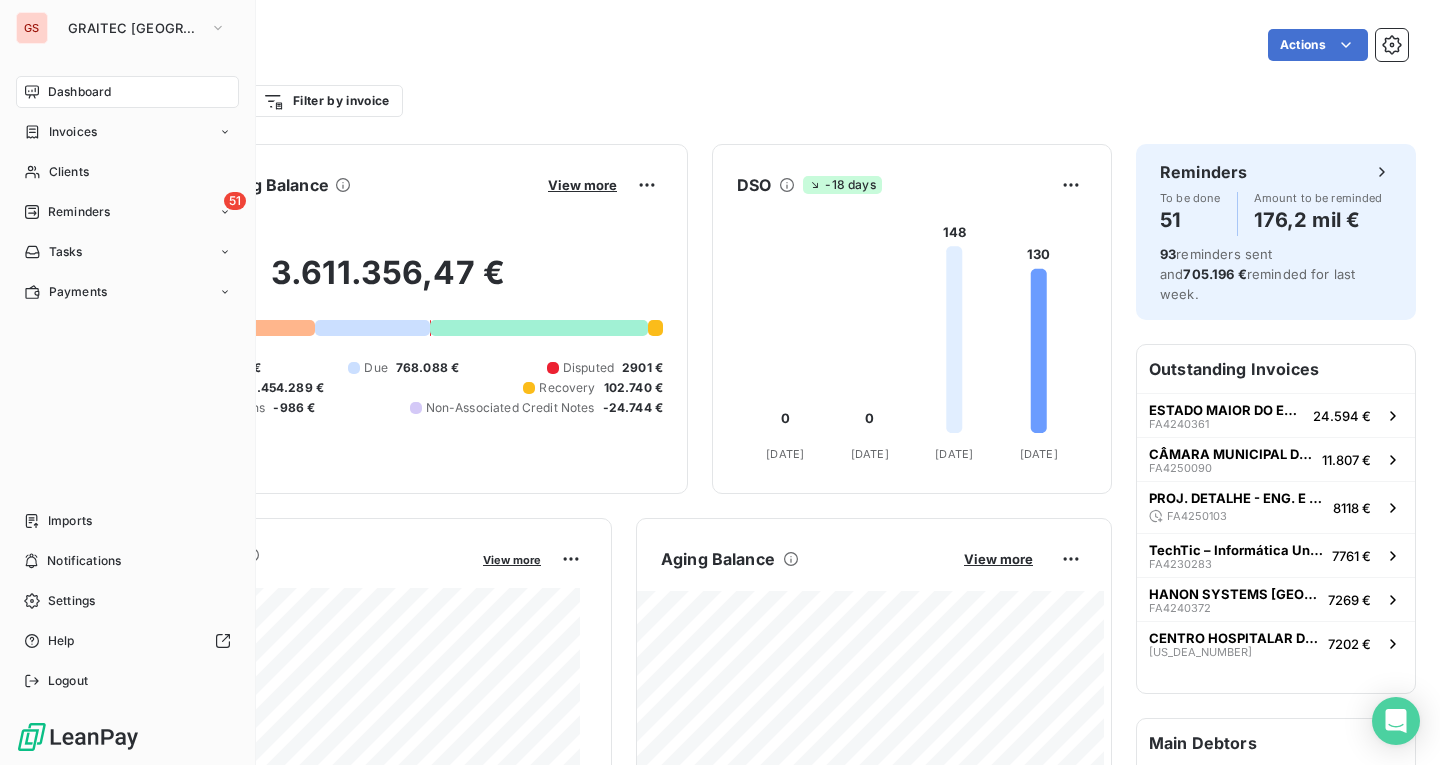 click on "Dashboard Invoices Clients 51 Reminders Tasks Payments" at bounding box center [127, 192] 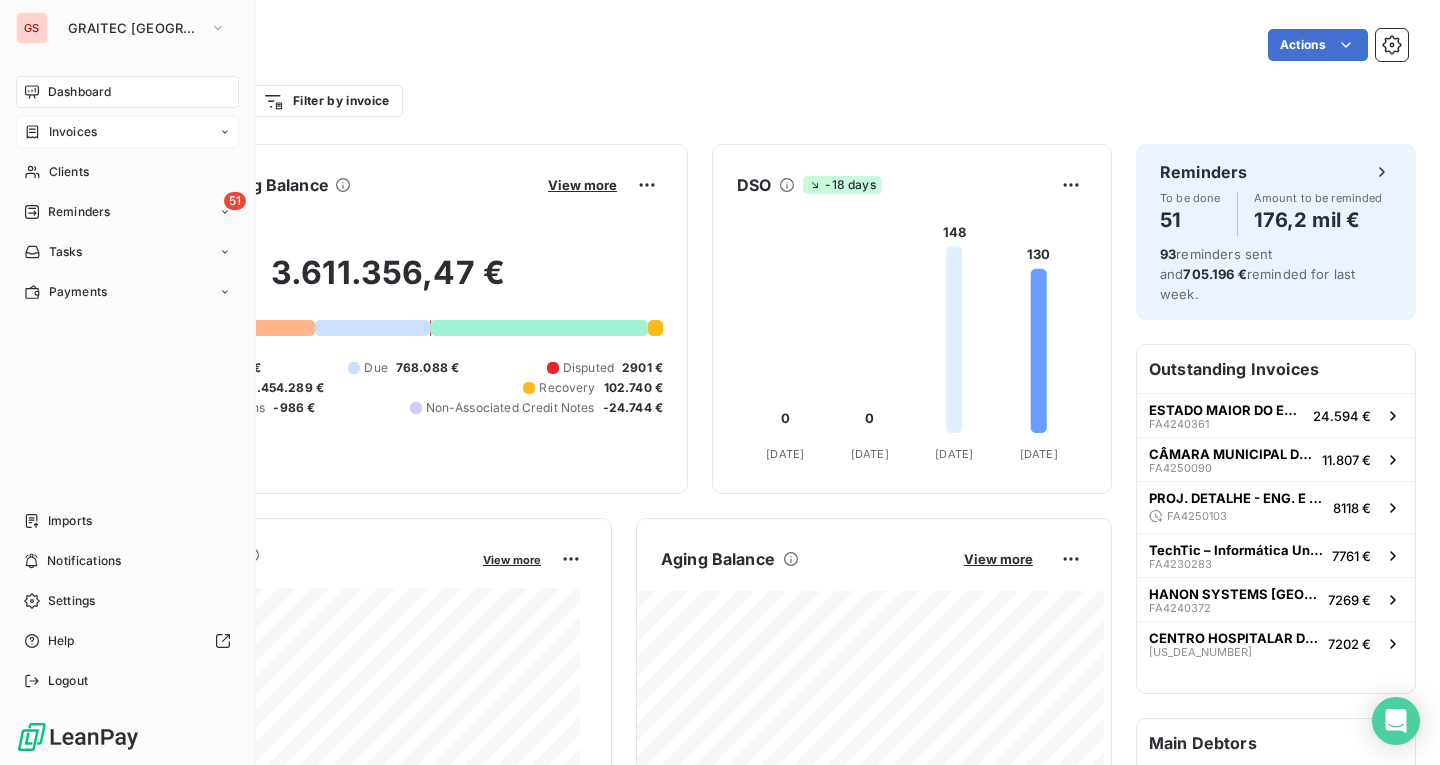 click on "Invoices" at bounding box center [127, 132] 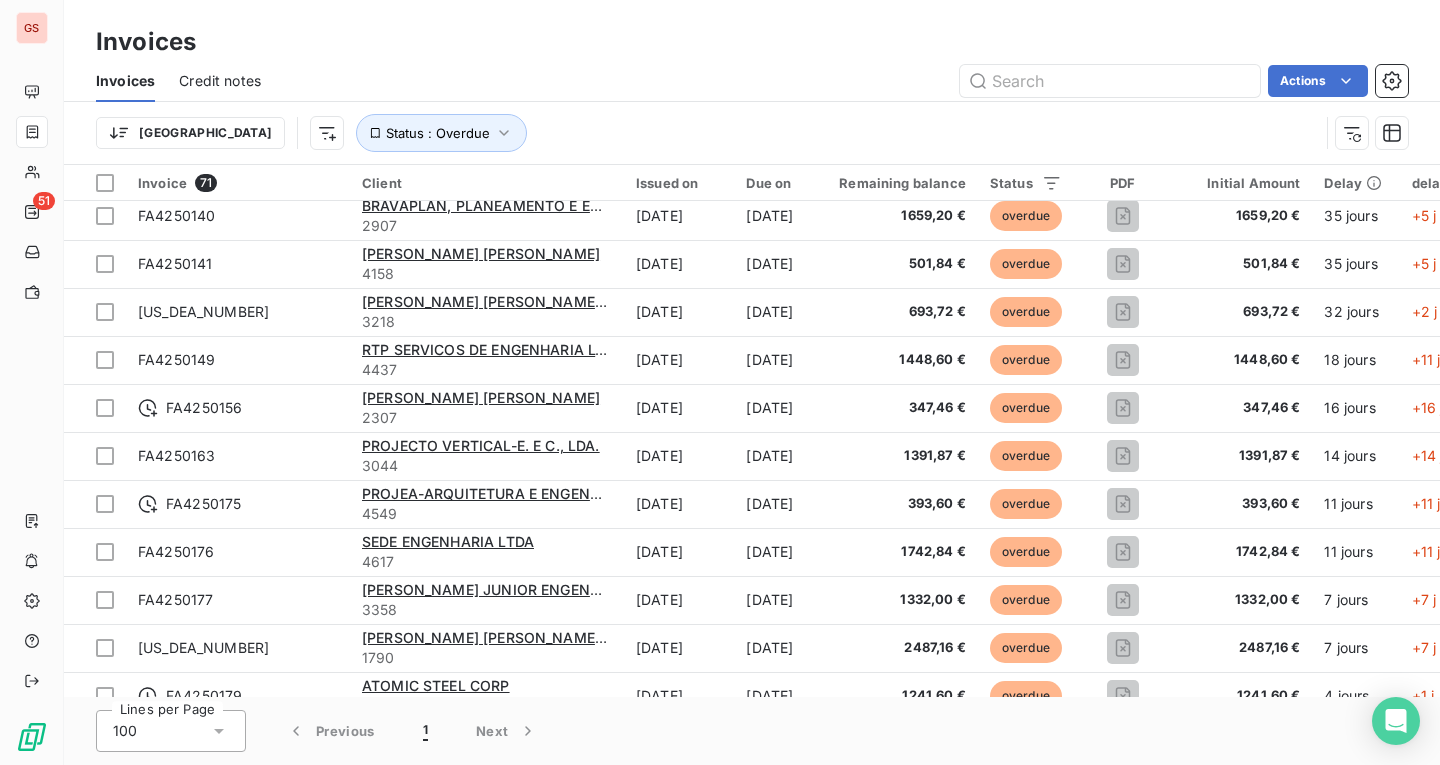 scroll, scrollTop: 2920, scrollLeft: 0, axis: vertical 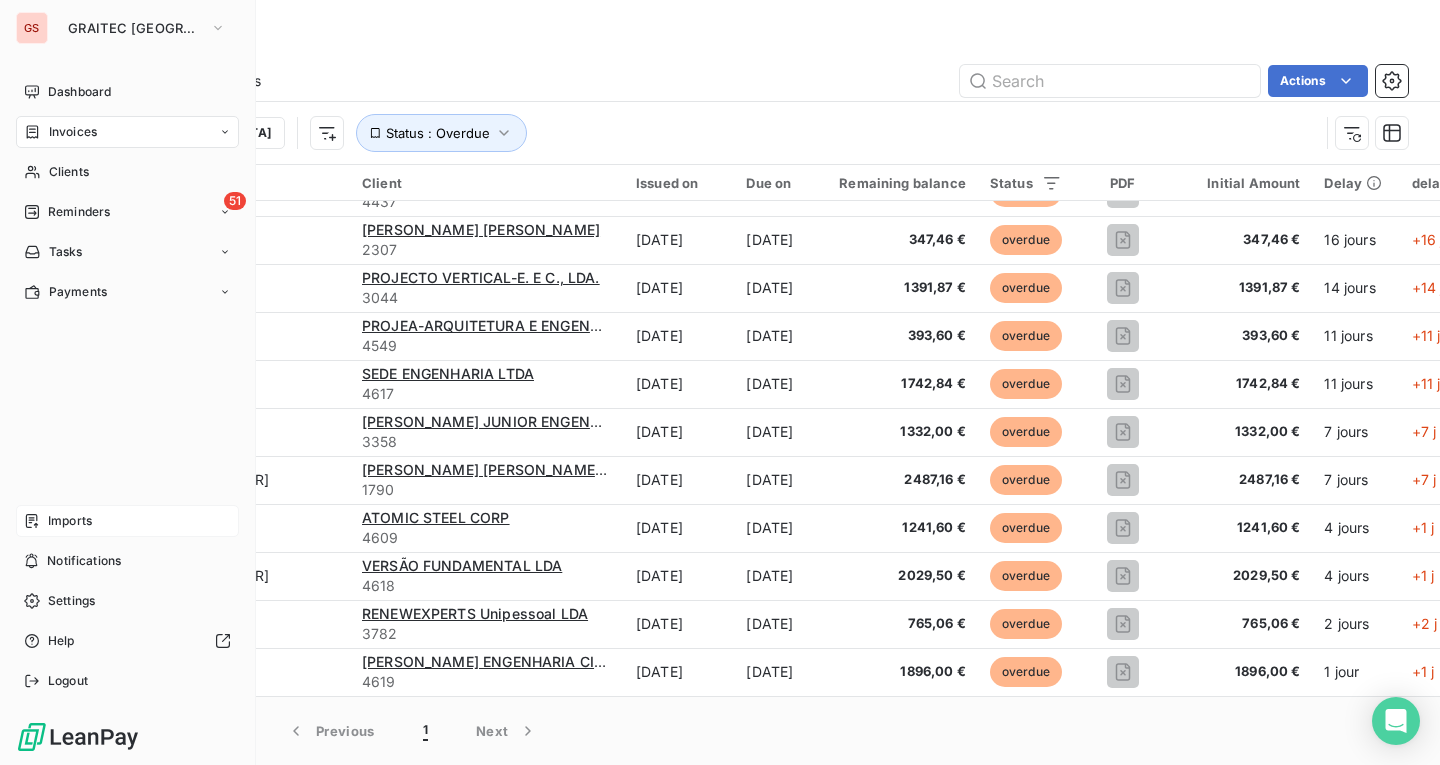 click on "Imports" at bounding box center (70, 521) 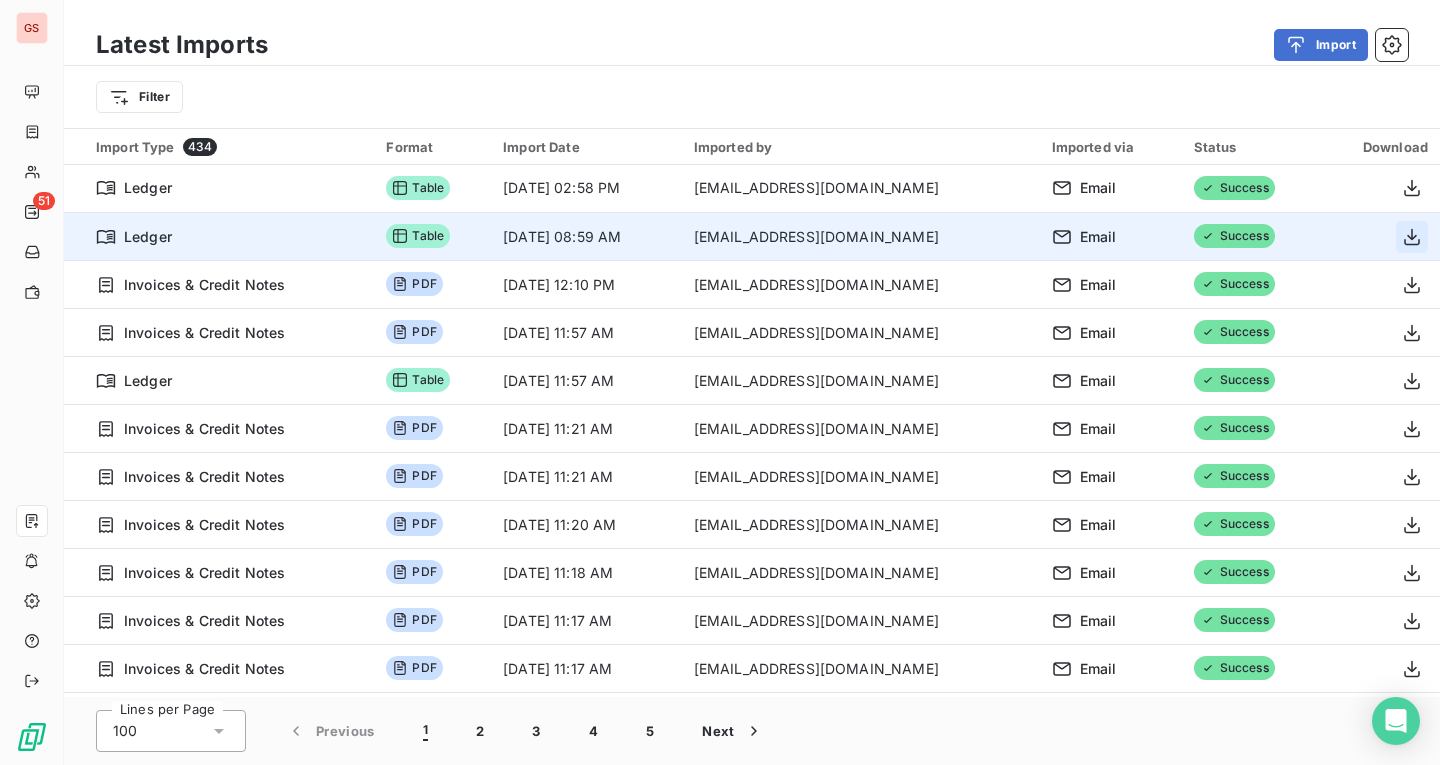 click at bounding box center [1412, 237] 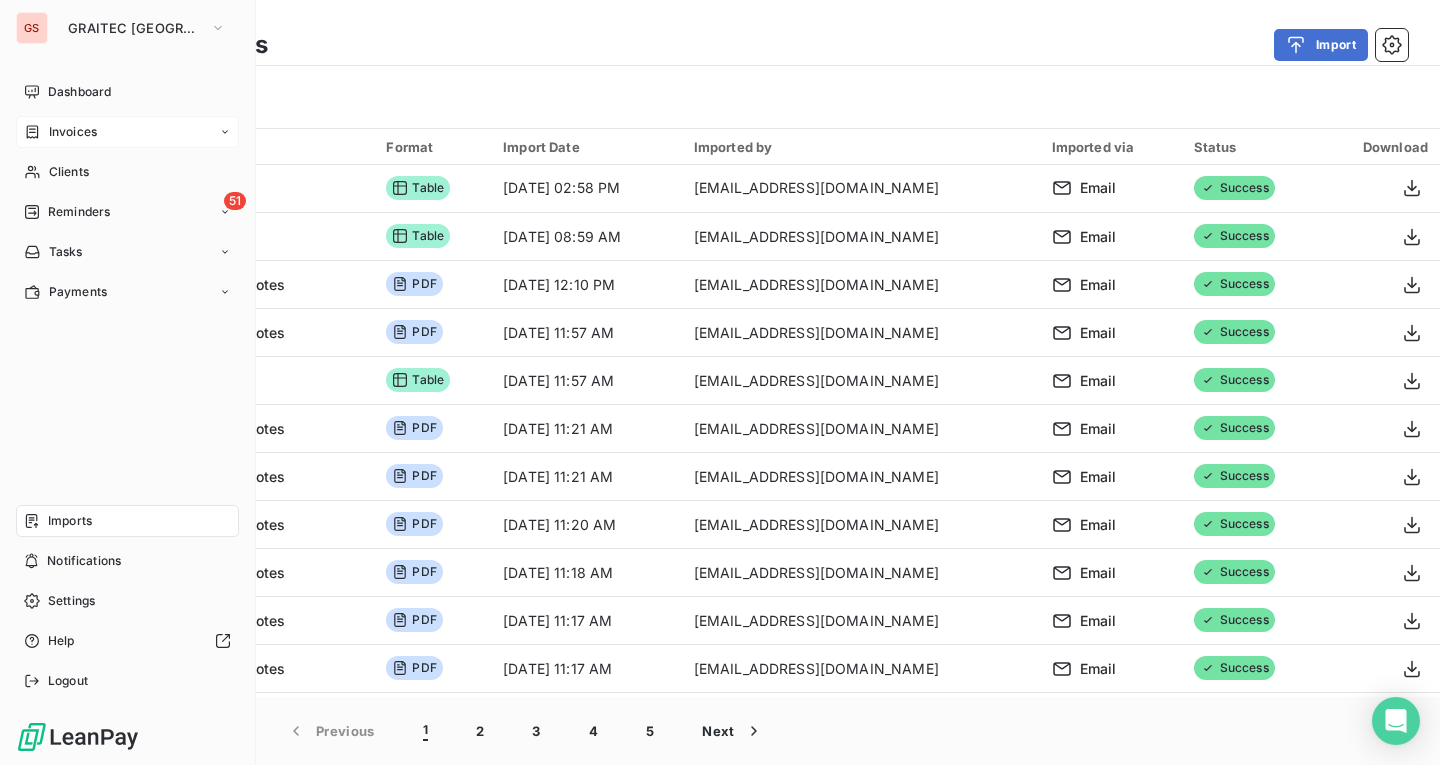 click on "Invoices" at bounding box center [127, 132] 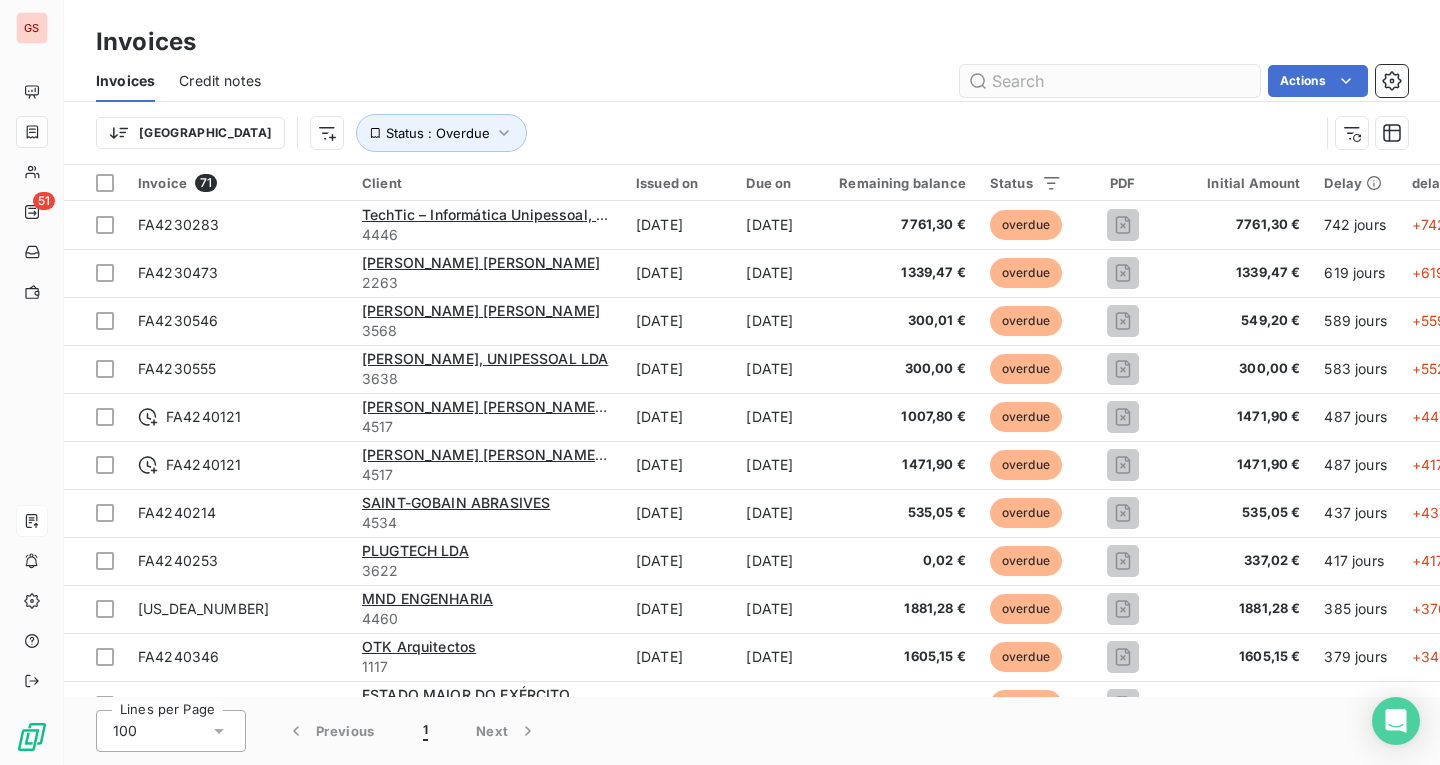 click at bounding box center [1110, 81] 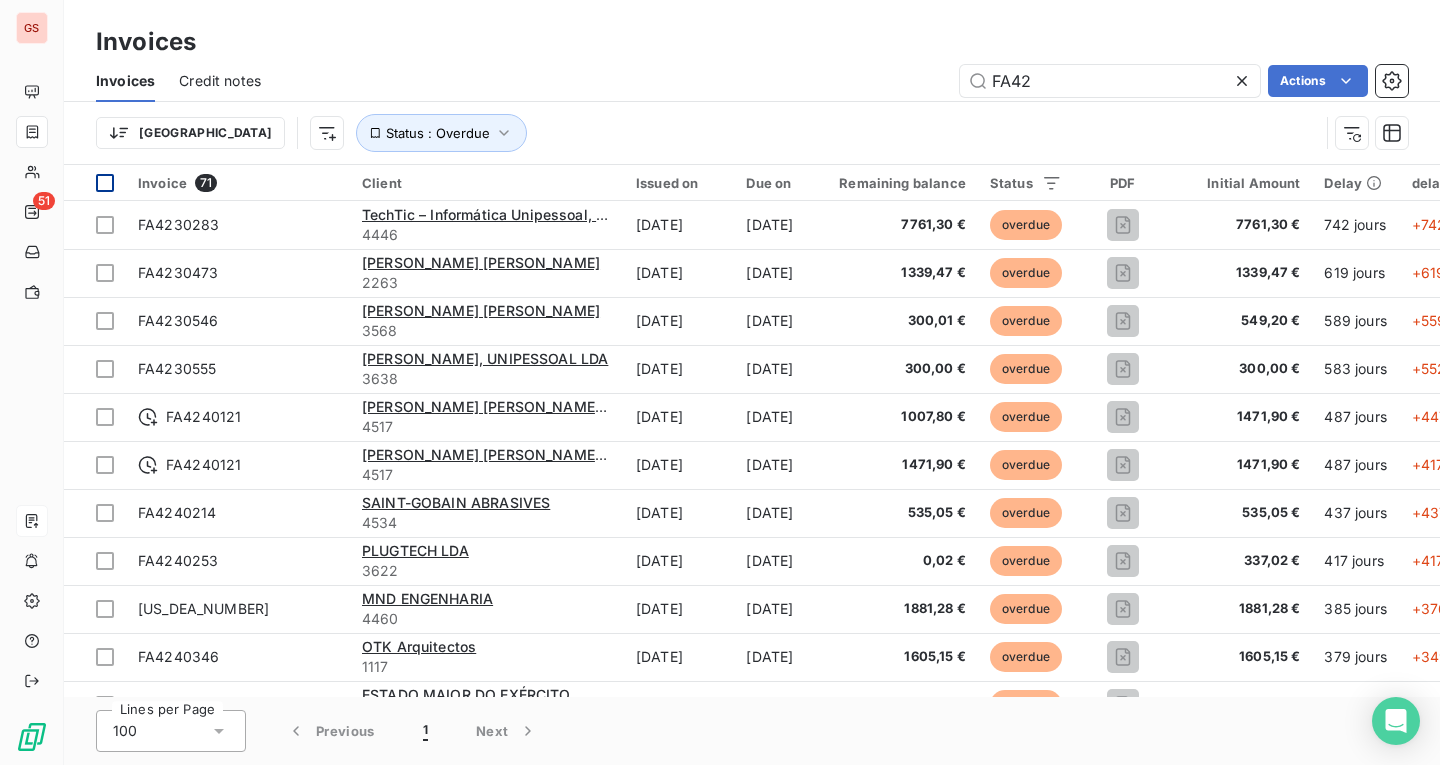 type on "FA42" 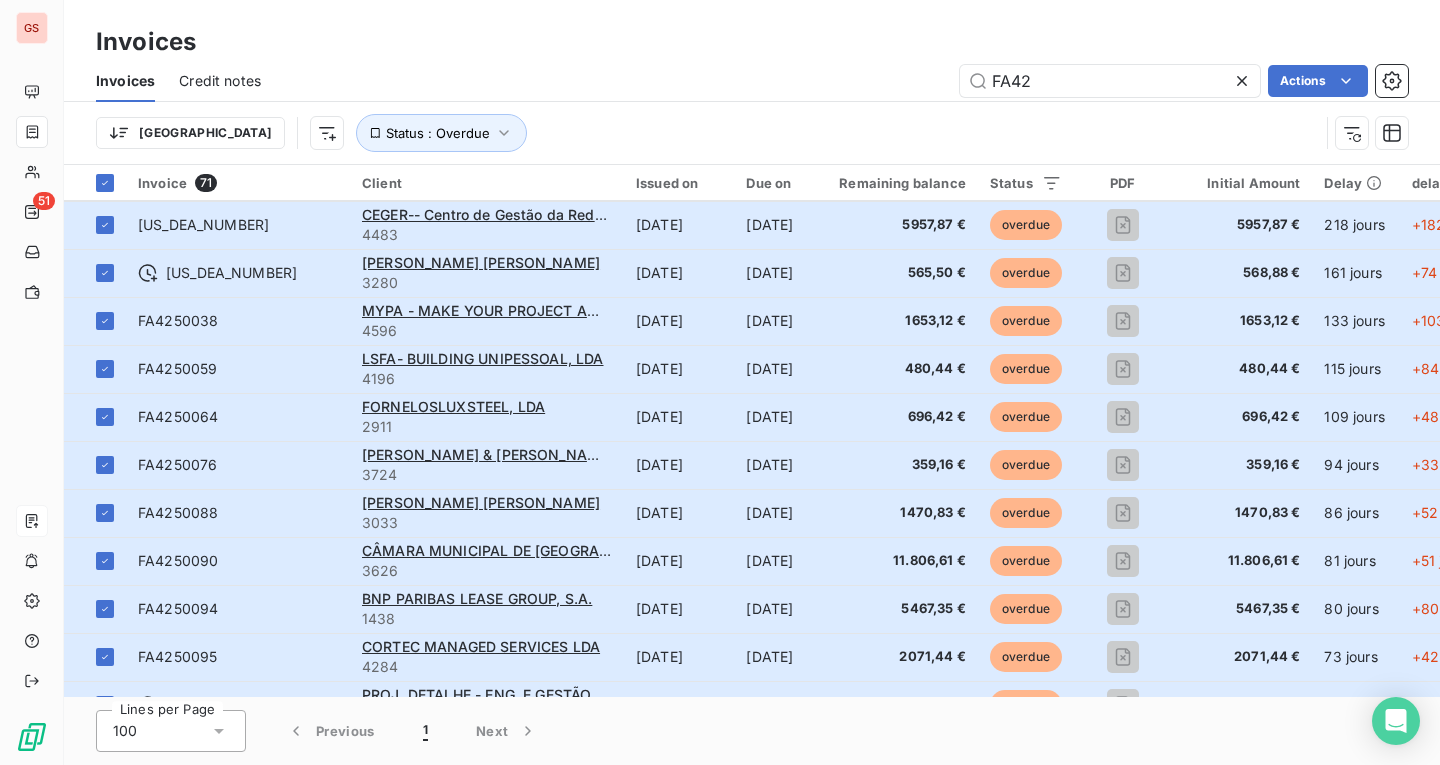 scroll, scrollTop: 1100, scrollLeft: 0, axis: vertical 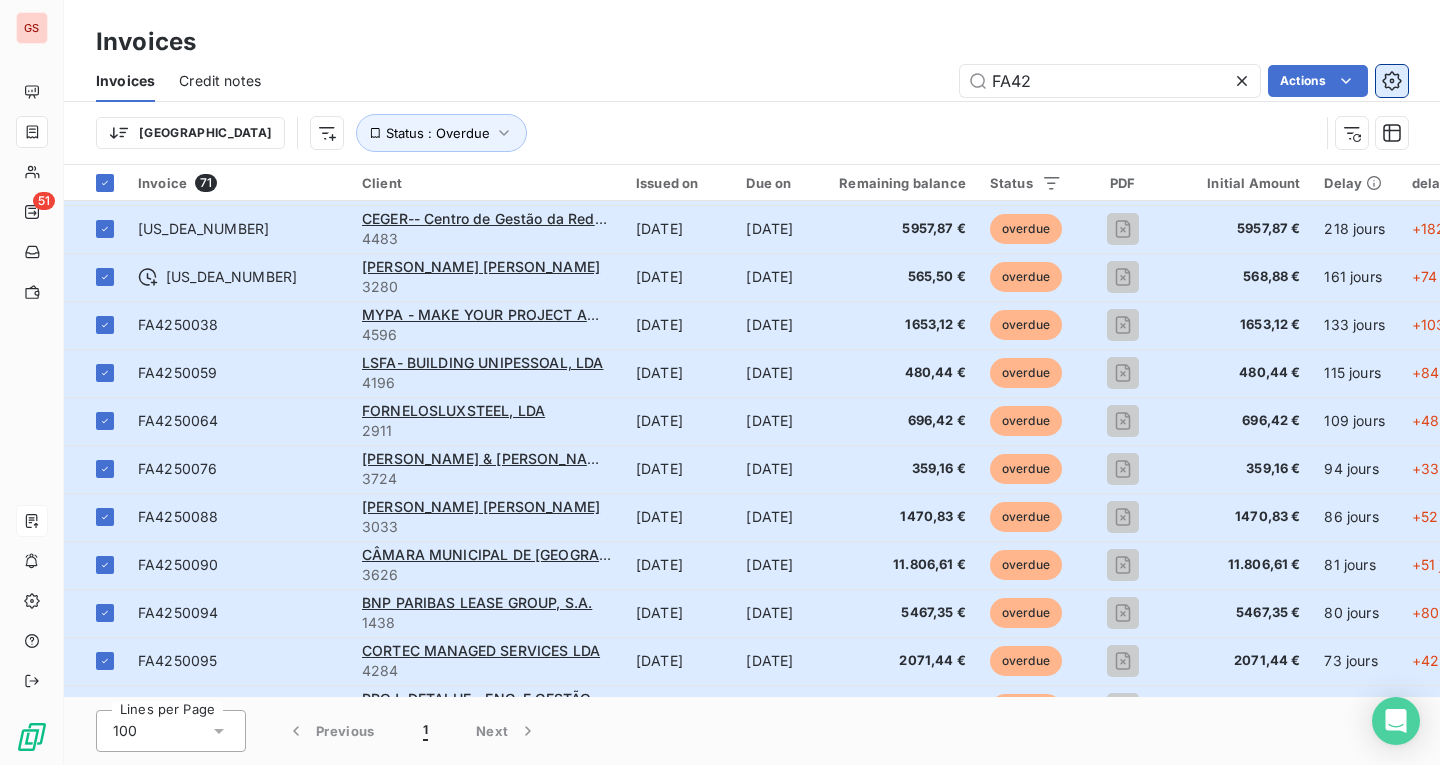 click 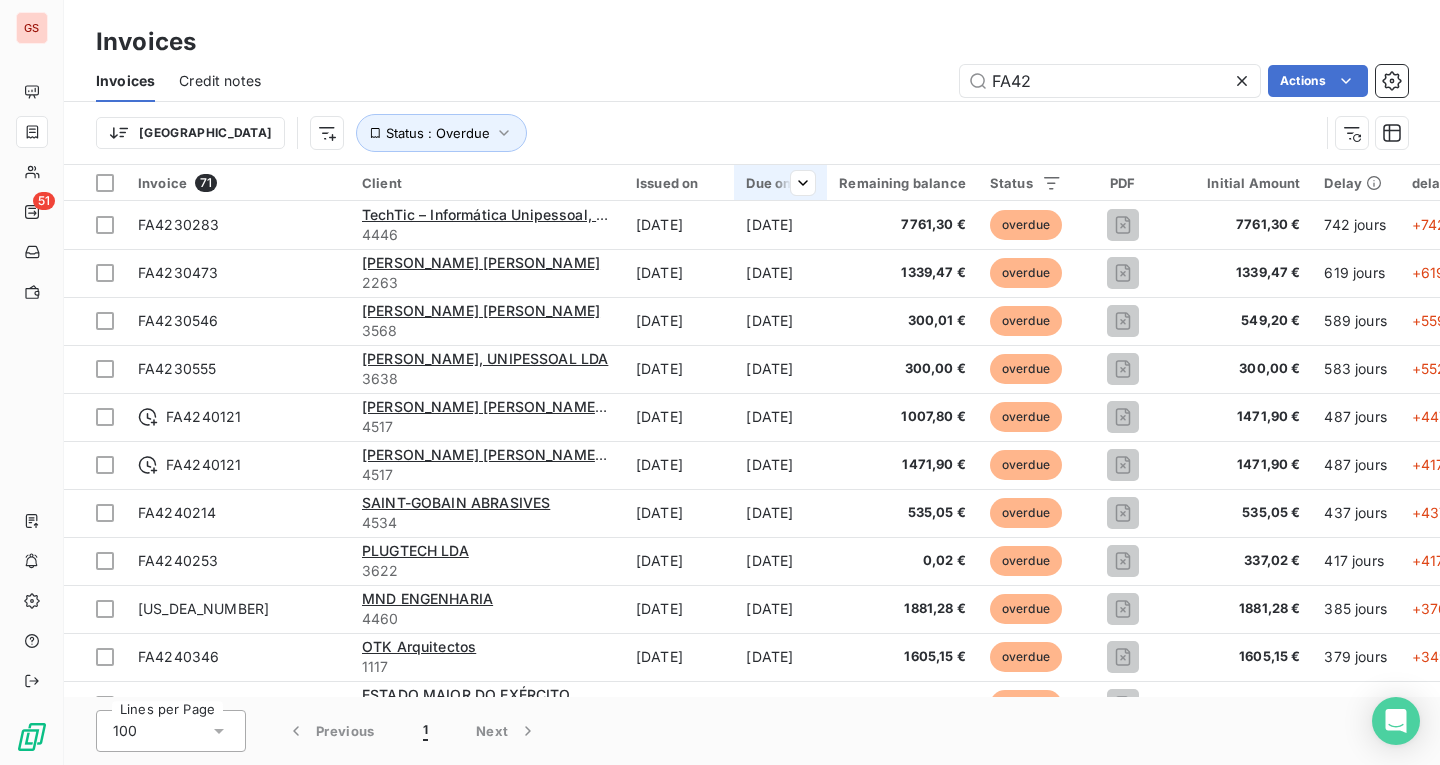 click at bounding box center (105, 183) 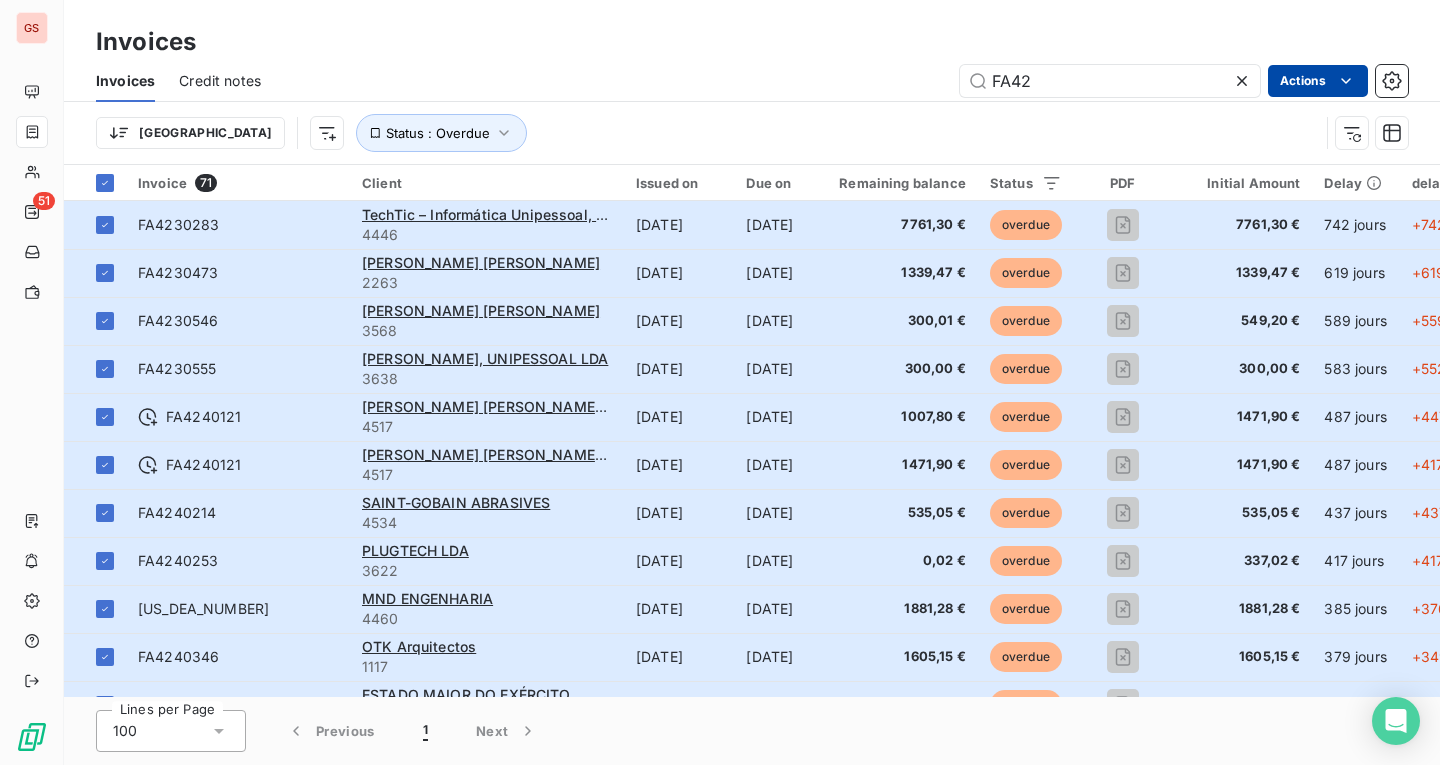 click on "GS 51 Invoices Invoices Credit notes FA42 Actions [GEOGRAPHIC_DATA] Status  : Overdue  Invoice 71 Client Issued on Due on Remaining balance Status PDF Initial Amount Delay delay   Dispute impagado collection status received Actions FA4230283 TechTic – Informática Unipessoal, Lda 4446 [DATE] [DATE] 7761,30 € overdue 7761,30 € 742 jours +742 j _ No Generado No FA4230473 [PERSON_NAME] [PERSON_NAME] [DATE], [DATE], 2023 1339,47 € overdue 1339,47 € 619 jours +619 j _ No Generado No FA4230546 [PERSON_NAME] [PERSON_NAME] [DATE], [DATE], 2023 300,01 € overdue 549,20 € 589 jours +559 j _ No Generado No FA4230555 [PERSON_NAME], UNIPESSOAL LDA [DATE], 2023 [DATE] 300,00 € overdue 300,00 € 583 jours +552 j _ No Generado No FA4240121 [PERSON_NAME] [PERSON_NAME], Lda 4517 [DATE] [DATE] 1007,80 € overdue 1471,90 € 487 jours +447 j _ No Generado No FA4240121 [PERSON_NAME] [PERSON_NAME], Lda 4517 [DATE] [DATE] 1471,90 €" at bounding box center (720, 382) 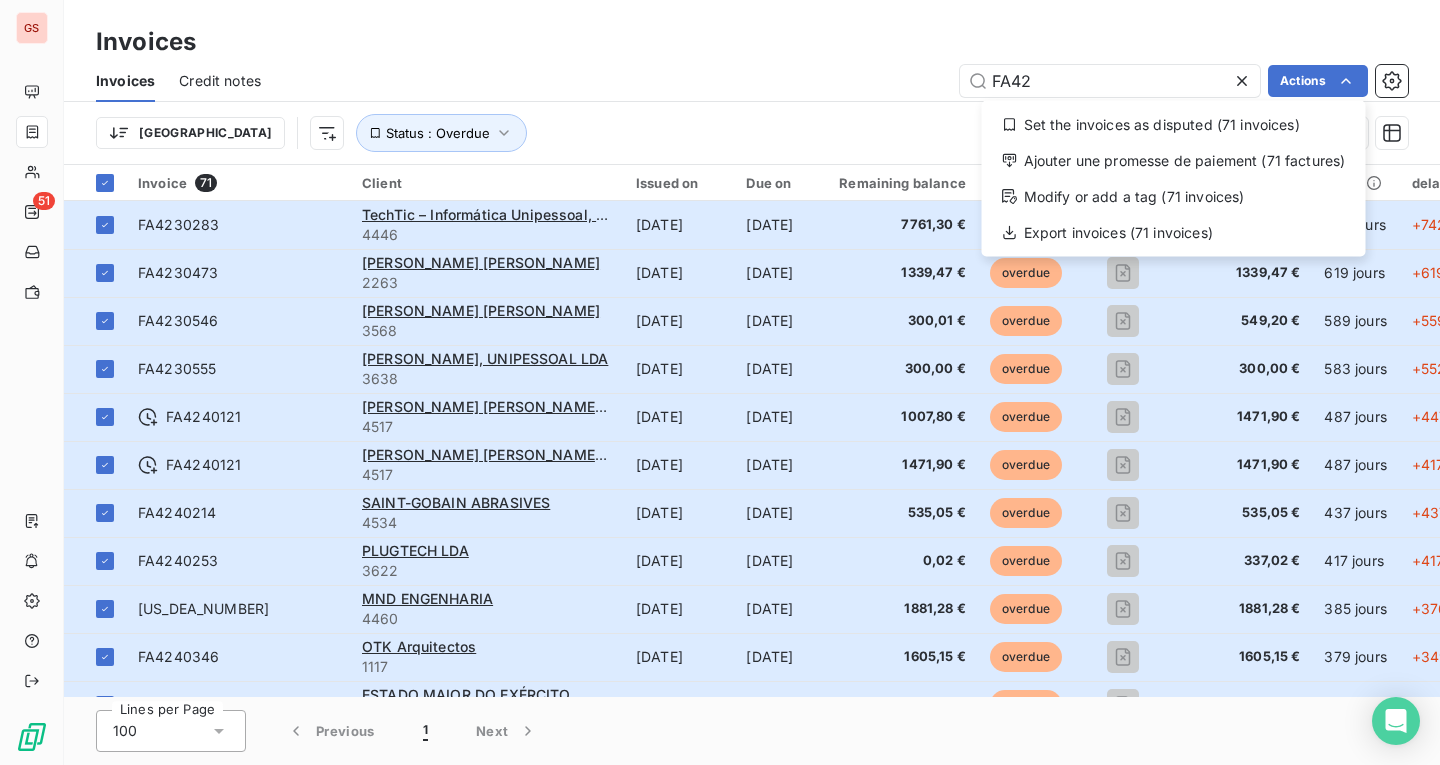 click on "GS 51 Invoices Invoices Credit notes FA42 Actions Set the invoices as disputed (71 invoices) Ajouter une promesse de paiement (71 factures) Modify or add a tag (71 invoices) Export invoices (71 invoices) [GEOGRAPHIC_DATA] Status  : Overdue  Invoice 71 Client Issued on Due on Remaining balance Status PDF Initial Amount Delay delay   Dispute impagado collection status received Actions FA4230283 TechTic – Informática Unipessoal, Lda 4446 [DATE] [DATE] 7761,30 € overdue 7761,30 € 742 jours +742 j _ No Generado No FA4230473 [PERSON_NAME] [PERSON_NAME] [DATE], [DATE], 2023 1339,47 € overdue 1339,47 € 619 jours +619 j _ No Generado No FA4230546 [PERSON_NAME] [PERSON_NAME] [DATE], [DATE], 2023 300,01 € overdue 549,20 € 589 jours +559 j _ No Generado No FA4230555 [PERSON_NAME], UNIPESSOAL LDA [DATE], 2023 [DATE] 300,00 € overdue 300,00 € 583 jours +552 j _ No Generado No FA4240121 [PERSON_NAME] [PERSON_NAME], Lda 4517 [DATE] overdue _" at bounding box center (720, 382) 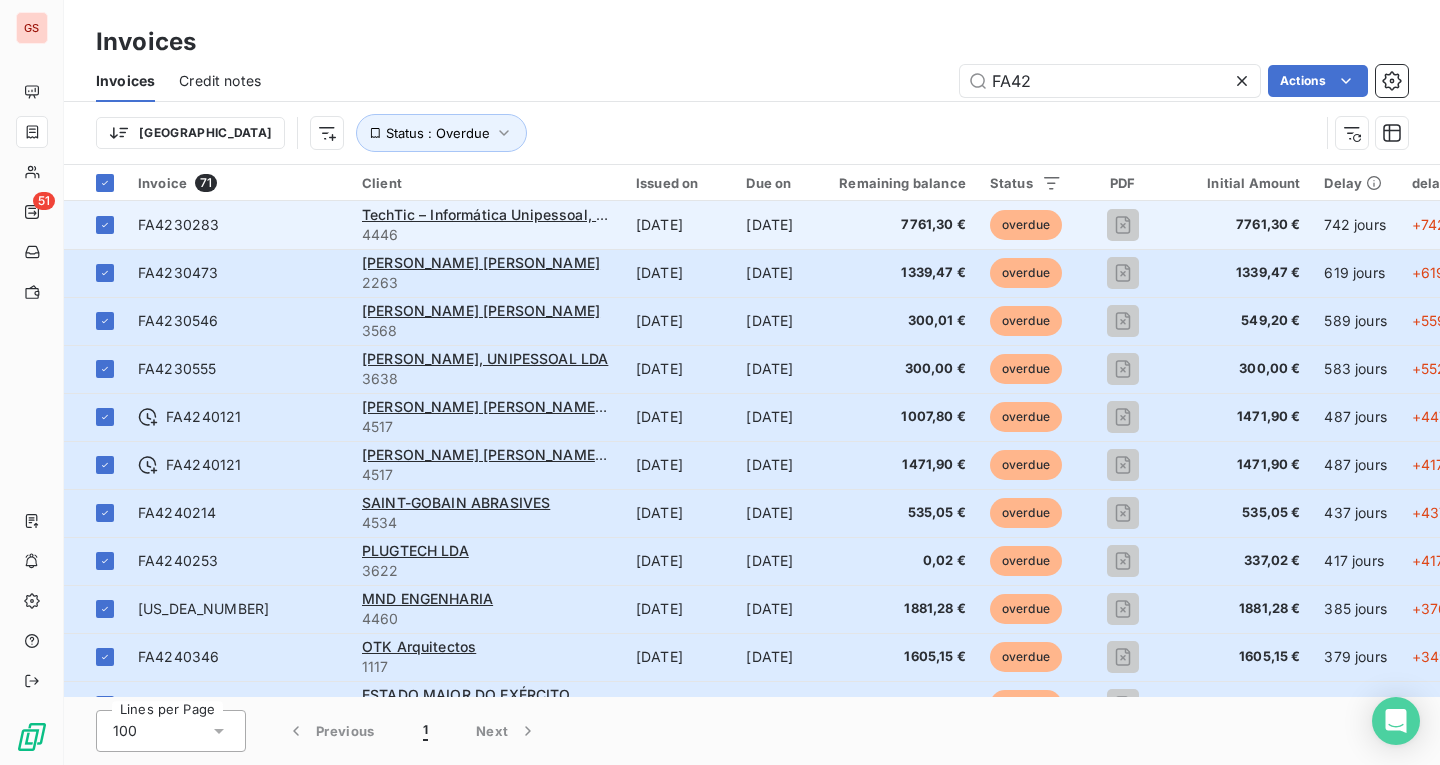 click on "[DATE]" at bounding box center (679, 225) 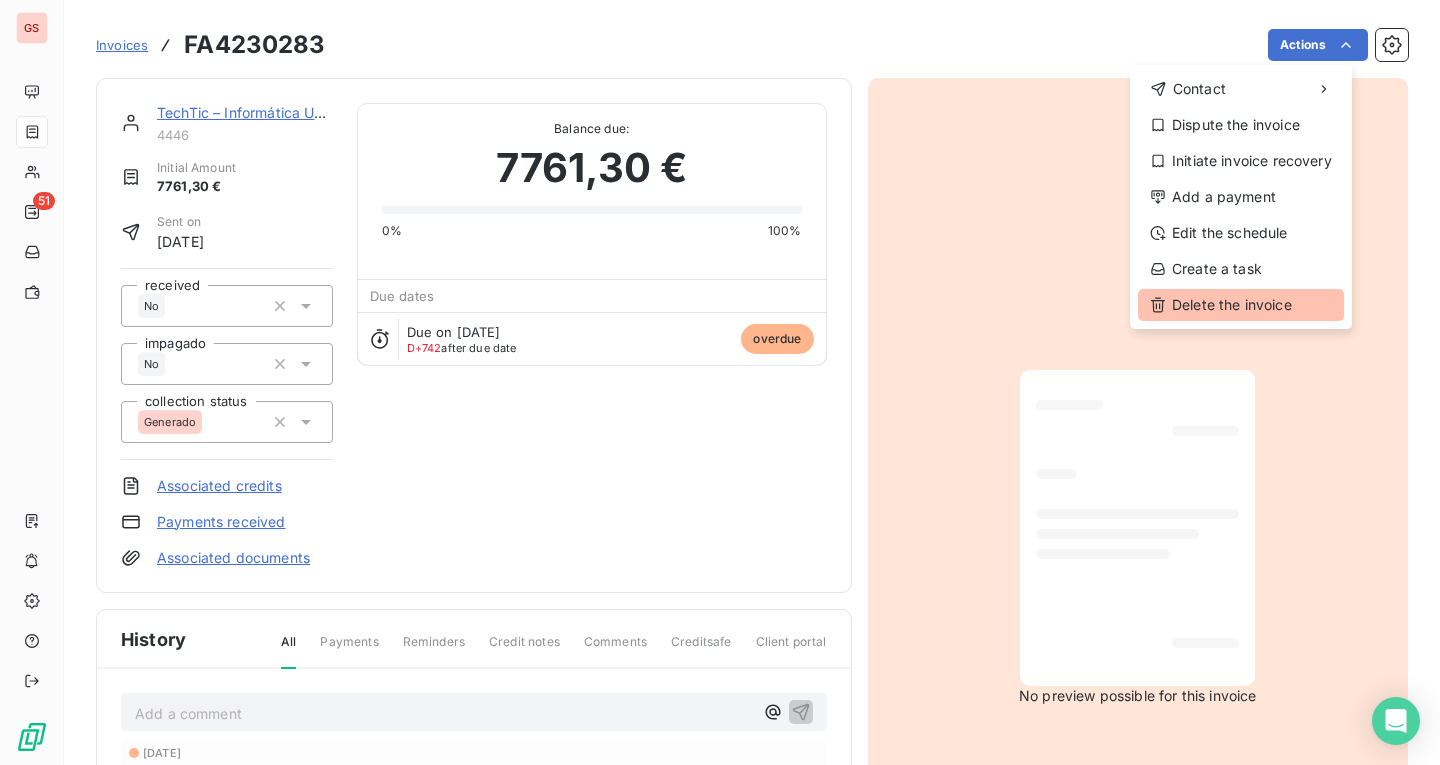 click on "Delete the invoice" at bounding box center [1241, 305] 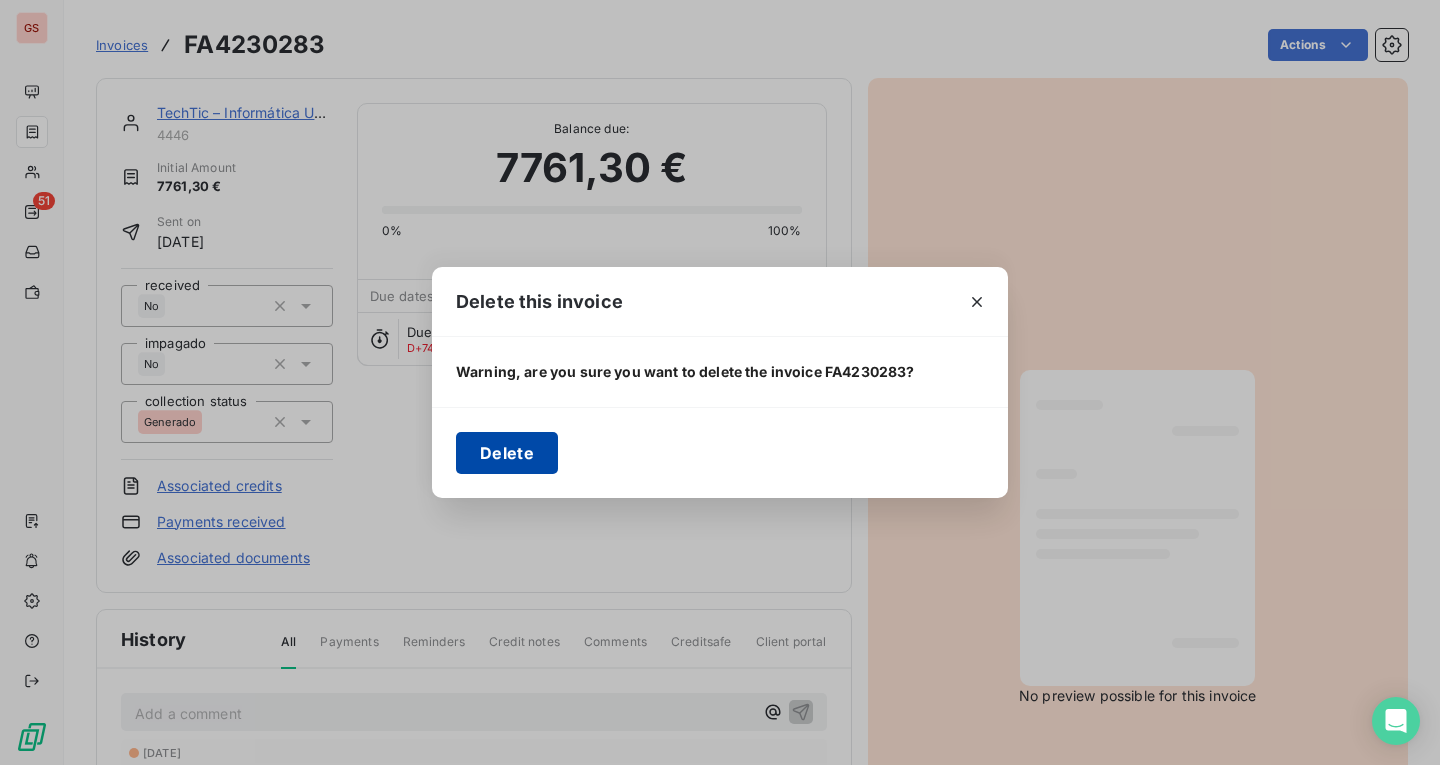 click on "Delete" at bounding box center [507, 453] 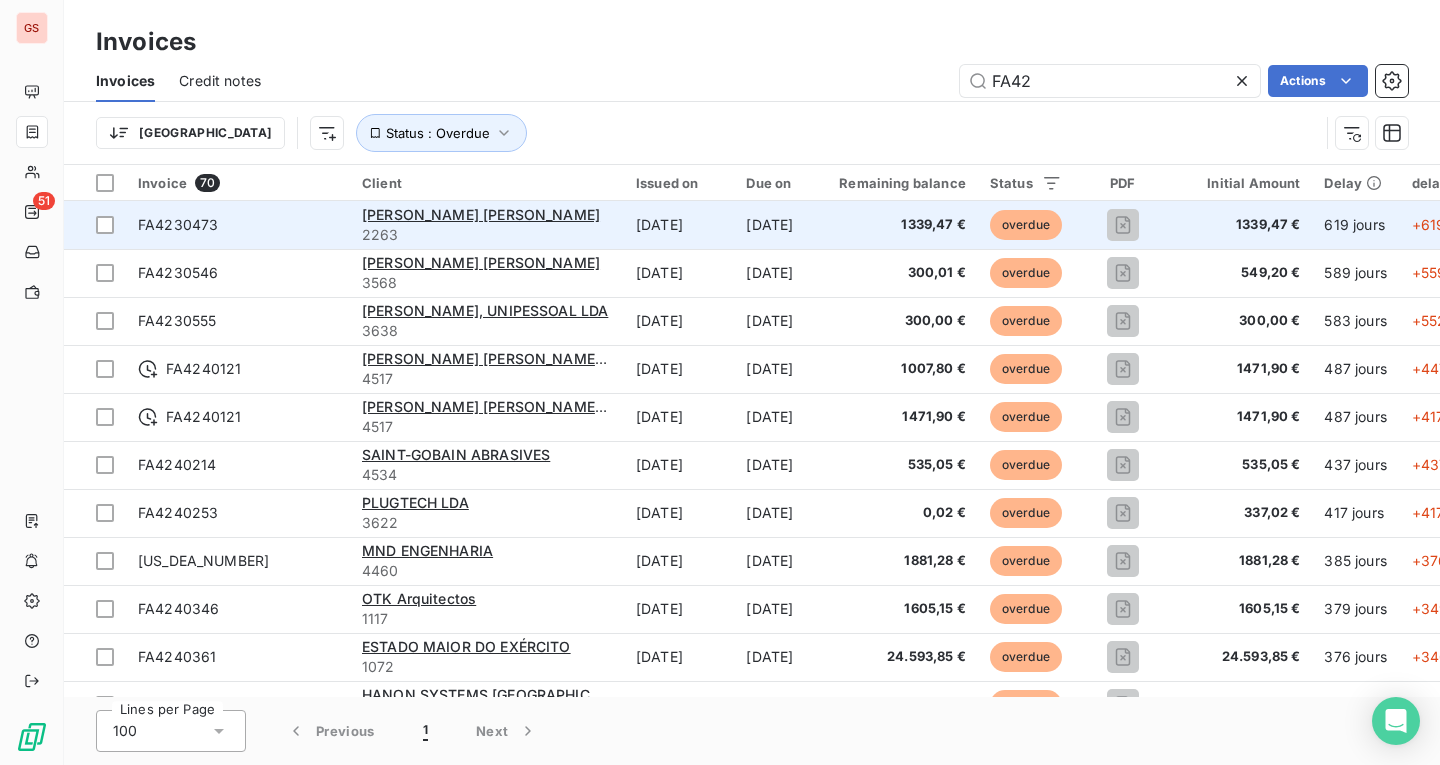 click on "1339,47 €" at bounding box center [902, 225] 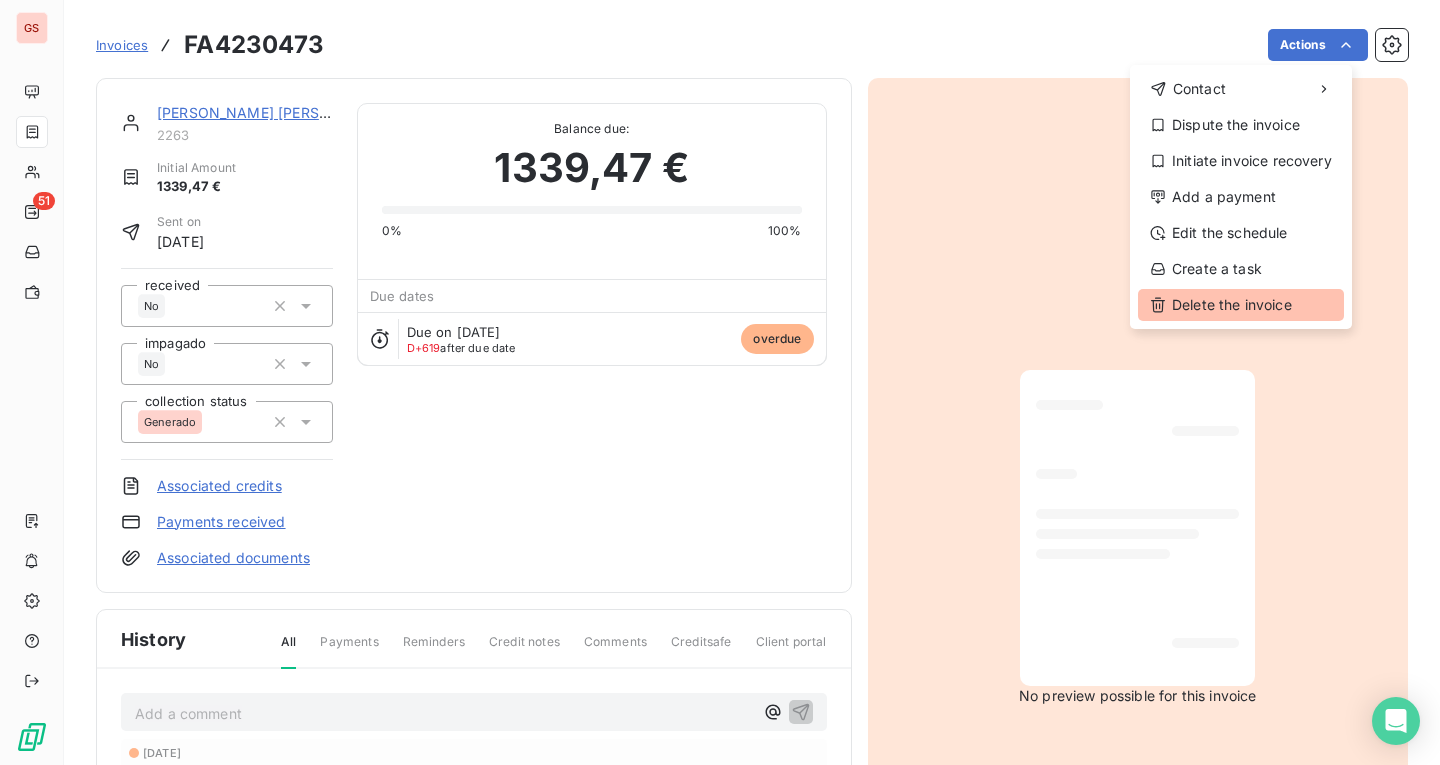 click on "Delete the invoice" at bounding box center (1241, 305) 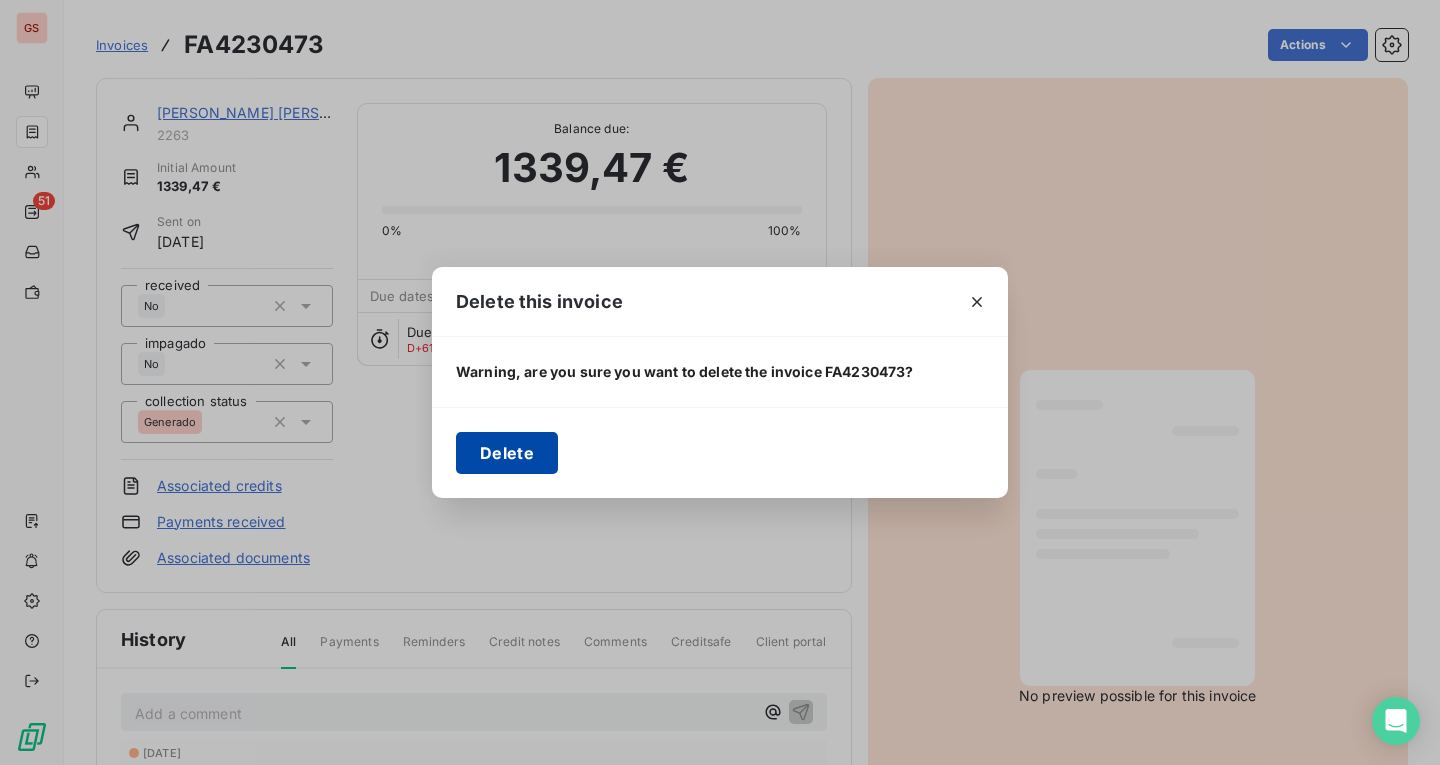 click on "Delete" at bounding box center (507, 453) 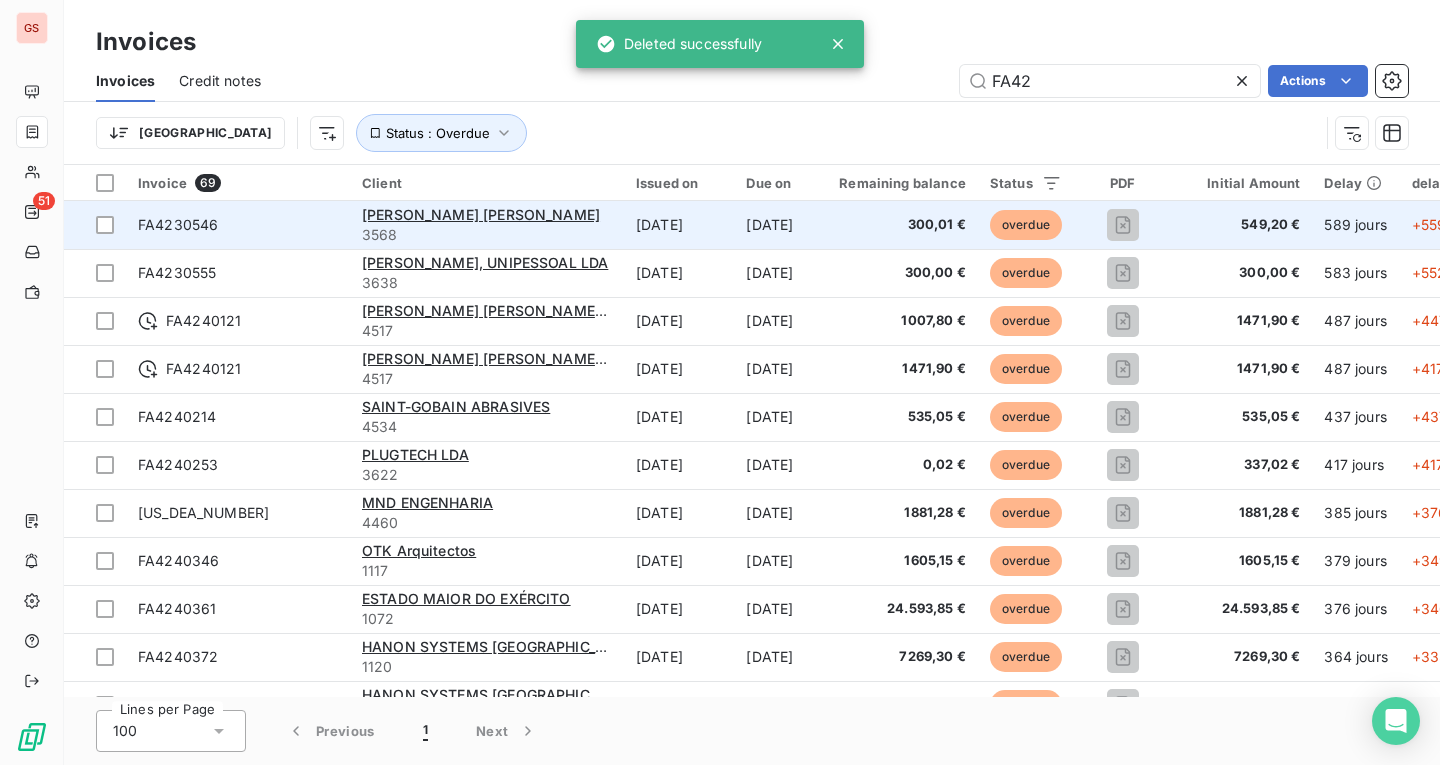 click on "FA4230546" at bounding box center (238, 225) 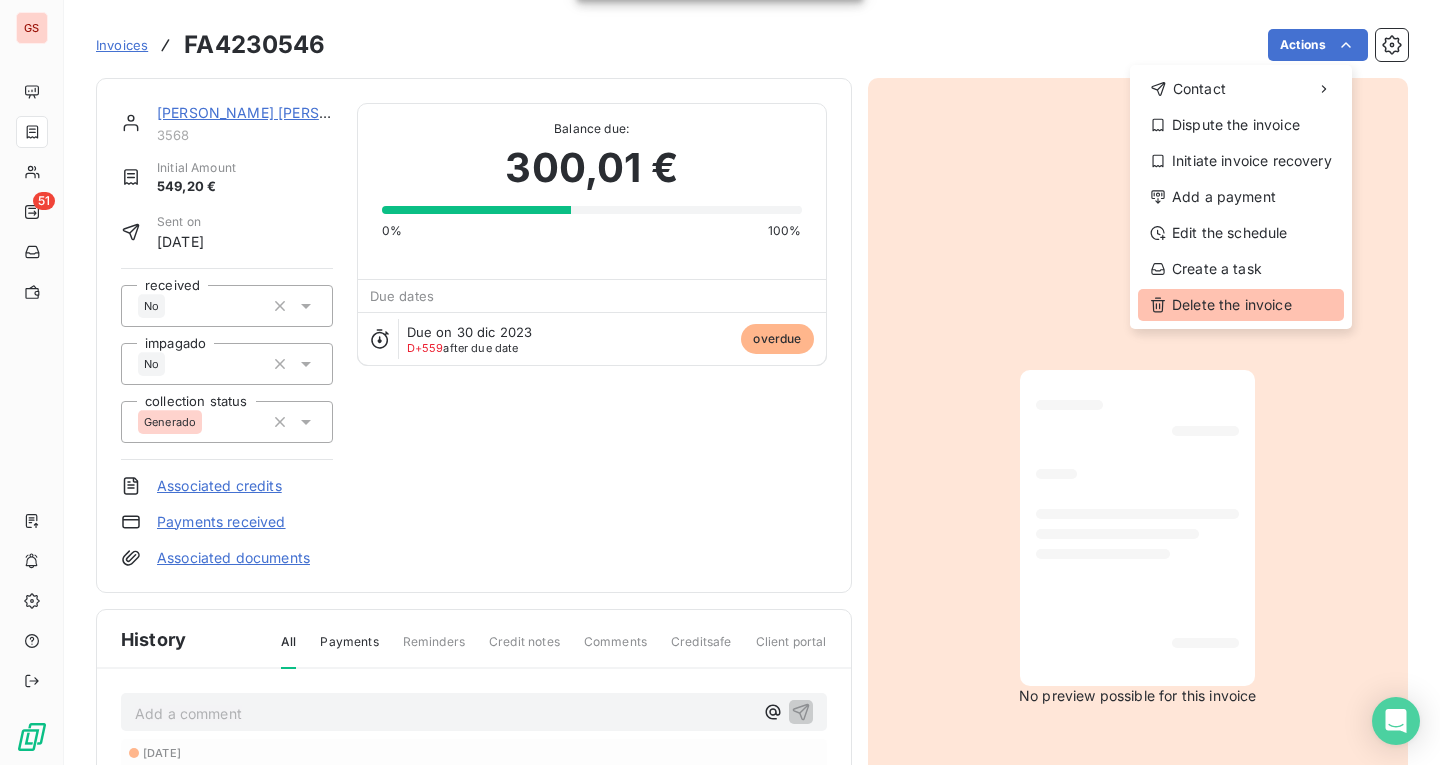 click on "Delete the invoice" at bounding box center [1241, 305] 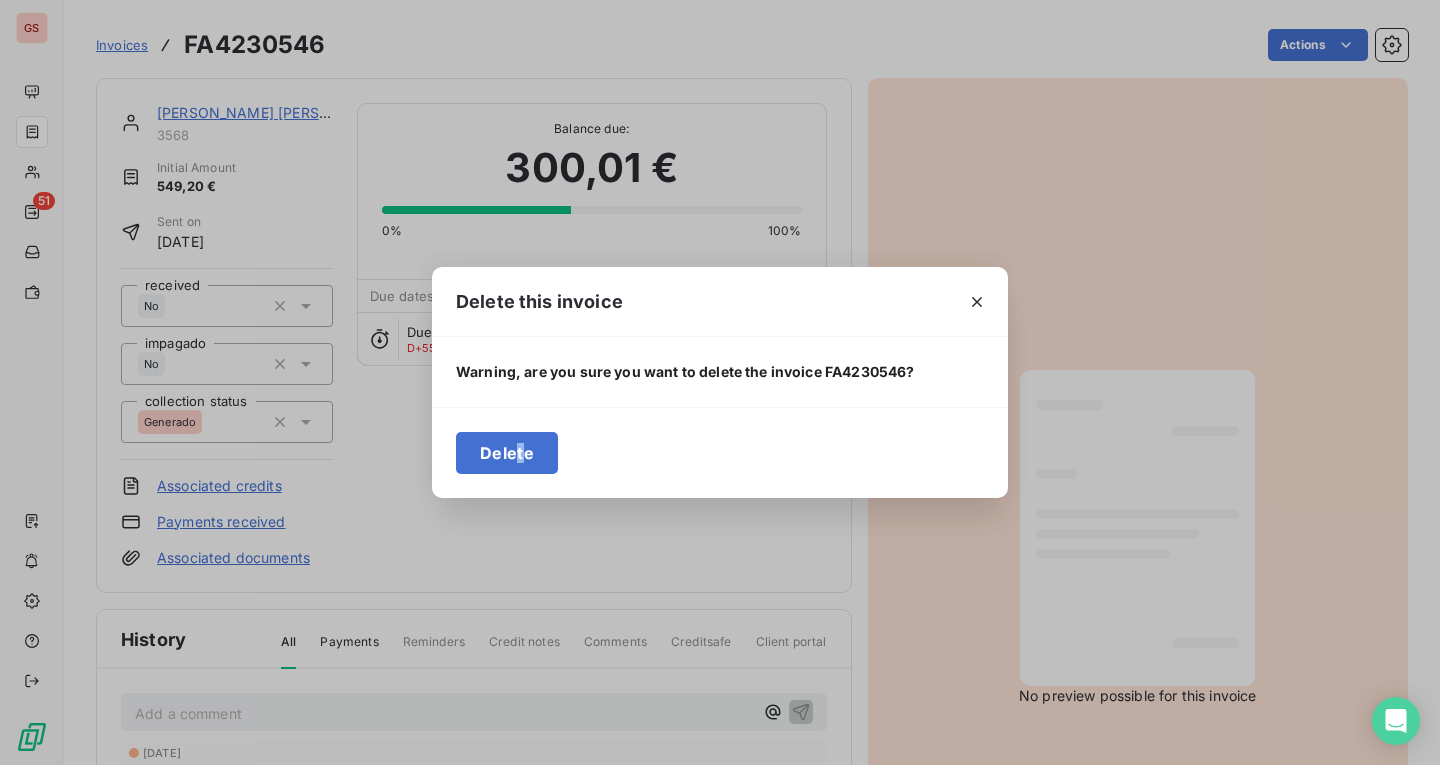 click on "Delete" at bounding box center (720, 452) 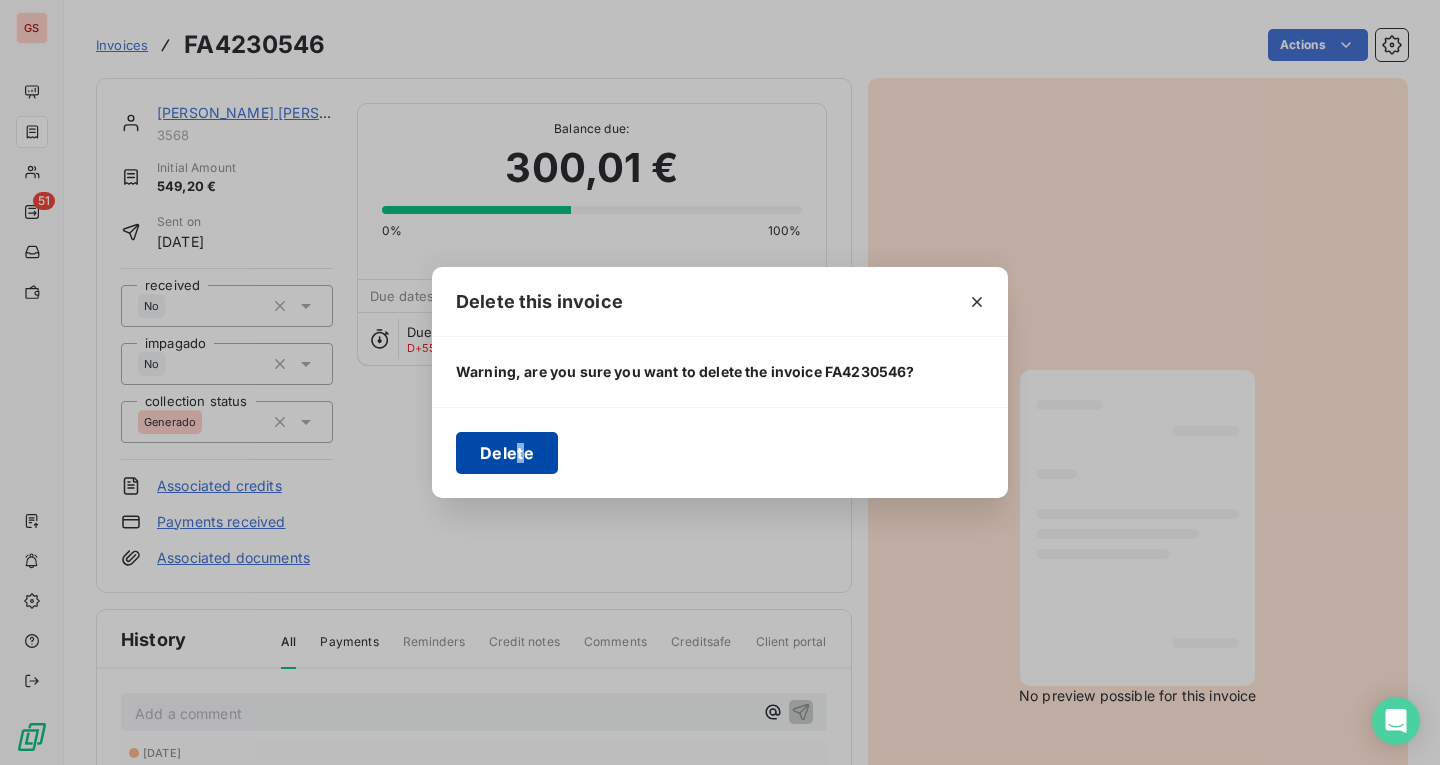 click on "Delete" at bounding box center (507, 453) 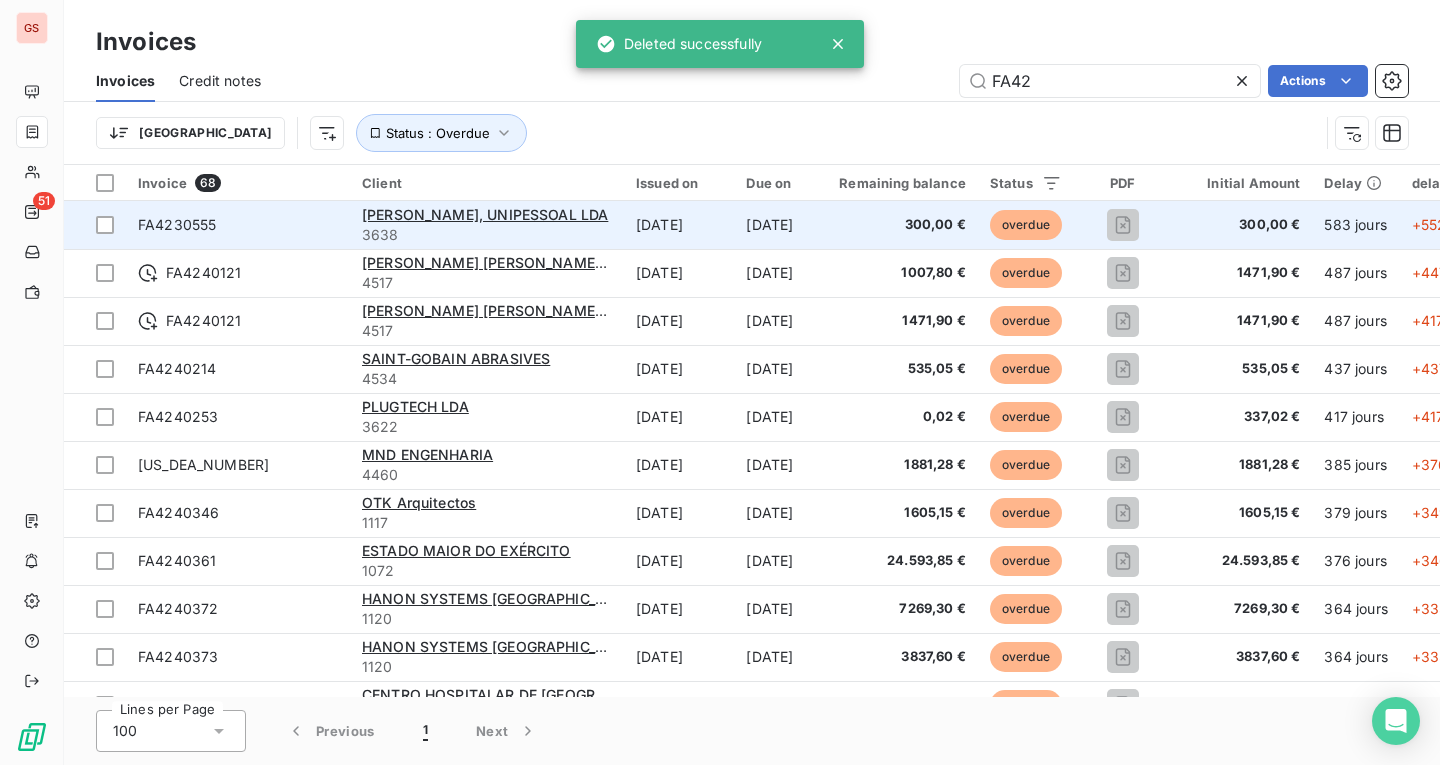 click on "FA4230555" at bounding box center (238, 225) 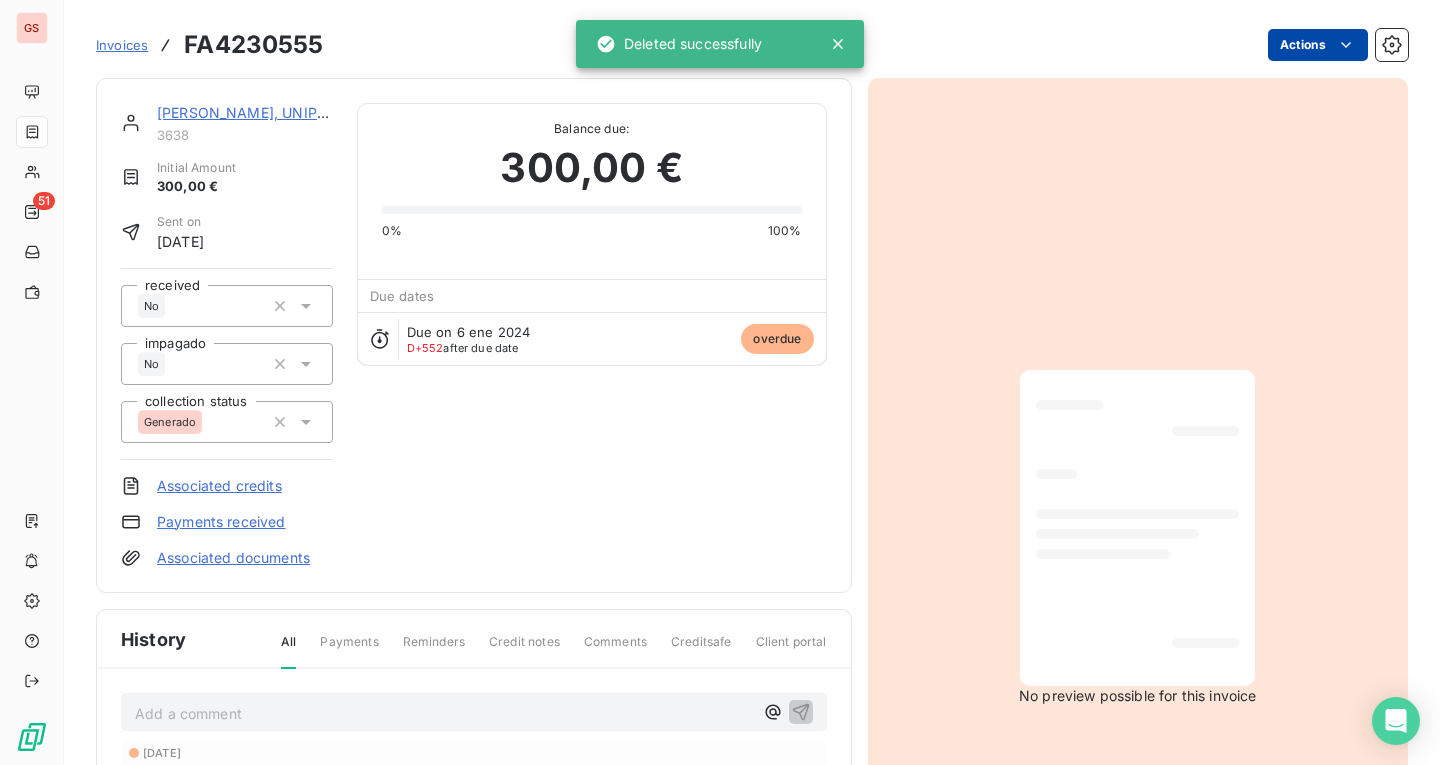 click on "GS 51 Invoices FA4230555 Actions [PERSON_NAME], UNIPESSOAL LDA 3638 Initial Amount 300,00 € Sent on [DATE] received No impagado No collection status Generado Associated credits Payments received Associated documents Balance due: 300,00 € 0% 100% Due dates Due on 6 ene 2024 D+552  after due date overdue History All Payments Reminders Credit notes Comments Creditsafe Client portal Add a comment ﻿ [DATE] Invoice due date [DATE] Invoice issued No preview possible for this invoice Deleted successfully" at bounding box center (720, 382) 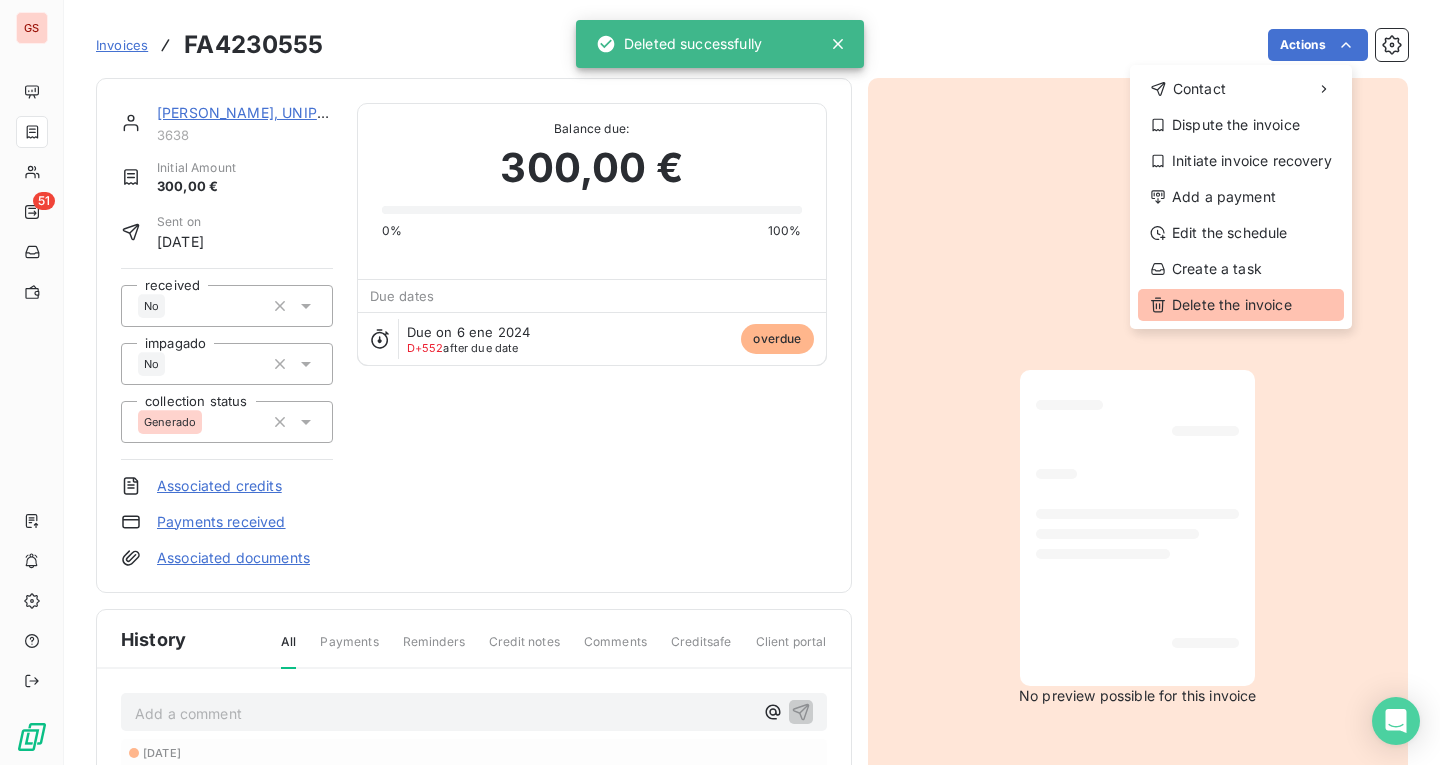 click on "Delete the invoice" at bounding box center (1241, 305) 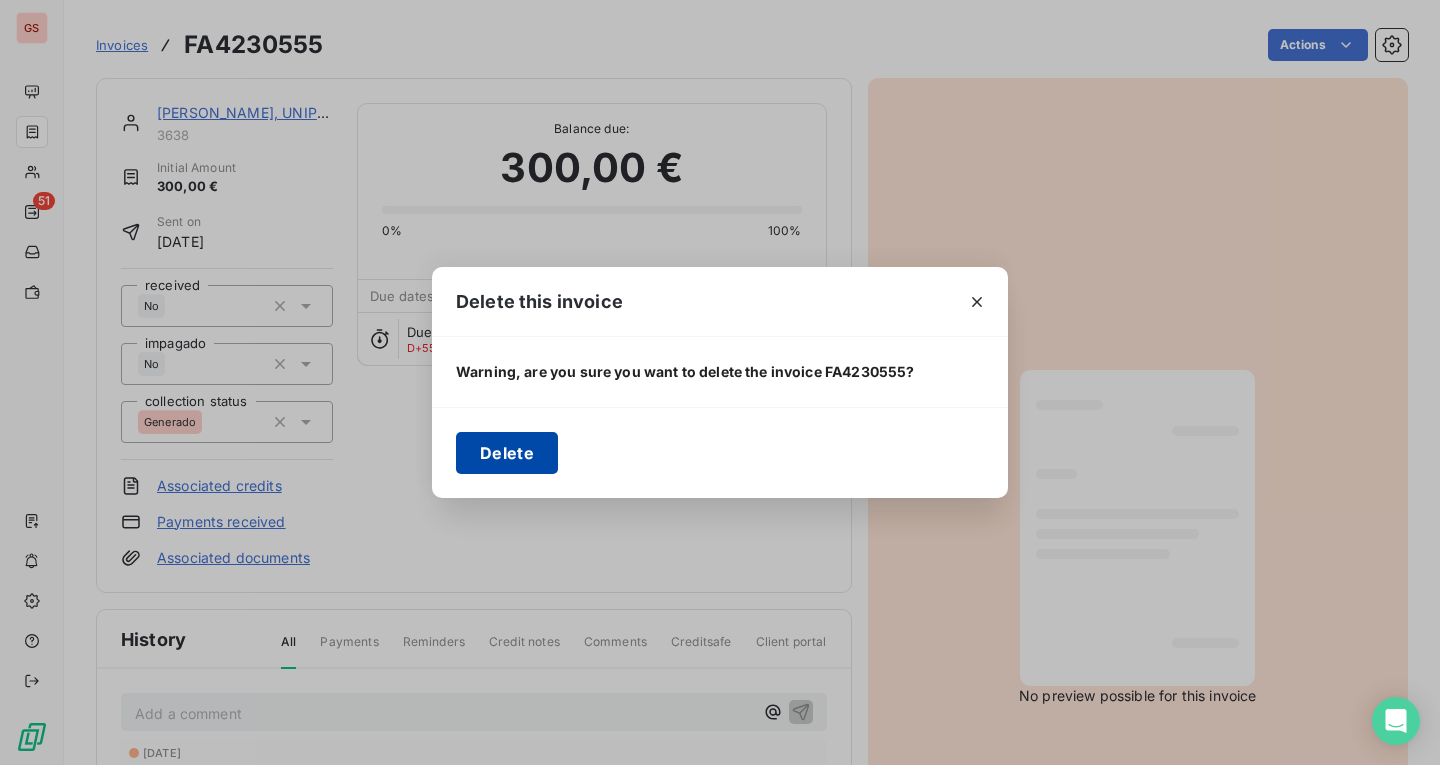 click on "Delete" at bounding box center [507, 453] 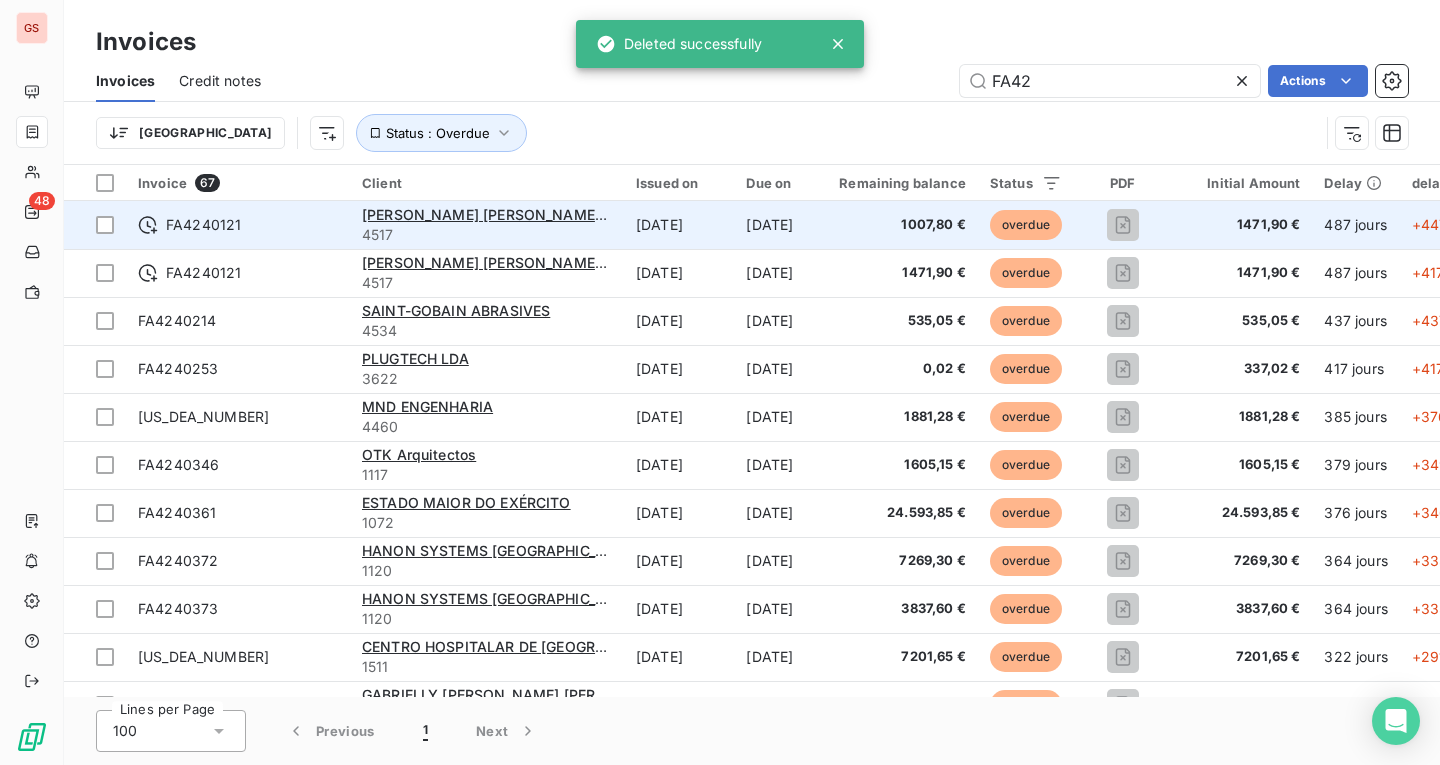 click on "[PERSON_NAME] [PERSON_NAME], Lda 4517" at bounding box center (487, 225) 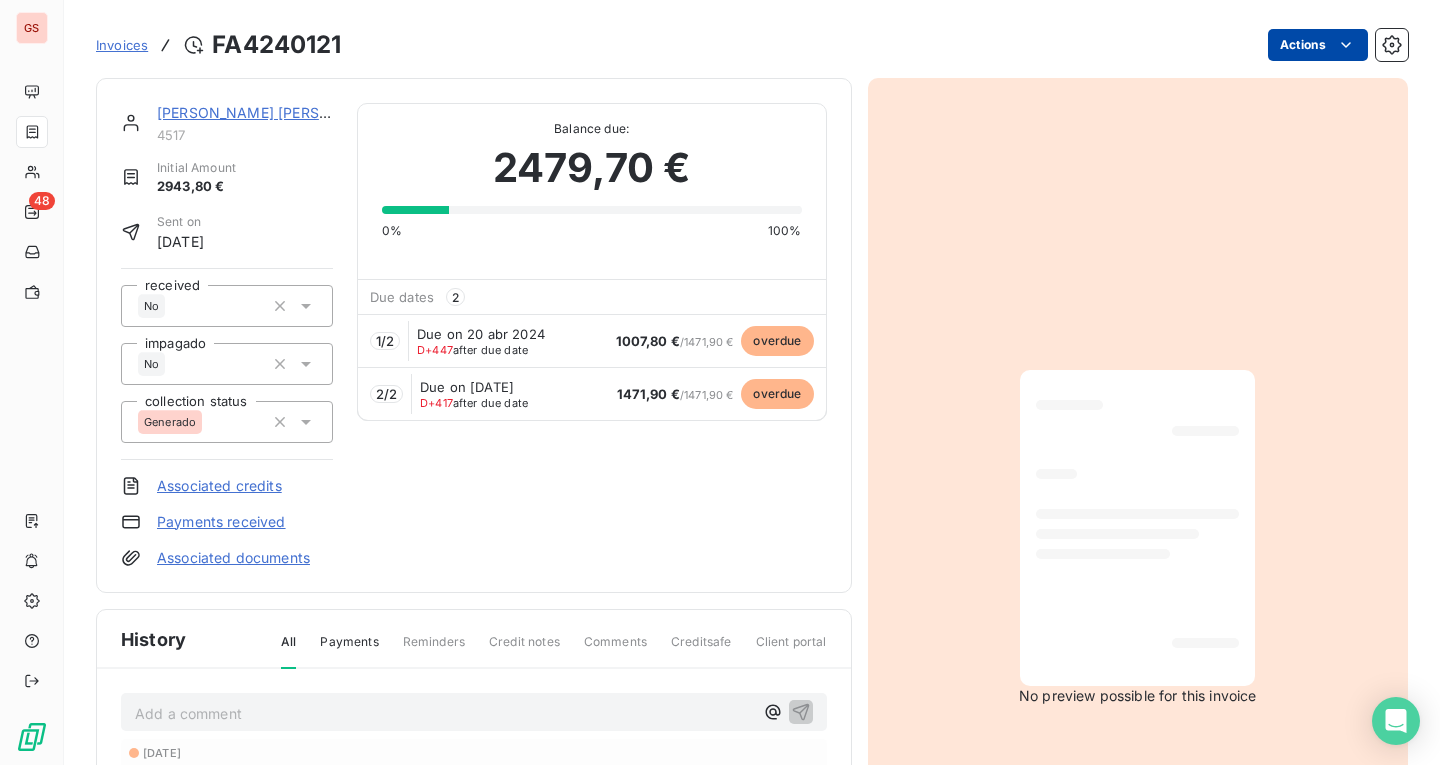 click on "GS 48 Invoices FA4240121 Actions [PERSON_NAME] [PERSON_NAME], Lda 4517 Initial Amount 2943,80 € Sent on [DATE] received No impagado No collection status Generado Associated credits Payments received Associated documents Balance due: 2479,70 € 0% 100% Due dates 2 1 / 2 Due on 20 abr 2024 D+447  after due date 1007,80 €  /  1471,90 € overdue 2 / 2 Due on [DATE] D+417  after due date 1471,90 €  /  1471,90 € overdue History All Payments Reminders Credit notes Comments Creditsafe Client portal Add a comment ﻿ [DATE] Invoice due date [DATE] Payment received 464,10 € [DATE] Invoice issued No preview possible for this invoice Deleted successfully" at bounding box center (720, 382) 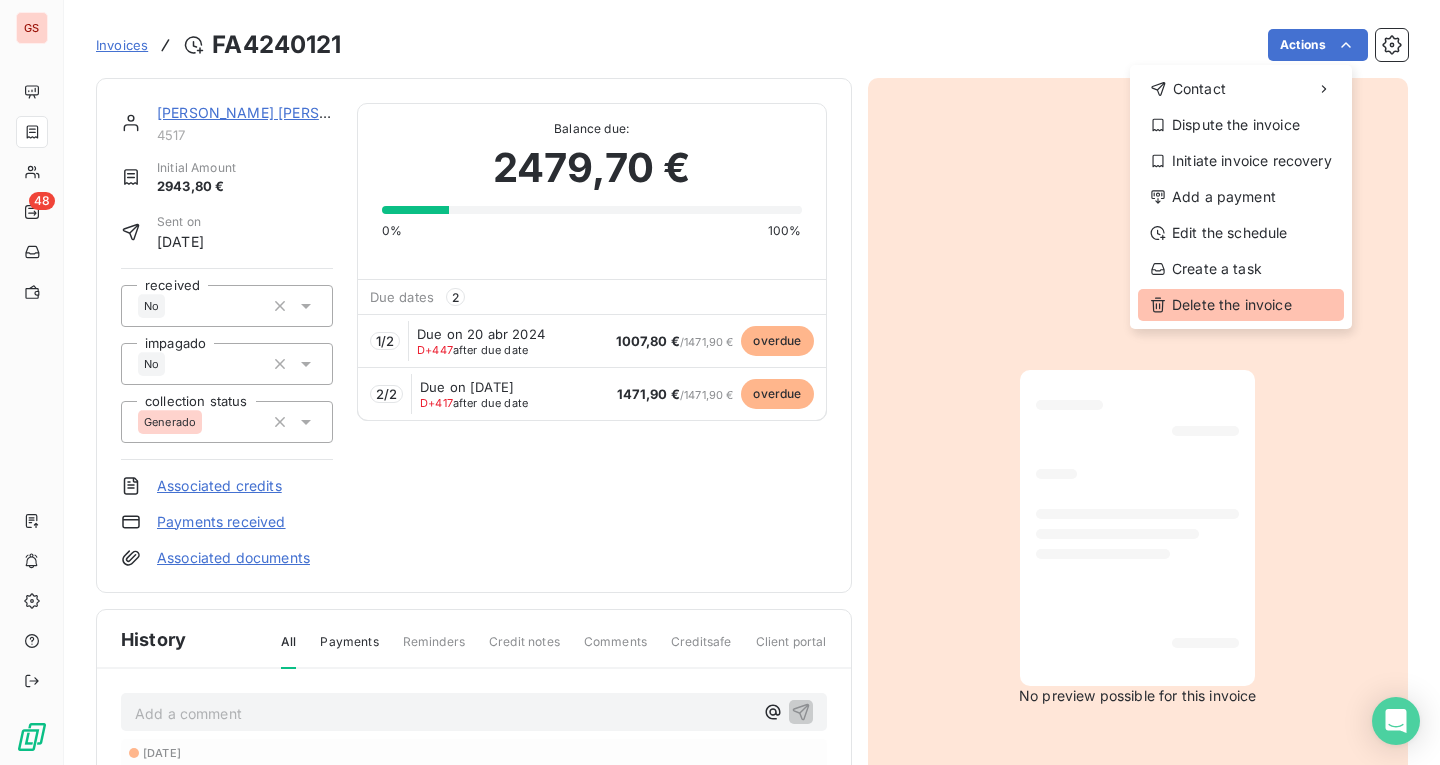 click on "Delete the invoice" at bounding box center [1241, 305] 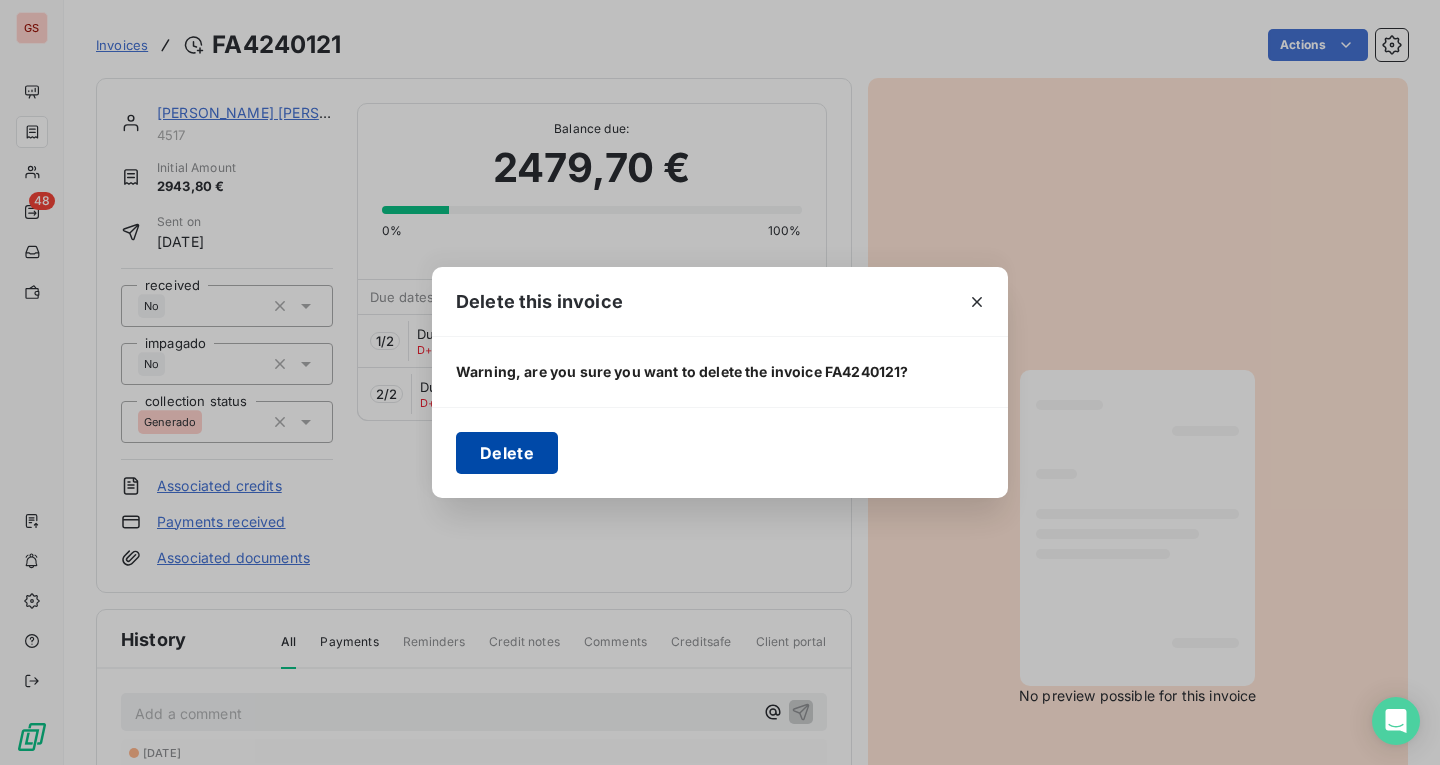 click on "Delete" at bounding box center (507, 453) 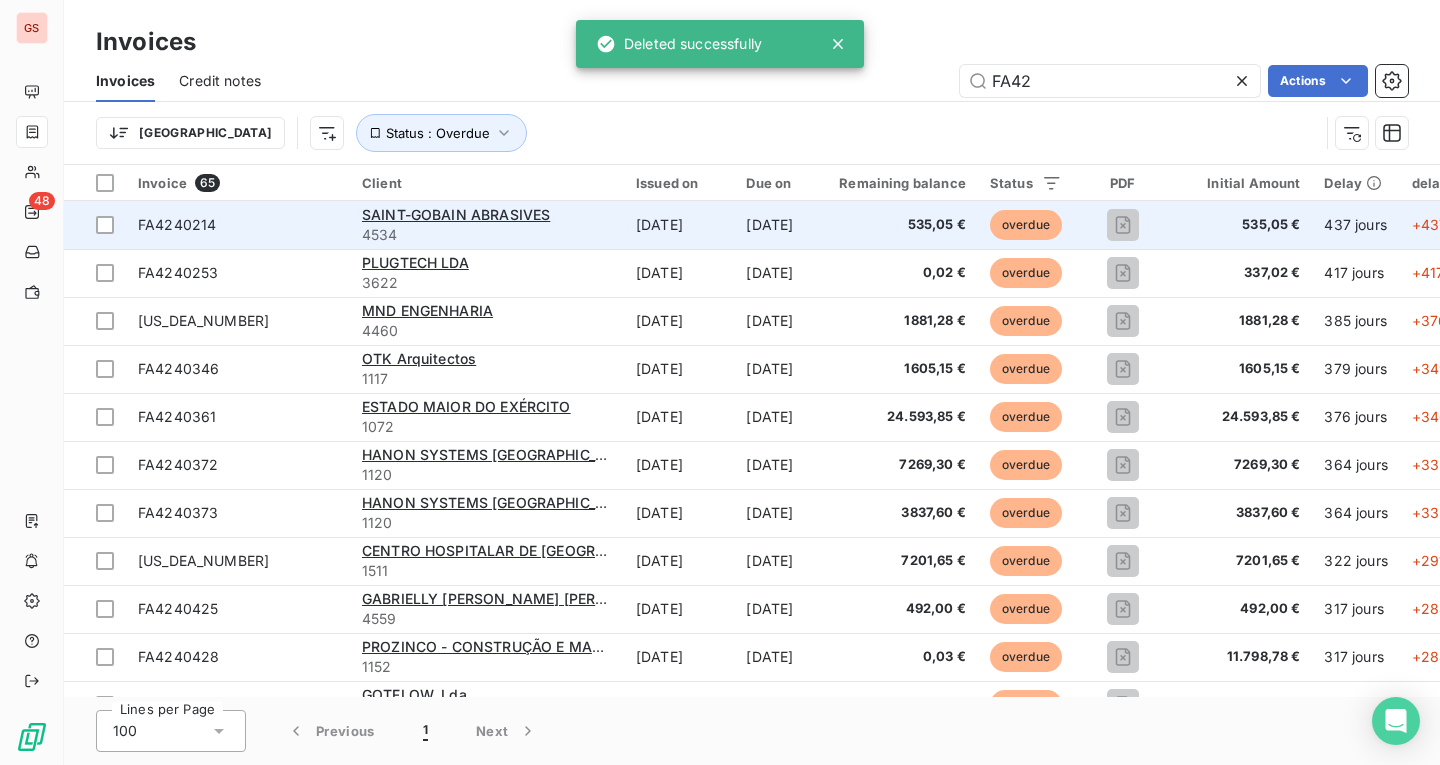 click on "535,05 €" at bounding box center (902, 225) 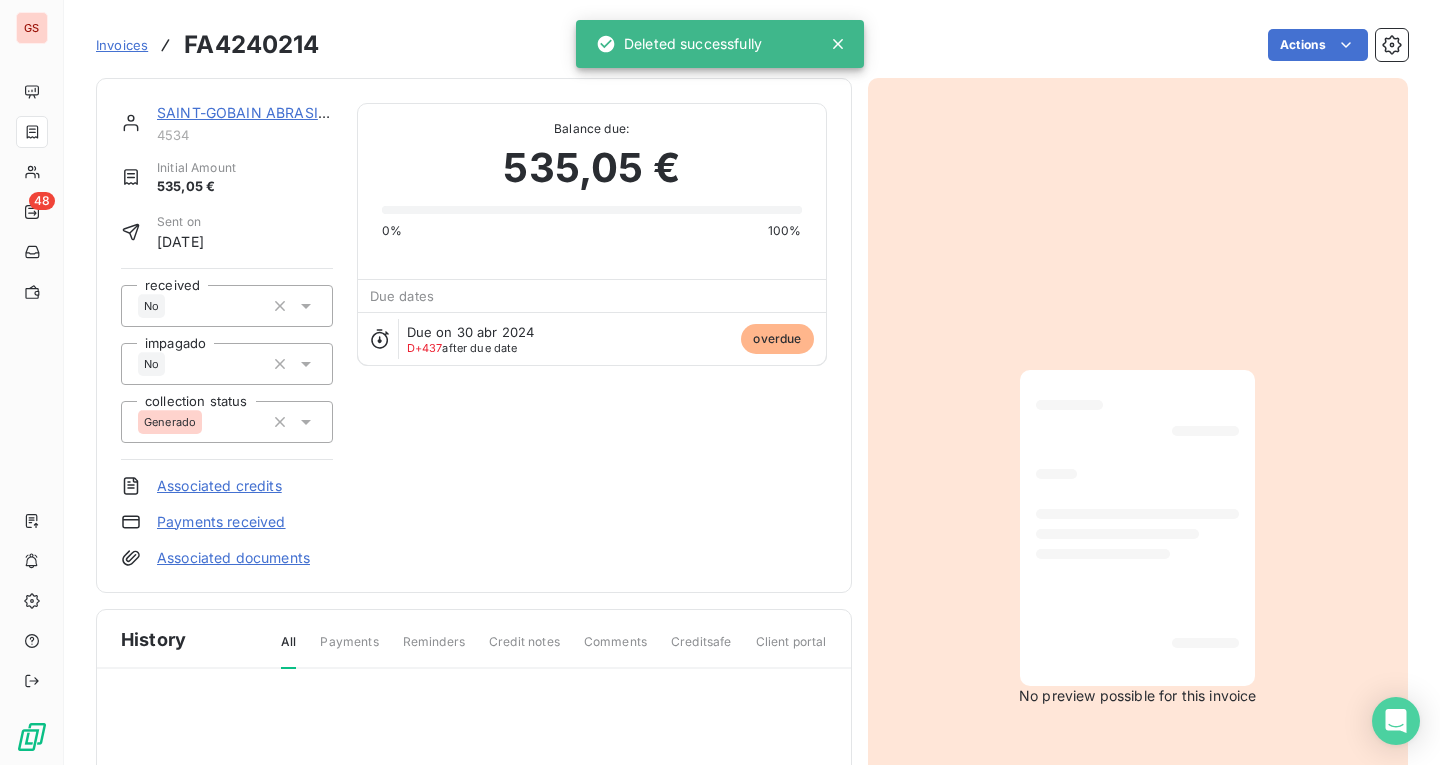 click on "Invoices FA4240214 Actions" at bounding box center [752, 45] 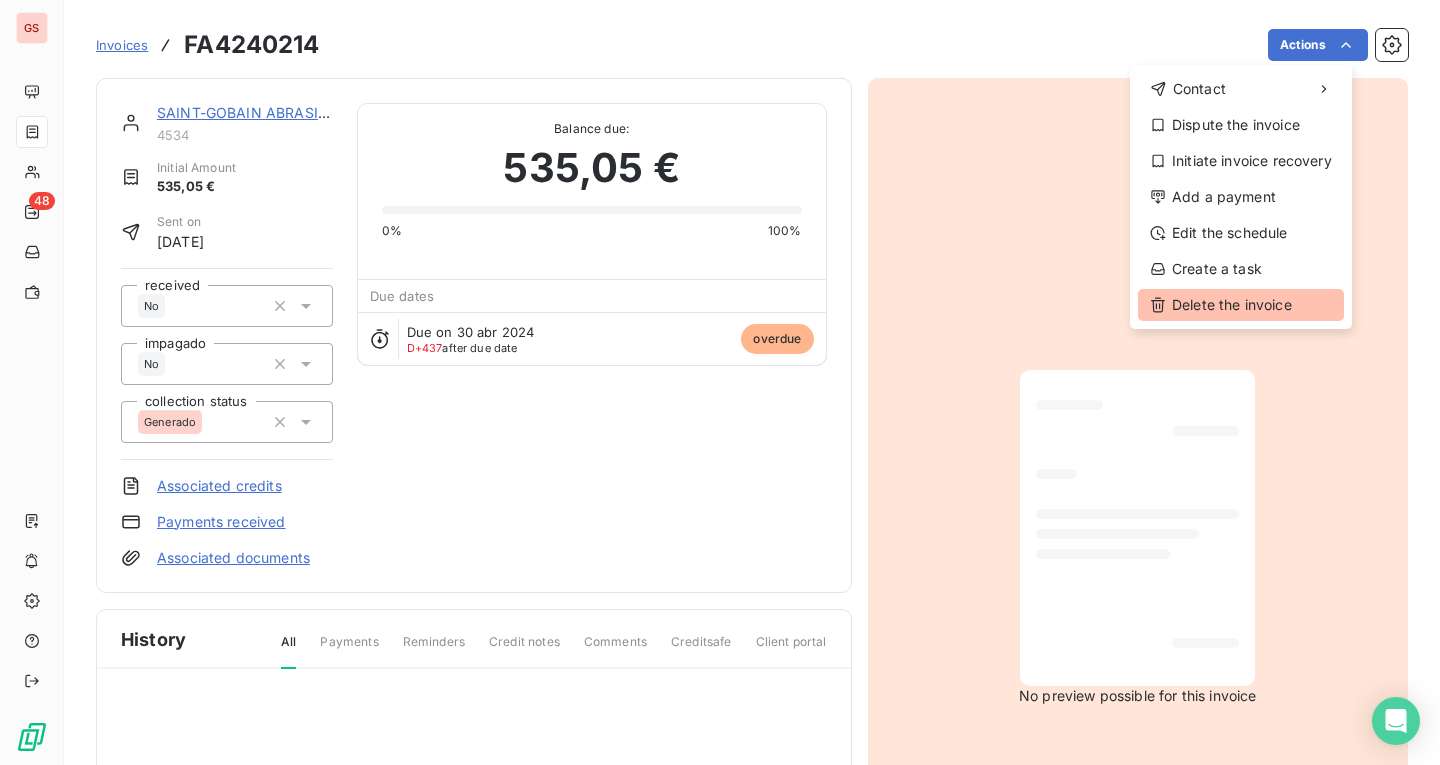 click on "Delete the invoice" at bounding box center [1241, 305] 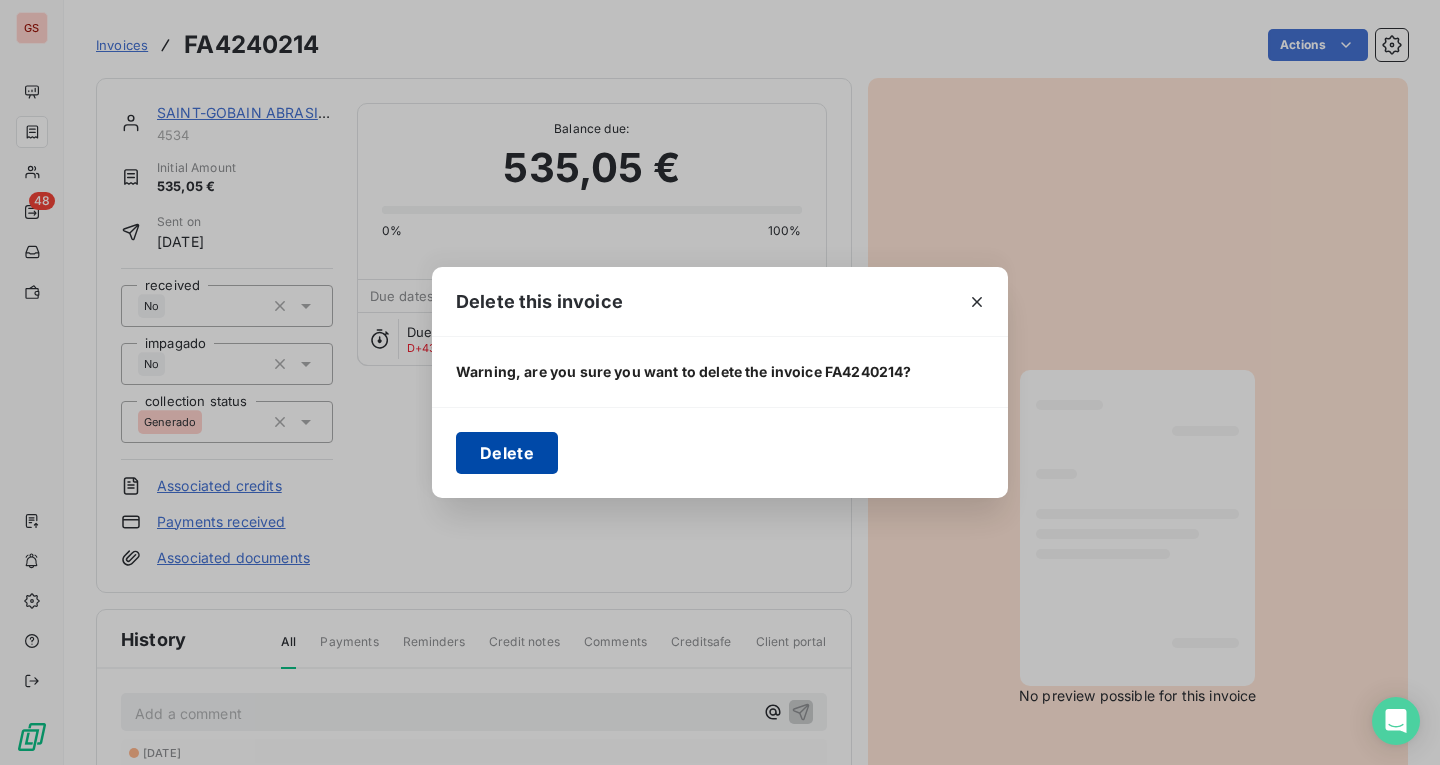click on "Delete" at bounding box center [507, 453] 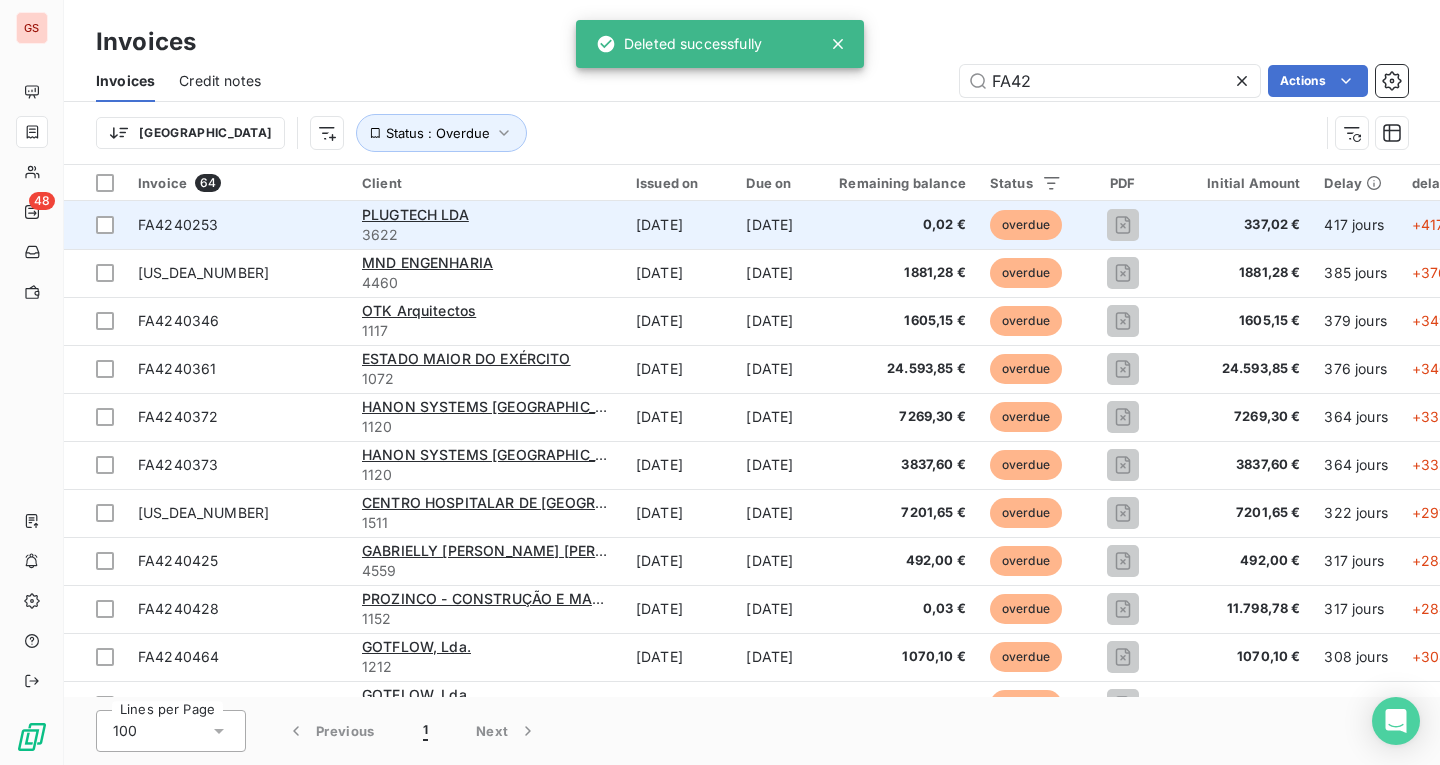 click on "3622" at bounding box center (487, 235) 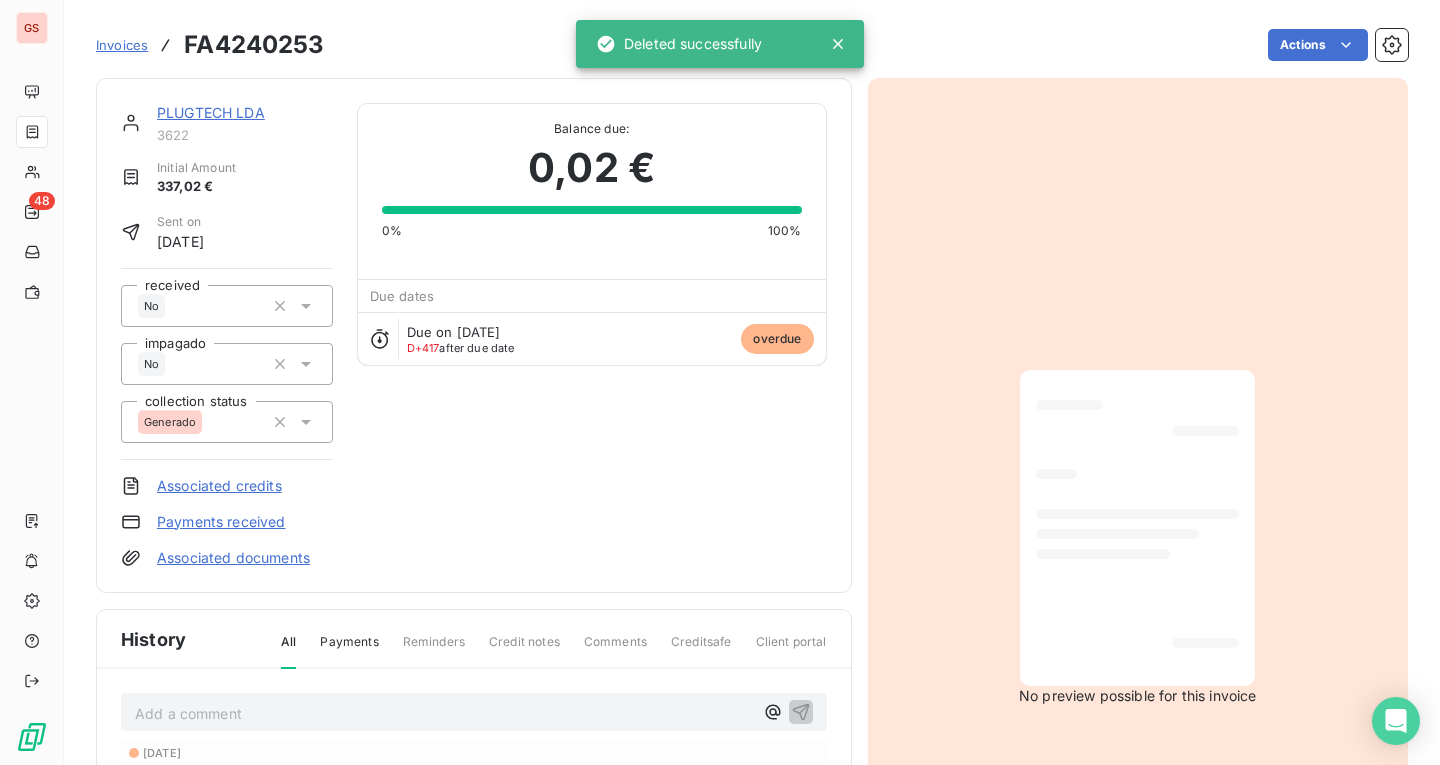 click on "Invoices FA4240253 Actions" at bounding box center [752, 45] 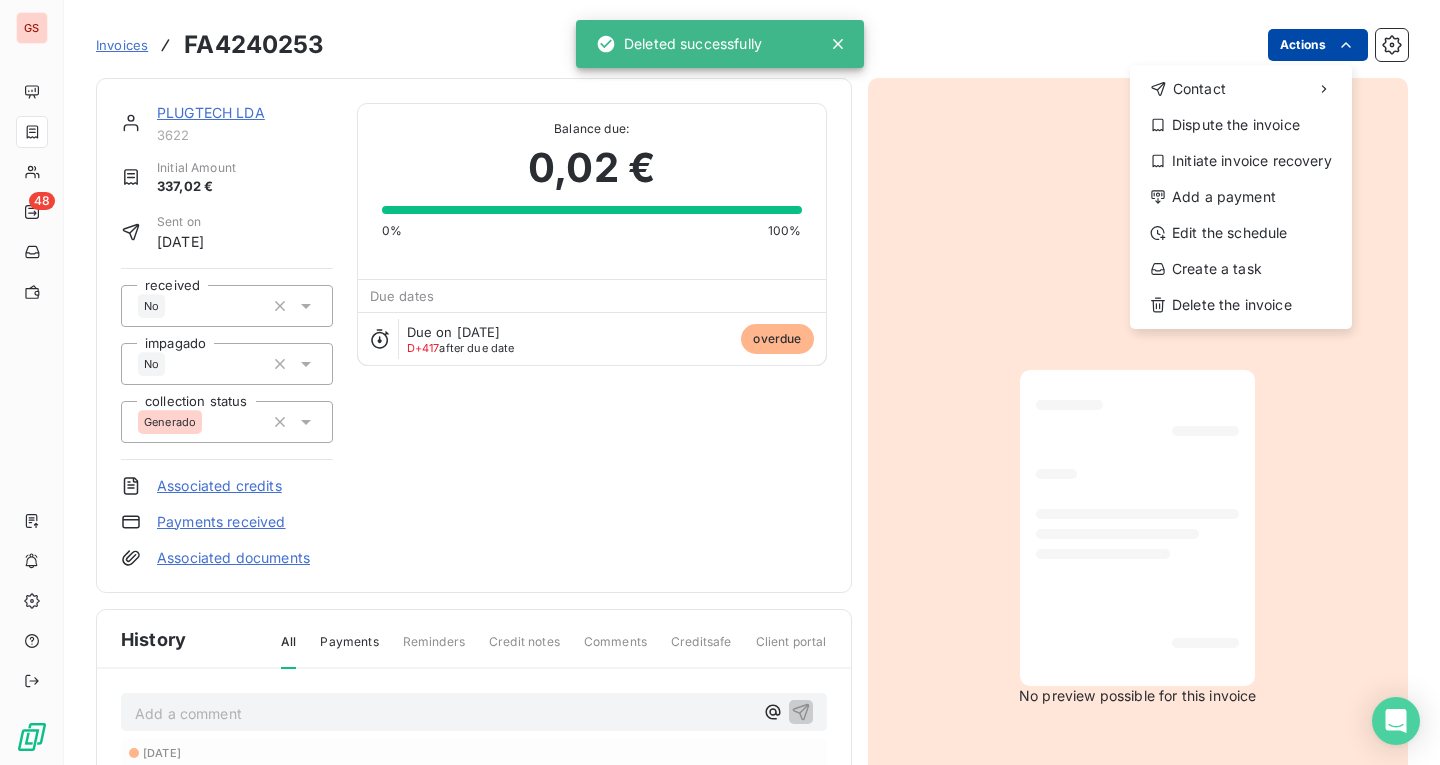 click on "GS 48 Invoices FA4240253 Actions Contact Dispute the invoice Initiate invoice recovery Add a payment Edit the schedule Create a task Delete the invoice PLUGTECH LDA 3622 Initial Amount 337,02 € Sent on [DATE] received No impagado No collection status Generado Associated credits Payments received Associated documents Balance due: 0,02 € 0% 100% Due dates Due on [DATE] D+417  after due date overdue History All Payments Reminders Credit notes Comments Creditsafe Client portal Add a comment ﻿ [DATE] Invoice due date [DATE] Payment received 337,00 € [DATE] Invoice issued No preview possible for this invoice Deleted successfully" at bounding box center (720, 382) 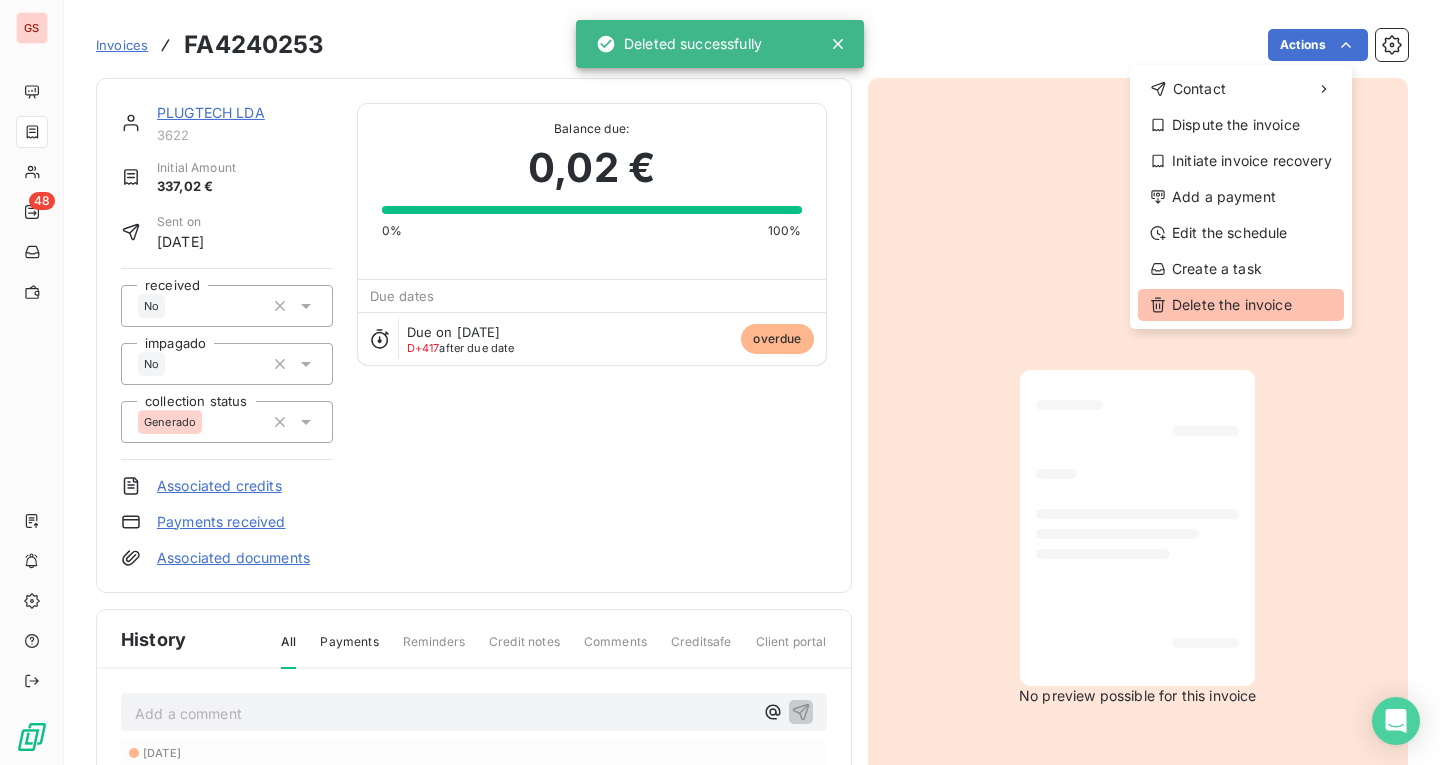 click on "Delete the invoice" at bounding box center (1241, 305) 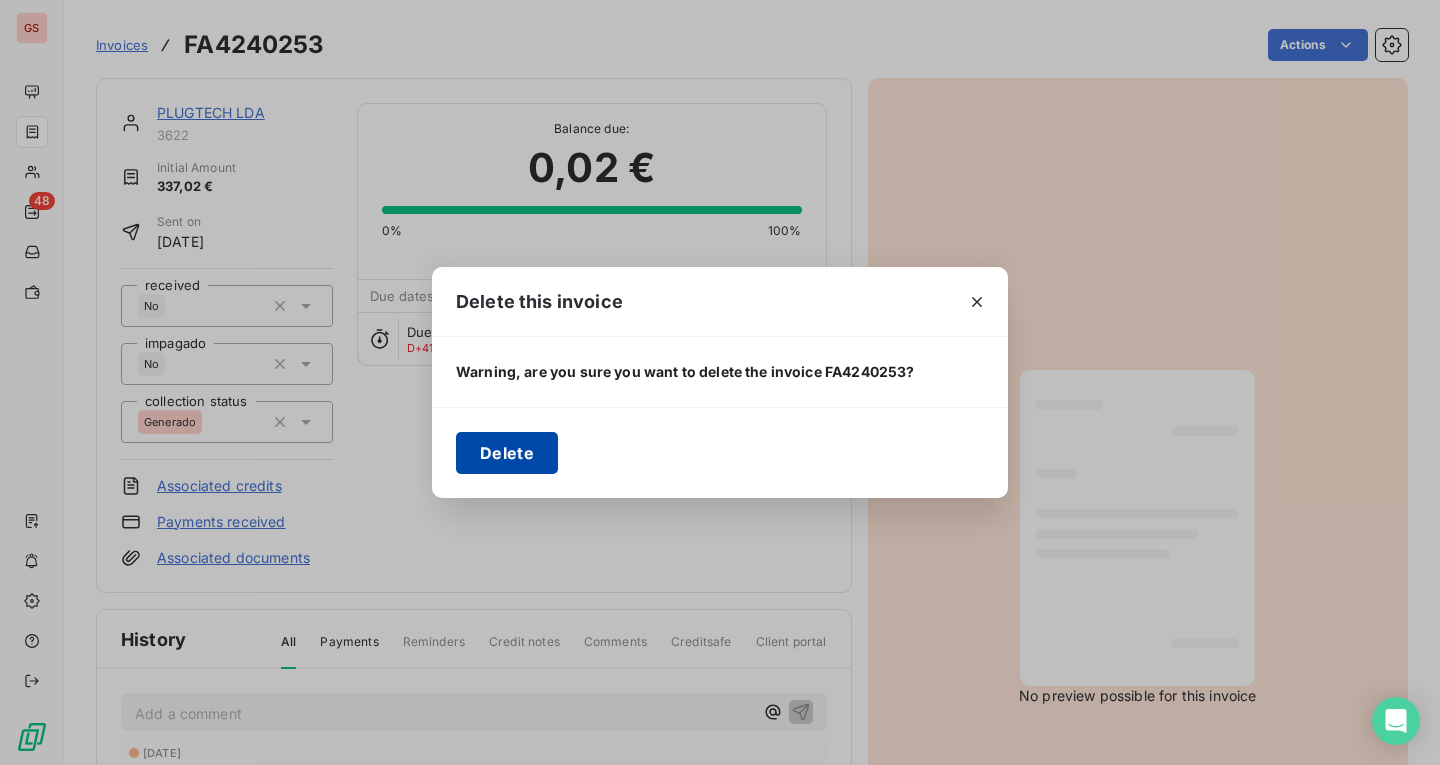 click on "Delete" at bounding box center [507, 453] 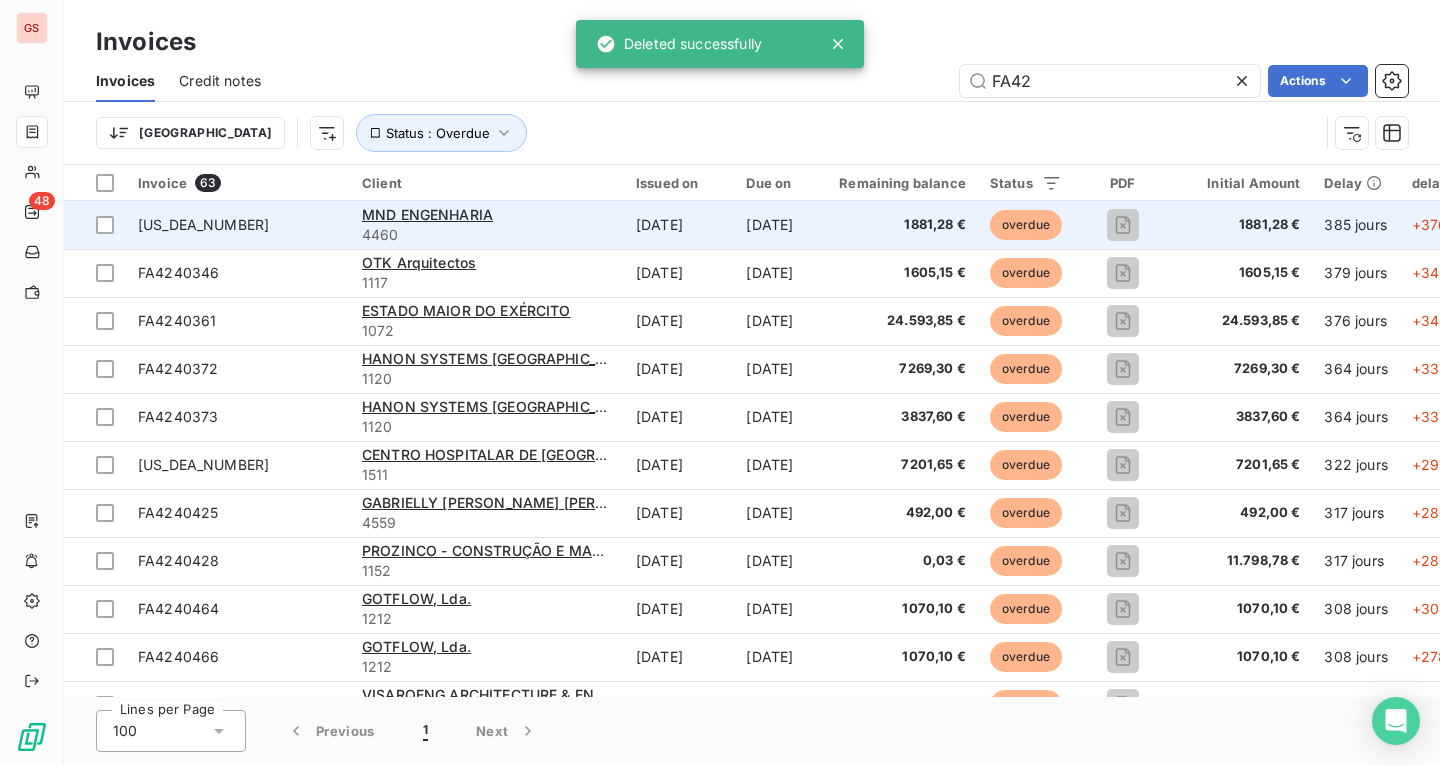 click on "4460" at bounding box center [487, 235] 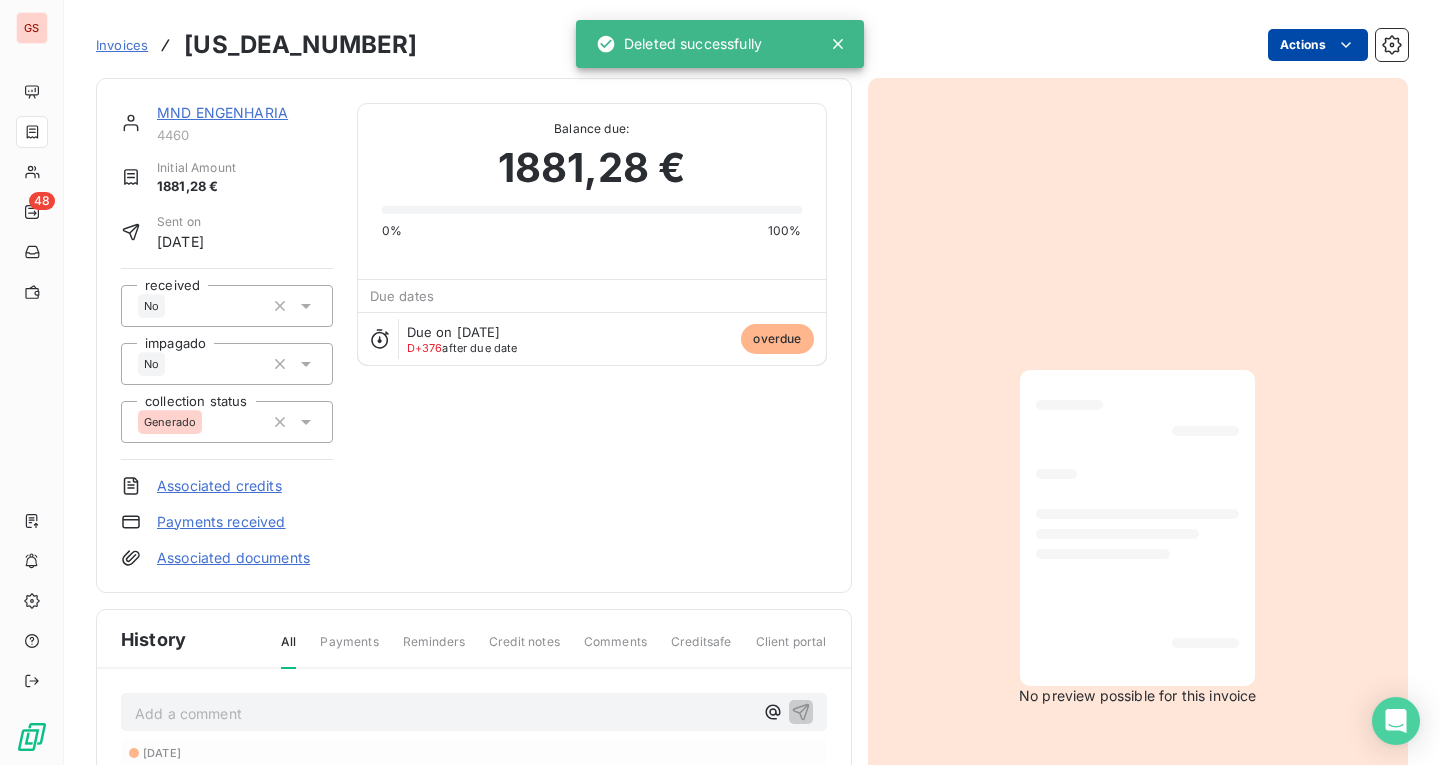click on "GS 48 Invoices [US_DEA_NUMBER] Actions MND ENGENHARIA 4460 Initial Amount 1881,28 € Sent on [DATE] received No impagado No collection status Generado Associated credits Payments received Associated documents Balance due: 1881,28 € 0% 100% Due dates Due on [DATE] D+376  after due date overdue History All Payments Reminders Credit notes Comments Creditsafe Client portal Add a comment ﻿ [DATE] Invoice due date [DATE] Invoice issued No preview possible for this invoice Deleted successfully" at bounding box center [720, 382] 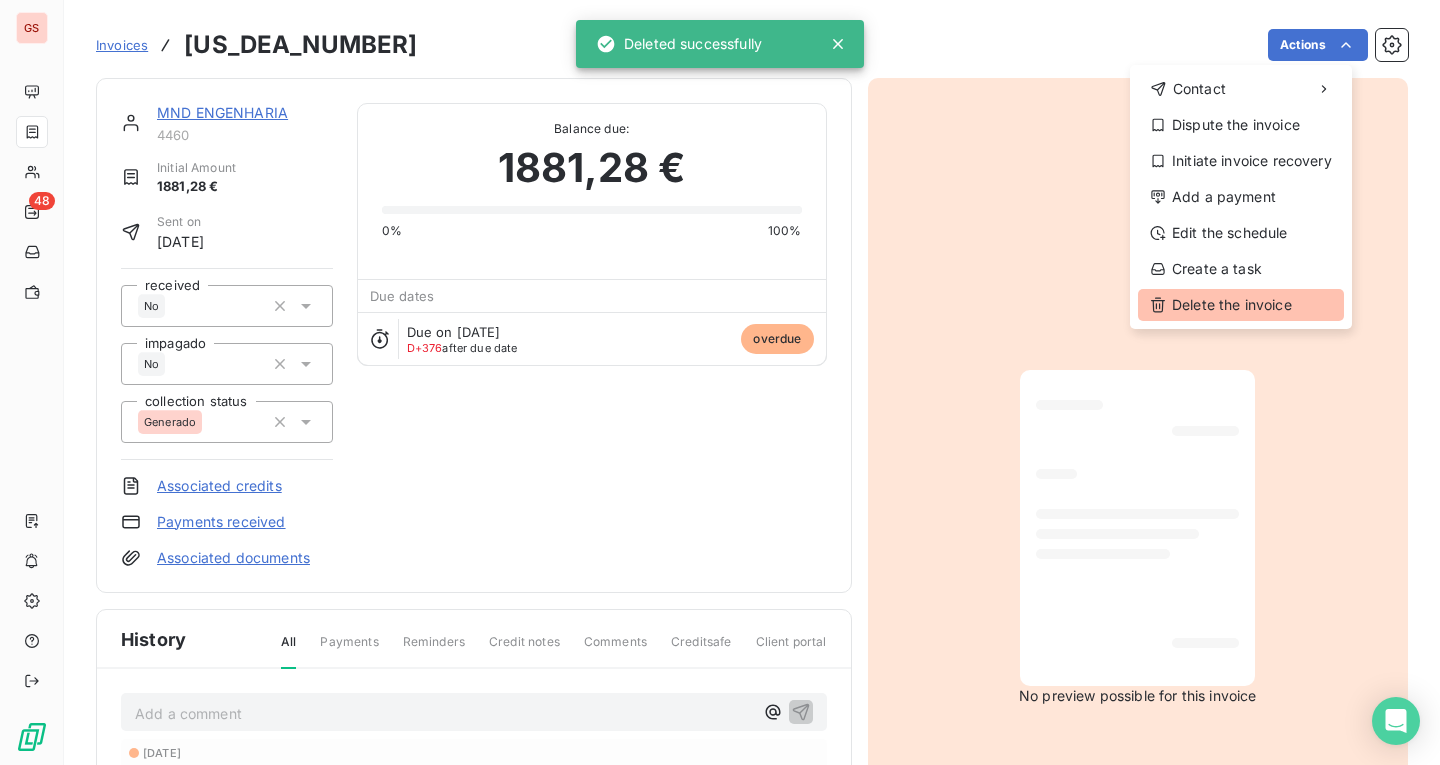 click on "Delete the invoice" at bounding box center [1241, 305] 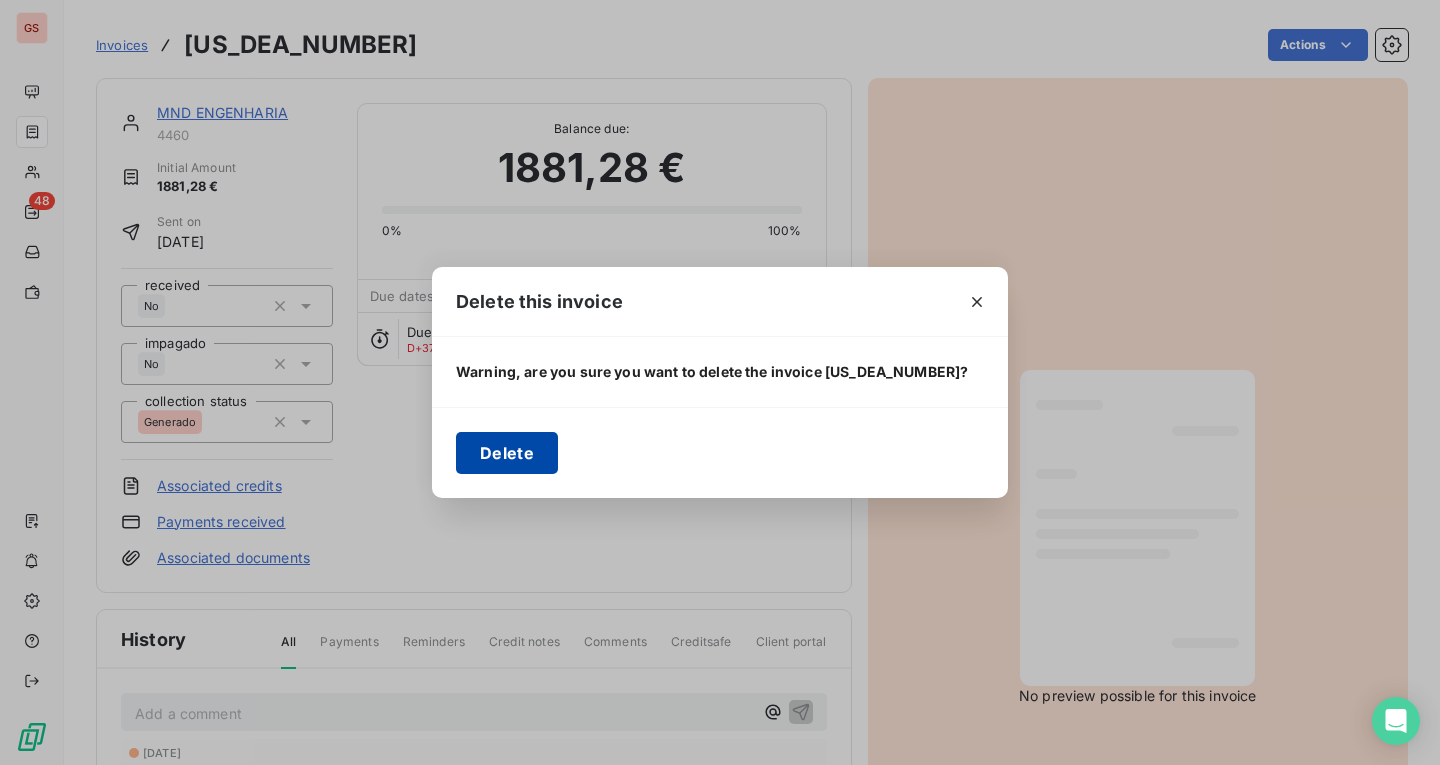 click on "Delete" at bounding box center [507, 453] 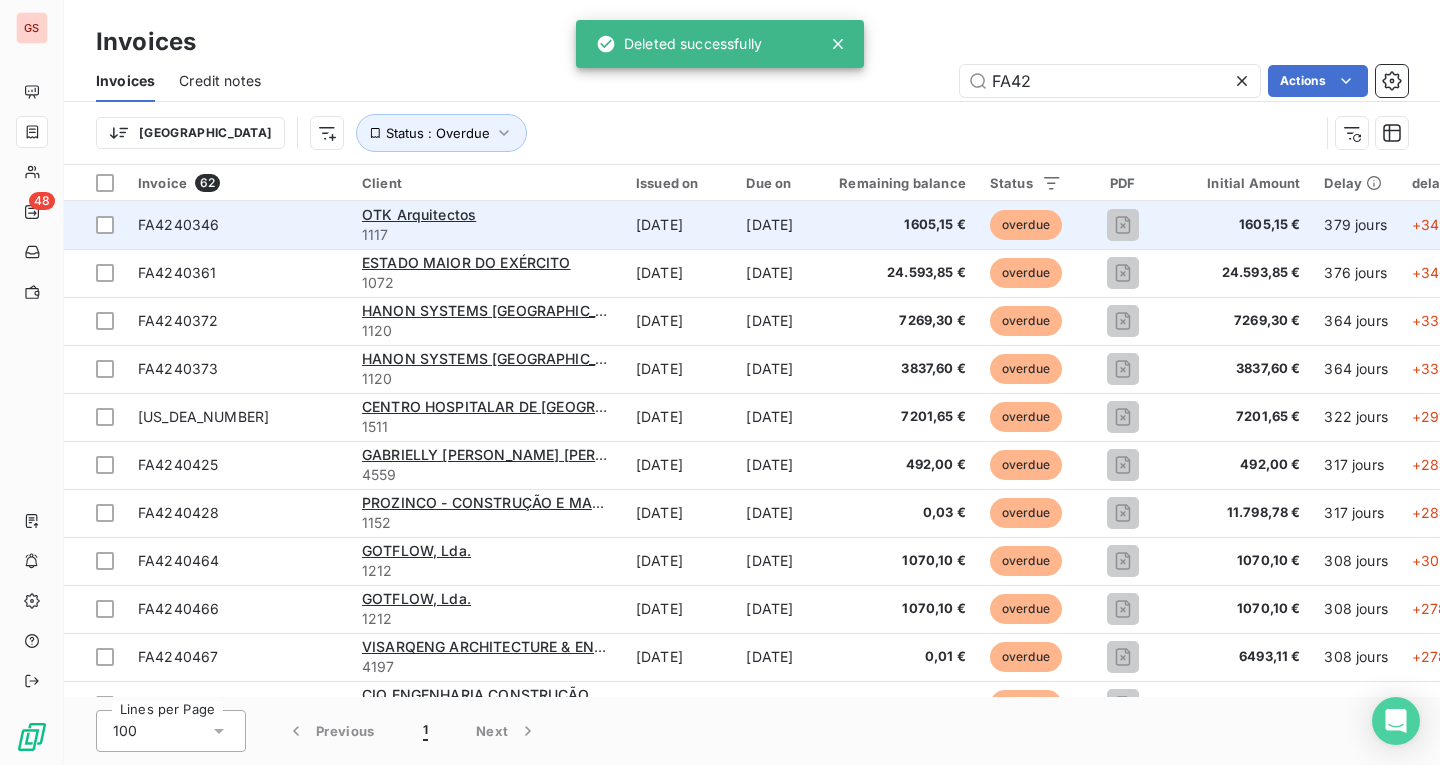 click on "[DATE]" at bounding box center [679, 225] 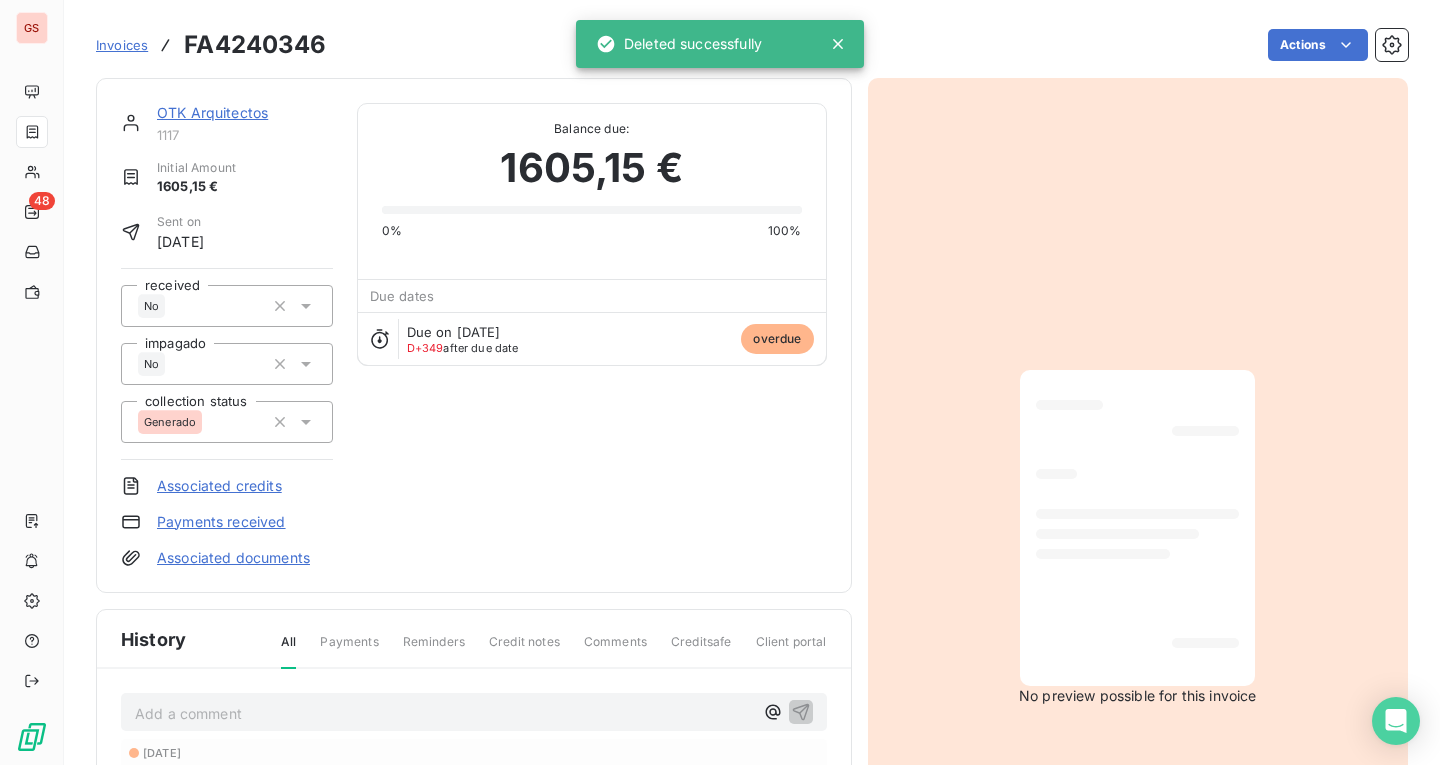 click on "Actions" at bounding box center (879, 45) 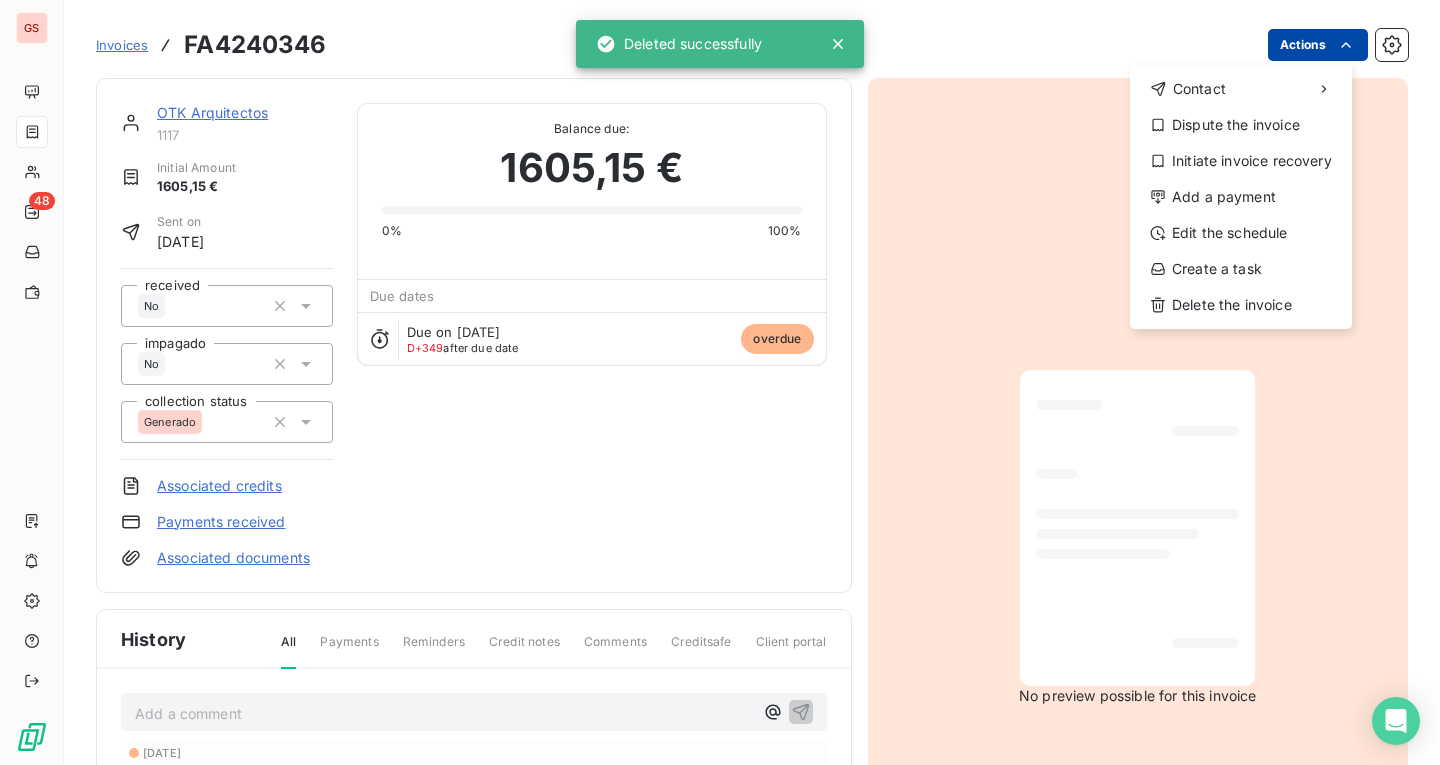 click on "GS 48 Invoices FA4240346 Actions Contact Dispute the invoice Initiate invoice recovery Add a payment Edit the schedule Create a task Delete the invoice OTK Arquitectos 1117 Initial Amount 1605,15 € Sent on [DATE] received No impagado No collection status Generado Associated credits Payments received Associated documents Balance due: 1605,15 € 0% 100% Due dates Due on [DATE] D+349  after due date overdue History All Payments Reminders Credit notes Comments Creditsafe Client portal Add a comment ﻿ [DATE] Invoice due date [DATE] Invoice issued No preview possible for this invoice Deleted successfully" at bounding box center (720, 382) 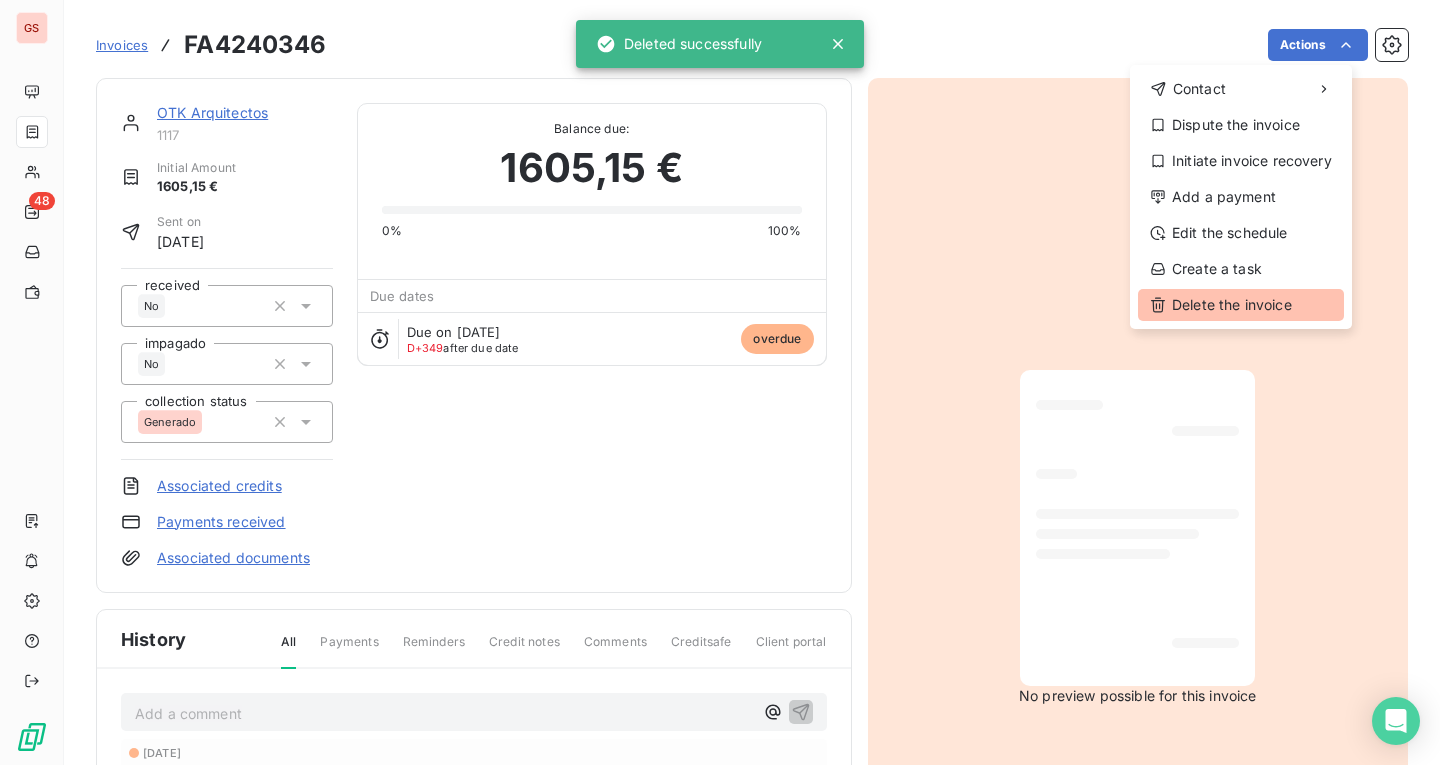 click on "Delete the invoice" at bounding box center [1241, 305] 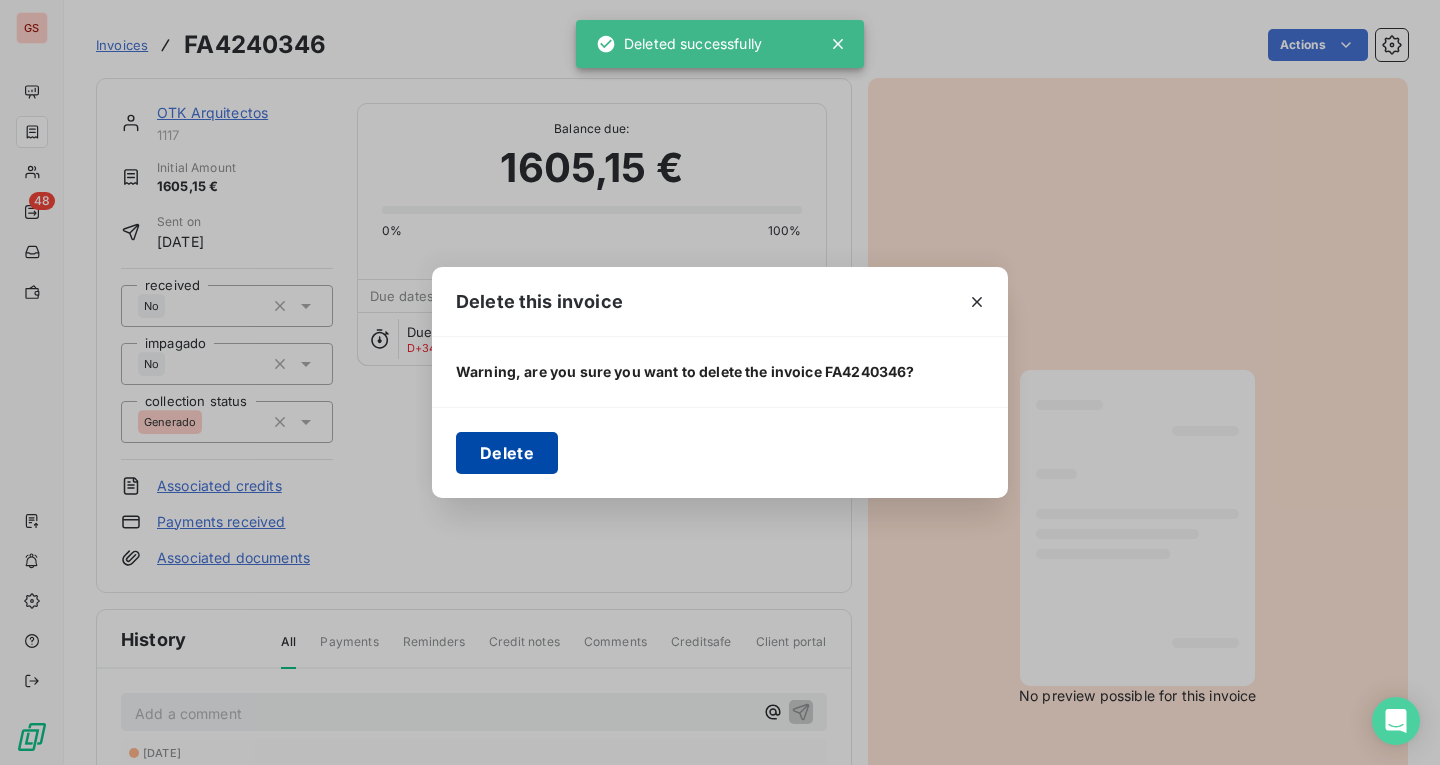 click on "Delete" at bounding box center (507, 453) 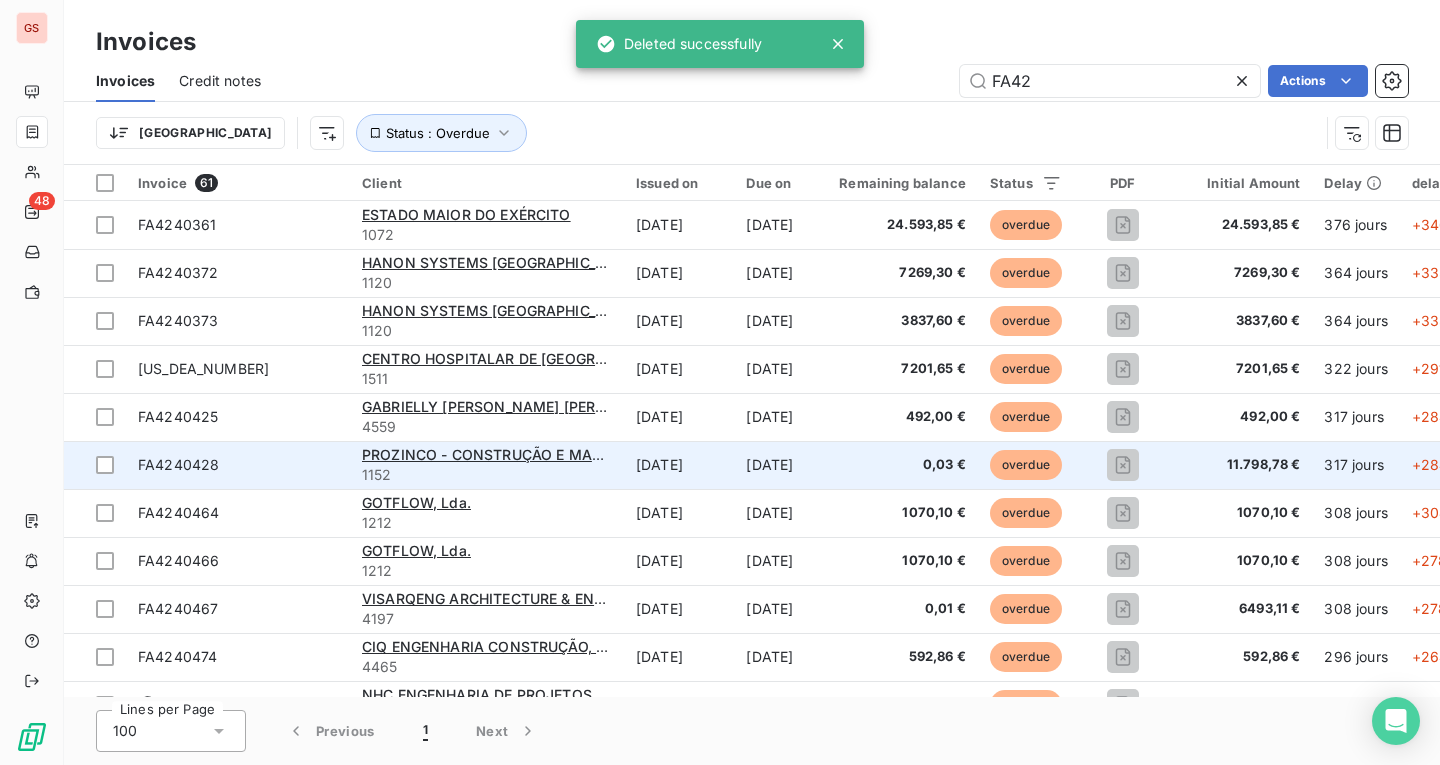 click on "0,03 €" at bounding box center (902, 465) 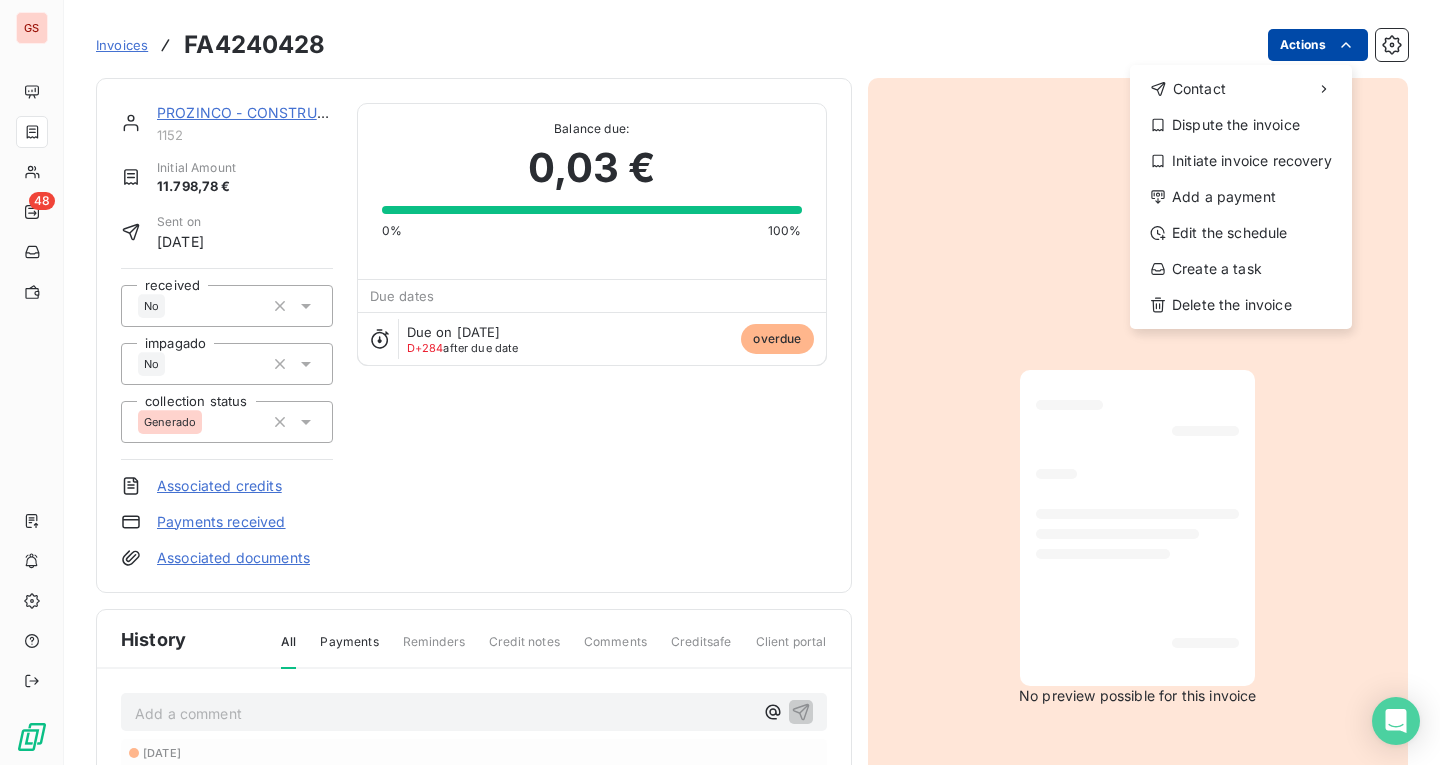 click on "GS 48 Invoices FA4240428 Actions Contact Dispute the invoice Initiate invoice recovery Add a payment Edit the schedule Create a task Delete the invoice PROZINCO - CONSTRUÇÃO E MANUTENÇÃO SA 1152 Initial Amount 11.798,78 € Sent on [DATE] received No impagado No collection status Generado Associated credits Payments received Associated documents Balance due: 0,03 € 0% 100% Due dates Due on [DATE] D+284  after due date overdue History All Payments Reminders Credit notes Comments Creditsafe Client portal Add a comment ﻿ [DATE] Invoice due date [DATE] Payment received 11.798,75 € [DATE] Invoice issued No preview possible for this invoice Deleted successfully" at bounding box center [720, 382] 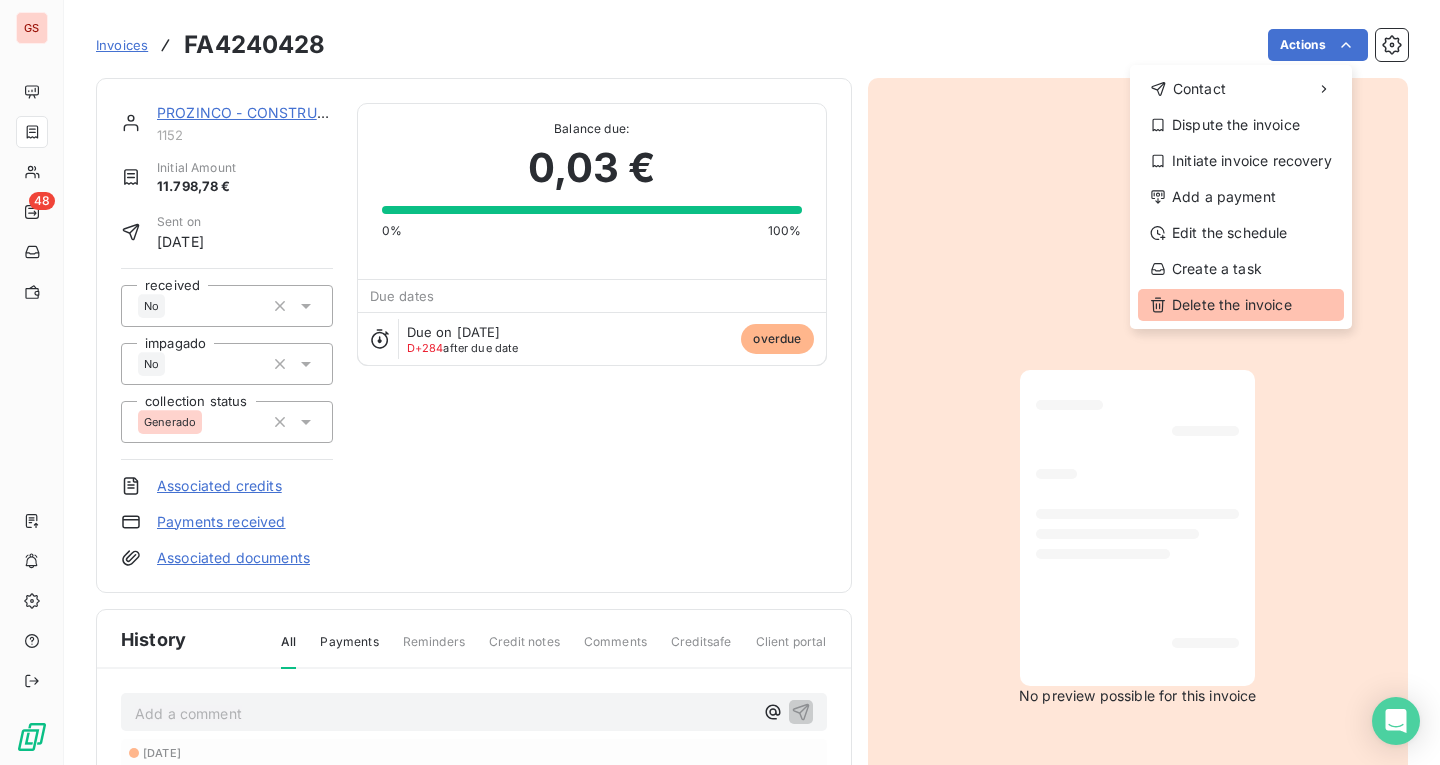 click on "Delete the invoice" at bounding box center [1241, 305] 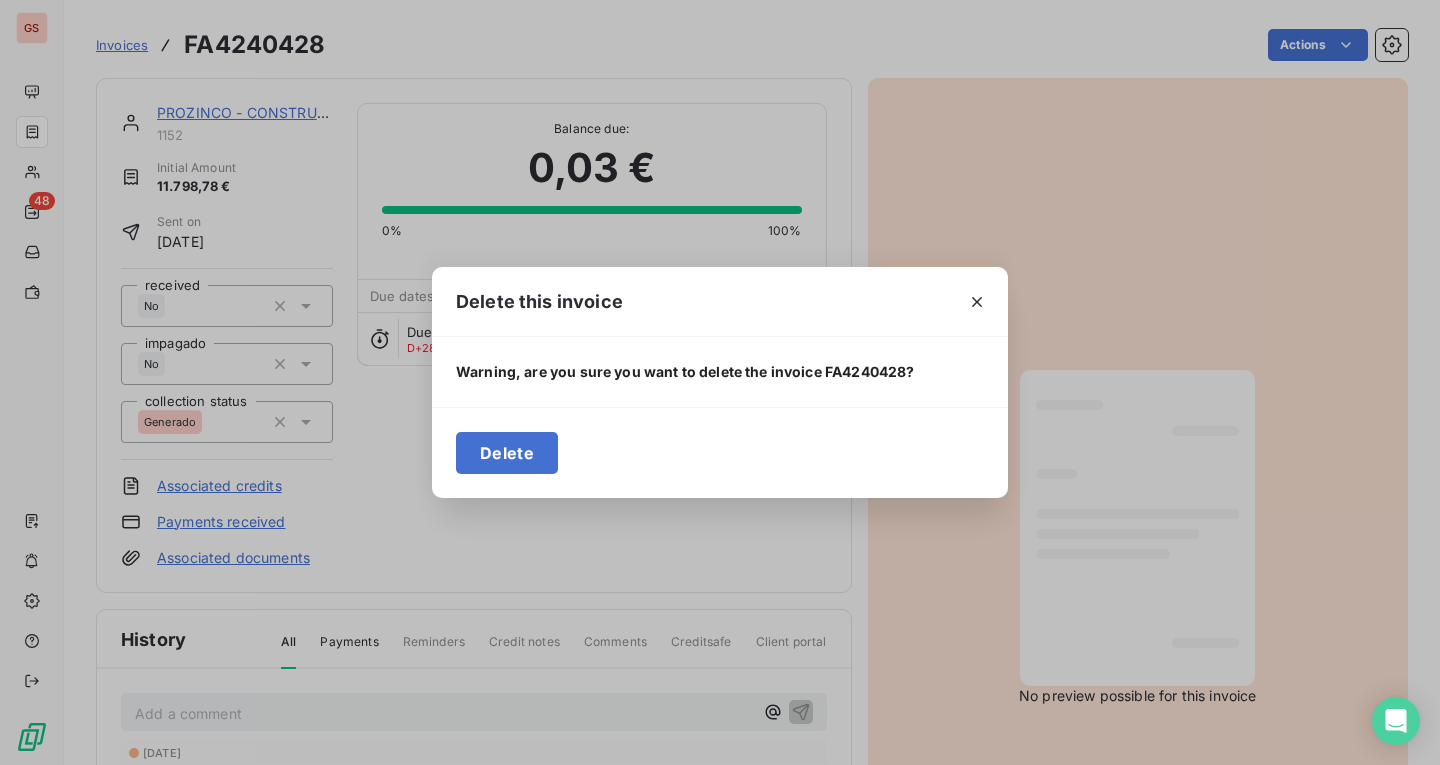 click on "Delete" at bounding box center (507, 453) 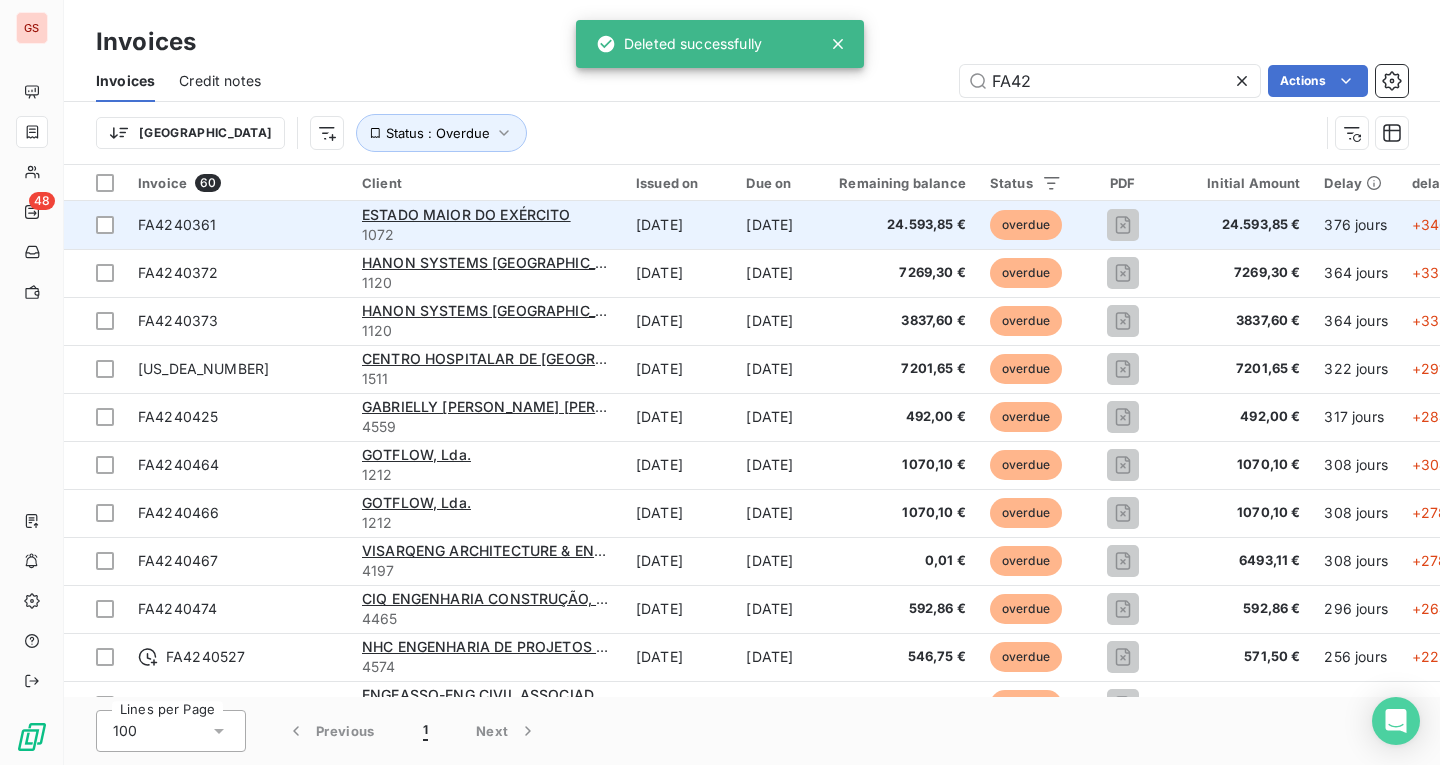 click on "FA4240361" at bounding box center [238, 225] 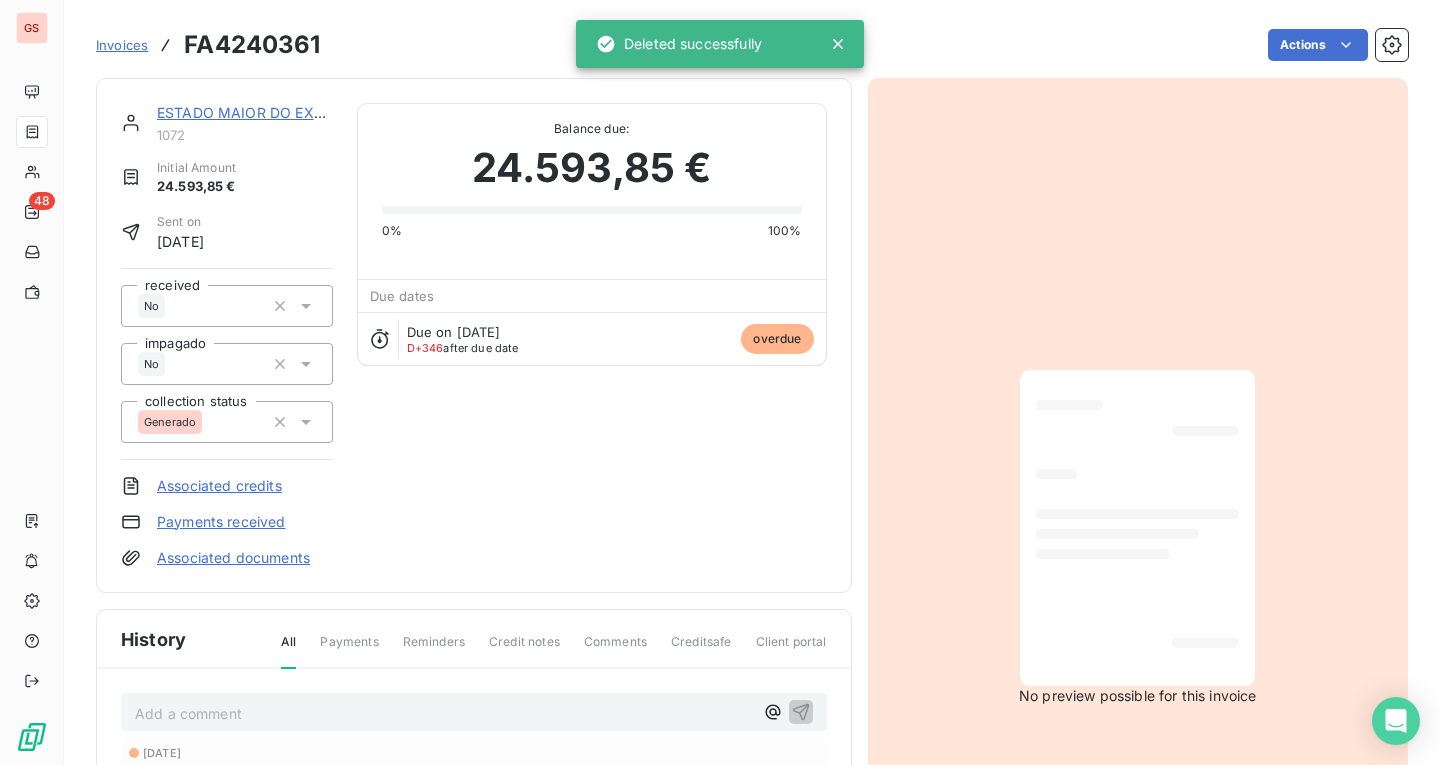click on "Invoices FA4240361 Actions" at bounding box center [752, 33] 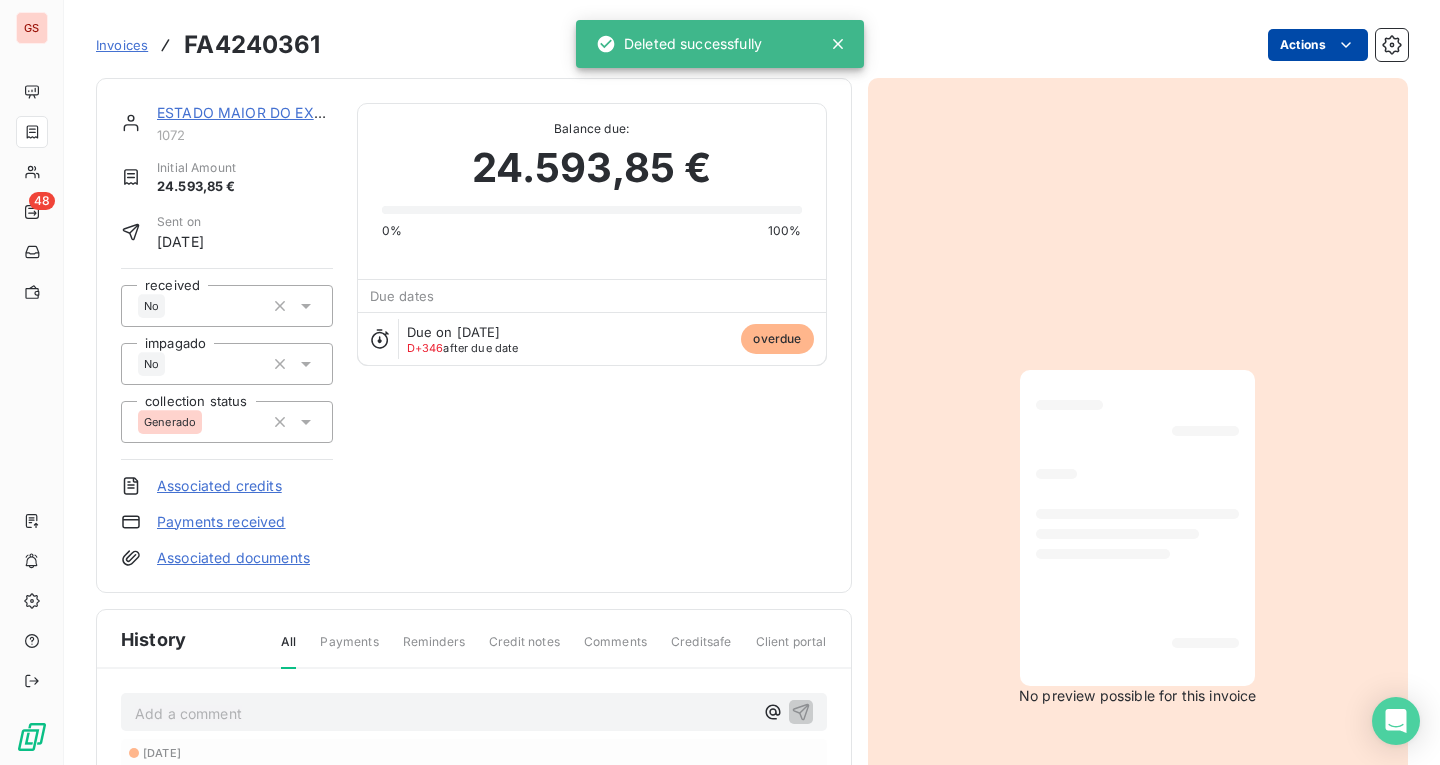 click on "GS 48 Invoices FA4240361 Actions ESTADO MAIOR DO EXÉRCITO 1072 Initial Amount 24.593,85 € Sent on [DATE] received No impagado No collection status Generado Associated credits Payments received Associated documents Balance due: 24.593,85 € 0% 100% Due dates Due on [DATE] D+346  after due date overdue History All Payments Reminders Credit notes Comments Creditsafe Client portal Add a comment ﻿ [DATE] Invoice due date [DATE] Invoice issued No preview possible for this invoice Deleted successfully" at bounding box center (720, 382) 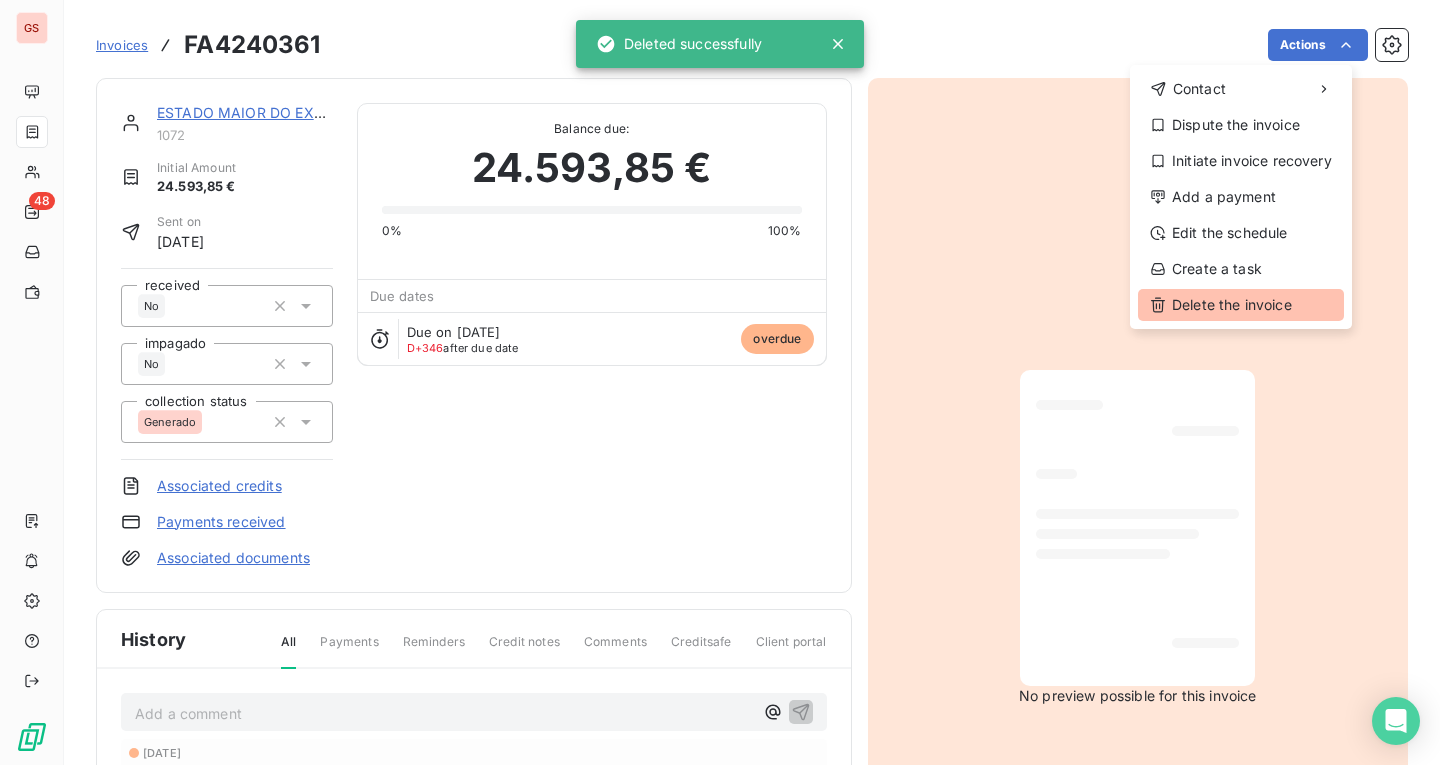 click on "Delete the invoice" at bounding box center (1241, 305) 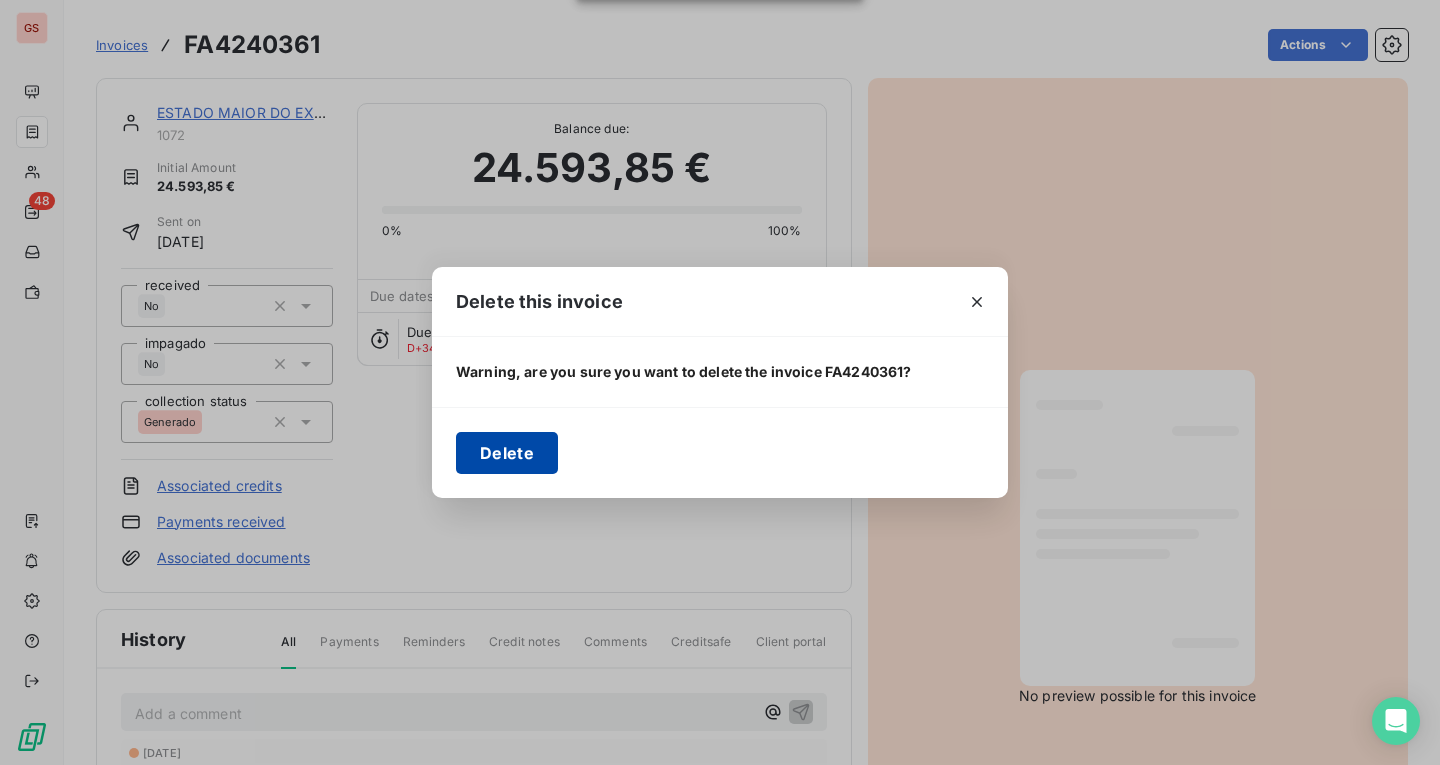 click on "Delete" at bounding box center (507, 453) 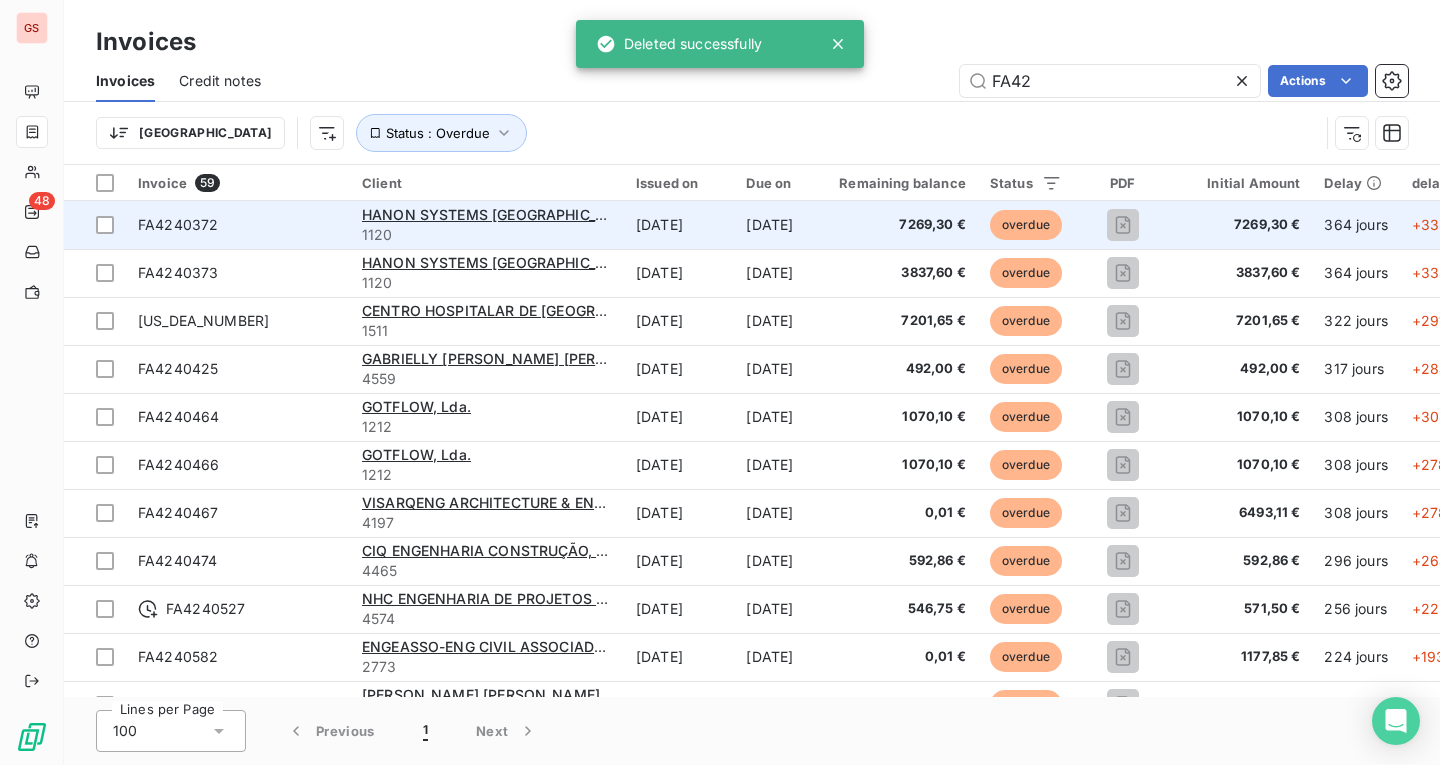 click on "FA4240372" at bounding box center [238, 225] 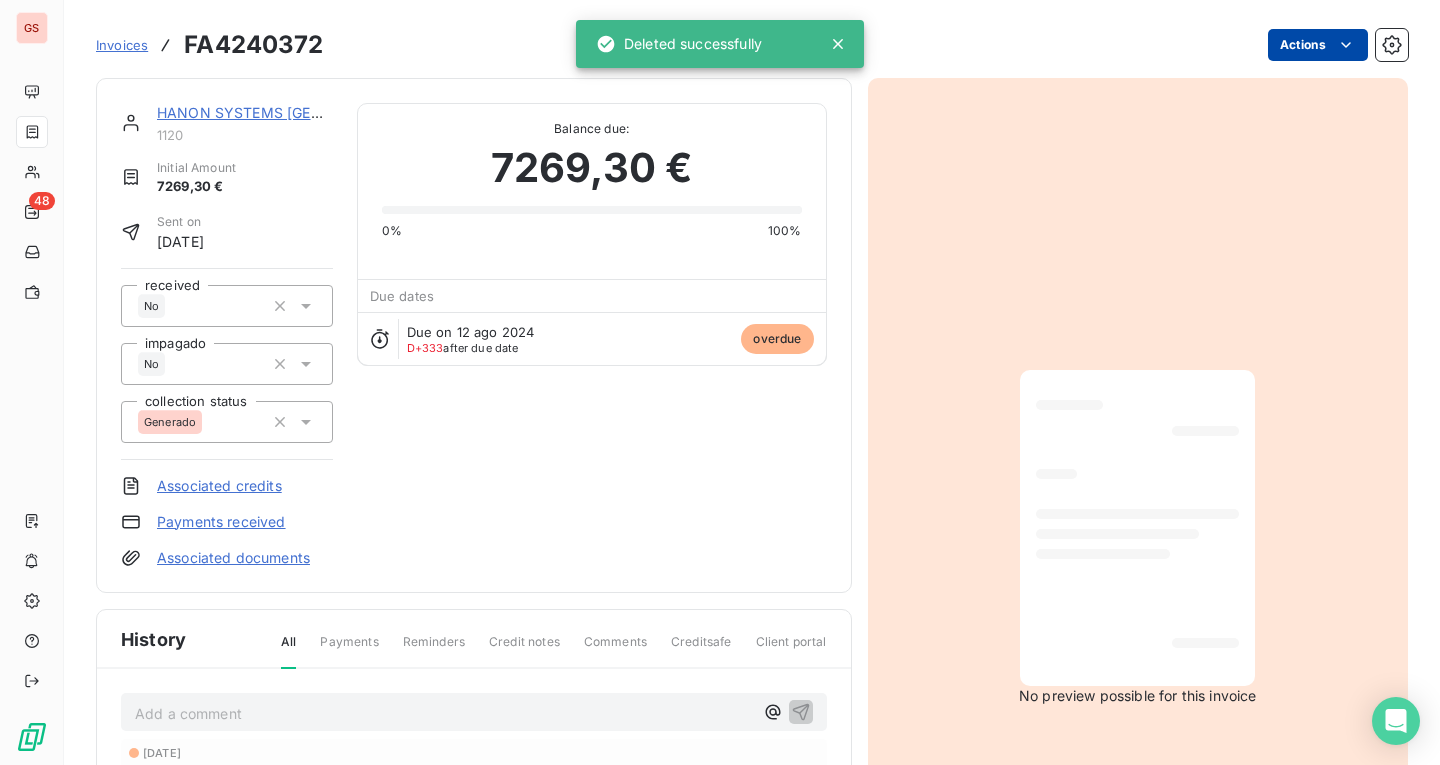 click on "GS 48 Invoices FA4240372 Actions HANON SYSTEMS [GEOGRAPHIC_DATA], [GEOGRAPHIC_DATA]. 1120 Initial Amount 7269,30 € Sent on [DATE] received No impagado No collection status Generado Associated credits Payments received Associated documents Balance due: 7269,30 € 0% 100% Due dates Due on 12 ago 2024 D+333  after due date overdue History All Payments Reminders Credit notes Comments Creditsafe Client portal Add a comment ﻿ [DATE] Invoice due date [DATE] Invoice issued No preview possible for this invoice Deleted successfully" at bounding box center [720, 382] 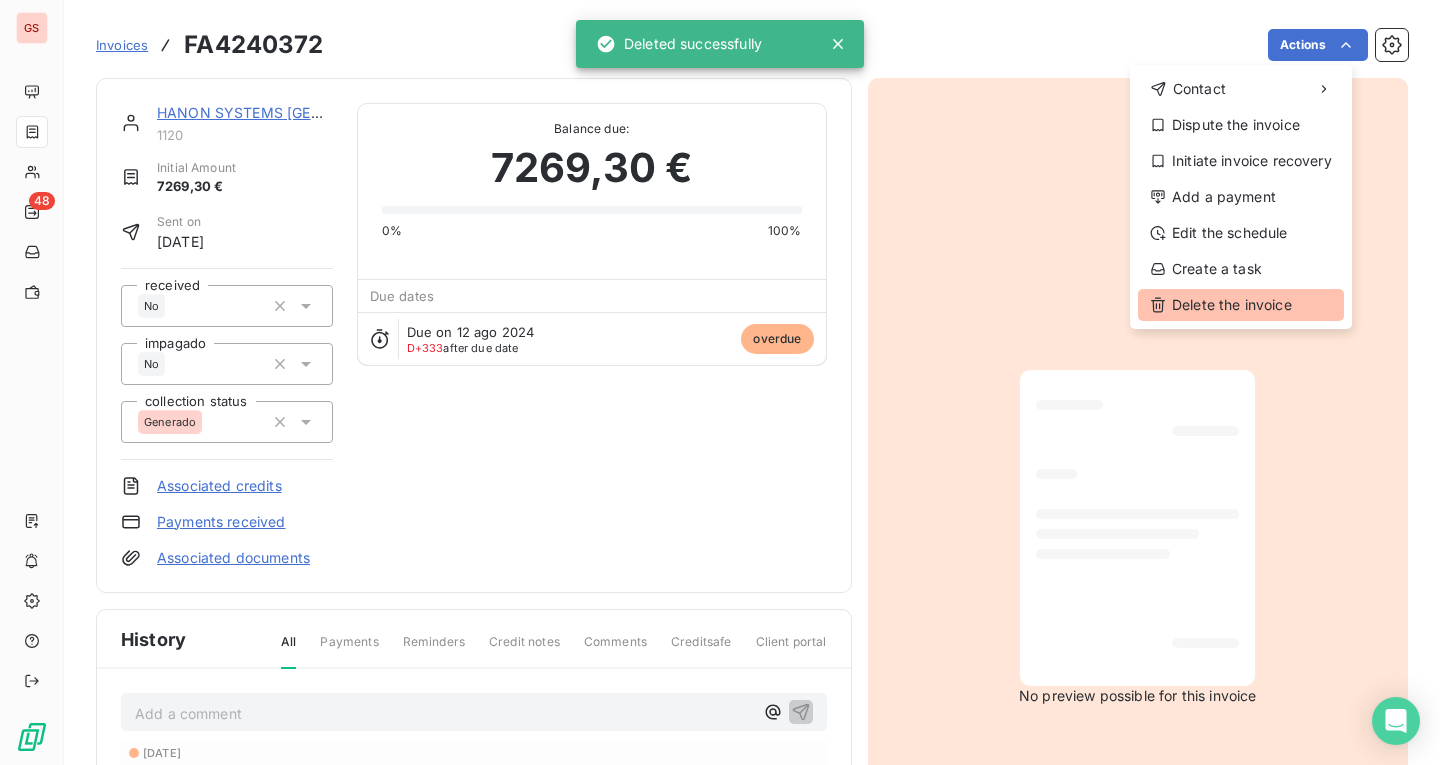 click on "Delete the invoice" at bounding box center [1241, 305] 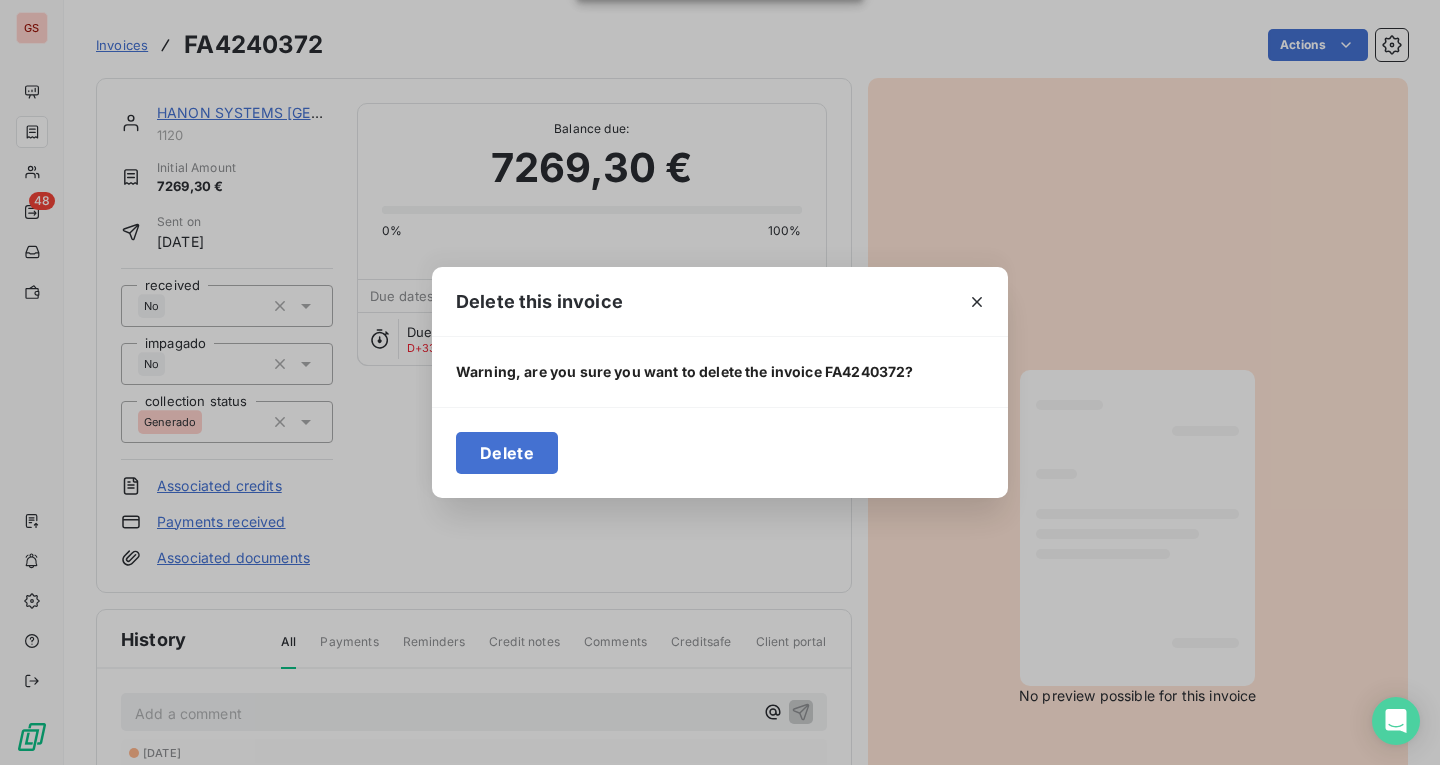 click on "Delete" at bounding box center [507, 453] 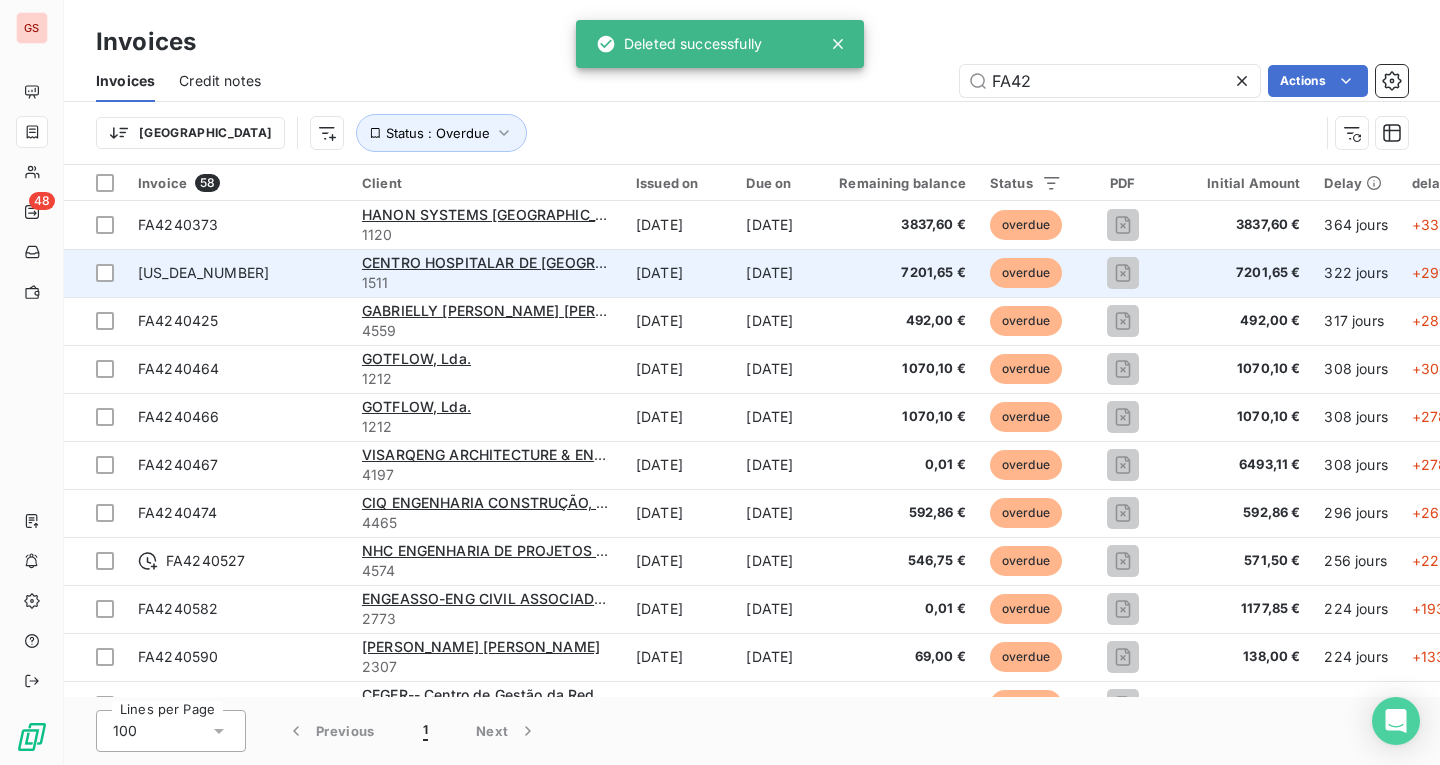 click on "[US_DEA_NUMBER]" at bounding box center (238, 273) 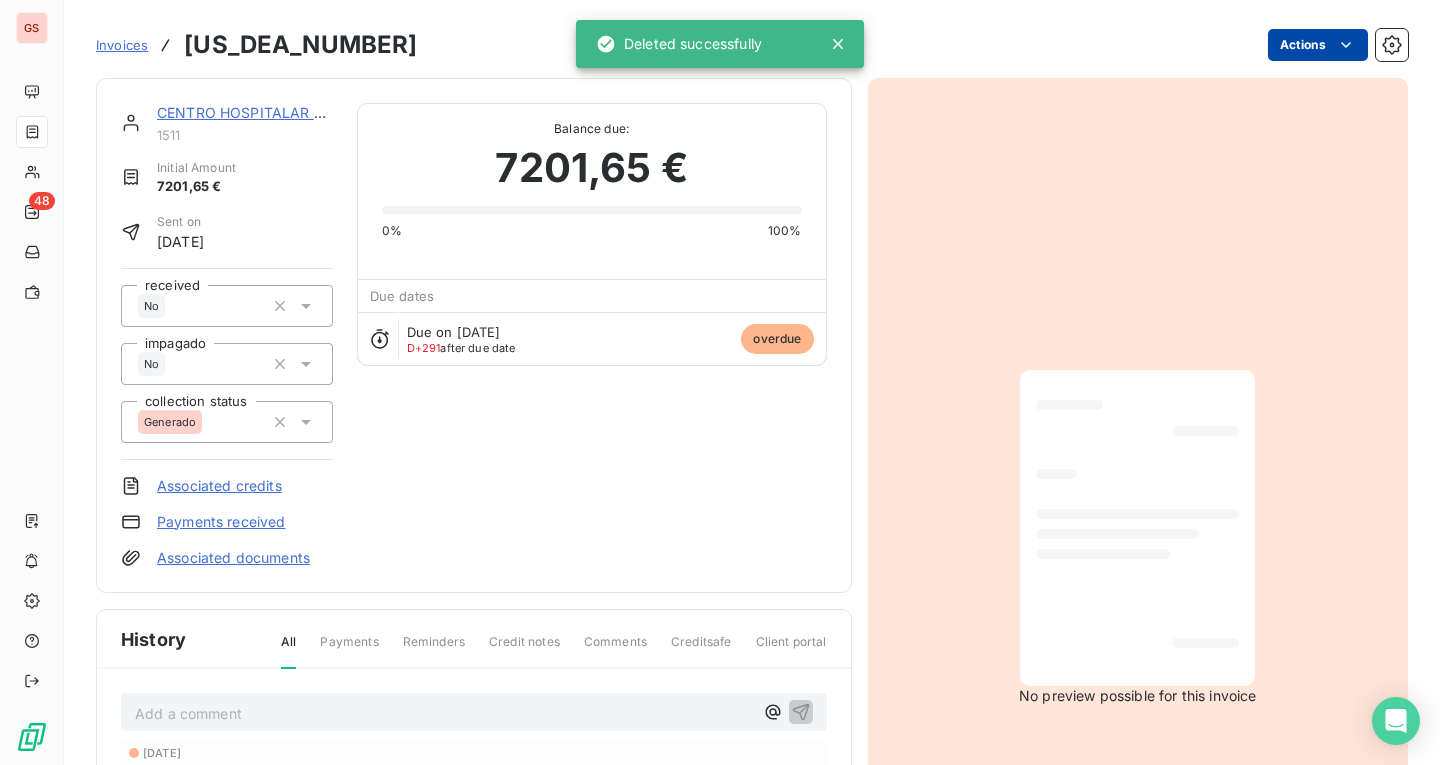 click on "GS 48 Invoices [US_DEA_NUMBER] Actions CENTRO HOSPITALAR DE [GEOGRAPHIC_DATA]/E 1511 Initial Amount 7201,65 € Sent on [DATE] received No impagado No collection status Generado Associated credits Payments received Associated documents Balance due: 7201,65 € 0% 100% Due dates Due on [DATE] D+291  after due date overdue History All Payments Reminders Credit notes Comments Creditsafe Client portal Add a comment ﻿ [DATE] Invoice due date [DATE] Invoice issued No preview possible for this invoice Deleted successfully" at bounding box center (720, 382) 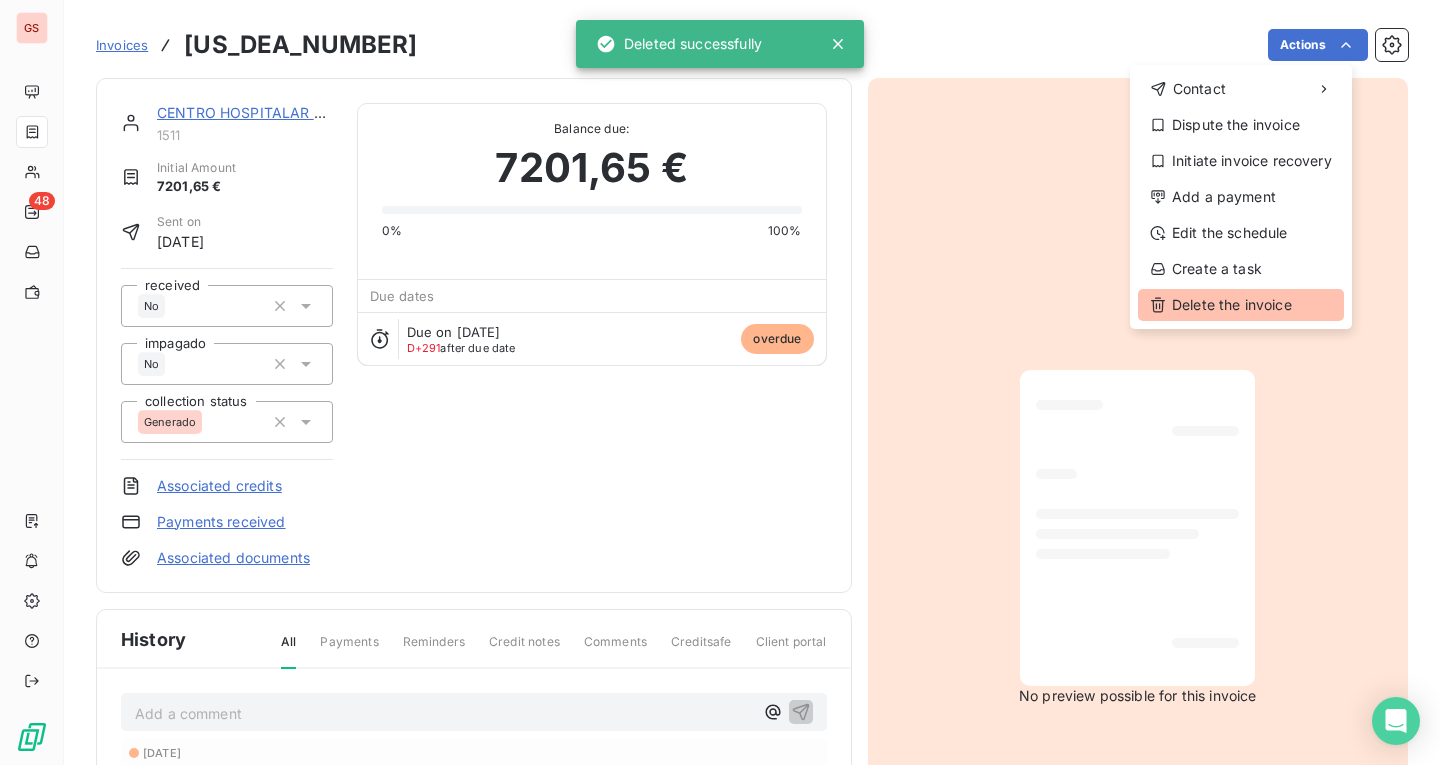 click on "Delete the invoice" at bounding box center (1241, 305) 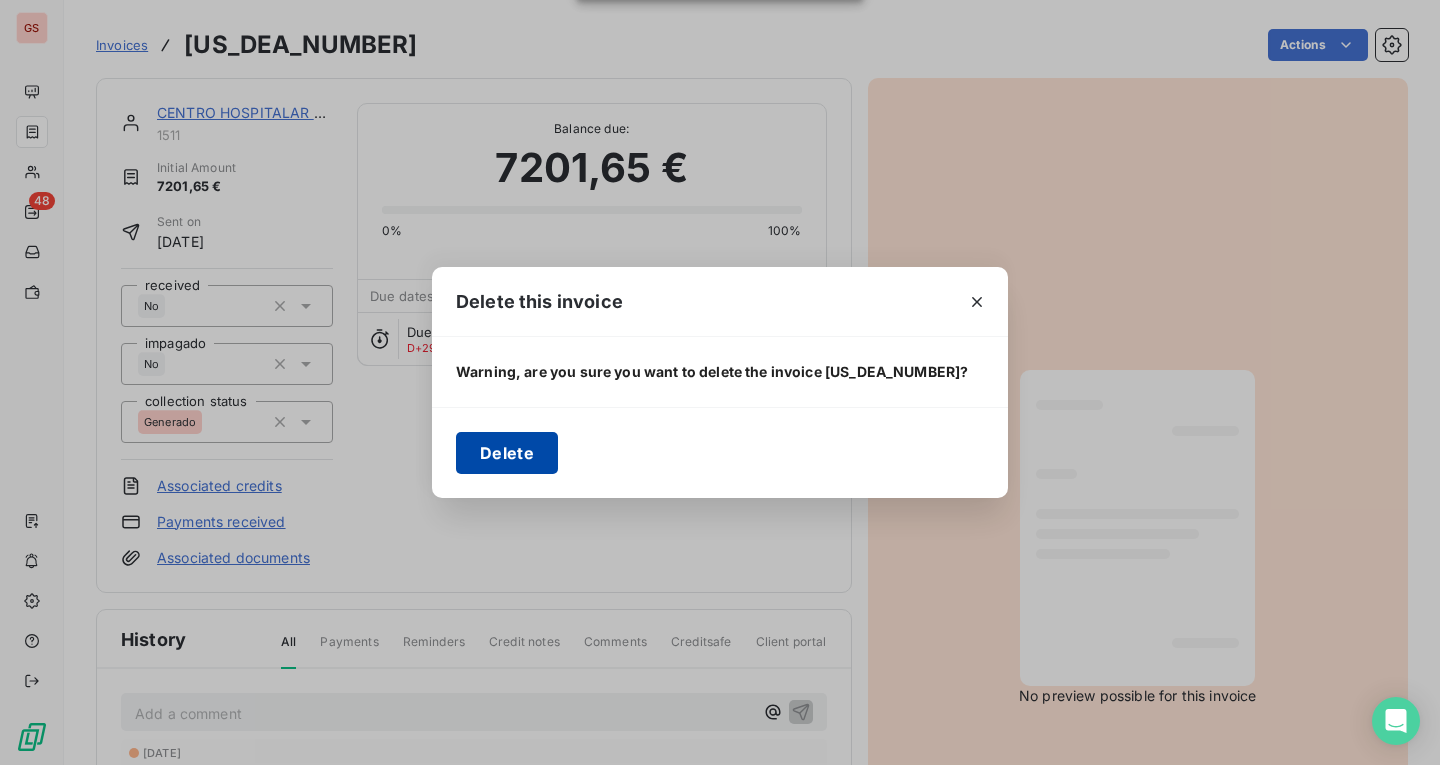 click on "Delete" at bounding box center (507, 453) 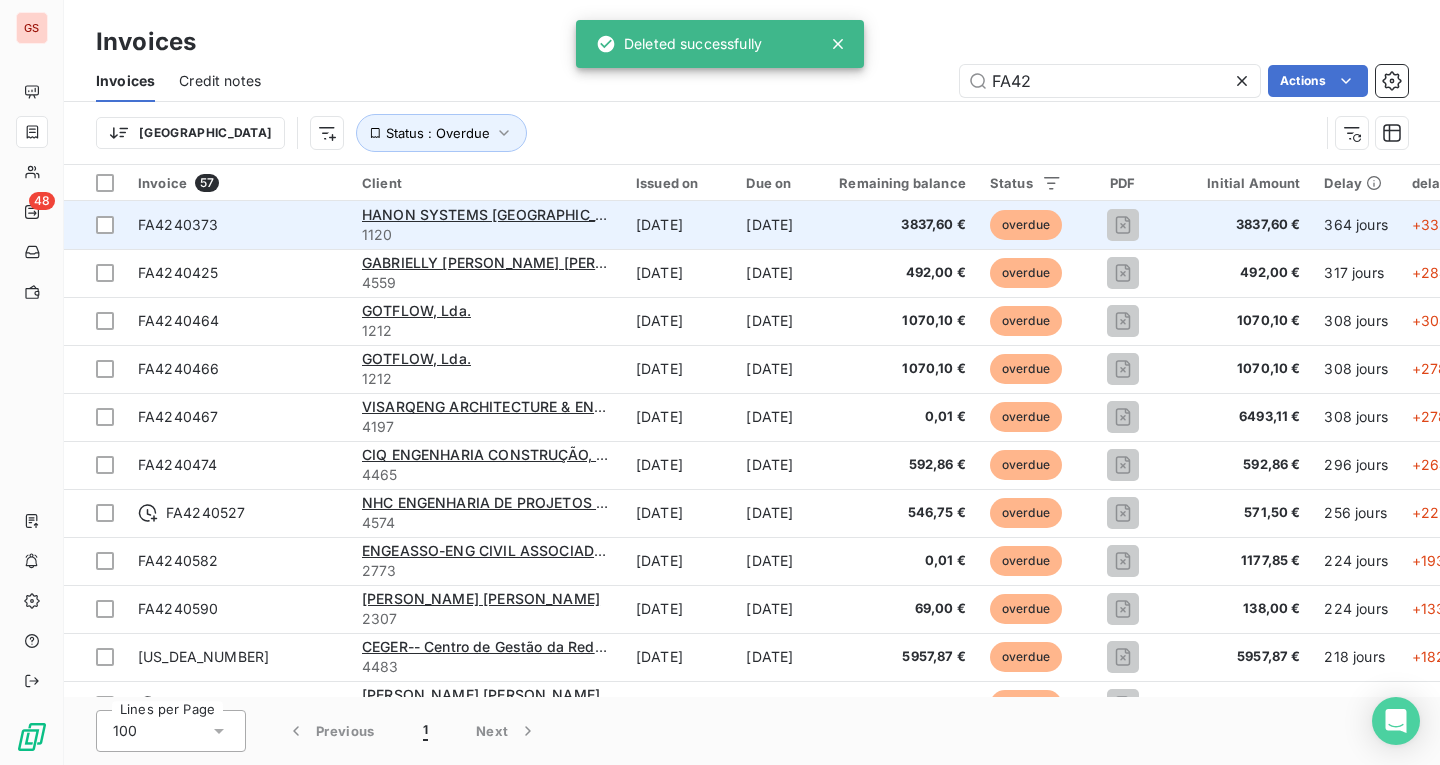click on "FA4240373" at bounding box center (238, 225) 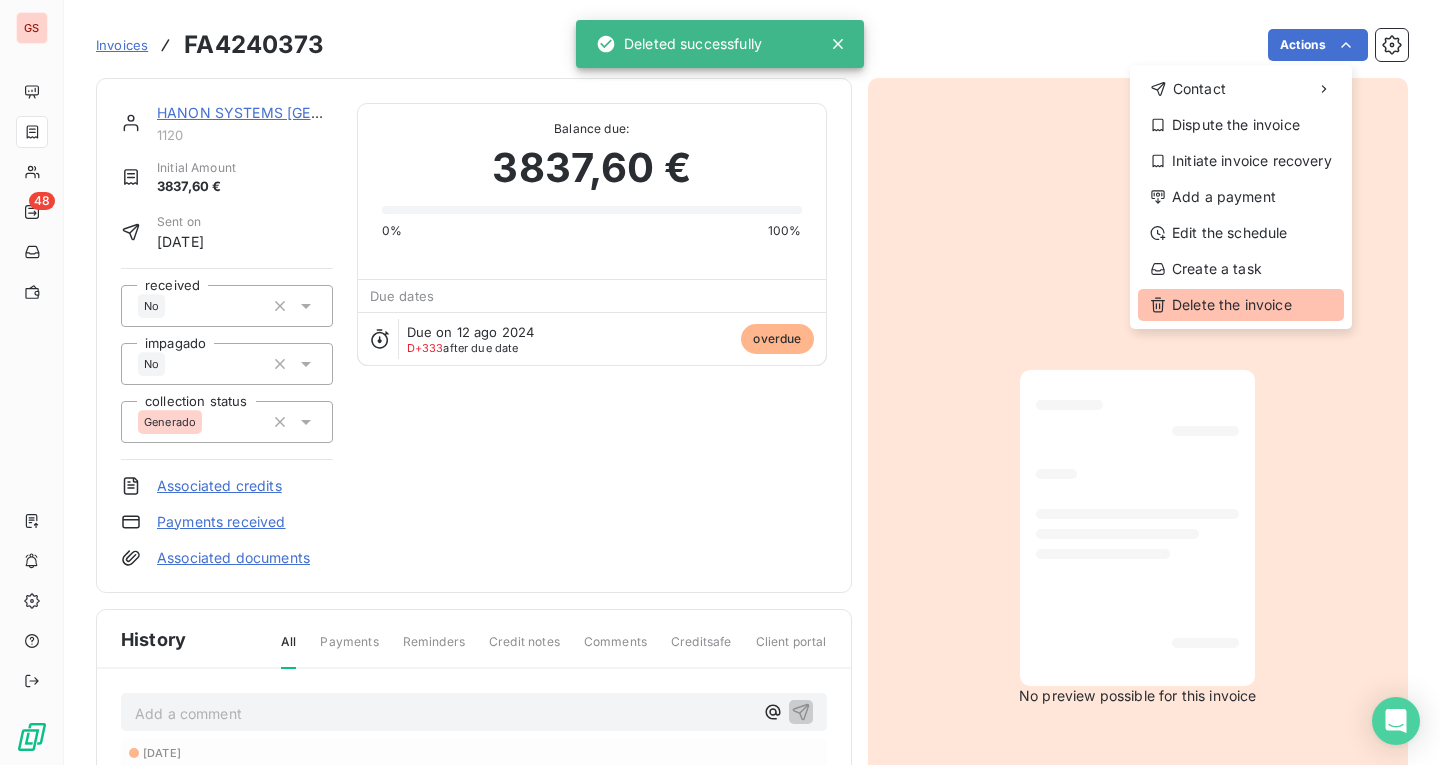 click on "Delete the invoice" at bounding box center [1241, 305] 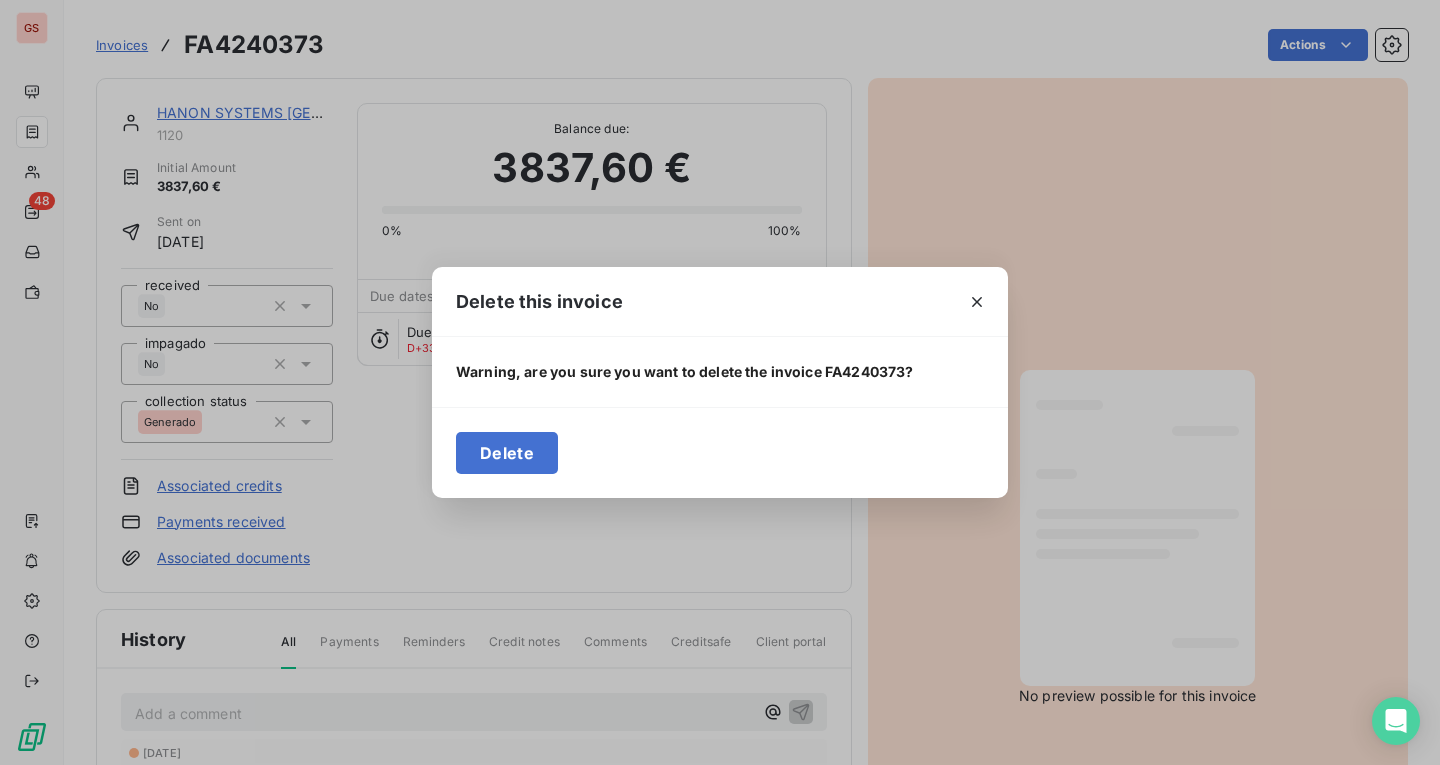 click on "Delete" at bounding box center [507, 453] 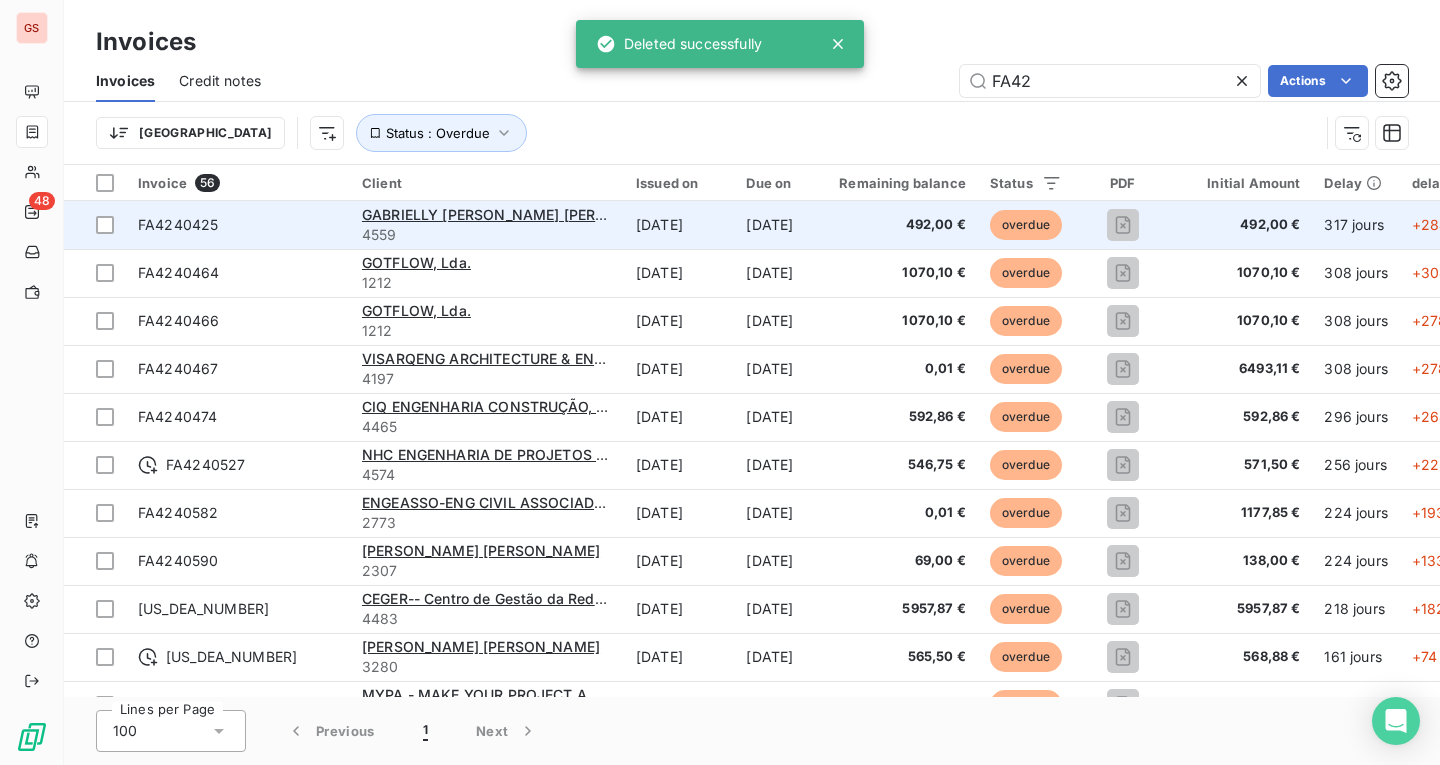 click on "FA4240425" at bounding box center (238, 225) 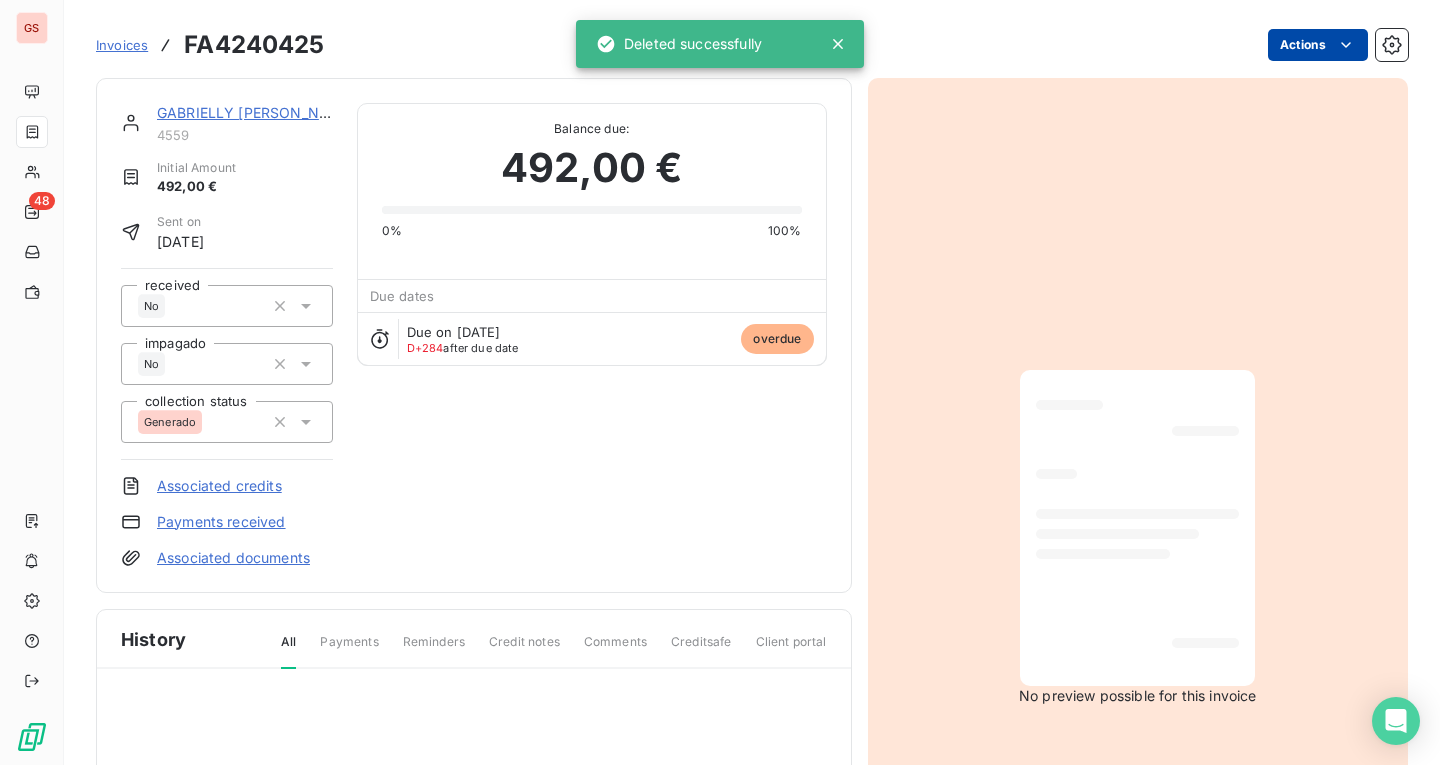 click on "GS 48 Invoices FA4240425 Actions GABRIELLY [PERSON_NAME] [PERSON_NAME] 4559 Initial Amount 492,00 € Sent on [DATE] received No impagado No collection status Generado Associated credits Payments received Associated documents Balance due: 492,00 € 0% 100% Due dates Due on [DATE] D+284  after due date overdue History All Payments Reminders Credit notes Comments Creditsafe Client portal No preview possible for this invoice Deleted successfully" at bounding box center (720, 382) 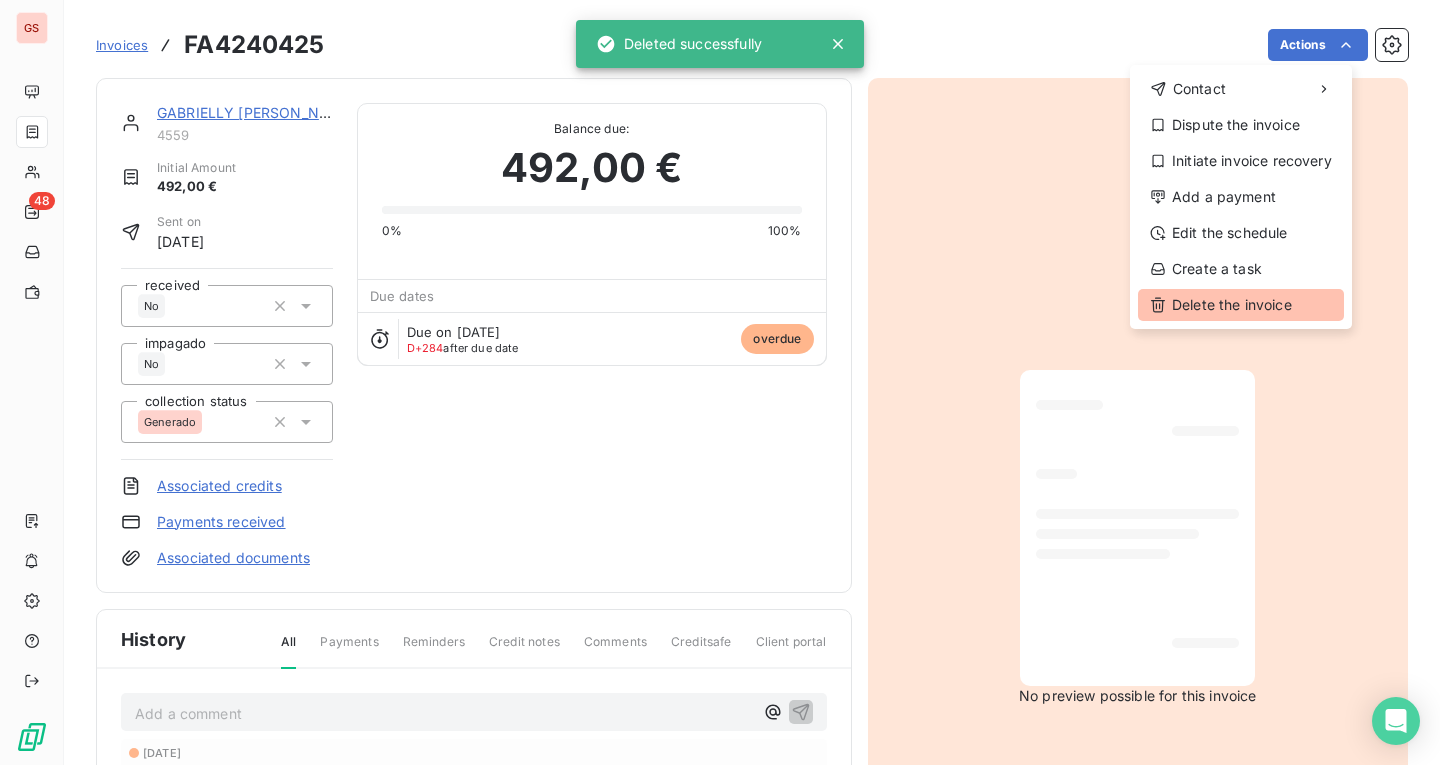 click on "Delete the invoice" at bounding box center (1241, 305) 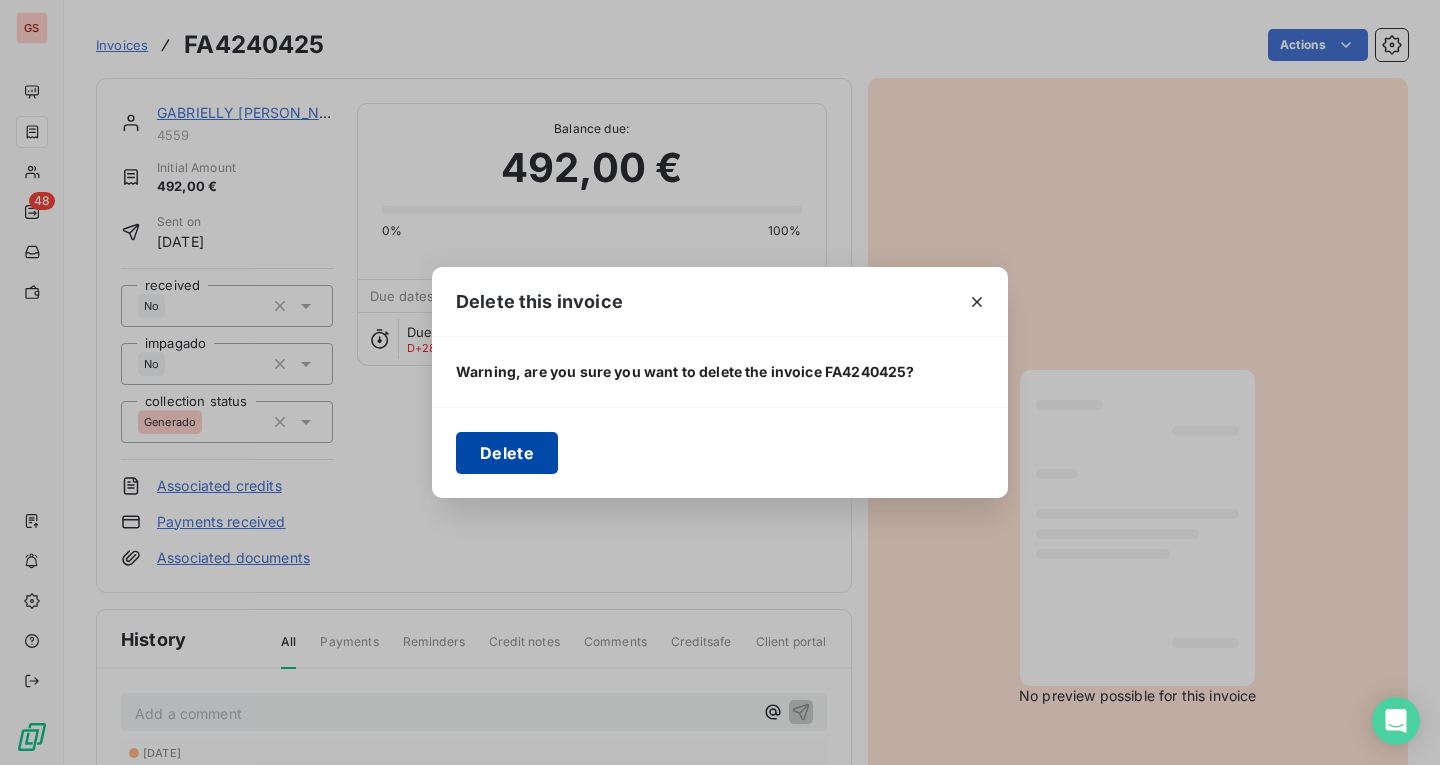 click on "Delete" at bounding box center [507, 453] 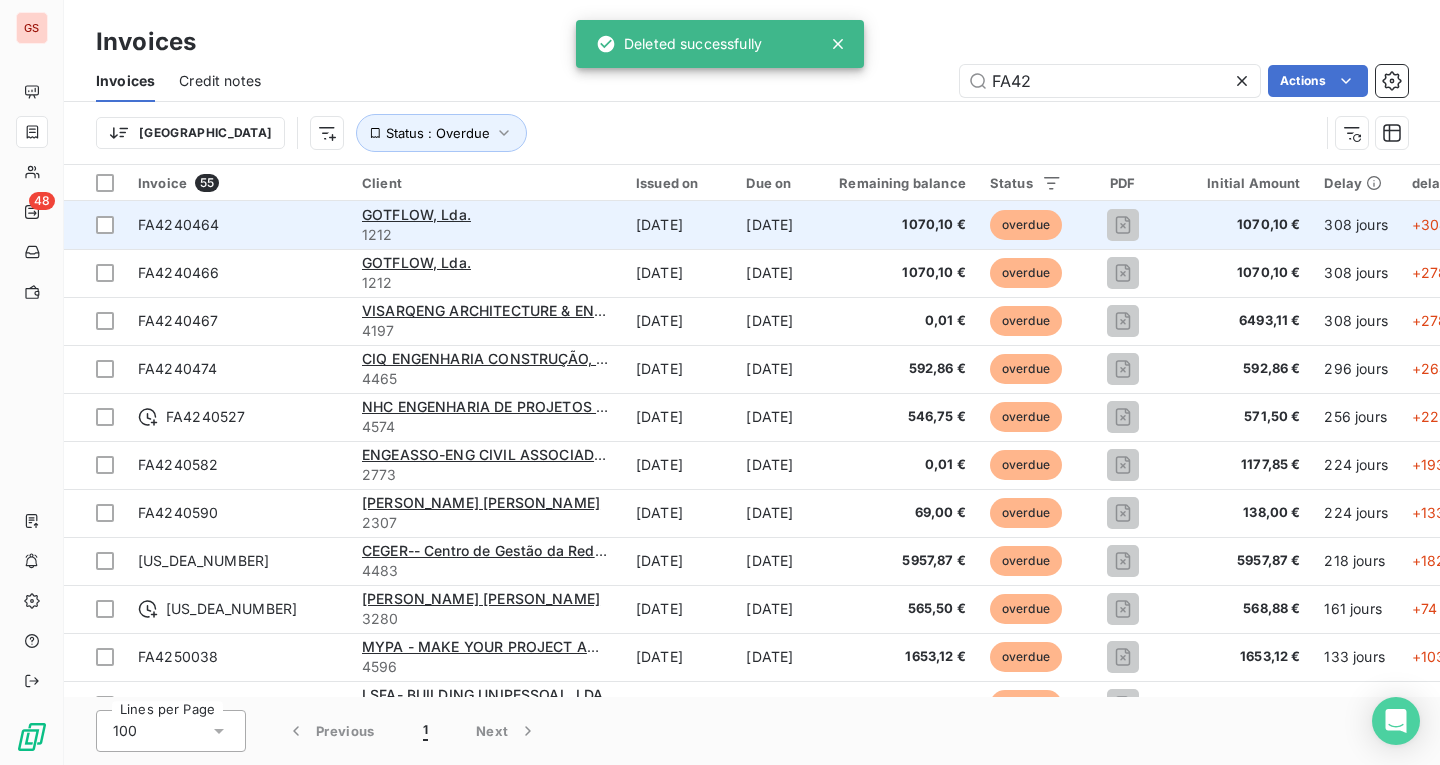 click on "FA4240464" at bounding box center (238, 225) 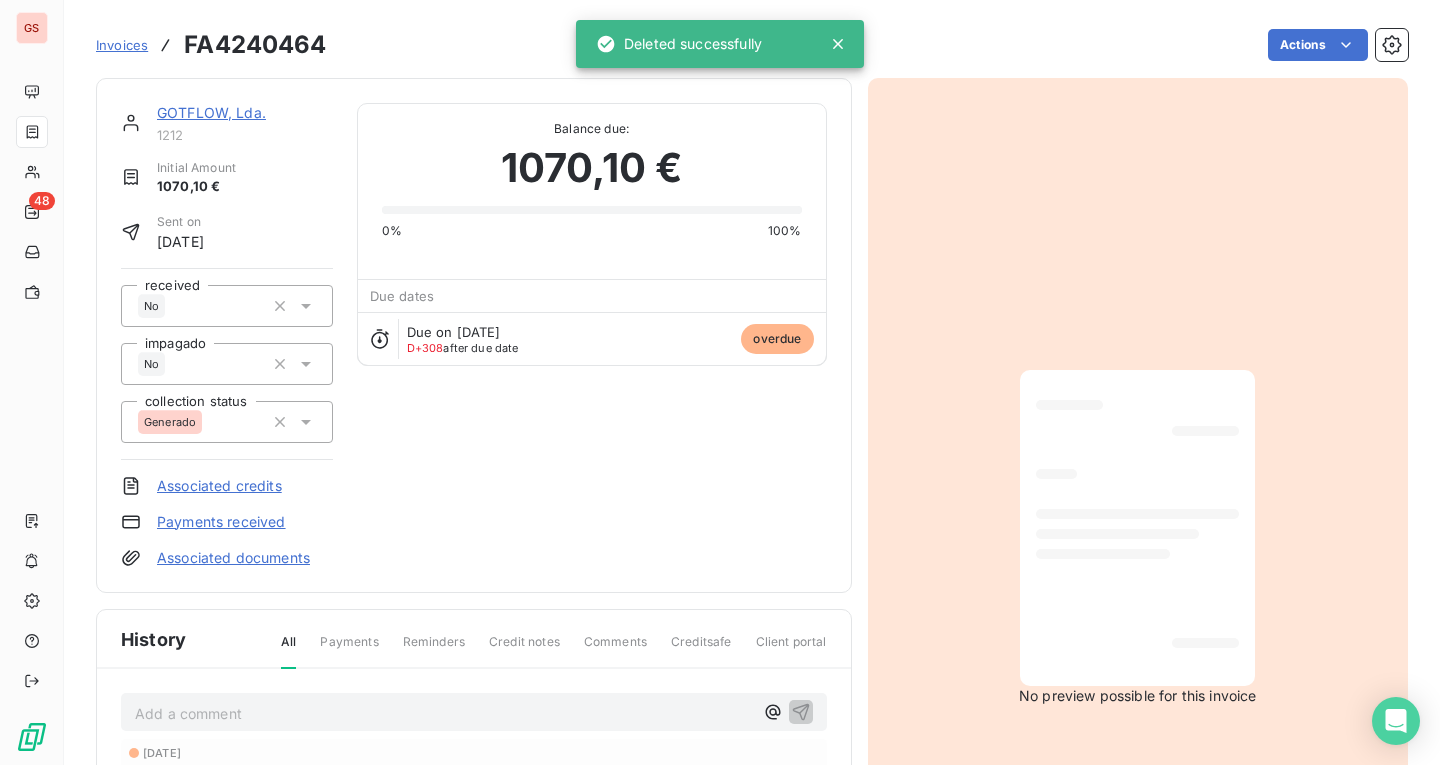 click on "GS 48 Invoices FA4240464 Actions GOTFLOW, Lda. 1212 Initial Amount 1070,10 € Sent on [DATE] received No impagado No collection status Generado Associated credits Payments received Associated documents Balance due: 1070,10 € 0% 100% Due dates Due on [DATE] D+308  after due date overdue History All Payments Reminders Credit notes Comments Creditsafe Client portal Add a comment ﻿ [DATE] Invoice due date [DATE] Invoice issued No preview possible for this invoice Deleted successfully" at bounding box center (720, 382) 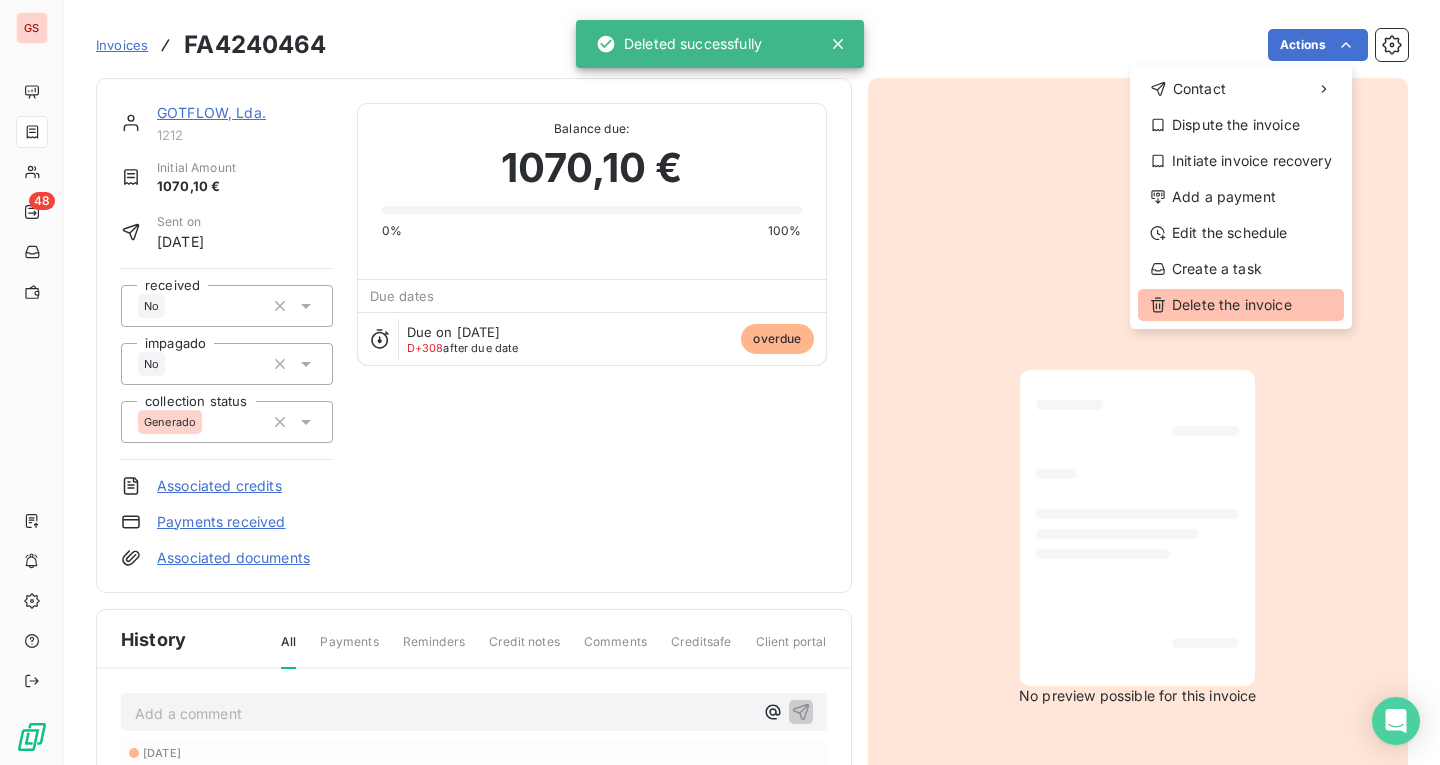 click on "Delete the invoice" at bounding box center (1241, 305) 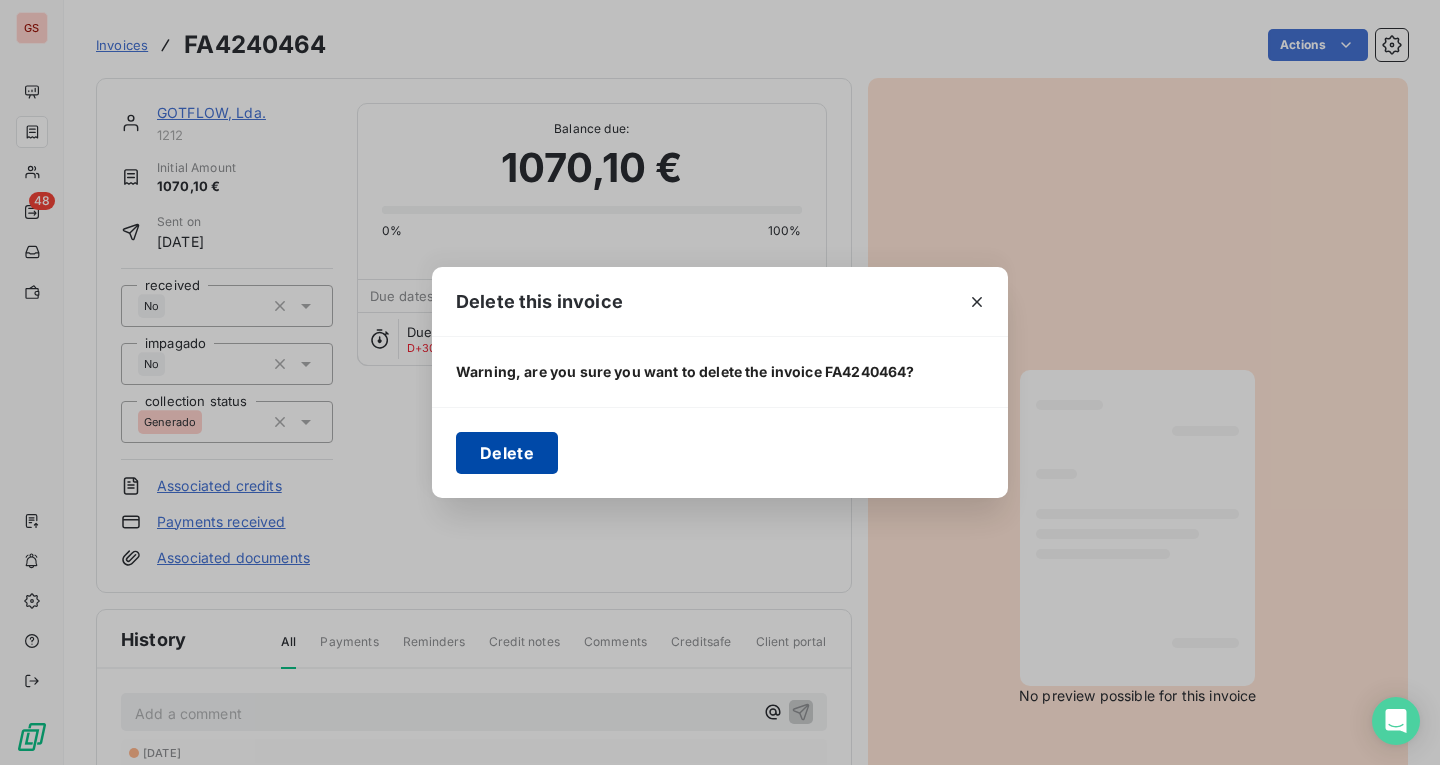 click on "Delete" at bounding box center [507, 453] 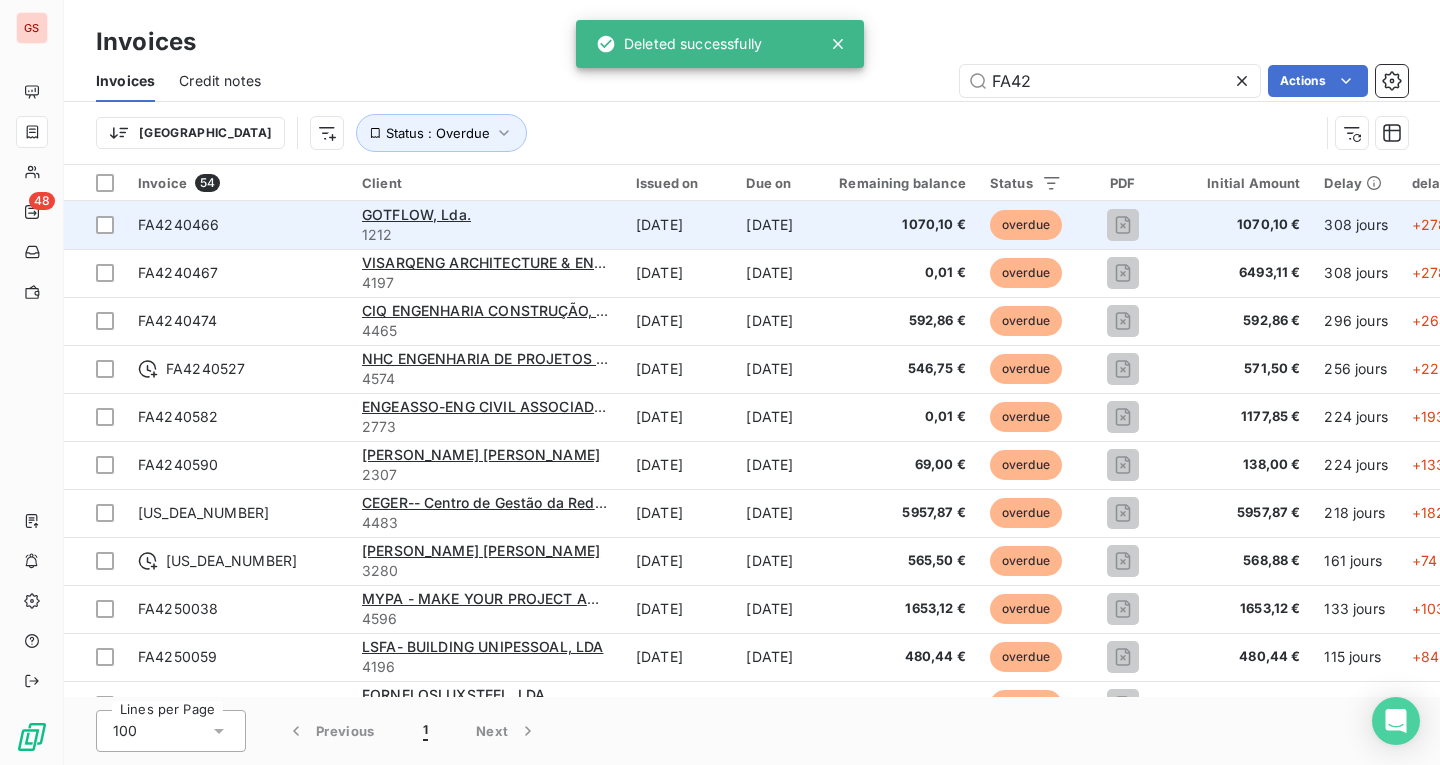 click on "GOTFLOW, Lda." at bounding box center (487, 215) 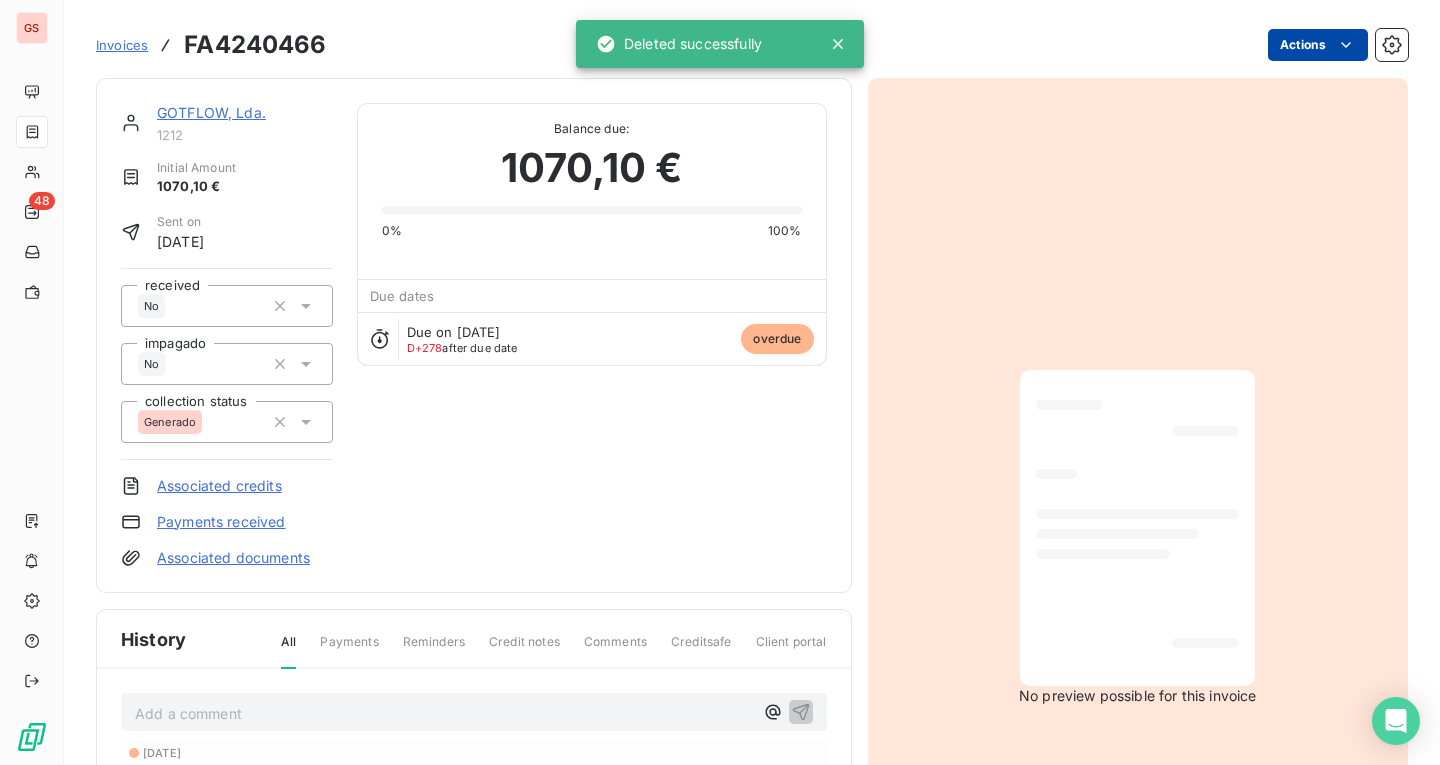 click on "GS 48 Invoices FA4240466 Actions GOTFLOW, Lda. 1212 Initial Amount 1070,10 € Sent on [DATE] received No impagado No collection status Generado Associated credits Payments received Associated documents Balance due: 1070,10 € 0% 100% Due dates Due on [DATE] D+278  after due date overdue History All Payments Reminders Credit notes Comments Creditsafe Client portal Add a comment ﻿ [DATE] Invoice due date [DATE] Invoice issued No preview possible for this invoice Deleted successfully" at bounding box center (720, 382) 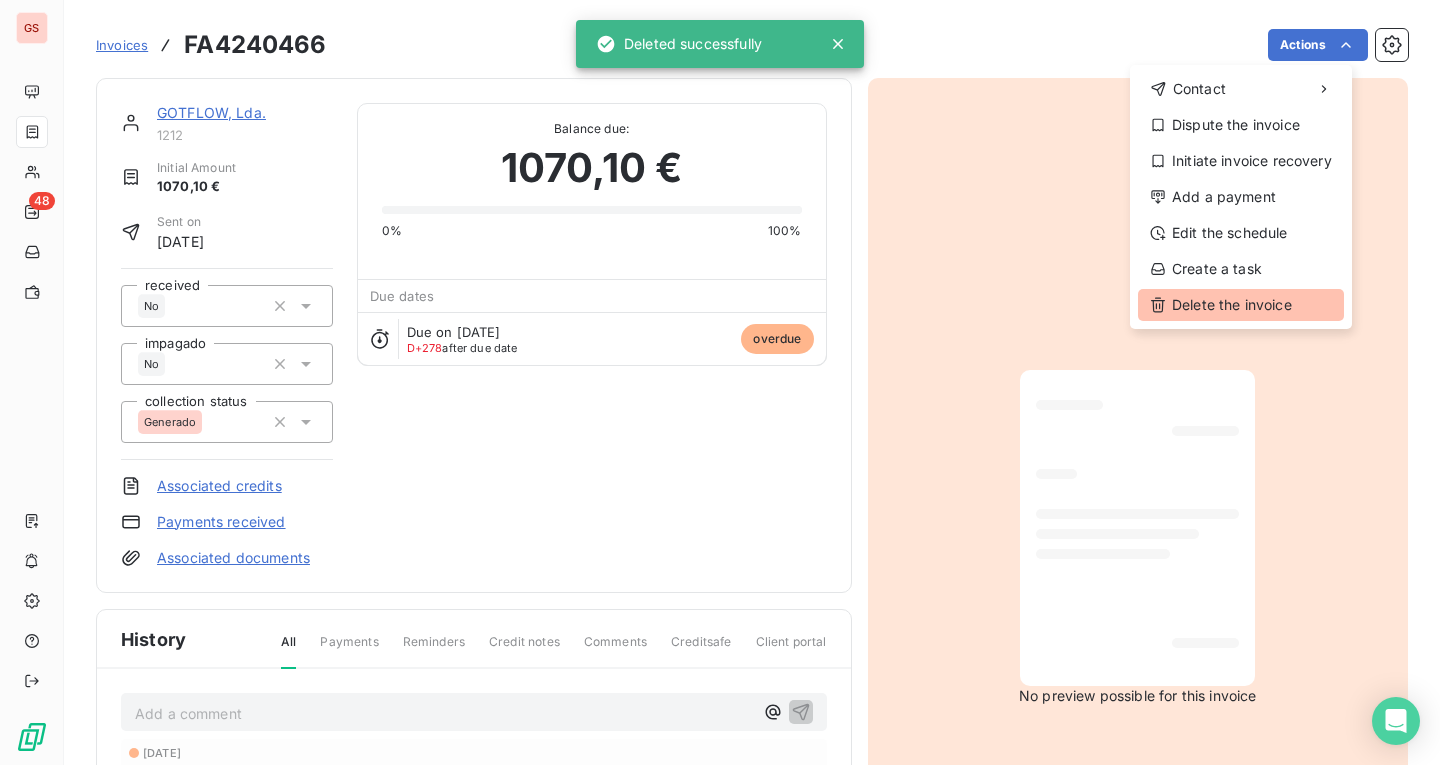 click on "Delete the invoice" at bounding box center (1241, 305) 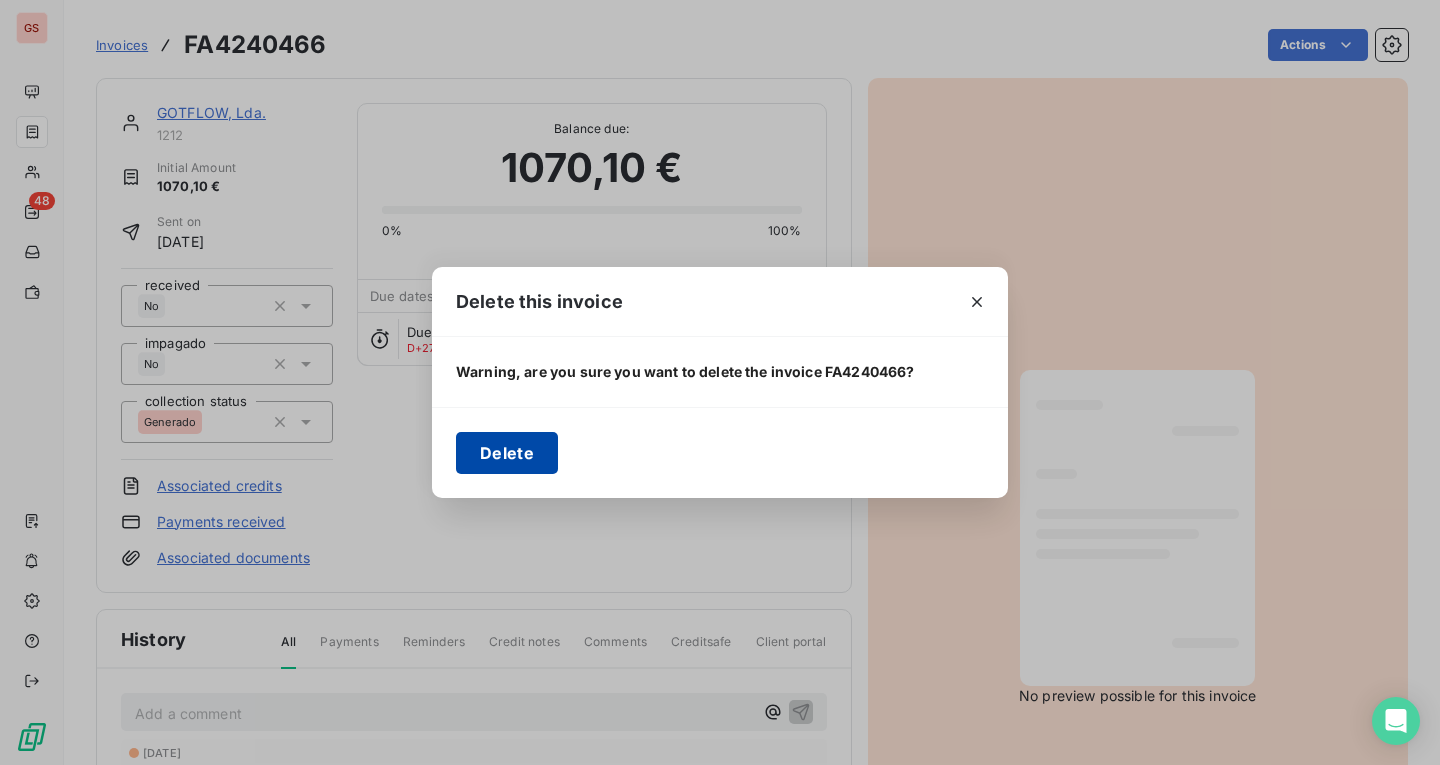 click on "Delete" at bounding box center (507, 453) 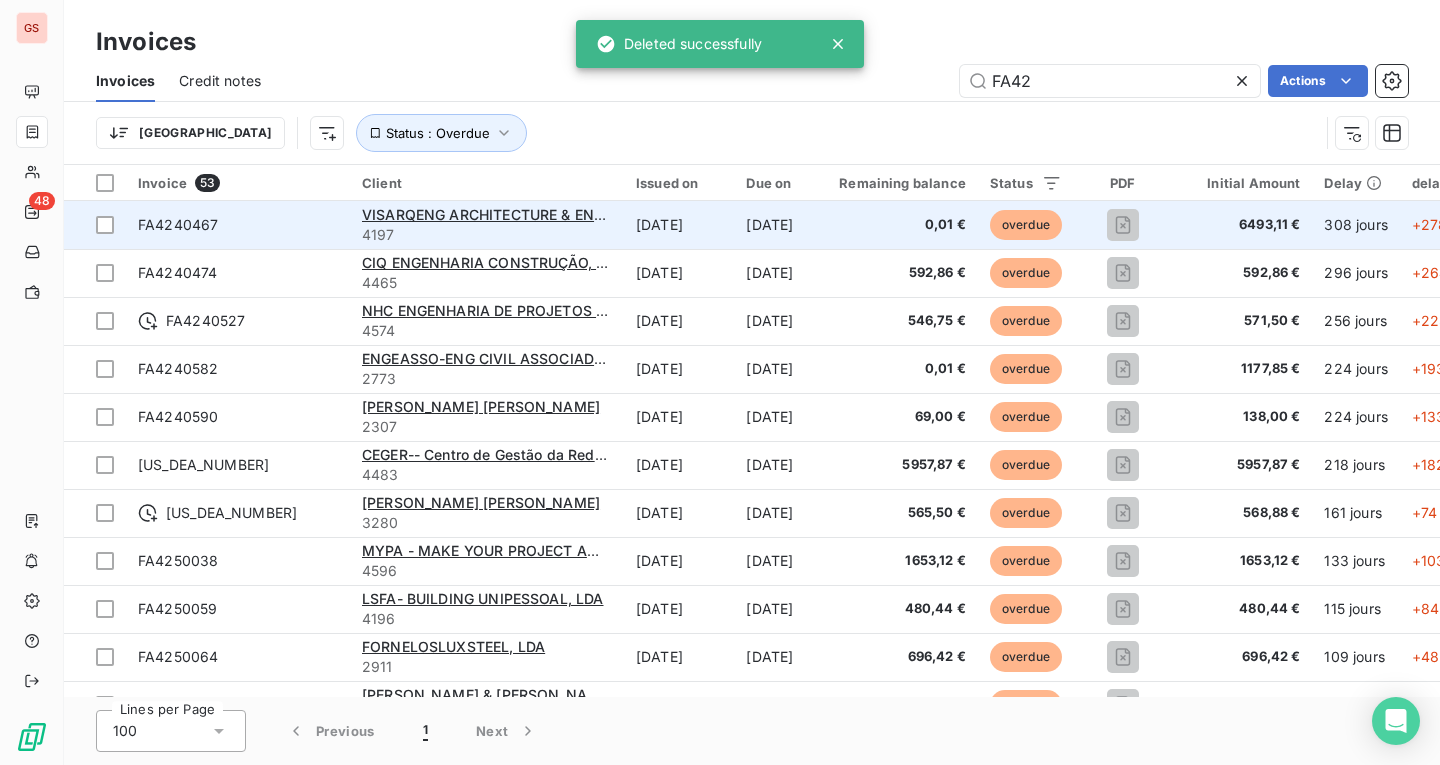 click on "VISARQENG ARCHITECTURE & ENGINEERING SOL 4197" at bounding box center [487, 225] 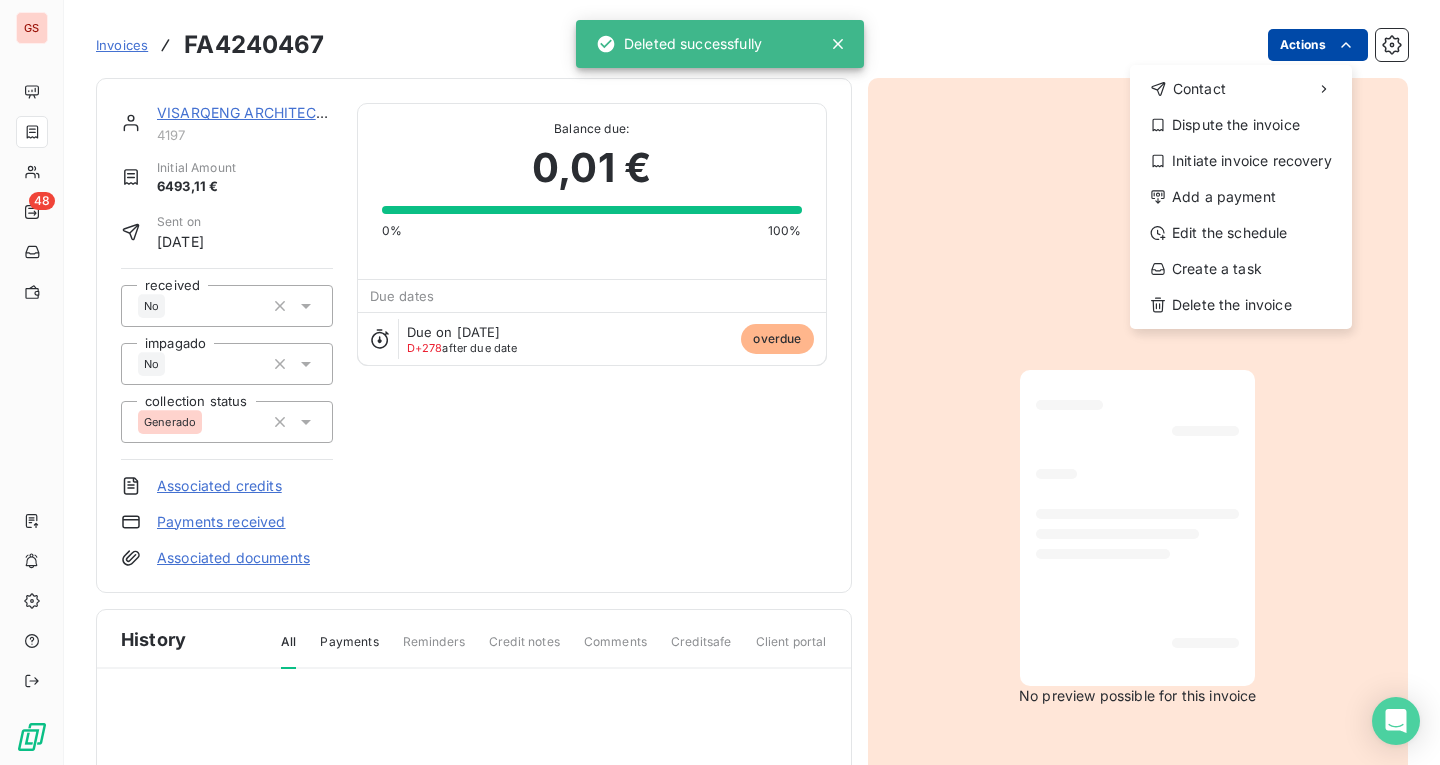 click on "GS 48 Invoices FA4240467 Actions Contact Dispute the invoice Initiate invoice recovery Add a payment Edit the schedule Create a task Delete the invoice VISARQENG ARCHITECTURE & ENGINEERING SOL 4197 Initial Amount 6493,11 € Sent on [DATE] received No impagado No collection status Generado Associated credits Payments received Associated documents Balance due: 0,01 € 0% 100% Due dates Due on [DATE] D+278  after due date overdue History All Payments Reminders Credit notes Comments Creditsafe Client portal No preview possible for this invoice Deleted successfully" at bounding box center [720, 382] 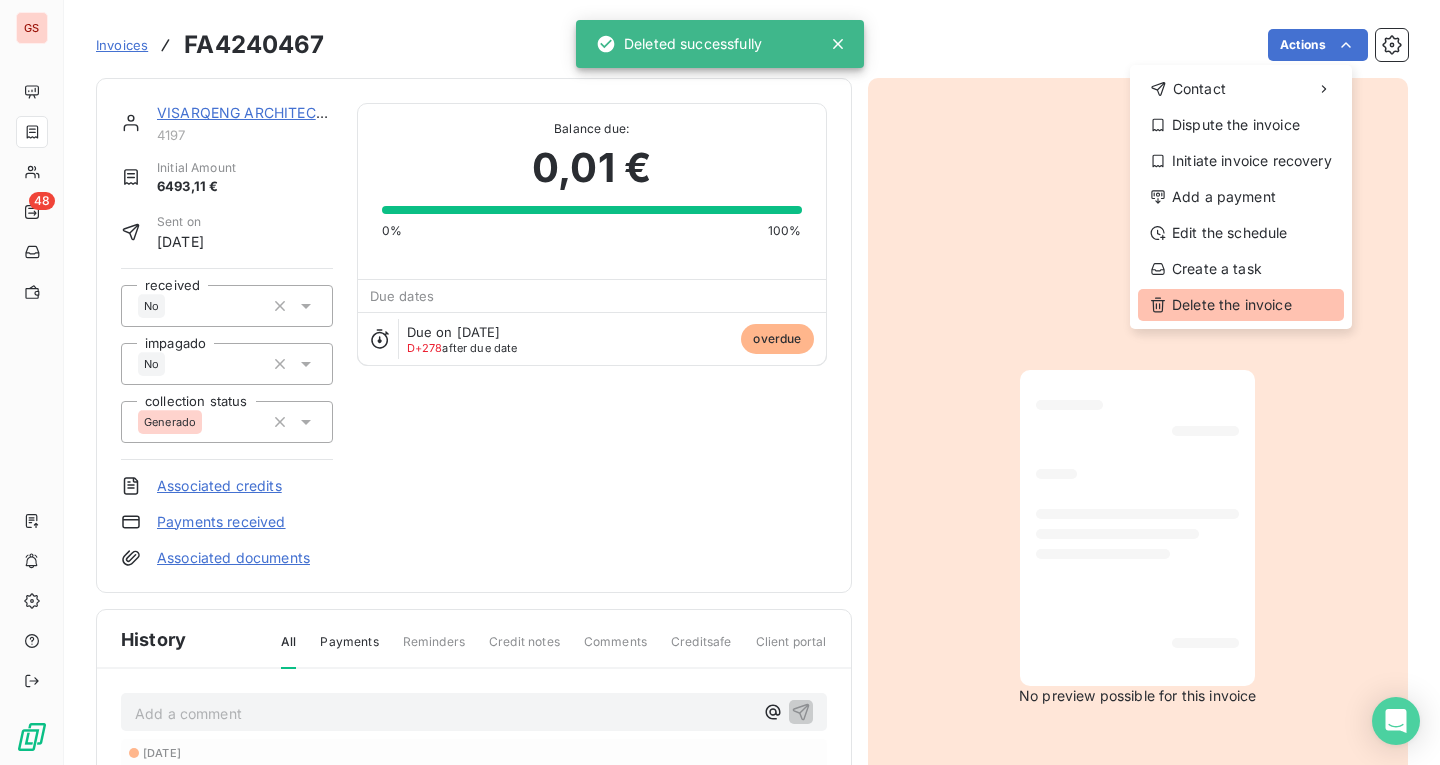 click on "Delete the invoice" at bounding box center [1241, 305] 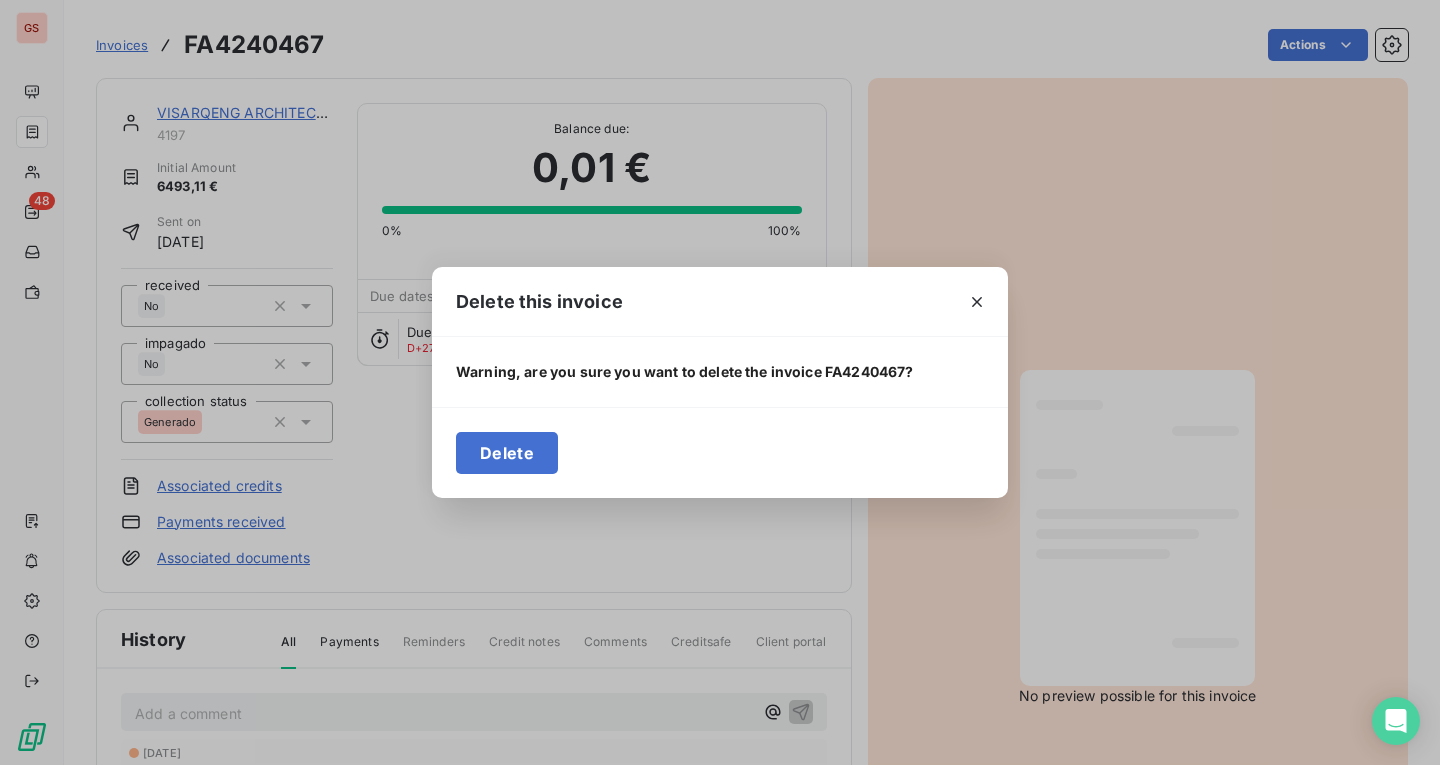 click on "Delete" at bounding box center (507, 453) 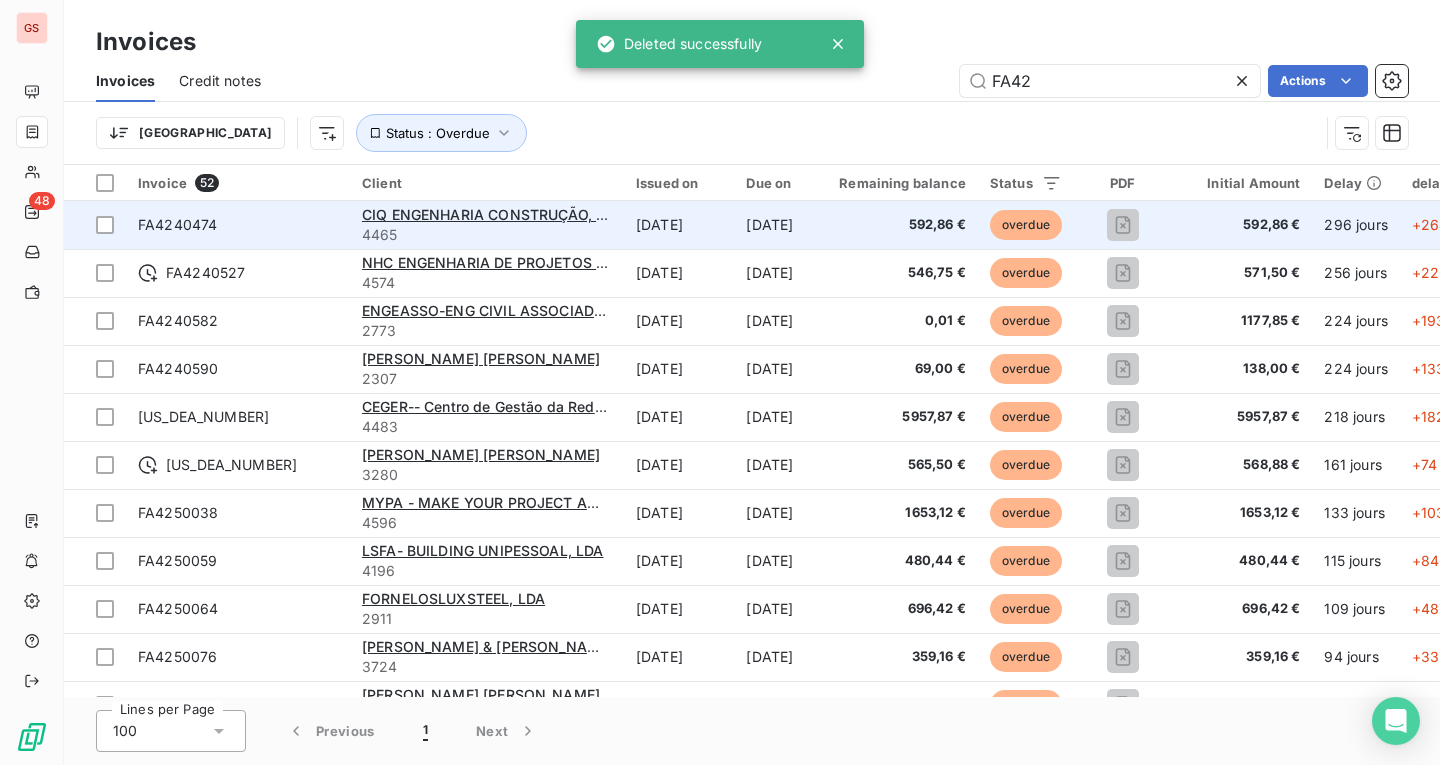click on "FA4240474" at bounding box center (238, 225) 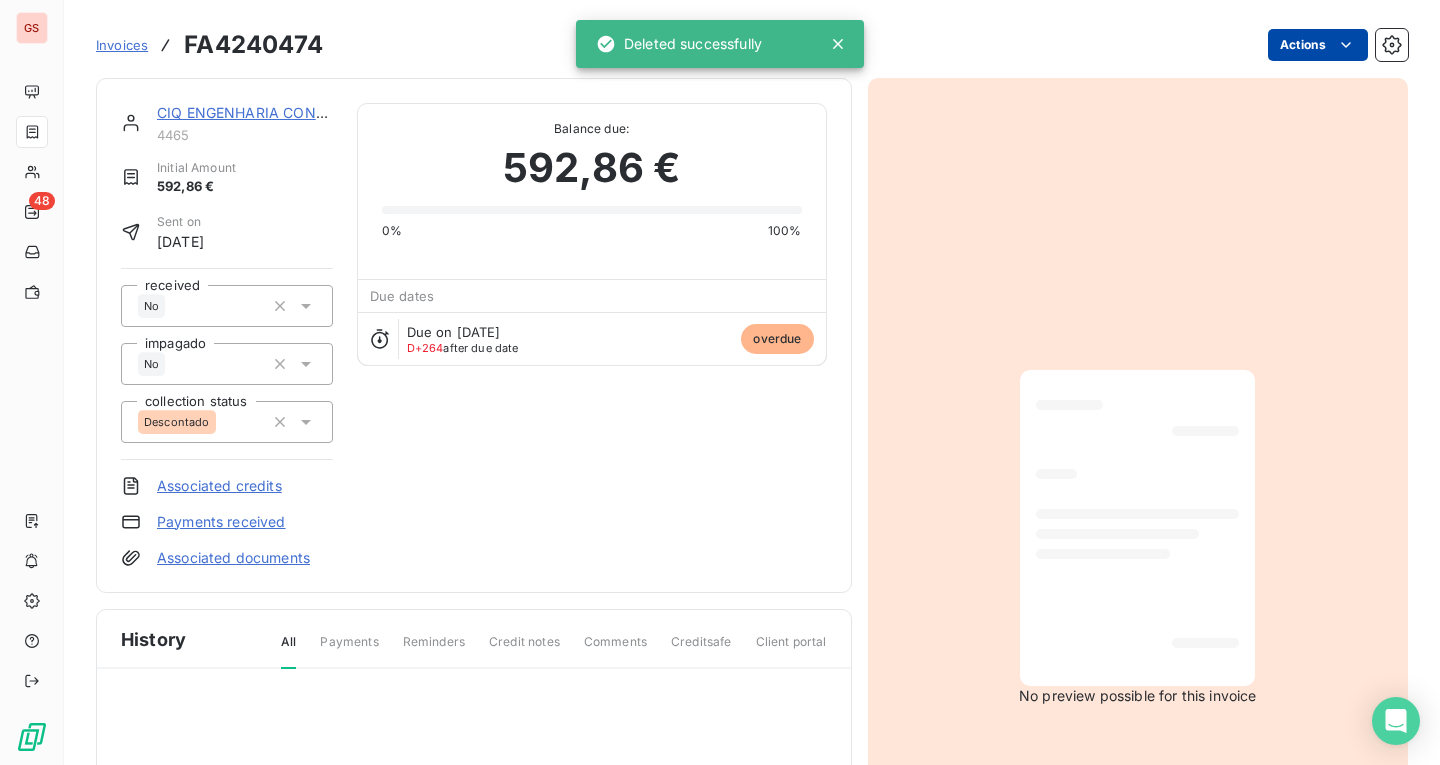click on "GS 48 Invoices FA4240474 Actions CIQ ENGENHARIA CONSTRUÇÃO, LDA 4465 Initial Amount 592,86 € Sent on [DATE] received No impagado No collection status Descontado Associated credits Payments received Associated documents Balance due: 592,86 € 0% 100% Due dates Due on [DATE] D+264  after due date overdue History All Payments Reminders Credit notes Comments Creditsafe Client portal No preview possible for this invoice Deleted successfully" at bounding box center (720, 382) 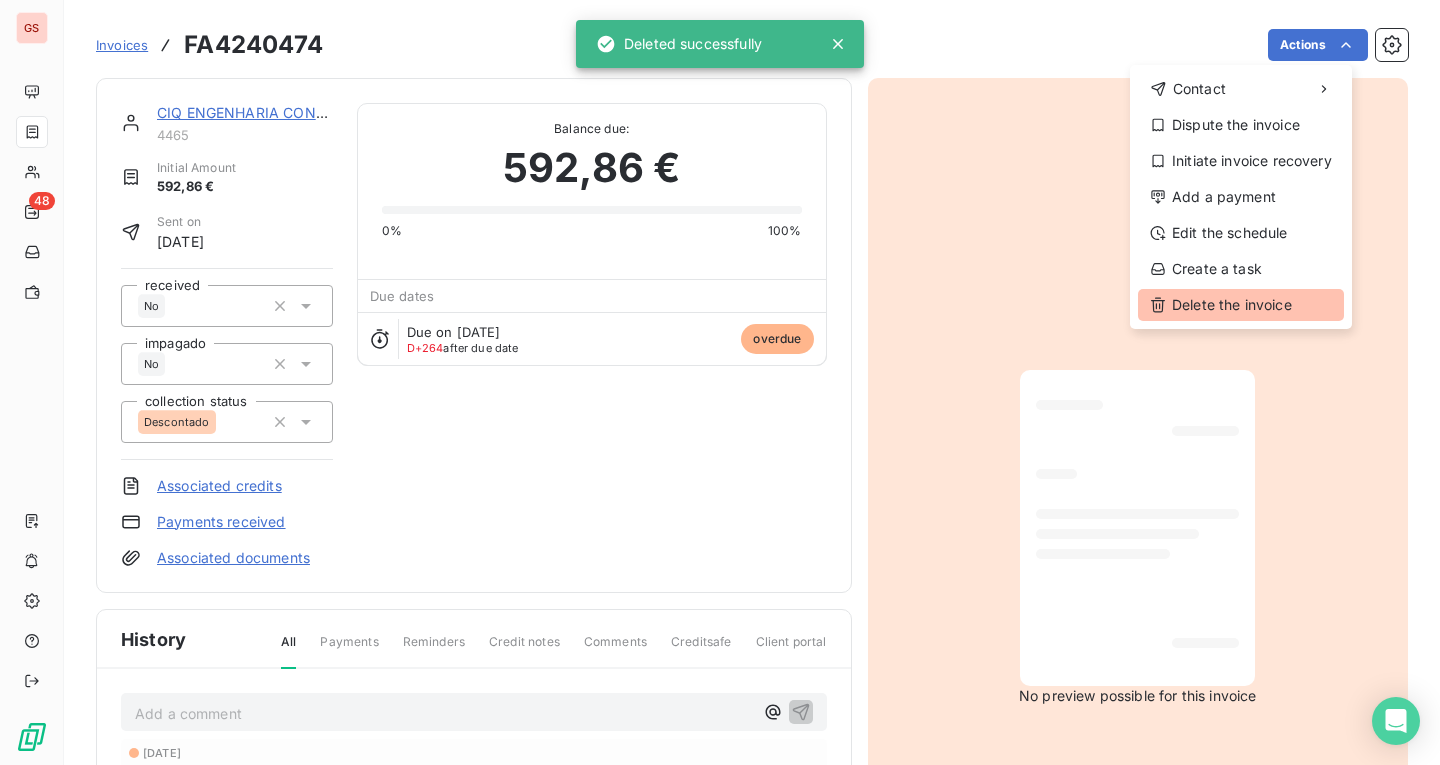 click on "Delete the invoice" at bounding box center [1241, 305] 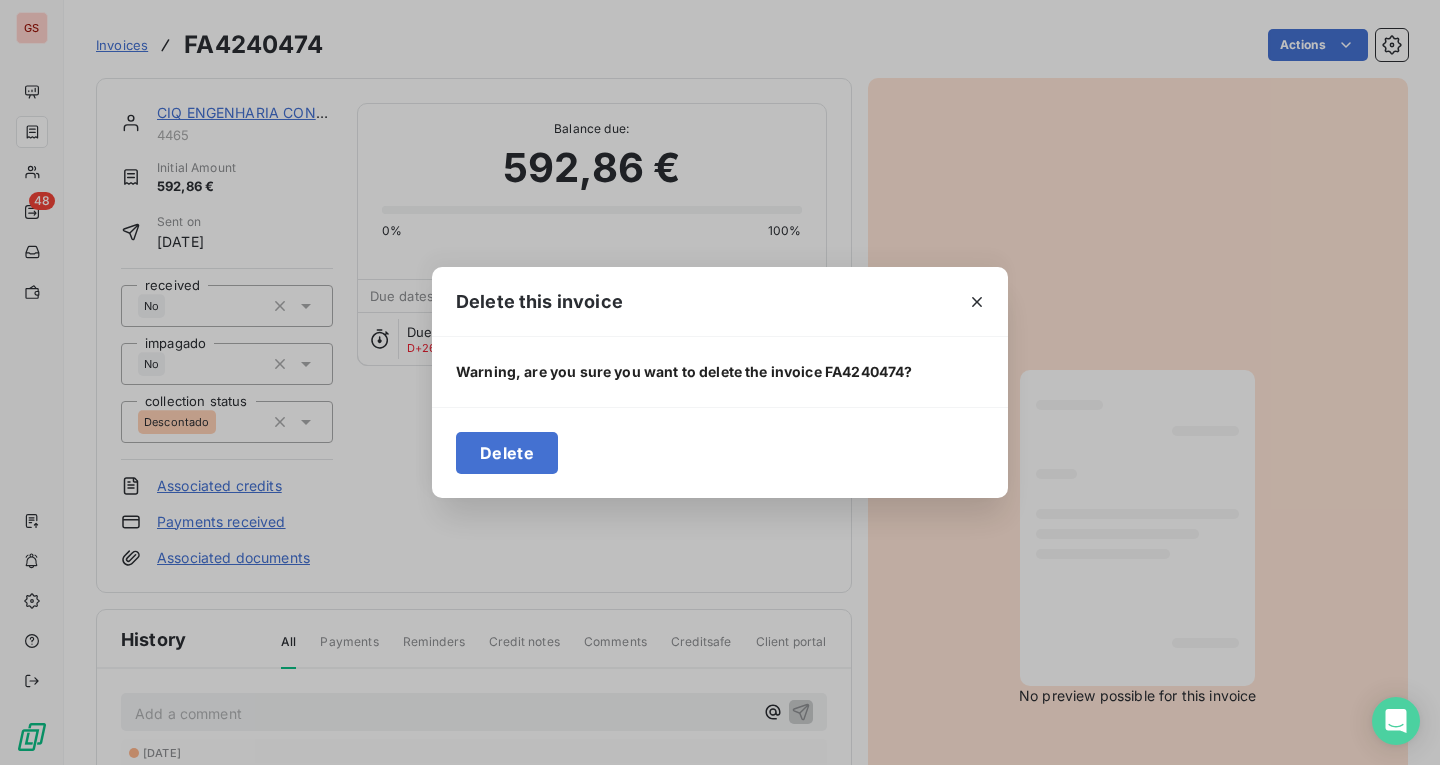 click on "Delete" at bounding box center (507, 453) 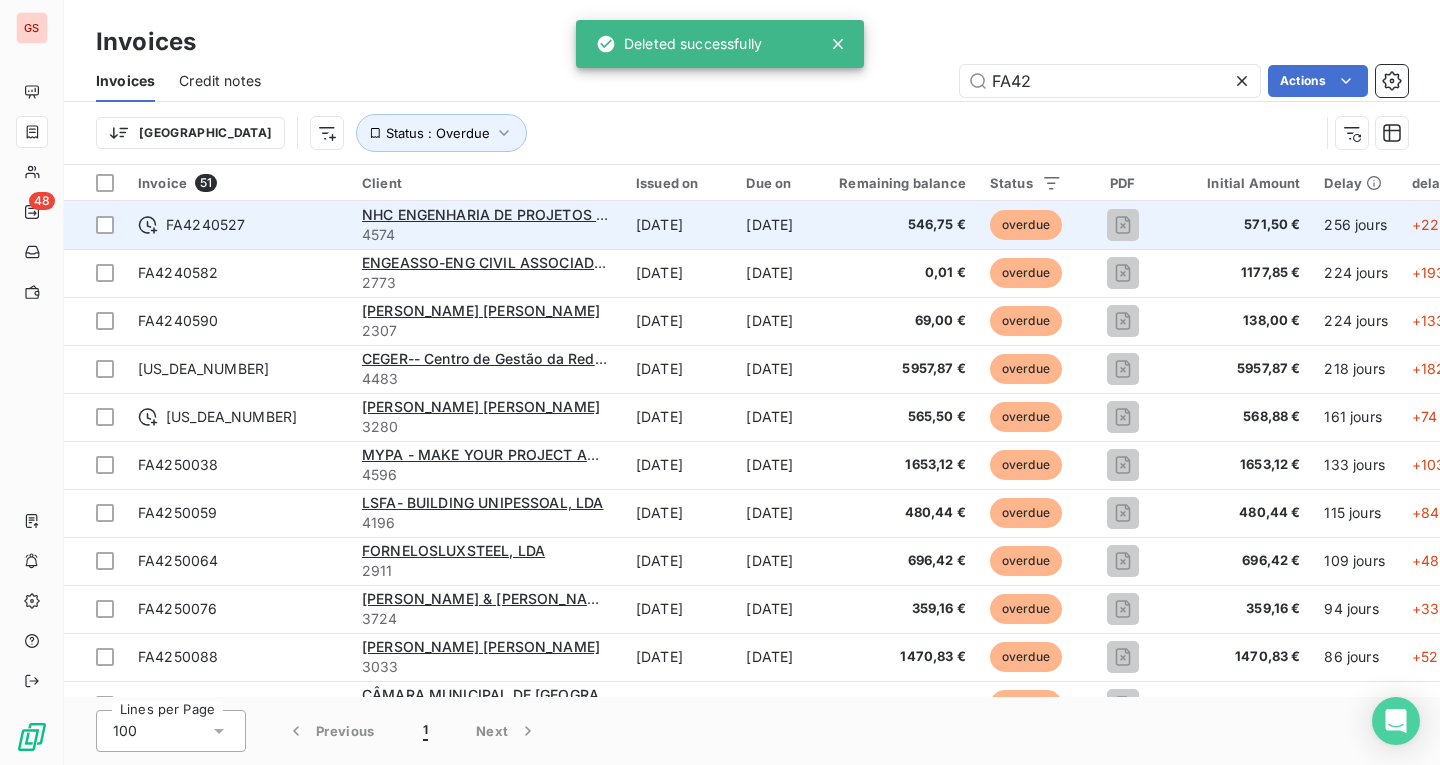 click on "FA4240527" at bounding box center (238, 225) 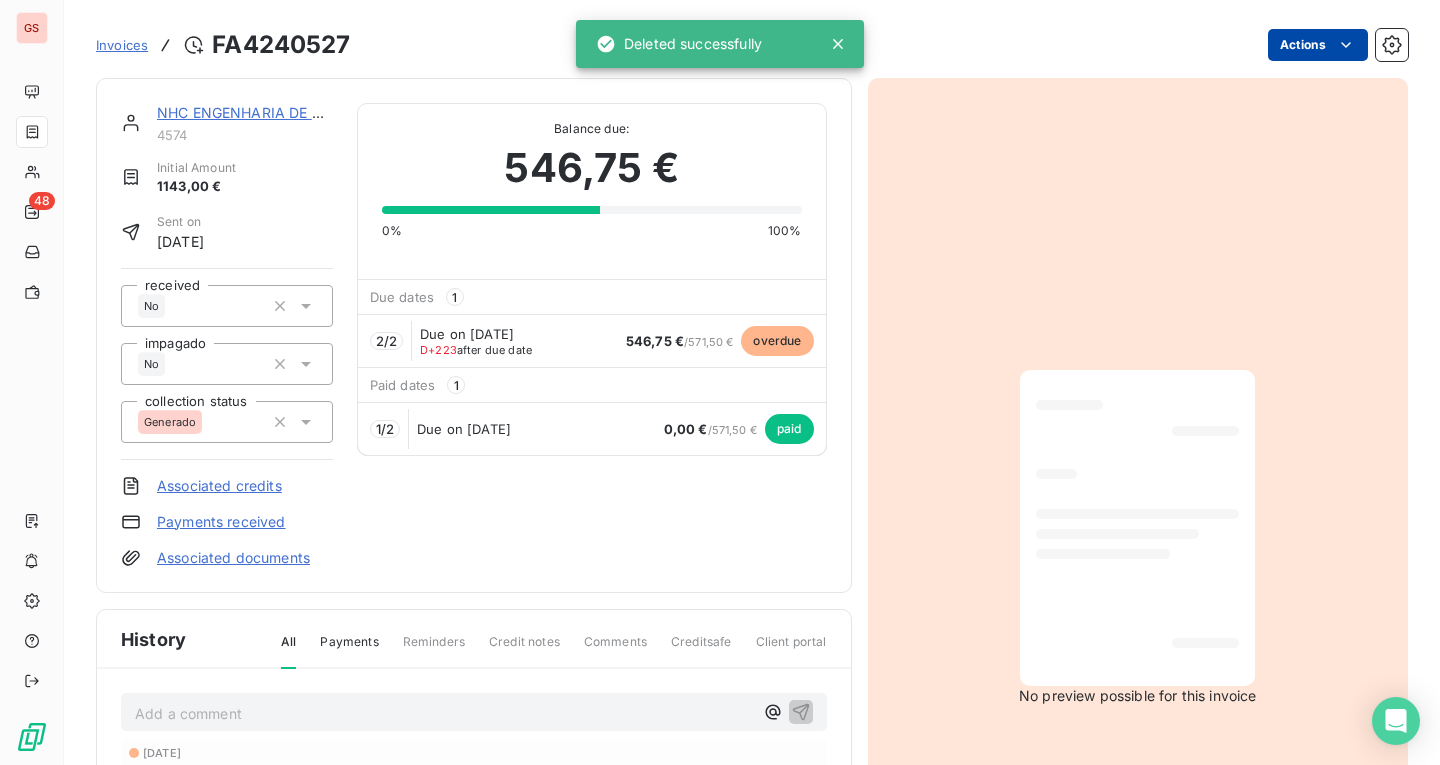 click on "GS 48 Invoices FA4240527 Actions NHC ENGENHARIA DE PROJETOS ESTRUTURAIS S 4574 Initial Amount 1143,00 € Sent on [DATE] received No impagado No collection status Generado Associated credits Payments received Associated documents Balance due: 546,75 € 0% 100% Due dates 1 2 / 2 Due on [DATE] D+223  after due date 546,75 €  /  571,50 € overdue Paid dates 1 1 / 2 Due on [DATE] 0,00 €  /  571,50 € paid History All Payments Reminders Credit notes Comments Creditsafe Client portal Add a comment ﻿ [DATE] Invoice due date [DATE] Payment received 24,75 € [DATE] Payment received 571,50 € [DATE] Invoice issued No preview possible for this invoice Deleted successfully" at bounding box center (720, 382) 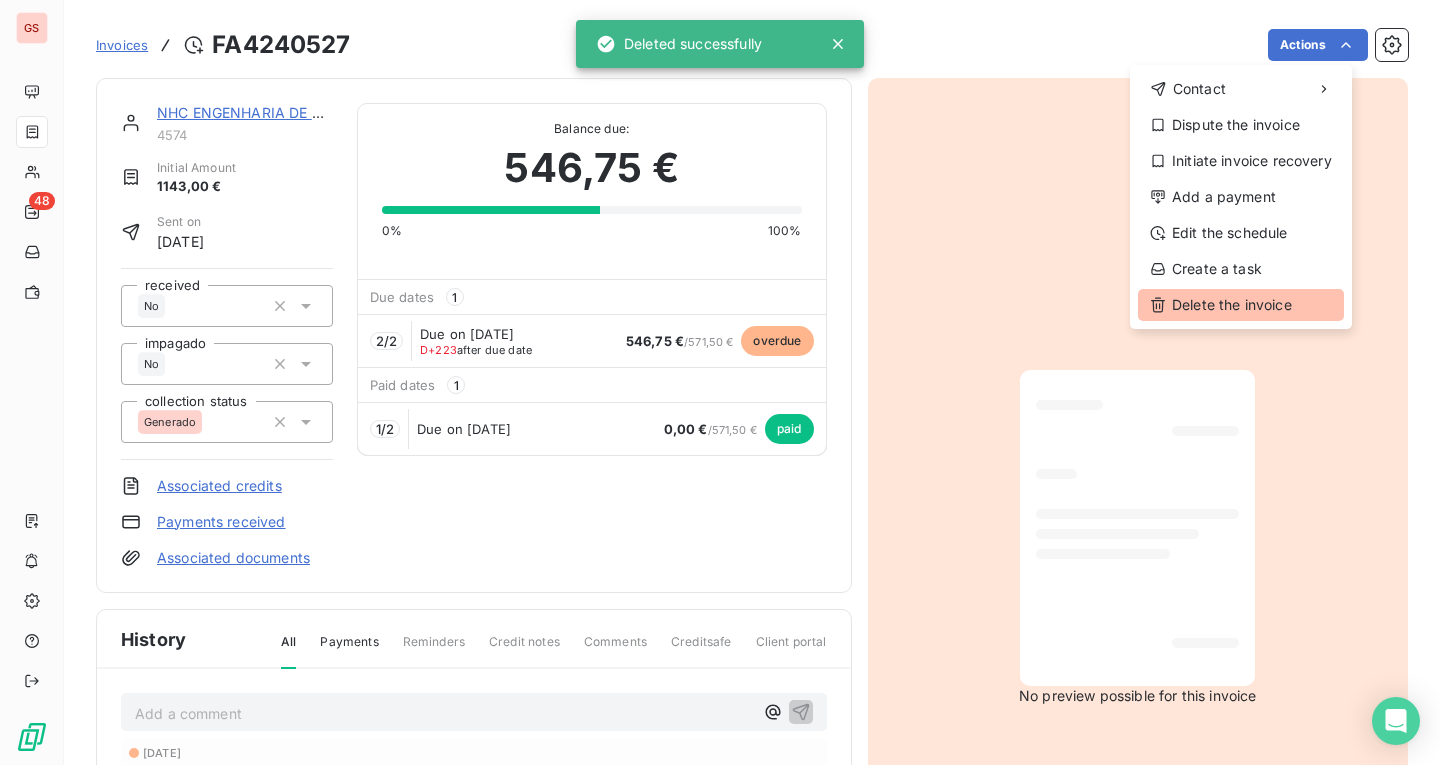 click on "Delete the invoice" at bounding box center [1241, 305] 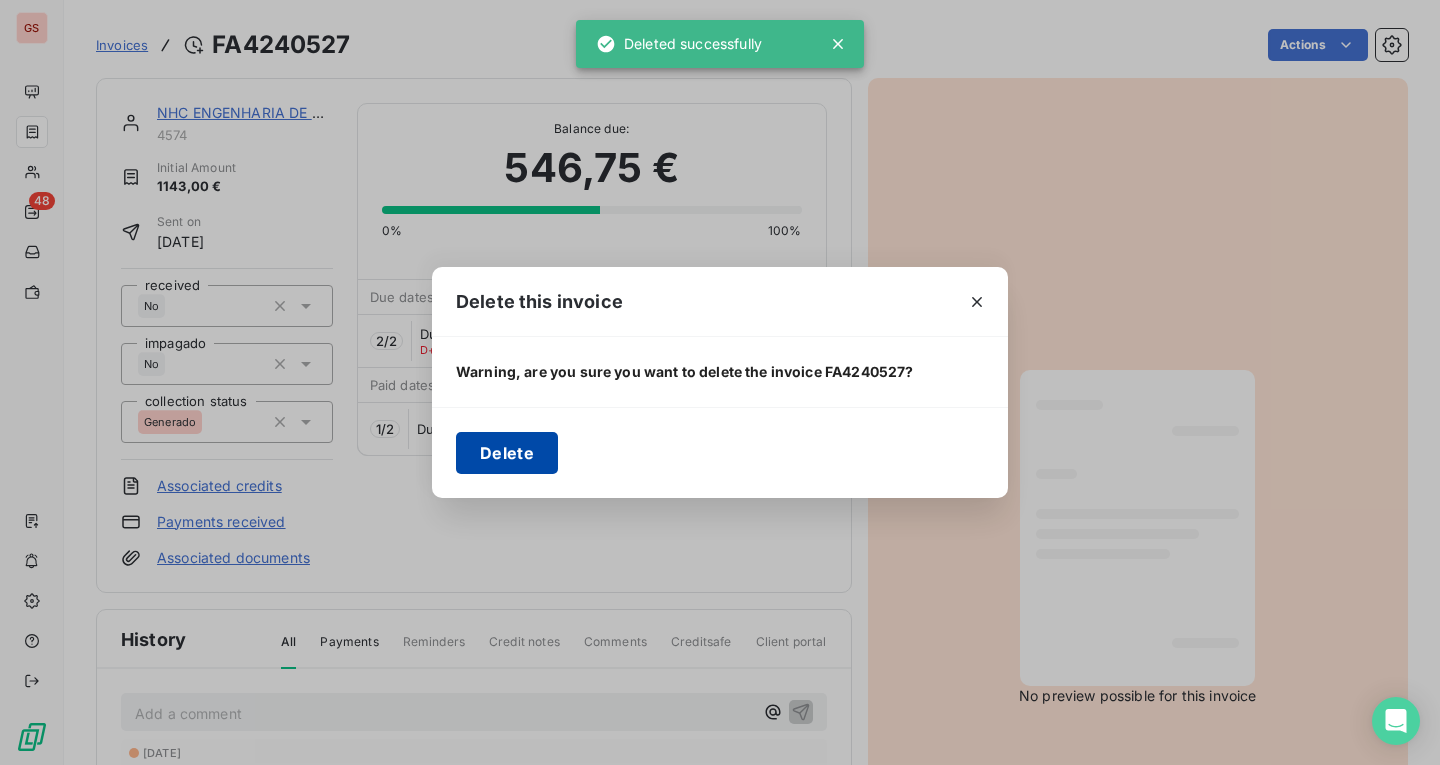 click on "Delete" at bounding box center [507, 453] 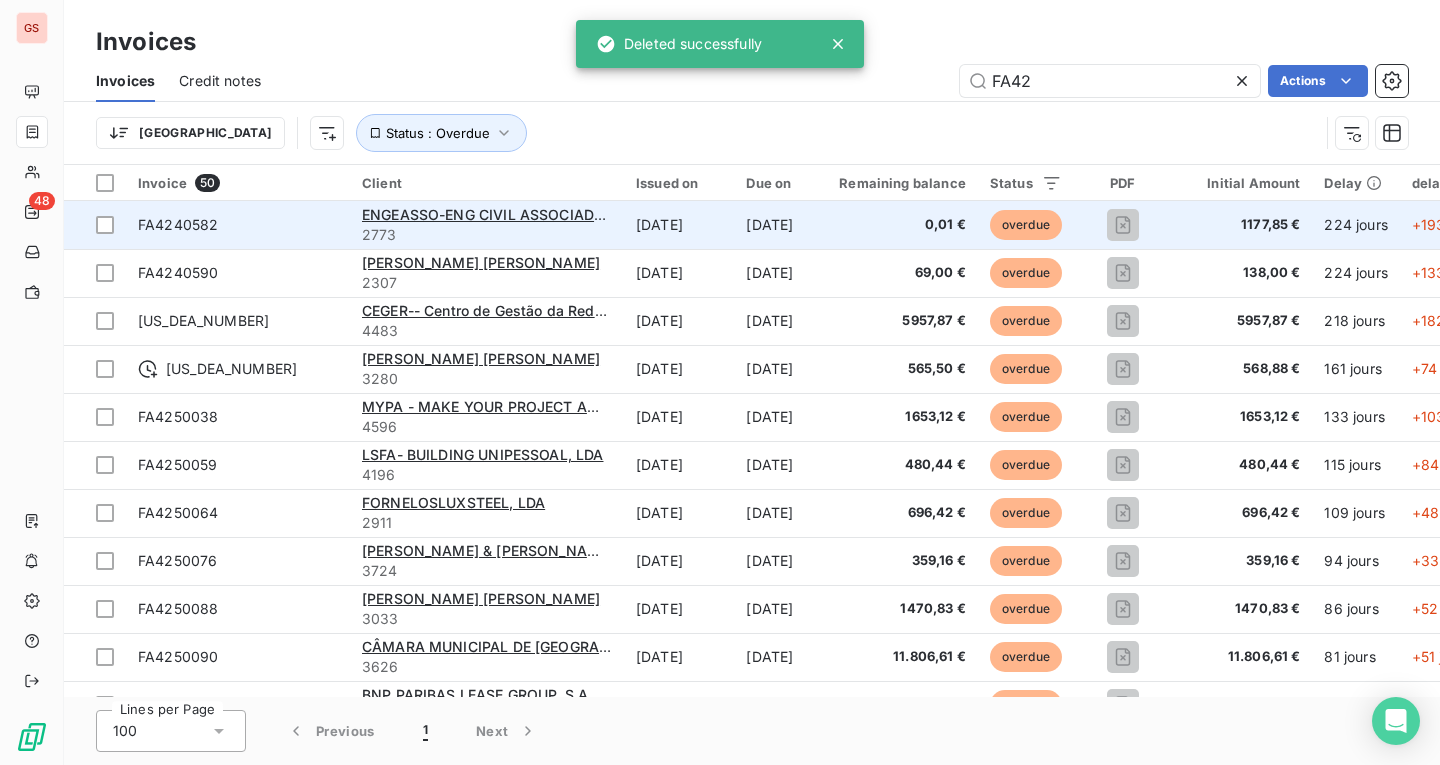click on "FA4240582" at bounding box center [238, 225] 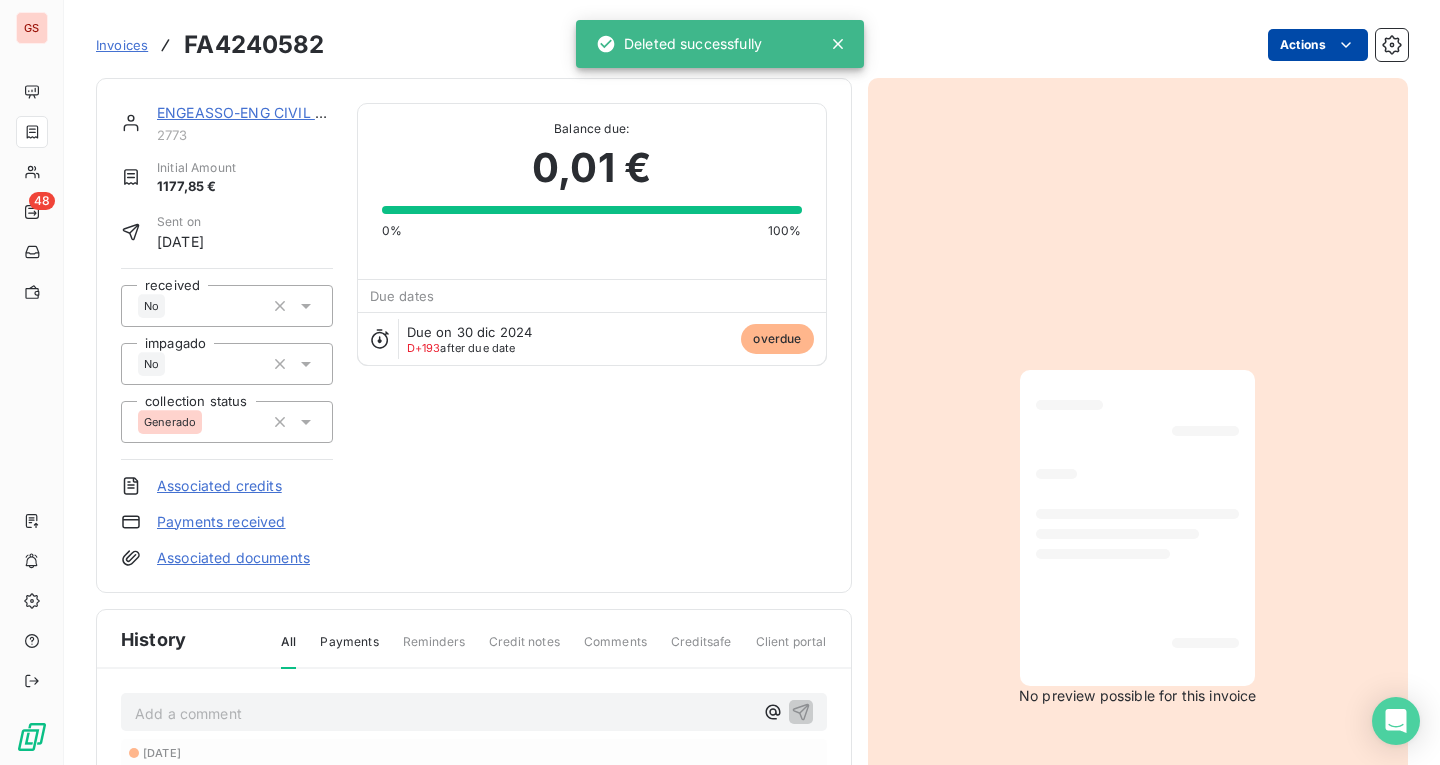click on "GS 48 Invoices FA4240582 Actions ENGEASSO-ENG CIVIL ASSOCIADOS LDA 2773 Initial Amount 1177,85 € Sent on [DATE] received No impagado No collection status Generado Associated credits Payments received Associated documents Balance due: 0,01 € 0% 100% Due dates Due on 30 dic 2024 D+193  after due date overdue History All Payments Reminders Credit notes Comments Creditsafe Client portal Add a comment ﻿ [DATE] Invoice due date [DATE] Payment received 1177,84 € [DATE] Invoice issued No preview possible for this invoice Deleted successfully" at bounding box center (720, 382) 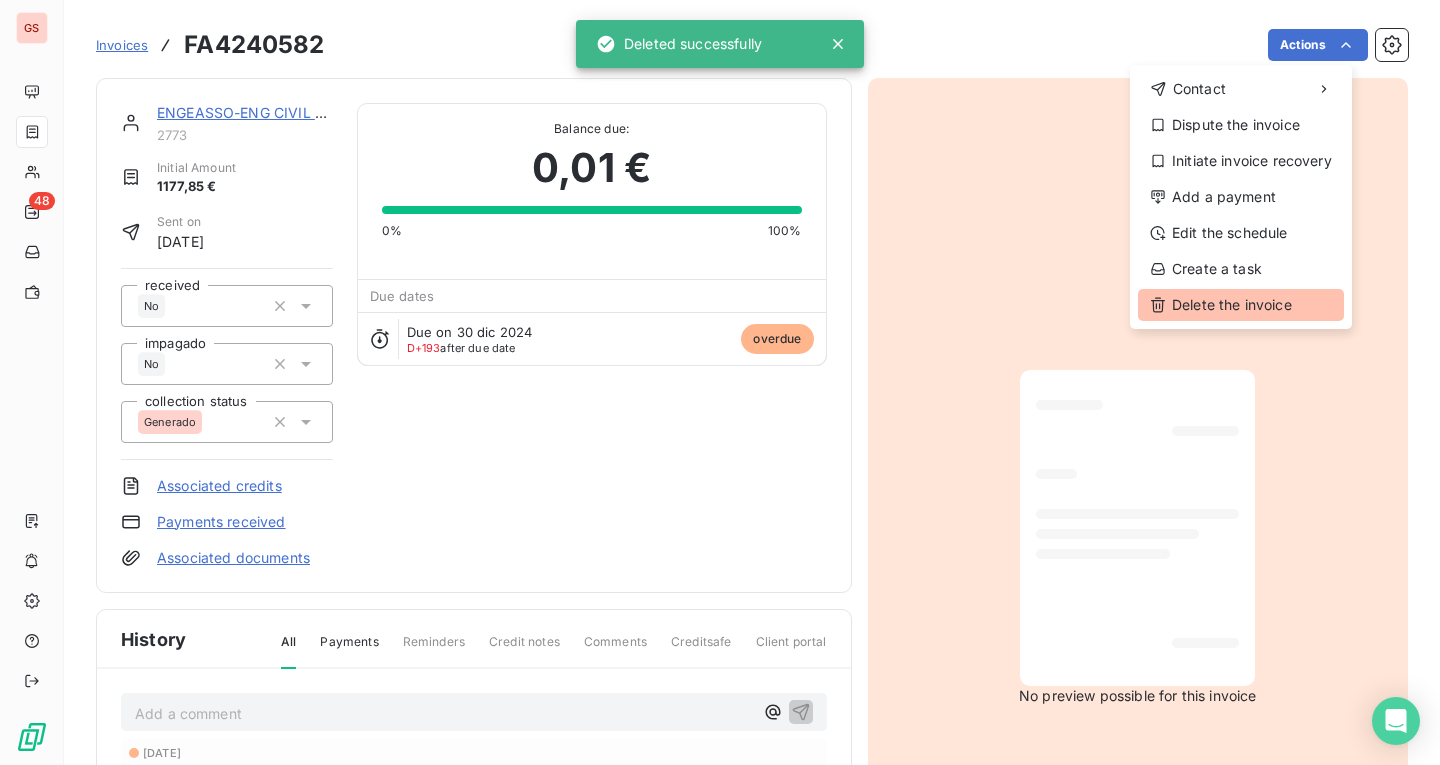 click on "Delete the invoice" at bounding box center [1241, 305] 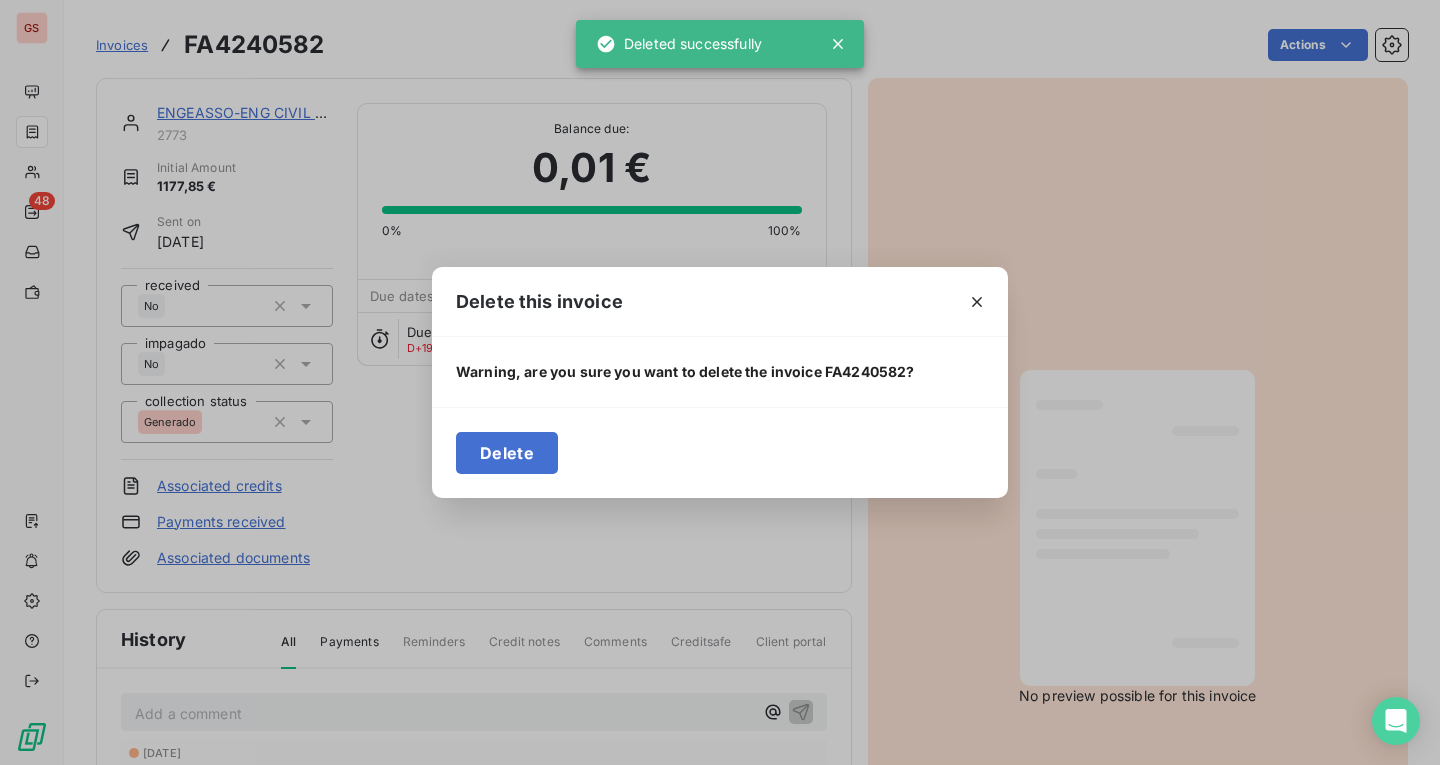 click on "Delete" at bounding box center [507, 453] 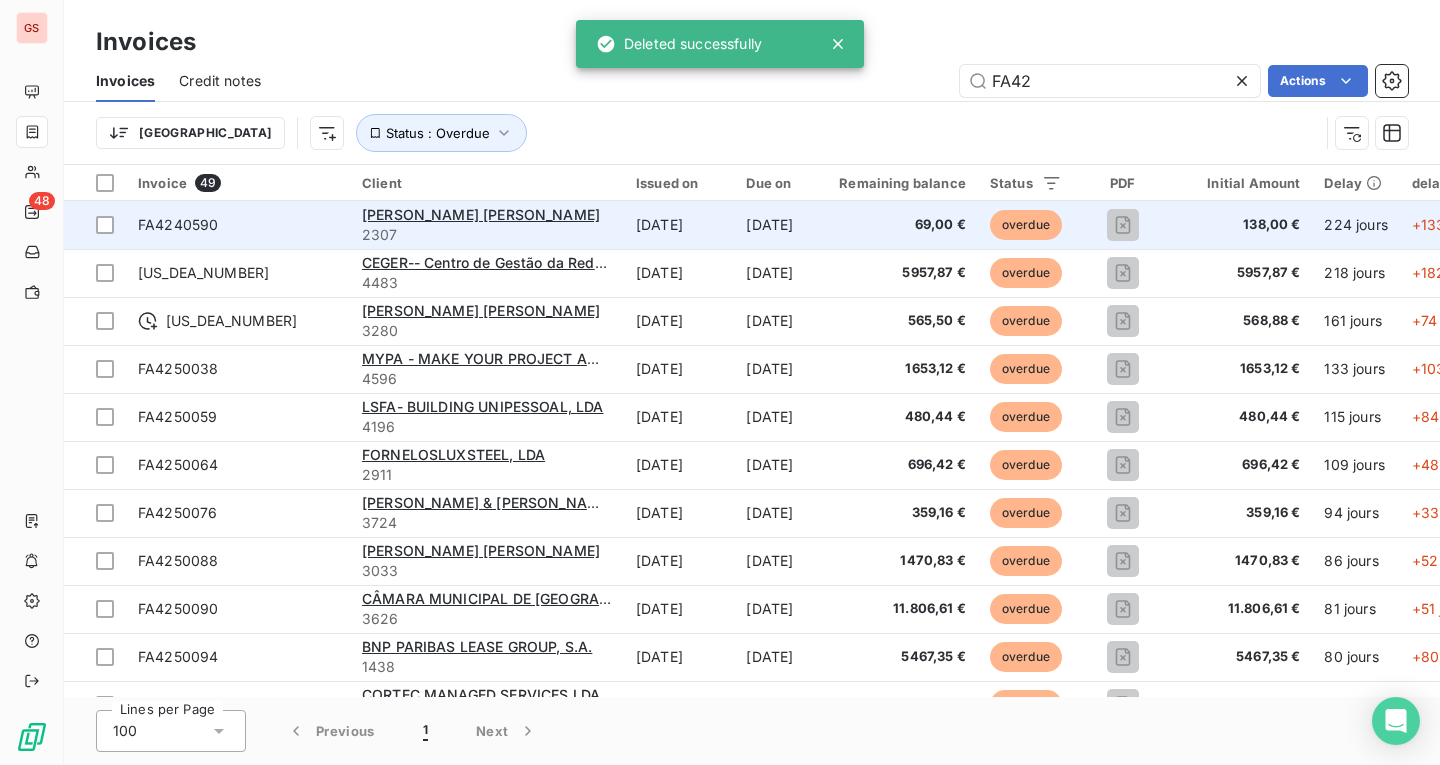 click on "FA4240590" at bounding box center (238, 225) 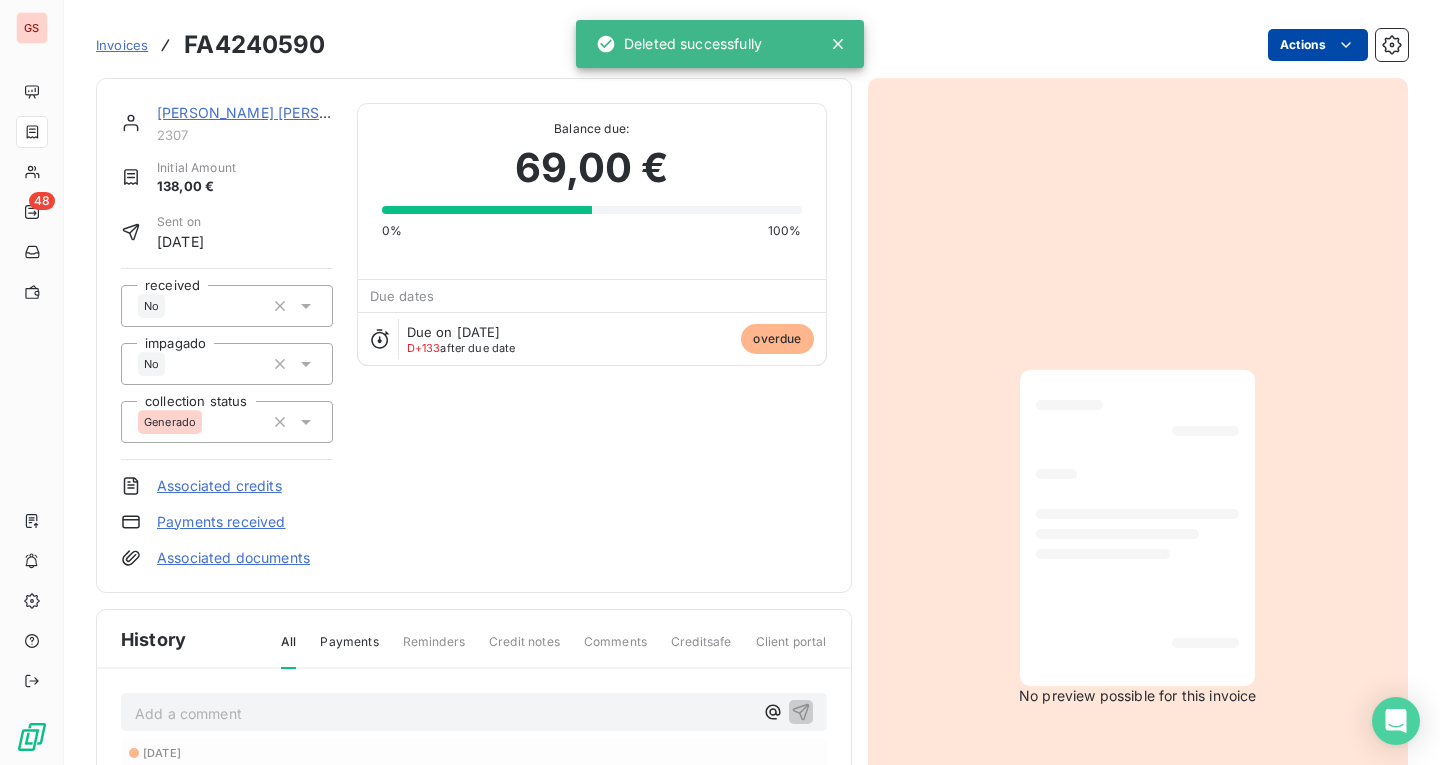 click on "GS 48 Invoices FA4240590 Actions [PERSON_NAME] [PERSON_NAME] 2307 Initial Amount 138,00 € Sent on [DATE] received No impagado No collection status Generado Associated credits Payments received Associated documents Balance due: 69,00 € 0% 100% Due dates Due on [DATE] D+133  after due date overdue History All Payments Reminders Credit notes Comments Creditsafe Client portal Add a comment ﻿ [DATE] Invoice due date [DATE] Payment received 69,00 € [DATE] Invoice issued No preview possible for this invoice Deleted successfully" at bounding box center [720, 382] 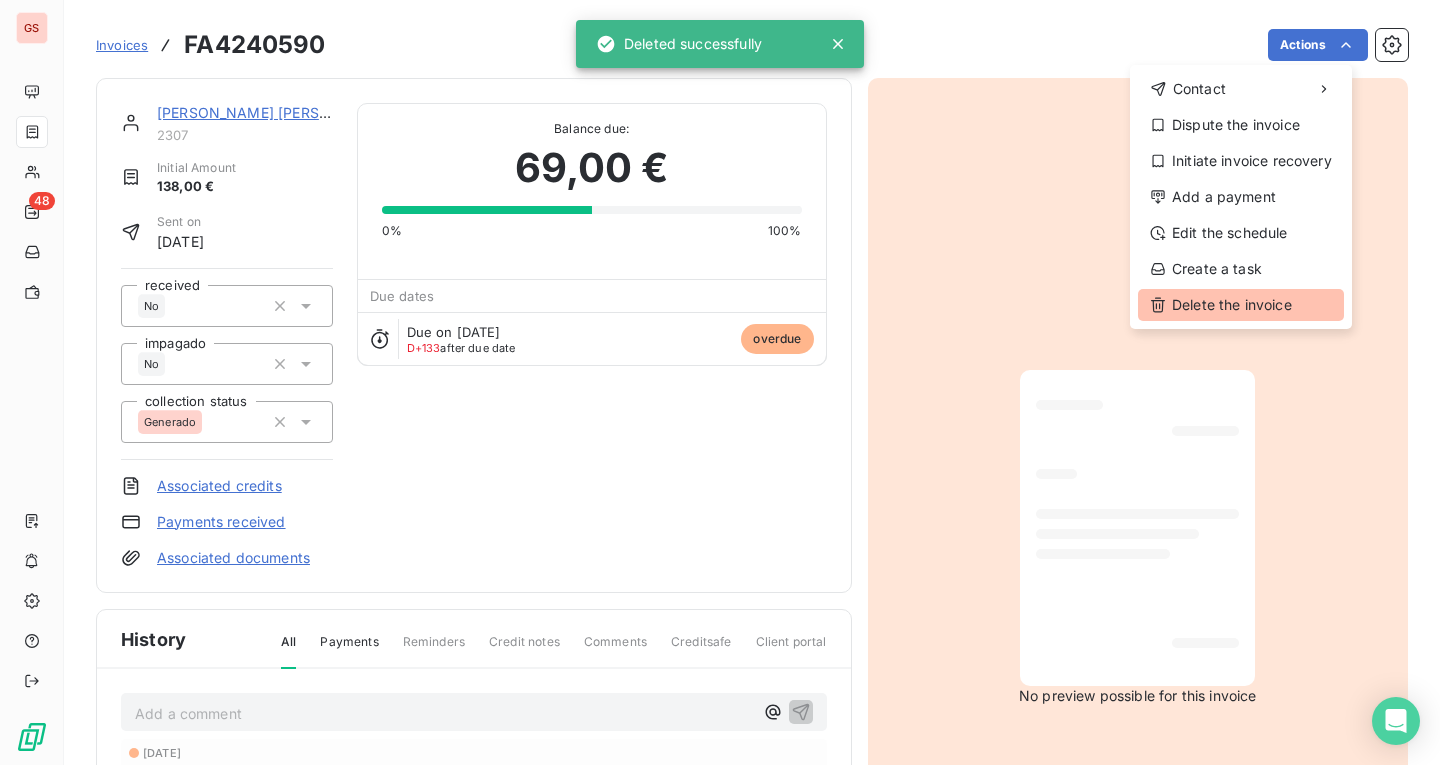 click on "Delete the invoice" at bounding box center [1241, 305] 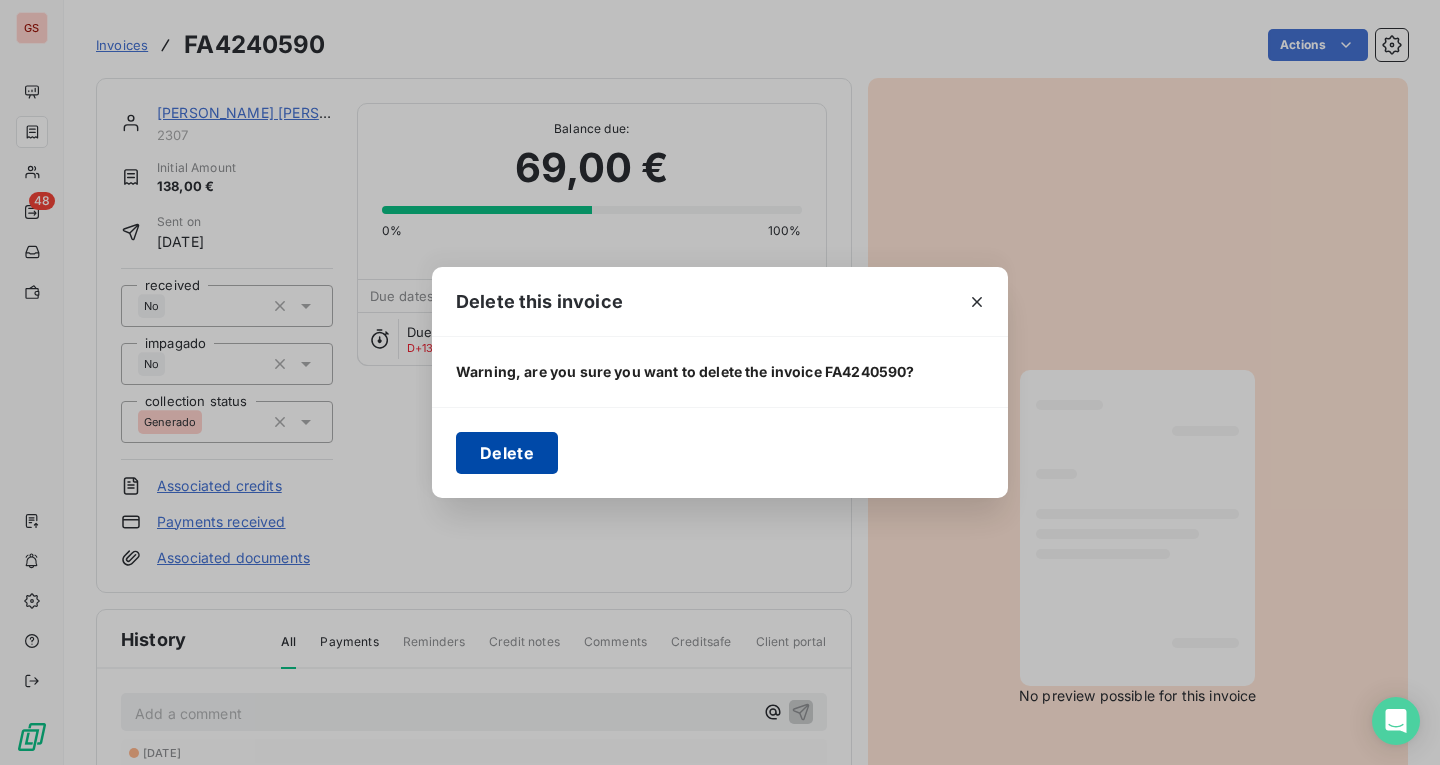 click on "Delete" at bounding box center [507, 453] 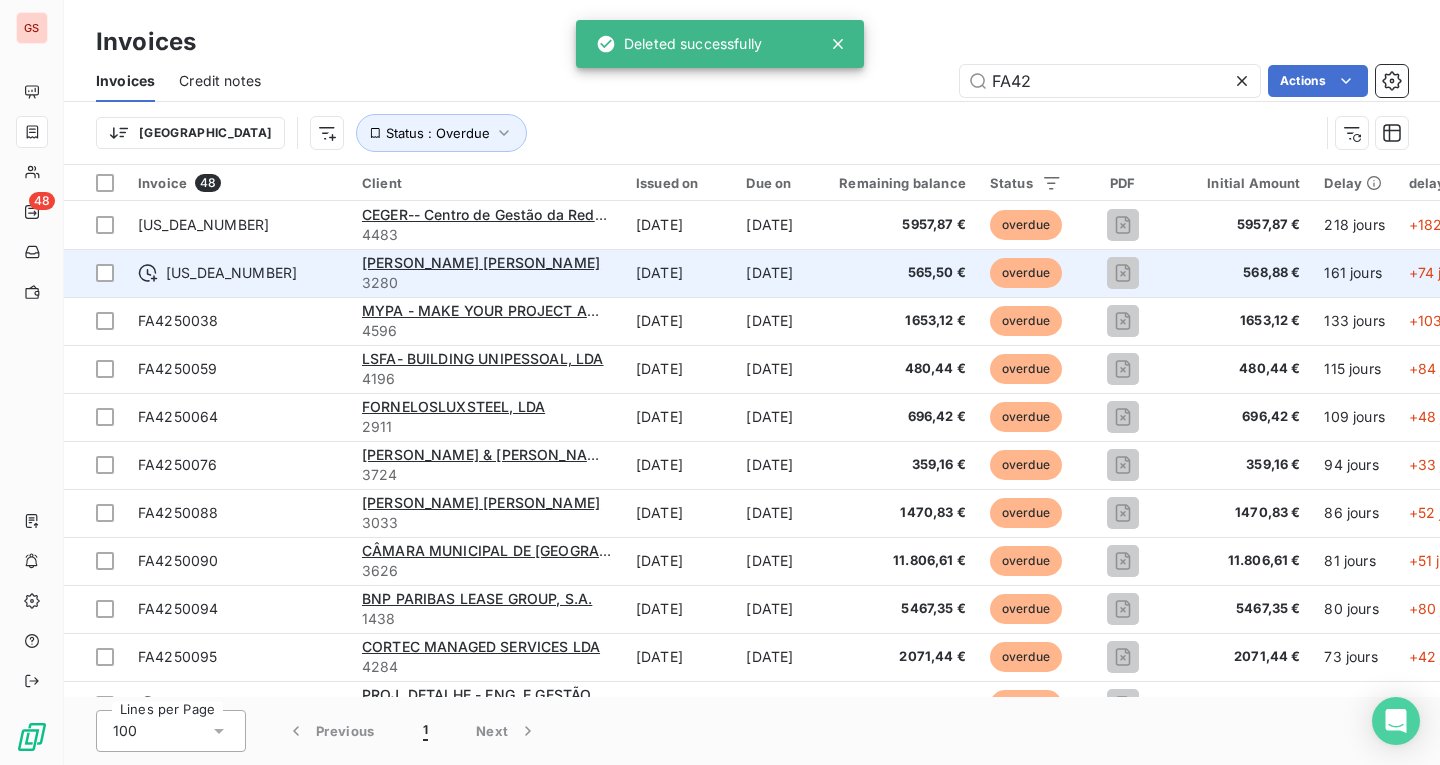 click on "[US_DEA_NUMBER]" at bounding box center [238, 273] 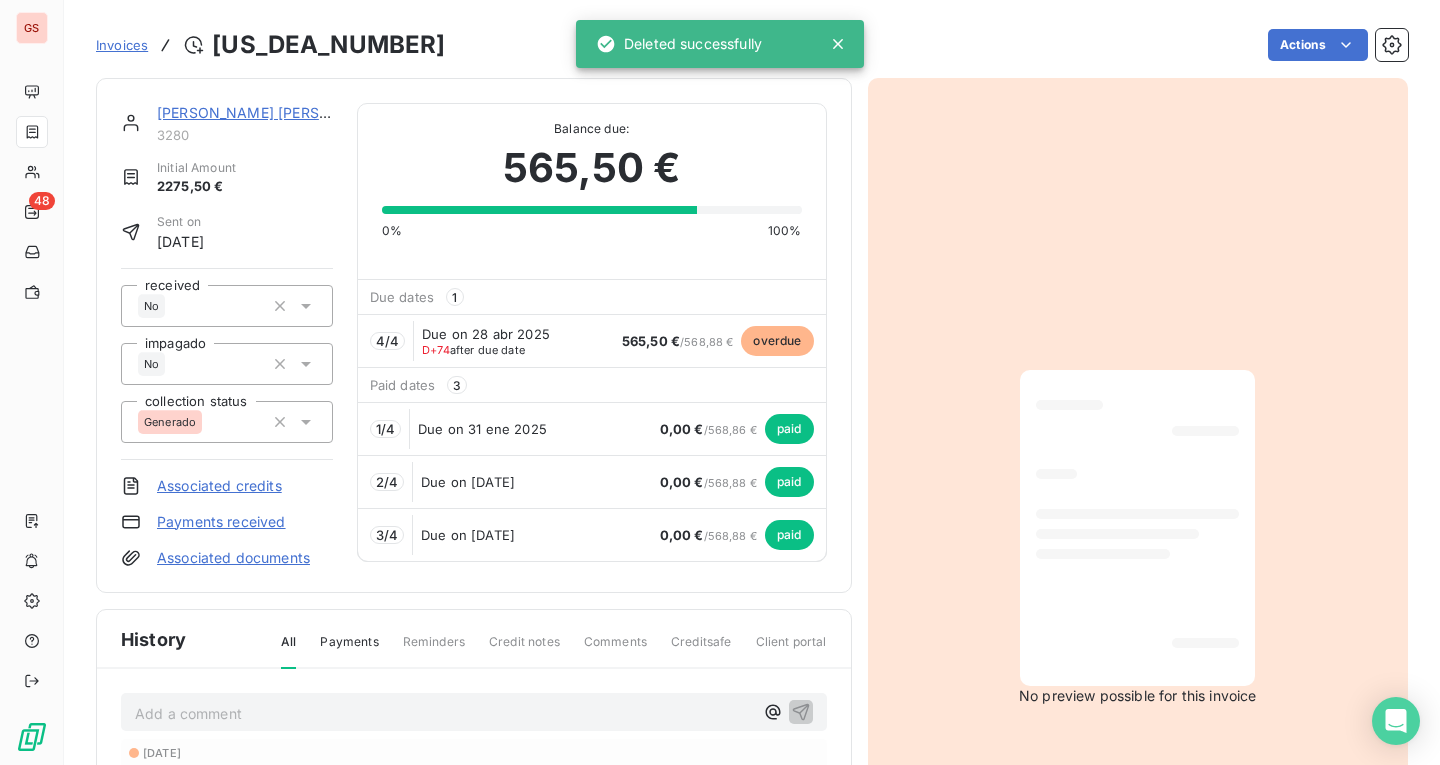 click on "Invoices [US_DEA_NUMBER] Actions" at bounding box center (752, 45) 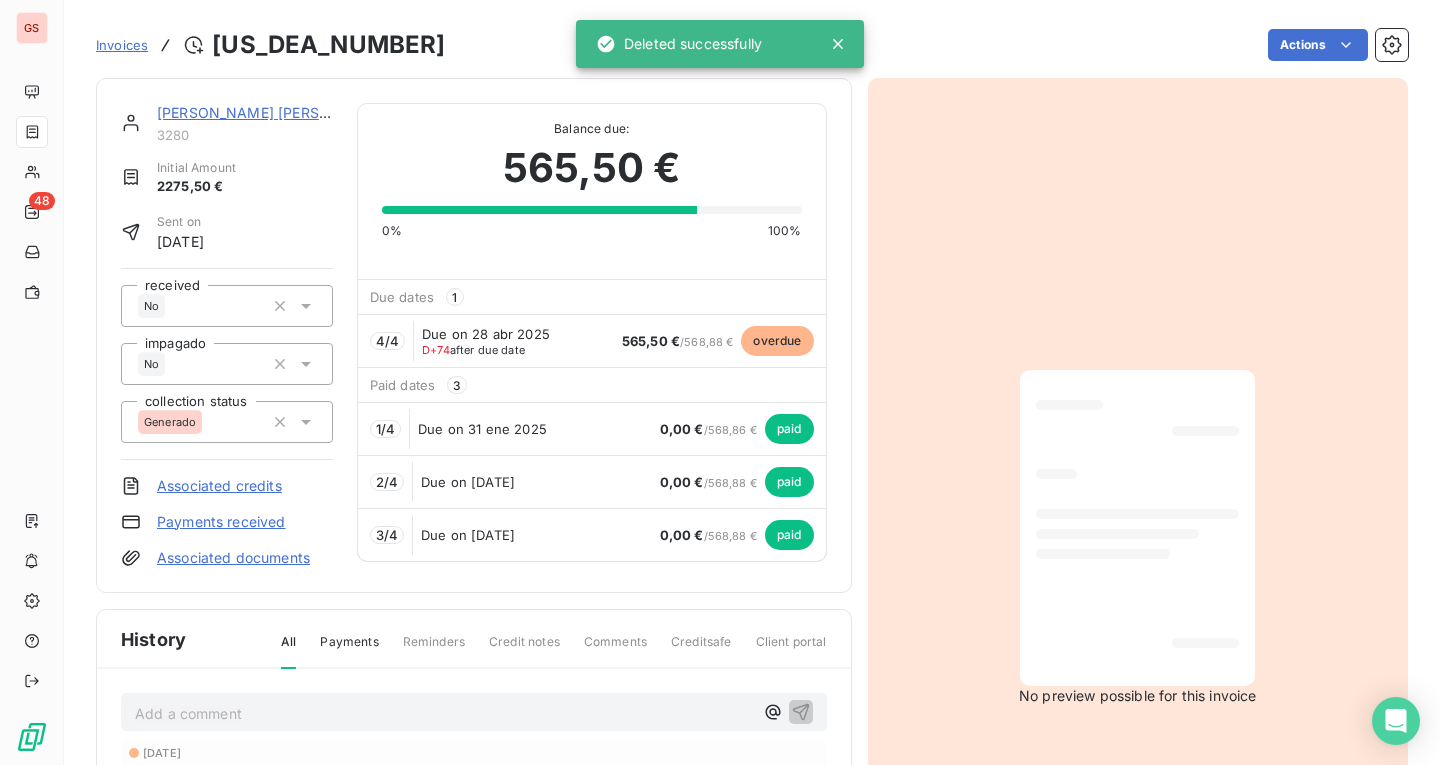 click on "GS 48 Invoices [US_DEA_NUMBER] Actions [PERSON_NAME] [PERSON_NAME] 3280 Initial Amount 2275,50 € Sent on [DATE] received No impagado No collection status Generado Associated credits Payments received Associated documents Balance due: 565,50 € 0% 100% Due dates 1 4 / 4 Due on 28 abr 2025 D+74  after due date 565,50 €  /  568,88 € overdue Paid dates 3 1 / 4 Due on 31 ene 2025 0,00 €  /  568,86 € paid 2 / 4 Due on [DATE] 0,00 €  /  568,88 € paid 3 / 4 Due on [DATE] 0,00 €  /  568,88 € paid History All Payments Reminders Credit notes Comments Creditsafe Client portal Add a comment ﻿ [DATE] Invoice due date [DATE] Payment received 3,38 € [DATE] Payment received 566,62 € [DATE] Payment received 2,26 € [DATE] Payment received 567,74 € [DATE] Payment received 1,14 € [DATE] Payment received 568,86 € [DATE] Invoice issued No preview possible for this invoice Deleted successfully" at bounding box center (720, 382) 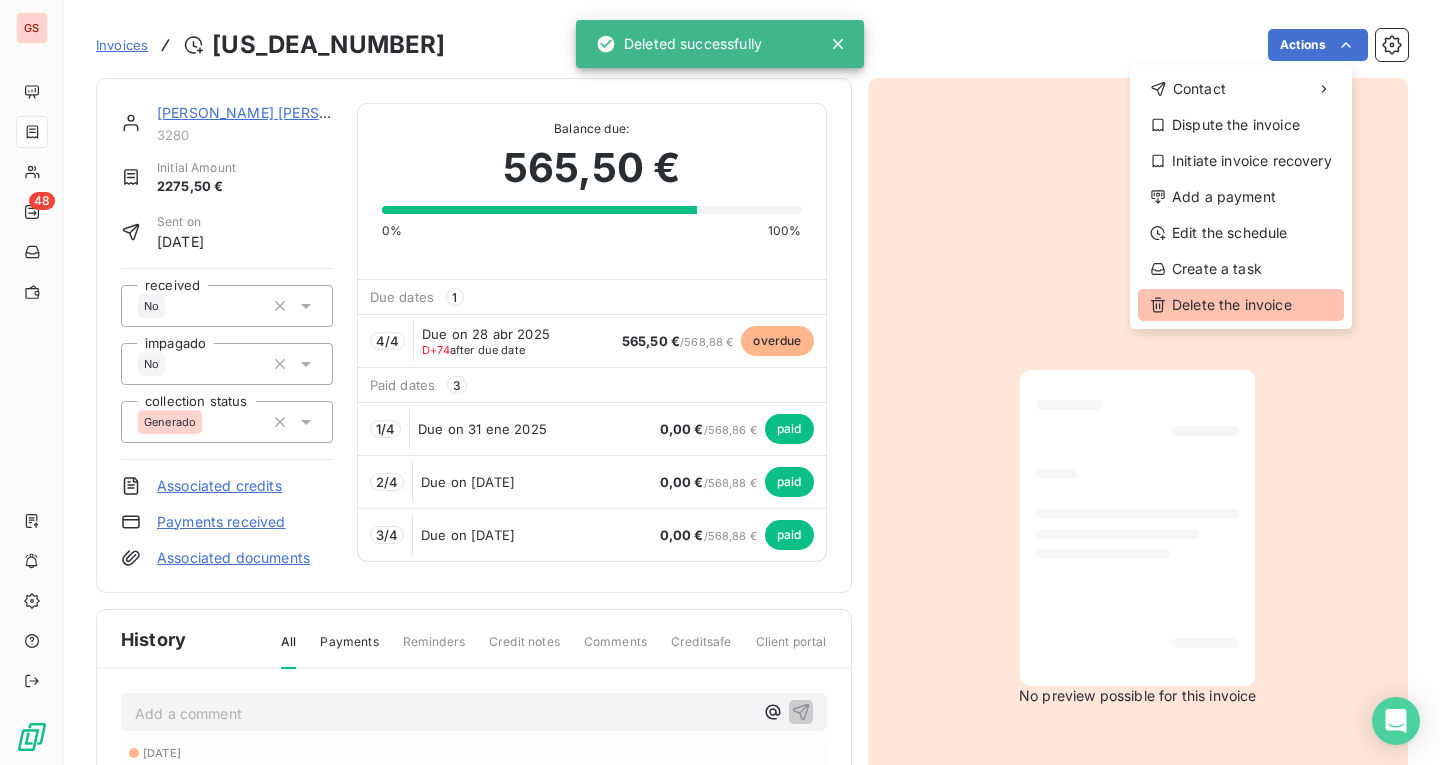 click on "Delete the invoice" at bounding box center [1241, 305] 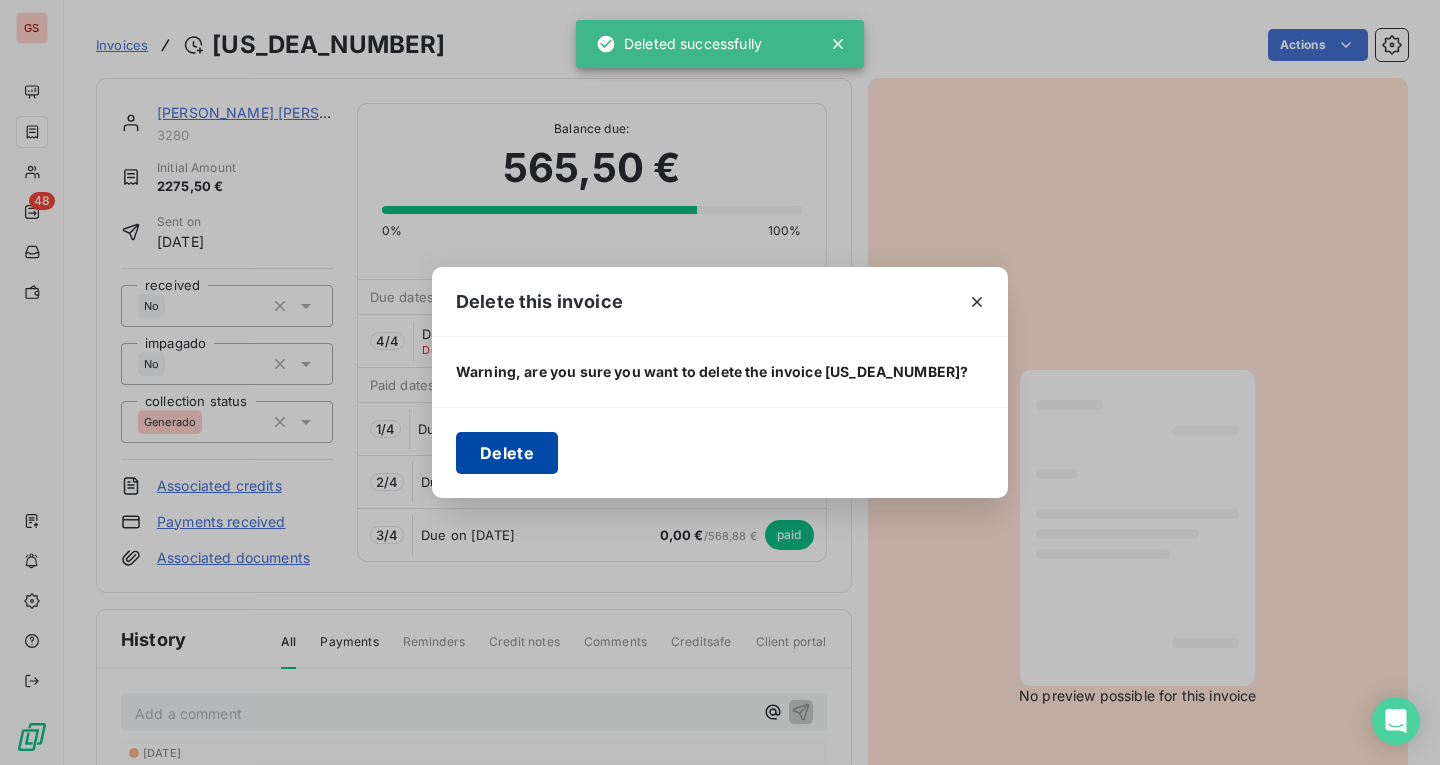 click on "Delete" at bounding box center (507, 453) 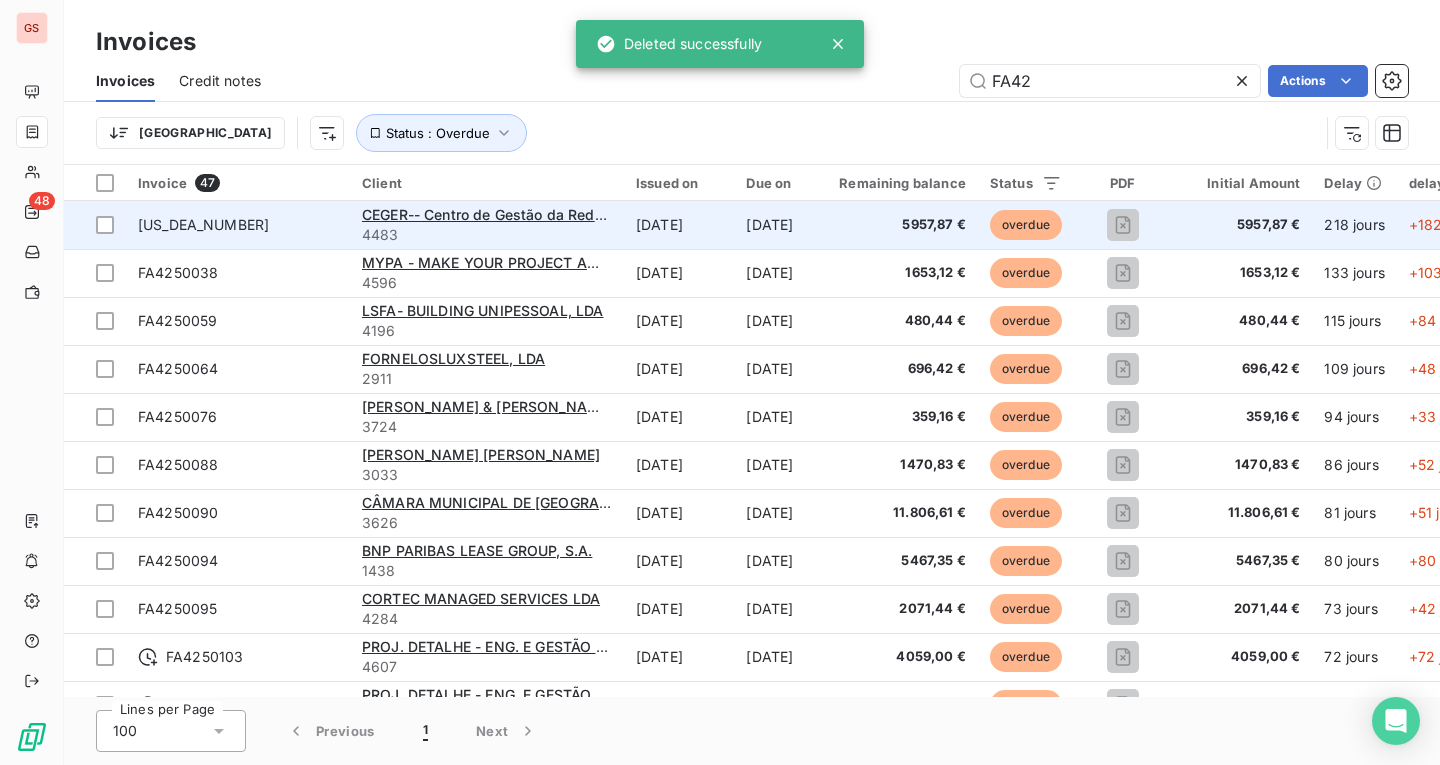 click on "[US_DEA_NUMBER]" at bounding box center (238, 225) 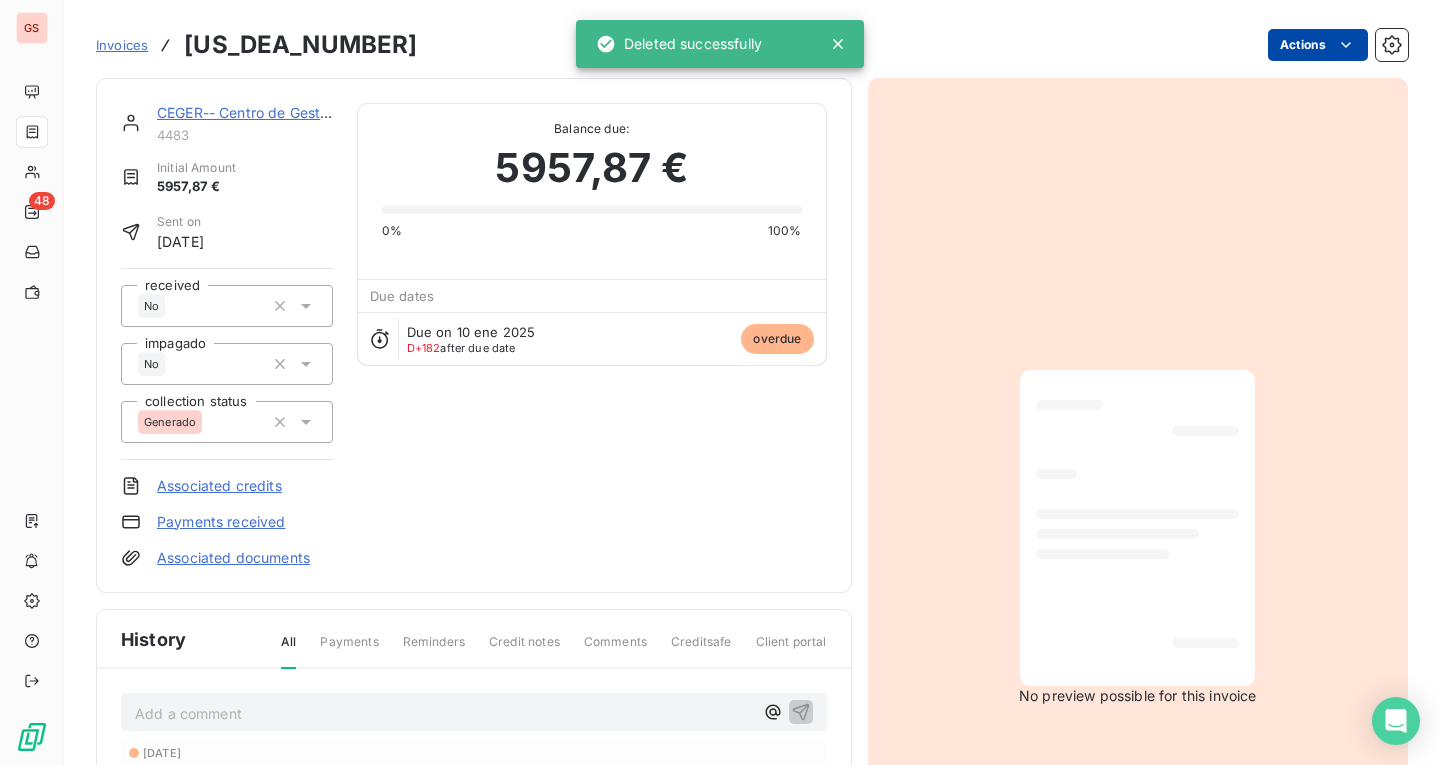 click on "GS 48 Invoices [US_DEA_NUMBER] Actions CEGER-- Centro de Gestão da Rede Informo 4483 Initial Amount 5957,87 € Sent on [DATE] received No impagado No collection status Generado Associated credits Payments received Associated documents Balance due: 5957,87 € 0% 100% Due dates Due on 10 ene 2025 D+182  after due date overdue History All Payments Reminders Credit notes Comments Creditsafe Client portal Add a comment ﻿ [DATE] Invoice due date [DATE] Invoice issued No preview possible for this invoice Deleted successfully" at bounding box center [720, 382] 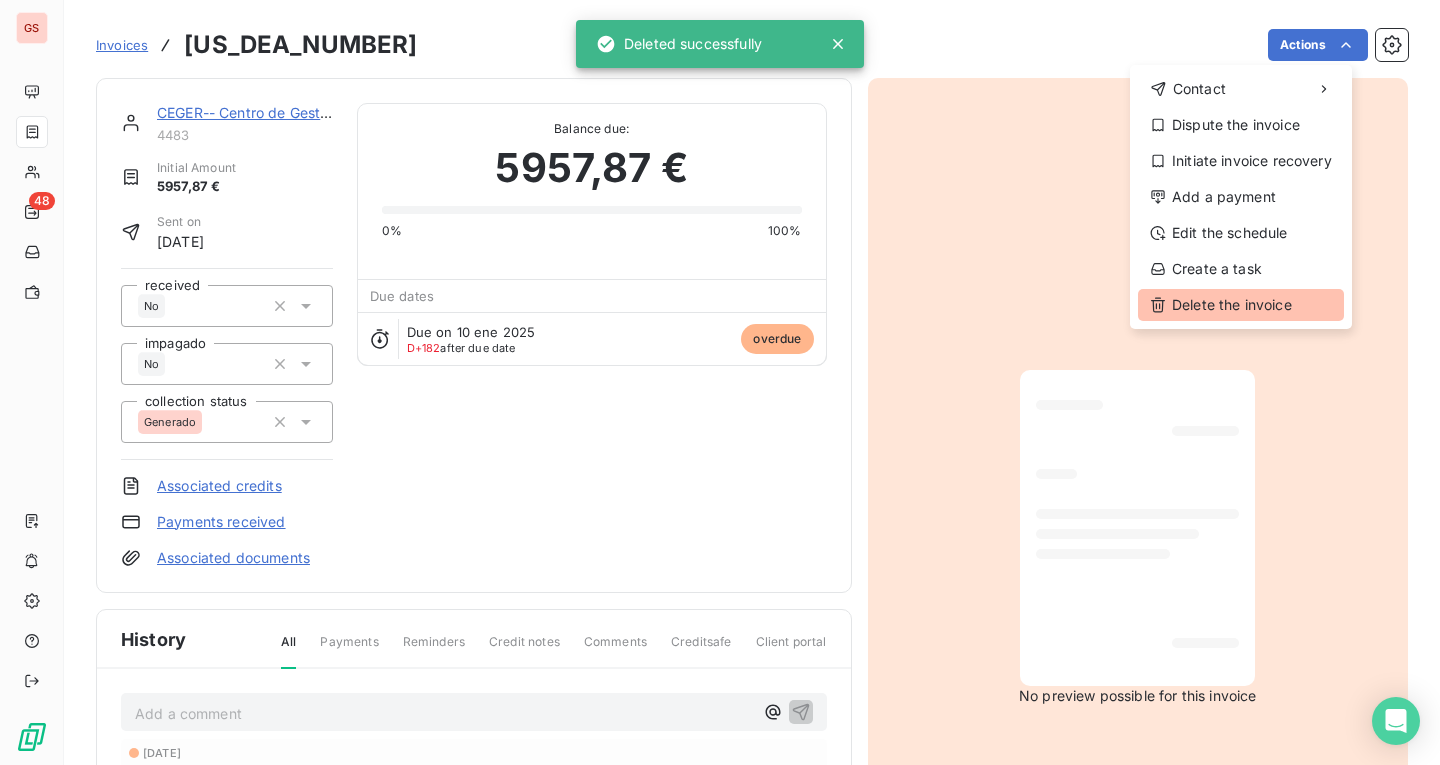 click on "Delete the invoice" at bounding box center (1241, 305) 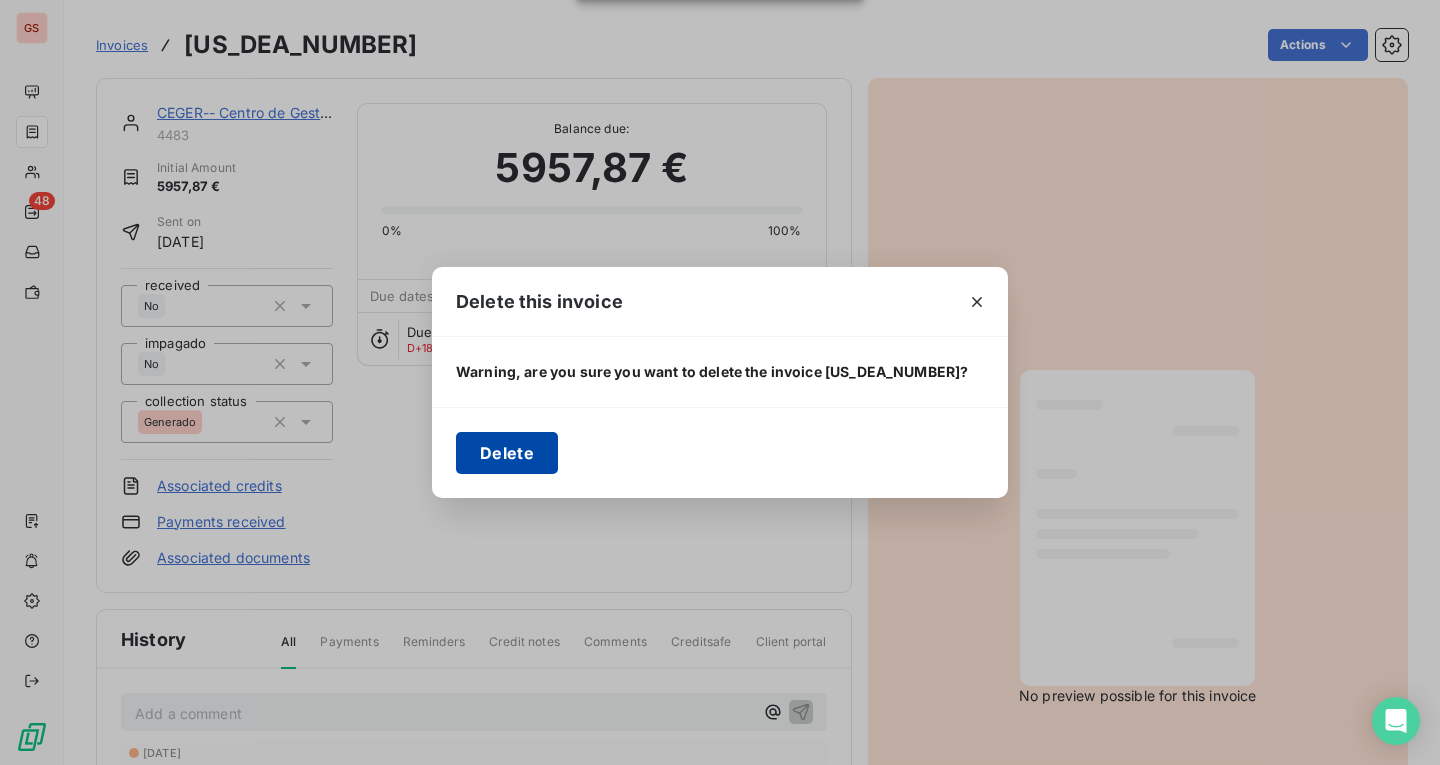 click on "Delete" at bounding box center (507, 453) 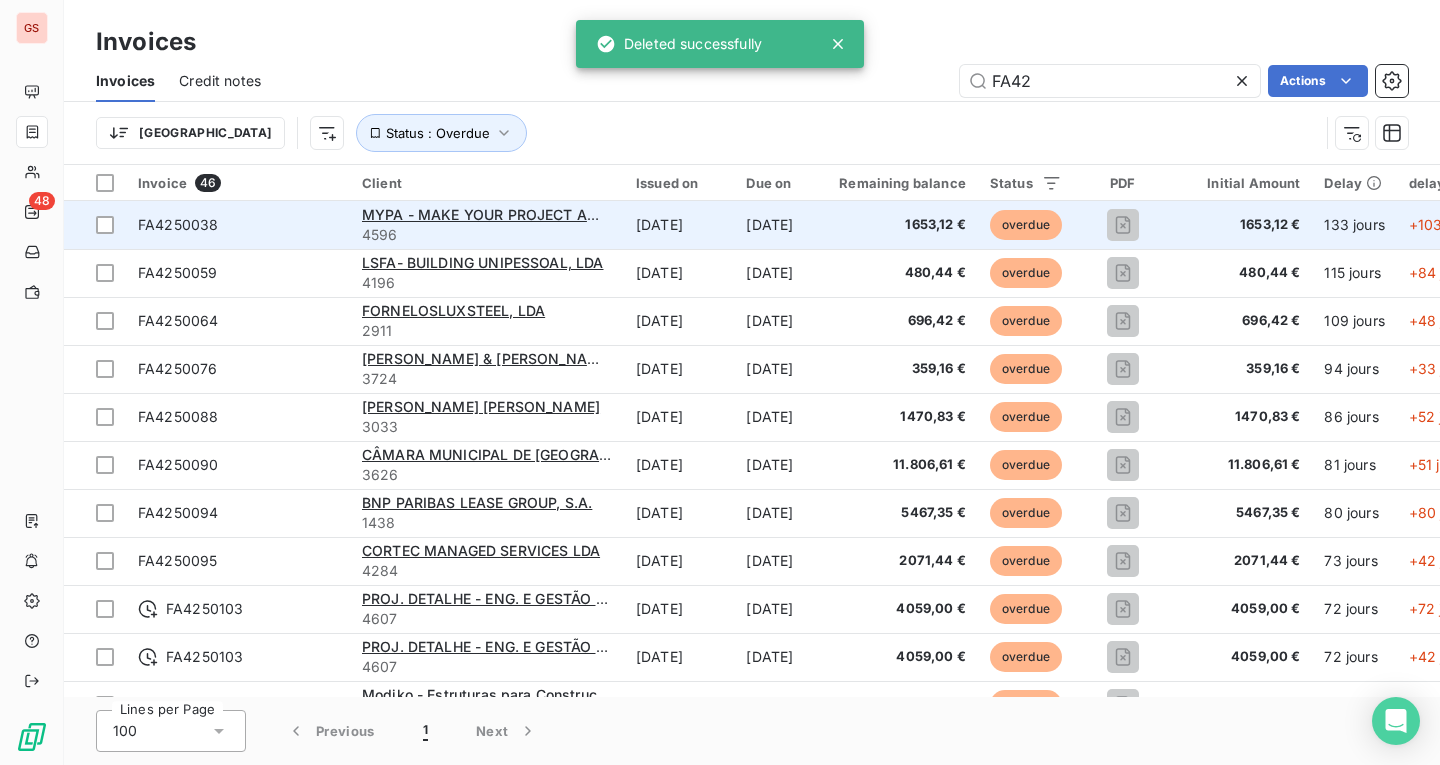 click on "FA4250038" at bounding box center [238, 225] 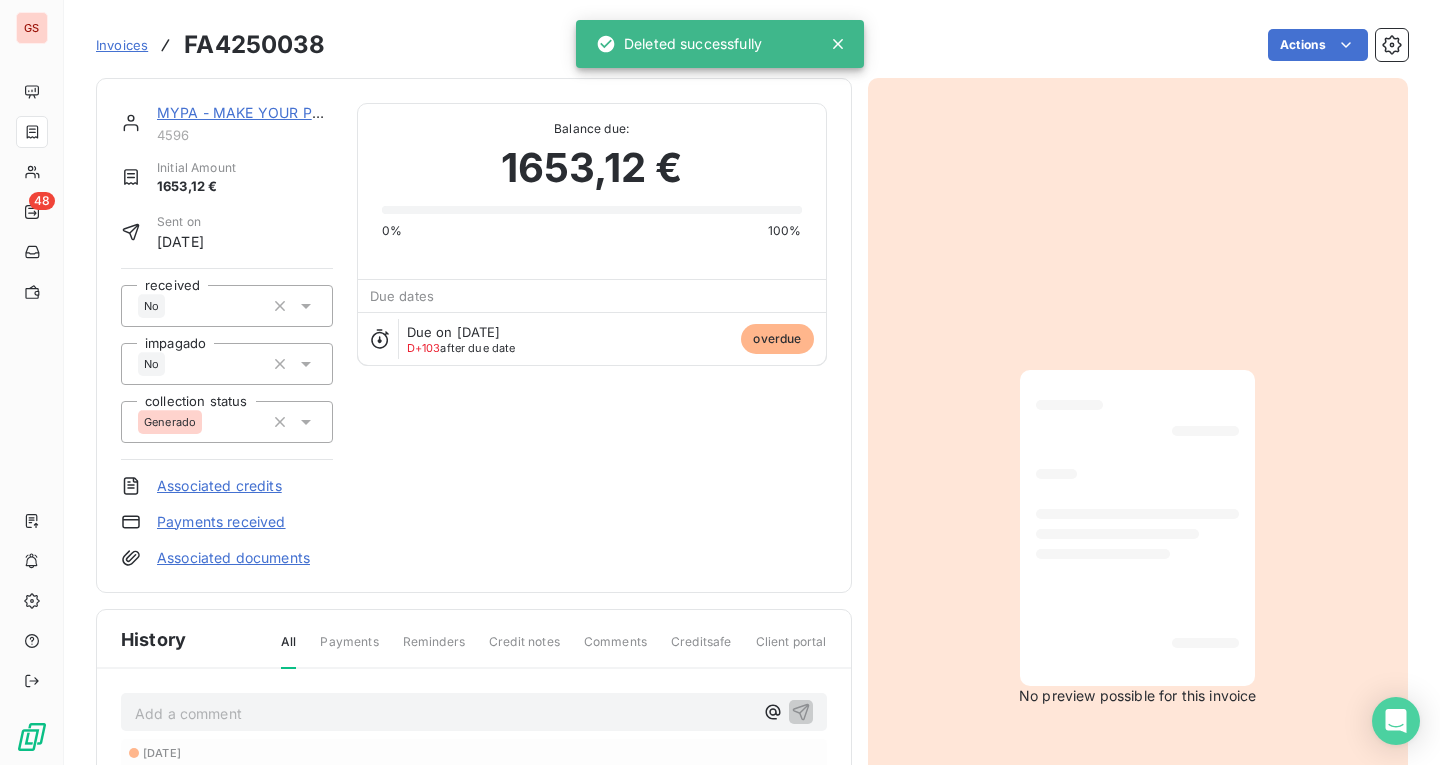 click on "GS 48 Invoices FA4250038 Actions MYPA - MAKE YOUR PROJECT AMBITIOUS, UNIP 4596 Initial Amount 1653,12 € Sent on [DATE] received No impagado No collection status Generado Associated credits Payments received Associated documents Balance due: 1653,12 € 0% 100% Due dates Due on [DATE] D+103  after due date overdue History All Payments Reminders Credit notes Comments Creditsafe Client portal Add a comment ﻿ [DATE] Invoice due date [DATE] Invoice issued No preview possible for this invoice Deleted successfully" at bounding box center (720, 382) 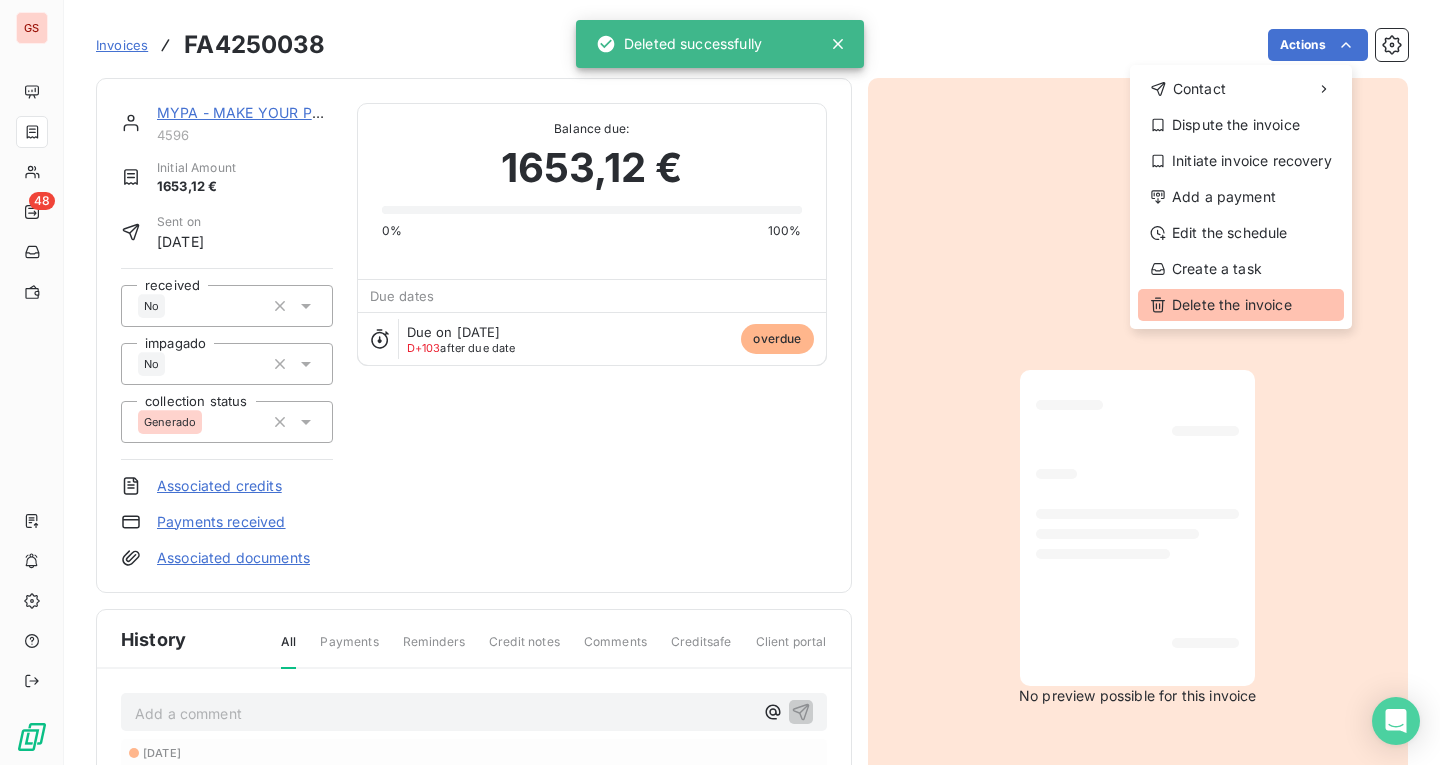click on "Delete the invoice" at bounding box center [1241, 305] 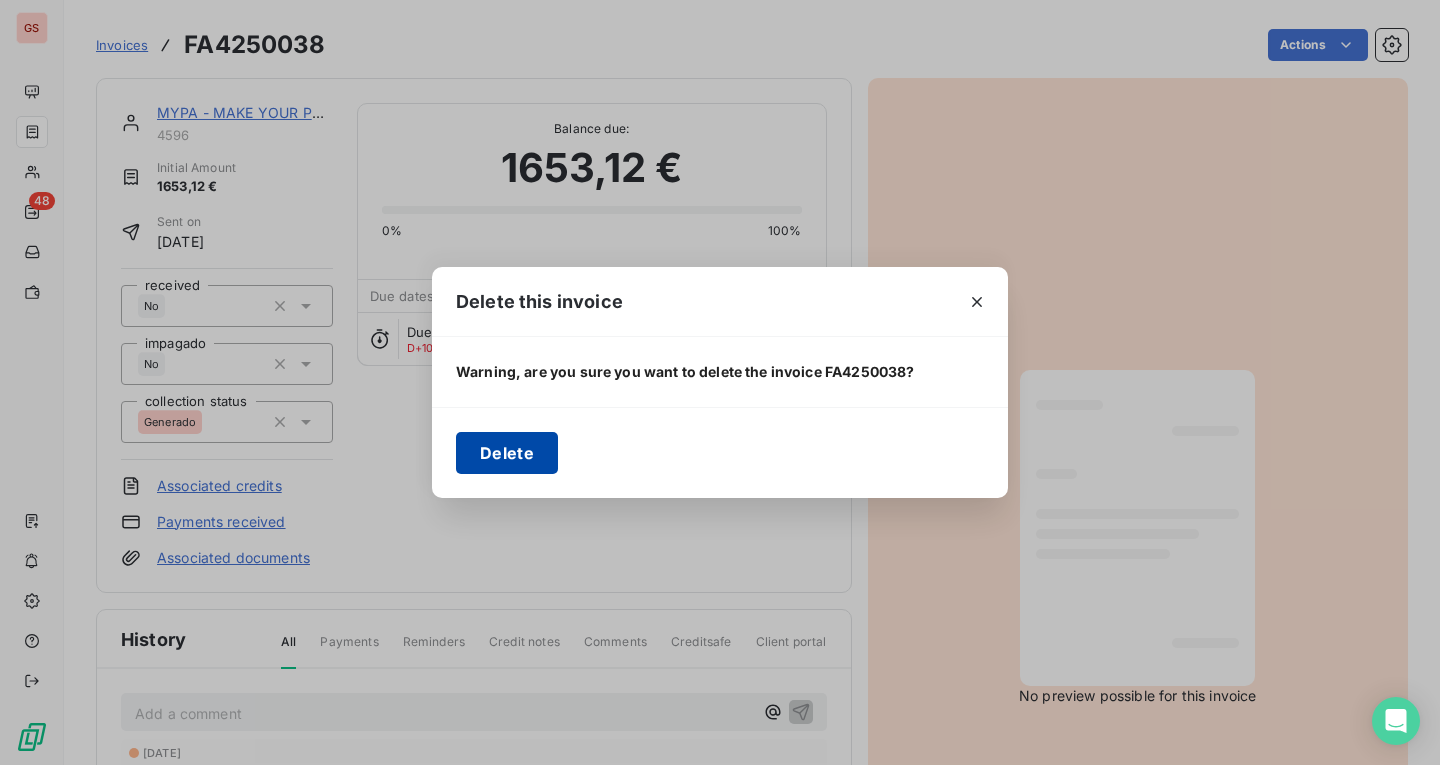 click on "Delete" at bounding box center [507, 453] 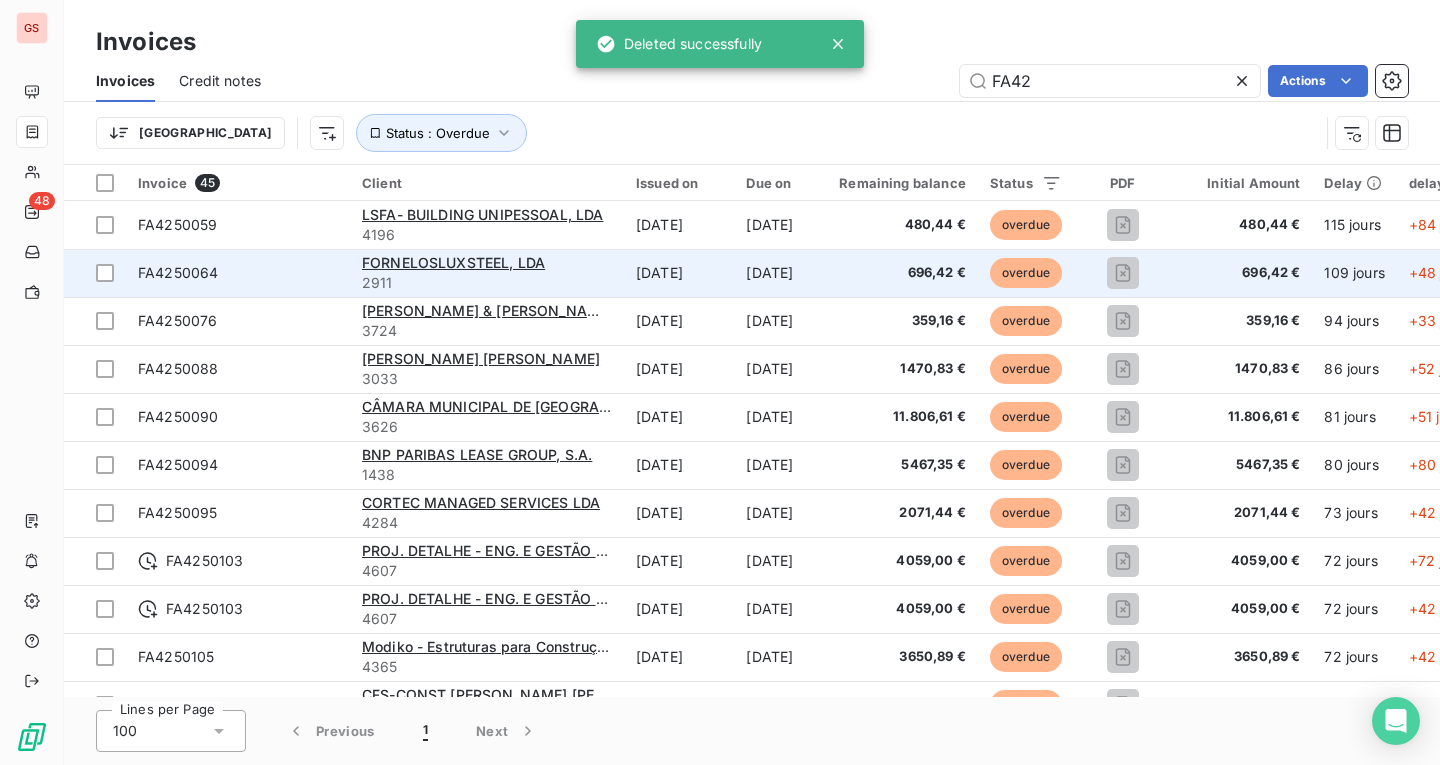 click on "FA4250064" at bounding box center (238, 273) 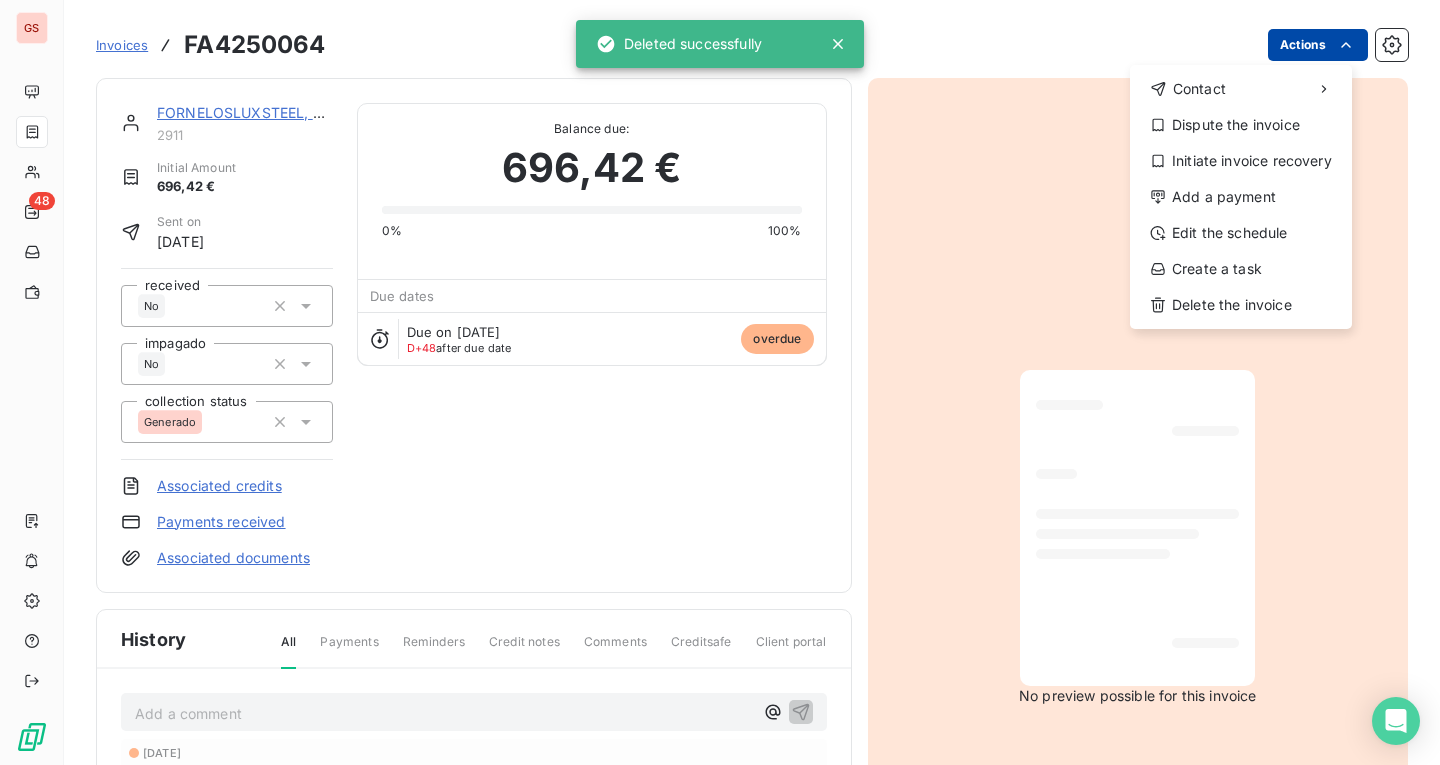 click on "GS 48 Invoices FA4250064 Actions Contact Dispute the invoice Initiate invoice recovery Add a payment Edit the schedule Create a task Delete the invoice FORNELOSLUXSTEEL, LDA 2911 Initial Amount 696,42 € Sent on [DATE] received No impagado No collection status Generado Associated credits Payments received Associated documents Balance due: 696,42 € 0% 100% Due dates Due on [DATE] D+48  after due date overdue History All Payments Reminders Credit notes Comments Creditsafe Client portal Add a comment ﻿ [DATE] Invoice due date [DATE] Invoice issued No preview possible for this invoice Deleted successfully" at bounding box center [720, 382] 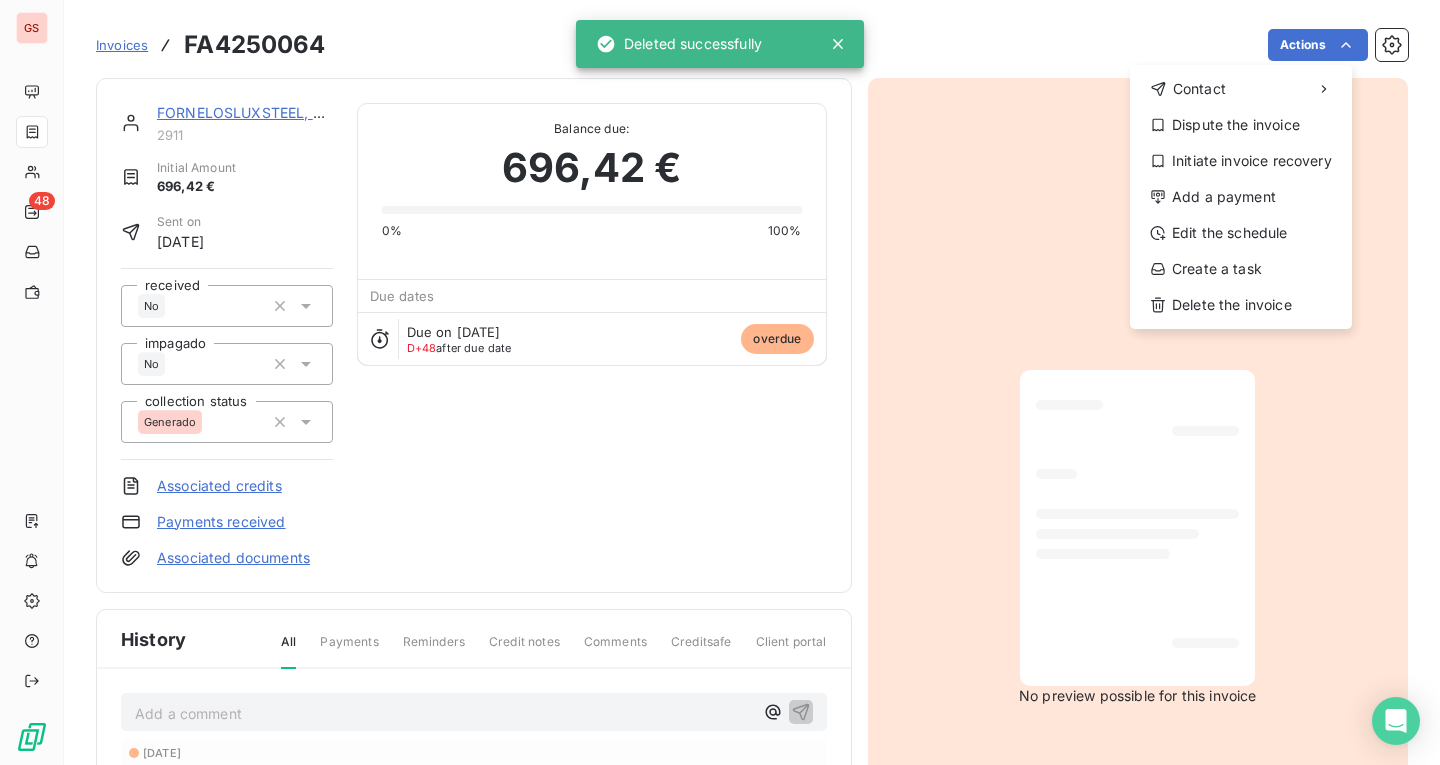 click on "Contact Dispute the invoice Initiate invoice recovery Add a payment Edit the schedule Create a task Delete the invoice" at bounding box center (1241, 197) 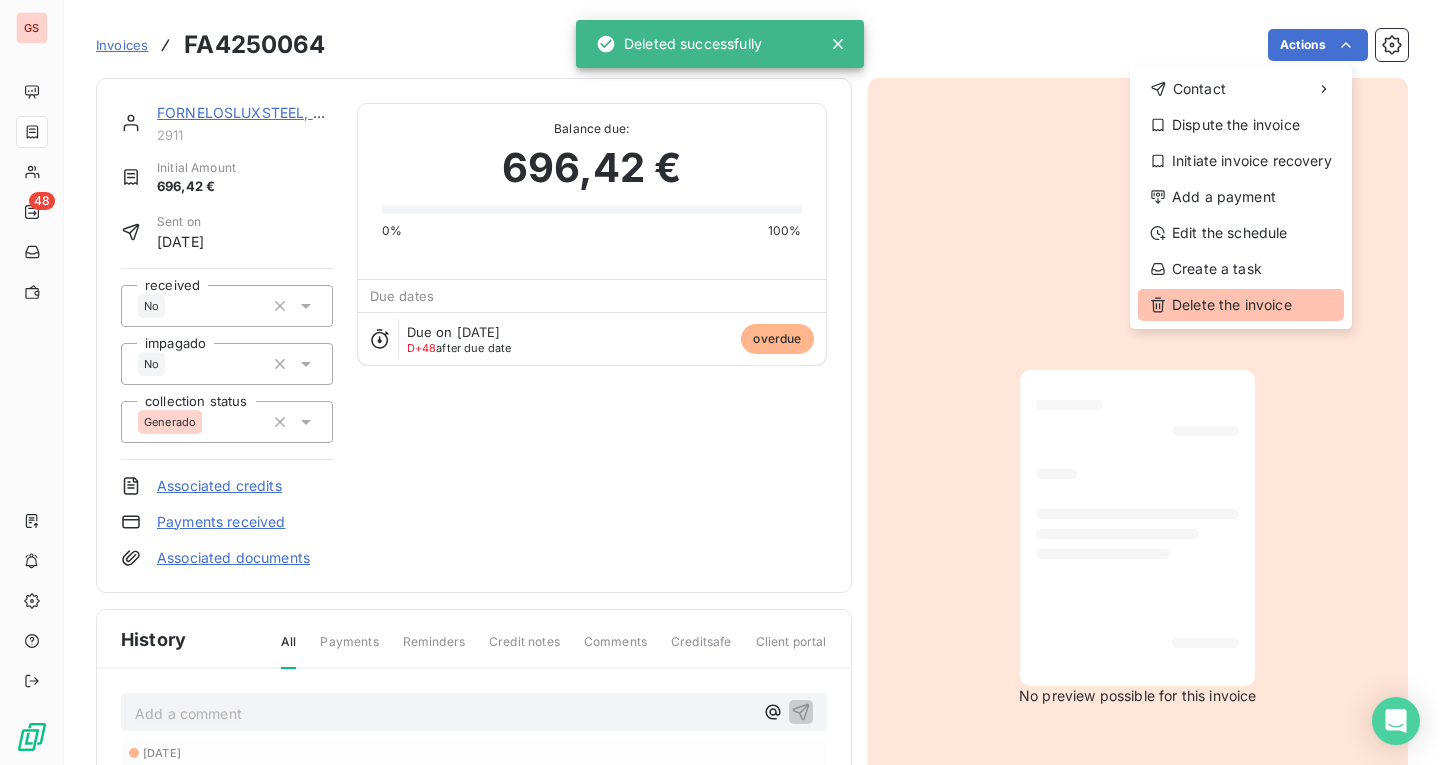 click on "Delete the invoice" at bounding box center (1241, 305) 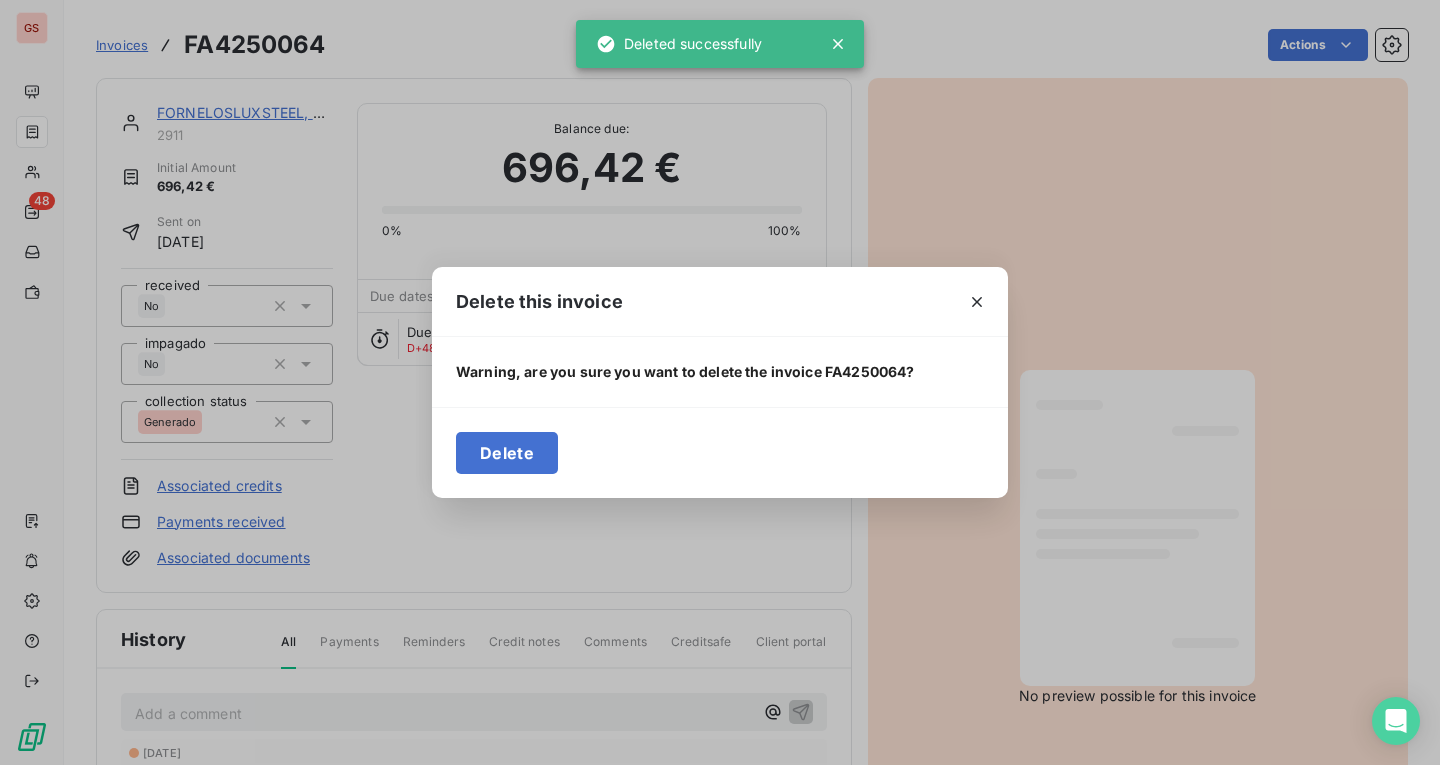 click on "Delete" at bounding box center [507, 453] 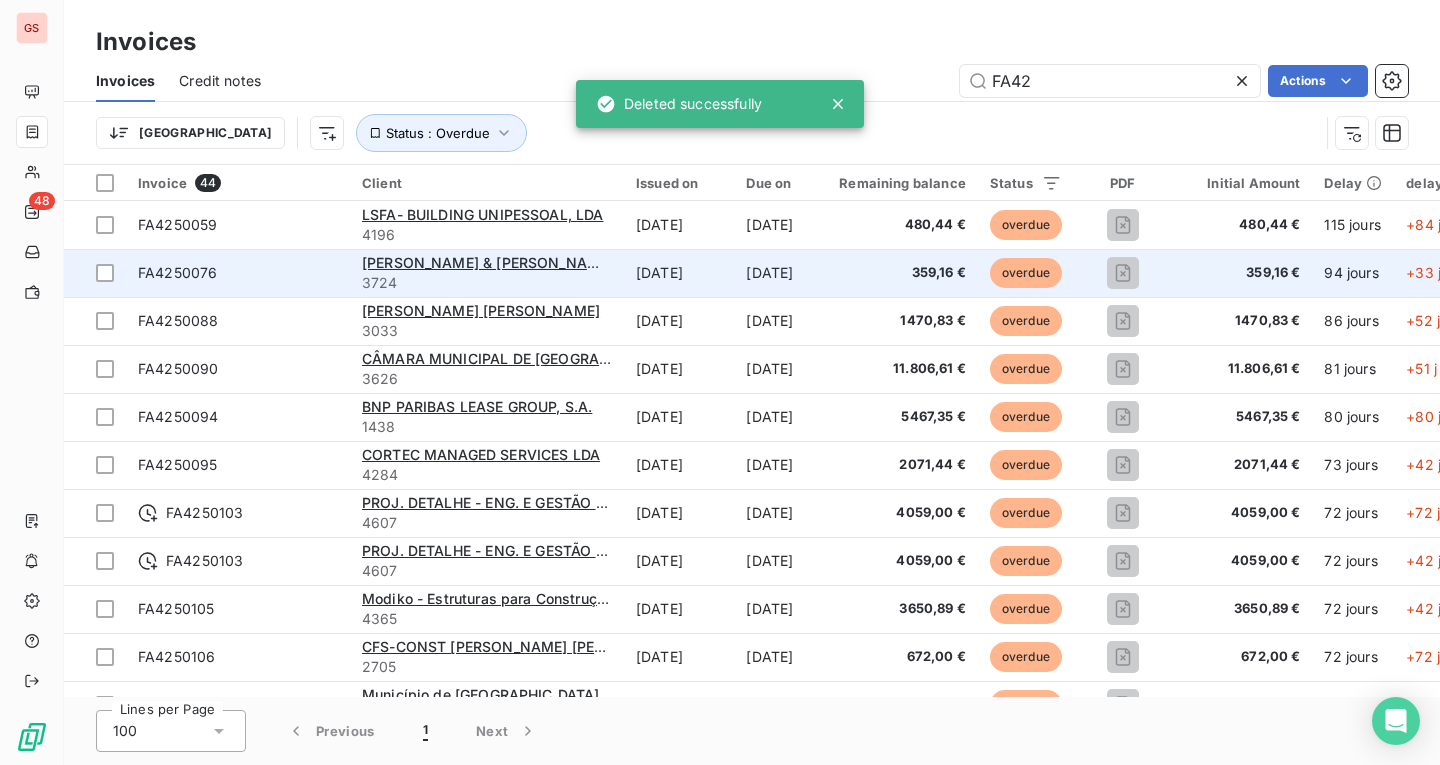 drag, startPoint x: 289, startPoint y: 298, endPoint x: 257, endPoint y: 272, distance: 41.231056 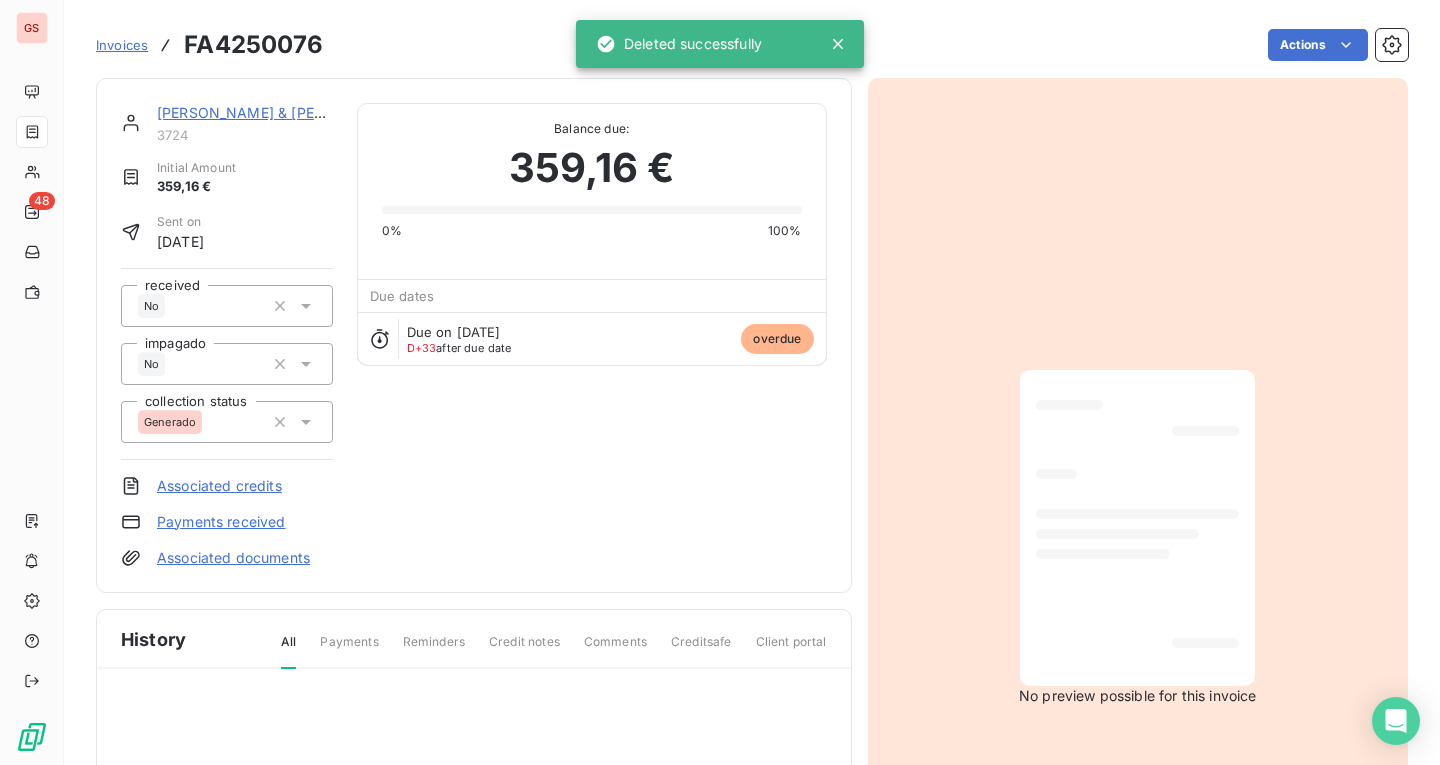 click on "Invoices FA4250076 Actions" at bounding box center (752, 45) 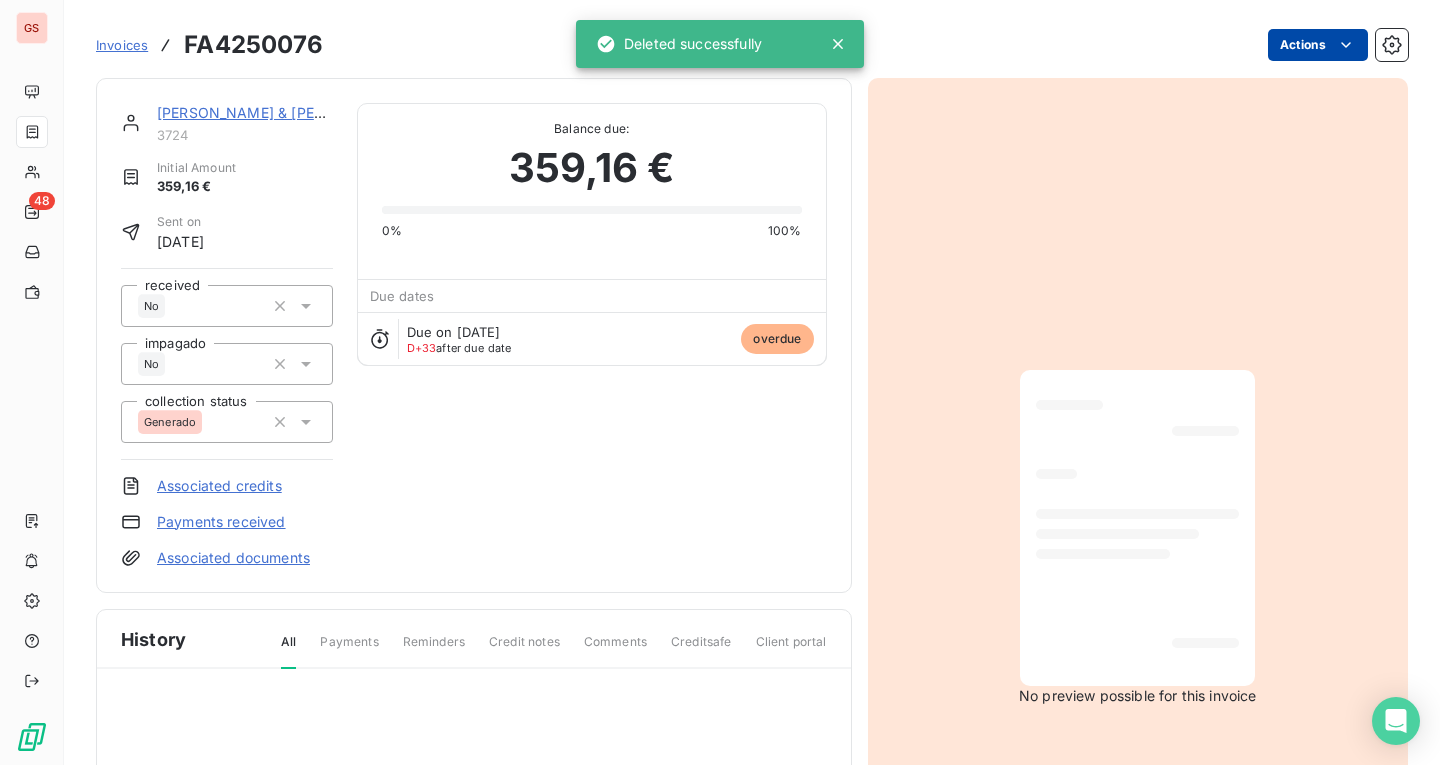 click on "GS 48 Invoices FA4250076 Actions CERDEIRA & [PERSON_NAME], LDA. 3724 Initial Amount 359,16 € Sent on [DATE] received No impagado No collection status Generado Associated credits Payments received Associated documents Balance due: 359,16 € 0% 100% Due dates Due on [DATE] D+33  after due date overdue History All Payments Reminders Credit notes Comments Creditsafe Client portal No preview possible for this invoice Deleted successfully" at bounding box center [720, 382] 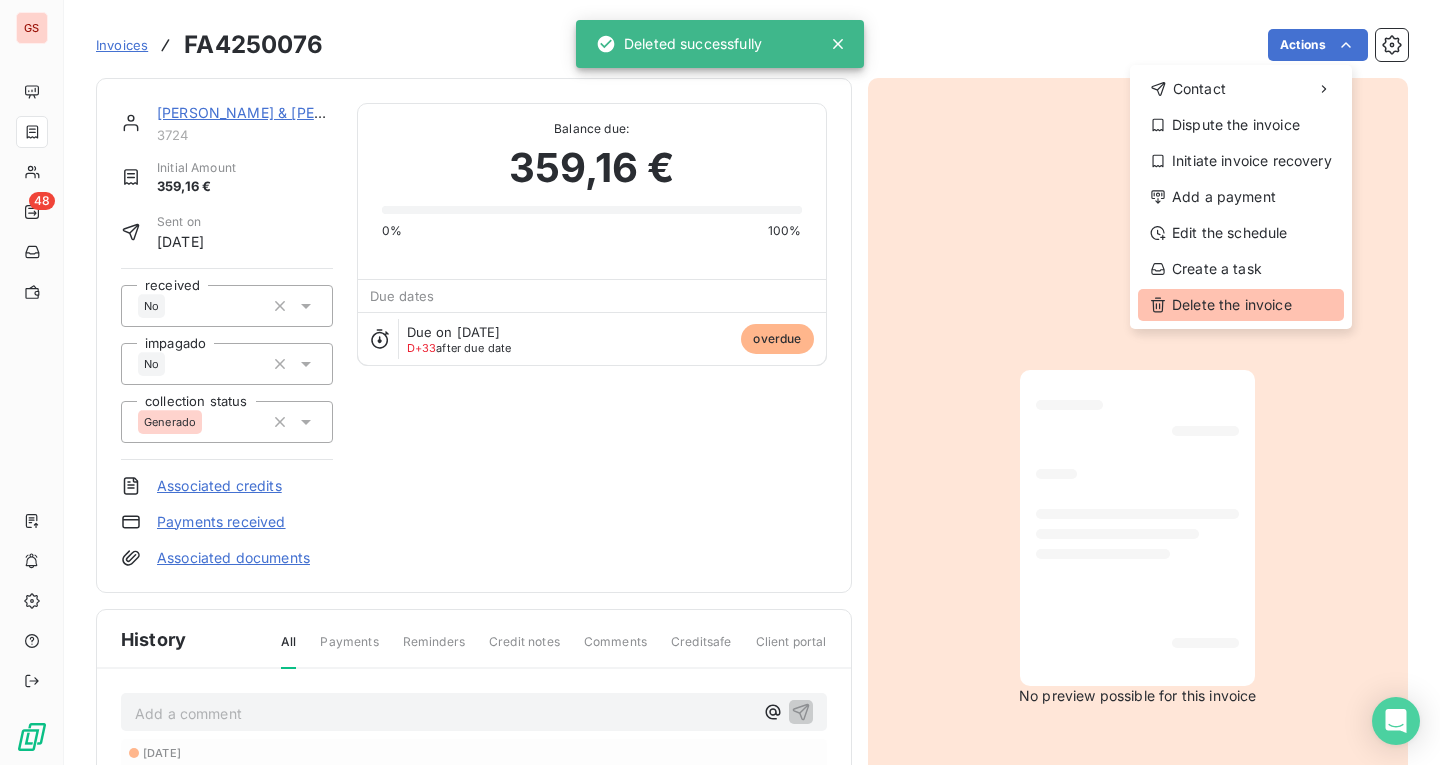click on "Delete the invoice" at bounding box center (1241, 305) 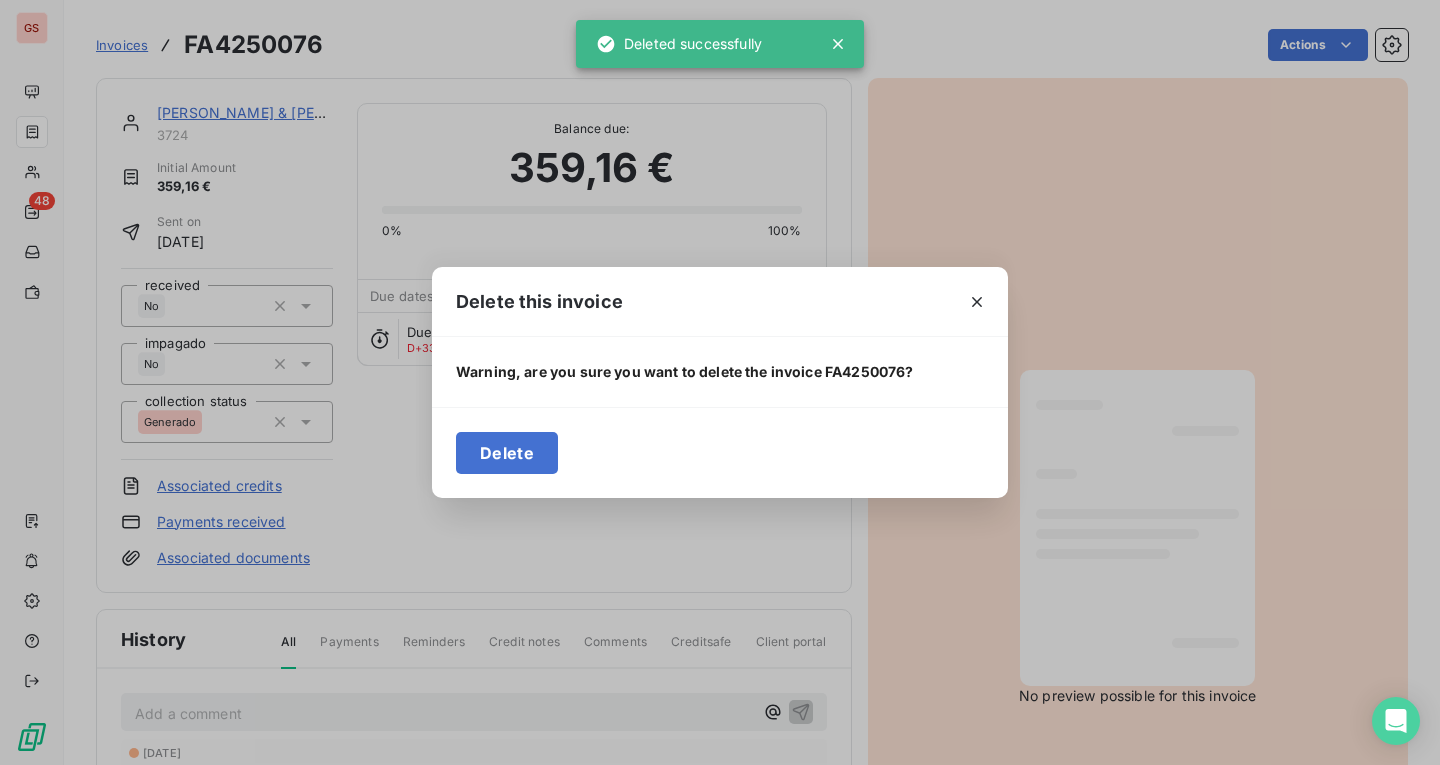click on "Delete" at bounding box center (507, 453) 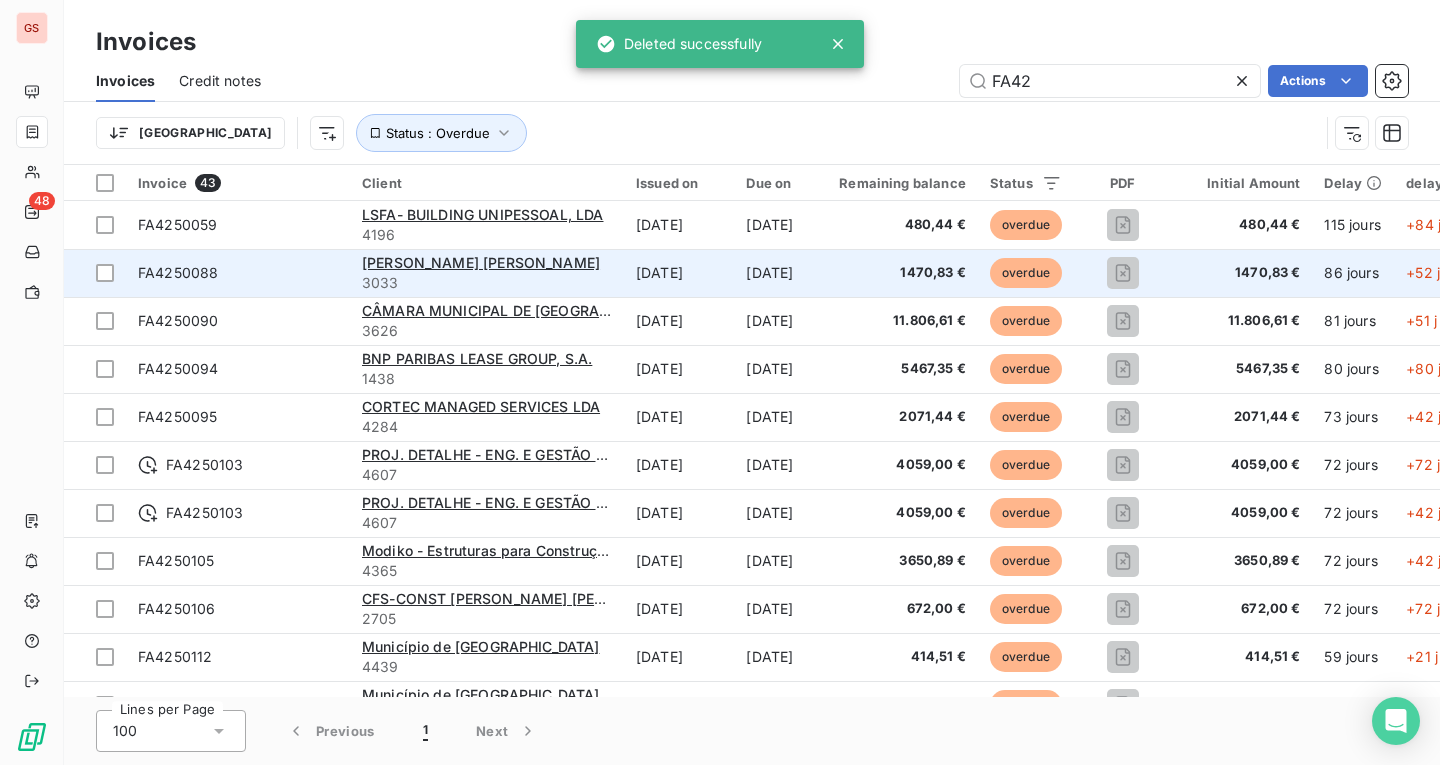 click on "FA4250088" at bounding box center [238, 273] 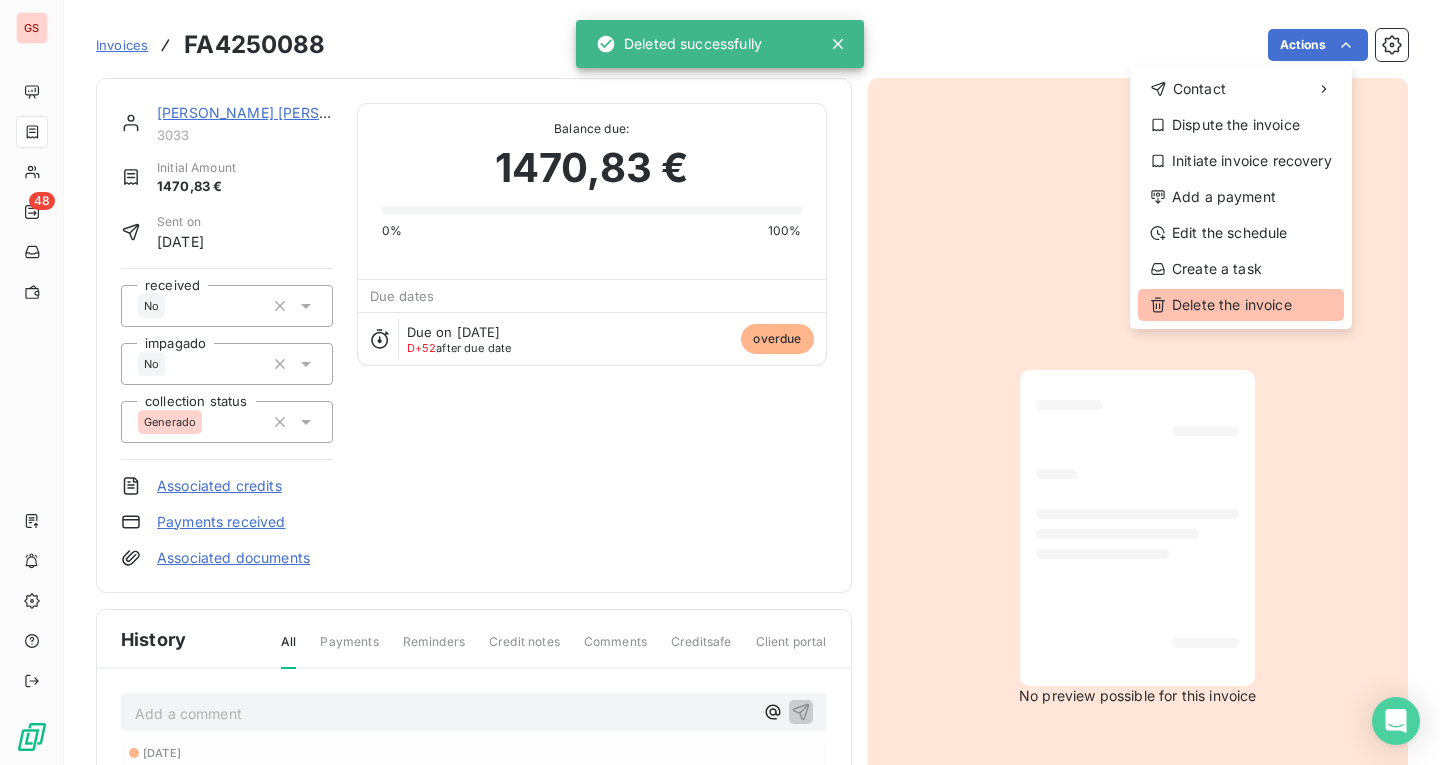 click on "Delete the invoice" at bounding box center (1241, 305) 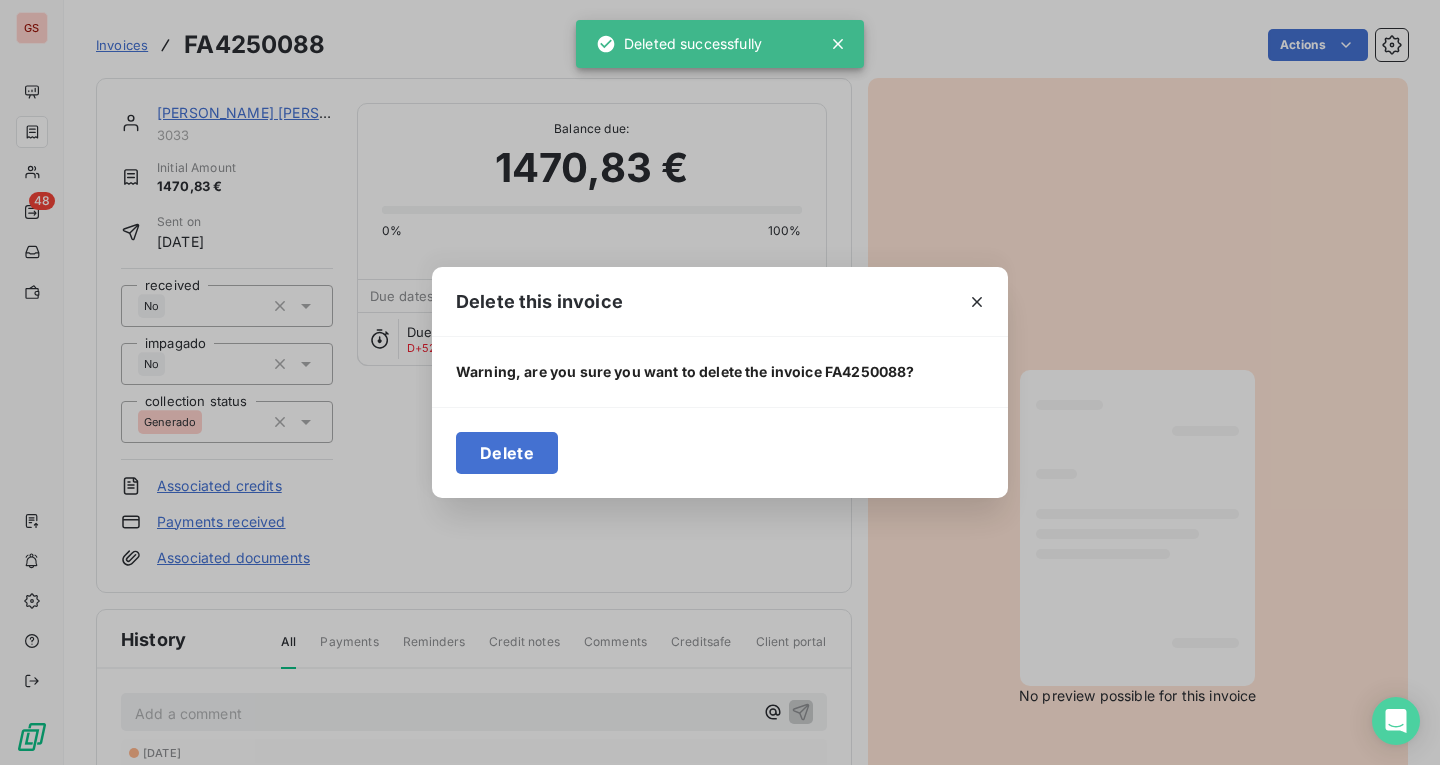 click on "Delete" at bounding box center (507, 453) 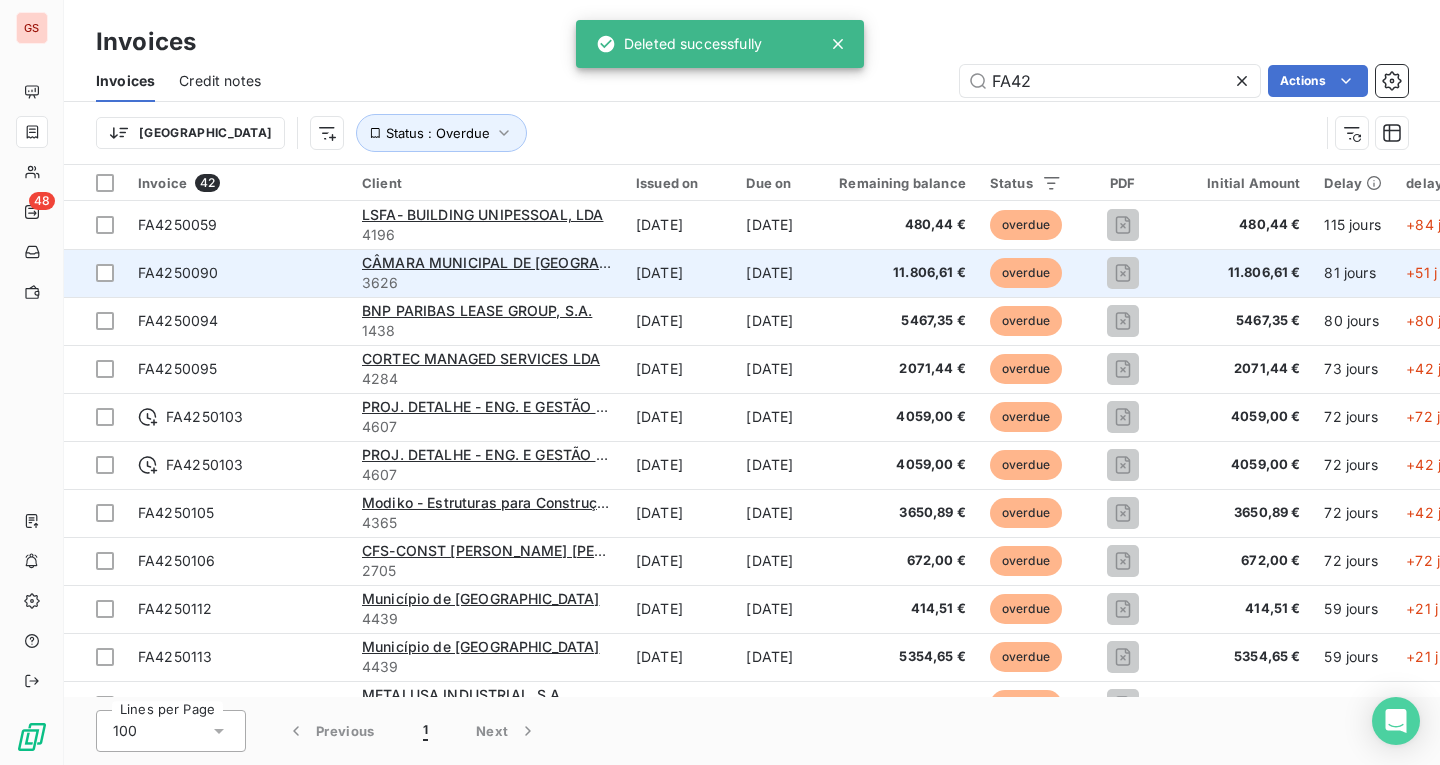 click on "FA4250090" at bounding box center [238, 273] 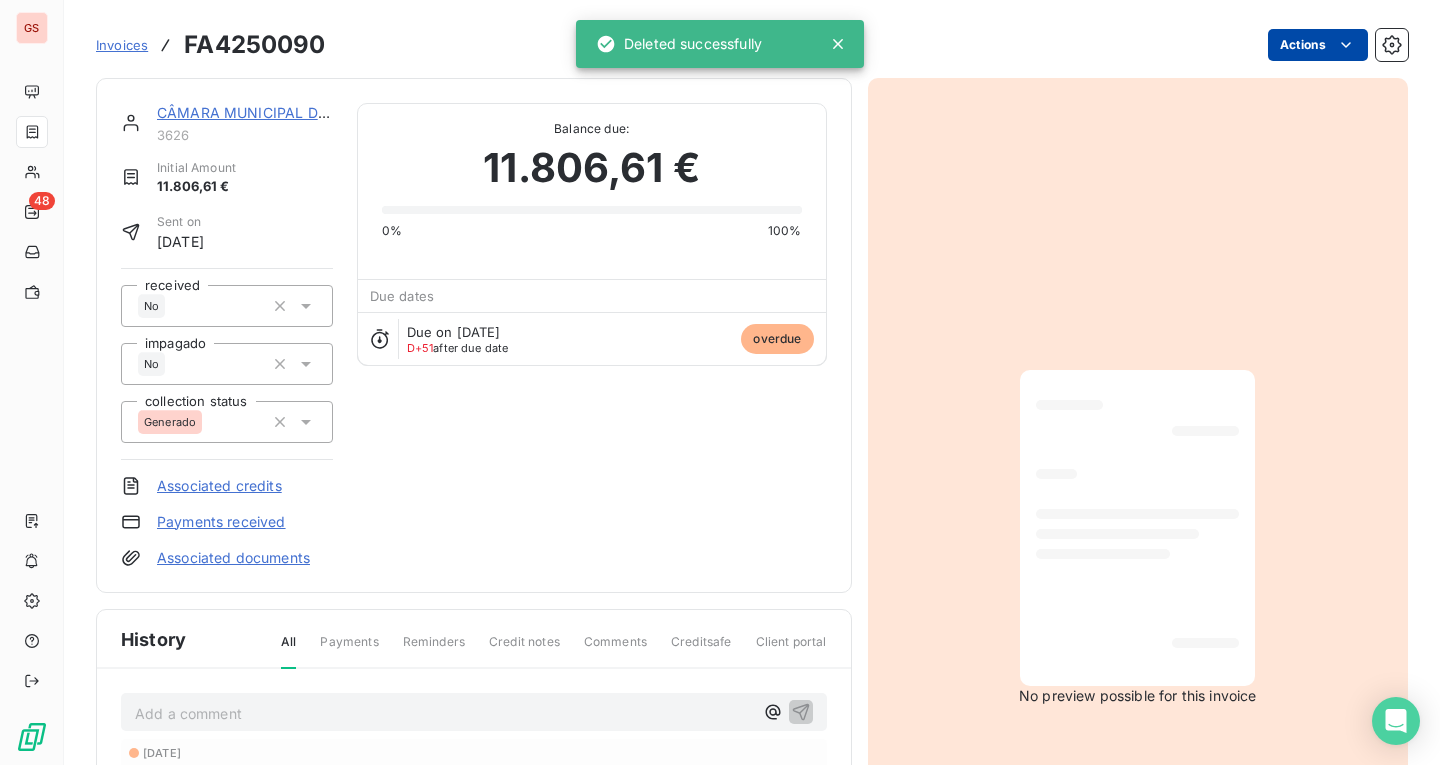 click on "GS 48 Invoices FA4250090 Actions CÂMARA MUNICIPAL DE OURÉM 3626 Initial Amount 11.806,61 € Sent on [DATE] received No impagado No collection status Generado Associated credits Payments received Associated documents Balance due: 11.806,61 € 0% 100% Due dates Due on [DATE] D+51  after due date overdue History All Payments Reminders Credit notes Comments Creditsafe Client portal Add a comment ﻿ [DATE] Invoice due date [DATE] Invoice issued No preview possible for this invoice Deleted successfully" at bounding box center (720, 382) 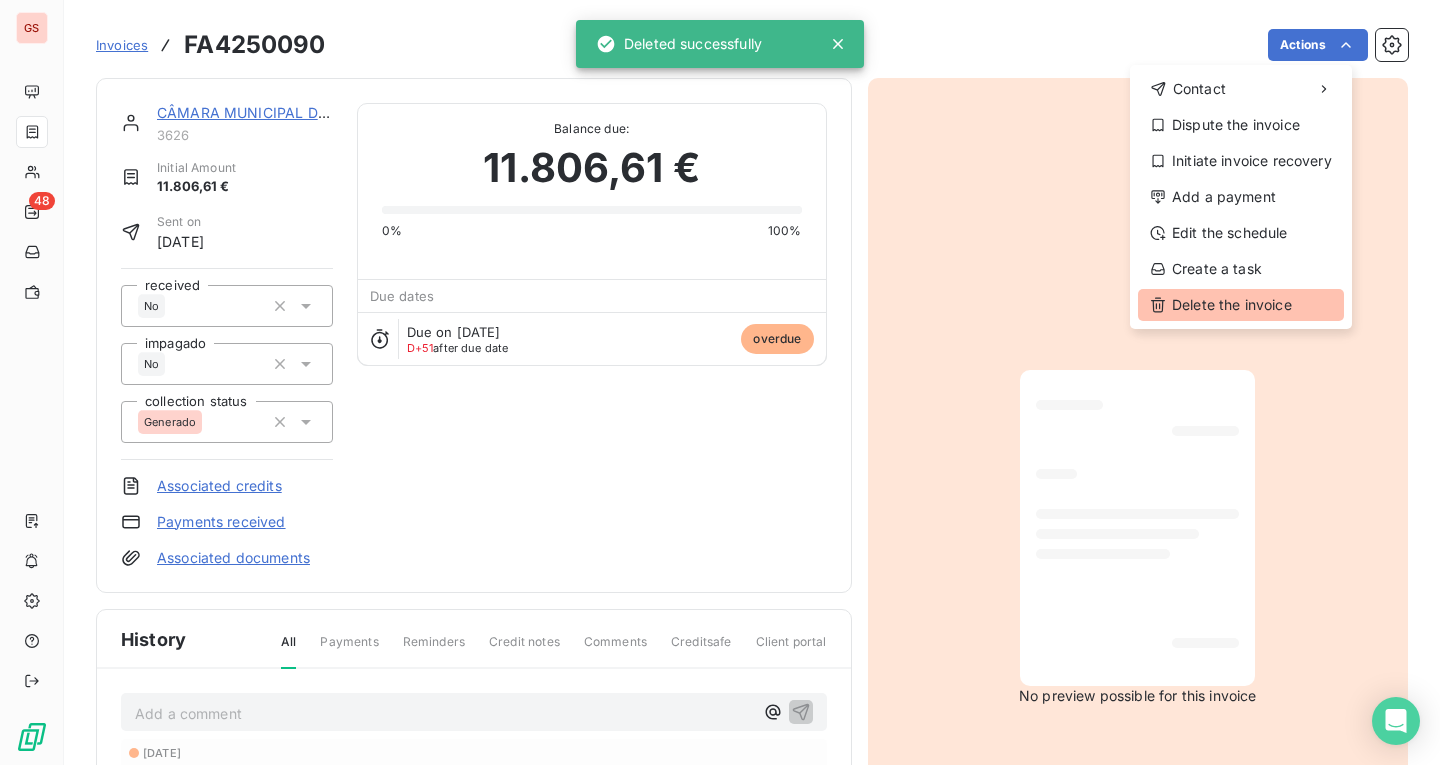 click on "Delete the invoice" at bounding box center [1241, 305] 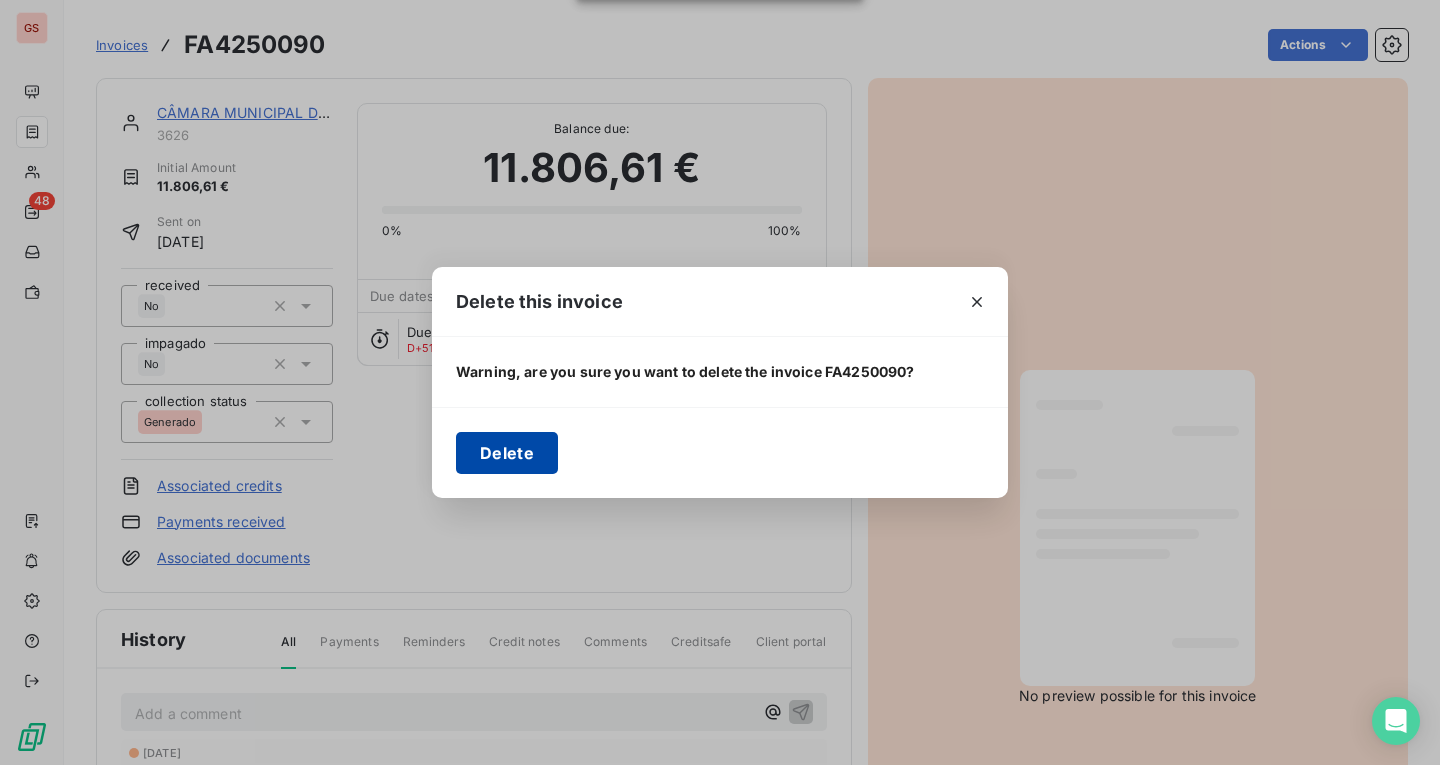 click on "Delete" at bounding box center (507, 453) 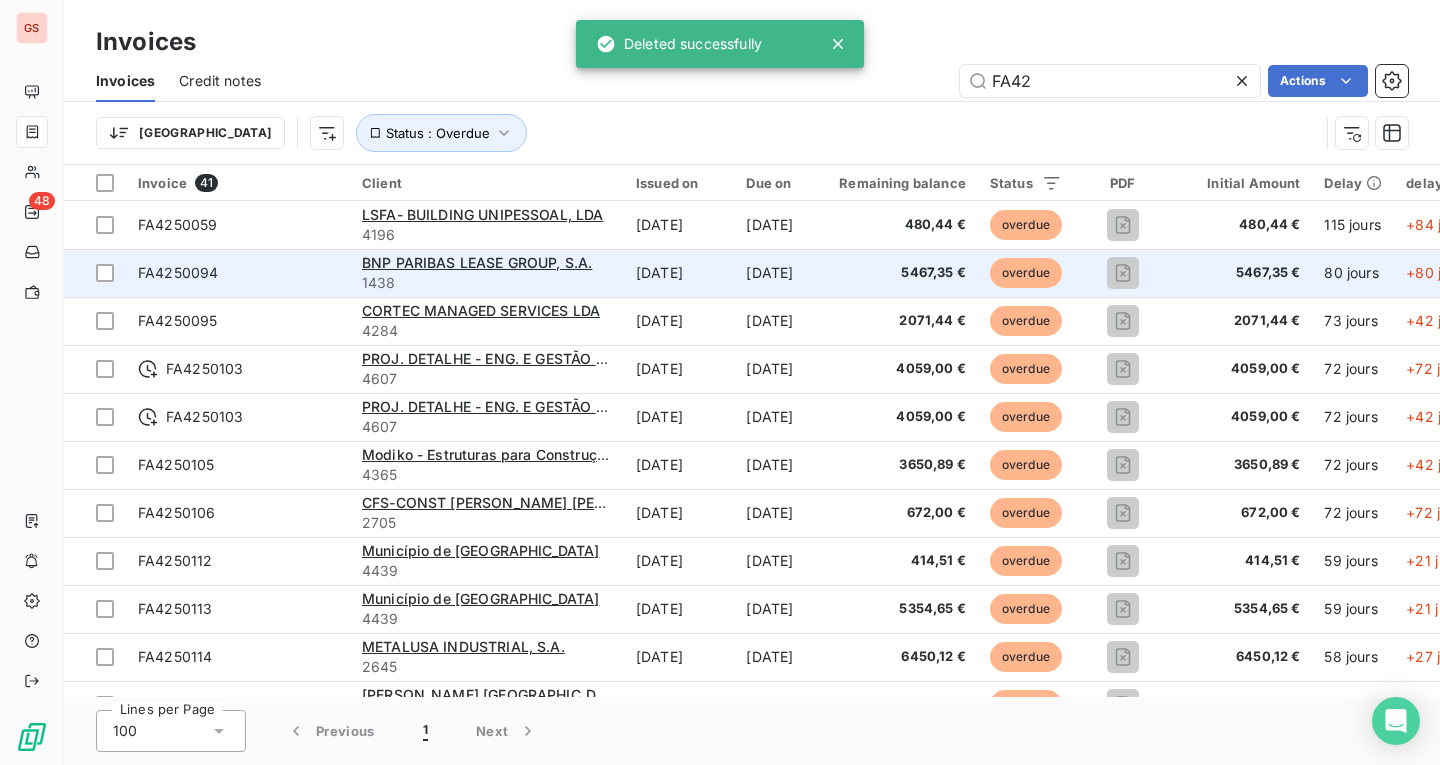click on "FA4250094" at bounding box center [238, 273] 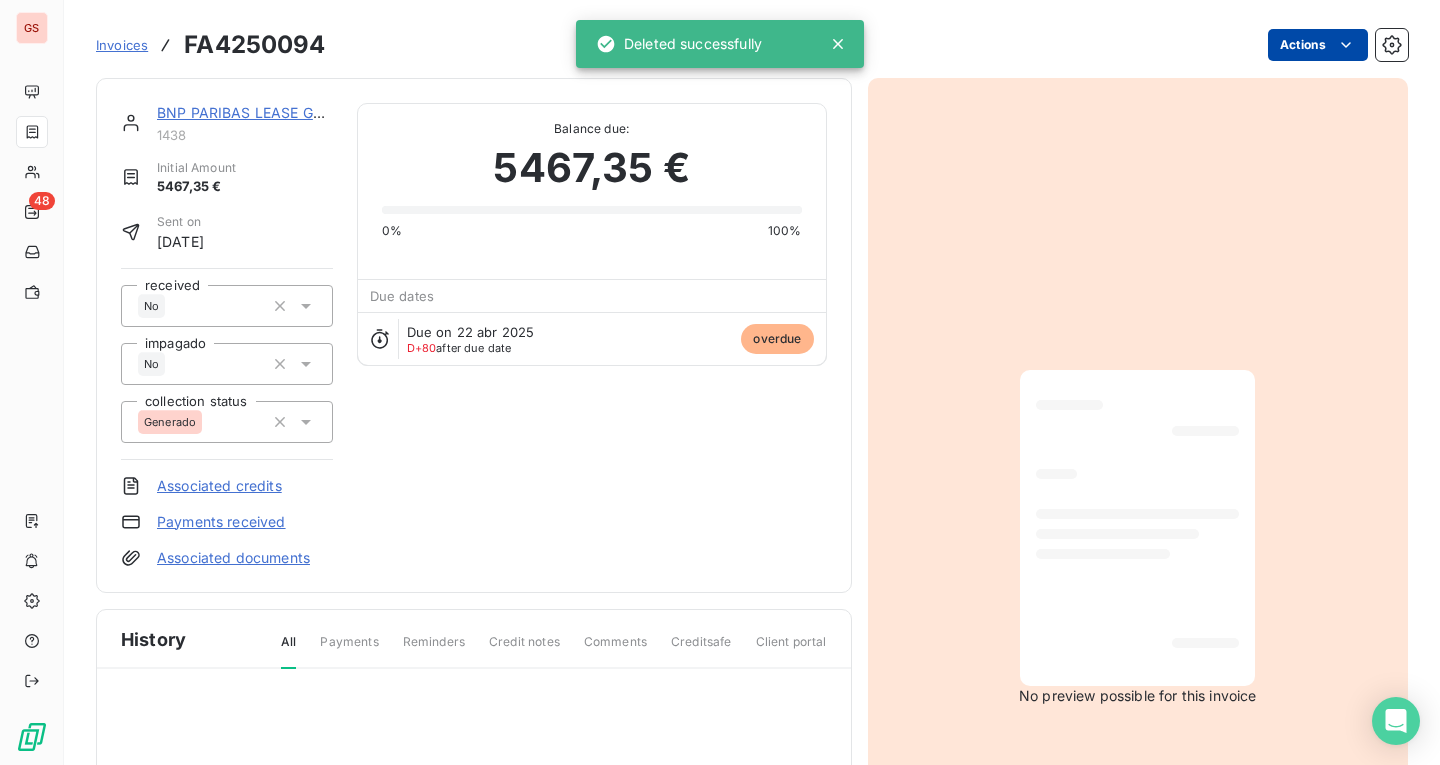 click on "GS 48 Invoices FA4250094 Actions BNP PARIBAS LEASE GROUP, S.A. 1438 Initial Amount 5467,35 € Sent on [DATE] received No impagado No collection status Generado Associated credits Payments received Associated documents Balance due: 5467,35 € 0% 100% Due dates Due on 22 abr 2025 D+80  after due date overdue History All Payments Reminders Credit notes Comments Creditsafe Client portal No preview possible for this invoice Deleted successfully" at bounding box center [720, 382] 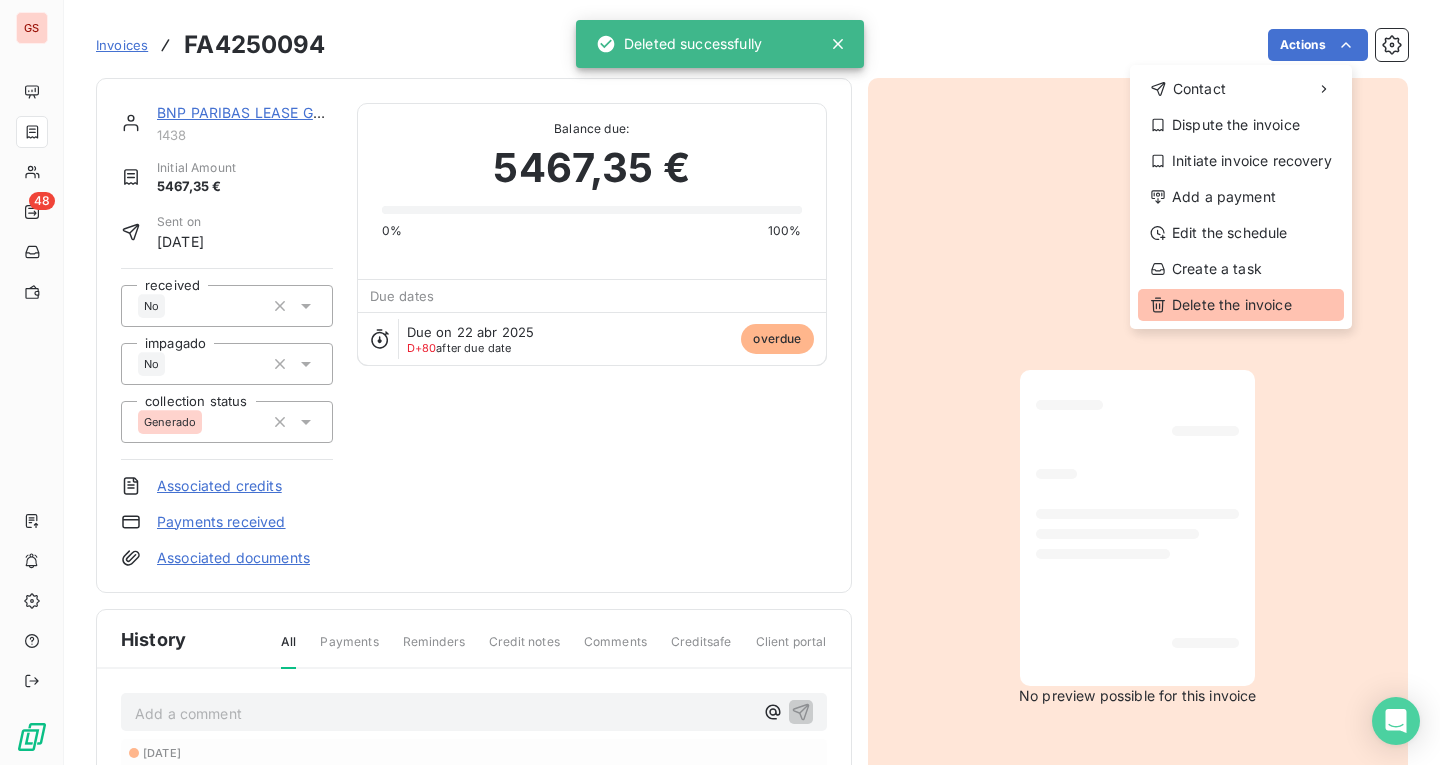 click on "Delete the invoice" at bounding box center [1241, 305] 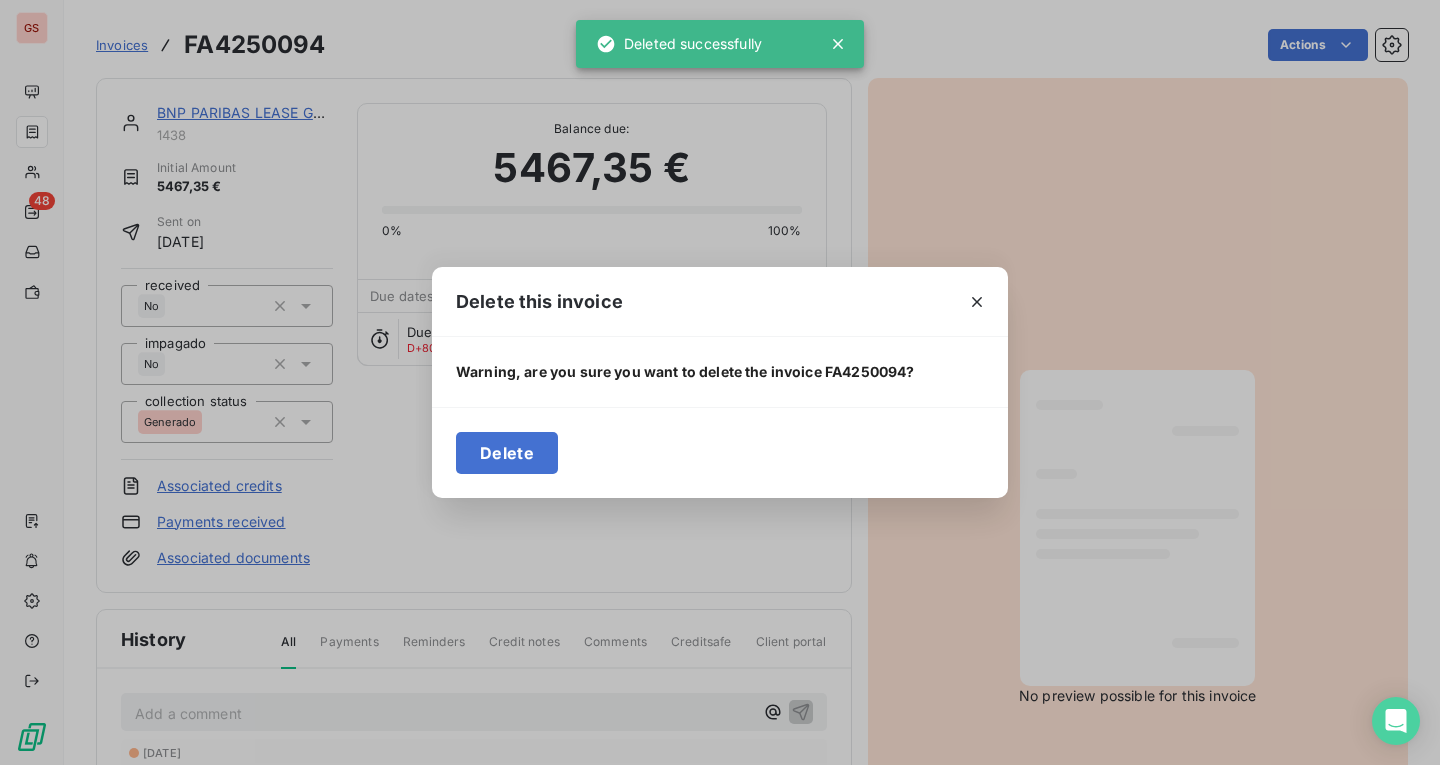 click on "Delete" at bounding box center [507, 453] 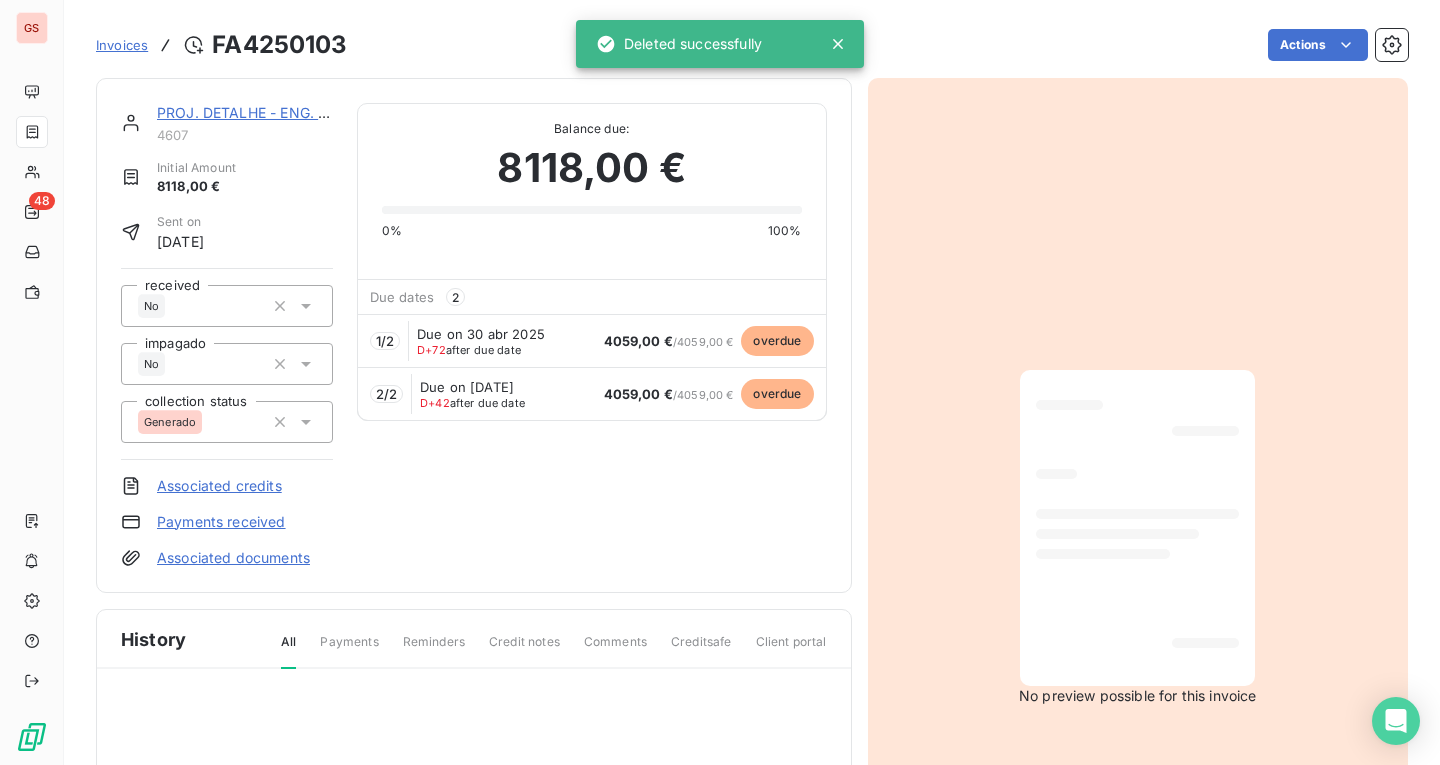 click on "Invoices FA4250103 Actions" at bounding box center [752, 33] 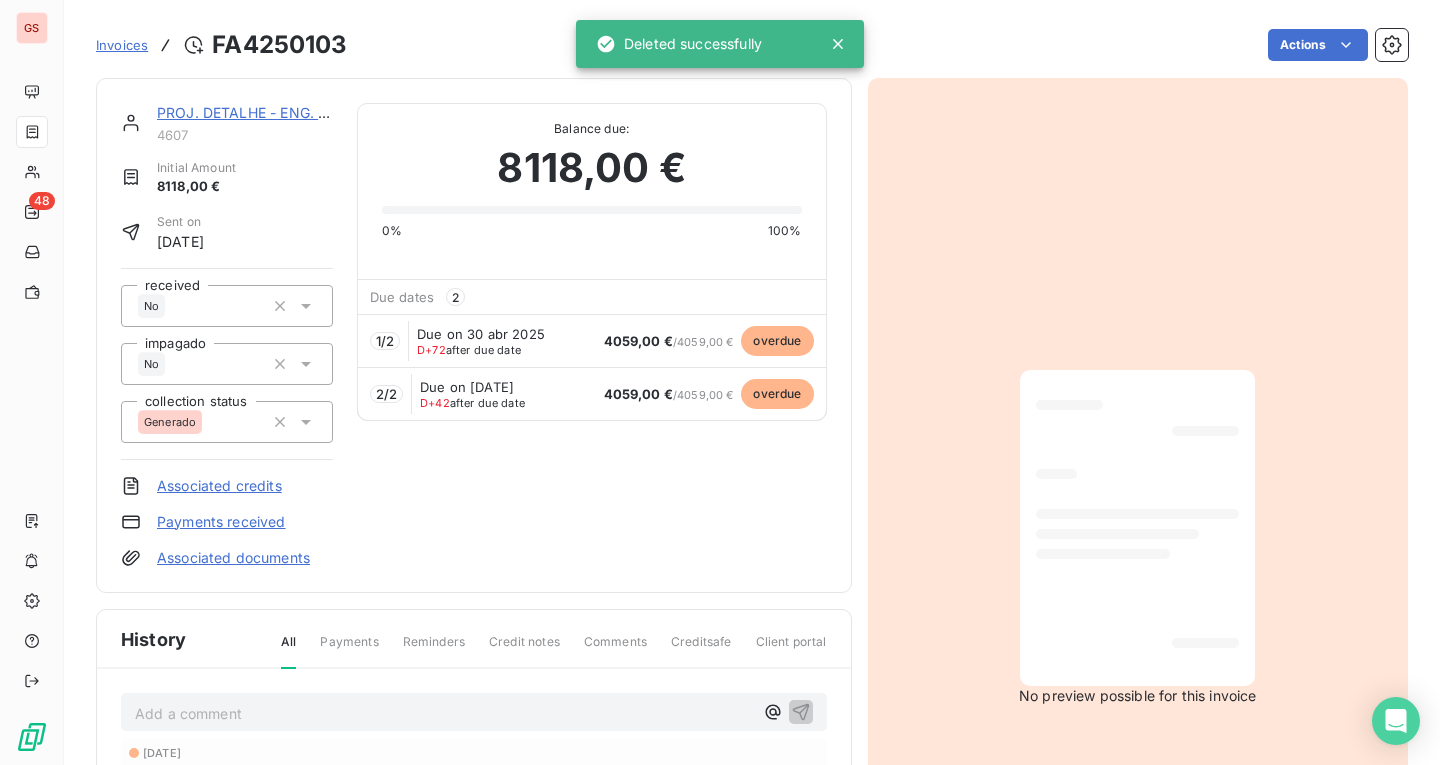 click on "GS 48 Invoices FA4250103 Actions PROJ. DETALHE - ENG. E GESTÃO DE PROJ. 4607 Initial Amount 8118,00 € Sent on [DATE] received No impagado No collection status Generado Associated credits Payments received Associated documents Balance due: 8118,00 € 0% 100% Due dates 2 1 / 2 Due on 30 abr 2025 D+72  after due date 4059,00 €  /  4059,00 € overdue 2 / 2 Due on [DATE] D+42  after due date 4059,00 €  /  4059,00 € overdue History All Payments Reminders Credit notes Comments Creditsafe Client portal Add a comment ﻿ [DATE] Invoice due date [DATE] Invoice issued No preview possible for this invoice Deleted successfully" at bounding box center (720, 382) 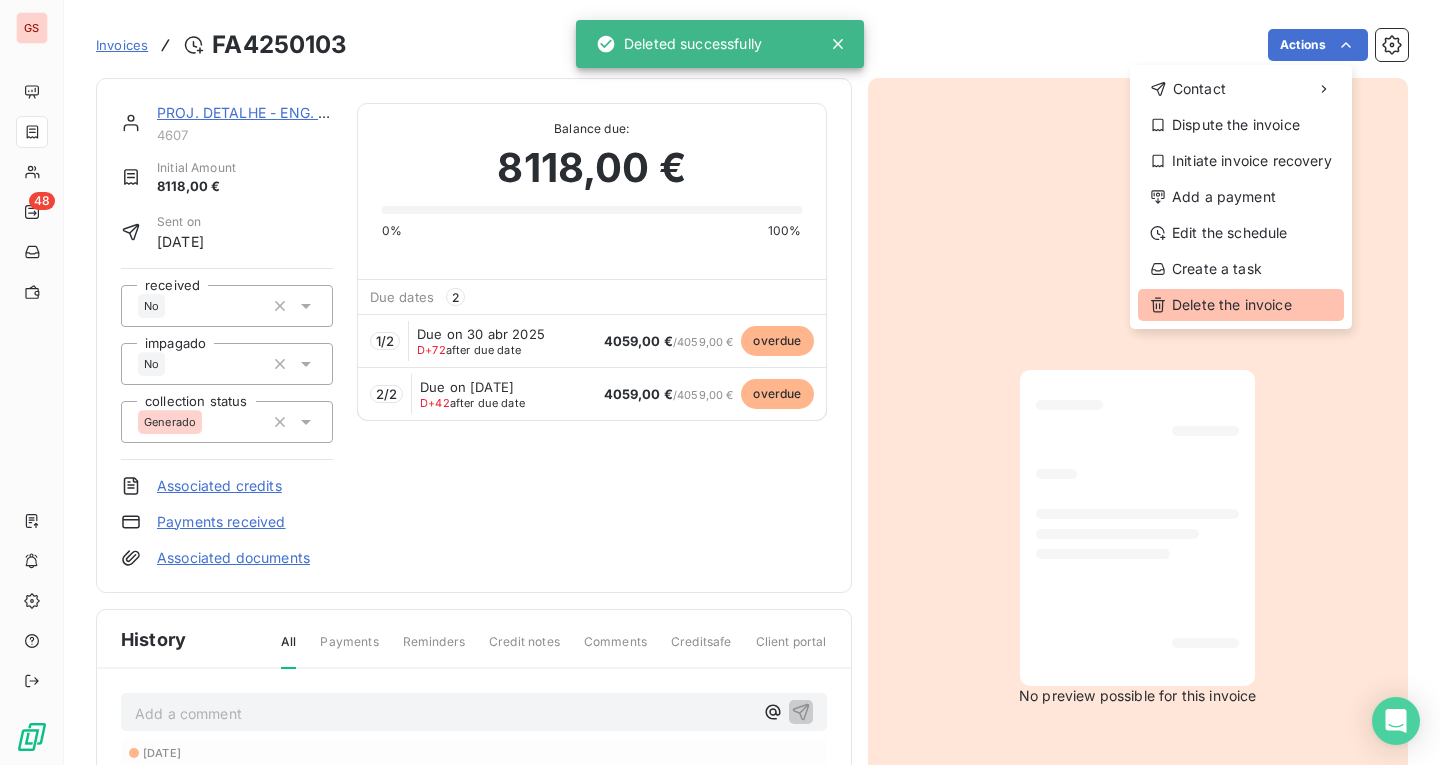click on "Delete the invoice" at bounding box center (1241, 305) 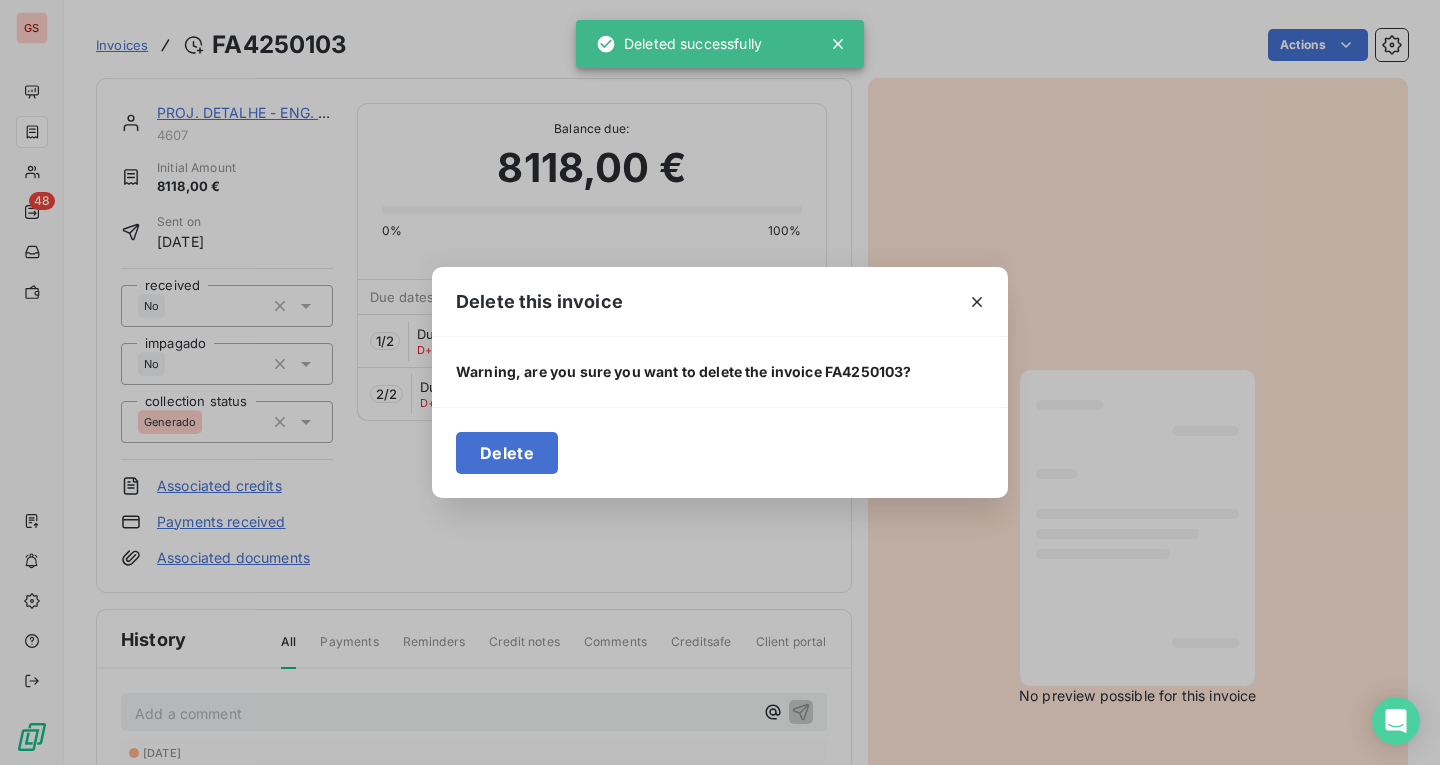 click on "Delete" at bounding box center [507, 453] 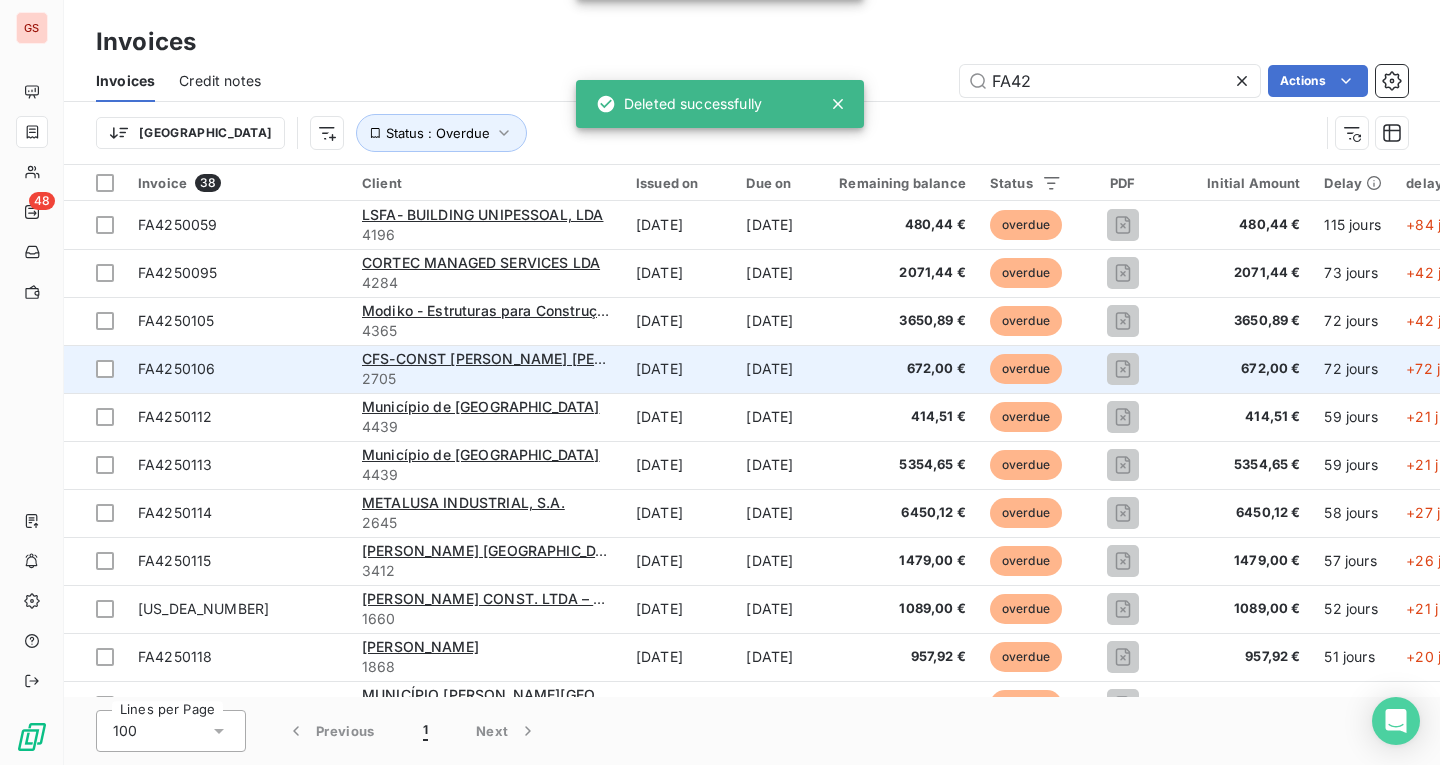 click on "FA4250106" at bounding box center [238, 369] 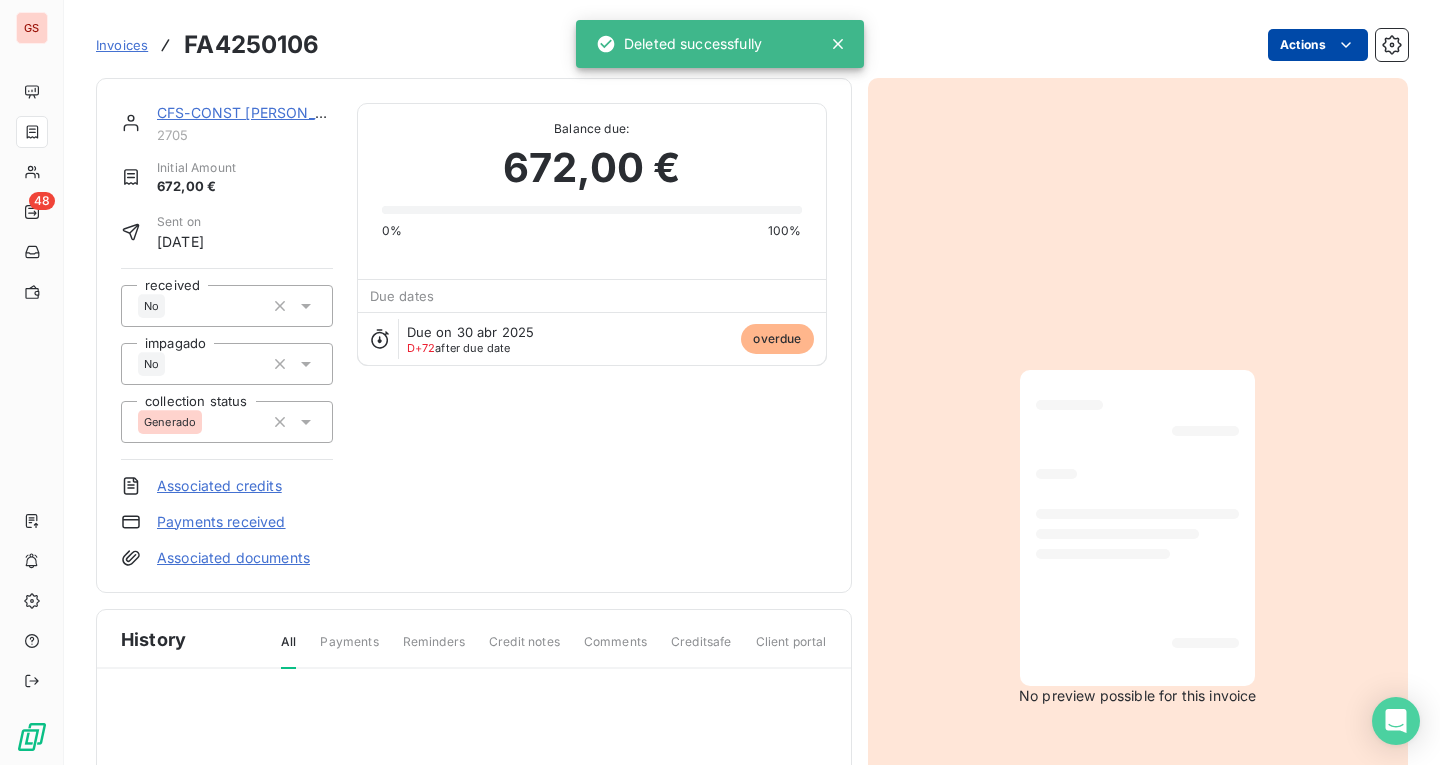 click on "GS 48 Invoices FA4250106 Actions CFS-CONST [PERSON_NAME] [PERSON_NAME] 2705 Initial Amount 672,00 € Sent on [DATE] received No impagado No collection status Generado Associated credits Payments received Associated documents Balance due: 672,00 € 0% 100% Due dates Due on 30 abr 2025 D+72  after due date overdue History All Payments Reminders Credit notes Comments Creditsafe Client portal No preview possible for this invoice Deleted successfully" at bounding box center [720, 382] 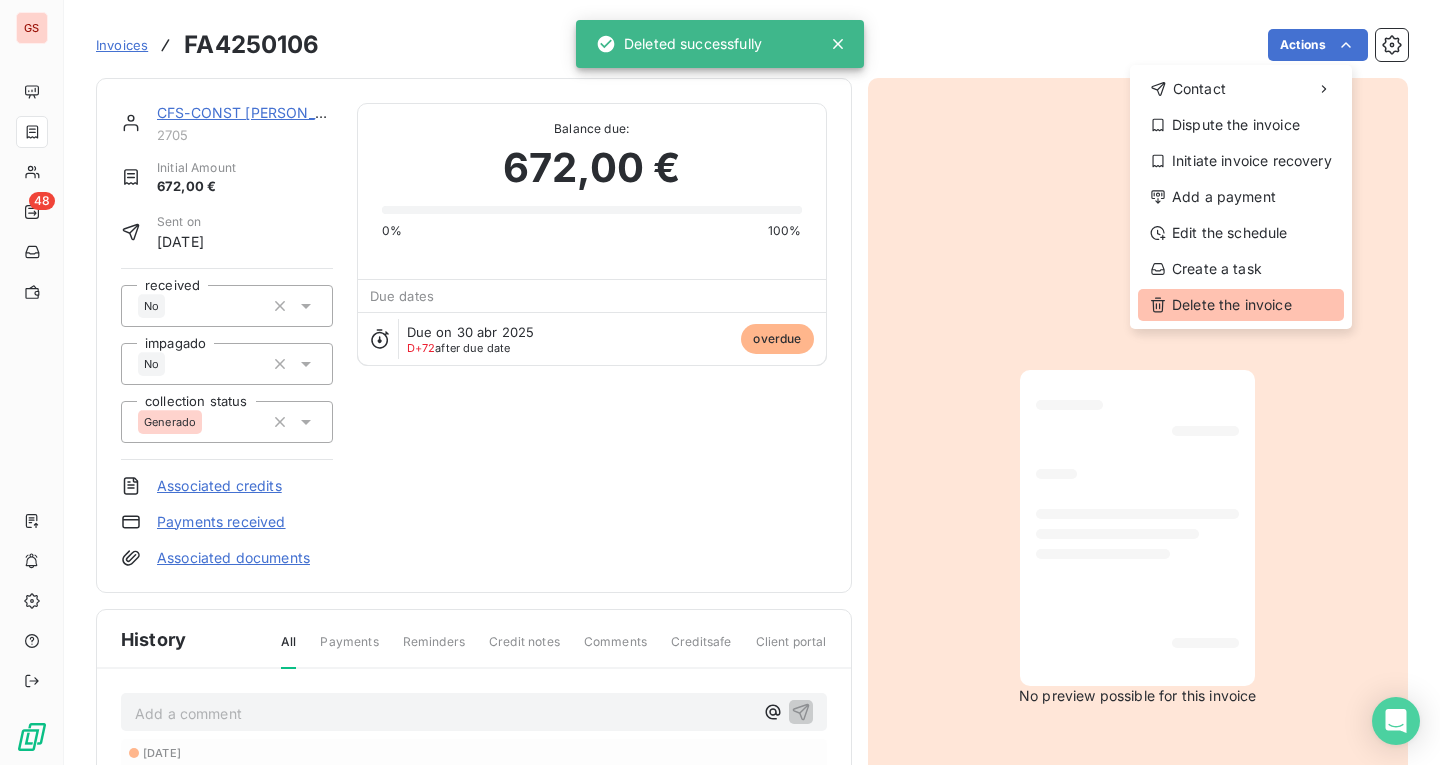 click on "Delete the invoice" at bounding box center [1241, 305] 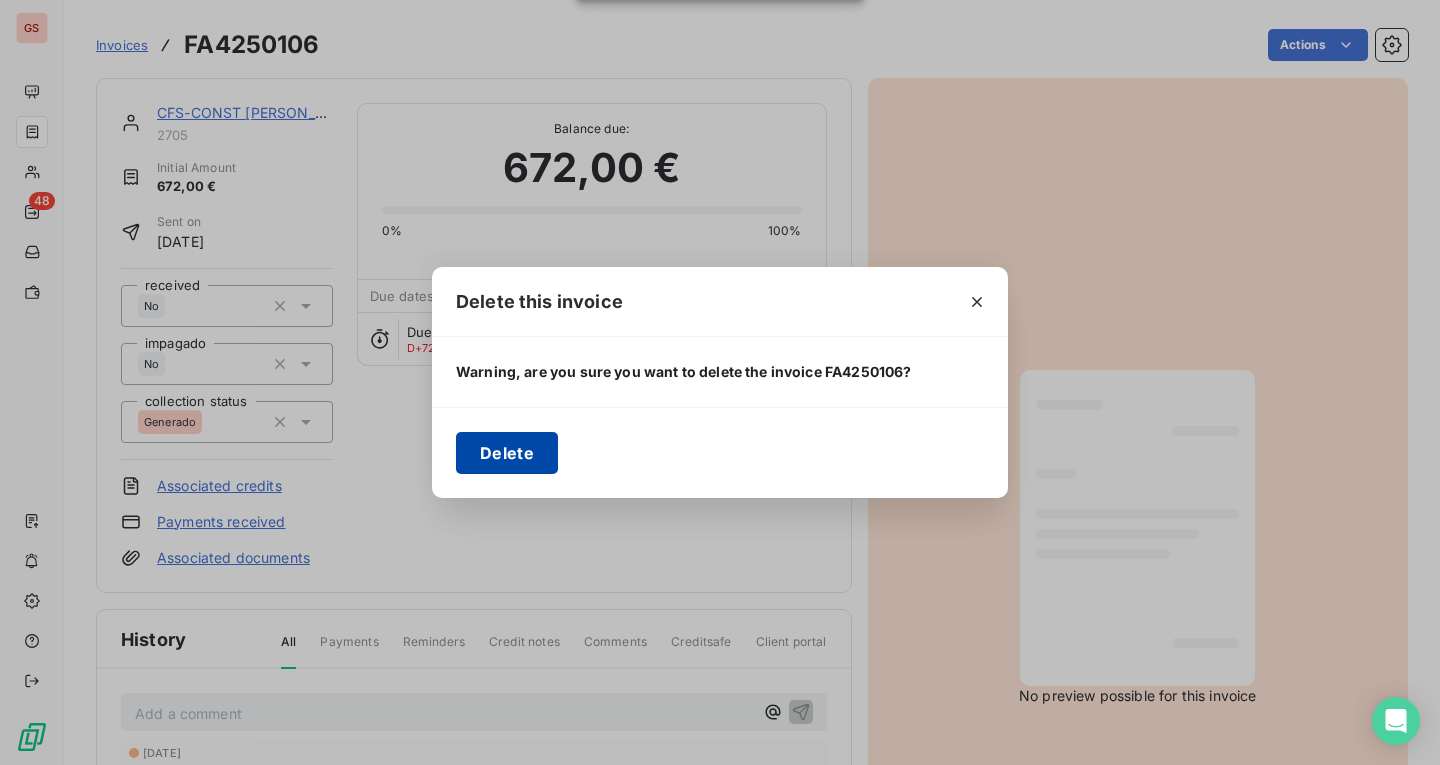 click on "Delete" at bounding box center (507, 453) 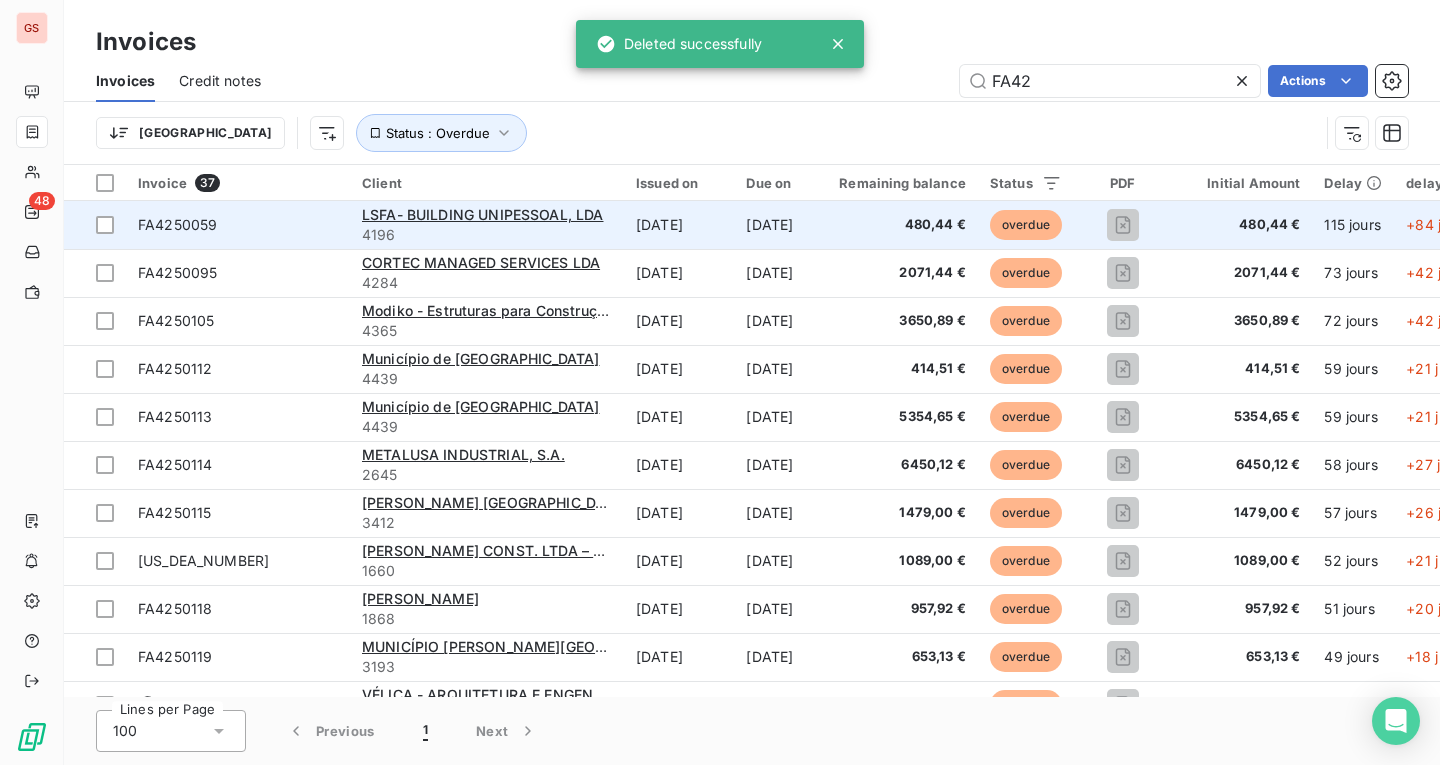 click on "FA4250059" at bounding box center [238, 225] 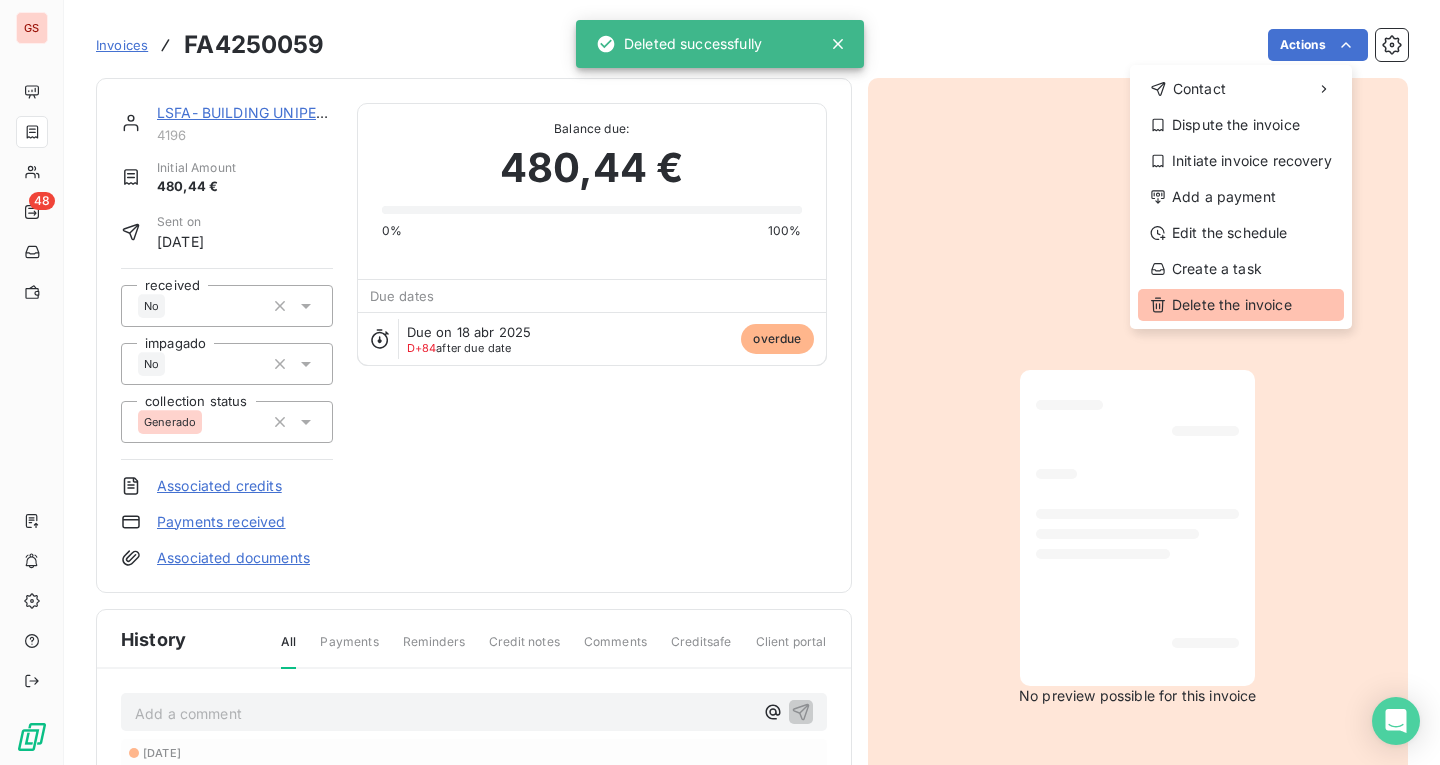 click on "Delete the invoice" at bounding box center [1241, 305] 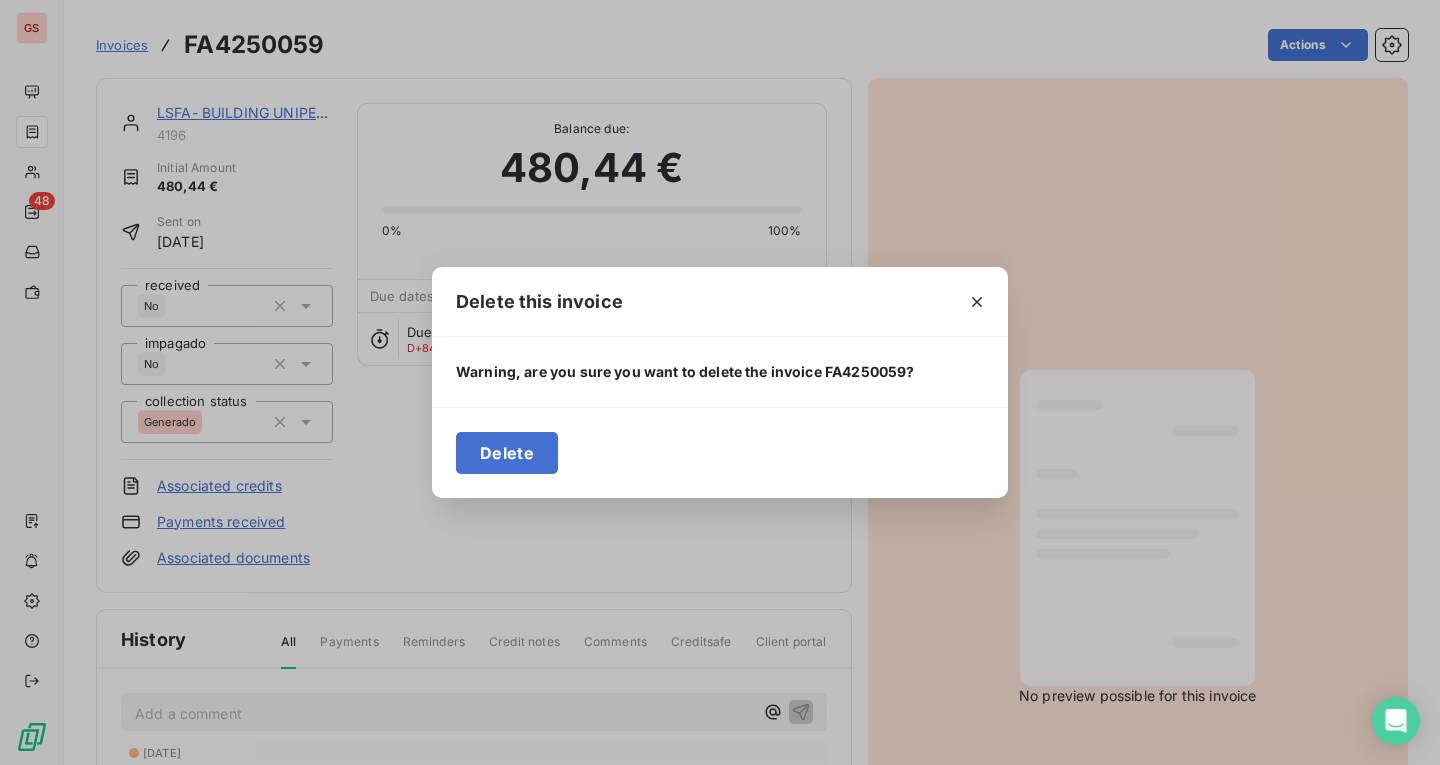 click on "Delete" at bounding box center (507, 453) 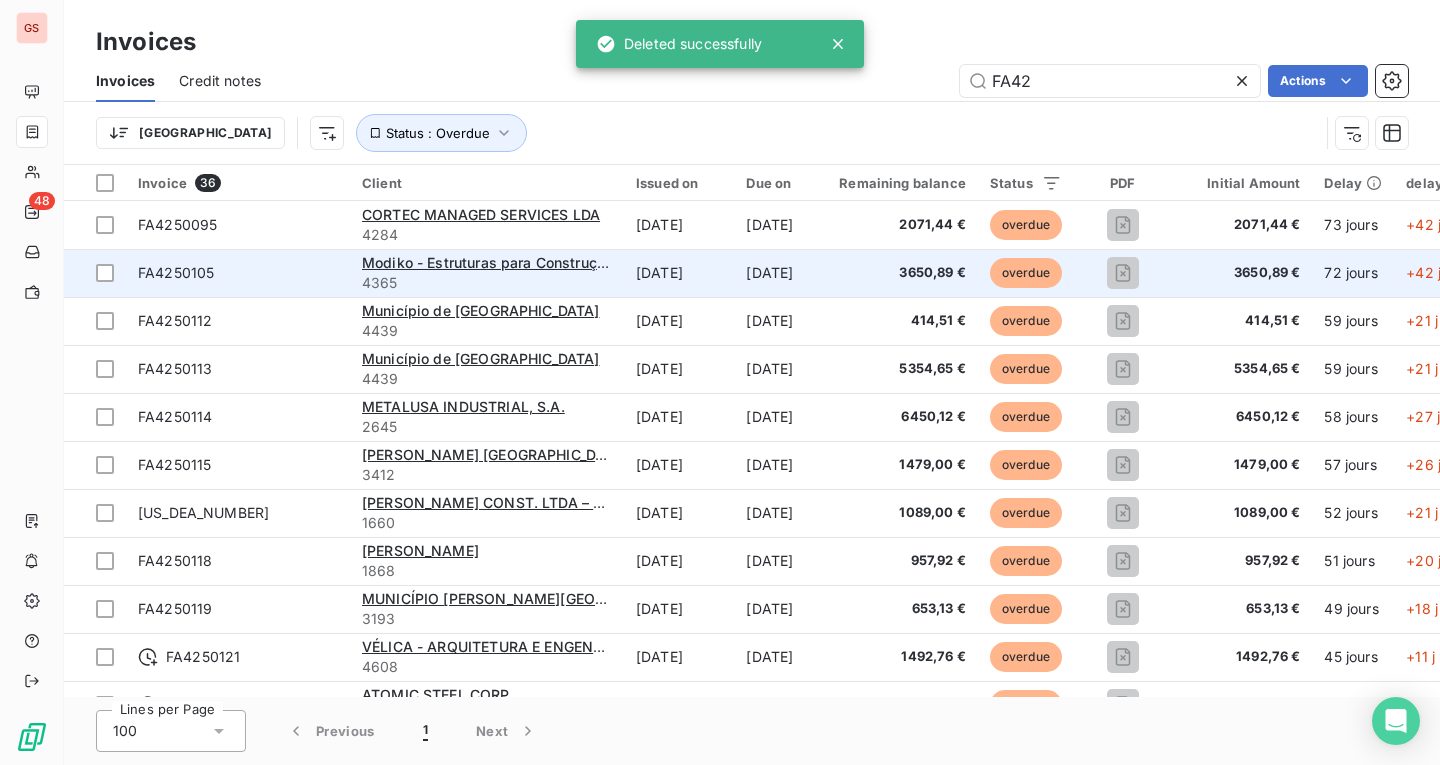 click on "FA4250105" at bounding box center [238, 273] 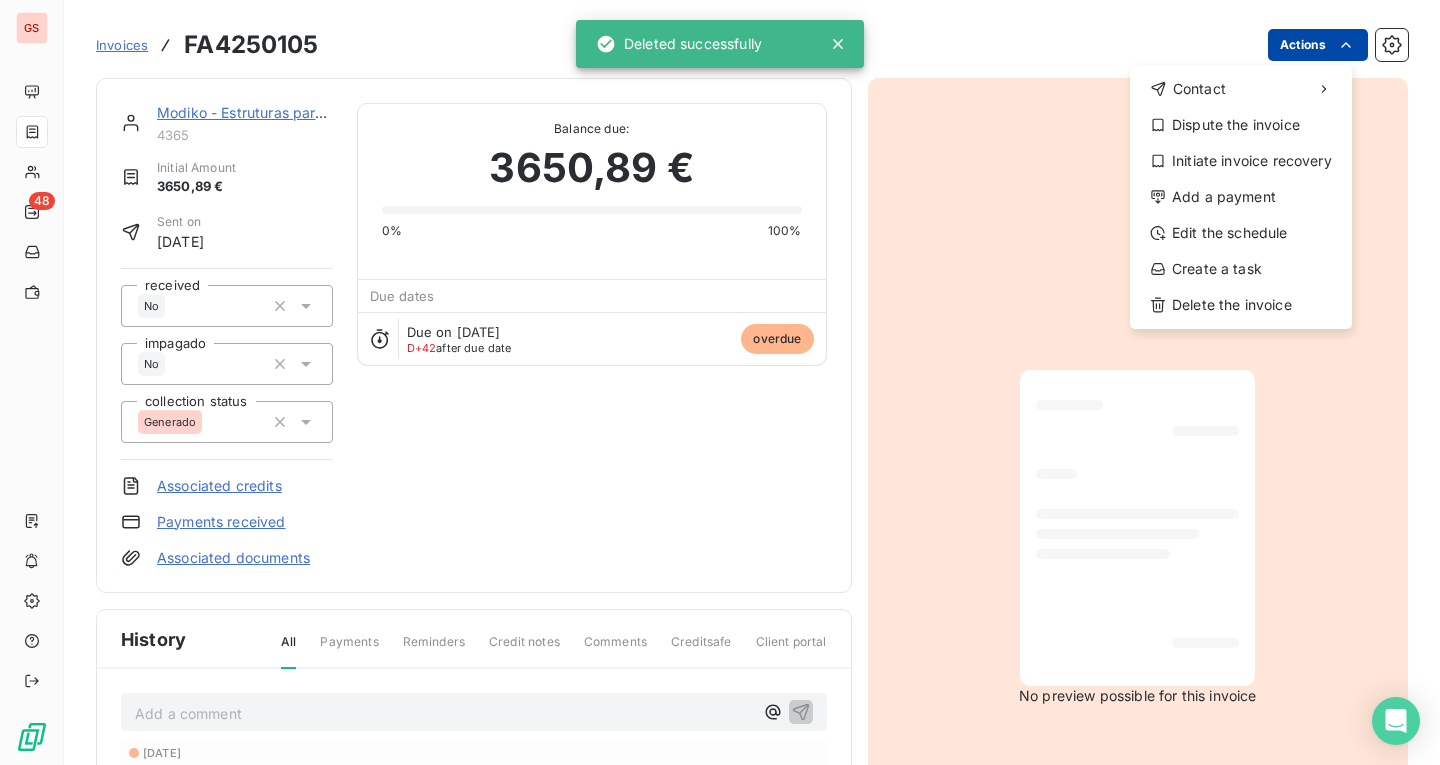 click on "GS 48 Invoices FA4250105 Actions Contact Dispute the invoice Initiate invoice recovery Add a payment Edit the schedule Create a task Delete the invoice Modiko - Estruturas para Construção, Lda 4365 Initial Amount 3650,89 € Sent on [DATE] received No impagado No collection status Generado Associated credits Payments received Associated documents Balance due: 3650,89 € 0% 100% Due dates Due on [DATE] D+42  after due date overdue History All Payments Reminders Credit notes Comments Creditsafe Client portal Add a comment ﻿ [DATE] Invoice due date [DATE] Invoice issued No preview possible for this invoice Deleted successfully" at bounding box center [720, 382] 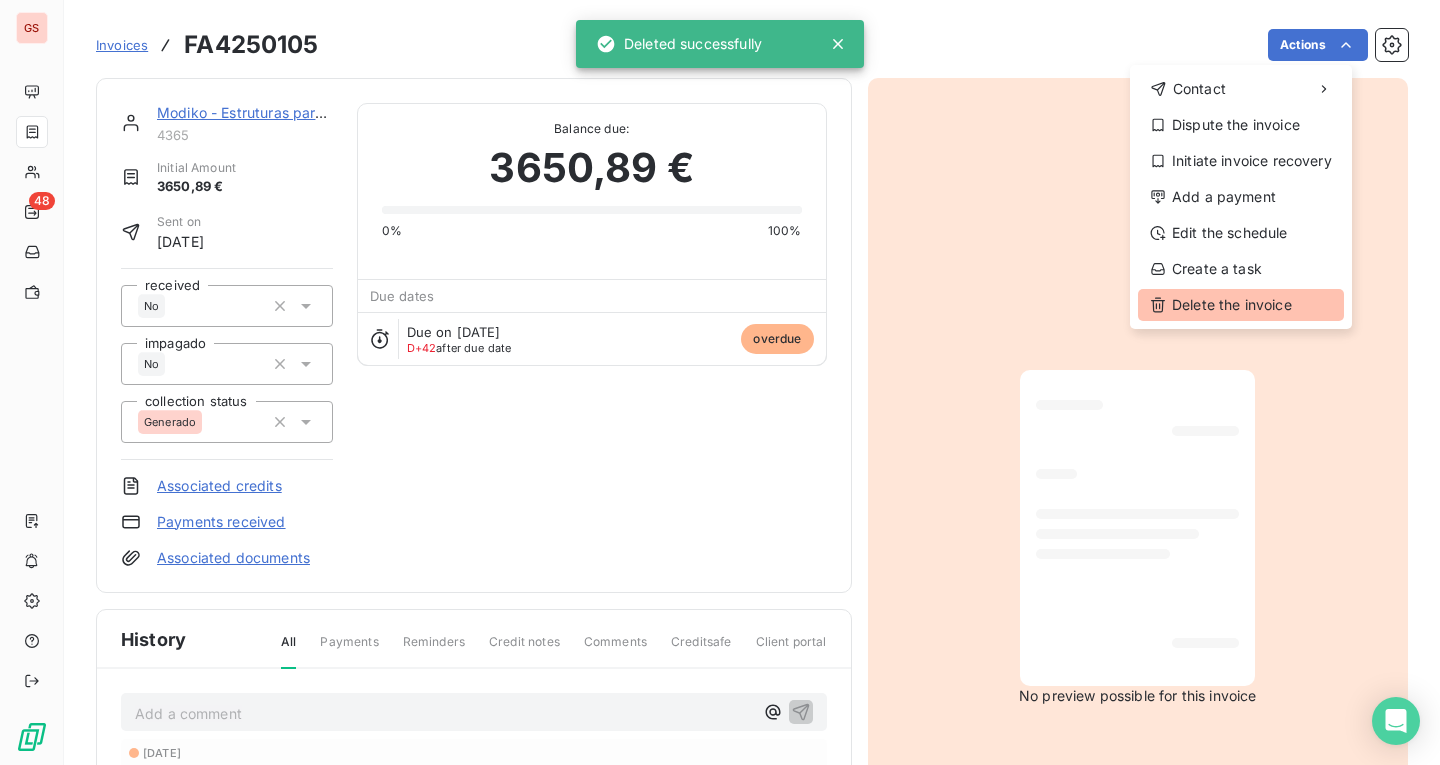 click 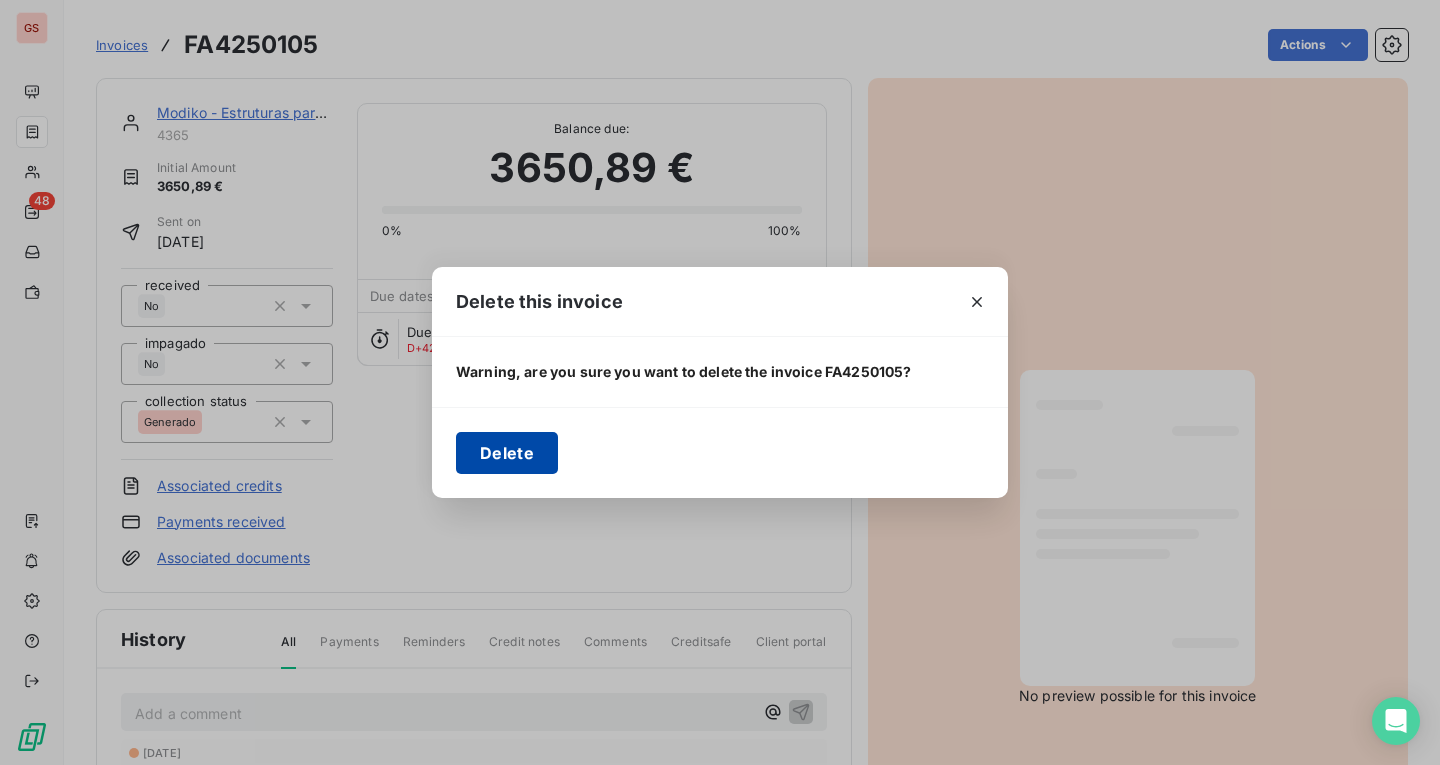 click on "Delete" at bounding box center [507, 453] 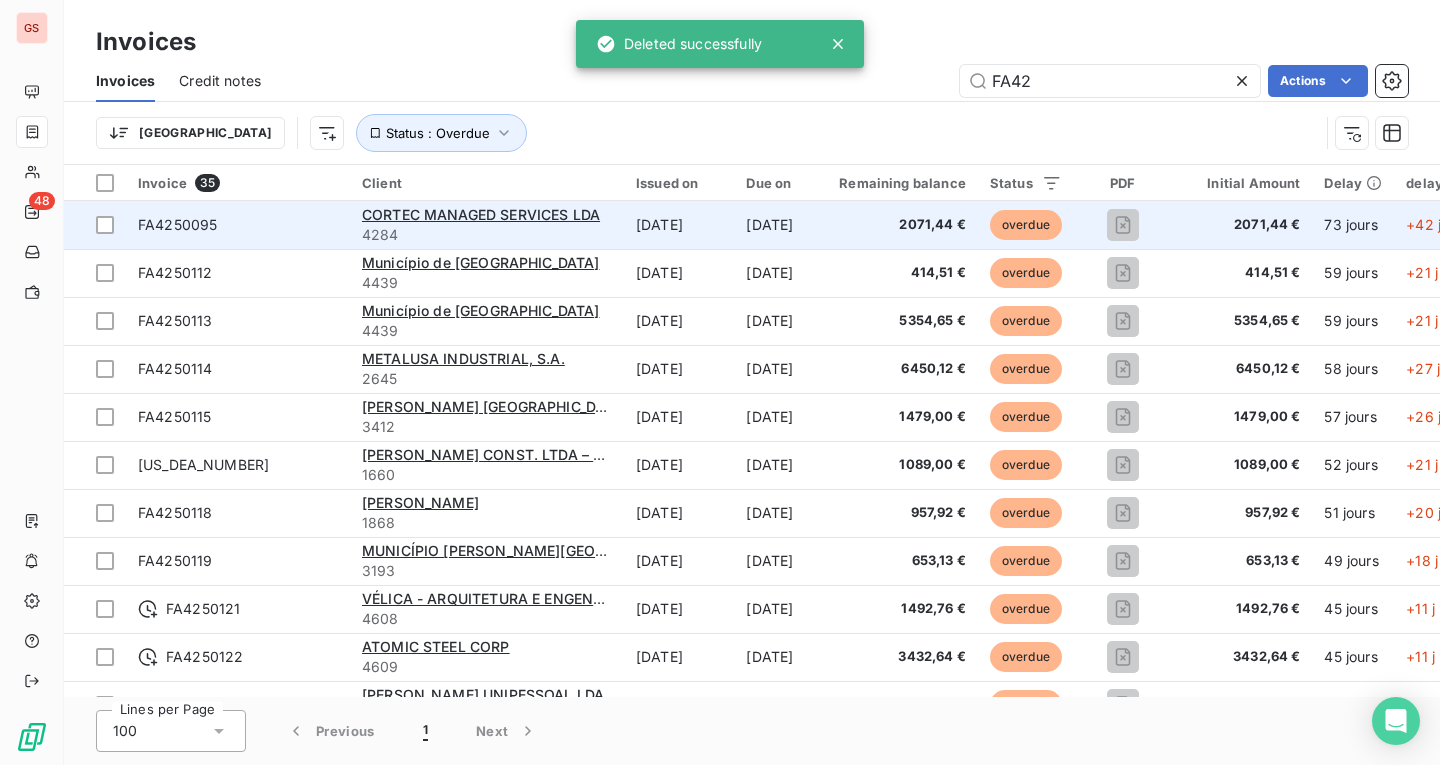 click on "FA4250095" at bounding box center [238, 225] 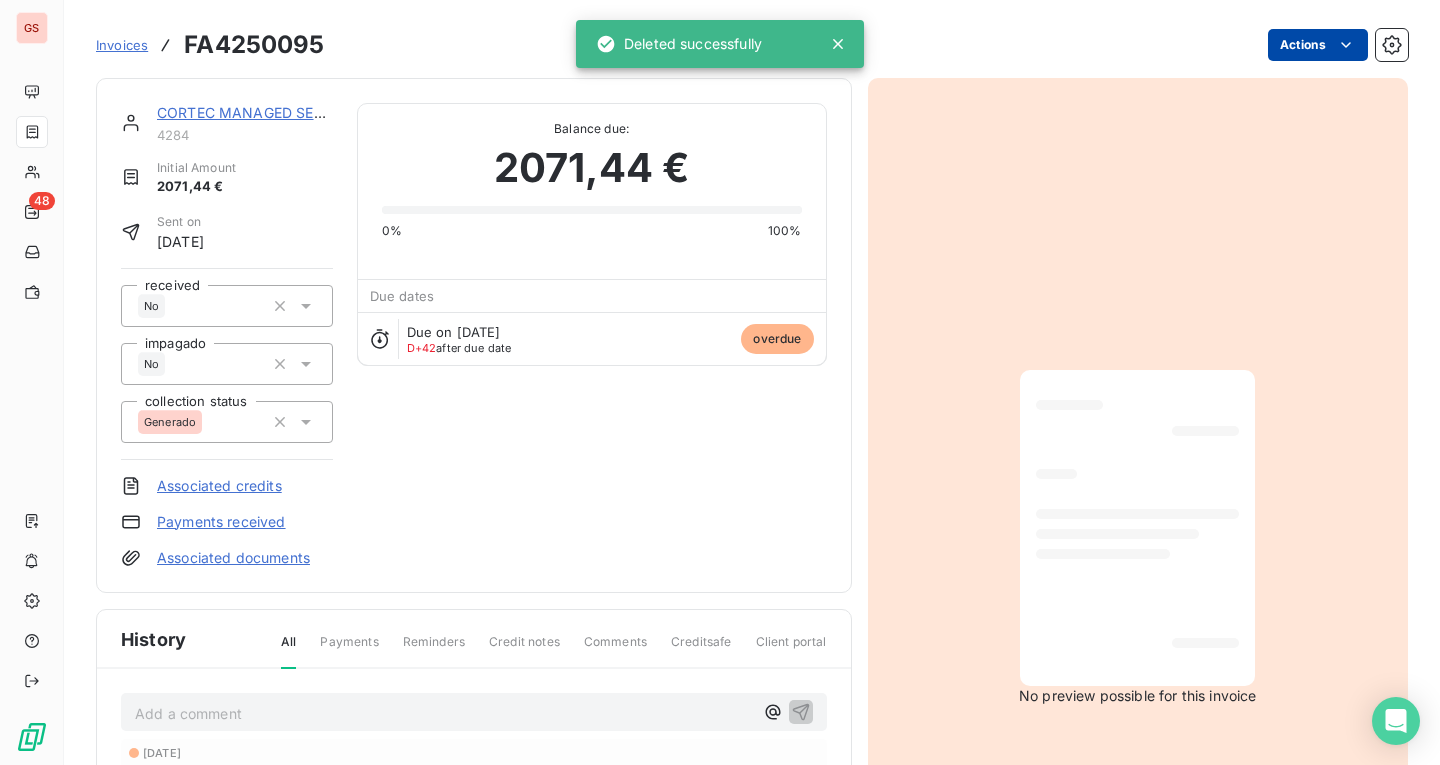 click on "GS 48 Invoices FA4250095 Actions CORTEC MANAGED SERVICES LDA 4284 Initial Amount 2071,44 € Sent on [DATE] received No impagado No collection status Generado Associated credits Payments received Associated documents Balance due: 2071,44 € 0% 100% Due dates Due on [DATE] D+42  after due date overdue History All Payments Reminders Credit notes Comments Creditsafe Client portal Add a comment ﻿ [DATE] Invoice due date [DATE] Invoice issued No preview possible for this invoice Deleted successfully" at bounding box center [720, 382] 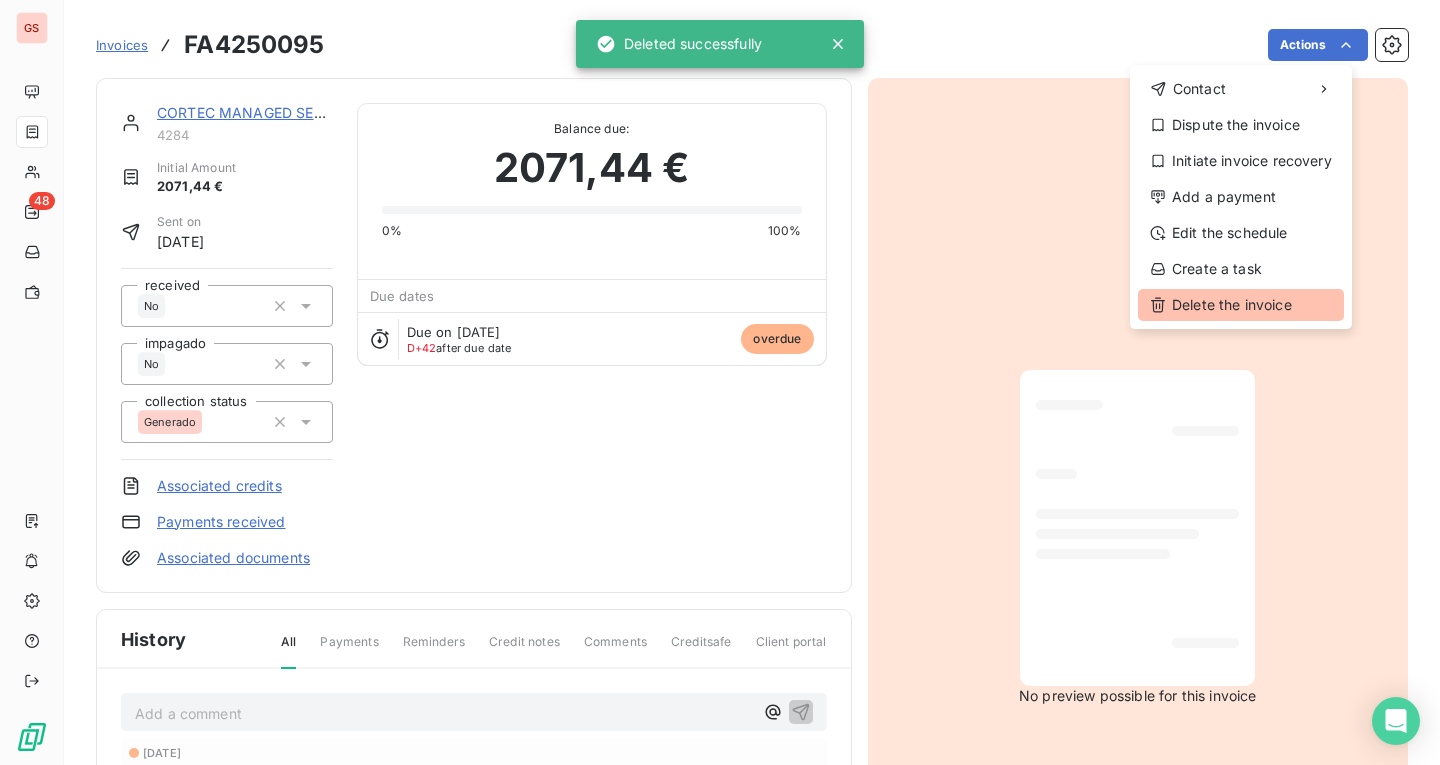 click on "Delete the invoice" at bounding box center (1241, 305) 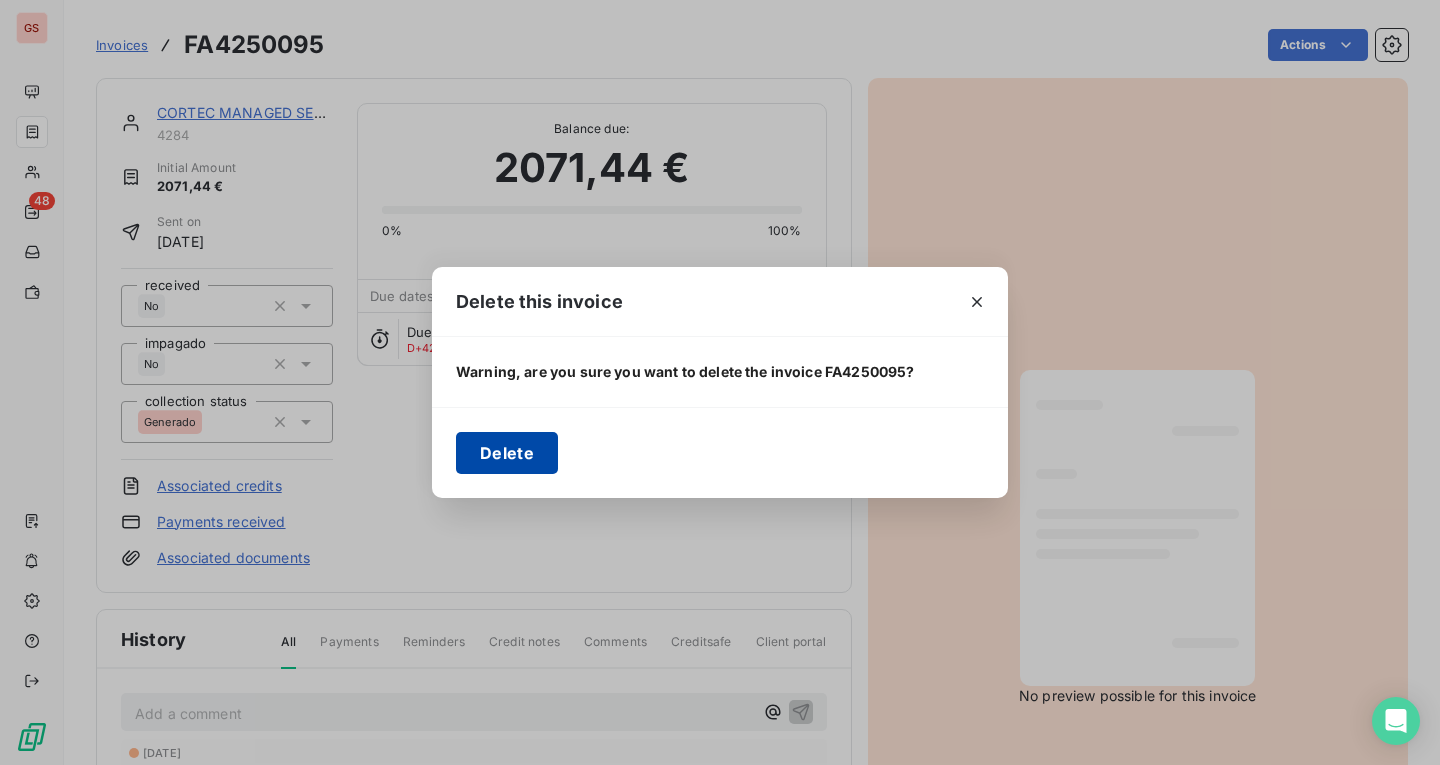 click on "Delete" at bounding box center (507, 453) 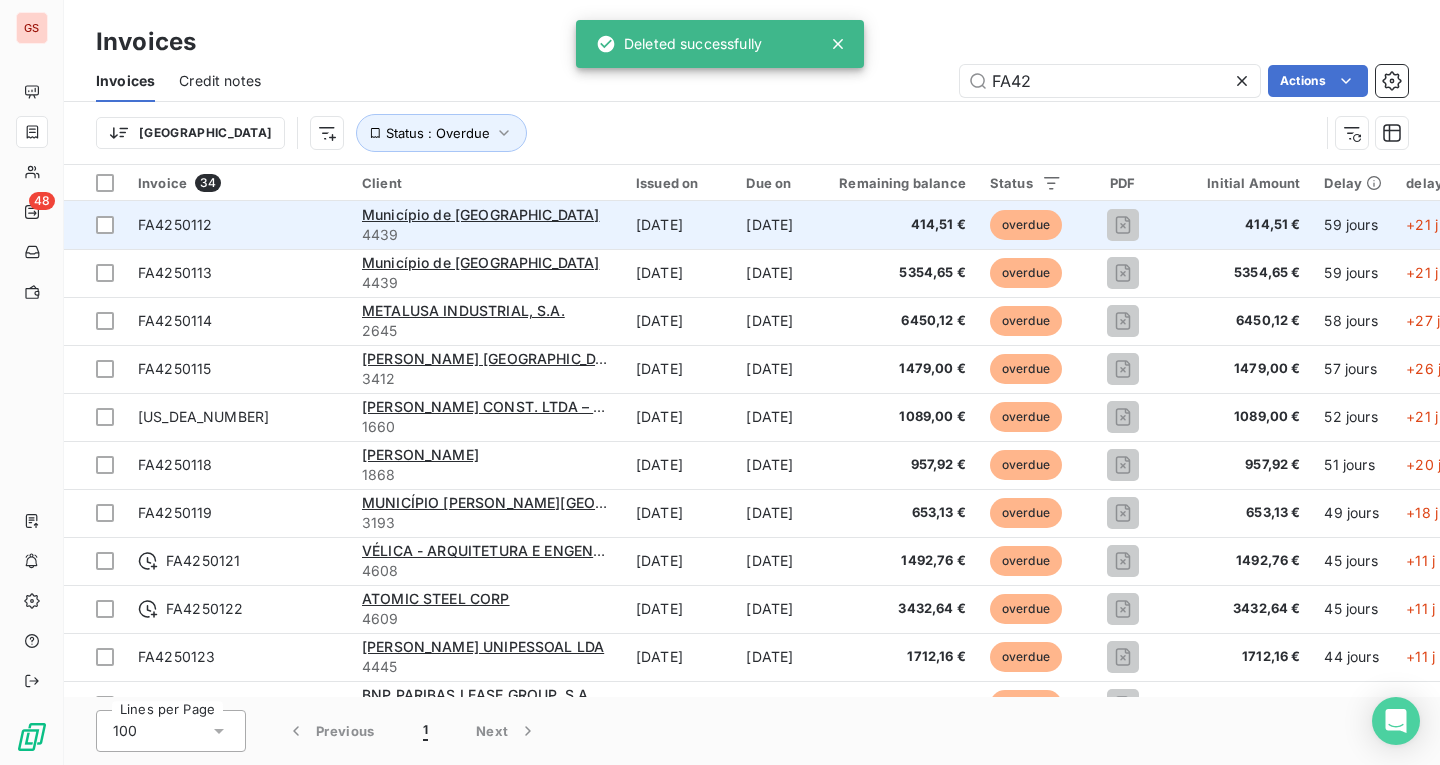 click on "FA4250112" at bounding box center [238, 225] 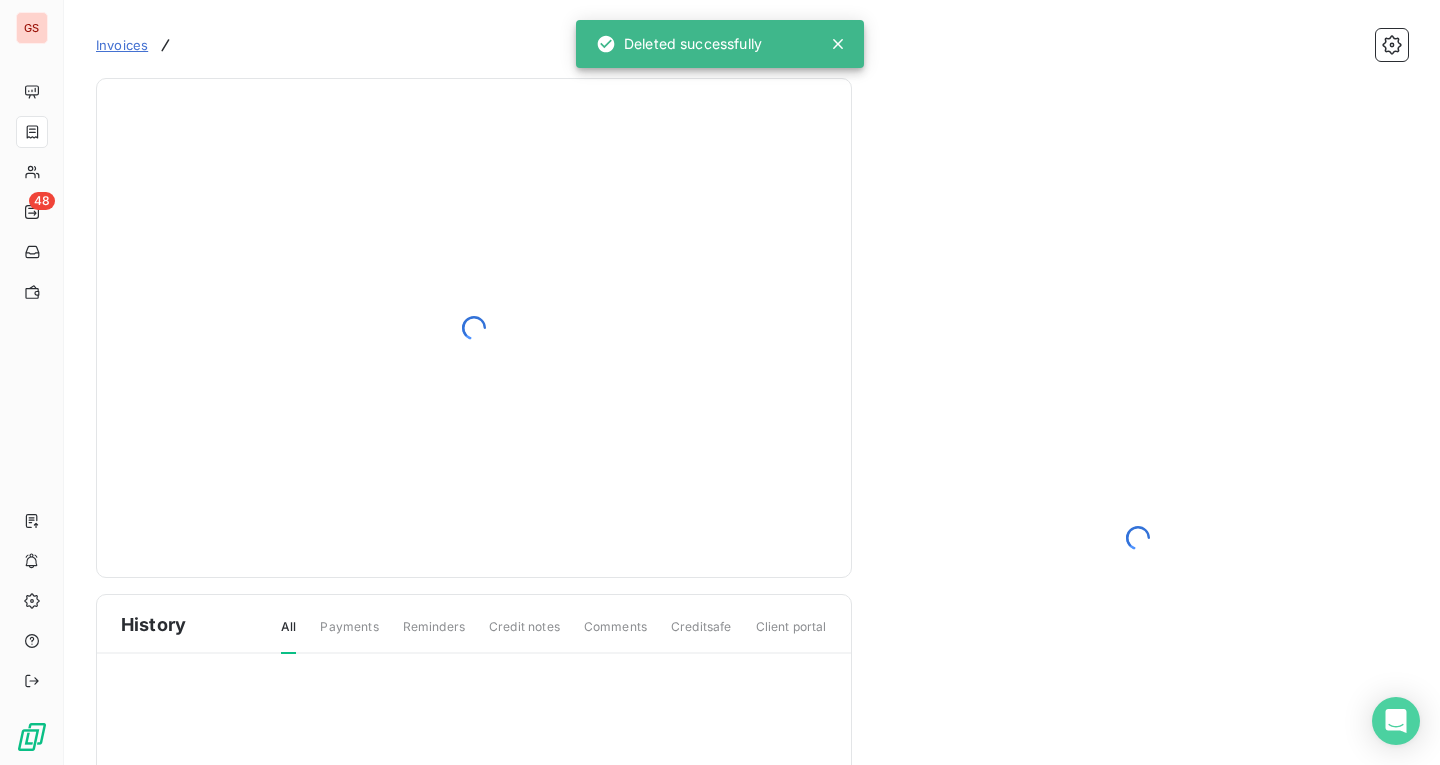 click at bounding box center (808, 45) 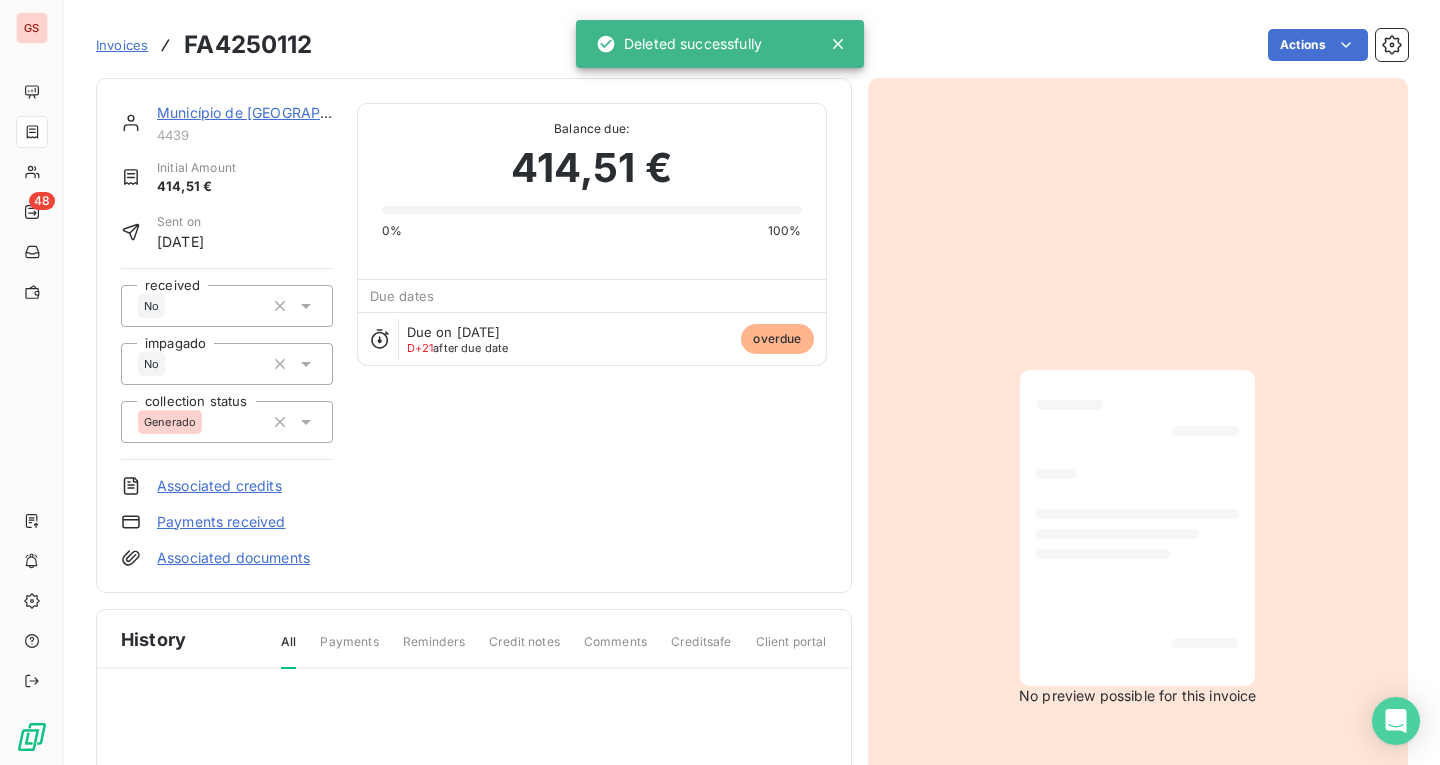 click on "GS 48 Invoices FA4250112 Actions Município de Oleiros 4439 Initial Amount 414,51 € Sent on [DATE] received No impagado No collection status Generado Associated credits Payments received Associated documents Balance due: 414,51 € 0% 100% Due dates Due on [DATE] D+21  after due date overdue History All Payments Reminders Credit notes Comments Creditsafe Client portal No preview possible for this invoice Deleted successfully" at bounding box center (720, 382) 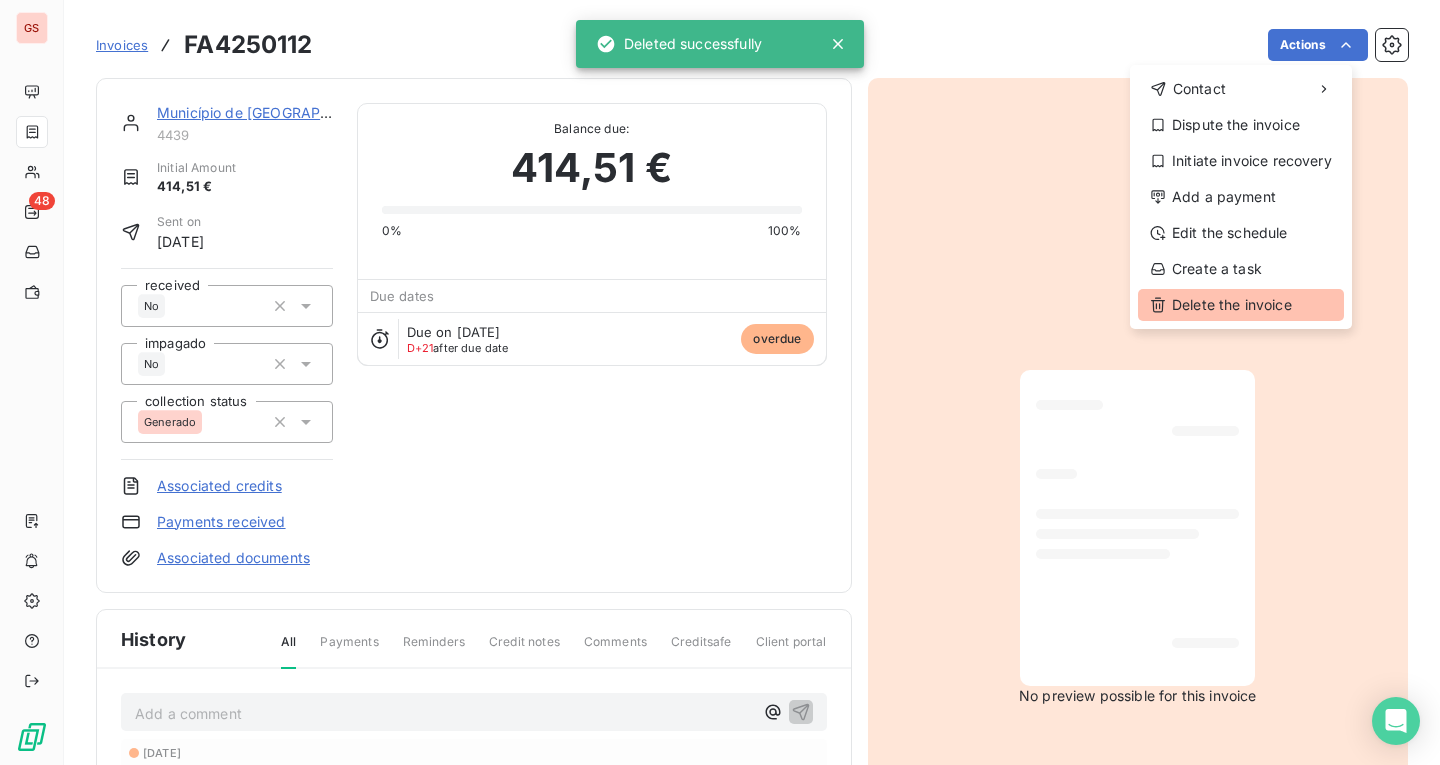 click on "Delete the invoice" at bounding box center [1241, 305] 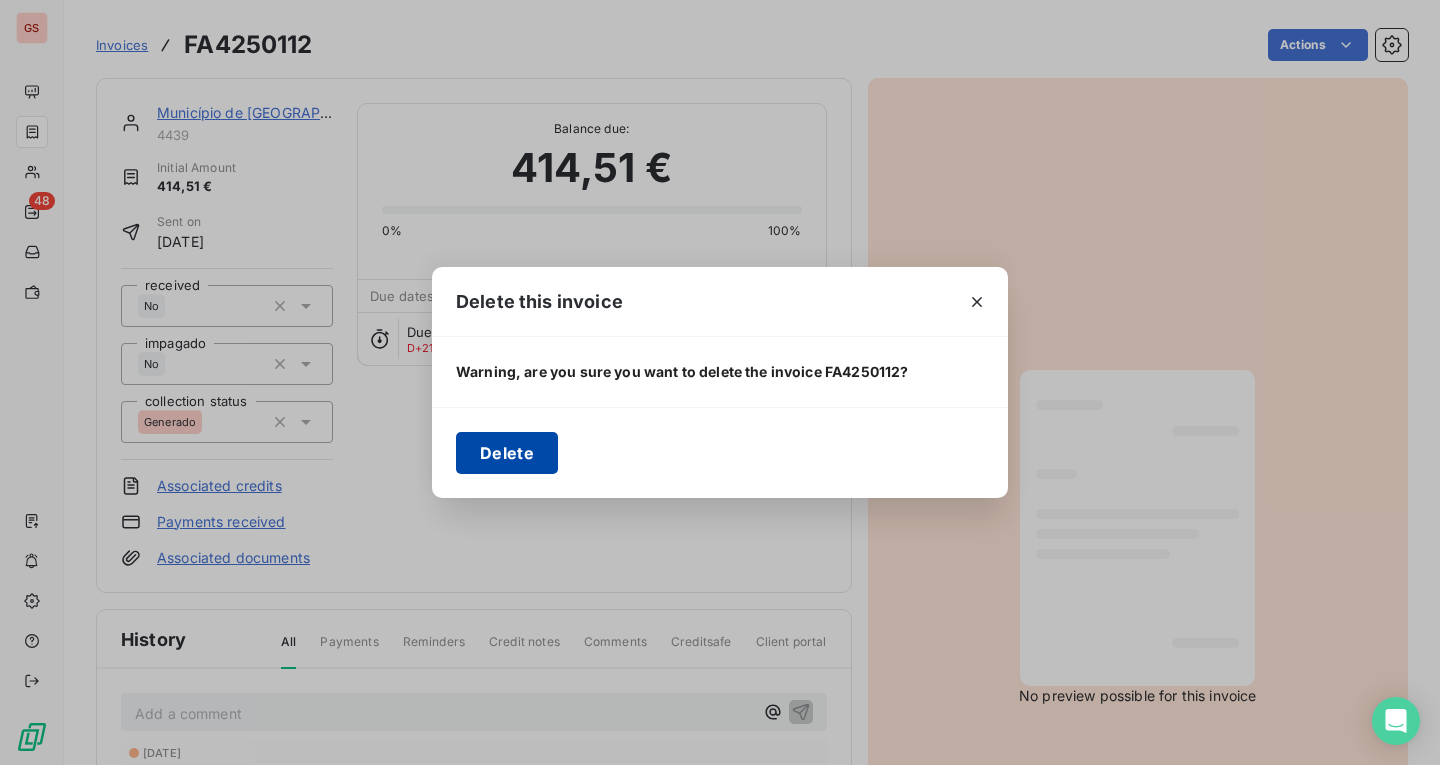 click on "Delete" at bounding box center [507, 453] 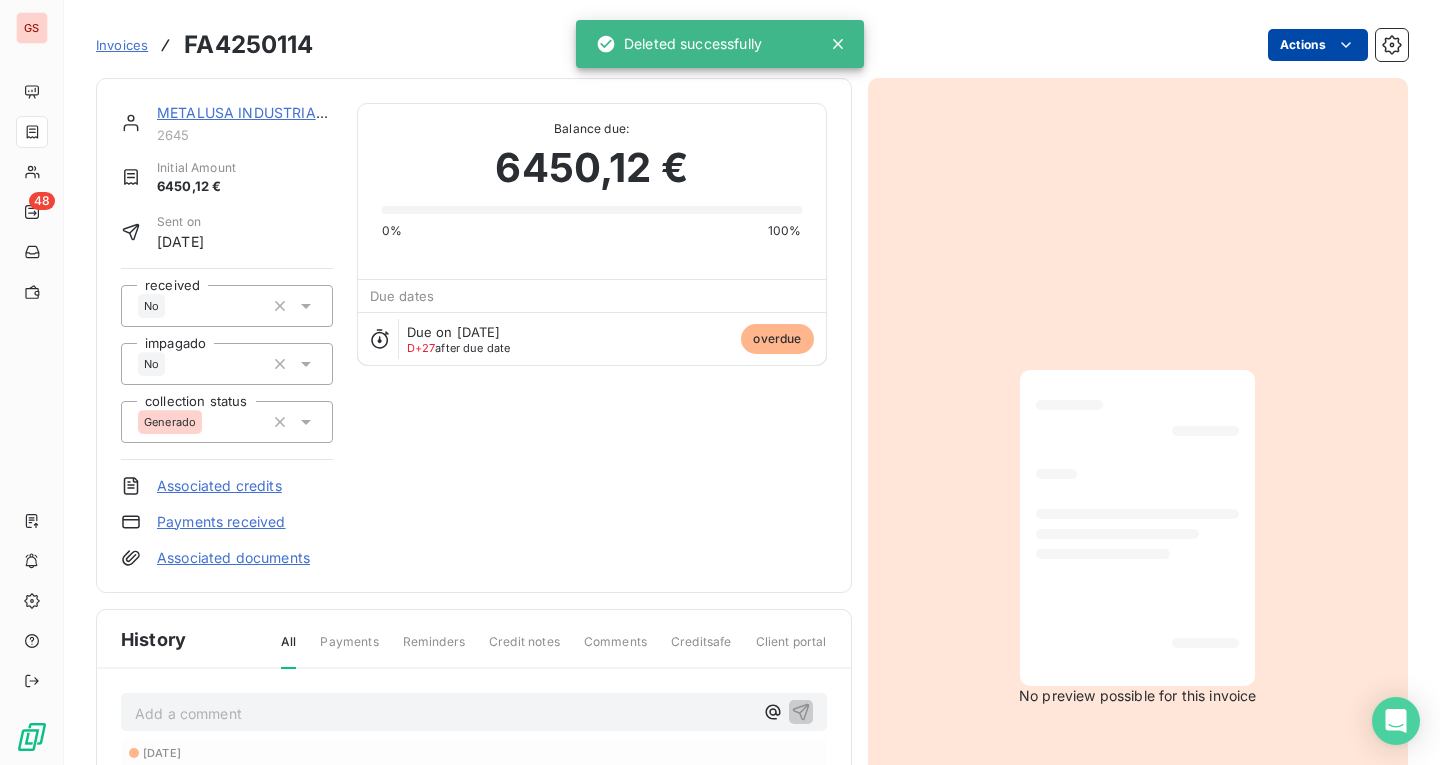 click on "GS 48 Invoices FA4250114 Actions METALUSA INDUSTRIAL, S.A. 2645 Initial Amount 6450,12 € Sent on [DATE] received No impagado No collection status Generado Associated credits Payments received Associated documents Balance due: 6450,12 € 0% 100% Due dates Due on [DATE] D+27  after due date overdue History All Payments Reminders Credit notes Comments Creditsafe Client portal Add a comment ﻿ [DATE] Invoice due date [DATE] Invoice issued No preview possible for this invoice Deleted successfully" at bounding box center [720, 382] 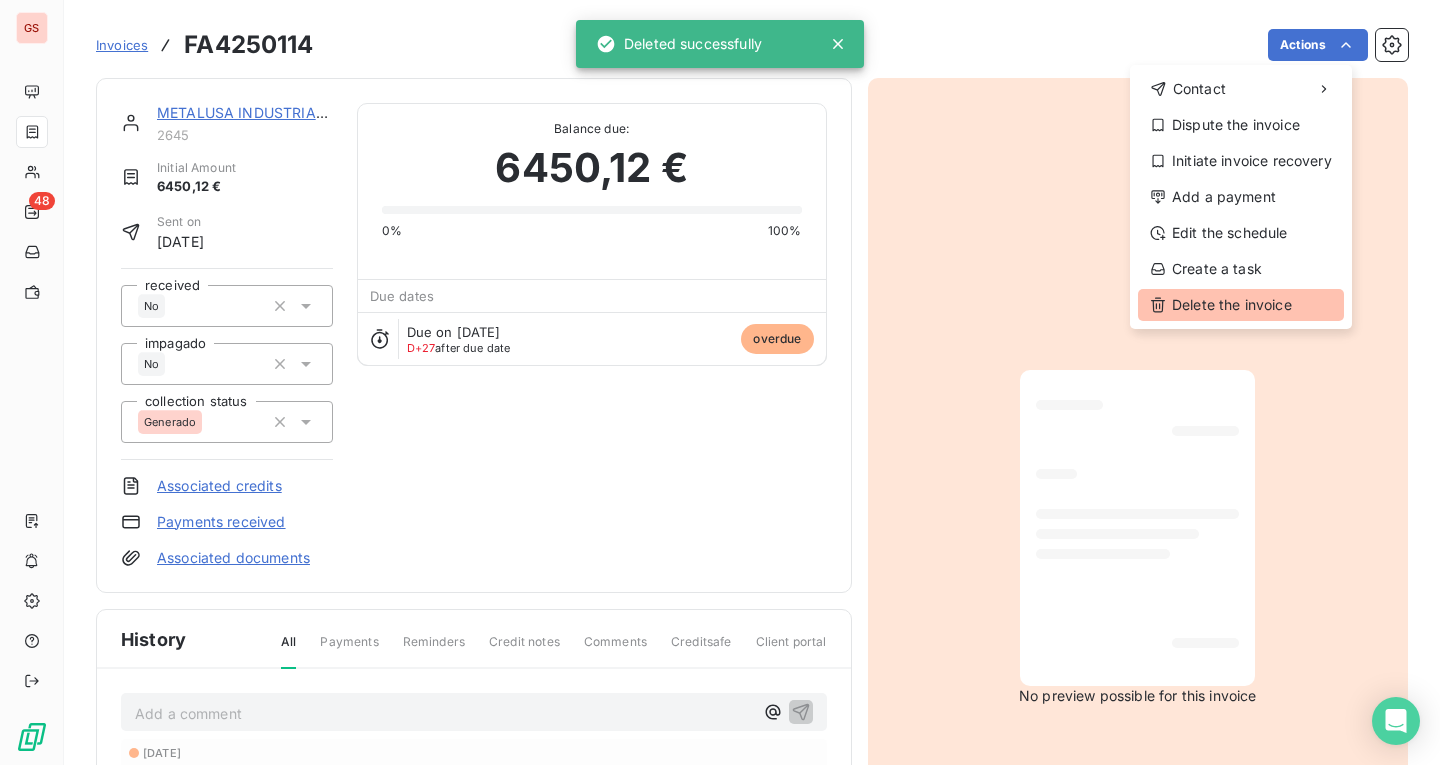 click 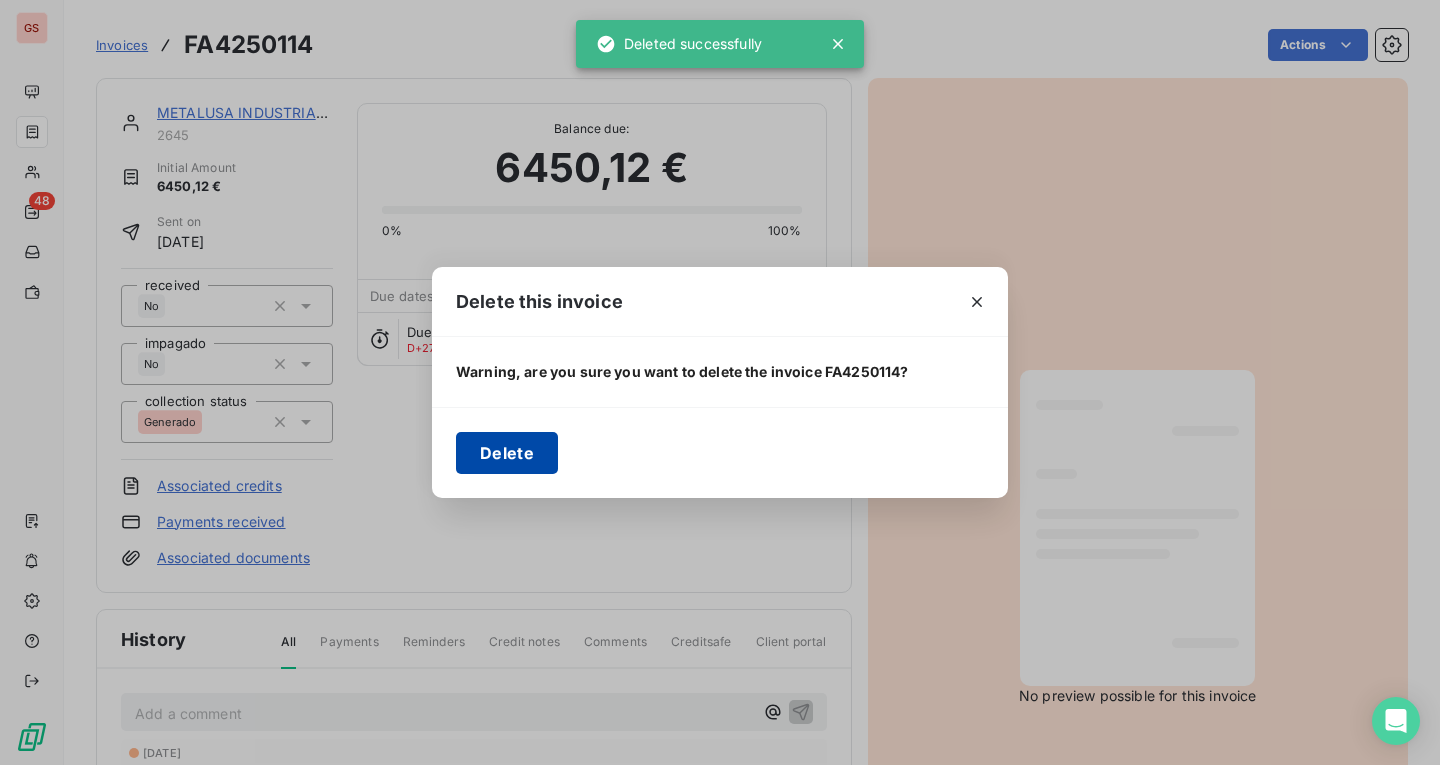 click on "Delete" at bounding box center (507, 453) 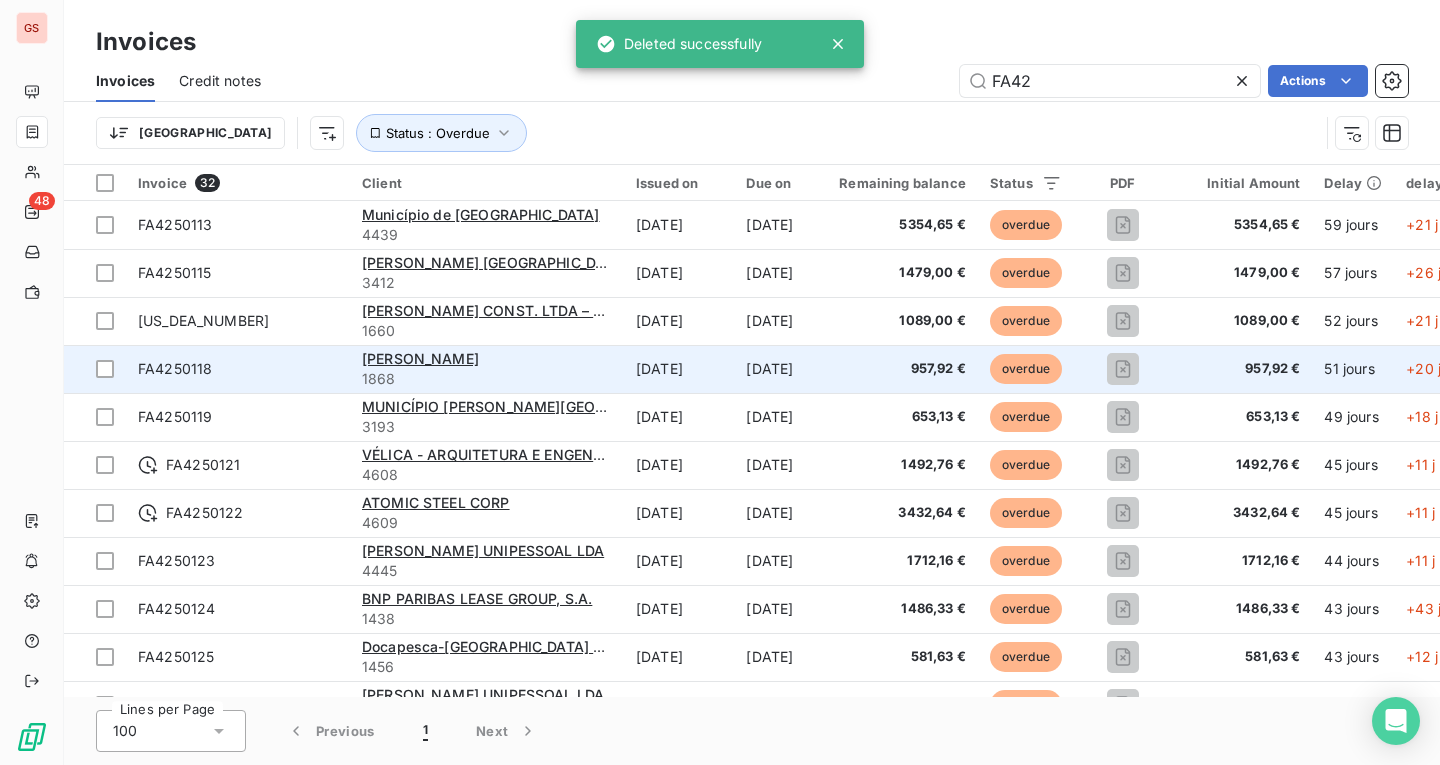 click on "FA4250118" at bounding box center (238, 369) 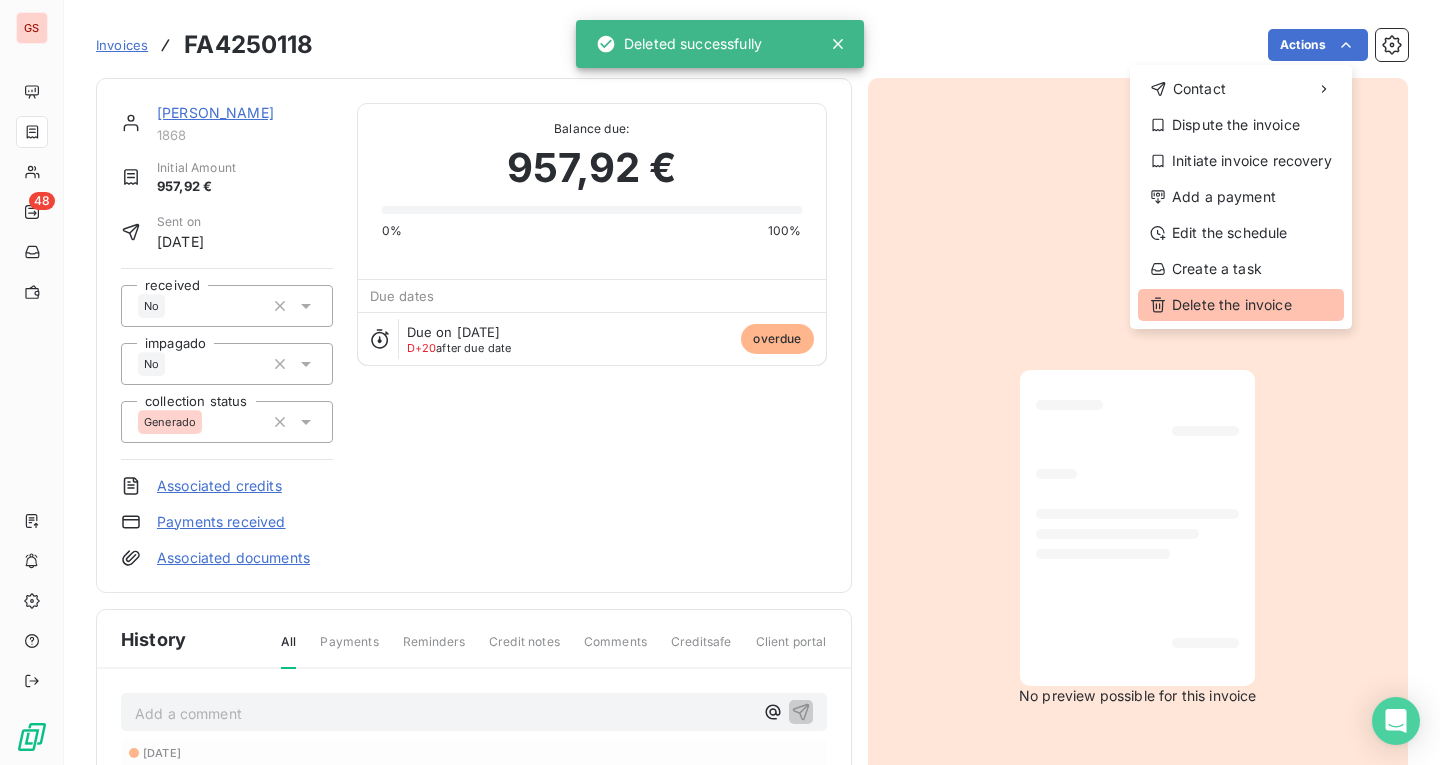 click on "Delete the invoice" at bounding box center (1241, 305) 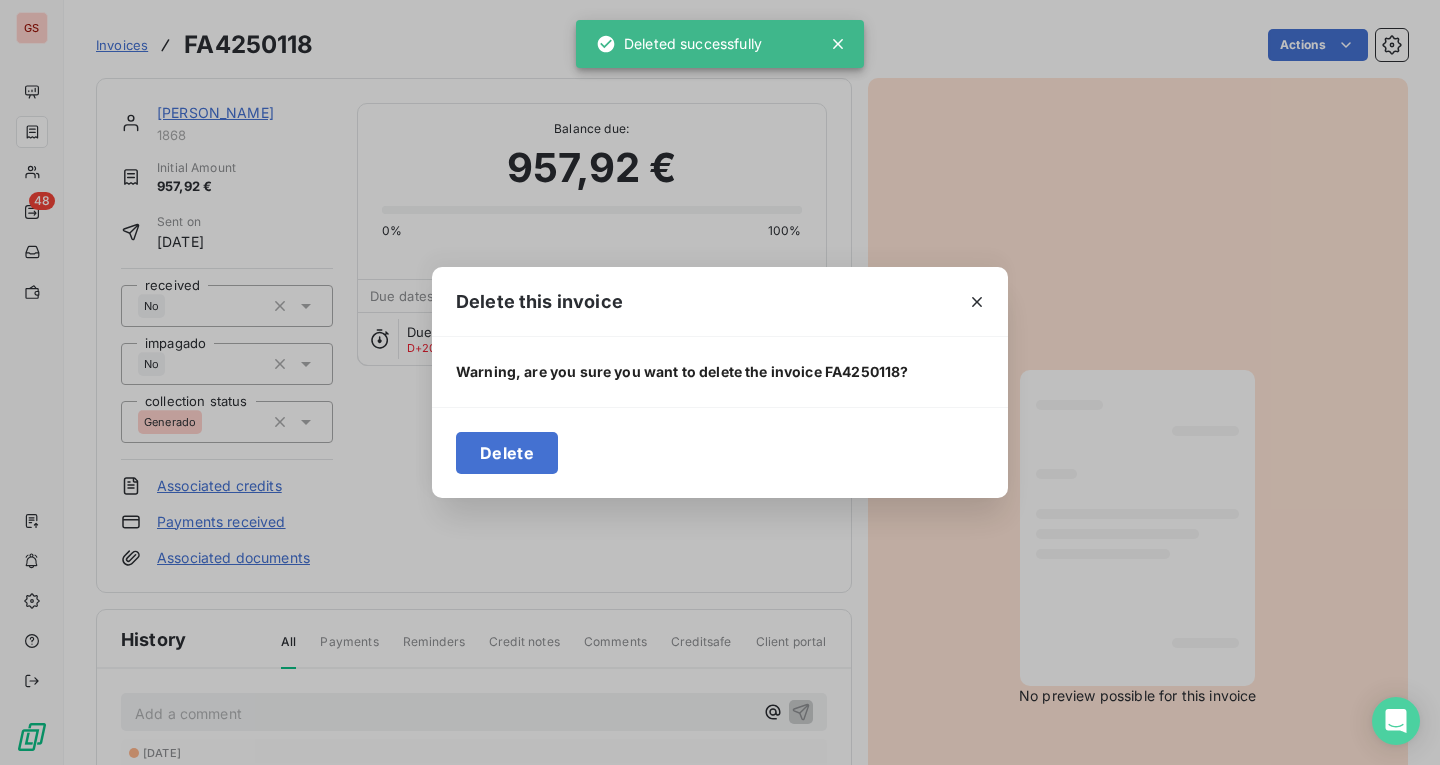 click on "Delete" at bounding box center [507, 453] 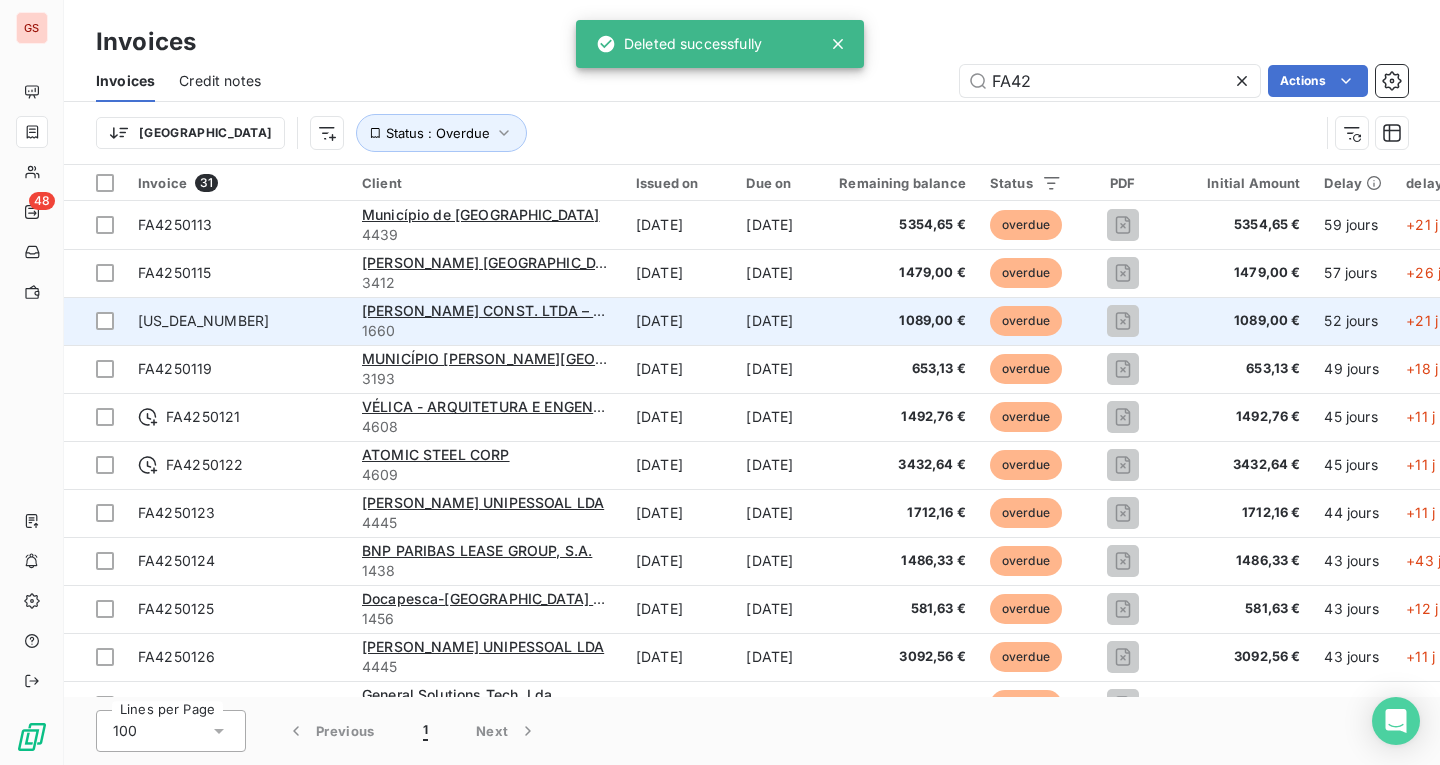 click on "[US_DEA_NUMBER]" at bounding box center (238, 321) 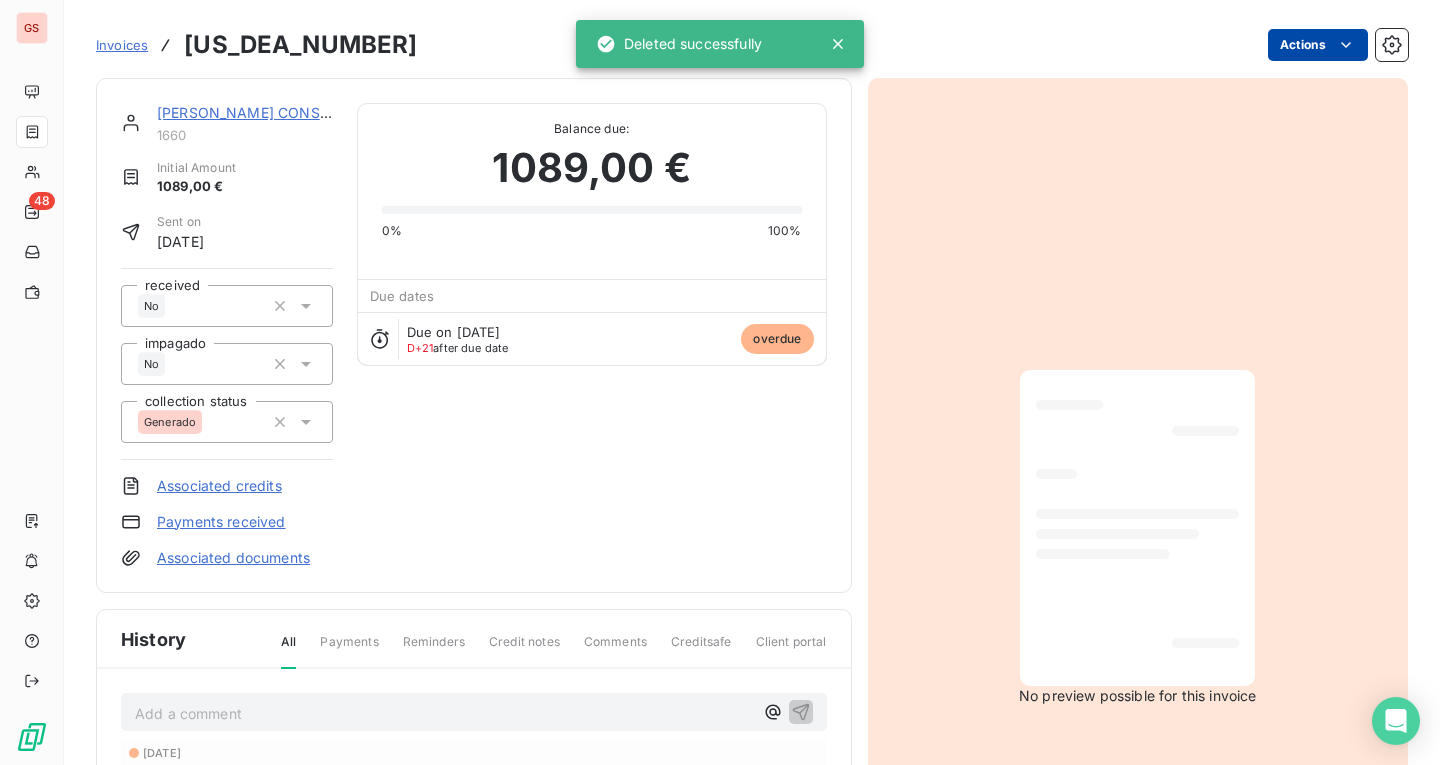 click on "GS 48 Invoices [US_DEA_NUMBER] Actions [PERSON_NAME] CONST. LTDA – ME 1660 Initial Amount 1089,00 € Sent on [DATE] received No impagado No collection status Generado Associated credits Payments received Associated documents Balance due: 1089,00 € 0% 100% Due dates Due on [DATE] D+21  after due date overdue History All Payments Reminders Credit notes Comments Creditsafe Client portal Add a comment ﻿ [DATE] Invoice due date [DATE] Invoice issued No preview possible for this invoice Deleted successfully" at bounding box center (720, 382) 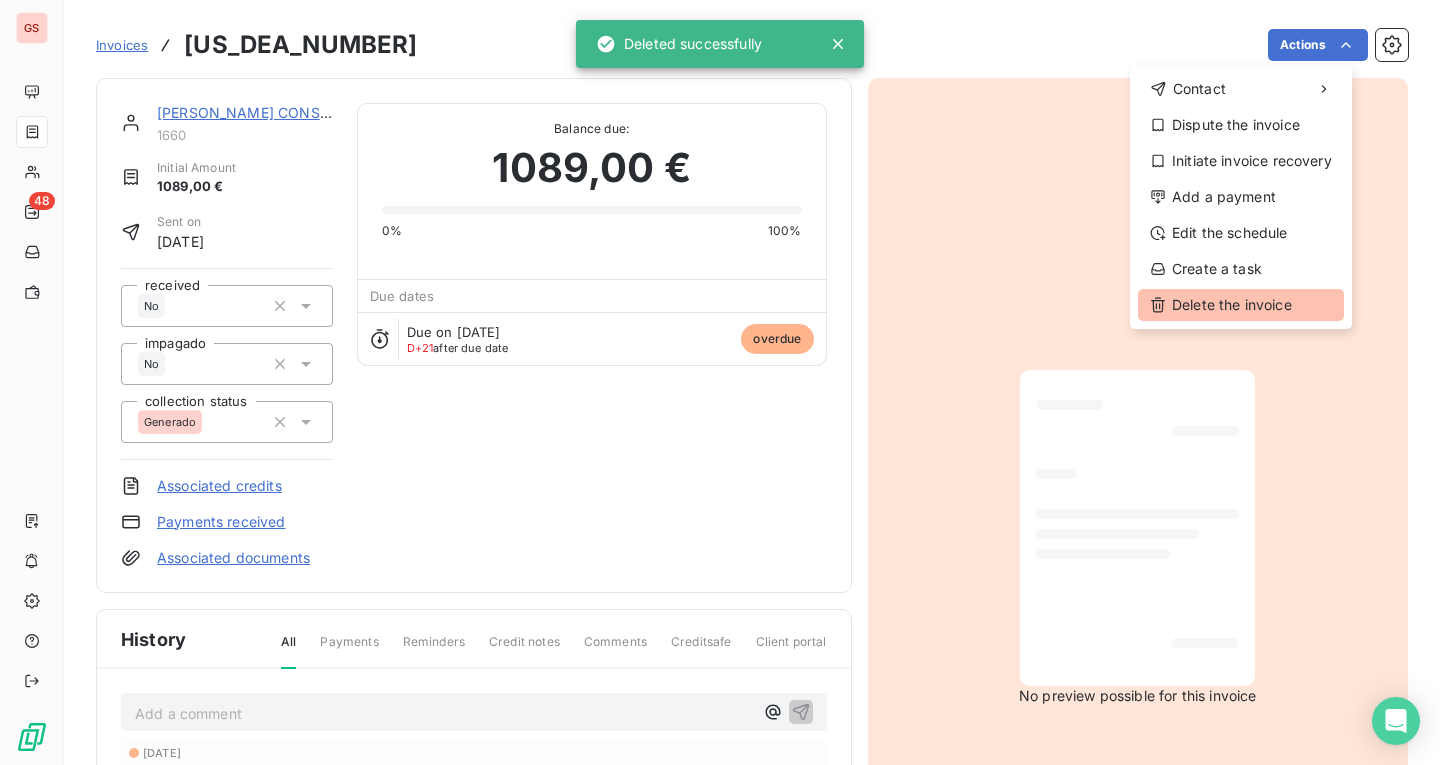 click on "Delete the invoice" at bounding box center (1241, 305) 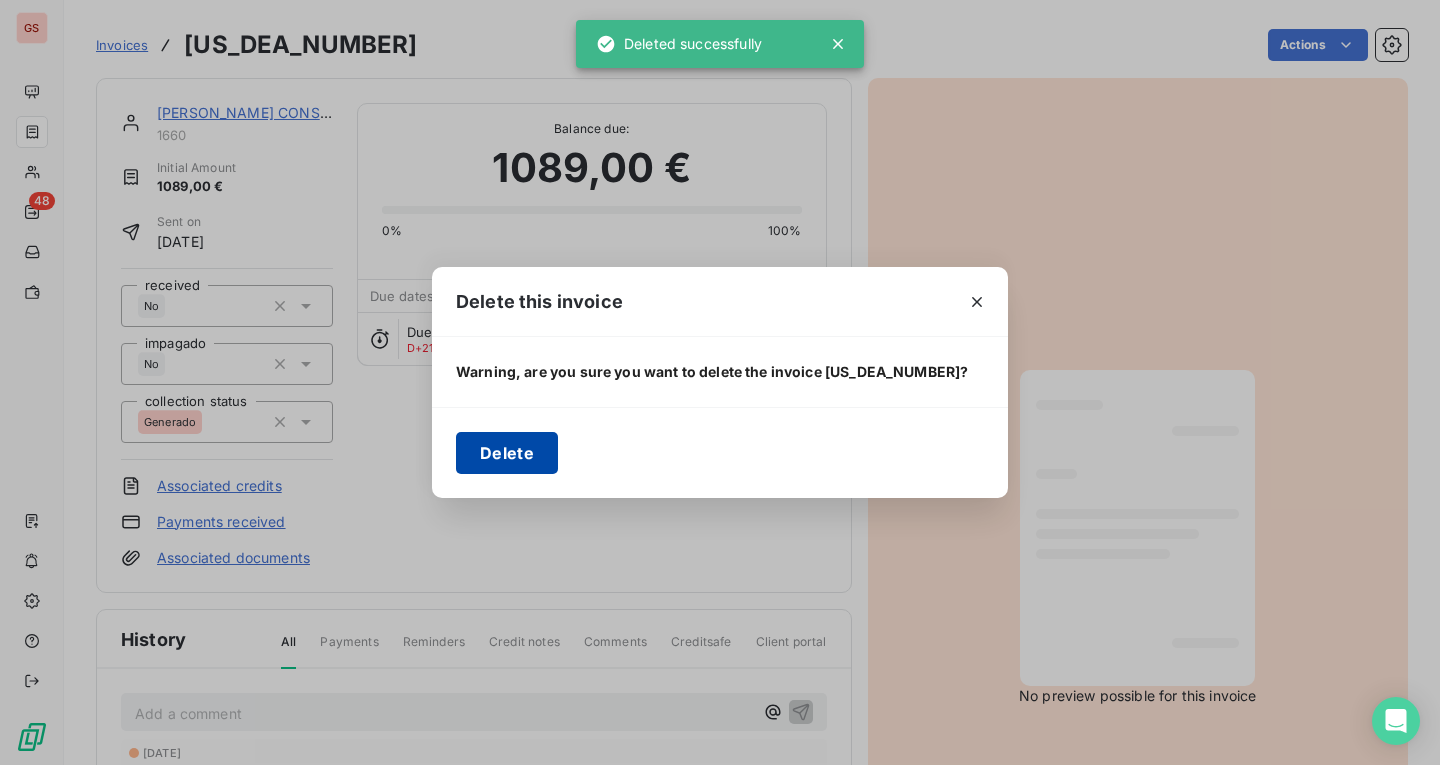 click on "Delete" at bounding box center [507, 453] 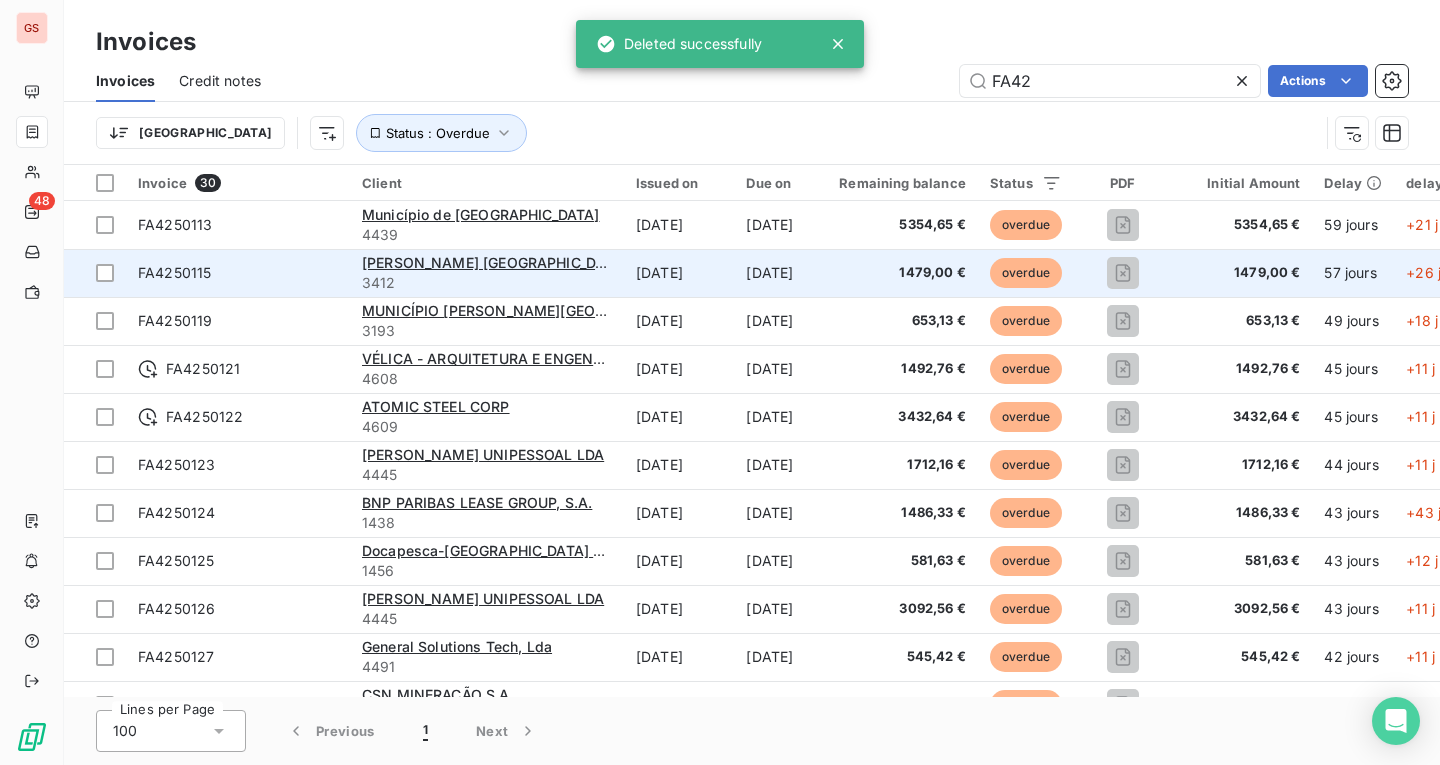 click on "FA4250115" at bounding box center [238, 273] 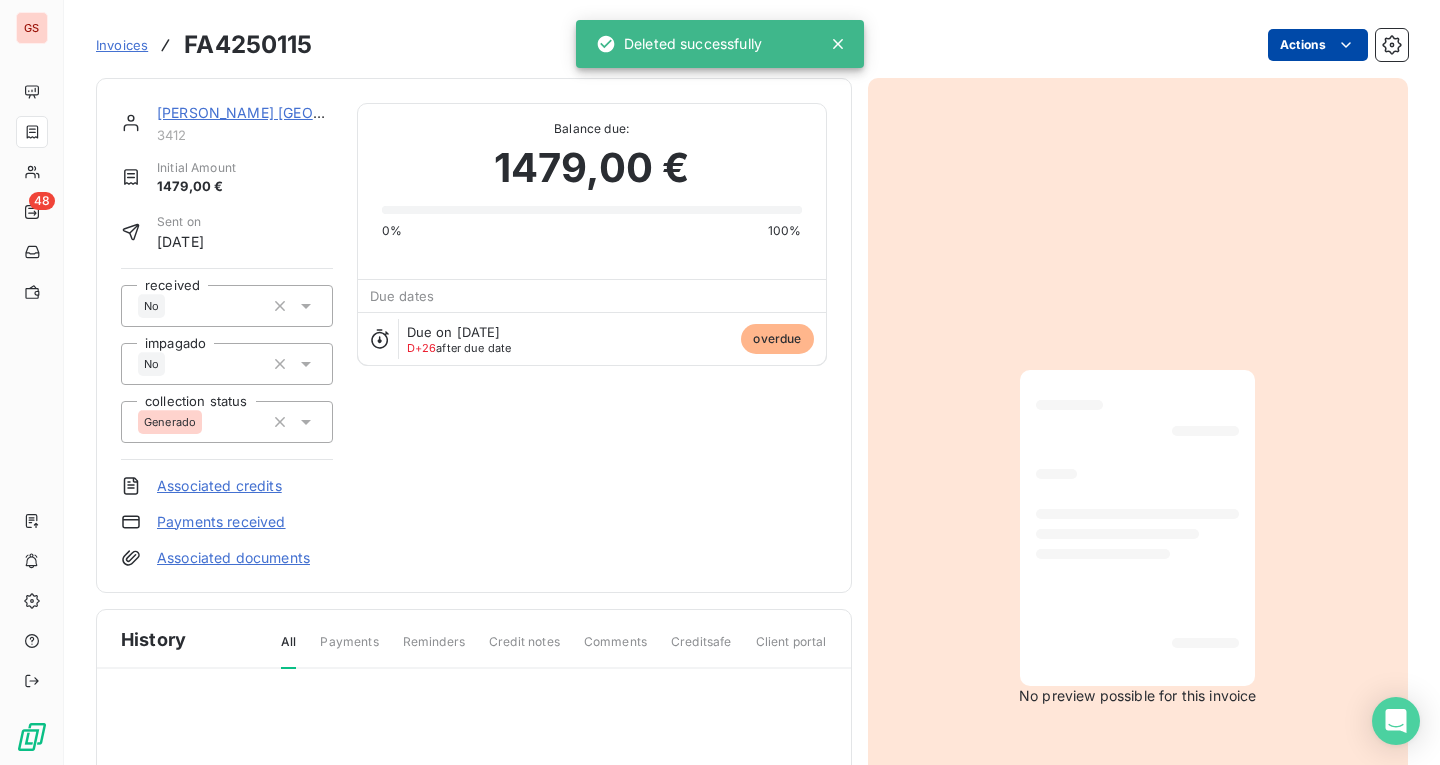click on "GS 48 Invoices FA4250115 Actions [PERSON_NAME] ALBERGARIA 3412 Initial Amount 1479,00 € Sent on [DATE] received No impagado No collection status Generado Associated credits Payments received Associated documents Balance due: 1479,00 € 0% 100% Due dates Due on [DATE] D+26  after due date overdue History All Payments Reminders Credit notes Comments Creditsafe Client portal No preview possible for this invoice Deleted successfully" at bounding box center [720, 382] 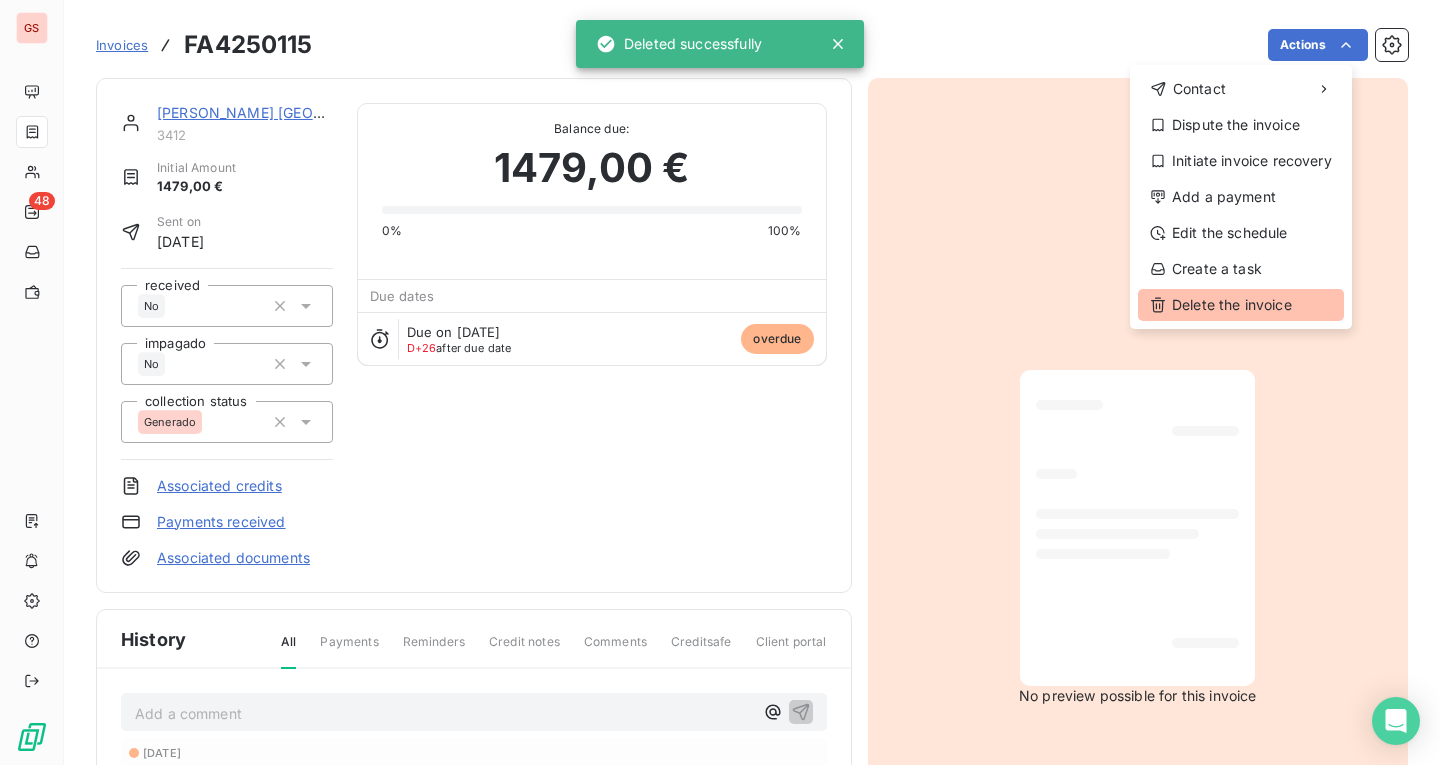 click on "Delete the invoice" at bounding box center [1241, 305] 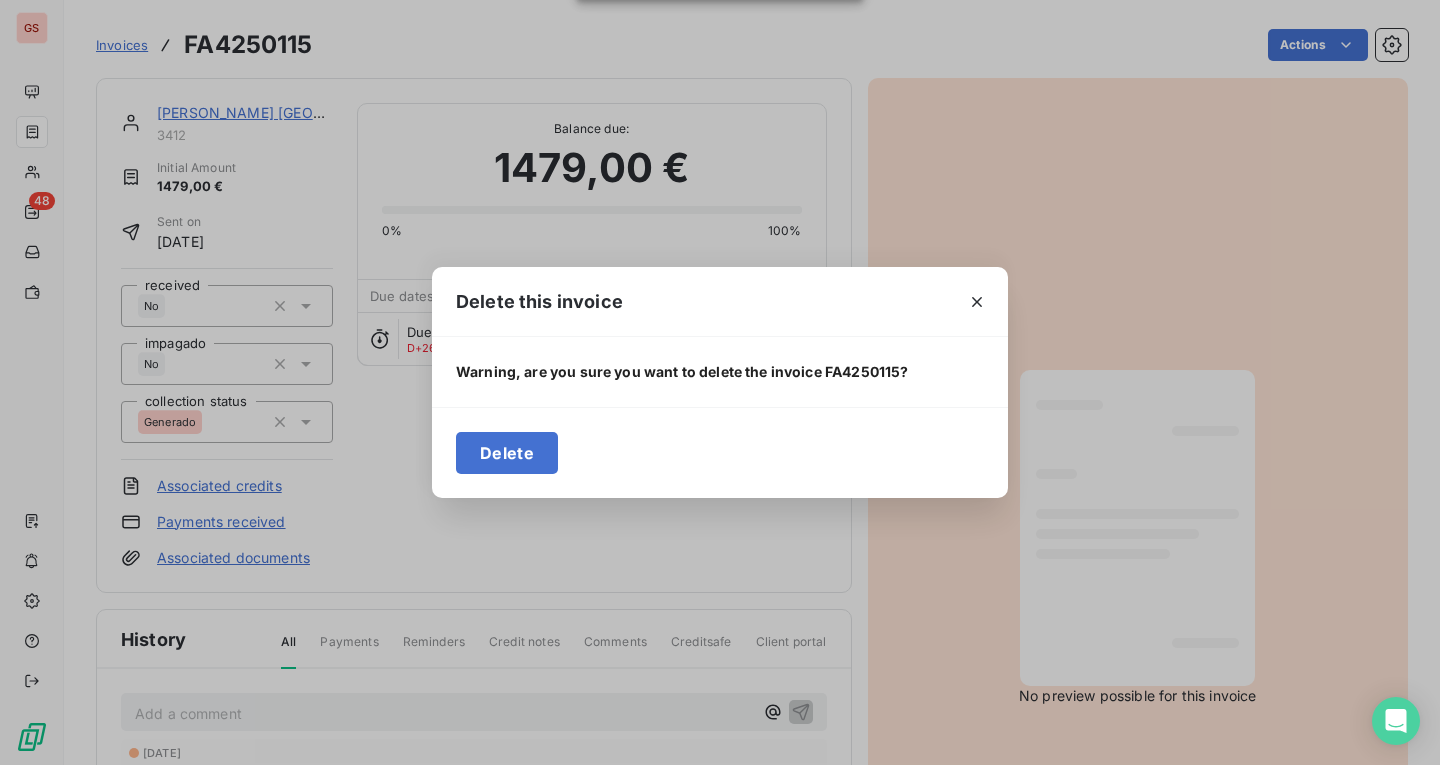 click on "Delete" at bounding box center [507, 453] 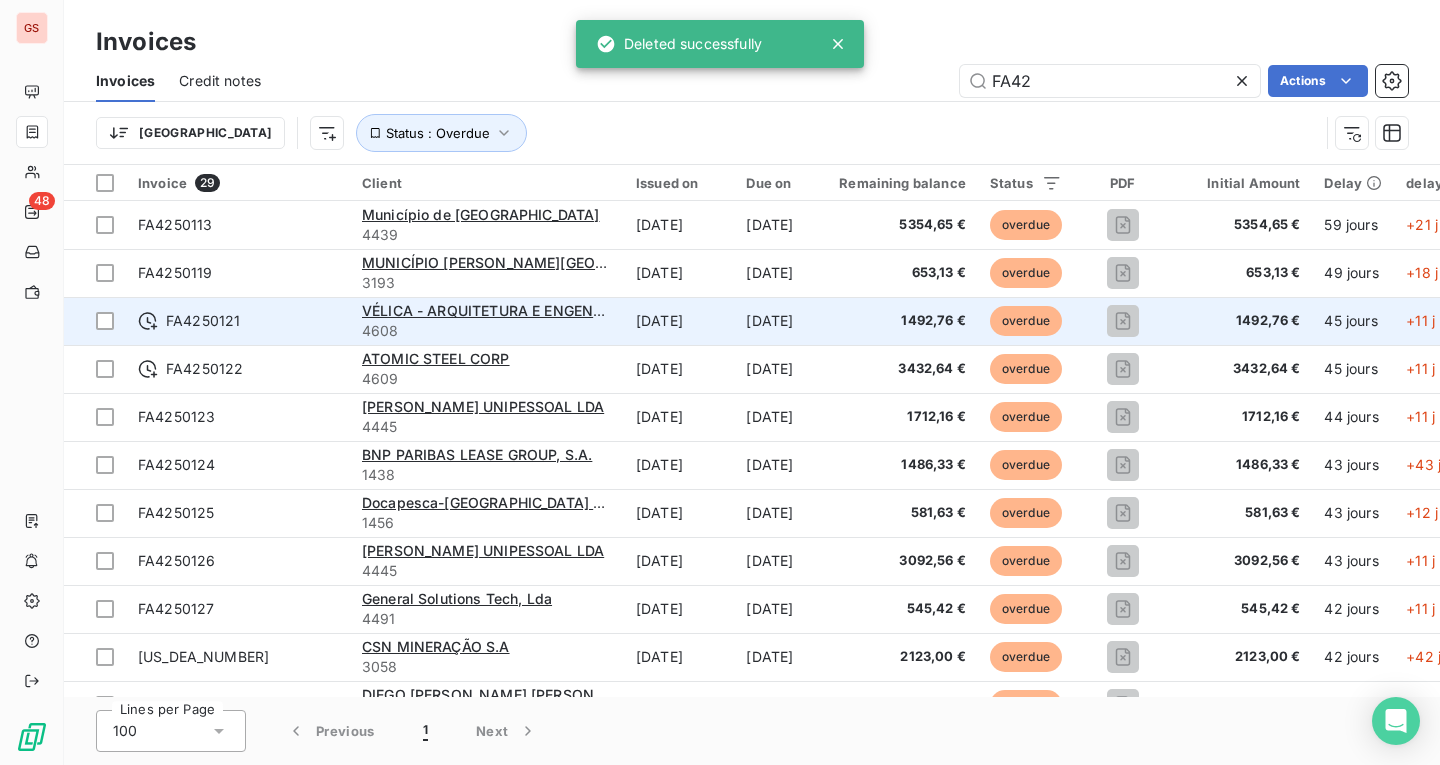click on "FA4250121" at bounding box center [238, 321] 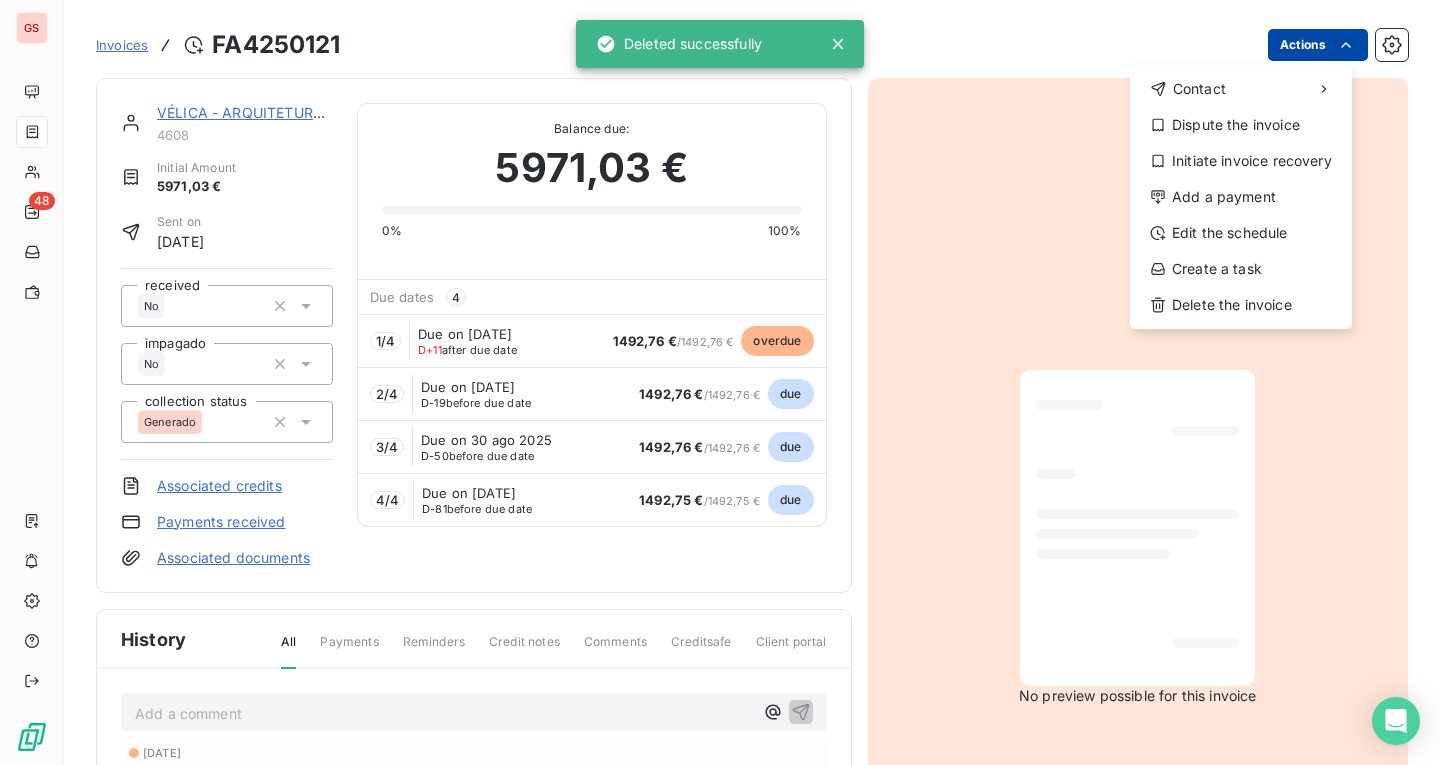 click on "GS 48 Invoices FA4250121 Actions Contact Dispute the invoice Initiate invoice recovery Add a payment Edit the schedule Create a task Delete the invoice VÉLICA - ARQUITETURA E ENGENHARIA, LDA. 4608 Initial Amount 5971,03 € Sent on [DATE] received No impagado No collection status Generado Associated credits Payments received Associated documents Balance due: 5971,03 € 0% 100% Due dates 4 1 / 4 Due on [DATE] D+11  after due date 1492,76 €  /  1492,76 € overdue 2 / 4 Due on [DATE] D-19  before due date 1492,76 €  /  1492,76 € due 3 / 4 Due on 30 ago 2025 D-50  before due date 1492,76 €  /  1492,76 € due 4 / 4 Due on [DATE] D-81  before due date 1492,75 €  /  1492,75 € due History All Payments Reminders Credit notes Comments Creditsafe Client portal Add a comment ﻿ [DATE] Invoice due date [DATE] Invoice issued No preview possible for this invoice Deleted successfully" at bounding box center [720, 382] 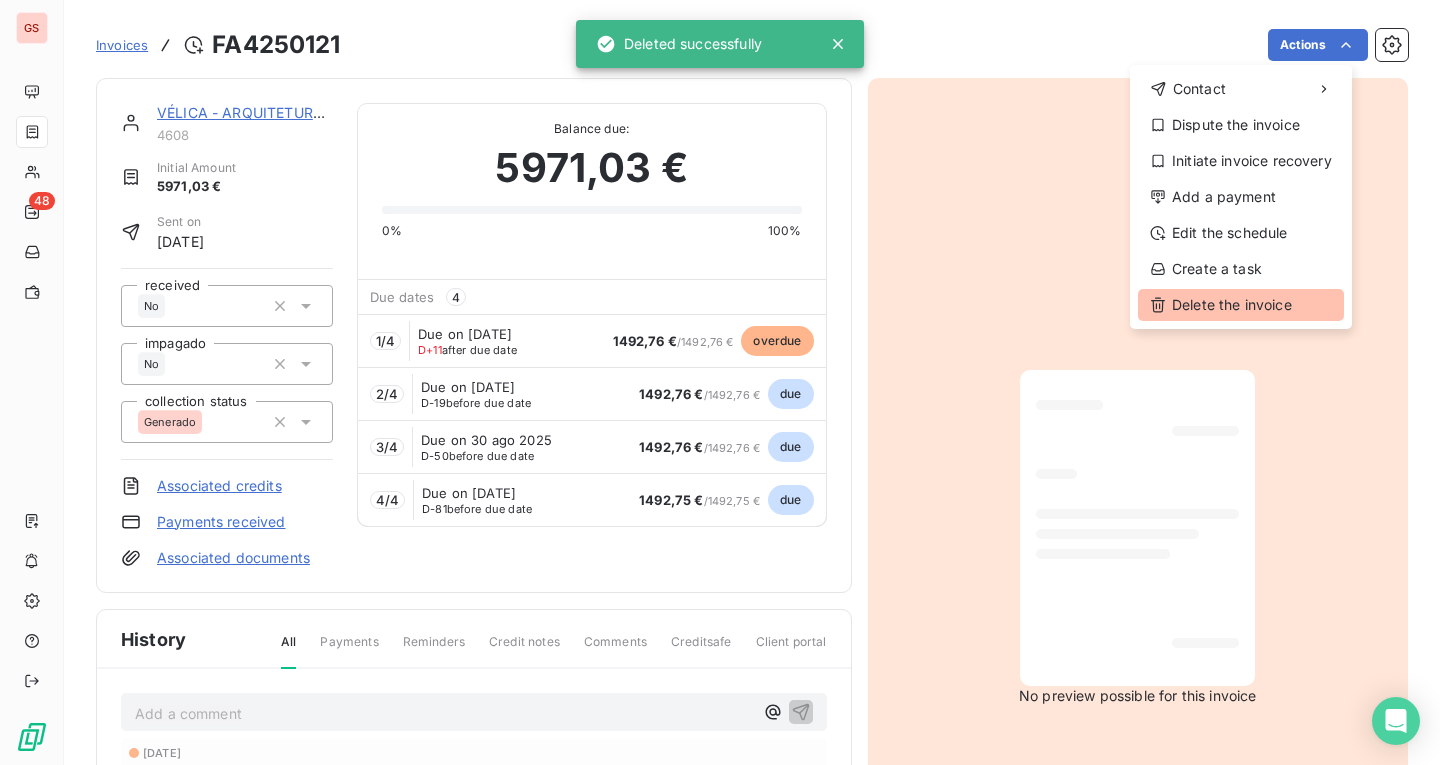 click 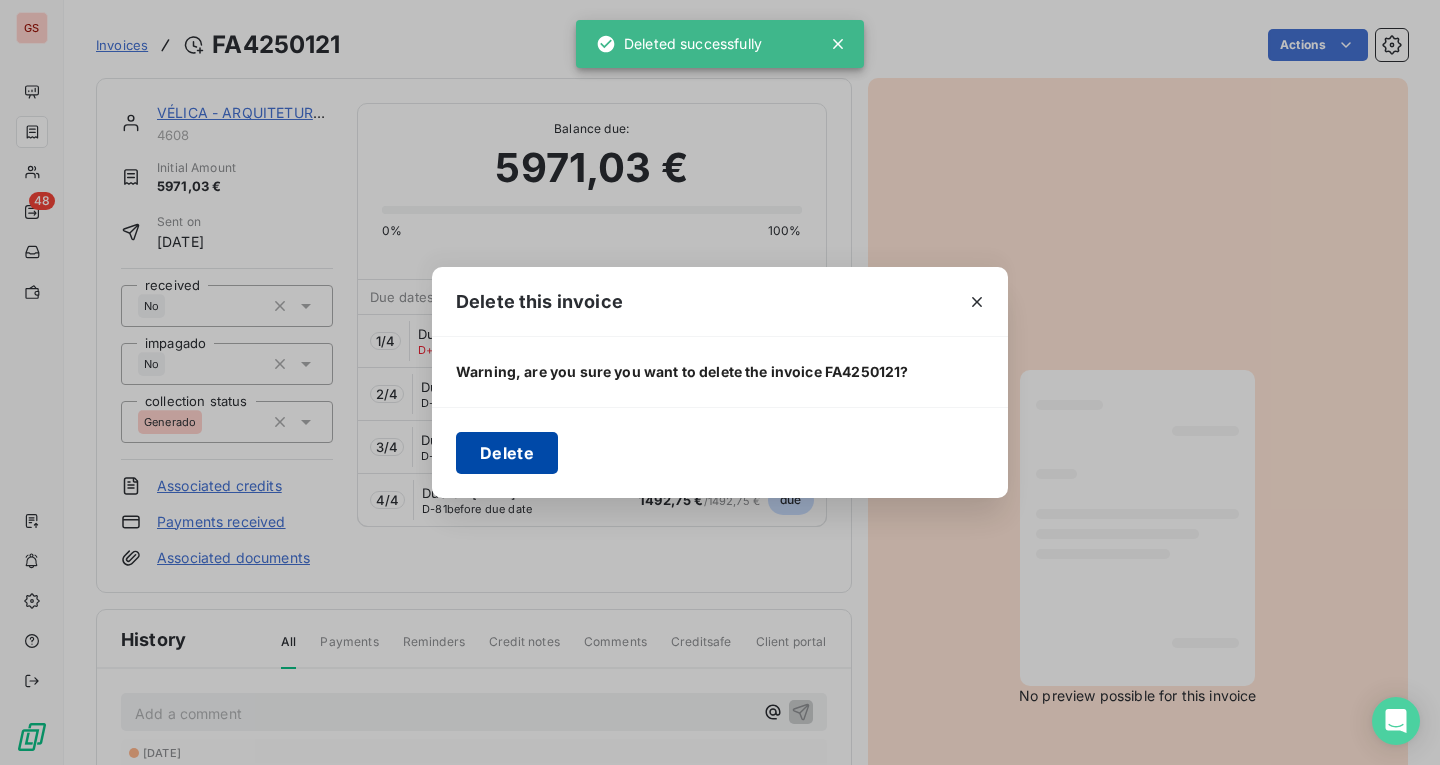click on "Delete" at bounding box center (507, 453) 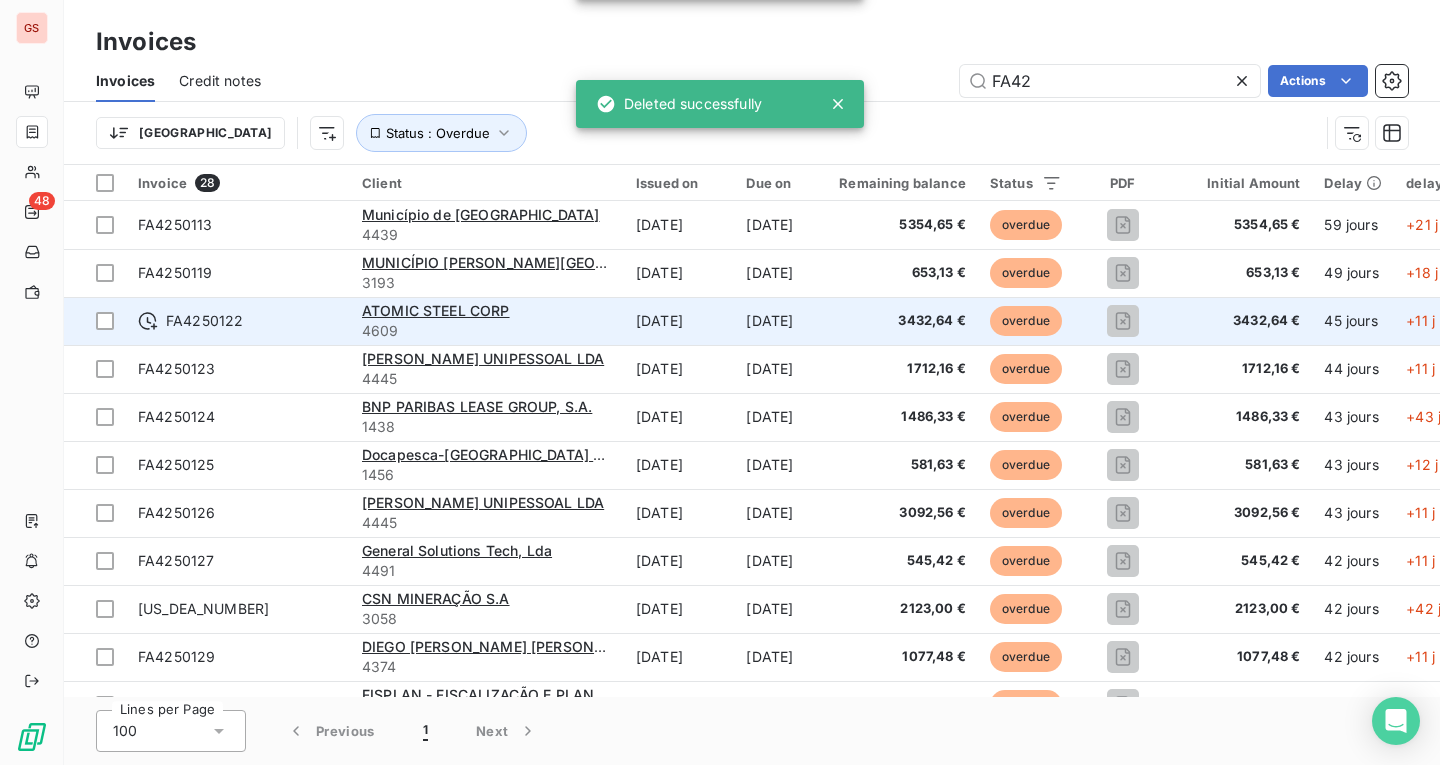 click on "FA4250122" at bounding box center (238, 321) 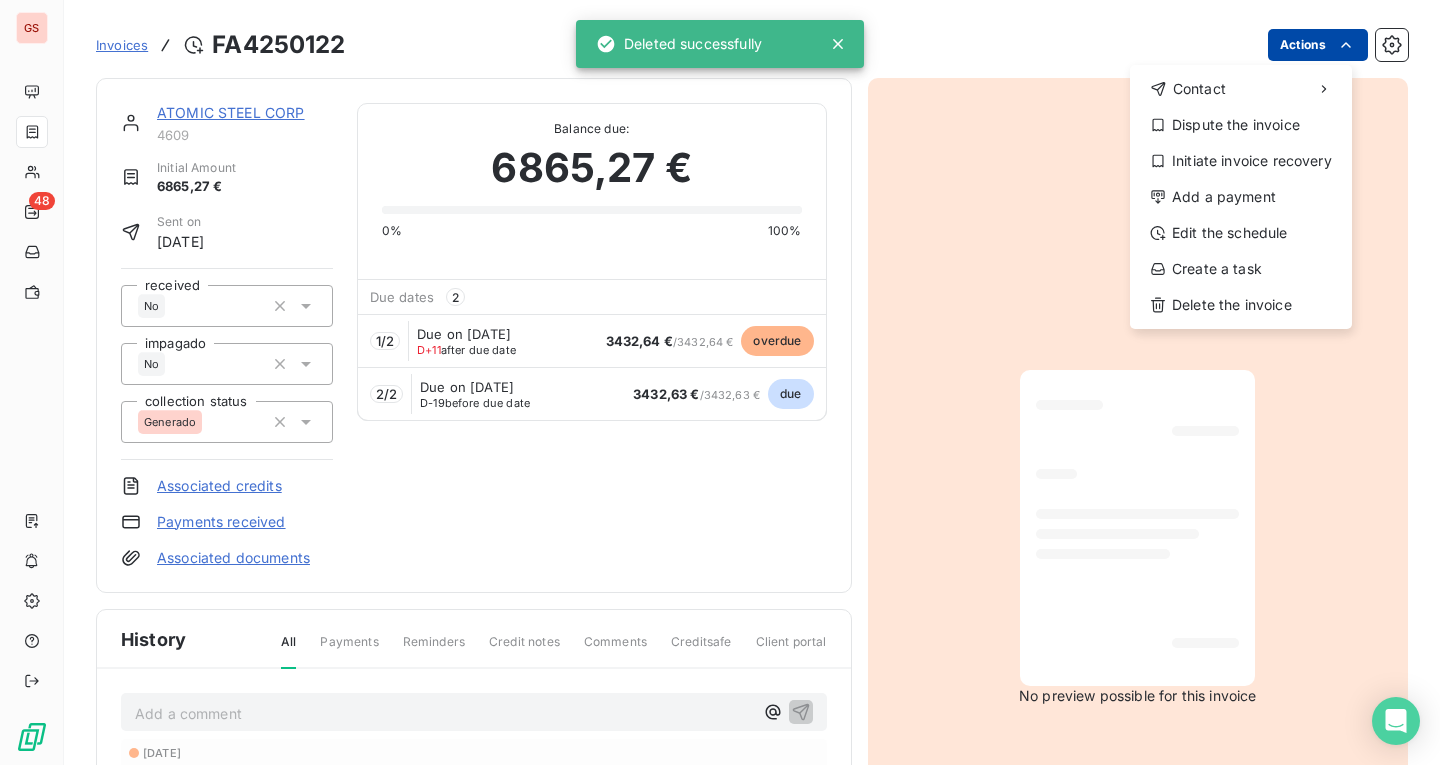 click on "GS 48 Invoices FA4250122 Actions Contact Dispute the invoice Initiate invoice recovery Add a payment Edit the schedule Create a task Delete the invoice ATOMIC STEEL CORP 4609 Initial Amount 6865,27 € Sent on [DATE] received No impagado No collection status Generado Associated credits Payments received Associated documents Balance due: 6865,27 € 0% 100% Due dates 2 1 / 2 Due on [DATE] D+11  after due date 3432,64 €  /  3432,64 € overdue 2 / 2 Due on [DATE] D-19  before due date 3432,63 €  /  3432,63 € due History All Payments Reminders Credit notes Comments Creditsafe Client portal Add a comment ﻿ [DATE] Invoice due date [DATE] Invoice issued No preview possible for this invoice Deleted successfully" at bounding box center (720, 382) 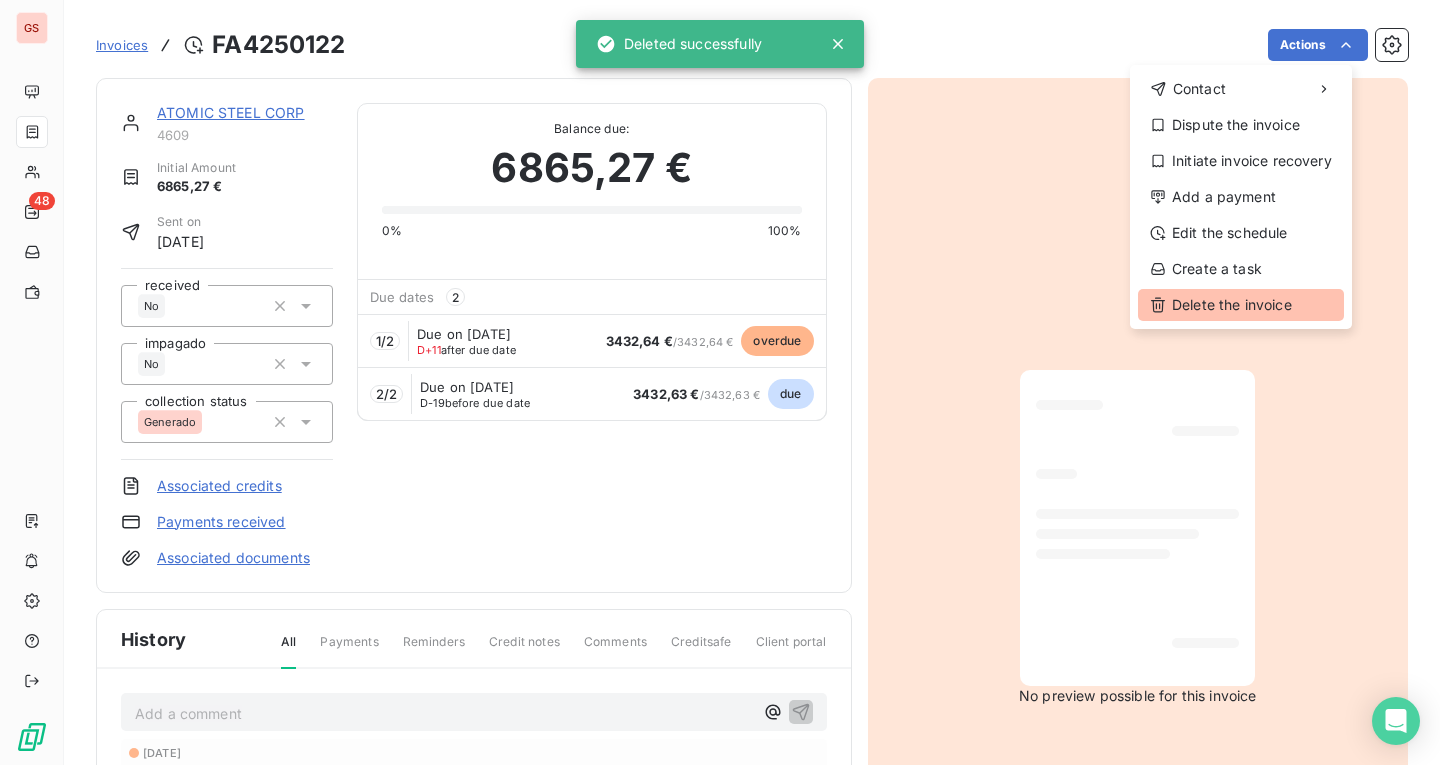click on "Delete the invoice" at bounding box center (1241, 305) 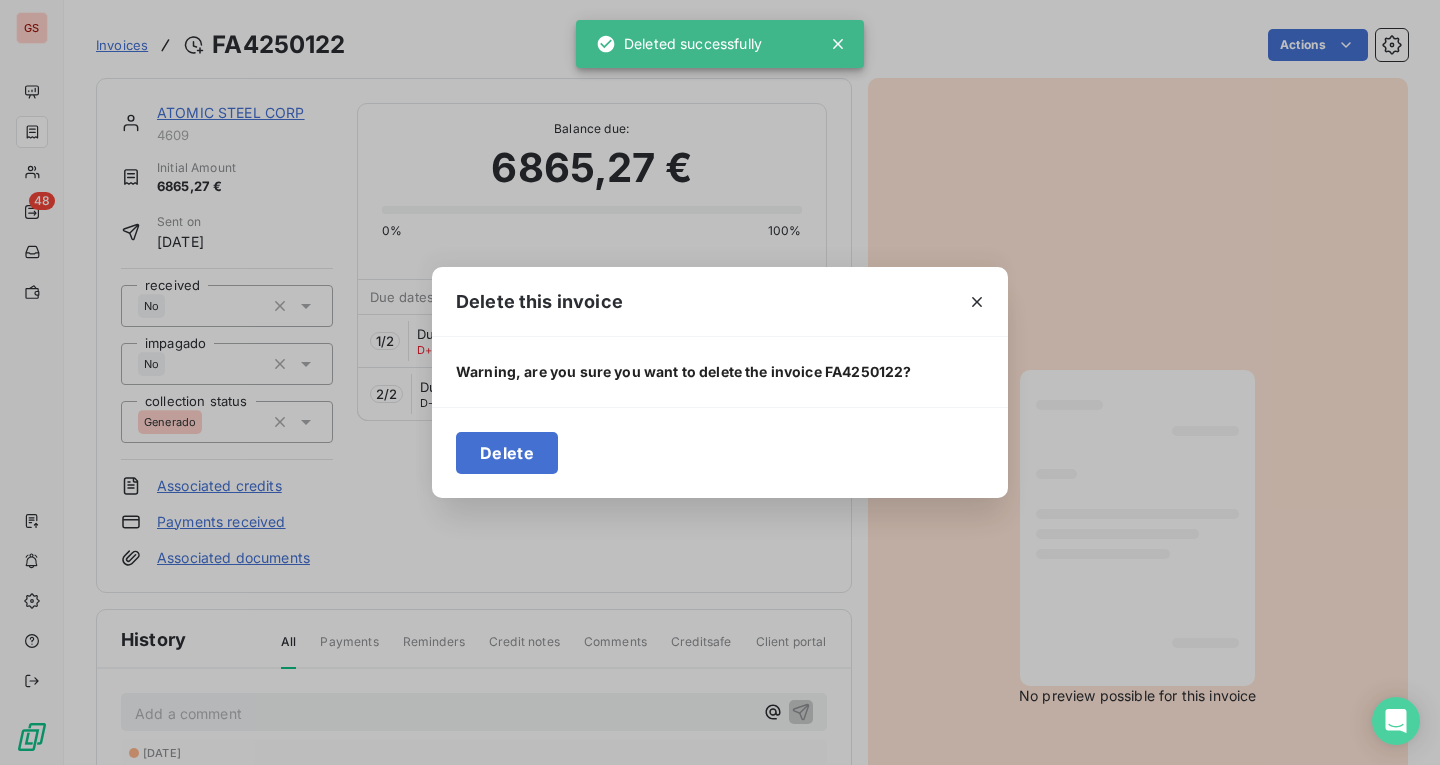 drag, startPoint x: 519, startPoint y: 440, endPoint x: 392, endPoint y: 396, distance: 134.4061 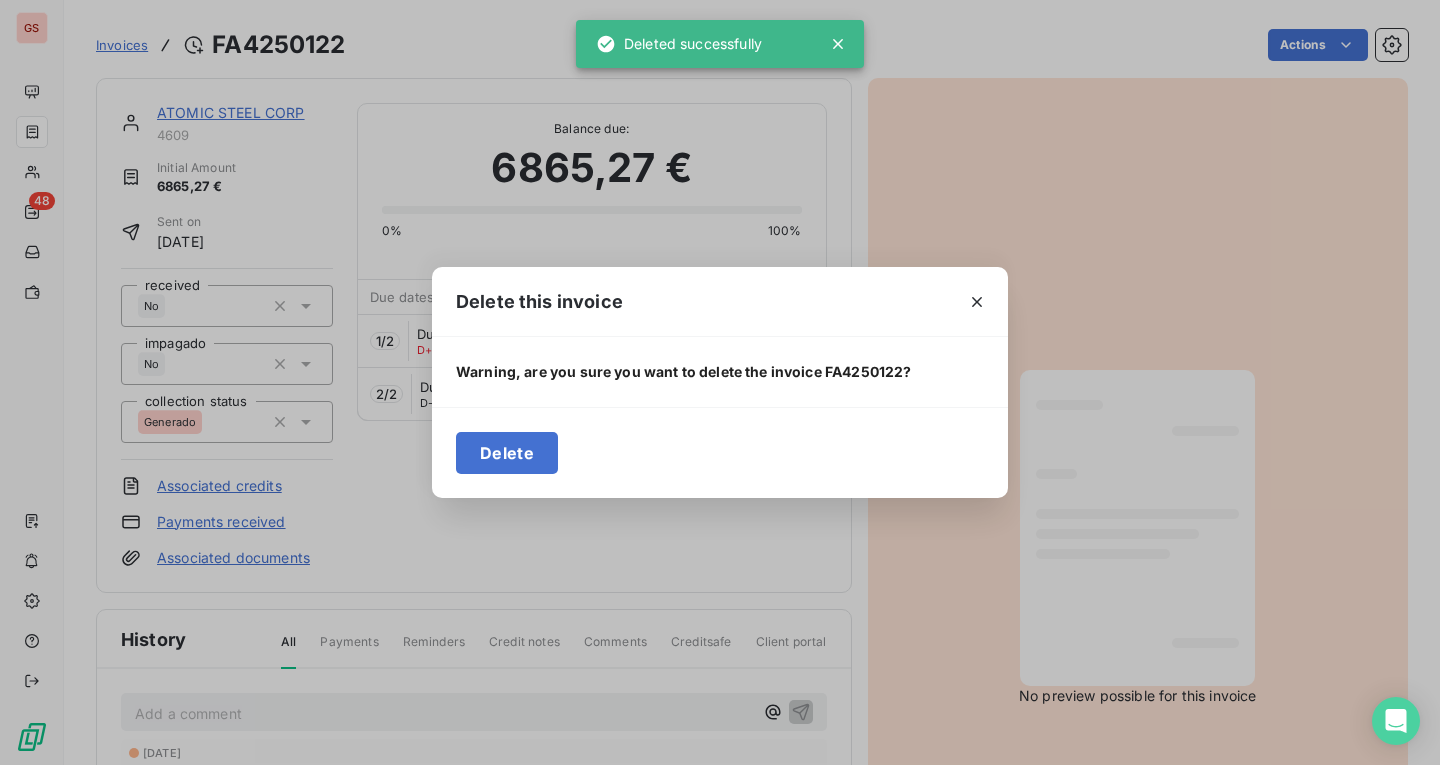 click on "Delete" at bounding box center (507, 453) 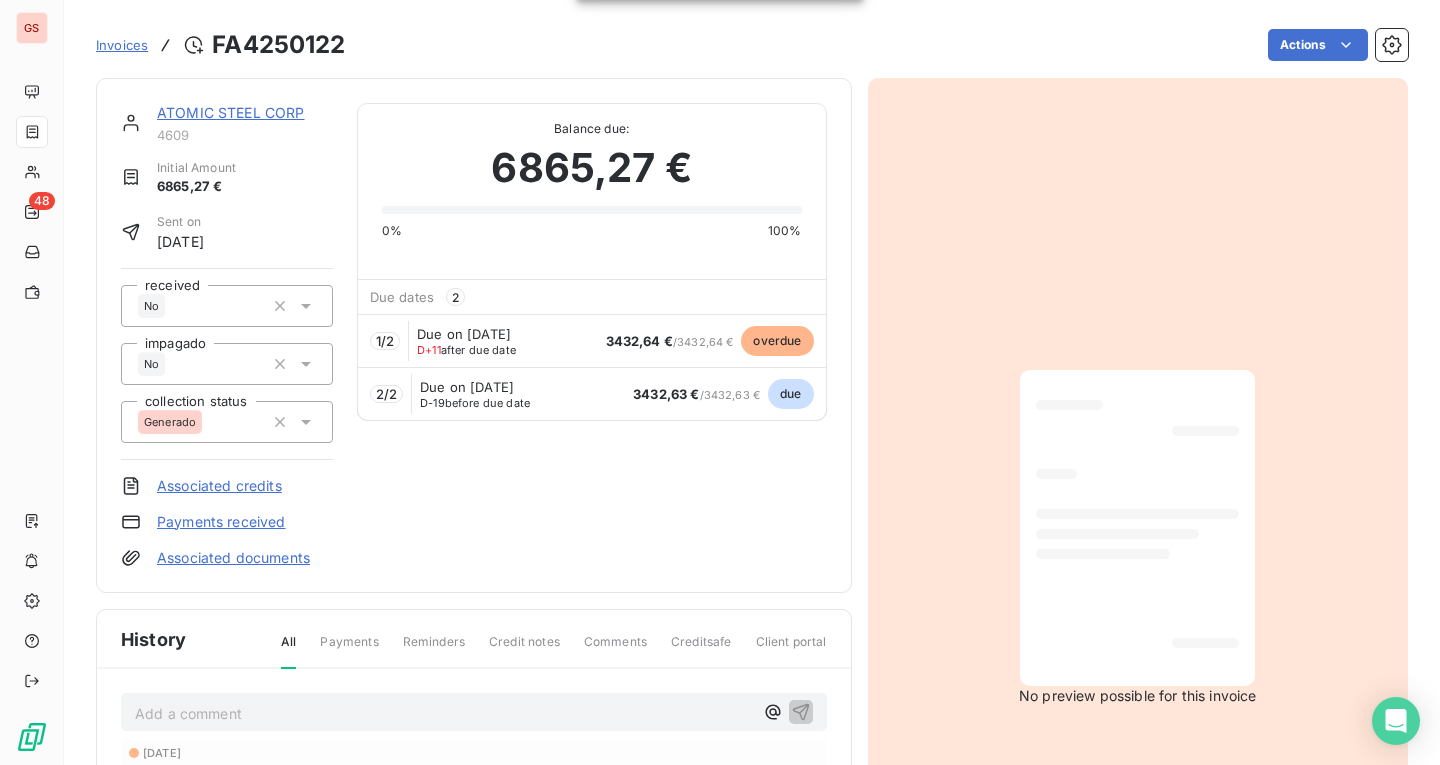 click on "No" at bounding box center (227, 306) 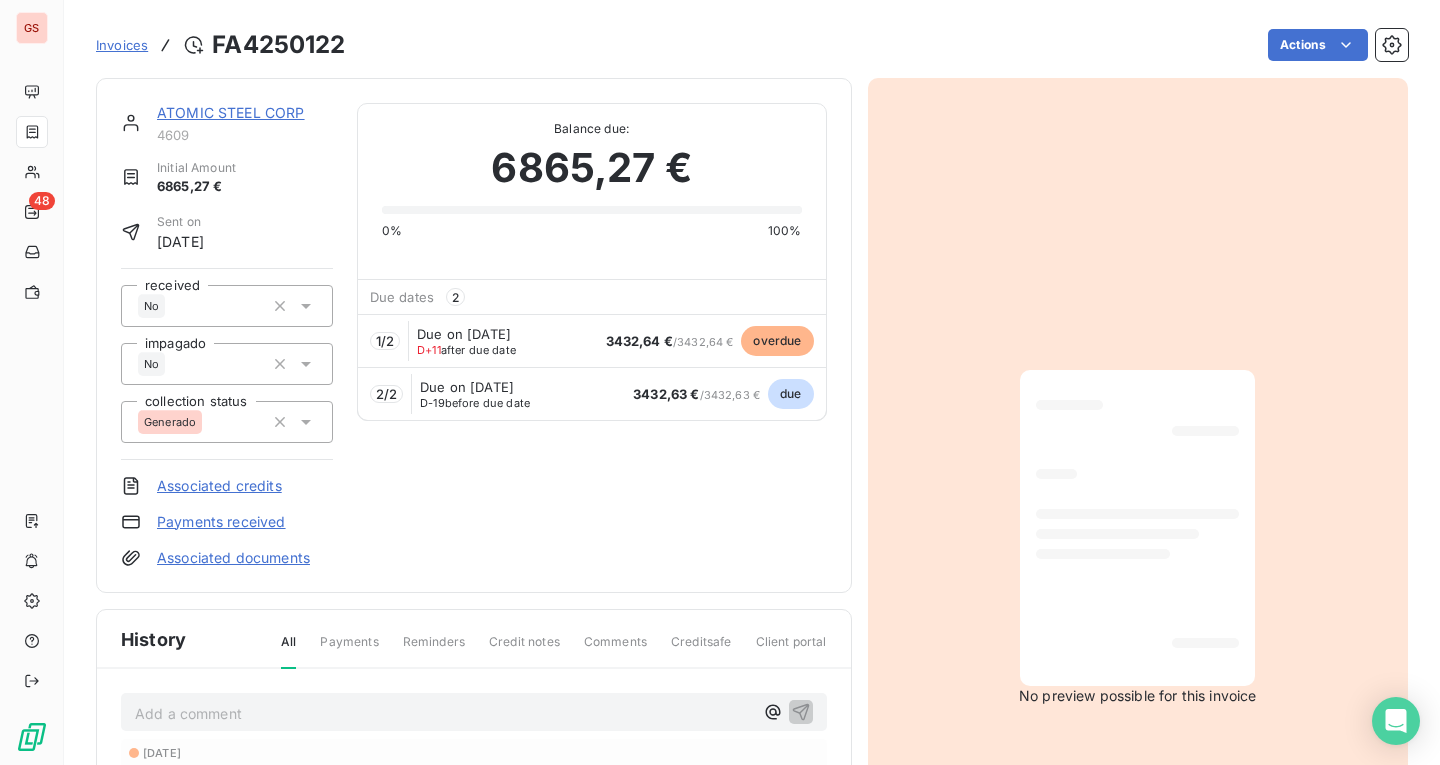 click on "ATOMIC STEEL CORP 4609 Initial Amount 6865,27 € Sent on [DATE] received No impagado No collection status Generado Associated credits Payments received Associated documents Balance due: 6865,27 € 0% 100% Due dates 2 1 / 2 Due on [DATE] D+11  after due date 3432,64 €  /  3432,64 € overdue 2 / 2 Due on [DATE] D-19  before due date 3432,63 €  /  3432,63 € due" at bounding box center (474, 335) 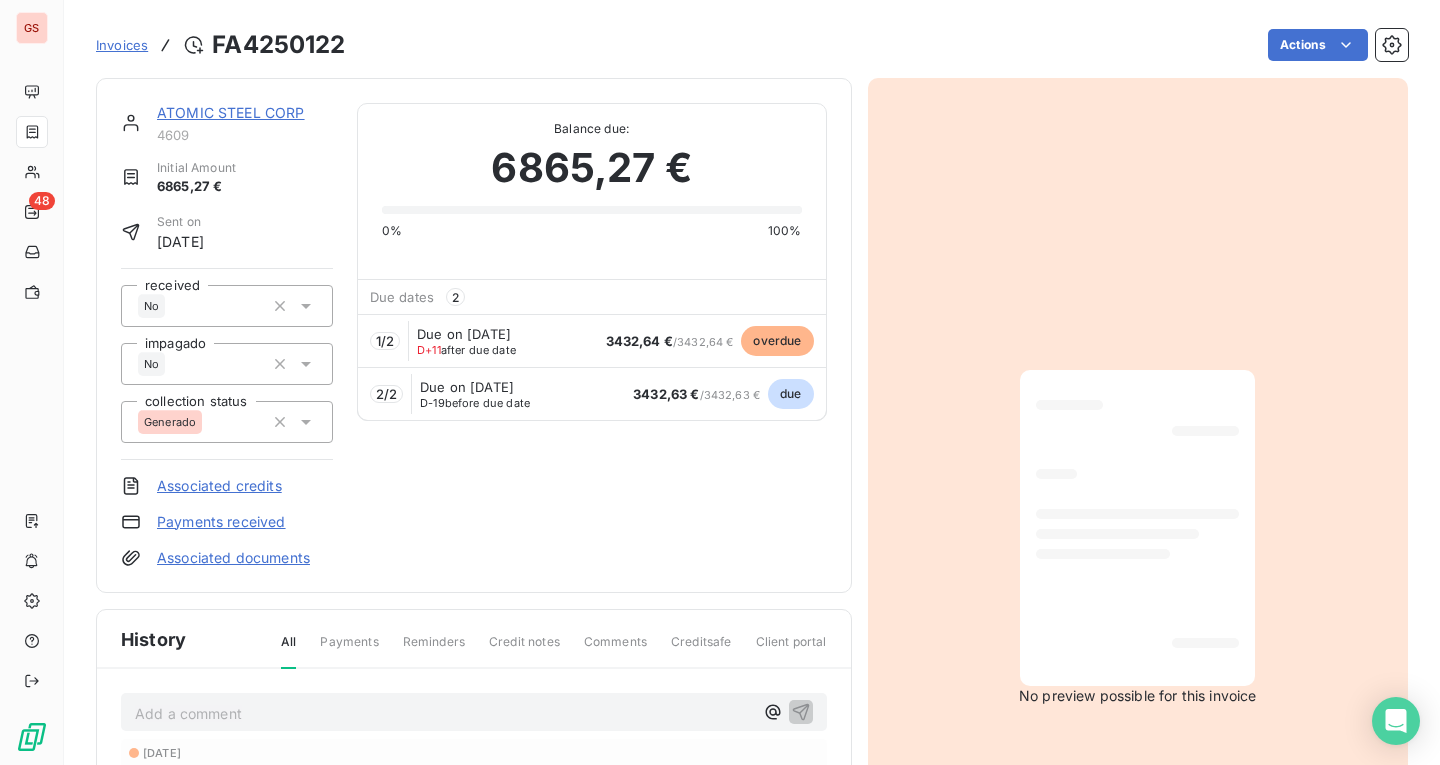 scroll, scrollTop: 0, scrollLeft: 0, axis: both 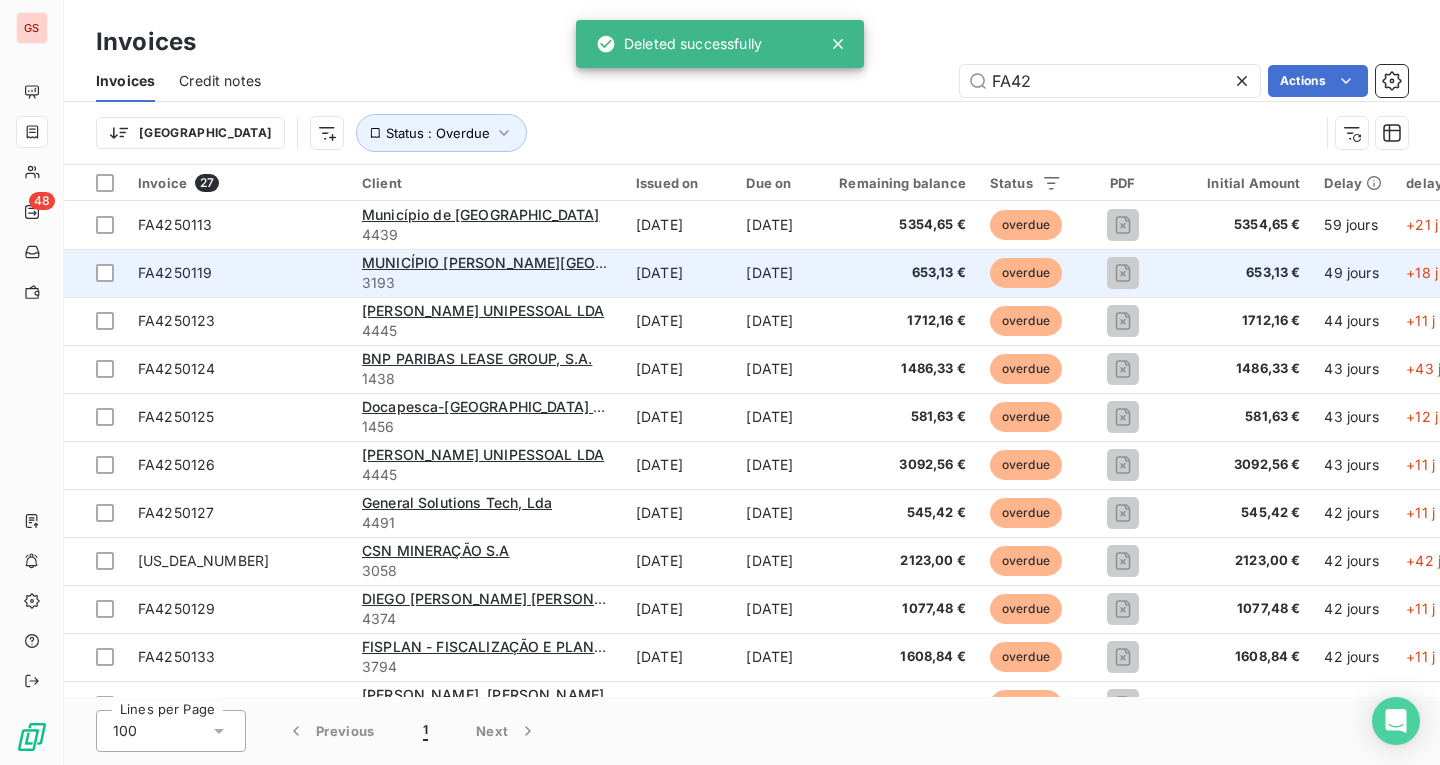 click on "FA4250119" at bounding box center (238, 273) 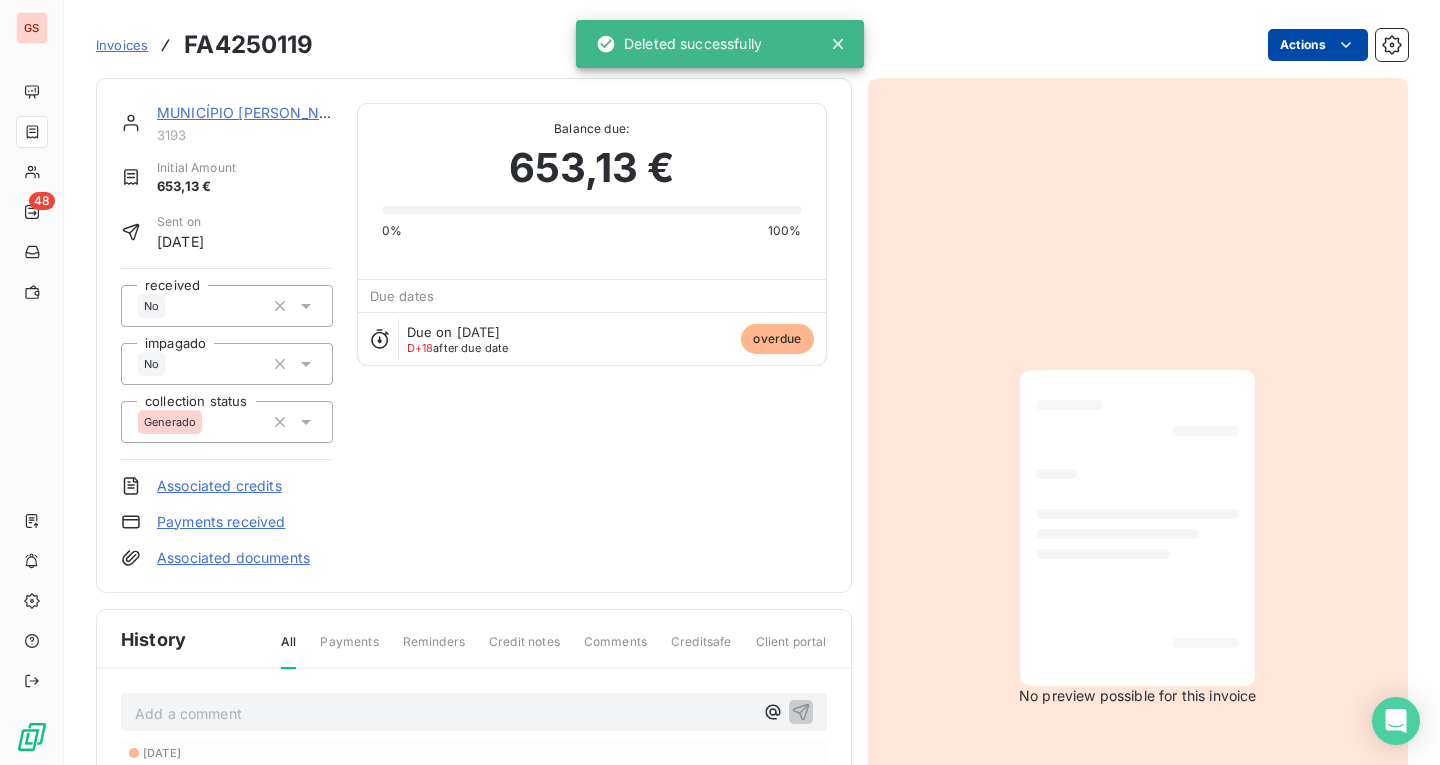 click on "GS 48 Invoices FA4250119 Actions MUNICÍPIO [PERSON_NAME][GEOGRAPHIC_DATA] 3193 Initial Amount 653,13 € Sent on [DATE] received No impagado No collection status Generado Associated credits Payments received Associated documents Balance due: 653,13 € 0% 100% Due dates Due on [DATE] D+18  after due date overdue History All Payments Reminders Credit notes Comments Creditsafe Client portal Add a comment ﻿ [DATE] Invoice due date [DATE] Invoice issued No preview possible for this invoice Deleted successfully" at bounding box center [720, 382] 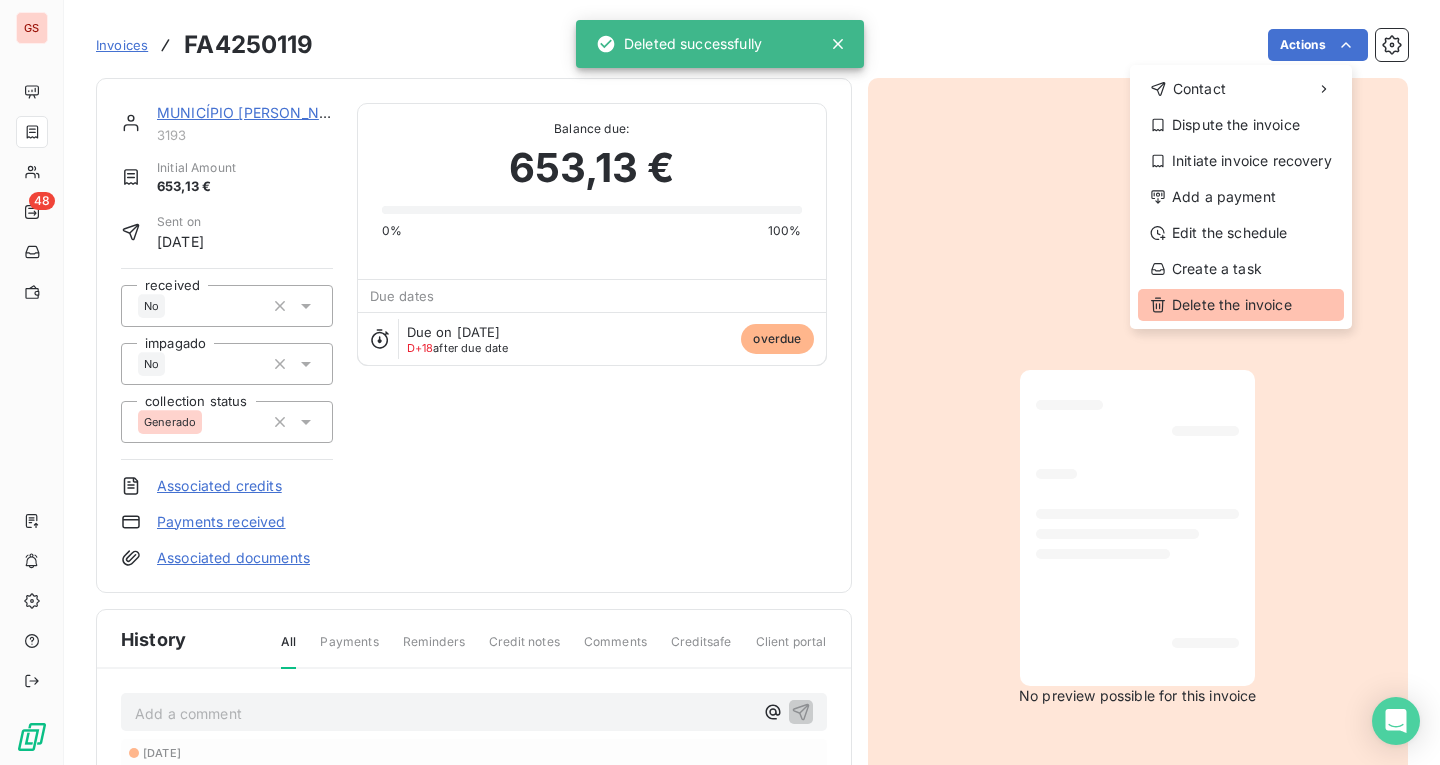 click on "Delete the invoice" at bounding box center (1241, 305) 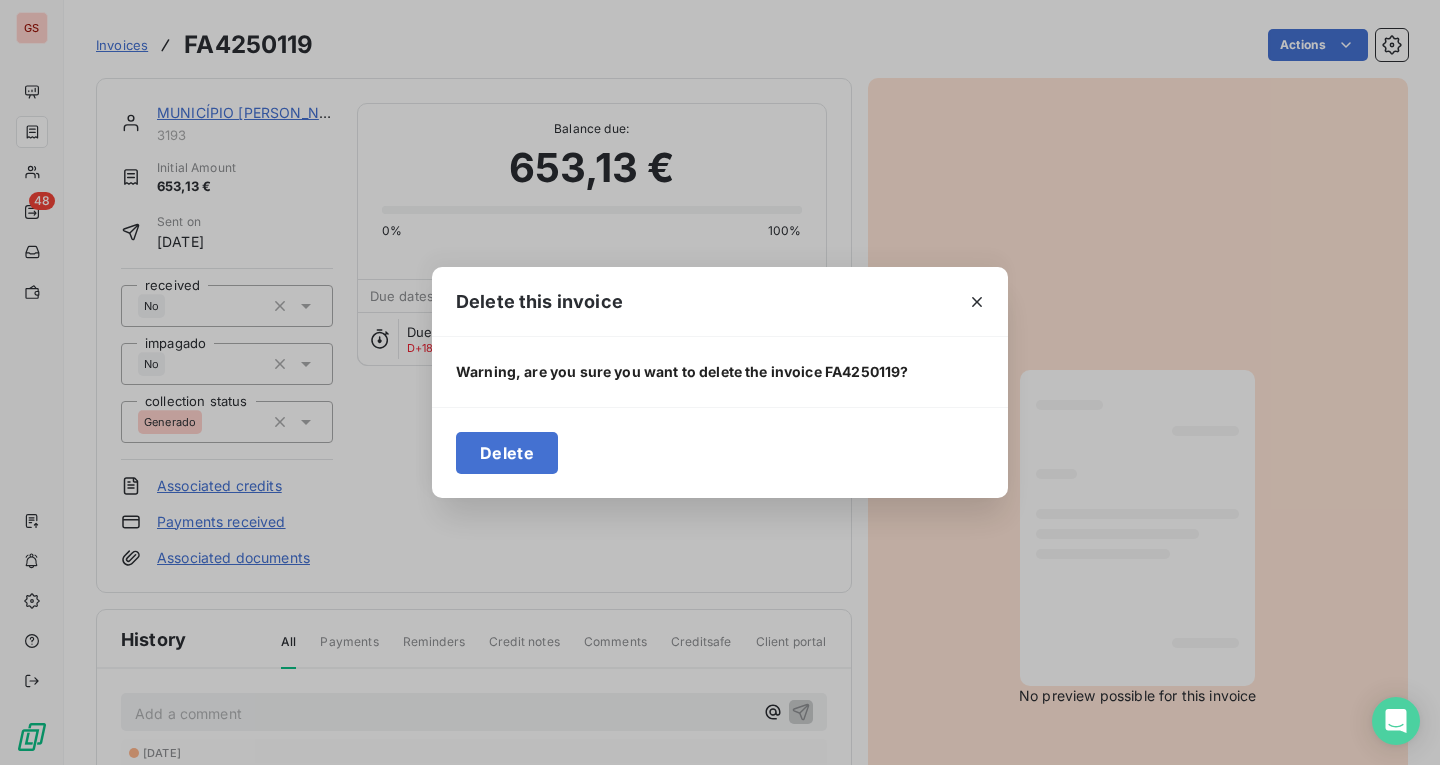 click on "Delete" at bounding box center (507, 453) 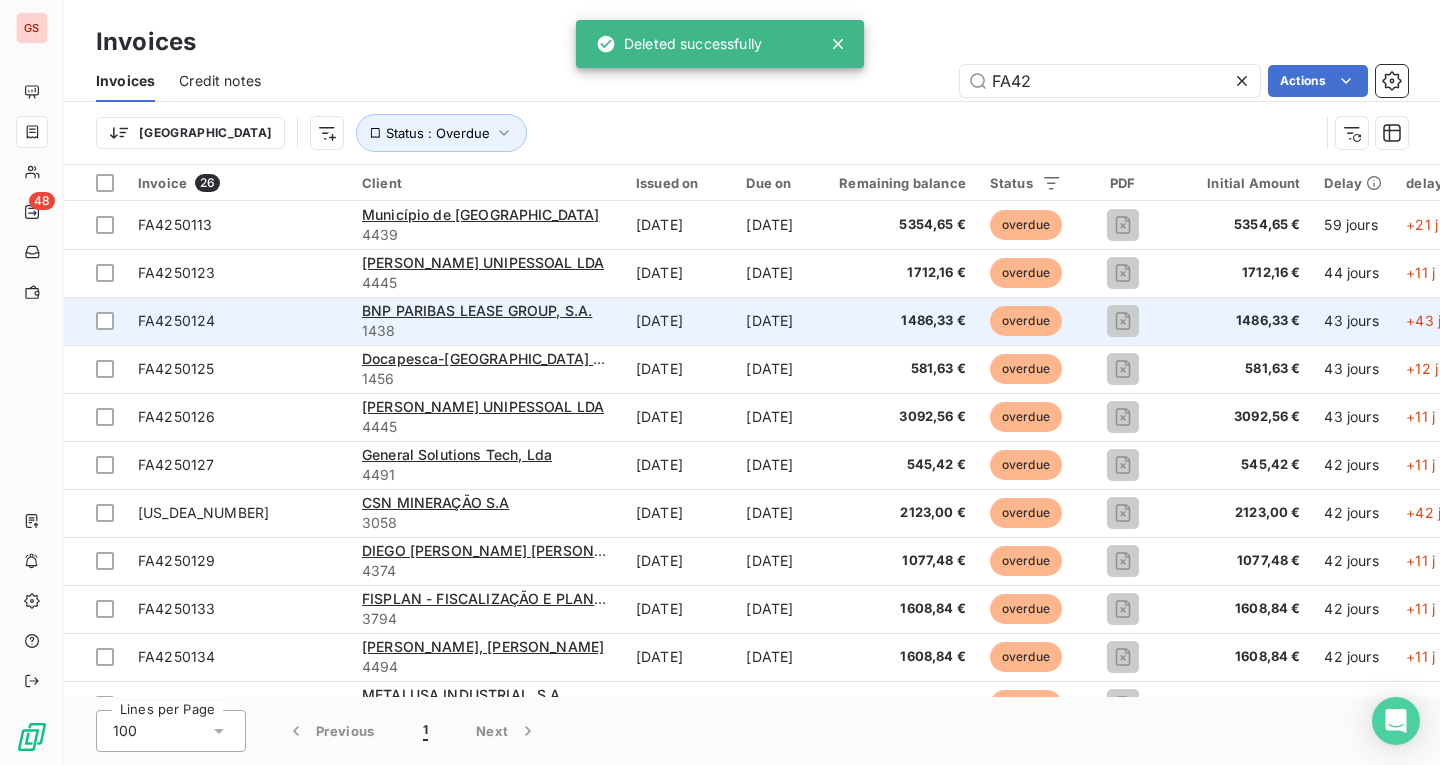 click on "FA4250124" at bounding box center (238, 321) 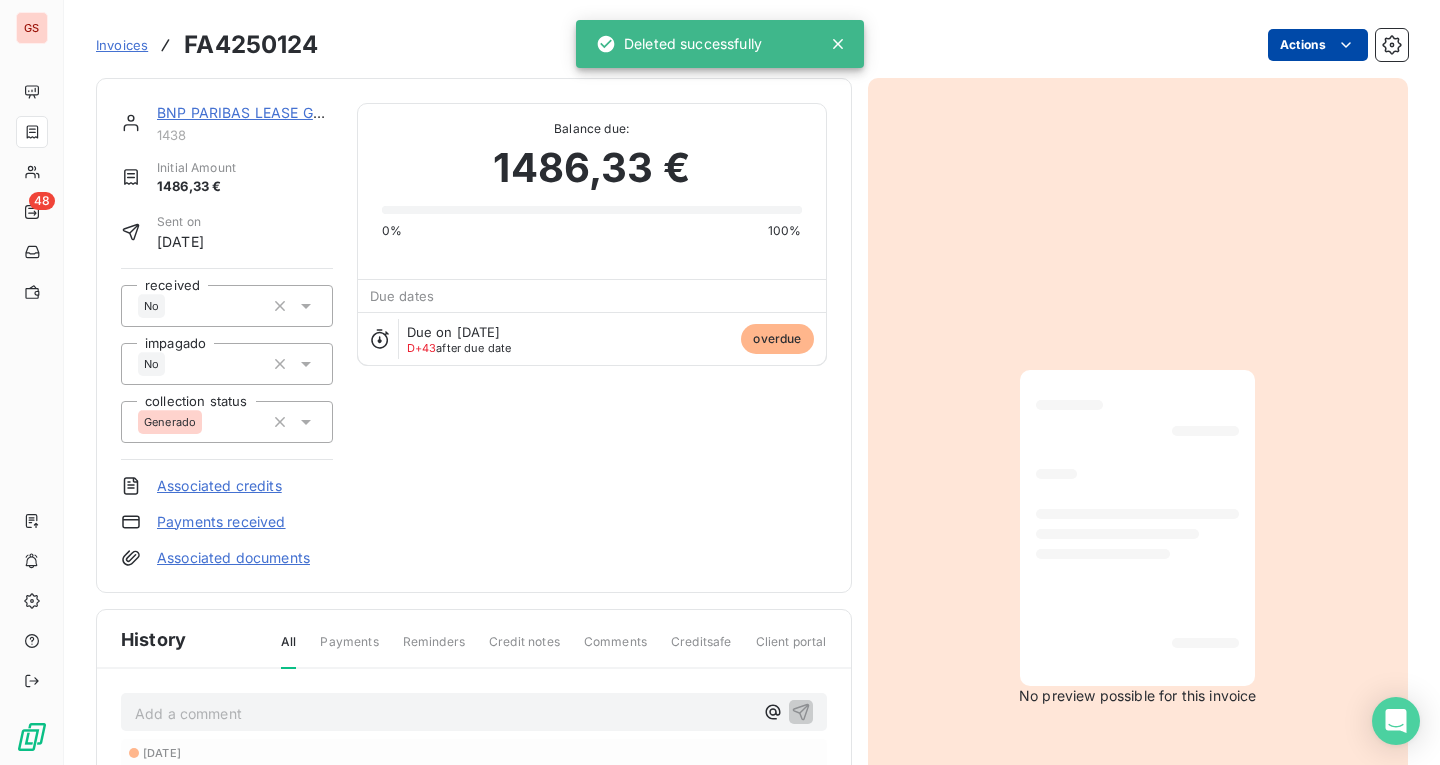 click on "GS 48 Invoices FA4250124 Actions BNP PARIBAS LEASE GROUP, S.A. 1438 Initial Amount 1486,33 € Sent on [DATE] received No impagado No collection status Generado Associated credits Payments received Associated documents Balance due: 1486,33 € 0% 100% Due dates Due on [DATE] D+43  after due date overdue History All Payments Reminders Credit notes Comments Creditsafe Client portal Add a comment ﻿ [DATE] Invoice due date [DATE] Invoice issued No preview possible for this invoice Deleted successfully" at bounding box center (720, 382) 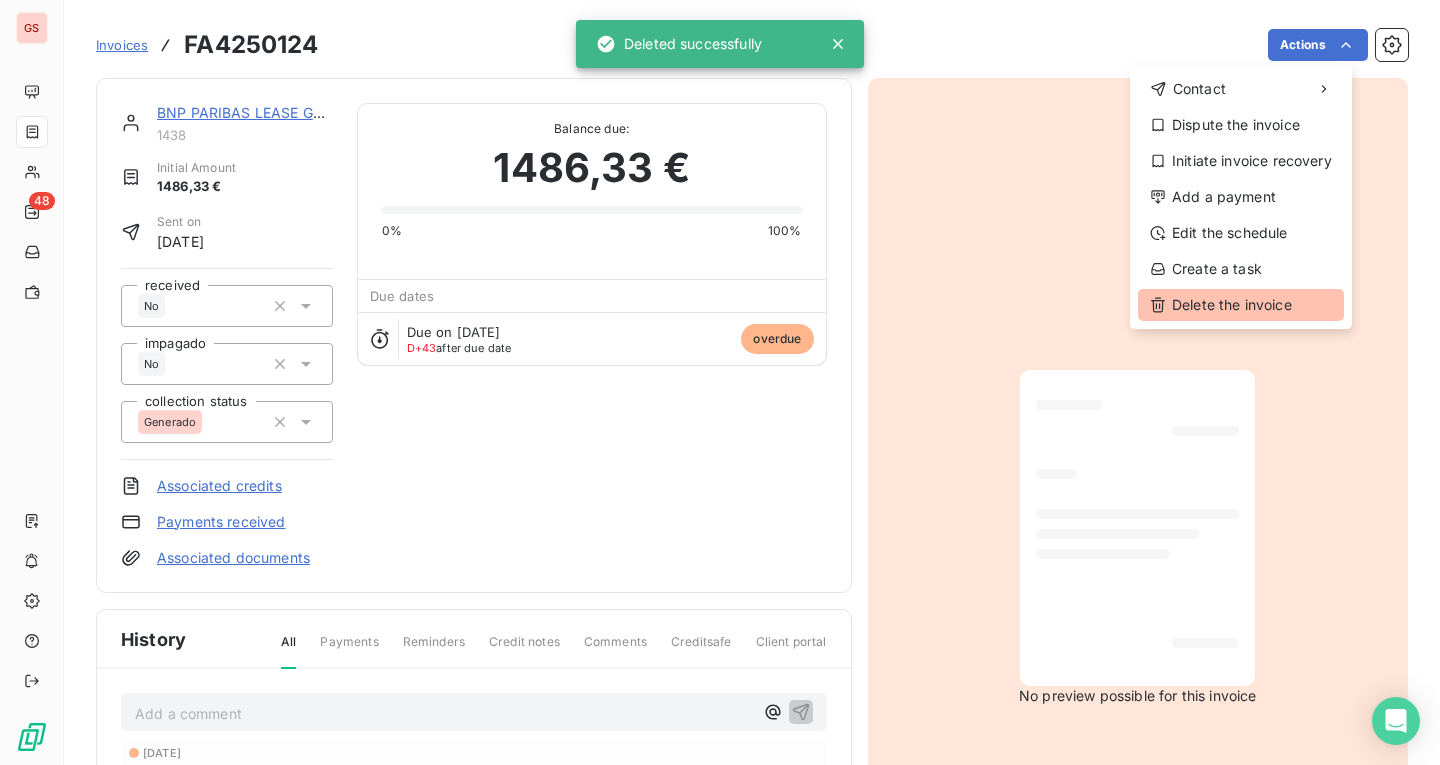click on "Delete the invoice" at bounding box center (1241, 305) 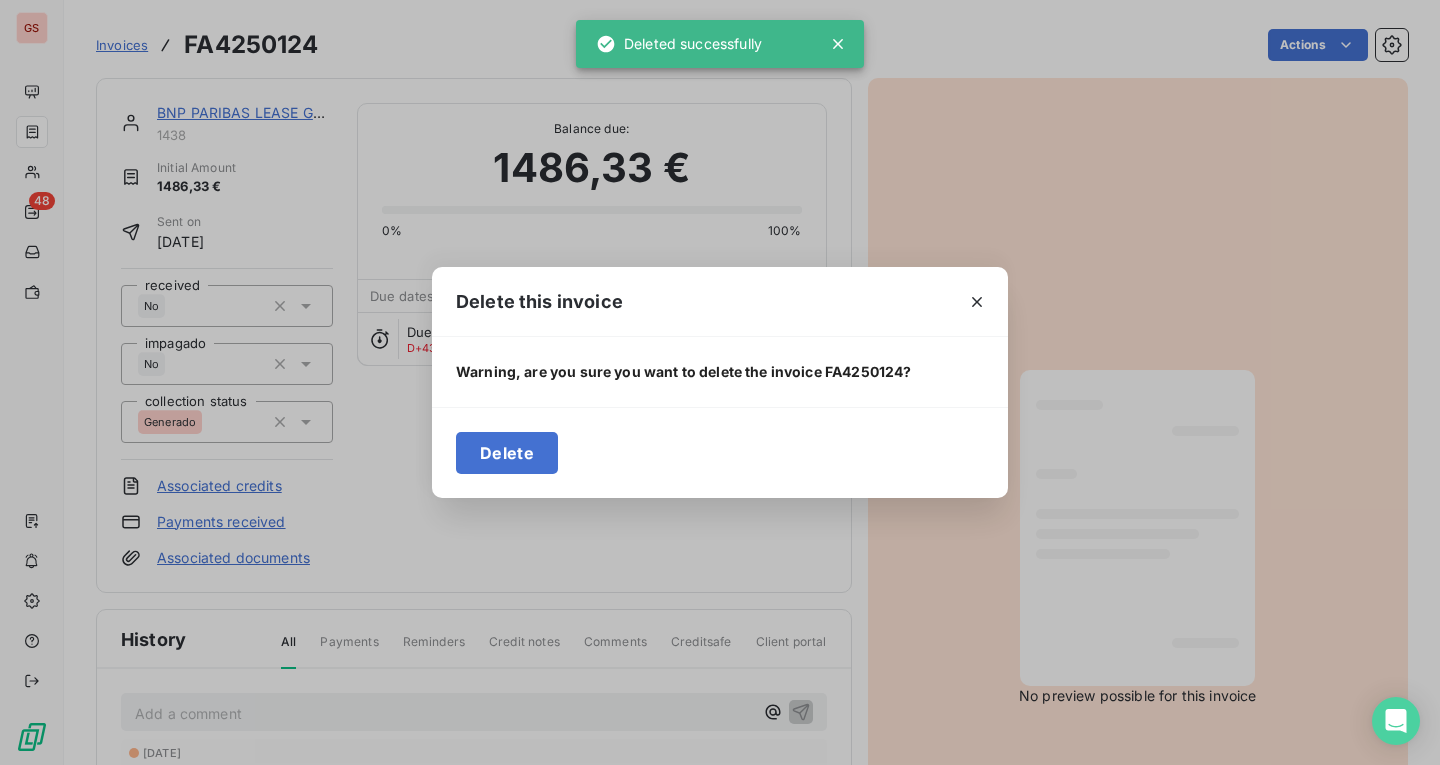 click on "Delete" at bounding box center [507, 453] 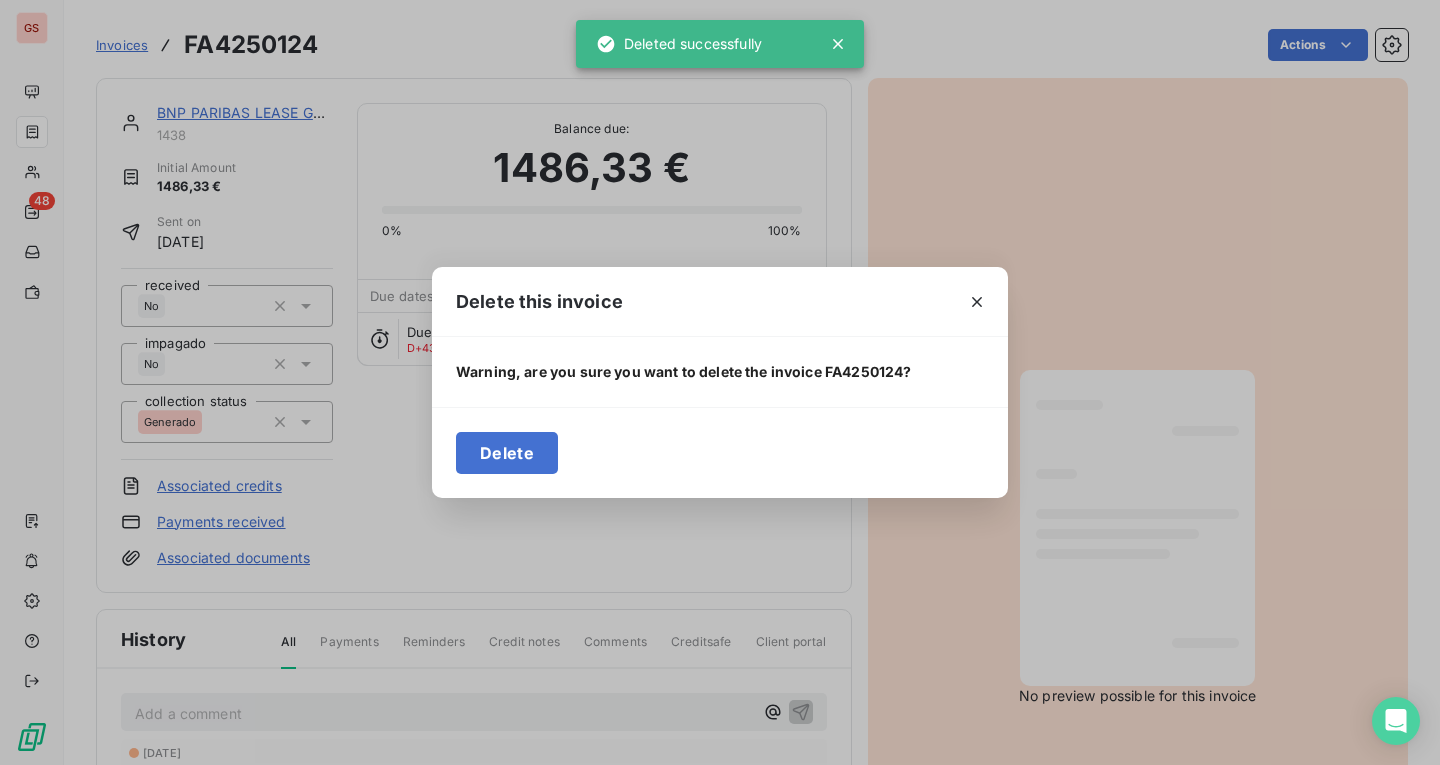 click on "BNP PARIBAS LEASE GROUP, S.A. 1438 Initial Amount 1486,33 € Sent on [DATE] received No impagado No collection status Generado Associated credits Payments received Associated documents Balance due: 1486,33 € 0% 100% Due dates Due on [DATE] D+43  after due date overdue" at bounding box center [474, 335] 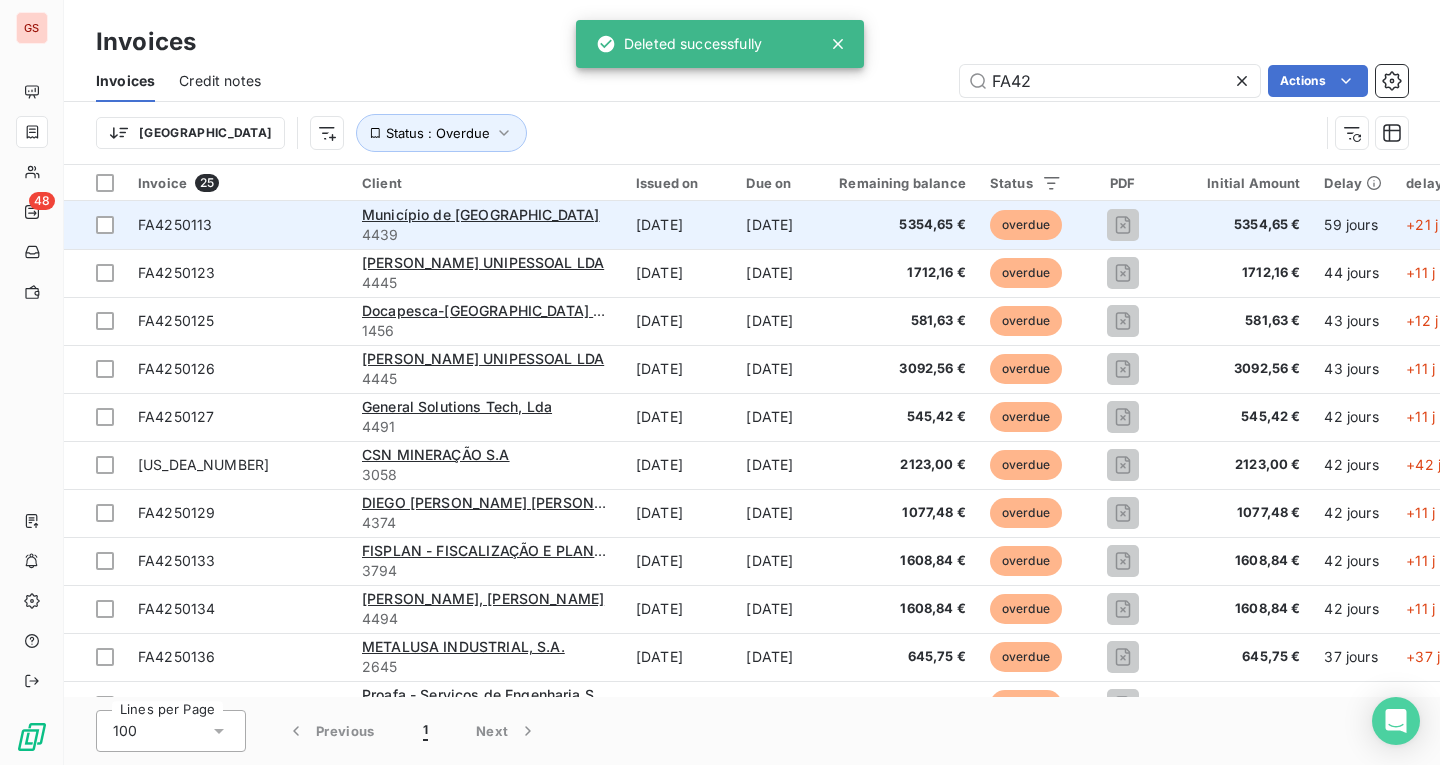 click on "FA4250113" at bounding box center (238, 225) 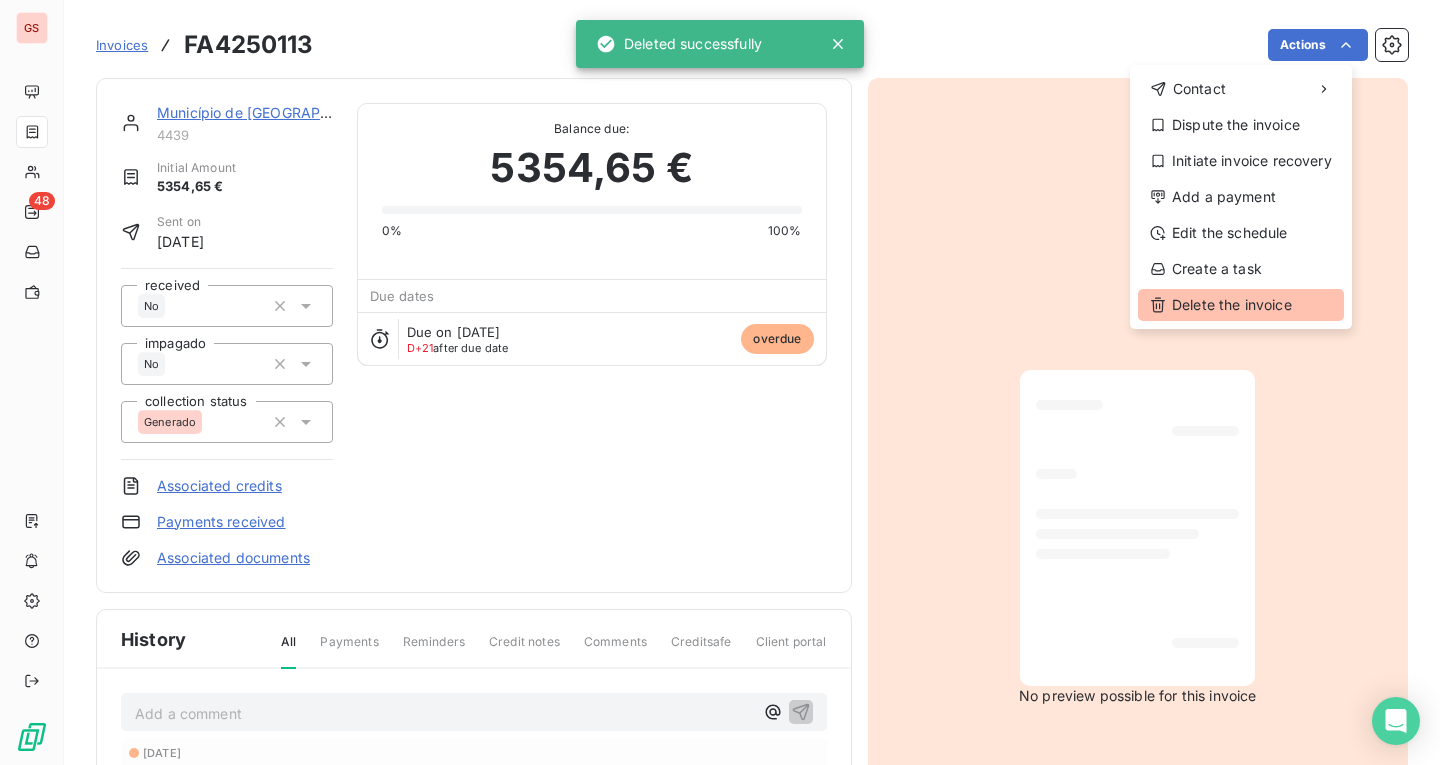 click on "Delete the invoice" at bounding box center (1241, 305) 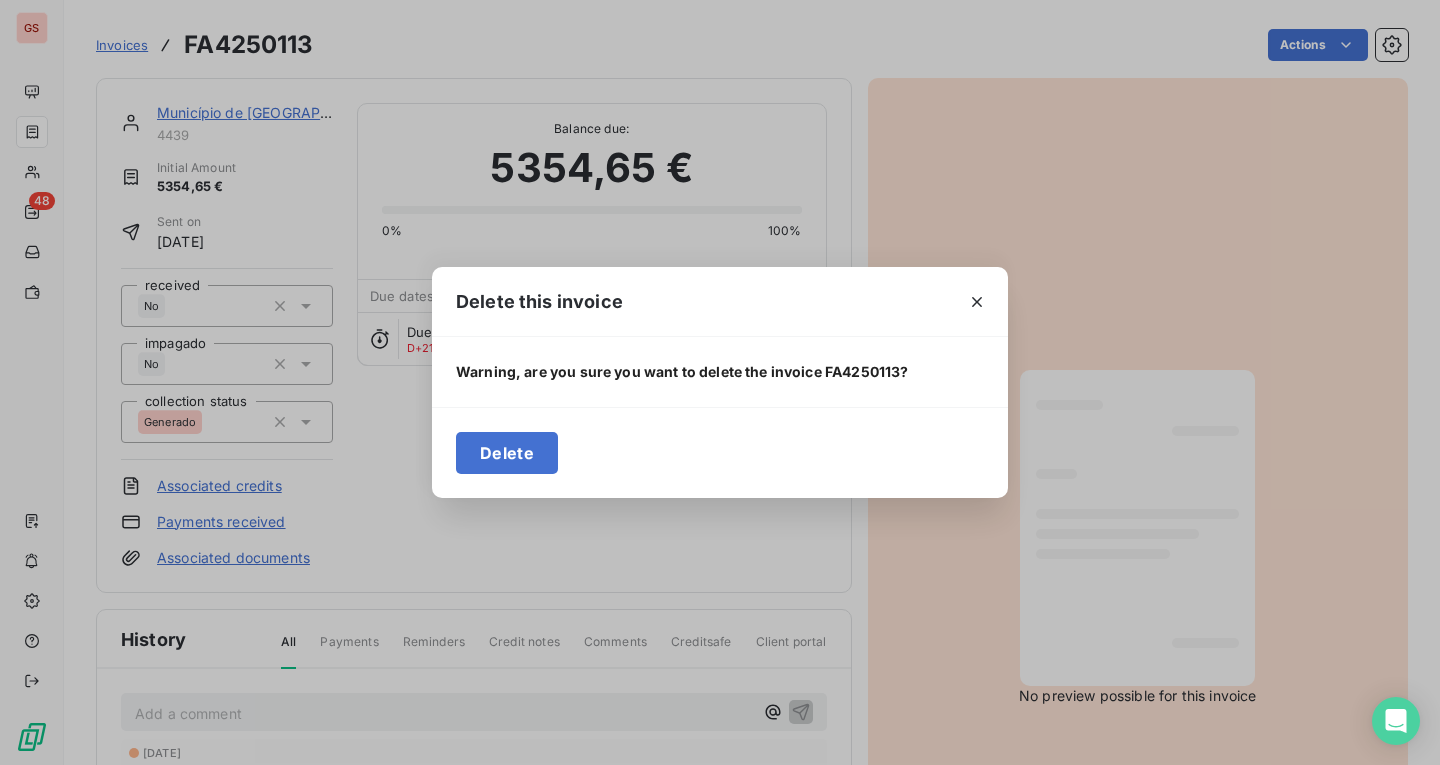 click on "Delete" at bounding box center [507, 453] 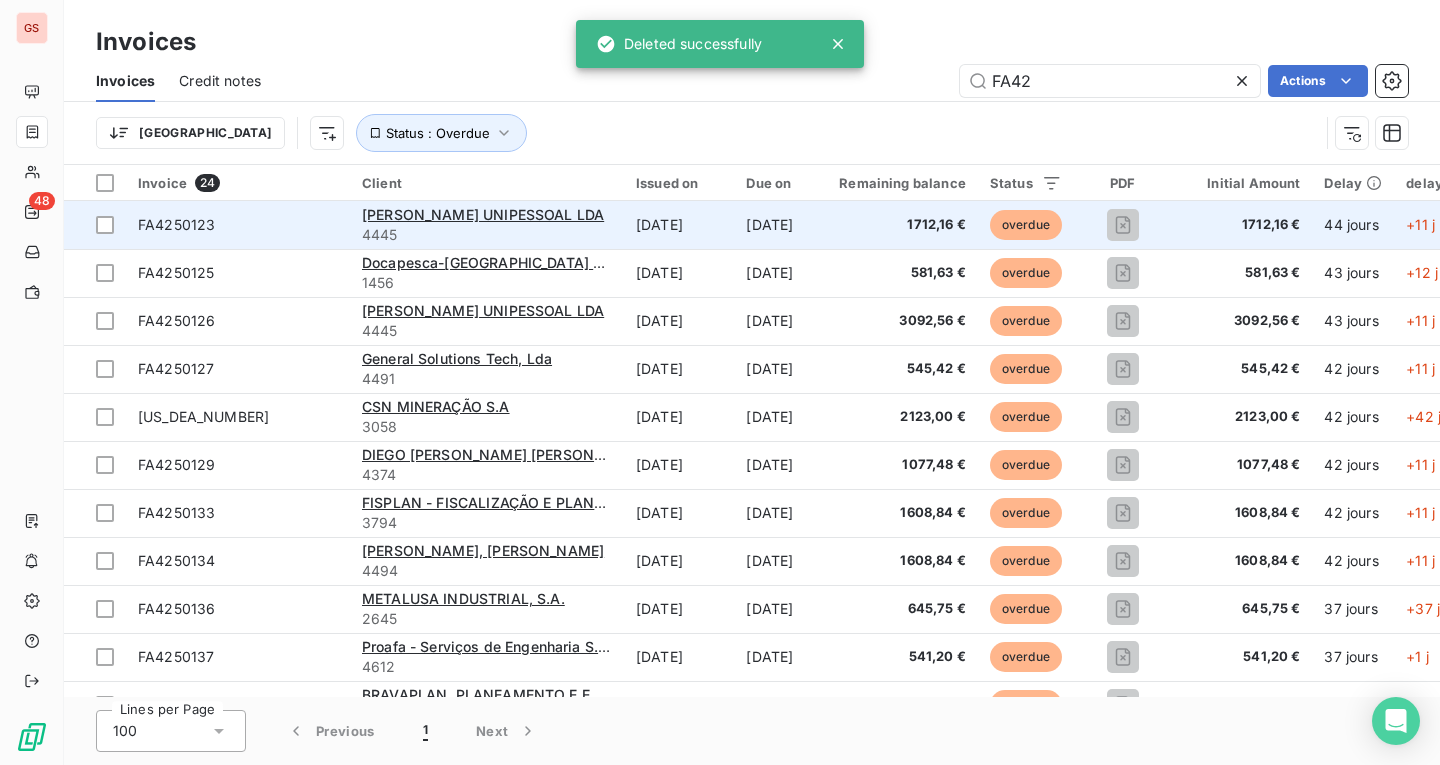 click on "FA4250123" at bounding box center [238, 225] 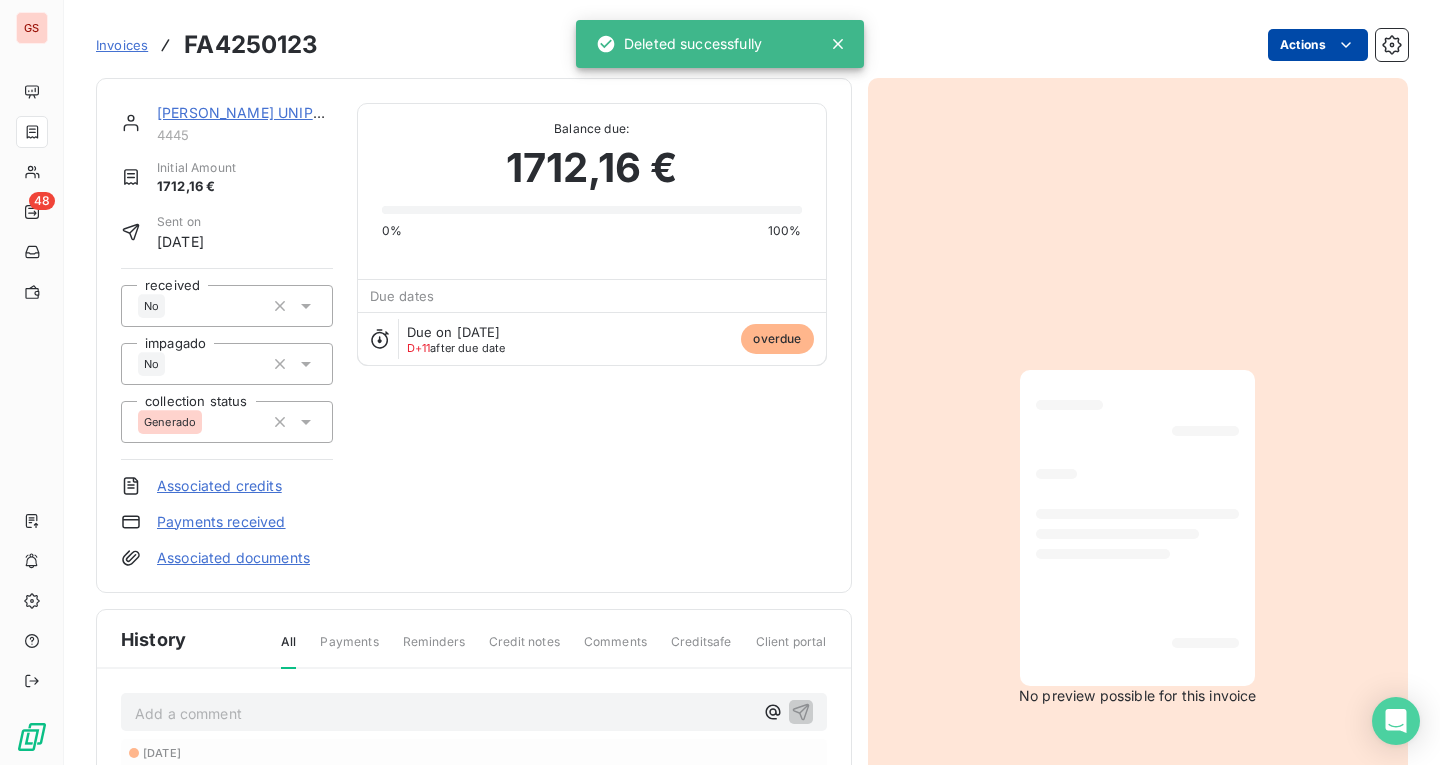 click on "GS 48 Invoices FA4250123 Actions VITOR [PERSON_NAME] UNIPESSOAL LDA 4445 Initial Amount 1712,16 € Sent on [DATE] received No impagado No collection status Generado Associated credits Payments received Associated documents Balance due: 1712,16 € 0% 100% Due dates Due on [DATE] D+11  after due date overdue History All Payments Reminders Credit notes Comments Creditsafe Client portal Add a comment ﻿ [DATE] Invoice due date [DATE] Invoice issued No preview possible for this invoice Deleted successfully" at bounding box center (720, 382) 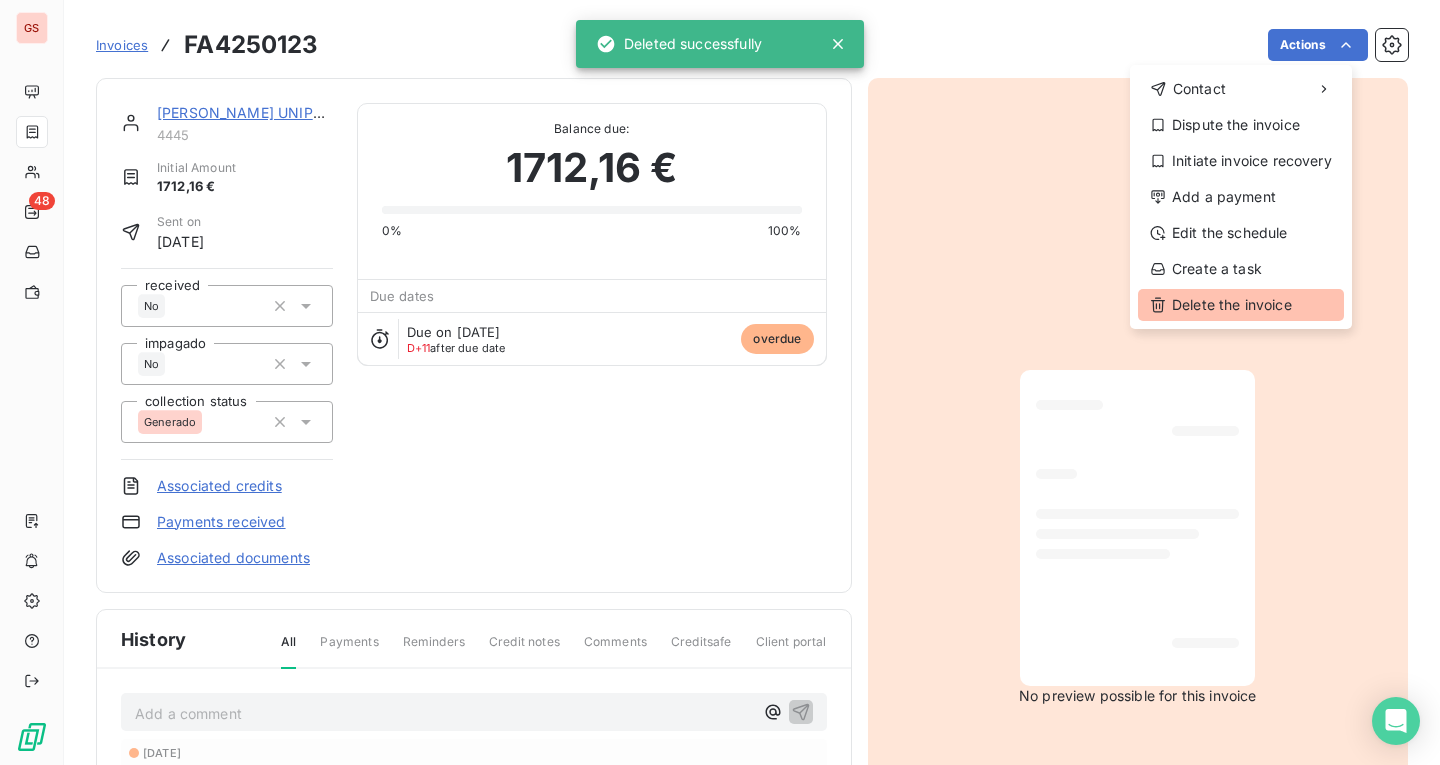 click on "Delete the invoice" at bounding box center (1241, 305) 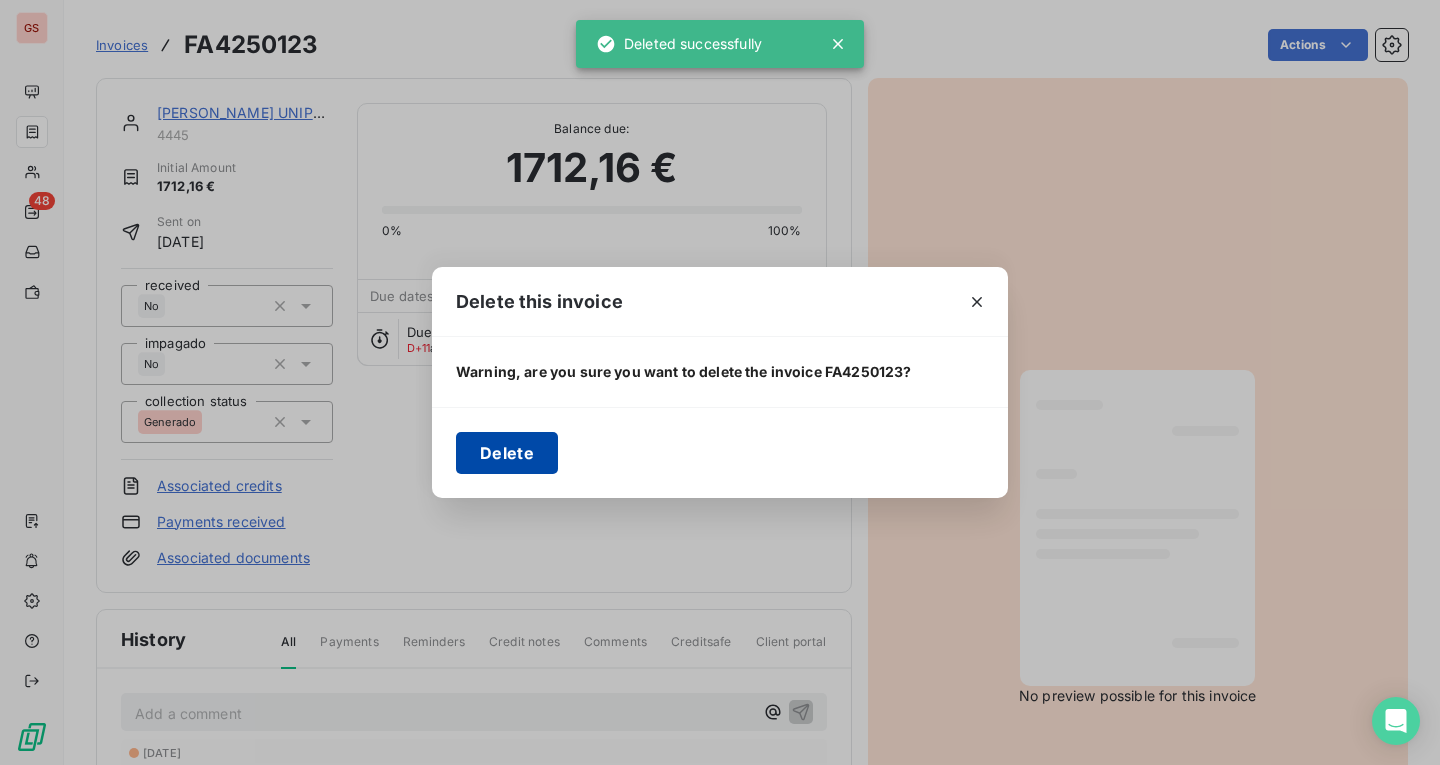 click on "Delete" at bounding box center (507, 453) 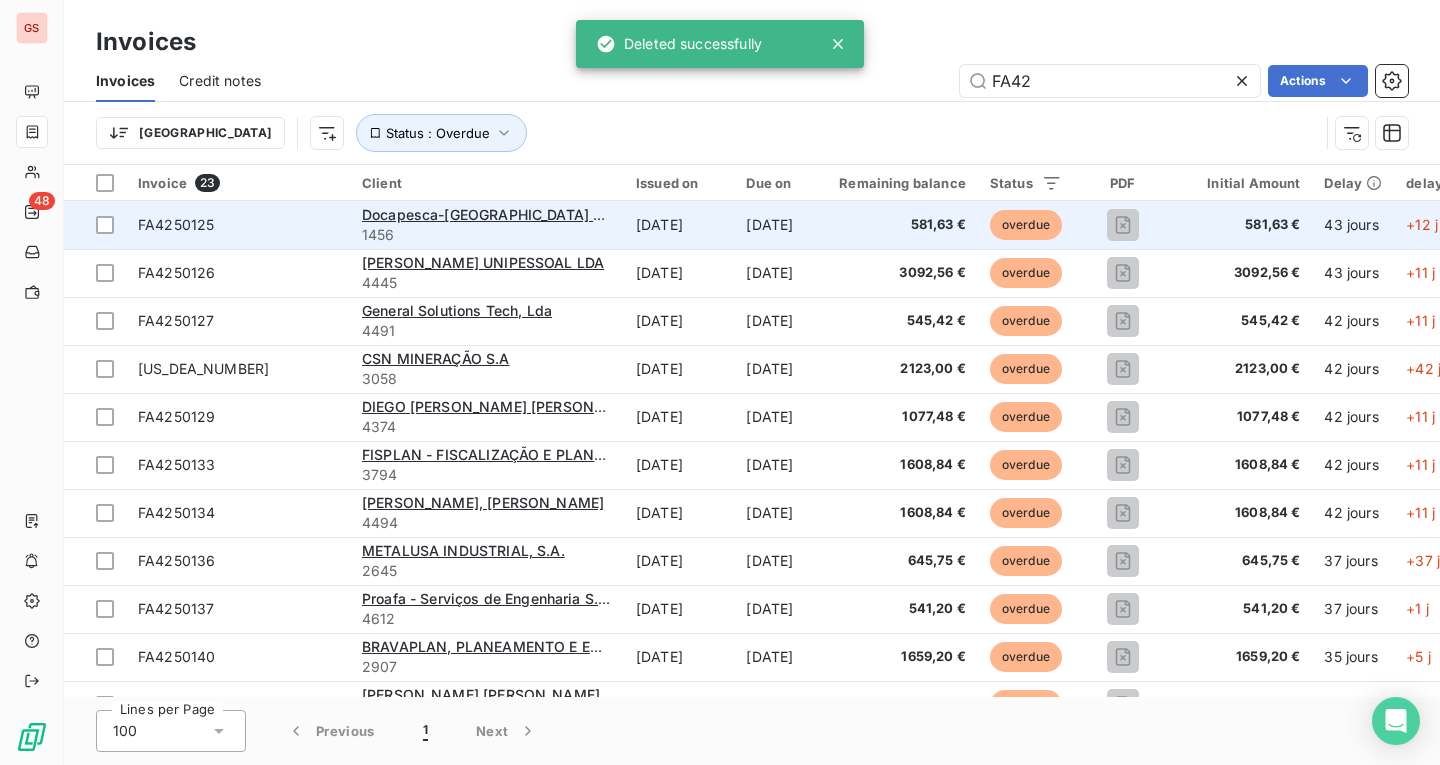 click on "FA4250125" at bounding box center [238, 225] 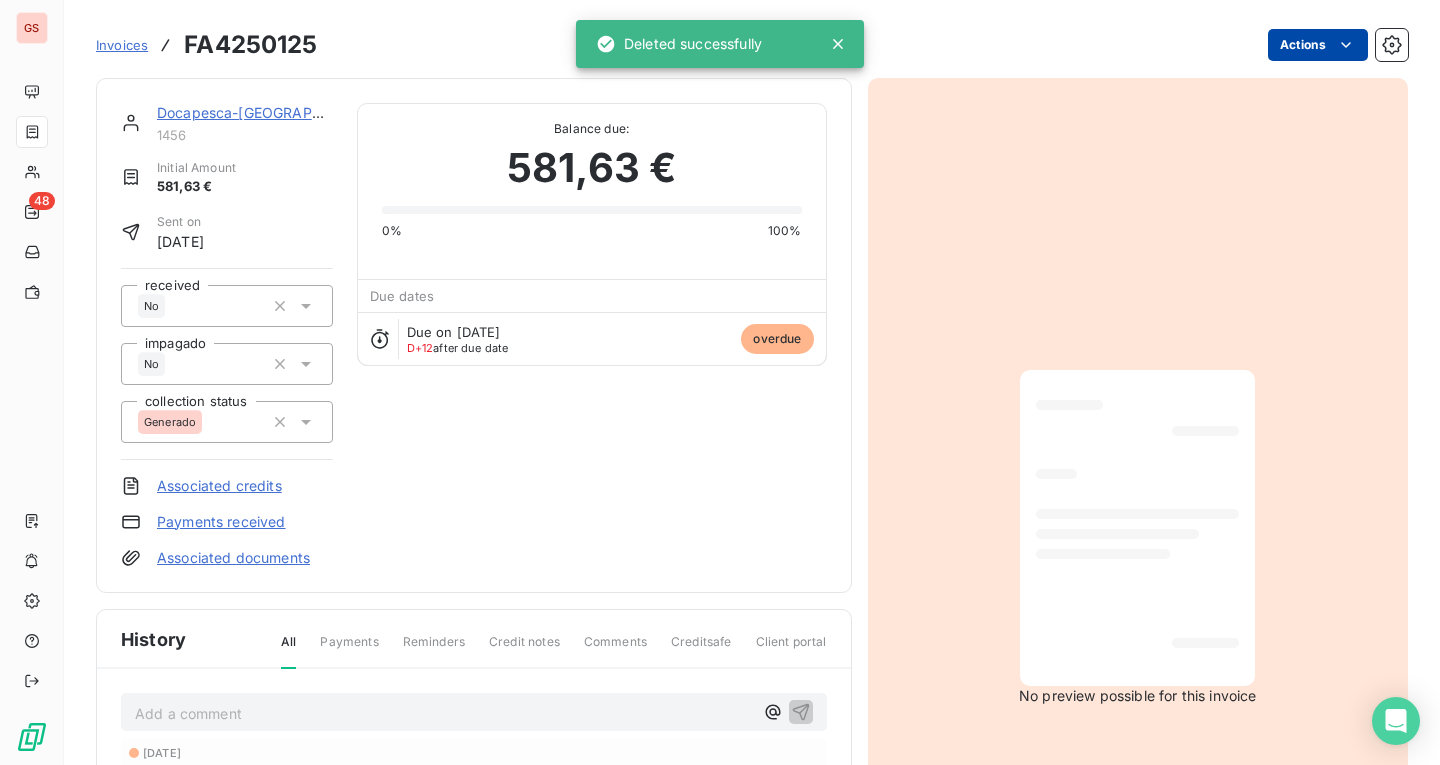 click on "GS 48 Invoices FA4250125 Actions Docapesca-[GEOGRAPHIC_DATA] e Lotas S.A 1456 Initial Amount 581,63 € Sent on [DATE] received No impagado No collection status Generado Associated credits Payments received Associated documents Balance due: 581,63 € 0% 100% Due dates Due on [DATE] D+12  after due date overdue History All Payments Reminders Credit notes Comments Creditsafe Client portal Add a comment ﻿ [DATE] Invoice due date [DATE] Invoice issued No preview possible for this invoice Deleted successfully" at bounding box center [720, 382] 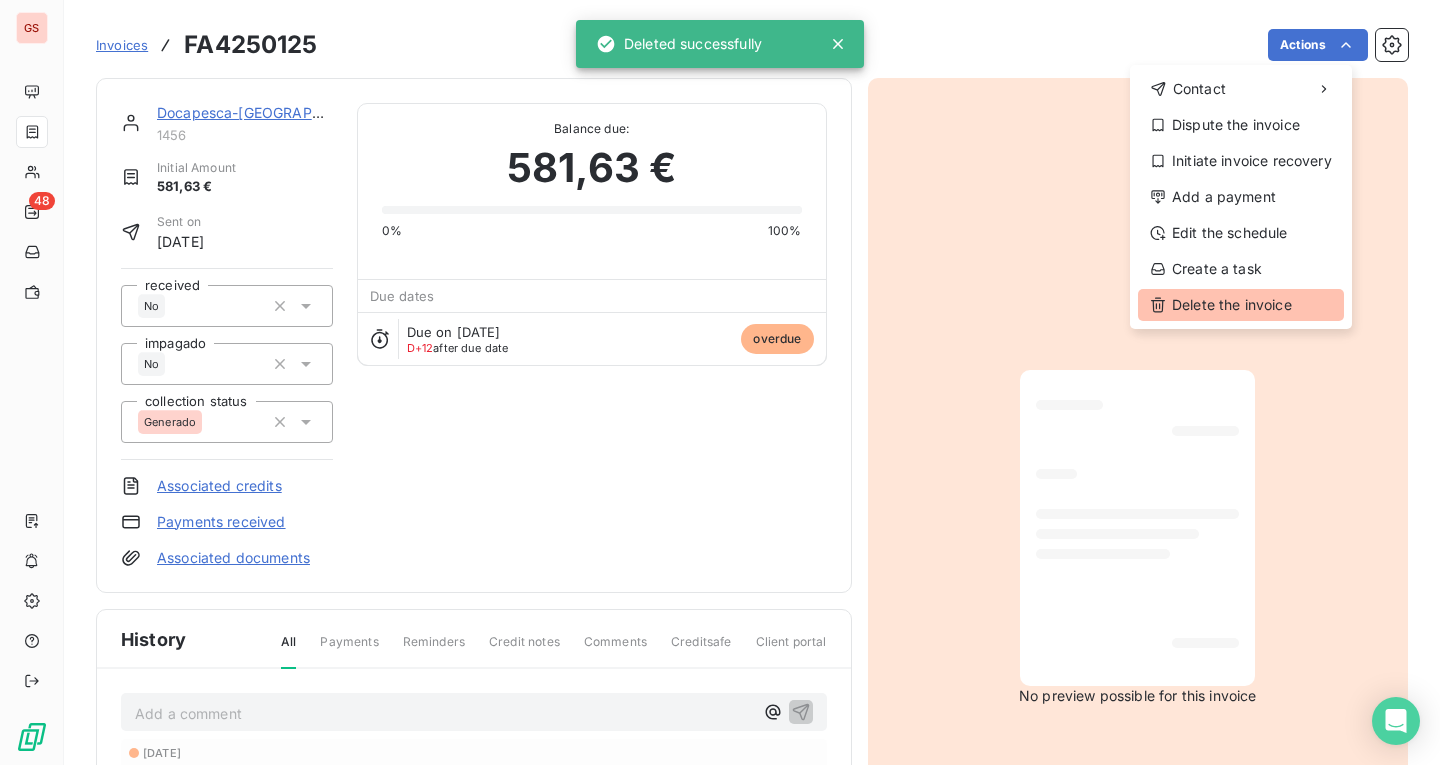 click on "Delete the invoice" at bounding box center [1241, 305] 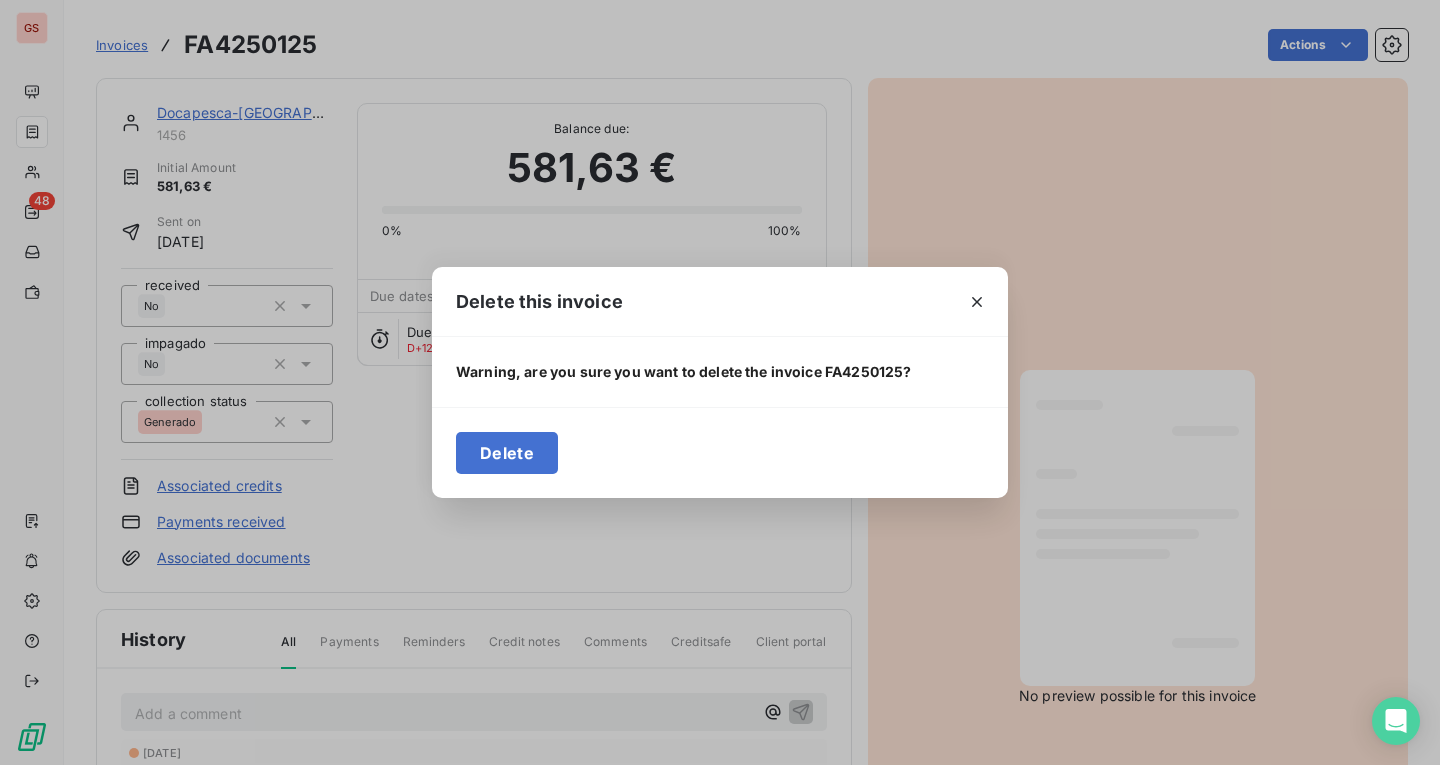 click on "Delete" at bounding box center (507, 453) 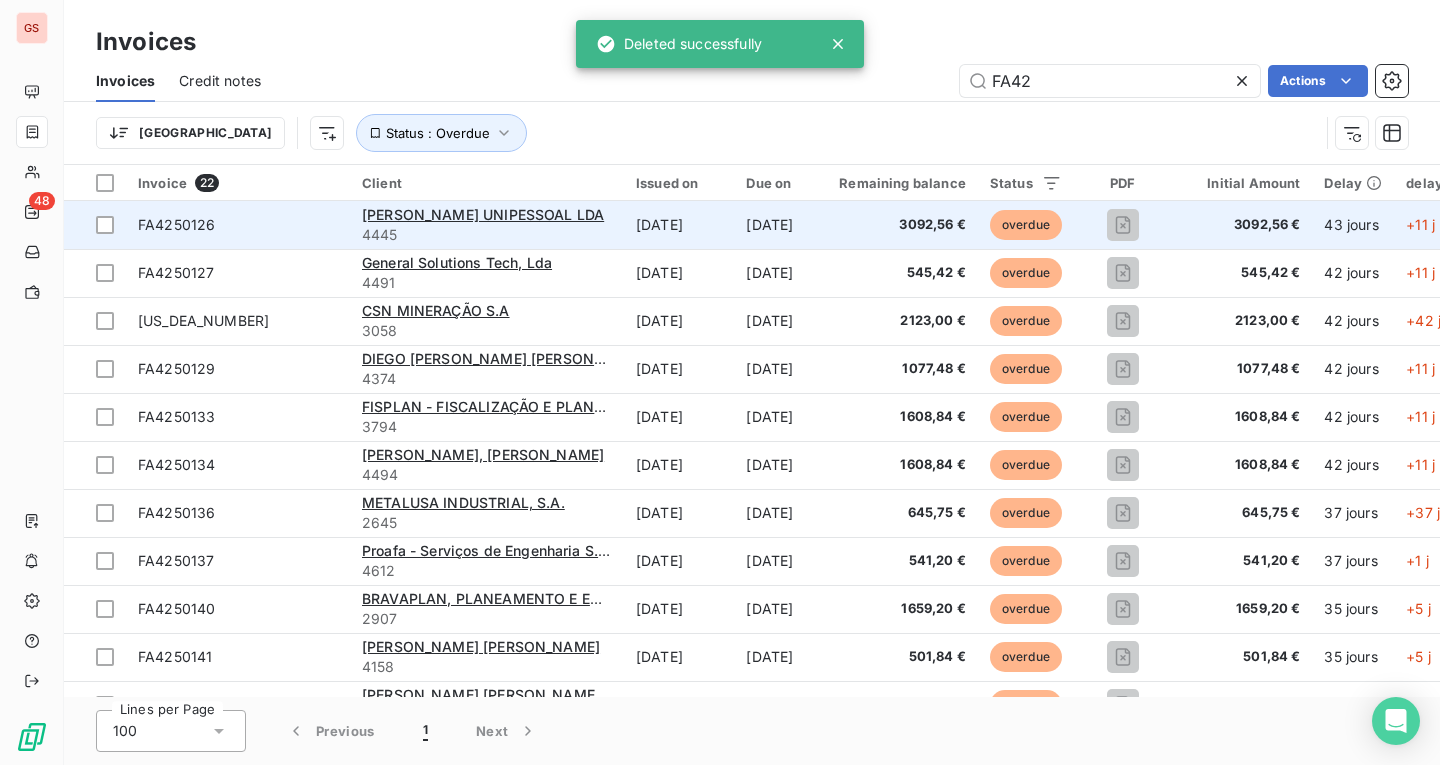 click on "FA4250126" at bounding box center (238, 225) 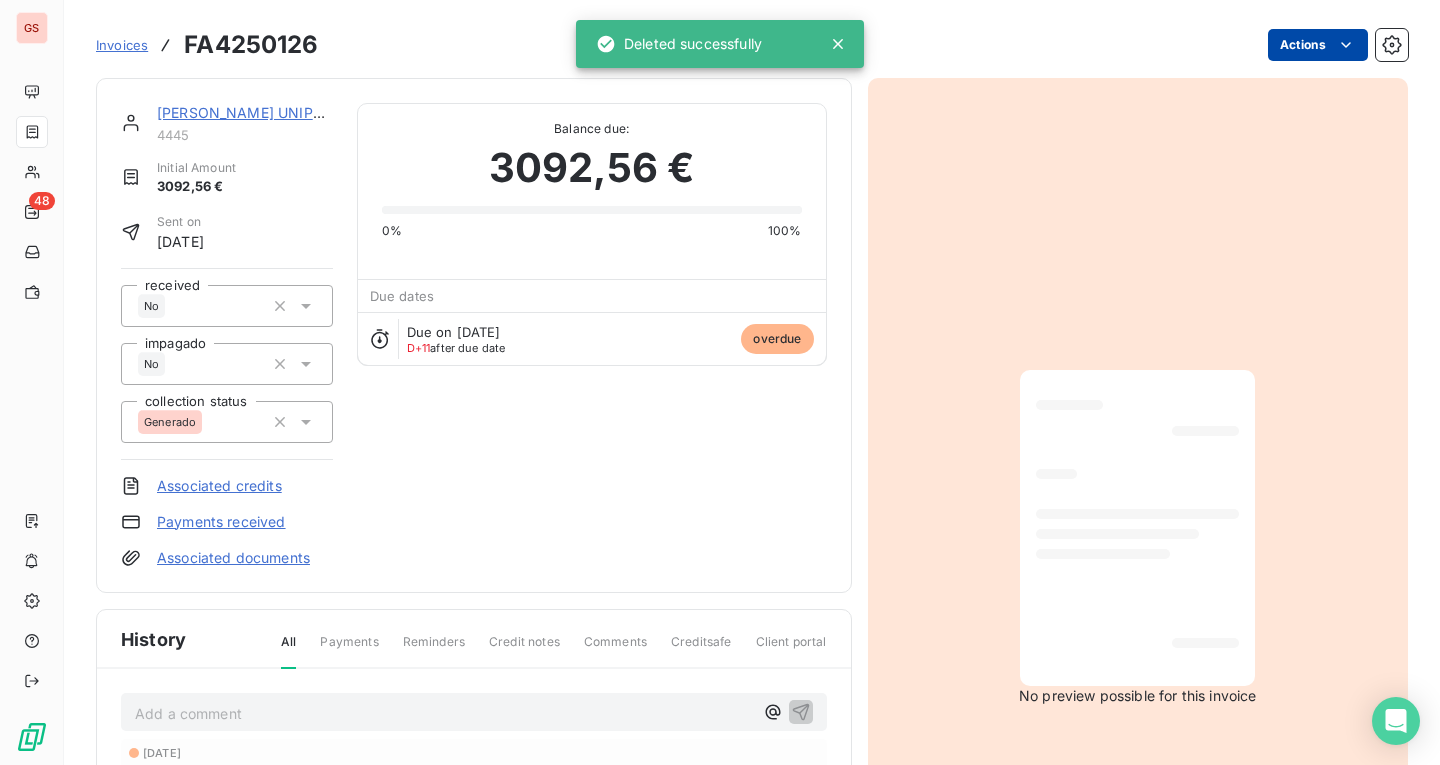 click on "GS 48 Invoices FA4250126 Actions VITOR [PERSON_NAME] UNIPESSOAL LDA 4445 Initial Amount 3092,56 € Sent on [DATE] received No impagado No collection status Generado Associated credits Payments received Associated documents Balance due: 3092,56 € 0% 100% Due dates Due on [DATE] D+11  after due date overdue History All Payments Reminders Credit notes Comments Creditsafe Client portal Add a comment ﻿ [DATE] Invoice due date [DATE] Invoice issued No preview possible for this invoice Deleted successfully" at bounding box center [720, 382] 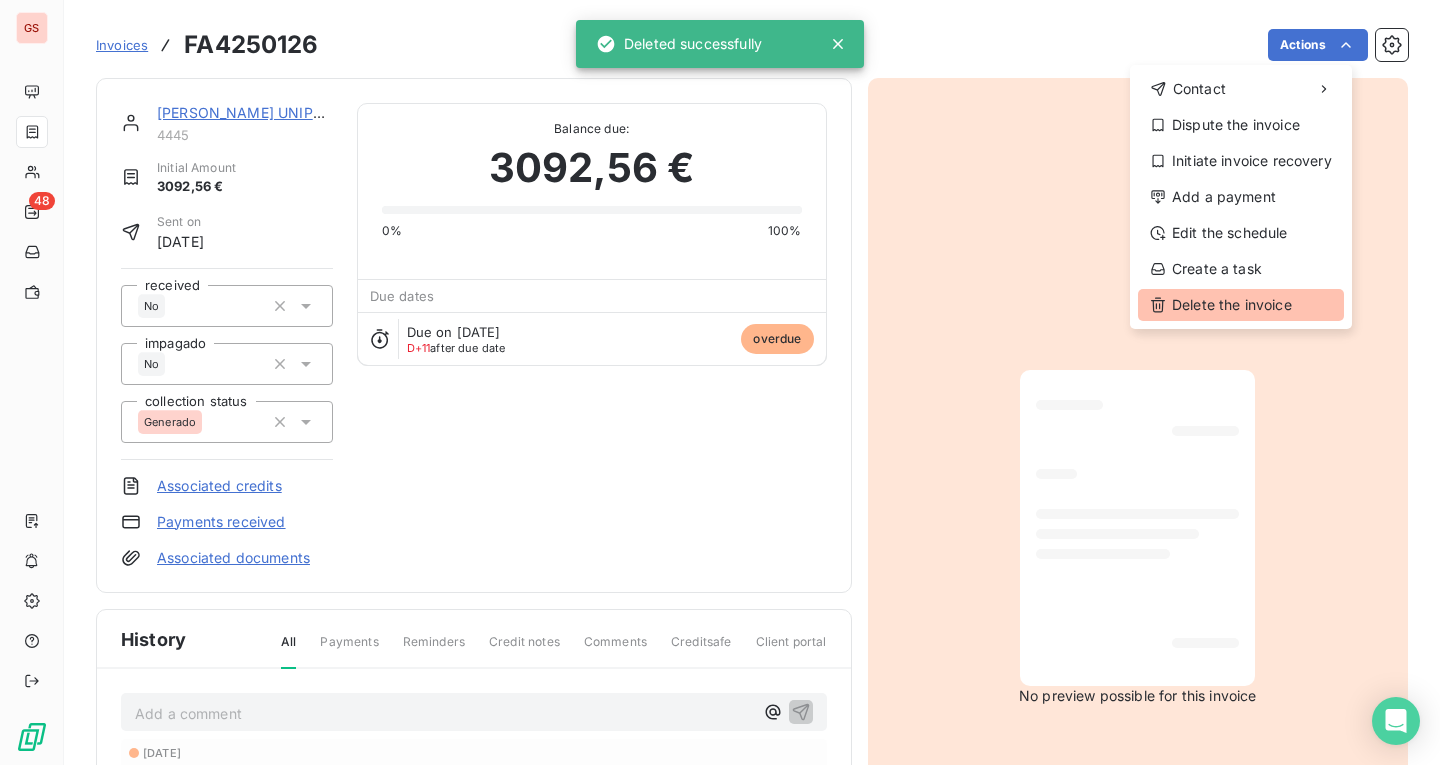 click on "Delete the invoice" at bounding box center [1241, 305] 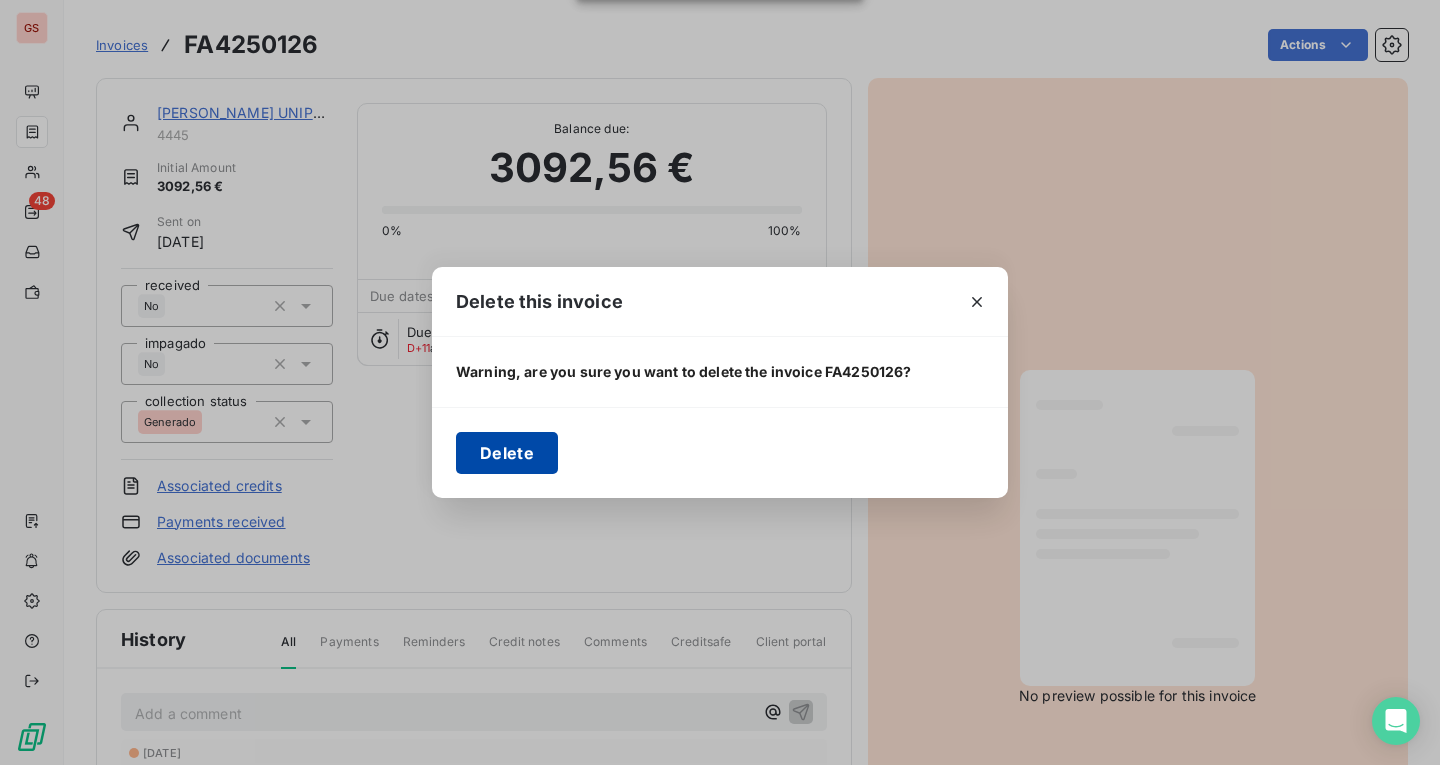 click on "Delete" at bounding box center [507, 453] 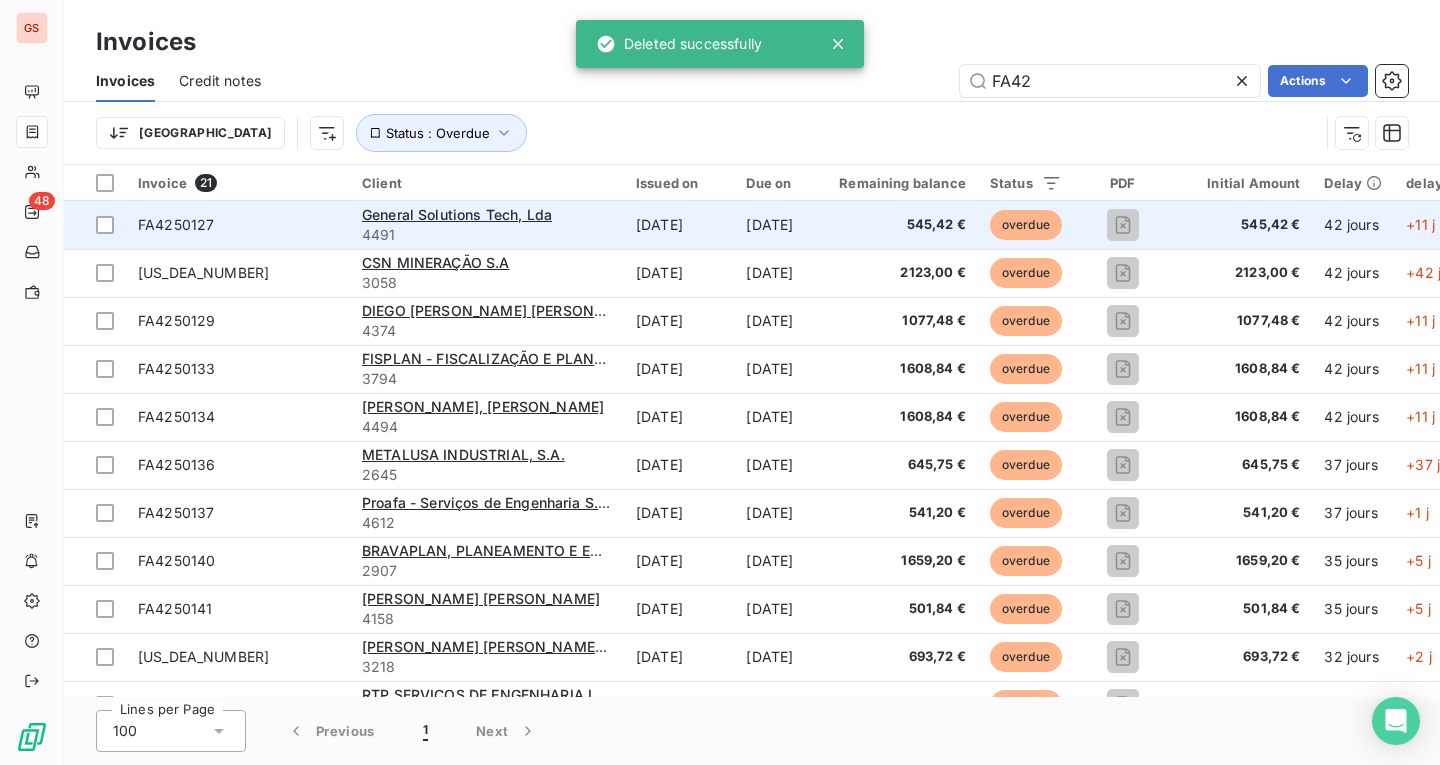 click on "FA4250127" at bounding box center (238, 225) 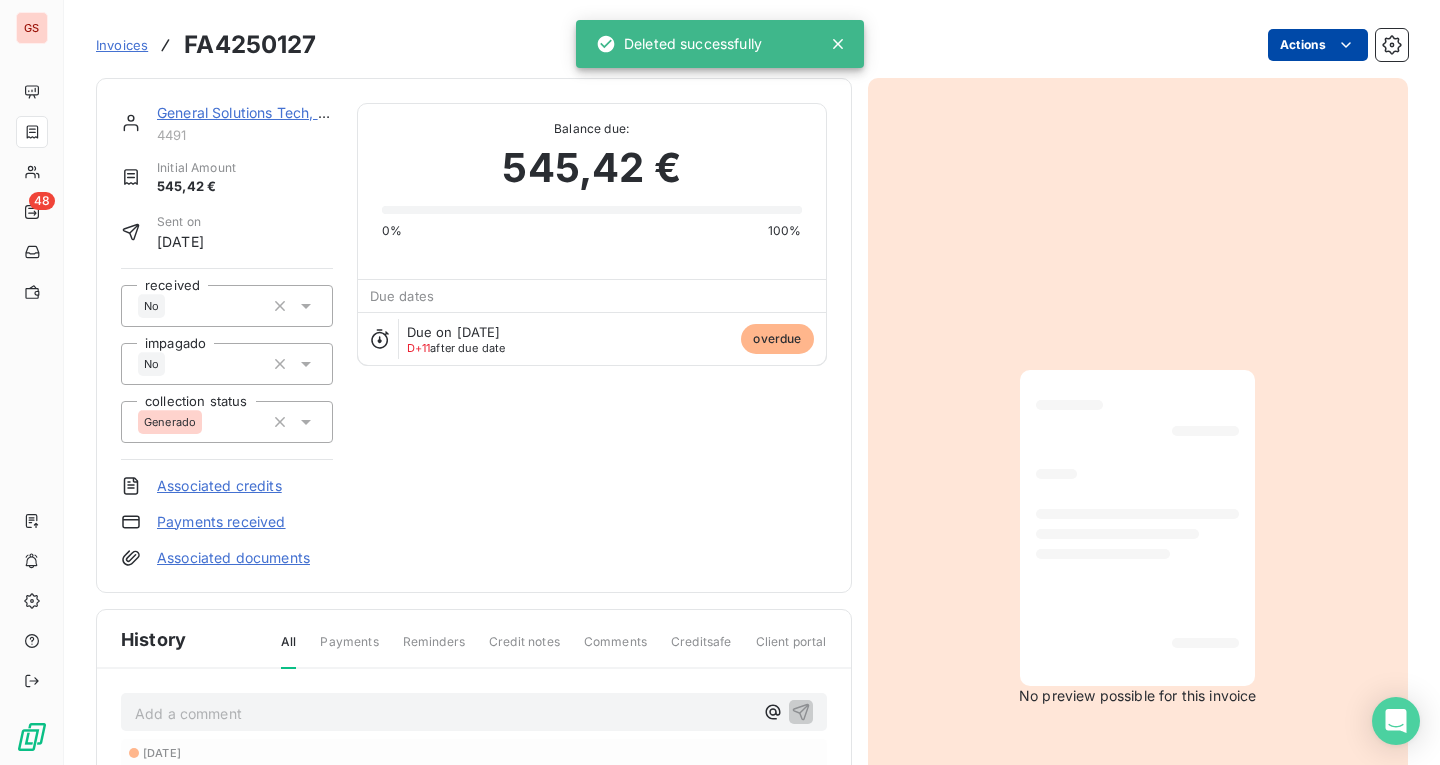 click on "GS 48 Invoices FA4250127 Actions General Solutions Tech, Lda 4491 Initial Amount 545,42 € Sent on [DATE] received No impagado No collection status Generado Associated credits Payments received Associated documents Balance due: 545,42 € 0% 100% Due dates Due on [DATE] D+11  after due date overdue History All Payments Reminders Credit notes Comments Creditsafe Client portal Add a comment ﻿ [DATE] Invoice due date [DATE] Invoice issued No preview possible for this invoice Deleted successfully" at bounding box center (720, 382) 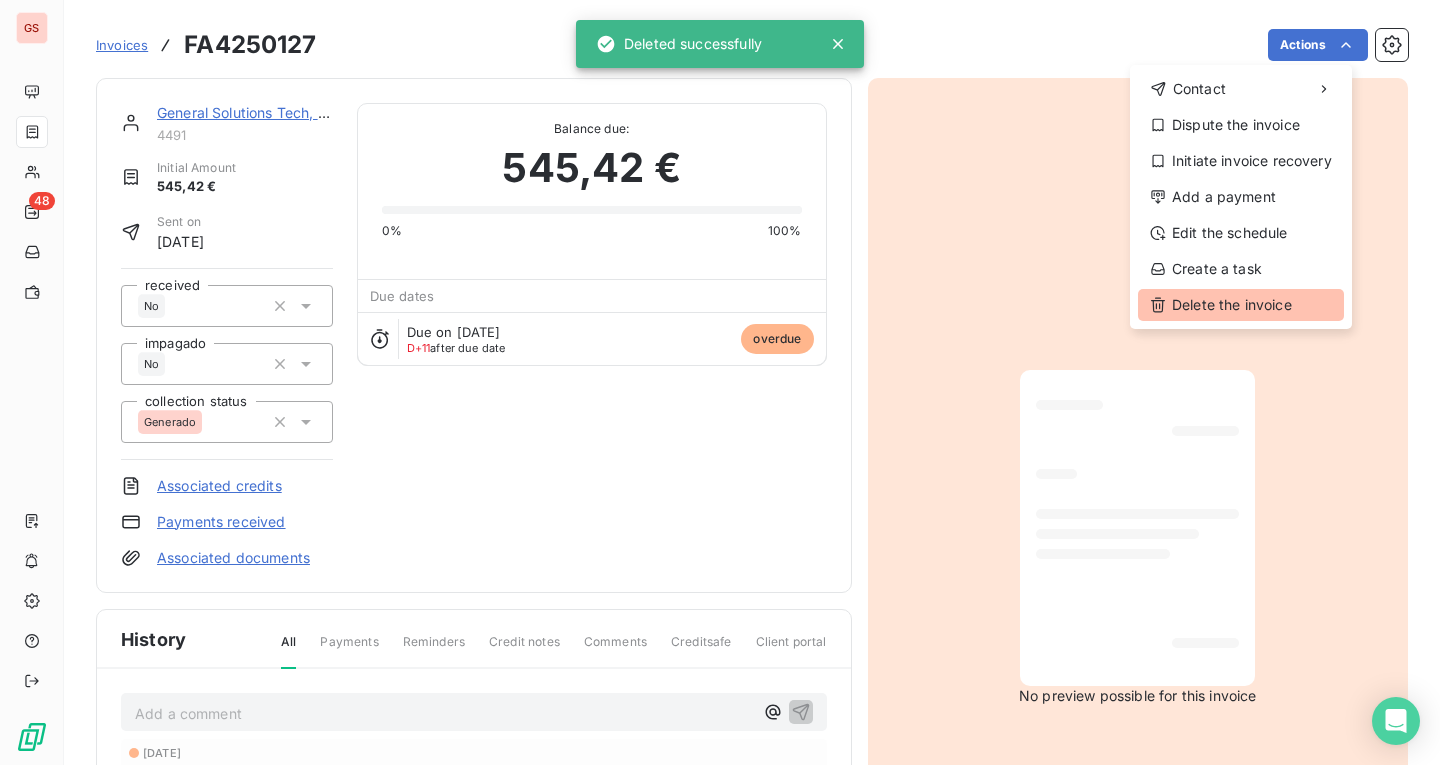 click on "Delete the invoice" at bounding box center (1241, 305) 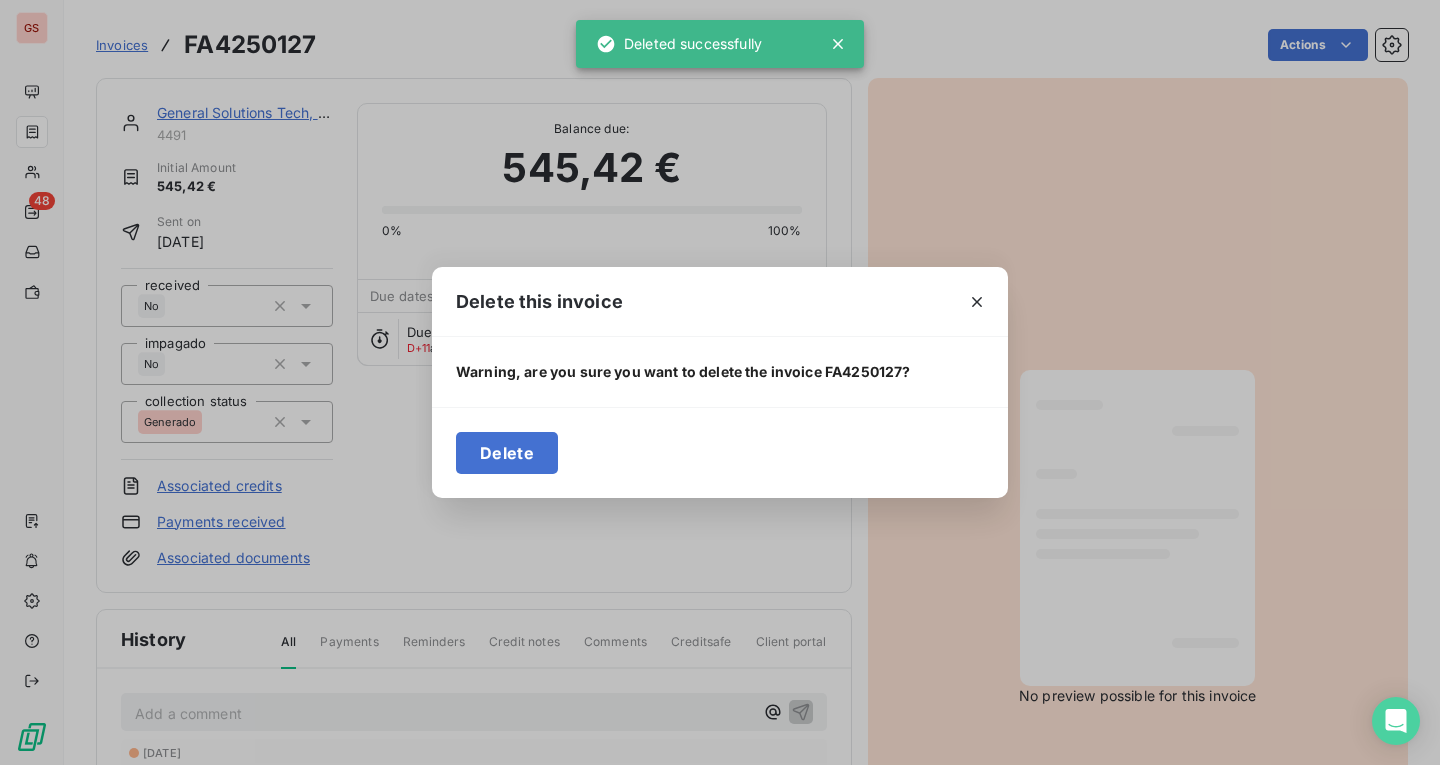 click on "Delete" at bounding box center [507, 453] 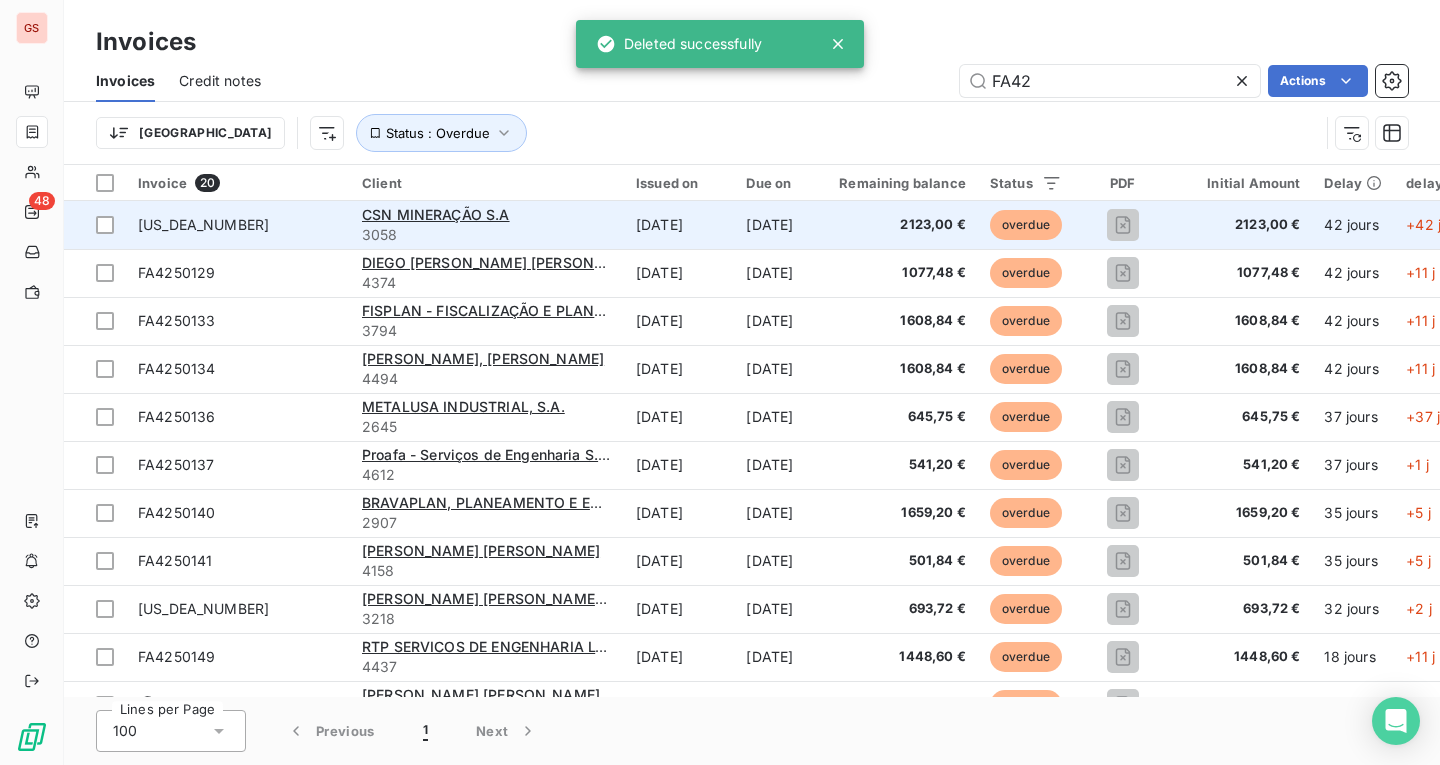 click on "[US_DEA_NUMBER]" at bounding box center (238, 225) 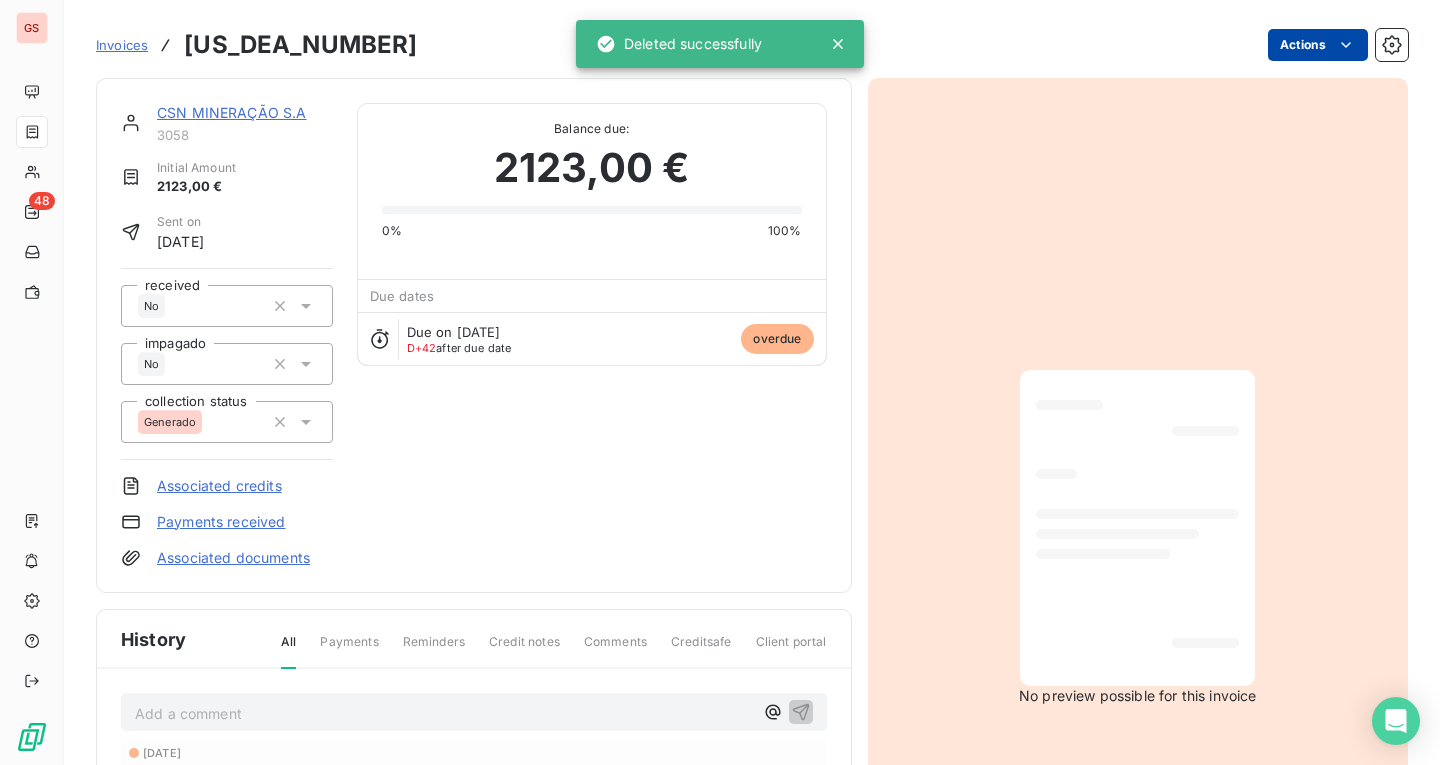 click on "GS 48 Invoices [US_DEA_NUMBER] Actions CSN MINERAÇÃO S.A 3058 Initial Amount 2123,00 € Sent on [DATE] received No impagado No collection status Generado Associated credits Payments received Associated documents Balance due: 2123,00 € 0% 100% Due dates Due on [DATE] D+42  after due date overdue History All Payments Reminders Credit notes Comments Creditsafe Client portal Add a comment ﻿ [DATE] Invoice due date [DATE] Invoice issued No preview possible for this invoice Deleted successfully" at bounding box center (720, 382) 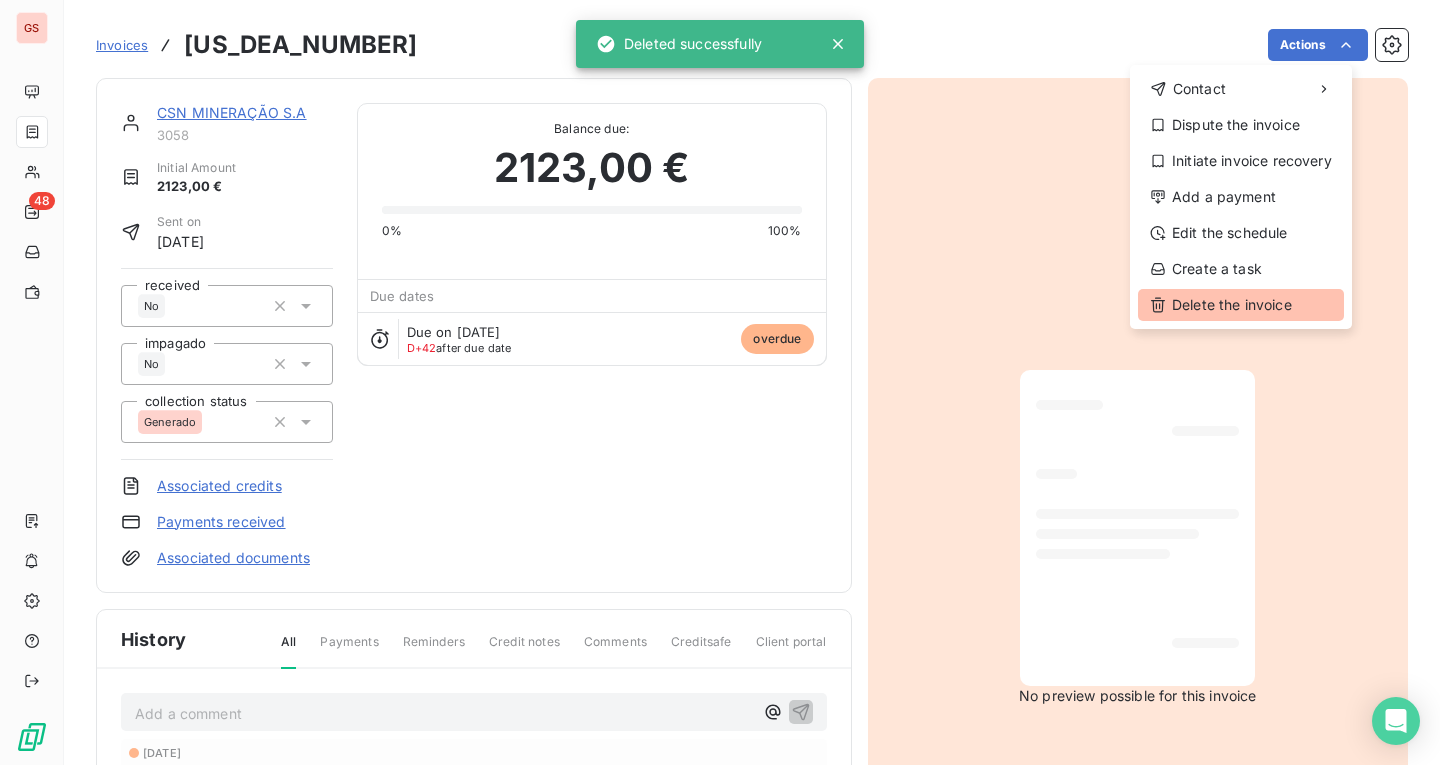 click on "Delete the invoice" at bounding box center (1241, 305) 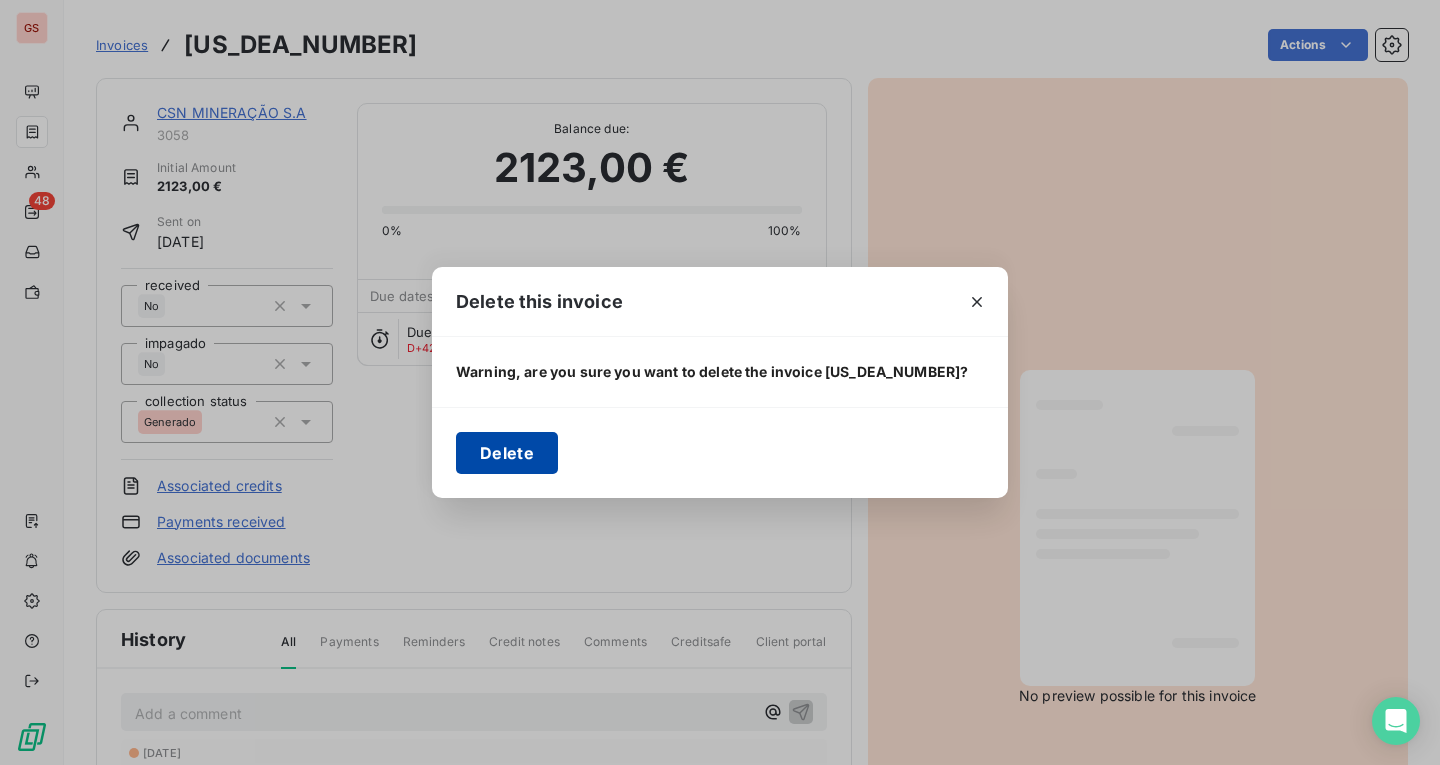 click on "Delete" at bounding box center [507, 453] 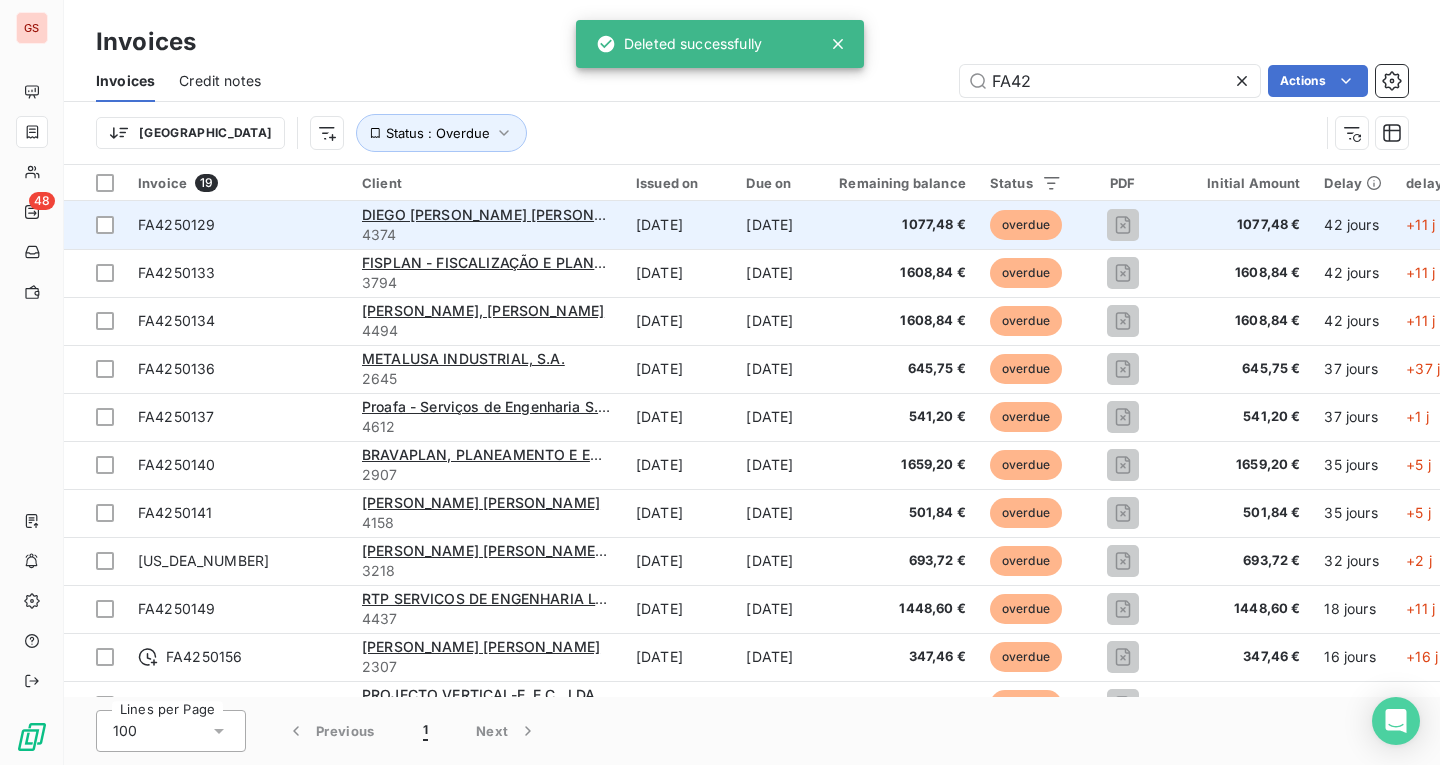 click on "FA4250129" at bounding box center (238, 225) 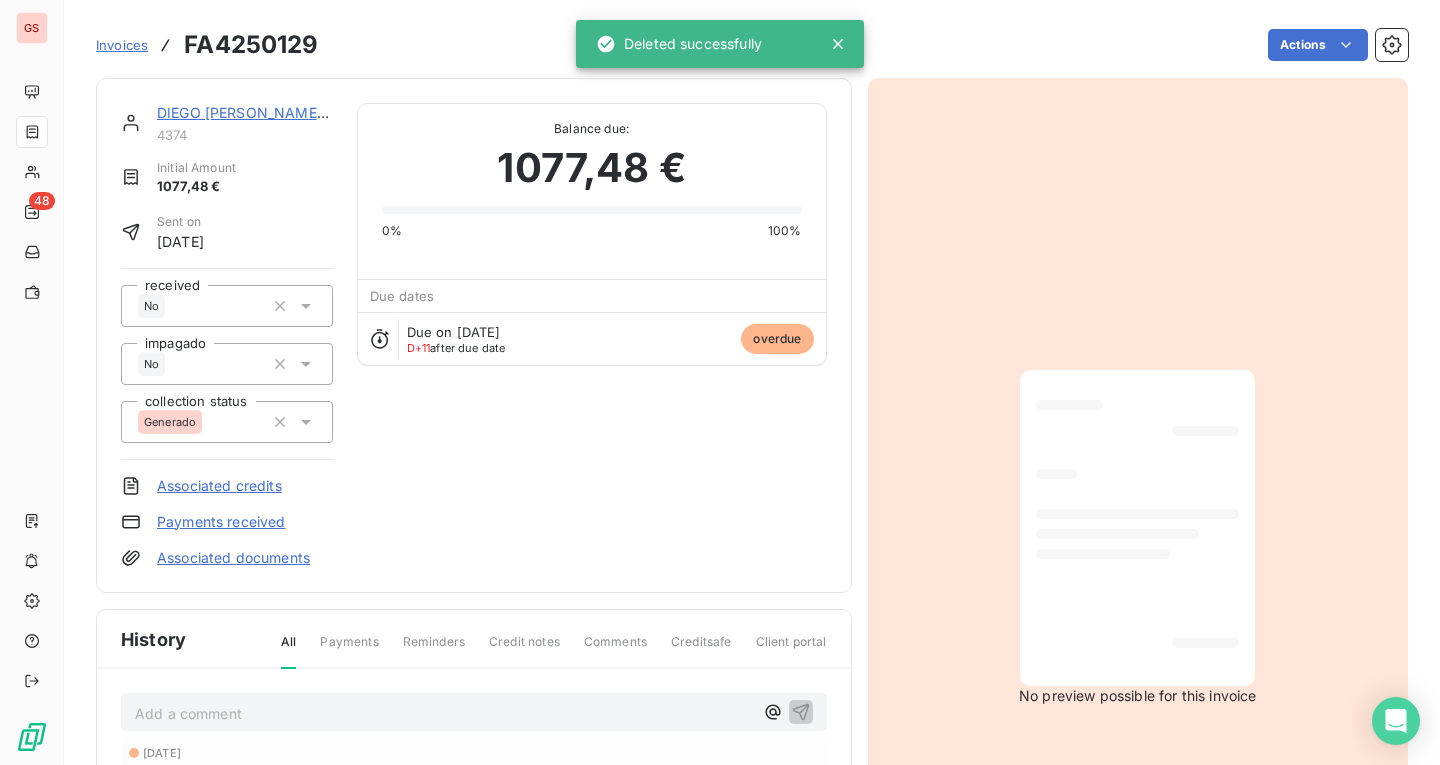 click on "GS 48 Invoices FA4250129 Actions DIEGO [PERSON_NAME] [PERSON_NAME] 4374 Initial Amount 1077,48 € Sent on [DATE] received No impagado No collection status Generado Associated credits Payments received Associated documents Balance due: 1077,48 € 0% 100% Due dates Due on [DATE] D+11  after due date overdue History All Payments Reminders Credit notes Comments Creditsafe Client portal Add a comment ﻿ [DATE] Invoice due date [DATE] Invoice issued No preview possible for this invoice Deleted successfully" at bounding box center [720, 382] 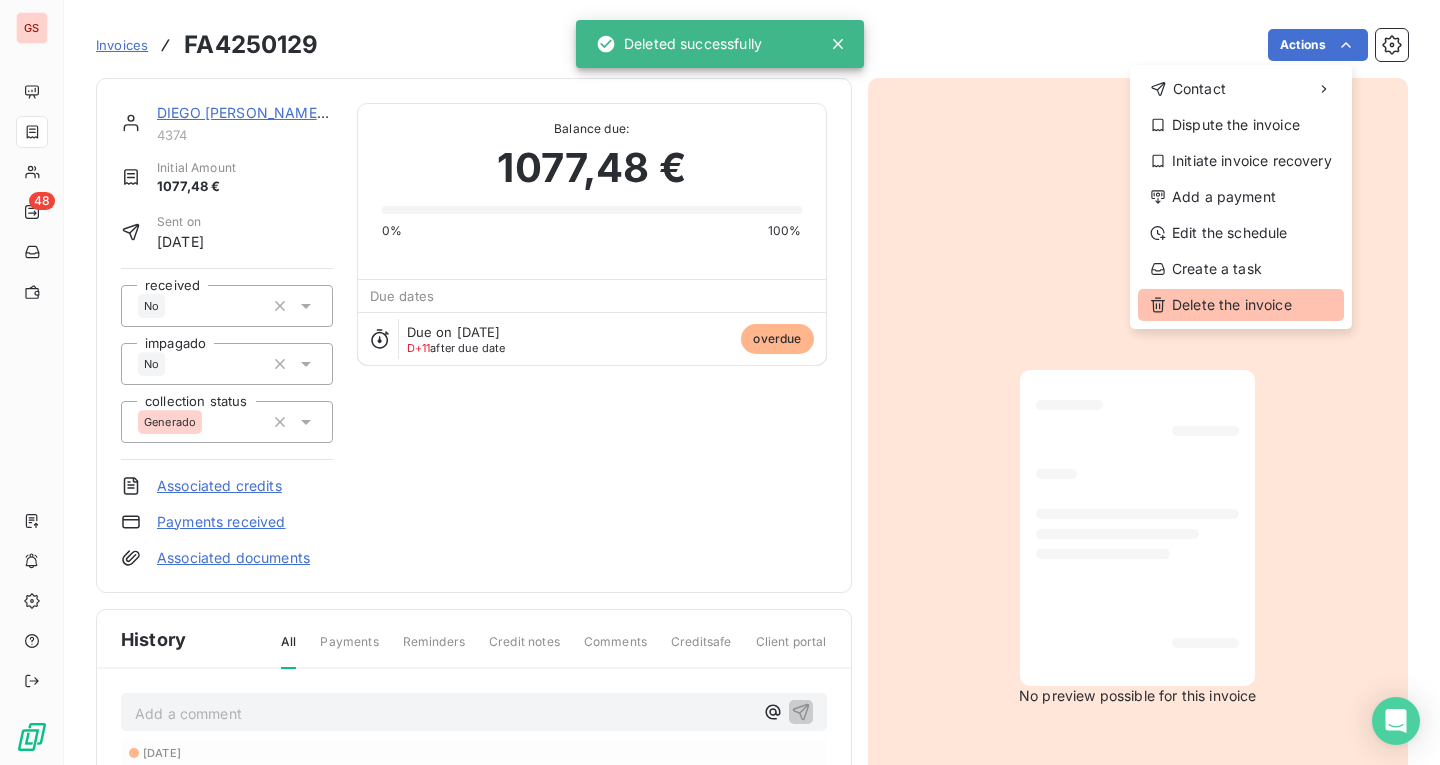 click on "Delete the invoice" at bounding box center [1241, 305] 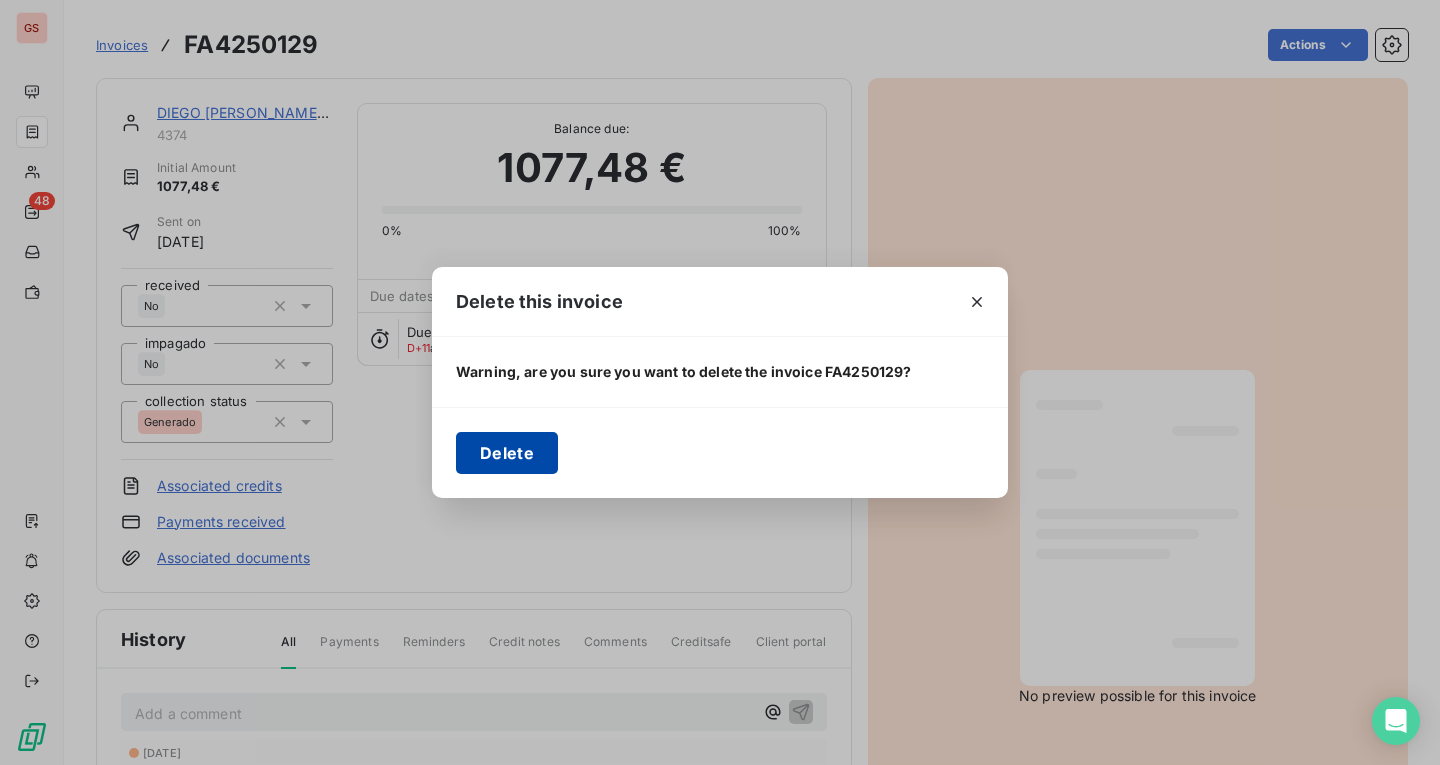 click on "Delete" at bounding box center (507, 453) 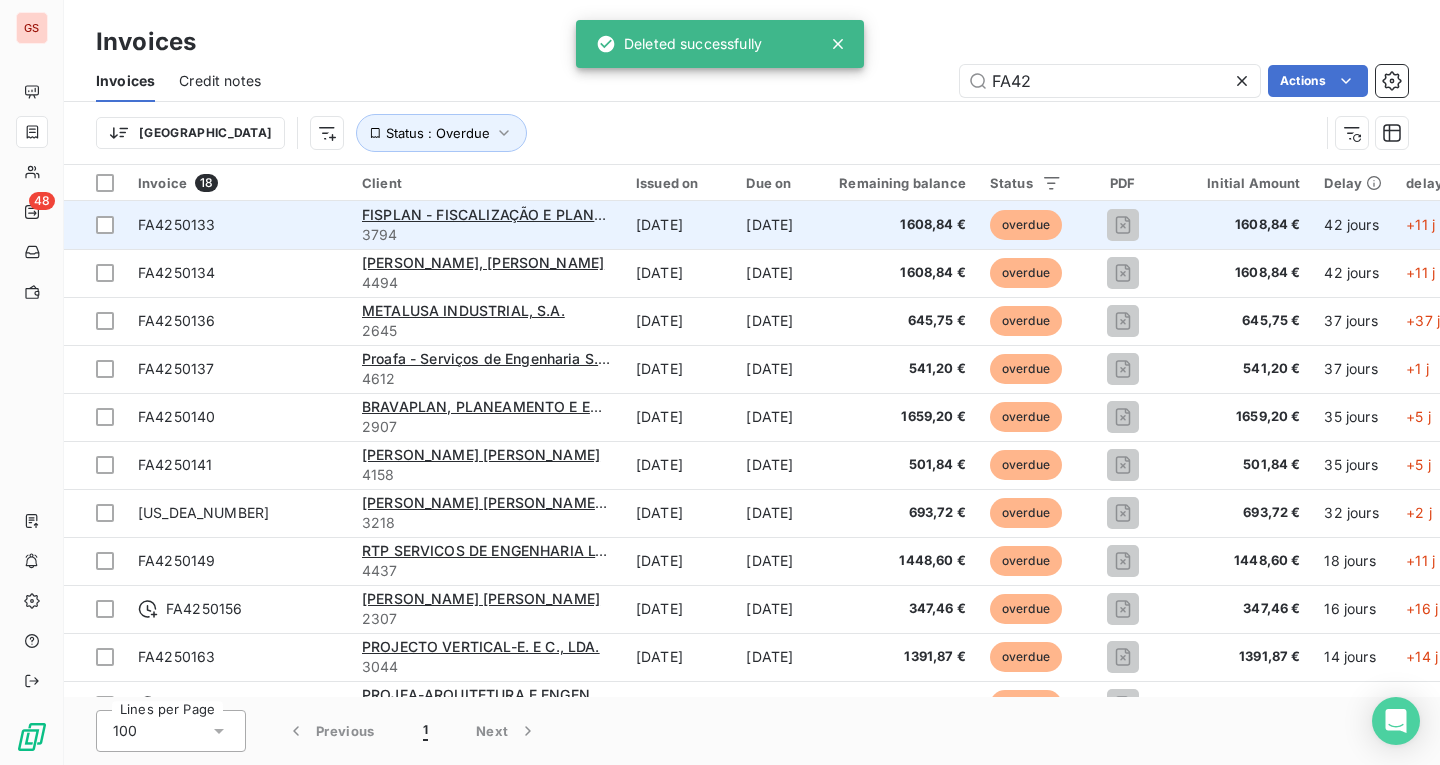 click on "FA4250133" at bounding box center (238, 225) 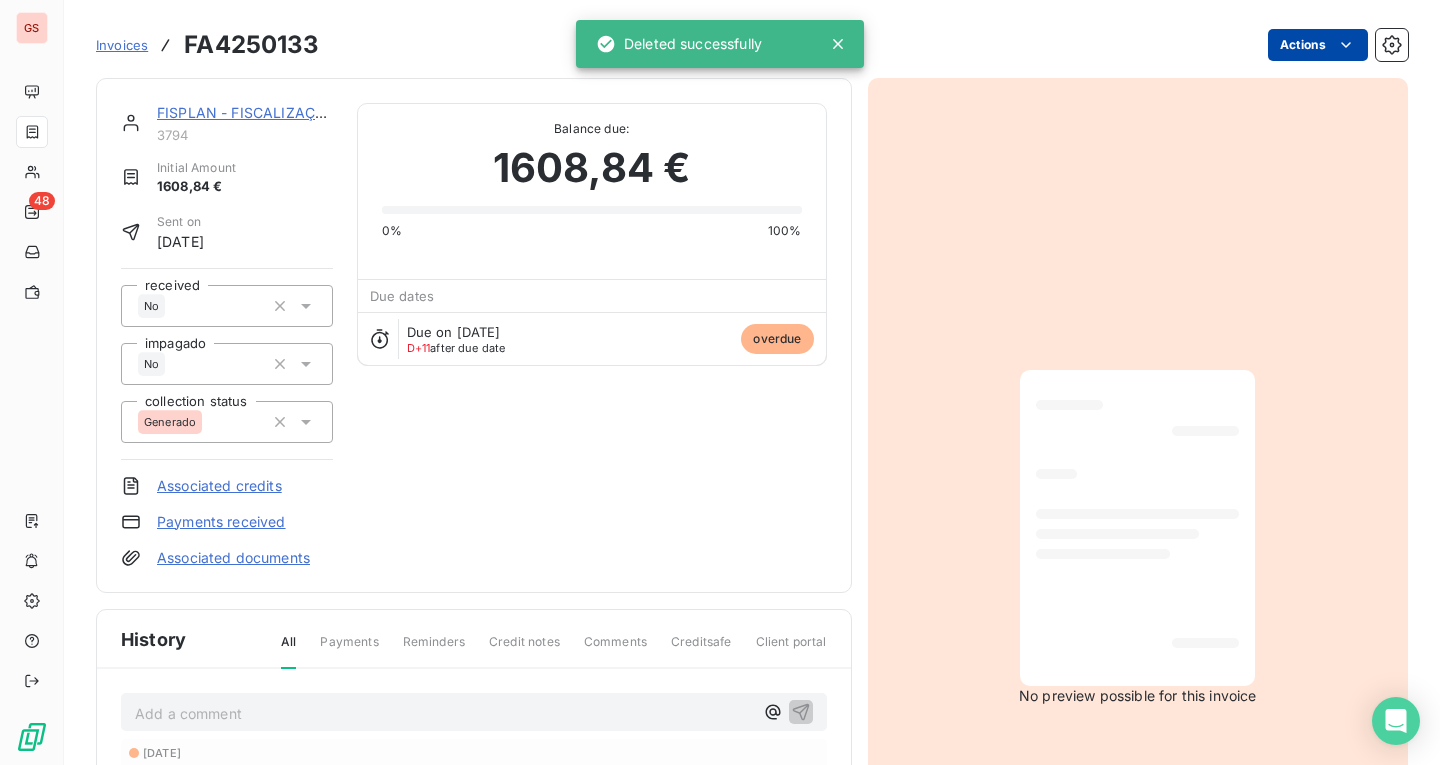 click on "GS 48 Invoices FA4250133 Actions FISPLAN - FISCALIZAÇÃO E PLANEAMENTO, LD 3794 Initial Amount 1608,84 € Sent on [DATE] received No impagado No collection status Generado Associated credits Payments received Associated documents Balance due: 1608,84 € 0% 100% Due dates Due on [DATE] D+11  after due date overdue History All Payments Reminders Credit notes Comments Creditsafe Client portal Add a comment ﻿ [DATE] Invoice due date [DATE] Invoice issued No preview possible for this invoice Deleted successfully" at bounding box center [720, 382] 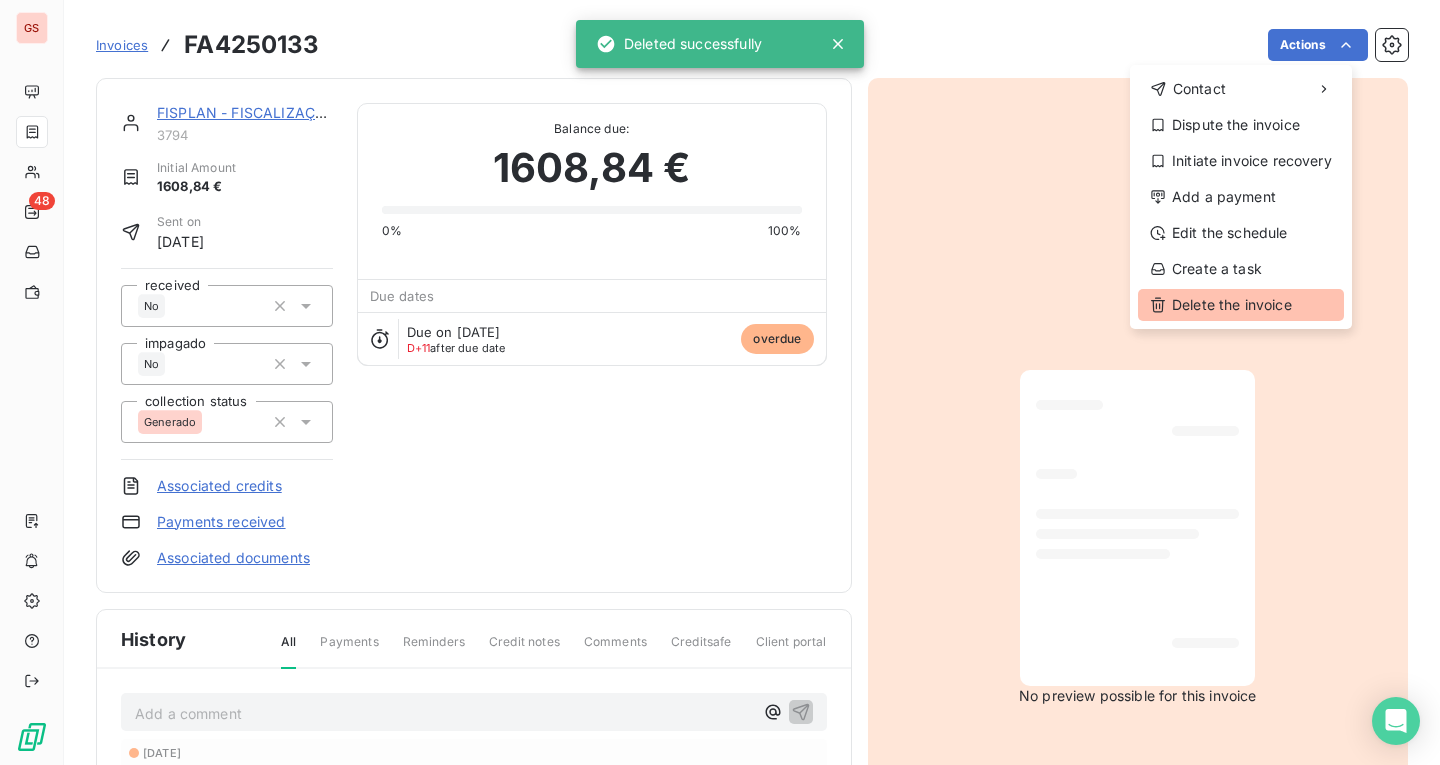 click on "Delete the invoice" at bounding box center [1241, 305] 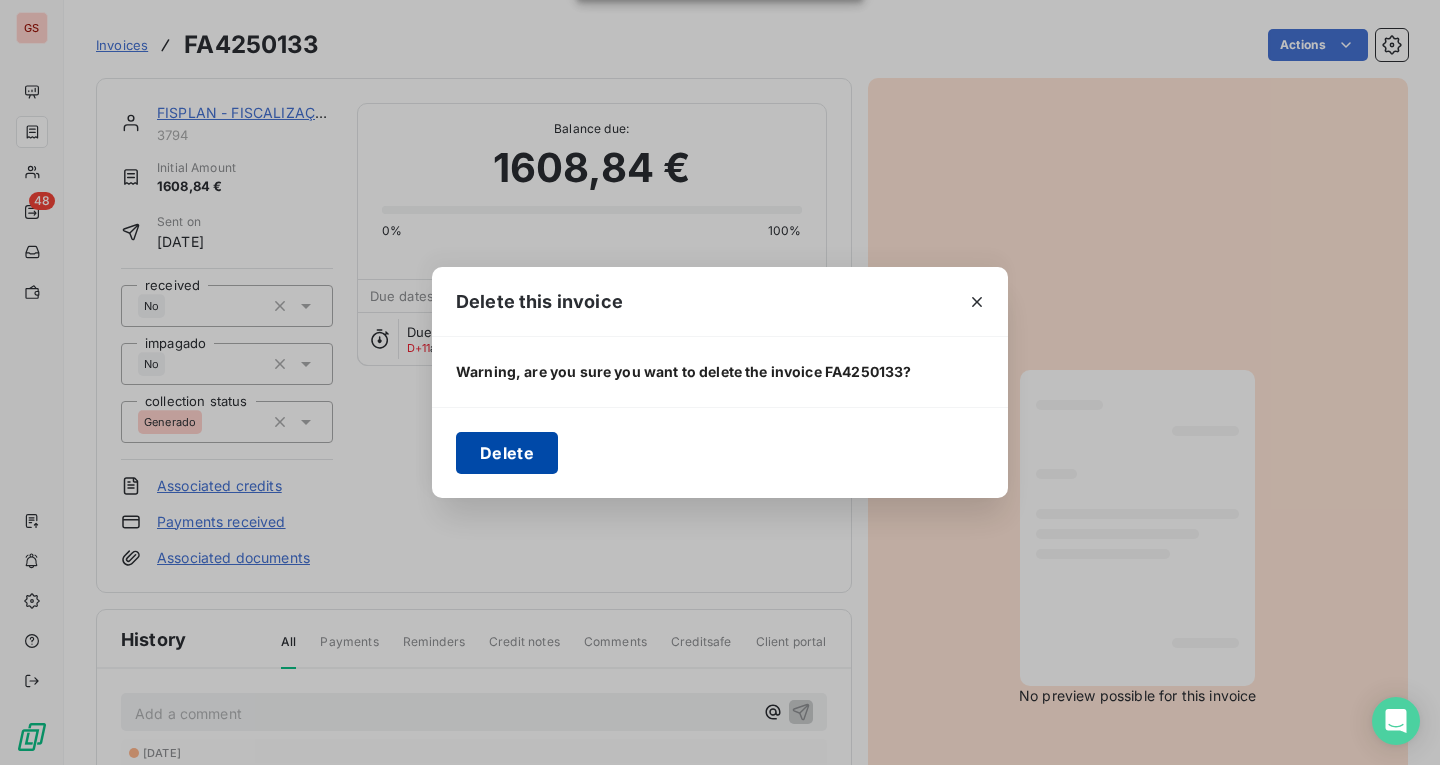 click on "Delete" at bounding box center [507, 453] 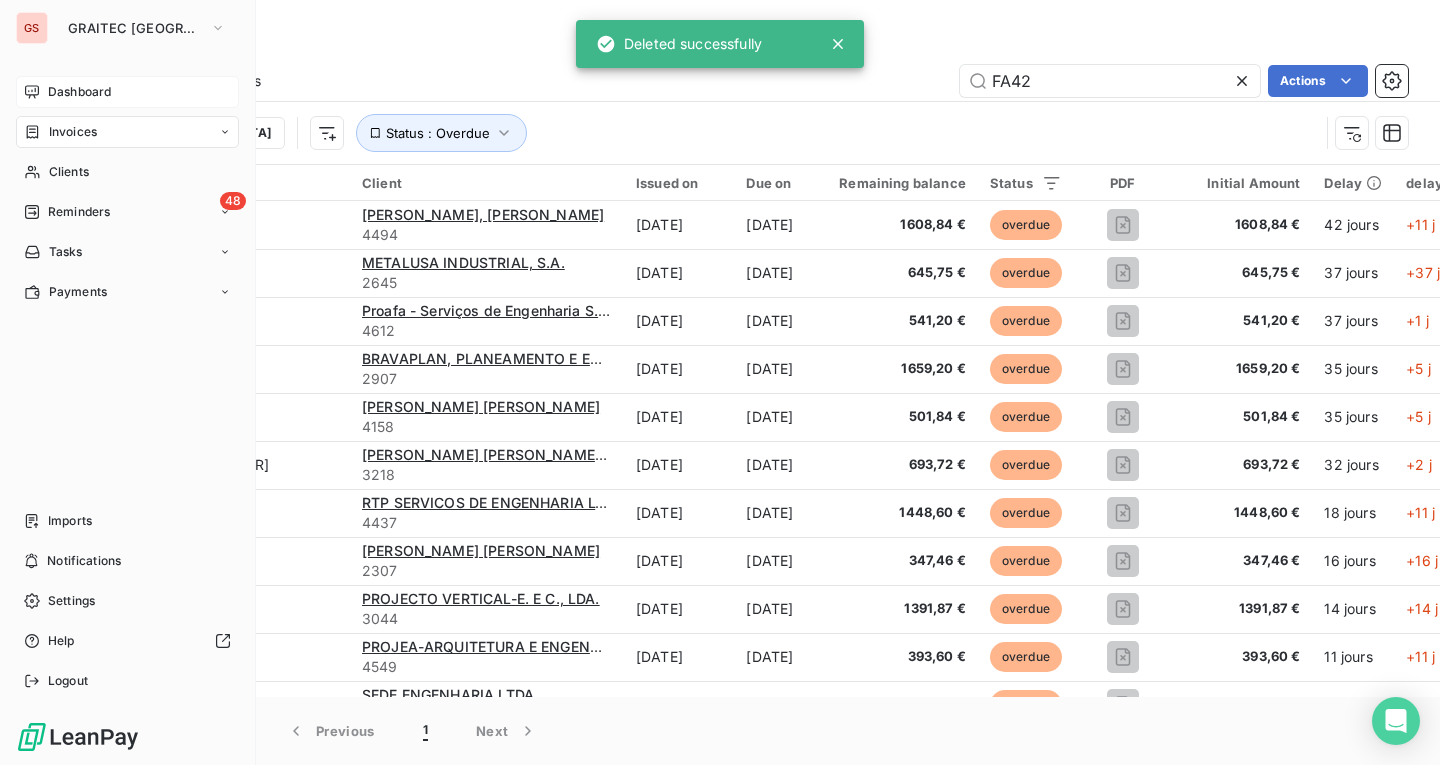 click on "Dashboard" at bounding box center [127, 92] 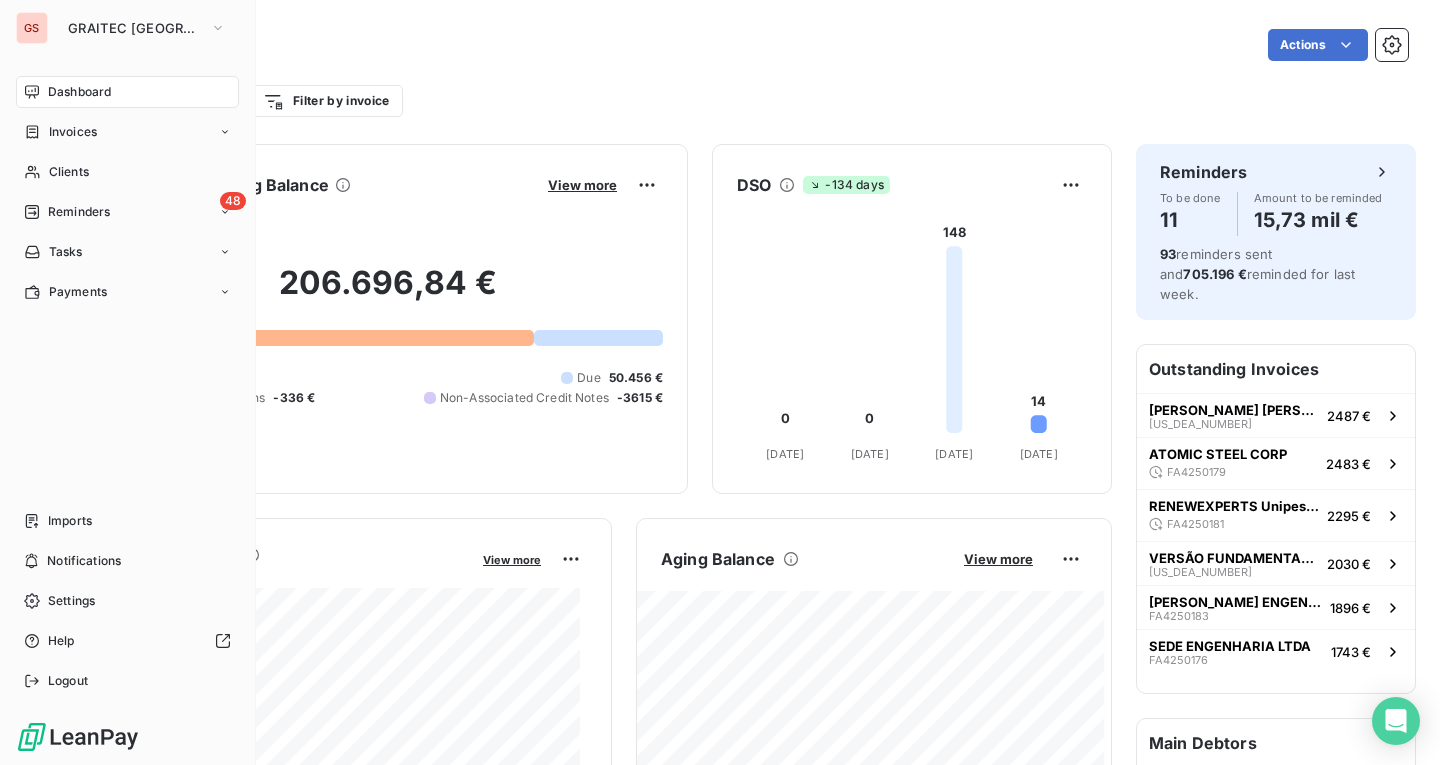 click on "GS" at bounding box center (32, 28) 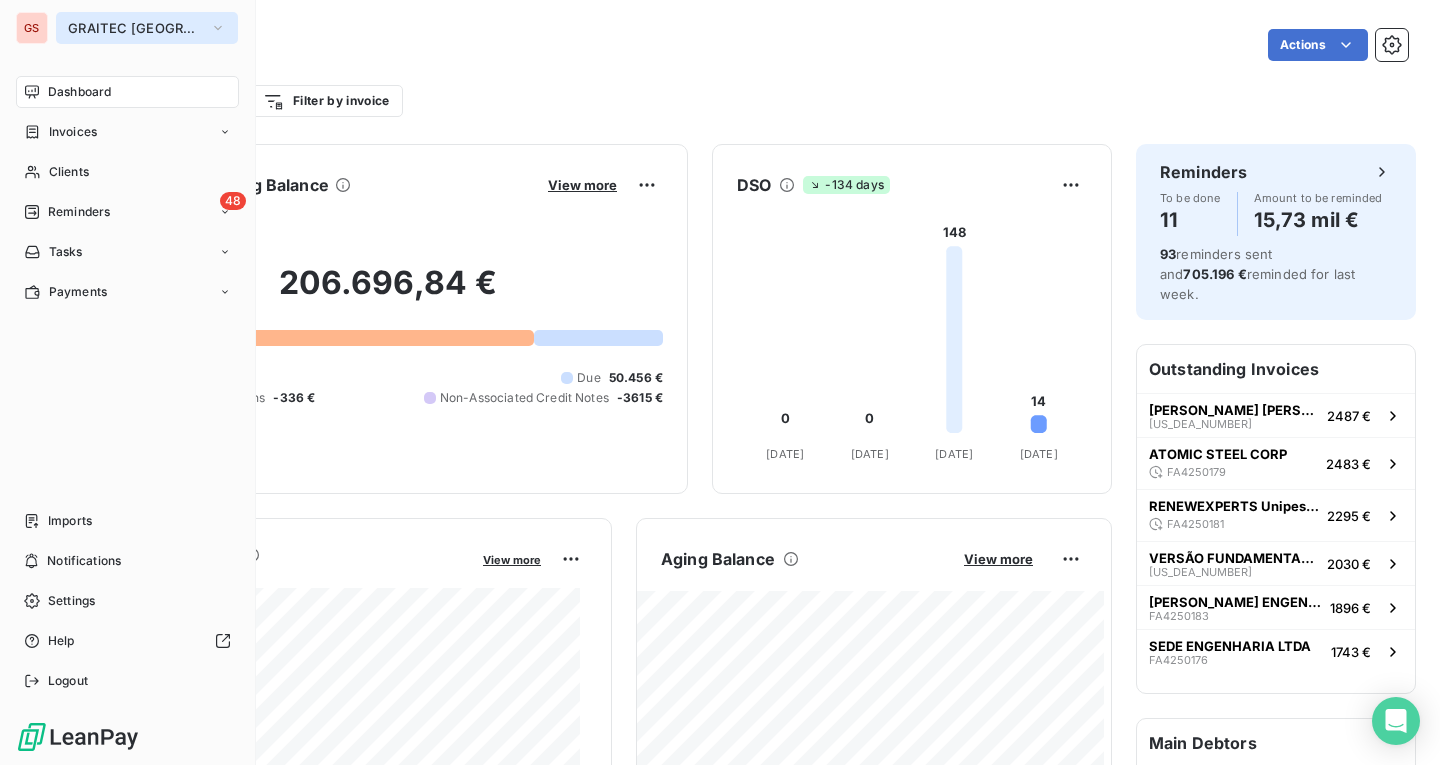 click on "GRAITEC [GEOGRAPHIC_DATA]" at bounding box center (135, 28) 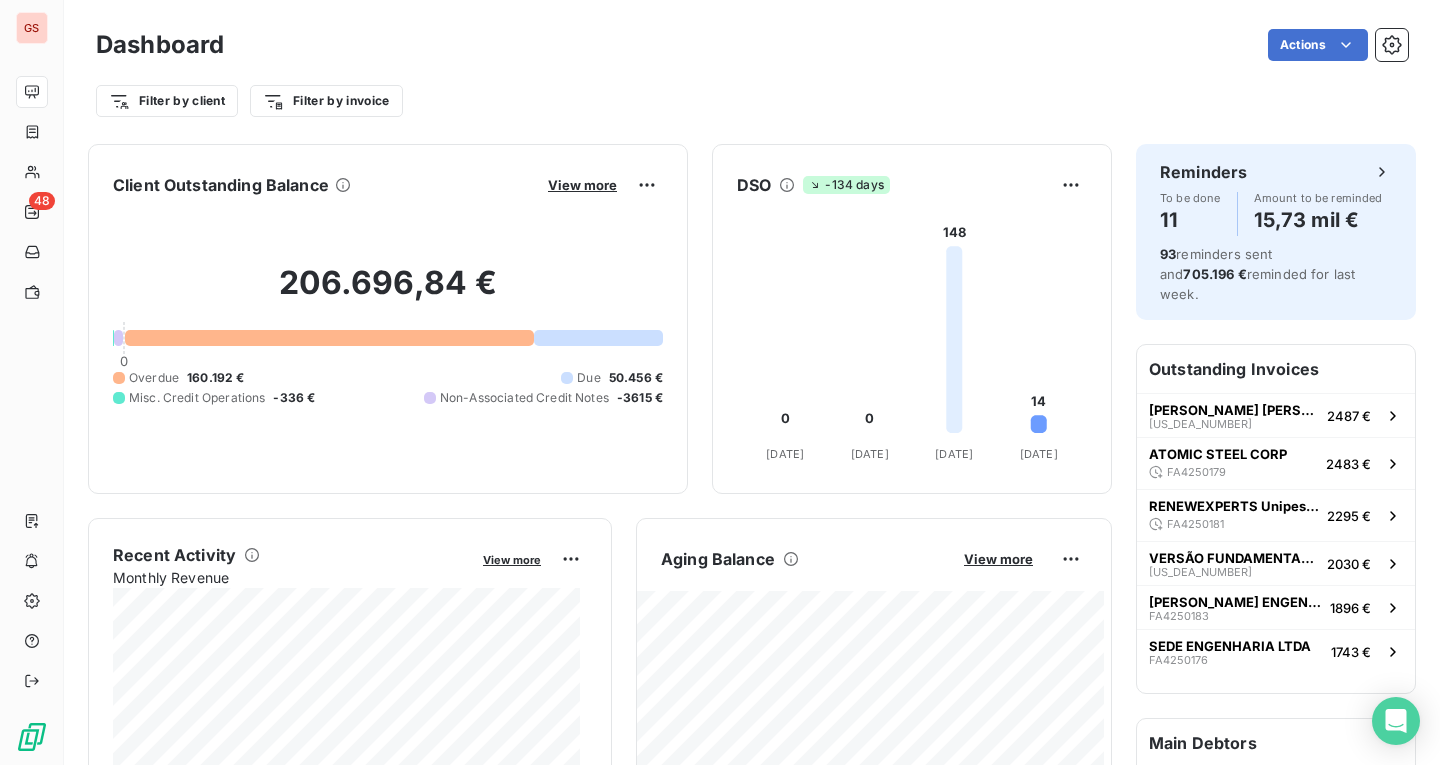 click on "Filter by client Filter by invoice" at bounding box center [752, 101] 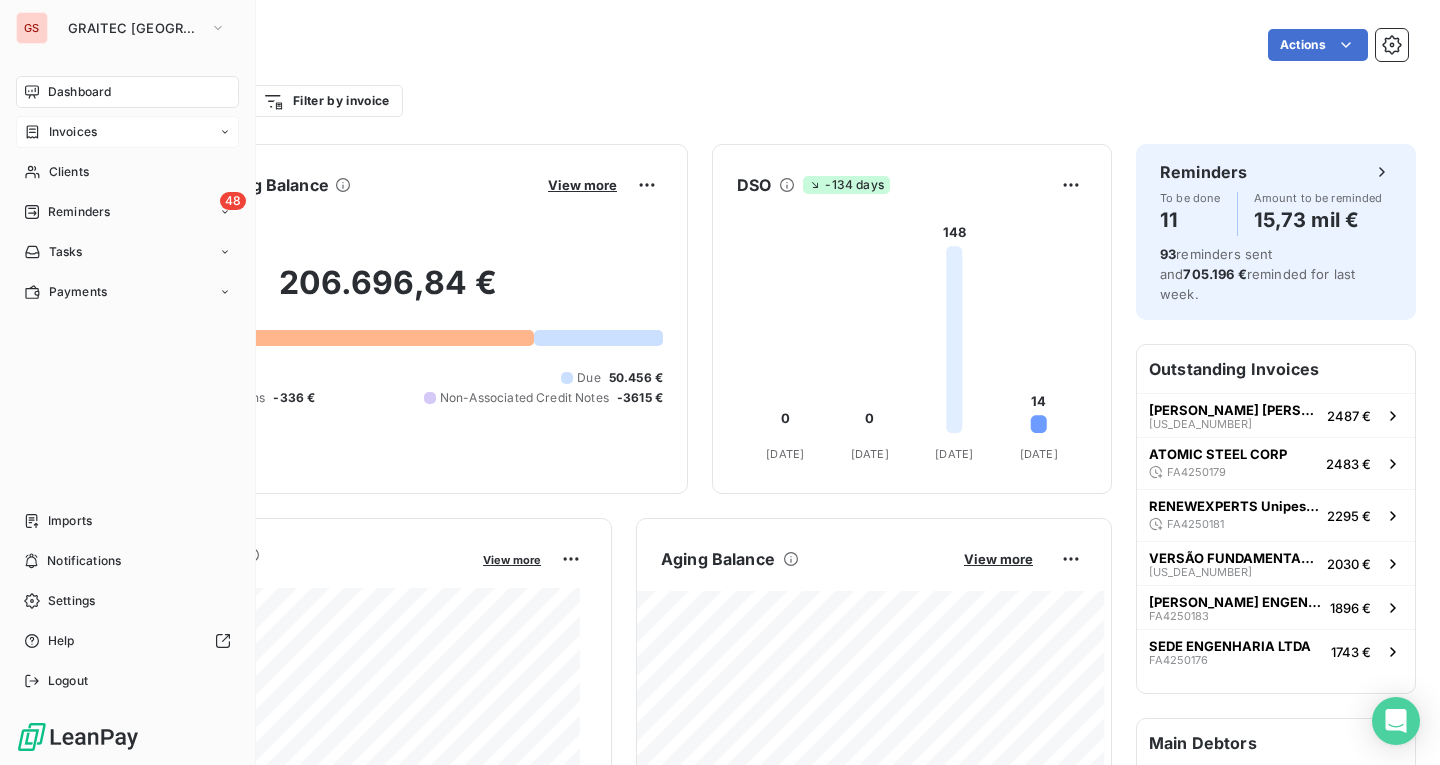 click on "Invoices" at bounding box center [127, 132] 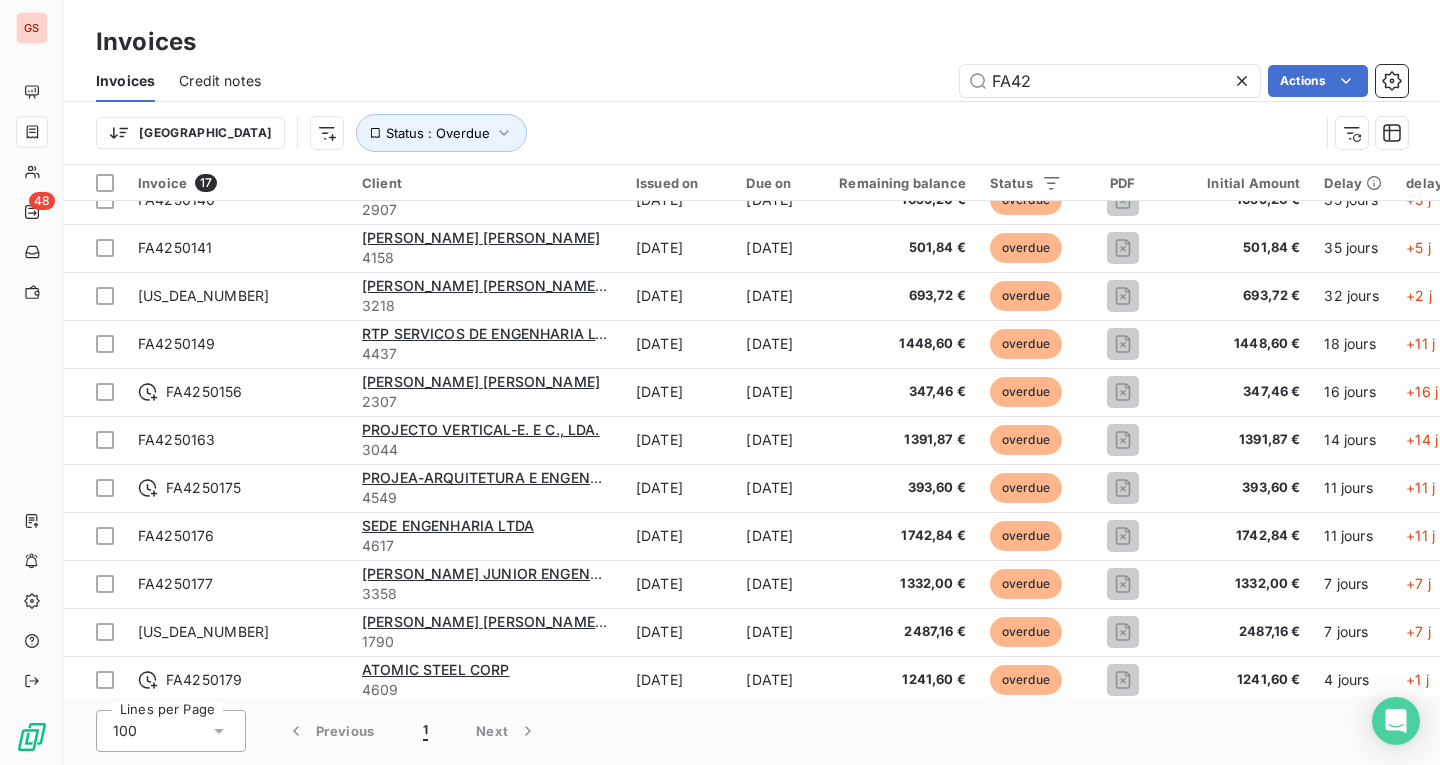 scroll, scrollTop: 0, scrollLeft: 0, axis: both 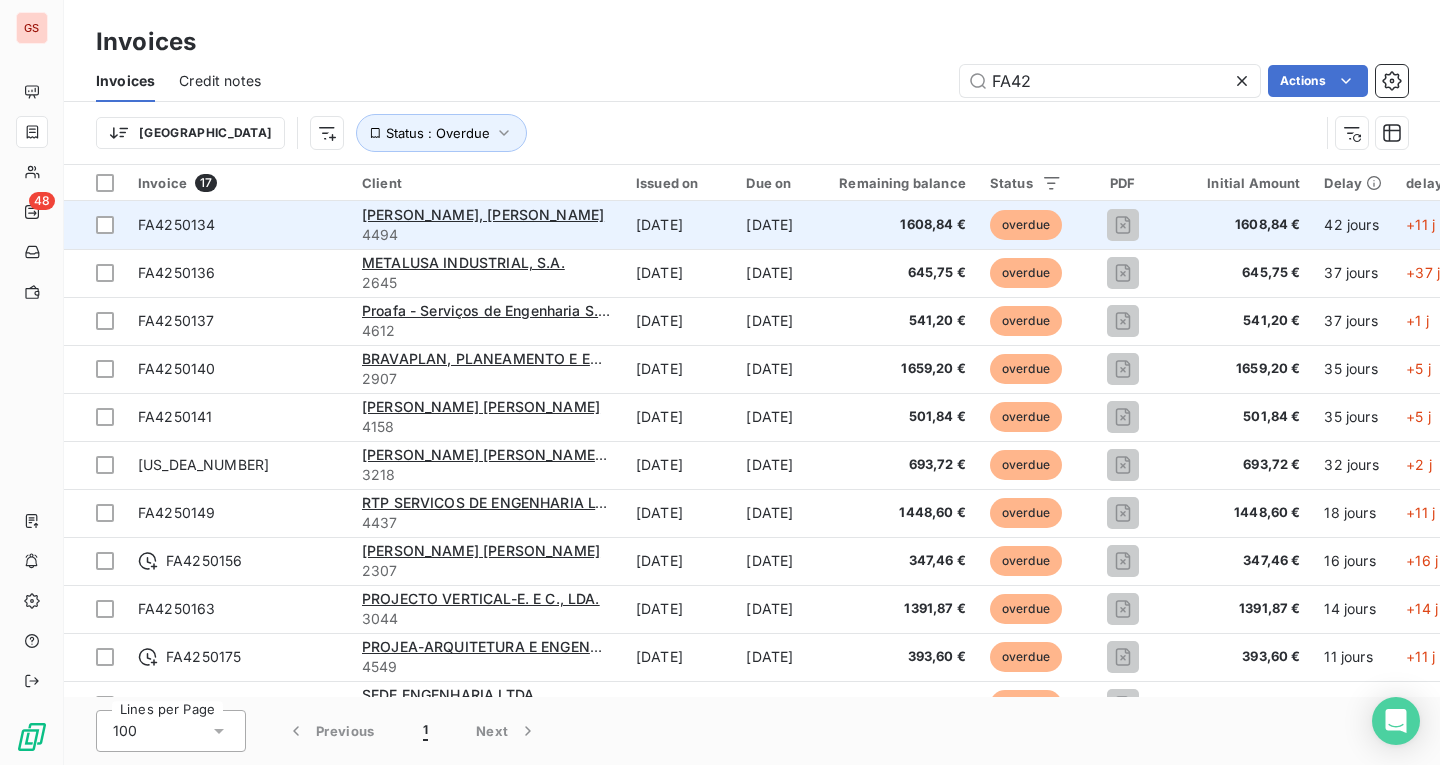 click on "FA4250134" at bounding box center (238, 225) 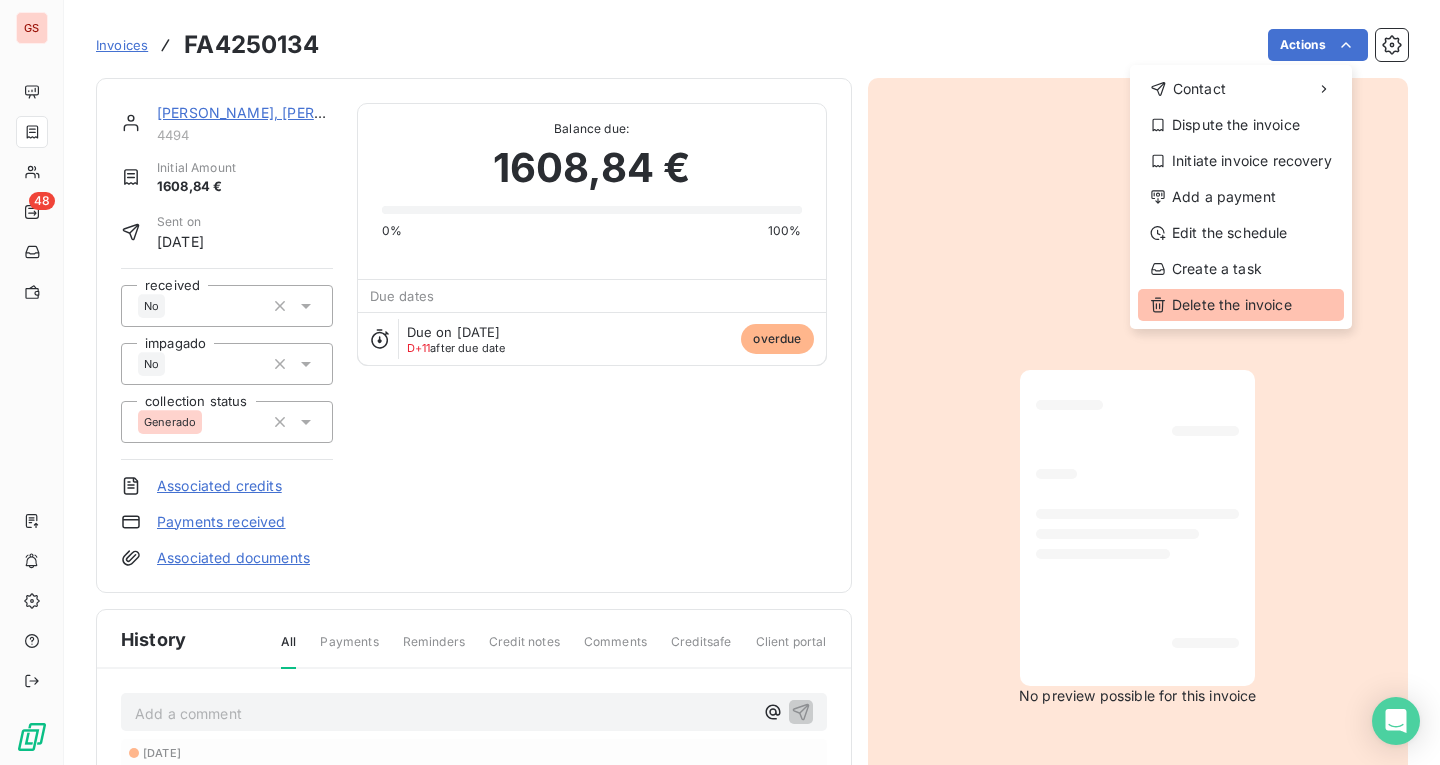 click on "Delete the invoice" at bounding box center [1241, 305] 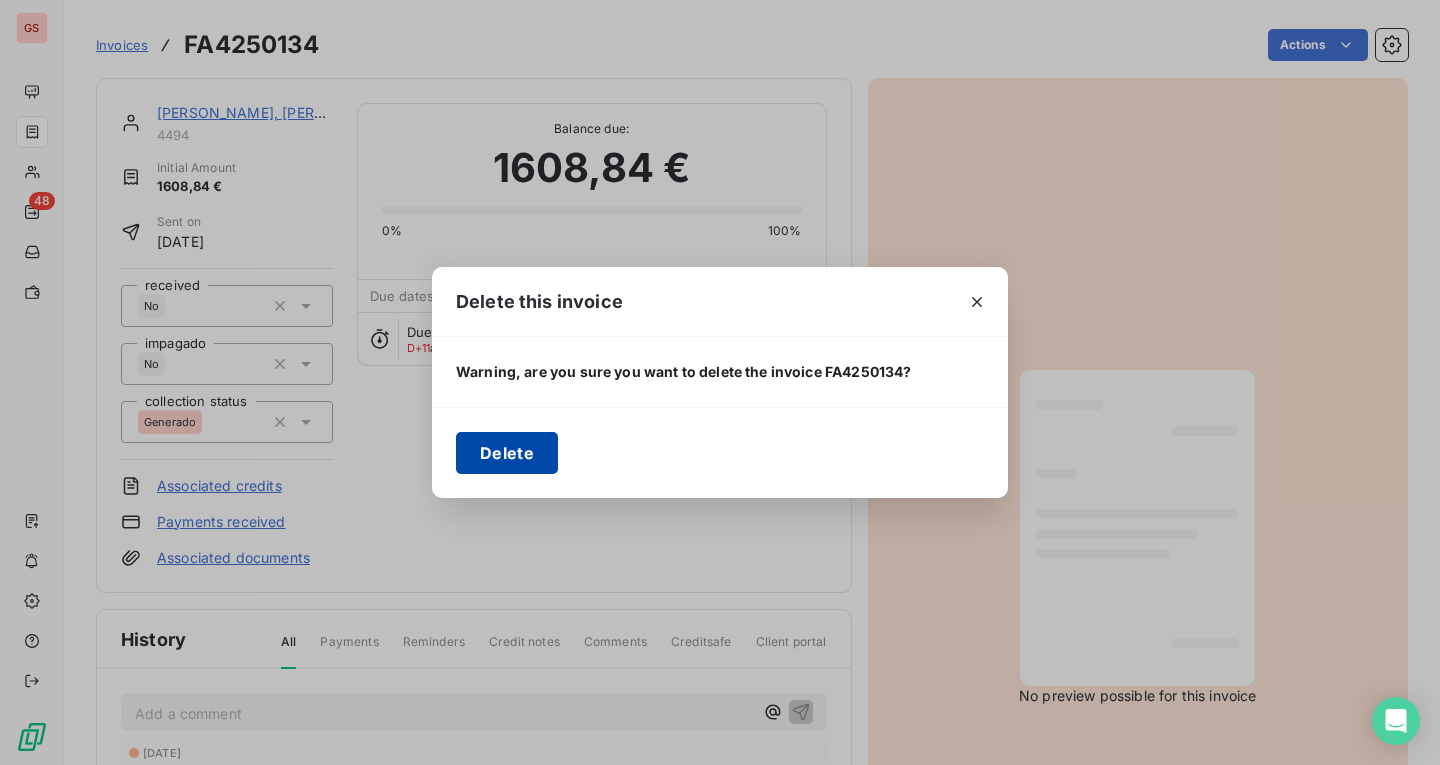 click on "Delete" at bounding box center [507, 453] 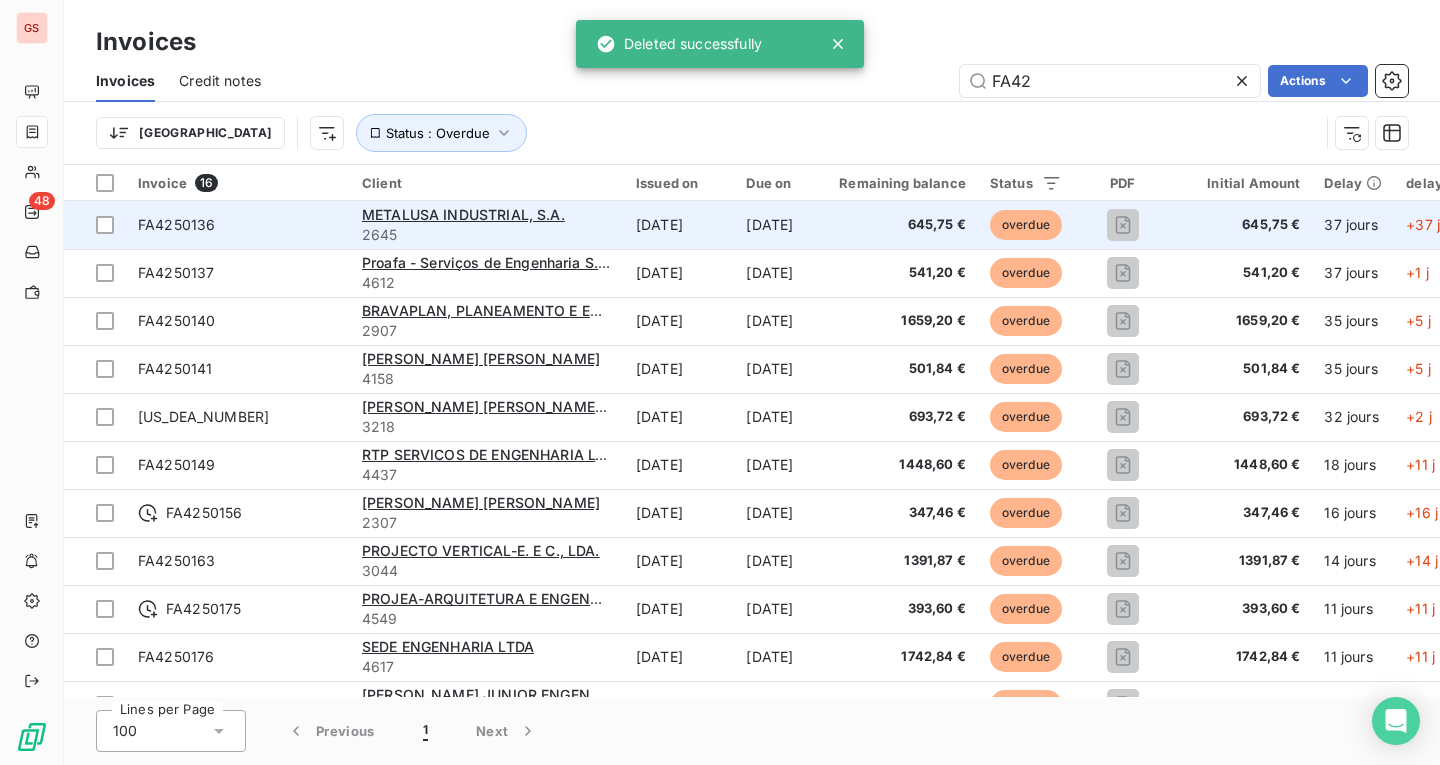 click on "FA4250136" at bounding box center [238, 225] 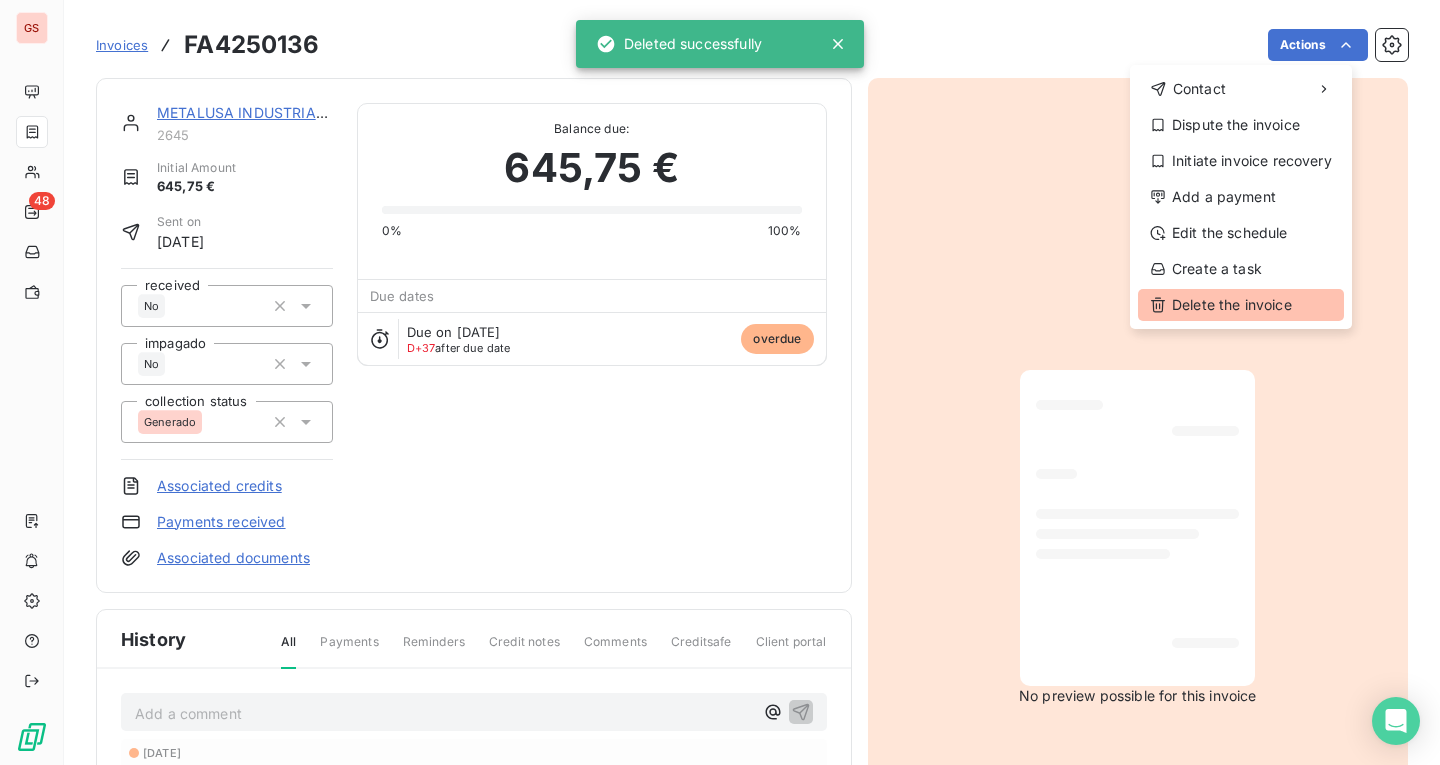 click on "Delete the invoice" at bounding box center (1241, 305) 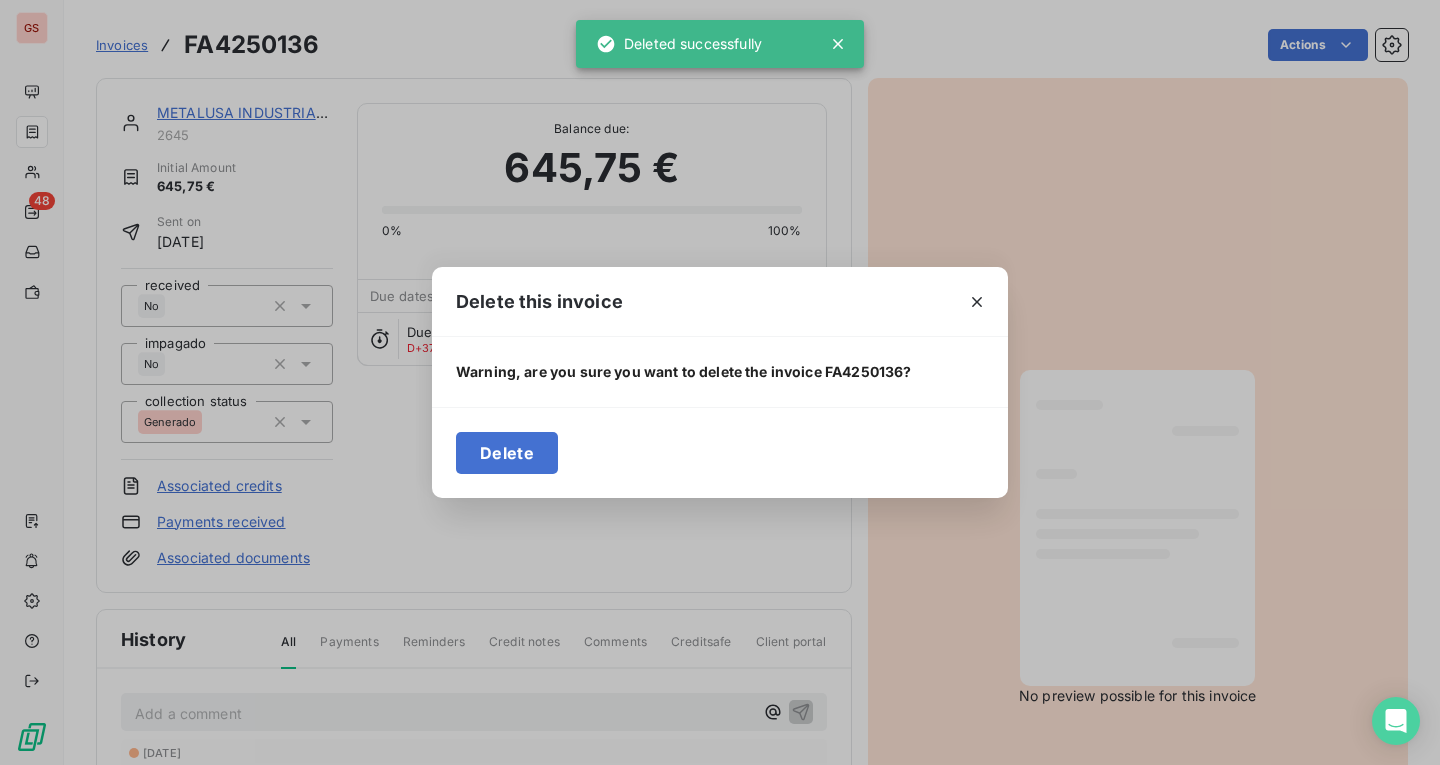 drag, startPoint x: 531, startPoint y: 451, endPoint x: 520, endPoint y: 448, distance: 11.401754 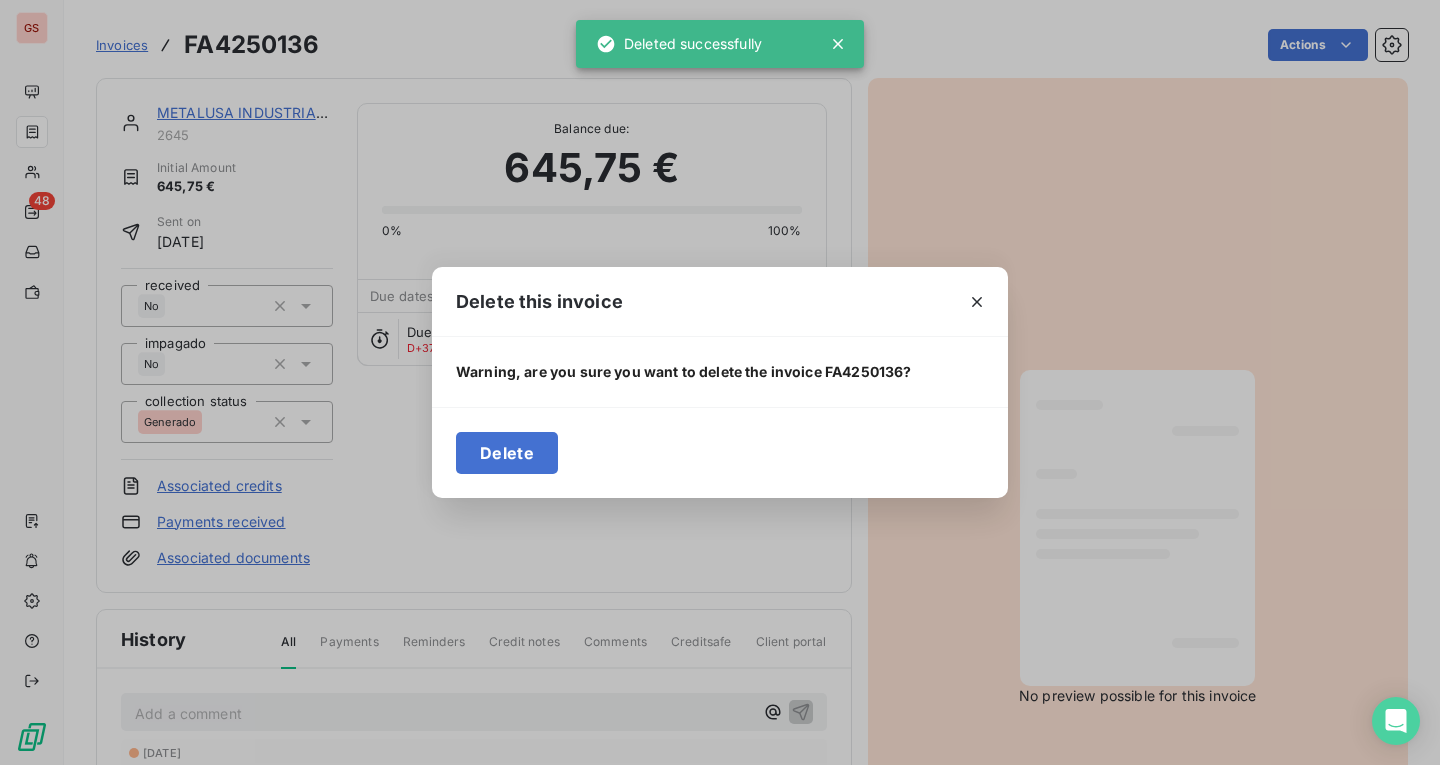 click on "Delete" at bounding box center [507, 453] 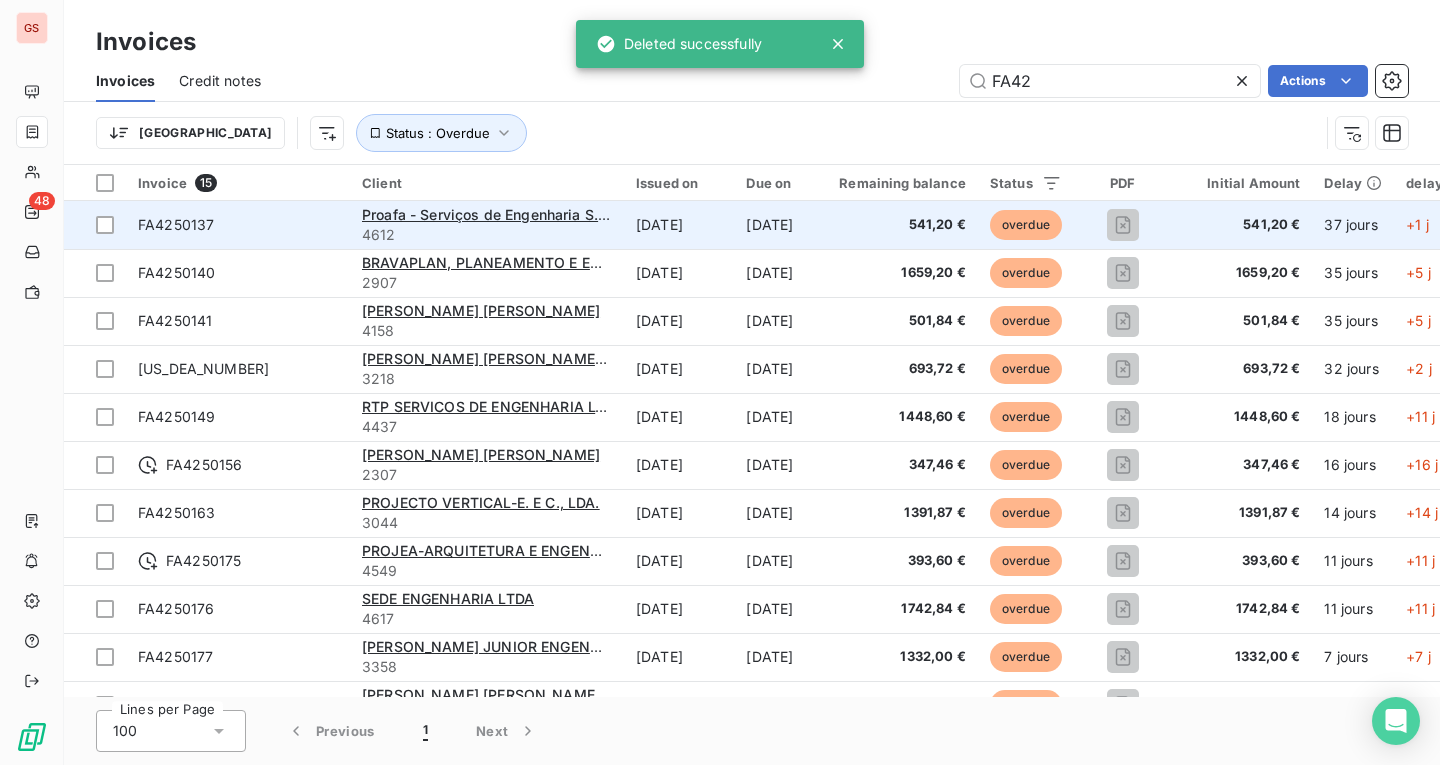 click on "FA4250137" at bounding box center (238, 225) 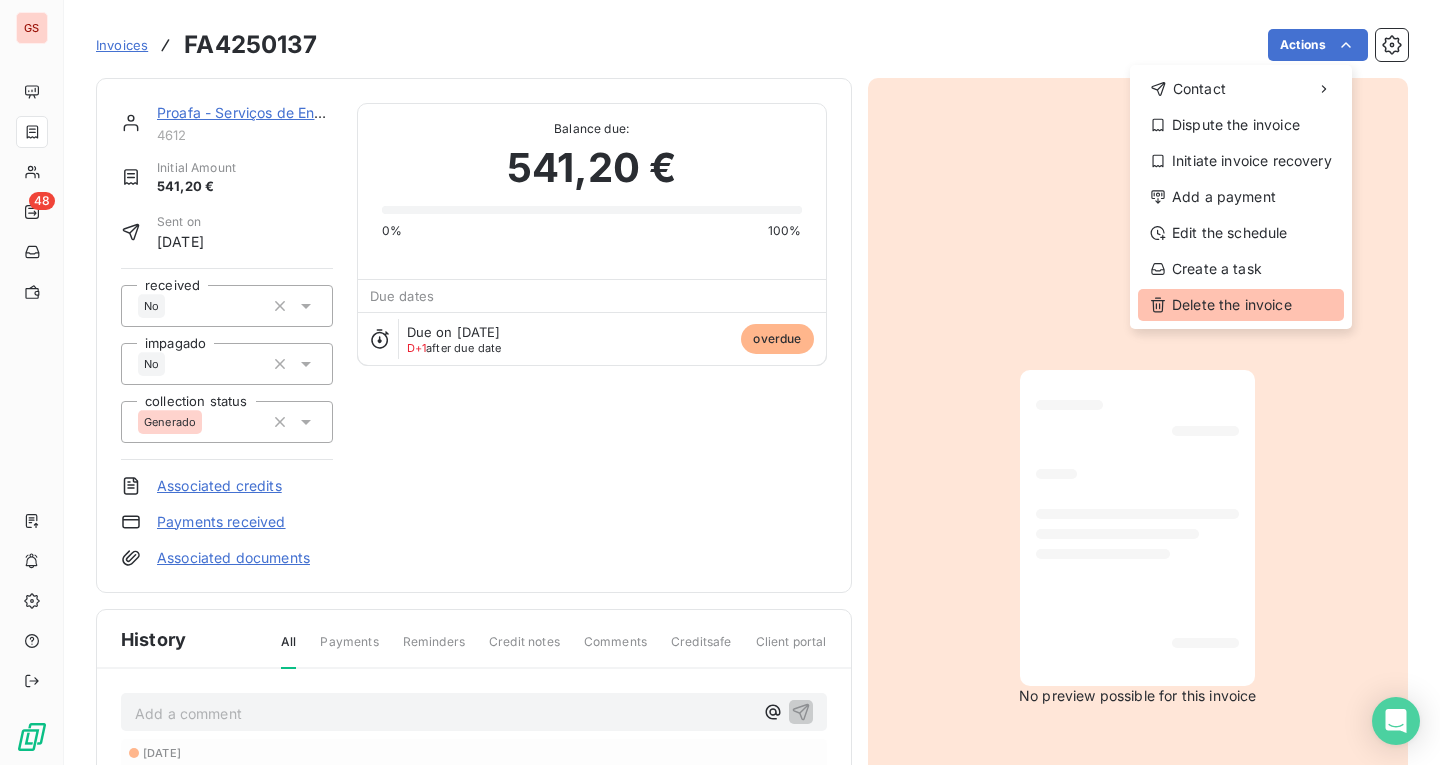 click on "Delete the invoice" at bounding box center [1241, 305] 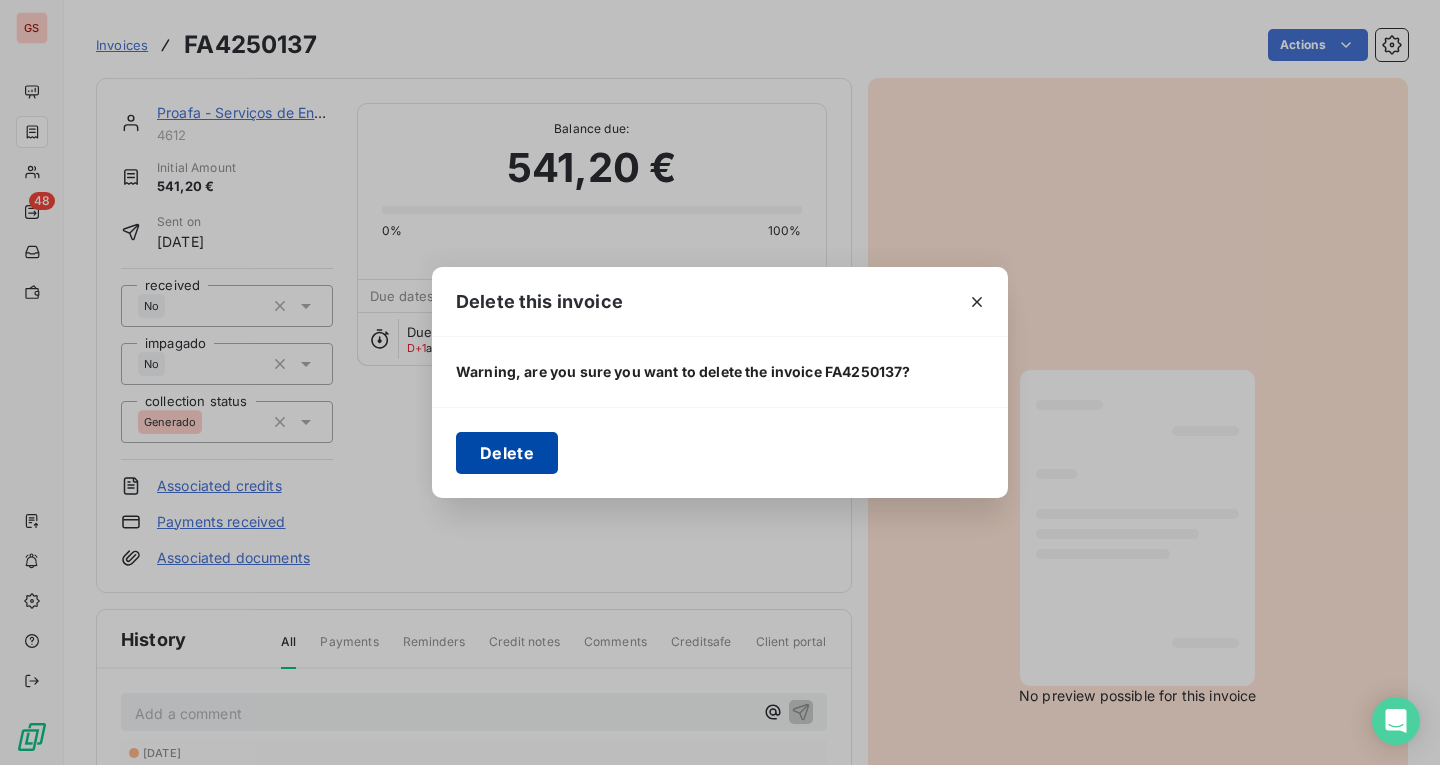 click on "Delete" at bounding box center (507, 453) 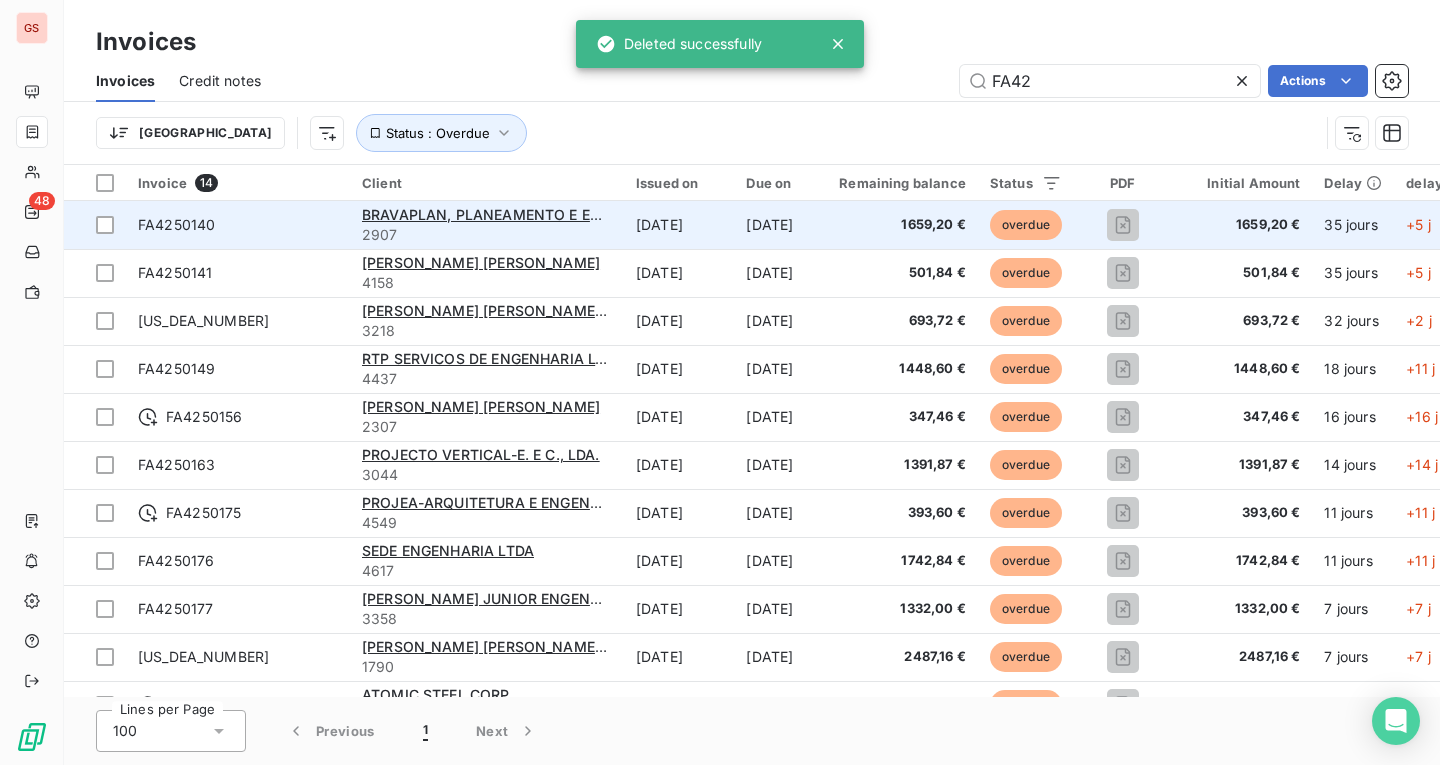 click on "FA4250140" at bounding box center (238, 225) 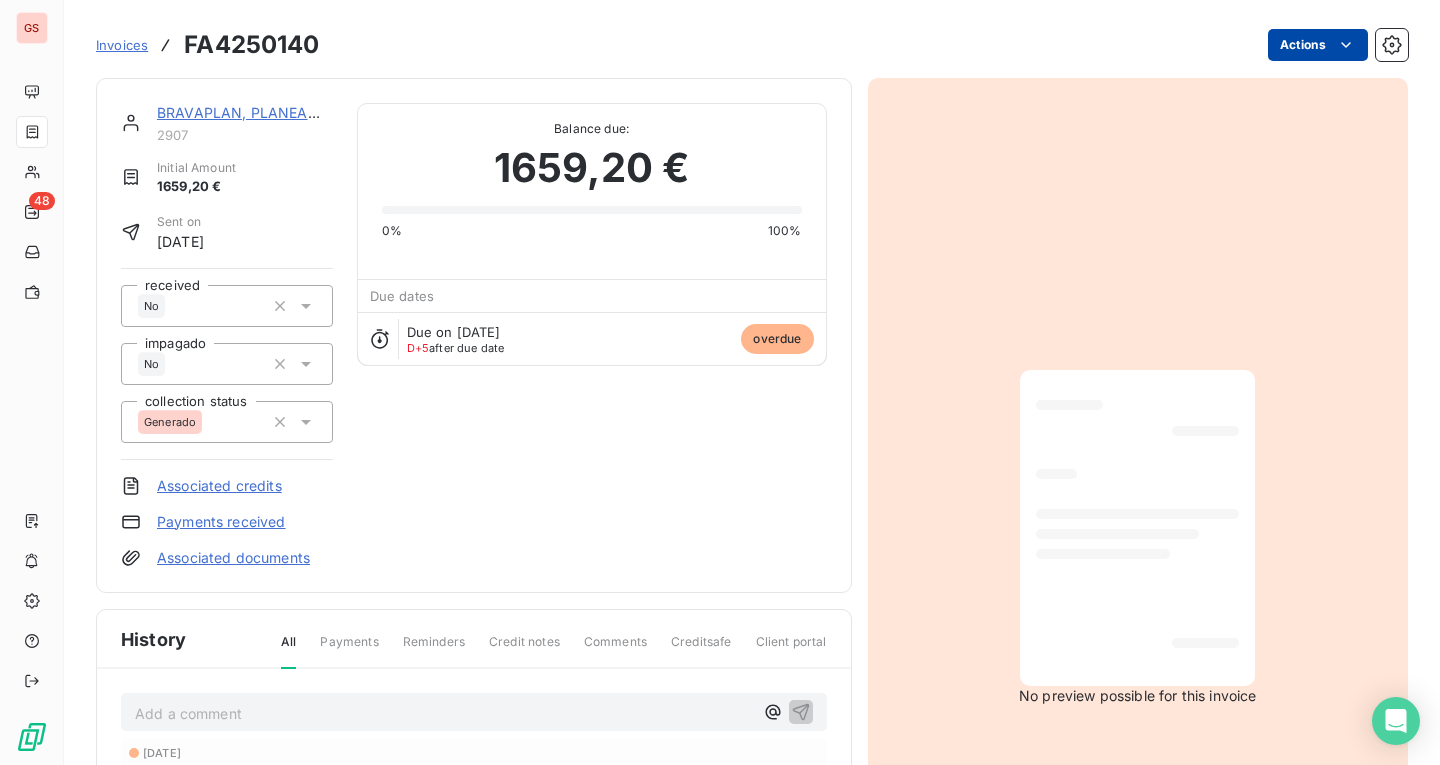 click on "GS 48 Invoices FA4250140 Actions BRAVAPLAN, PLANEAMENTO E ENG. CIVIL LDA. 2907 Initial Amount 1659,20 € Sent on [DATE] received No impagado No collection status Generado Associated credits Payments received Associated documents Balance due: 1659,20 € 0% 100% Due dates Due on [DATE] D+5  after due date overdue History All Payments Reminders Credit notes Comments Creditsafe Client portal Add a comment ﻿ [DATE] Invoice due date [DATE] Invoice issued No preview possible for this invoice" at bounding box center (720, 382) 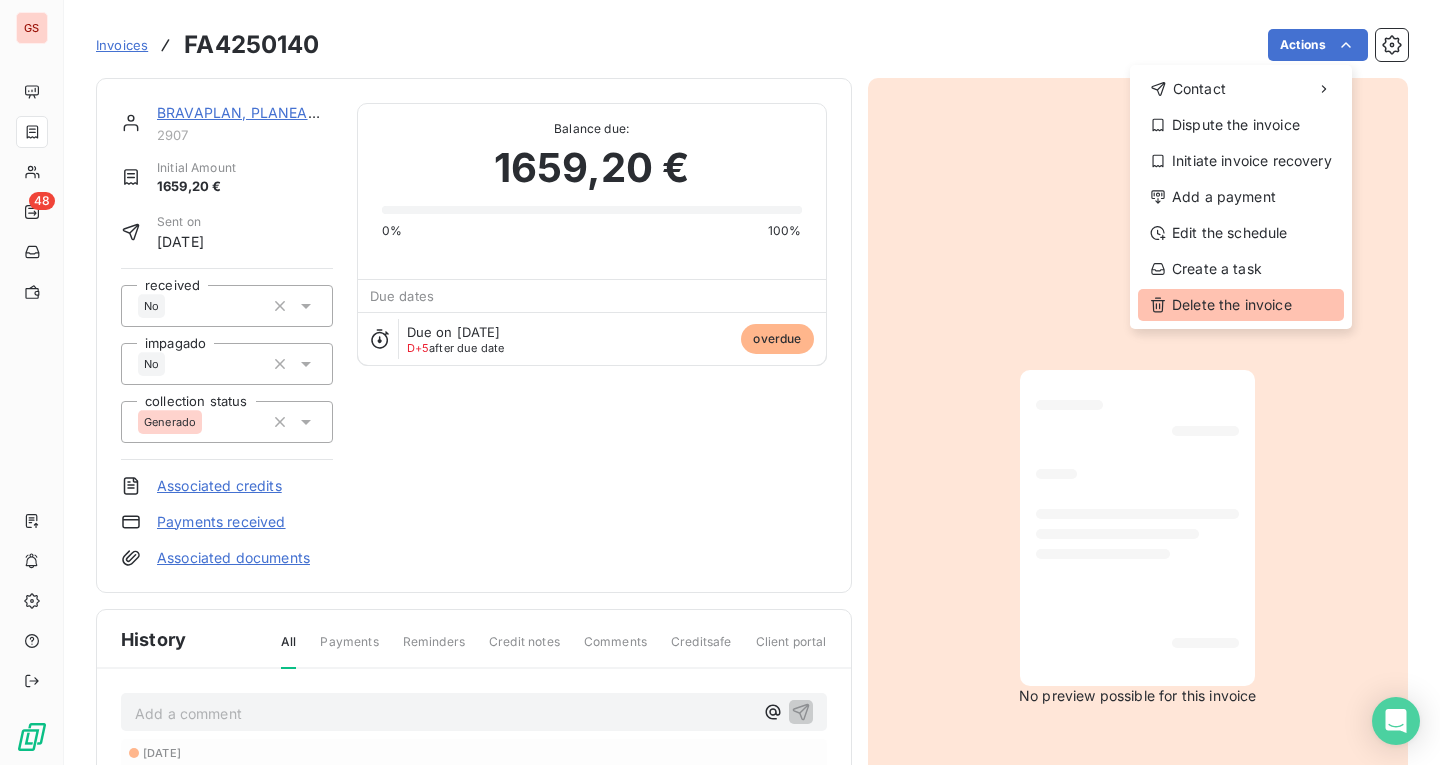 click on "Delete the invoice" at bounding box center (1241, 305) 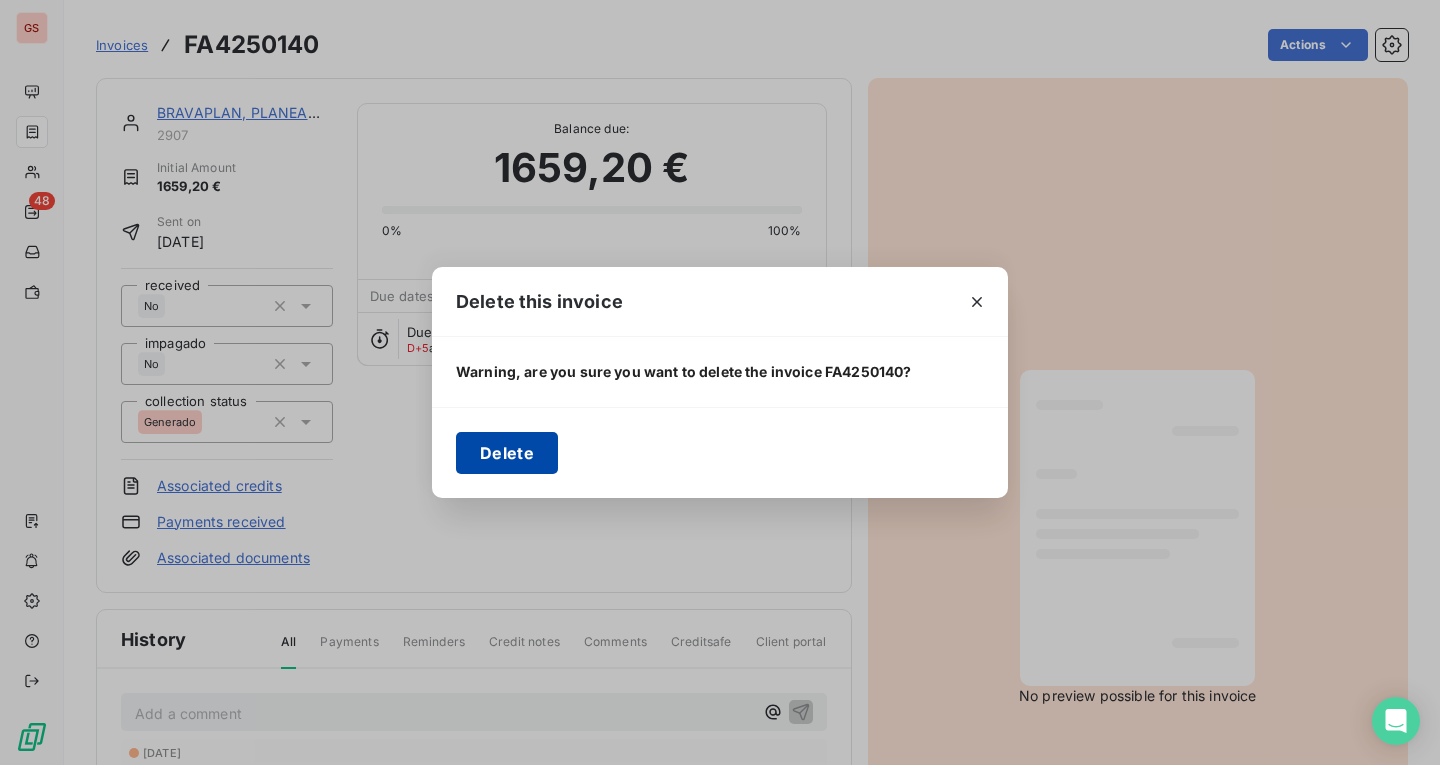click on "Delete" at bounding box center [507, 453] 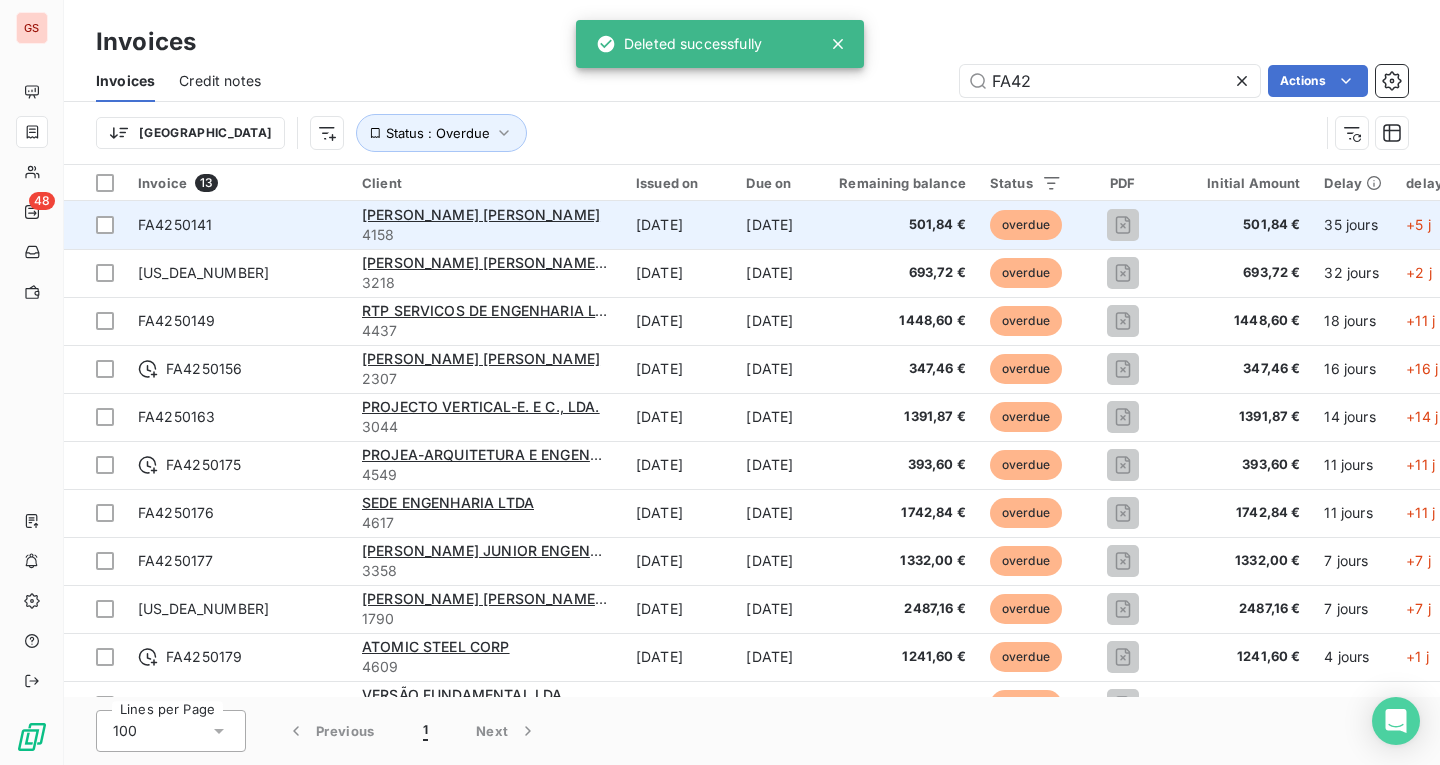 click on "FA4250141" at bounding box center [238, 225] 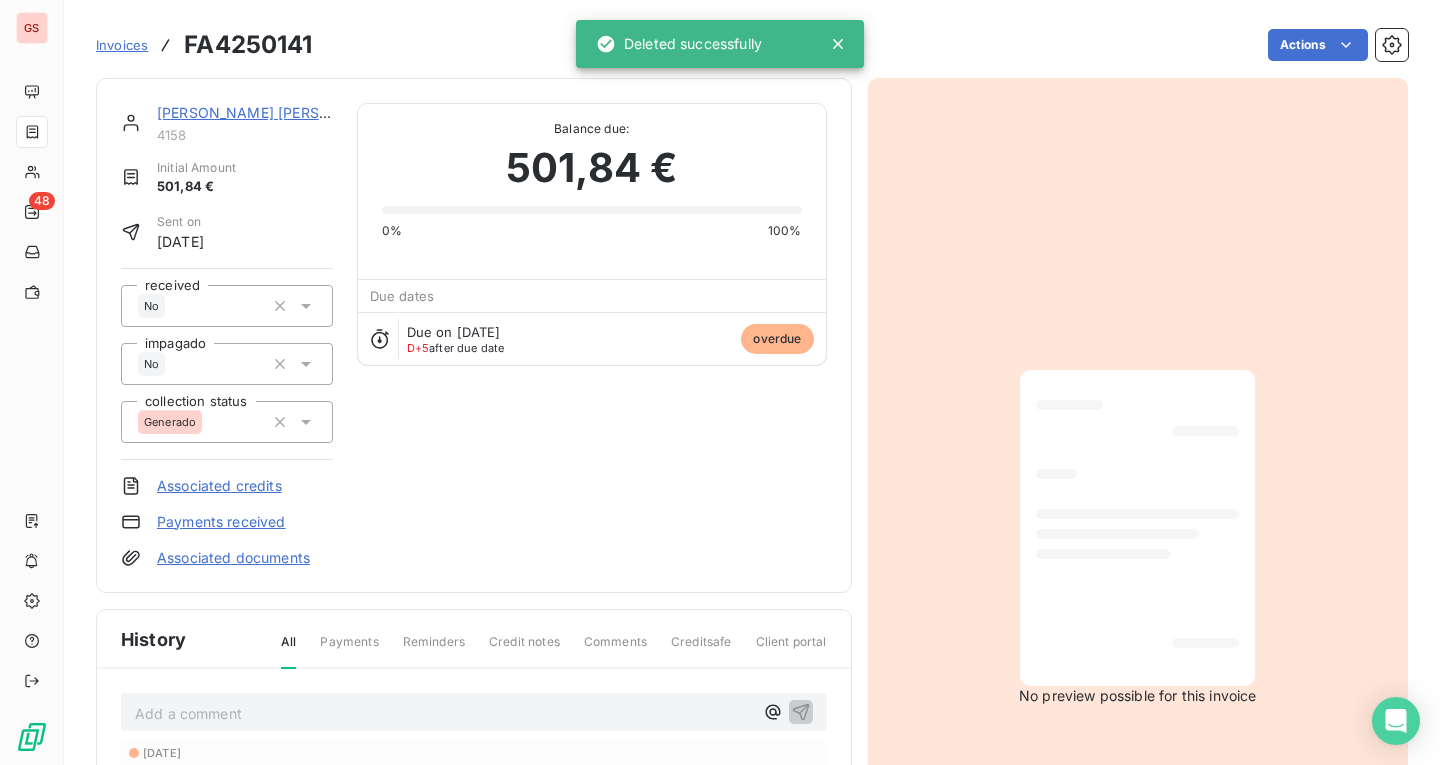click on "Invoices FA4250141 Actions [PERSON_NAME] BERNARDINO 4158 Initial Amount 501,84 € Sent on [DATE] received No impagado No collection status Generado Associated credits Payments received Associated documents Balance due: 501,84 € 0% 100% Due dates Due on [DATE] D+5  after due date overdue History All Payments Reminders Credit notes Comments Creditsafe Client portal Add a comment ﻿ [DATE] Invoice due date [DATE] Invoice issued No preview possible for this invoice" at bounding box center [752, 382] 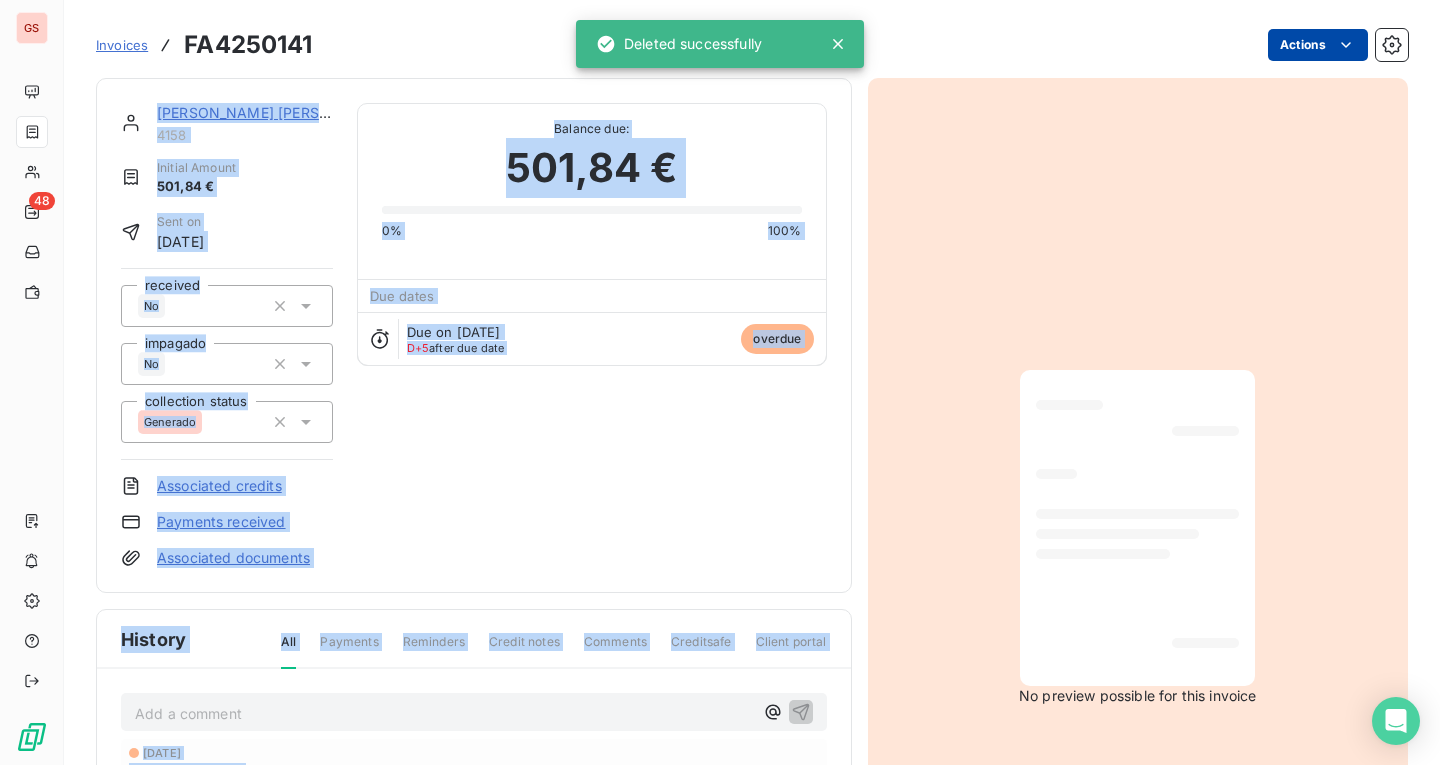 click on "GS 48 Invoices FA4250141 Actions [PERSON_NAME] BERNARDINO 4158 Initial Amount 501,84 € Sent on [DATE] received No impagado No collection status Generado Associated credits Payments received Associated documents Balance due: 501,84 € 0% 100% Due dates Due on [DATE] D+5  after due date overdue History All Payments Reminders Credit notes Comments Creditsafe Client portal Add a comment ﻿ [DATE] Invoice due date [DATE] Invoice issued No preview possible for this invoice Deleted successfully" at bounding box center (720, 382) 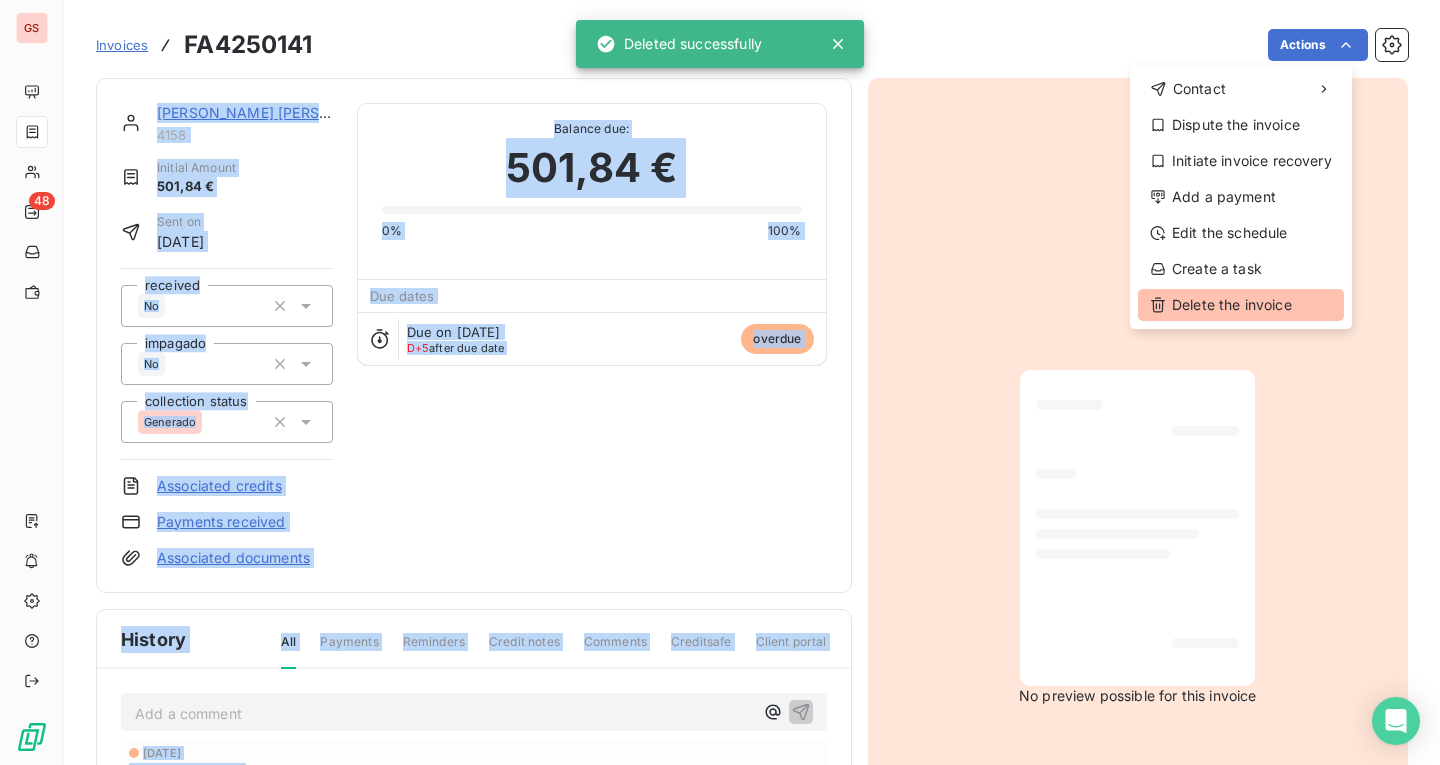 click on "Delete the invoice" at bounding box center [1241, 305] 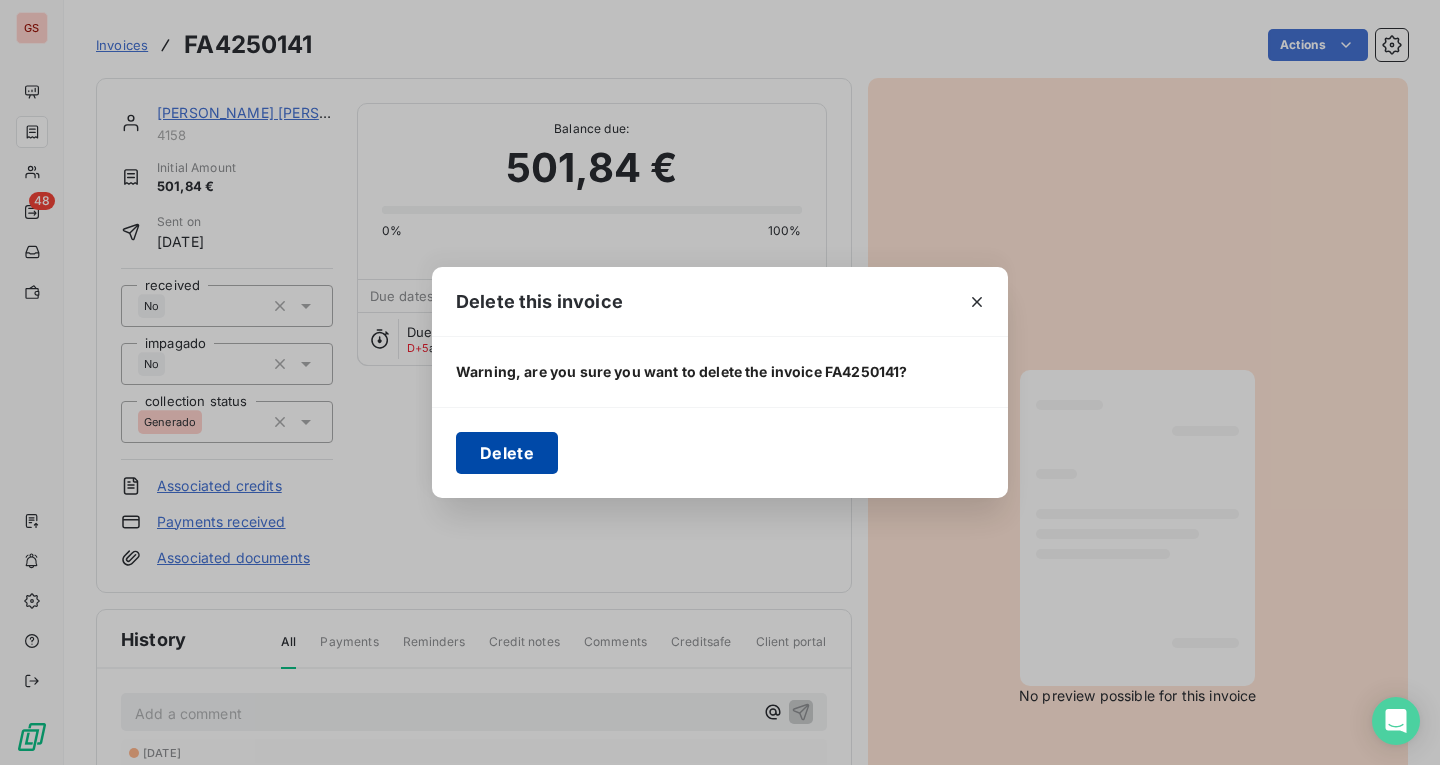 click on "Delete" at bounding box center (507, 453) 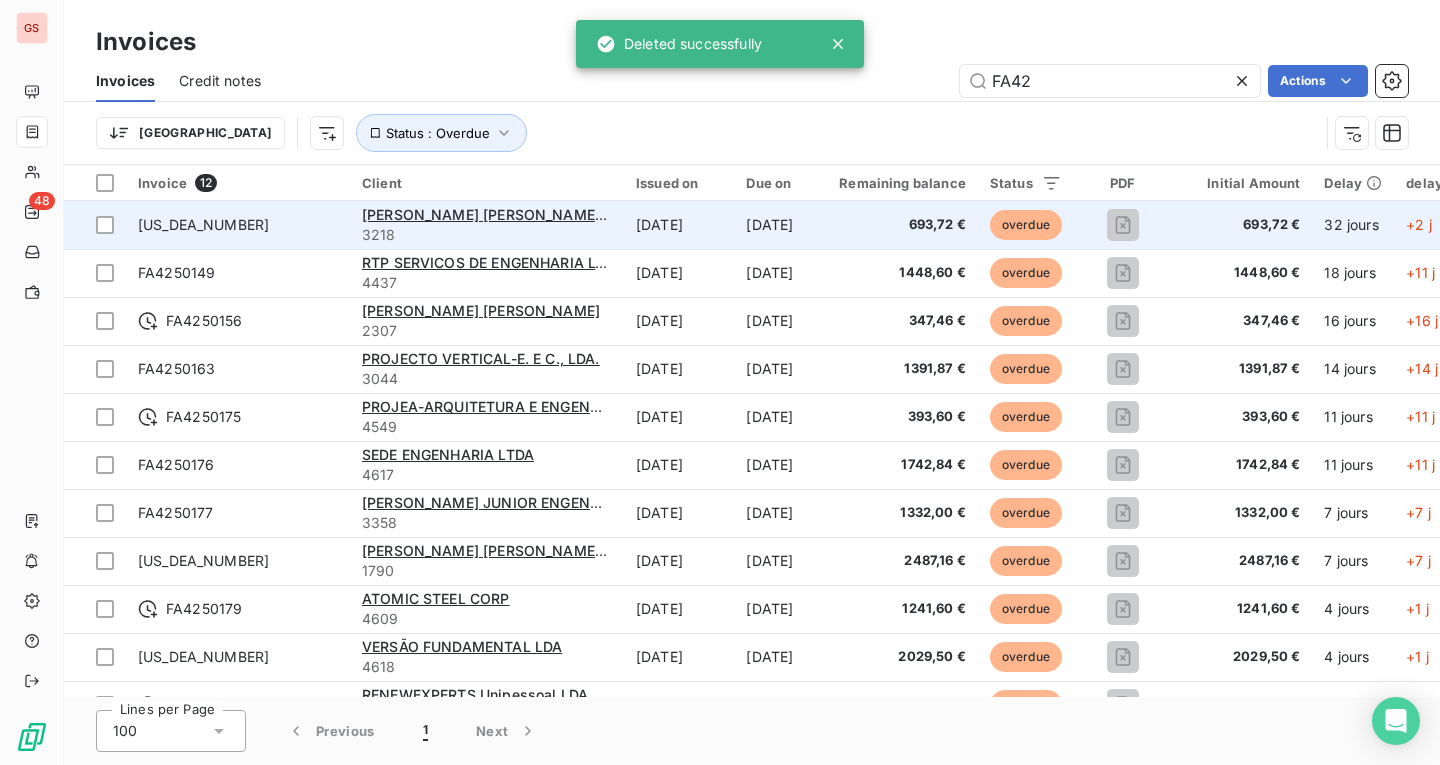 click on "[US_DEA_NUMBER]" at bounding box center [238, 225] 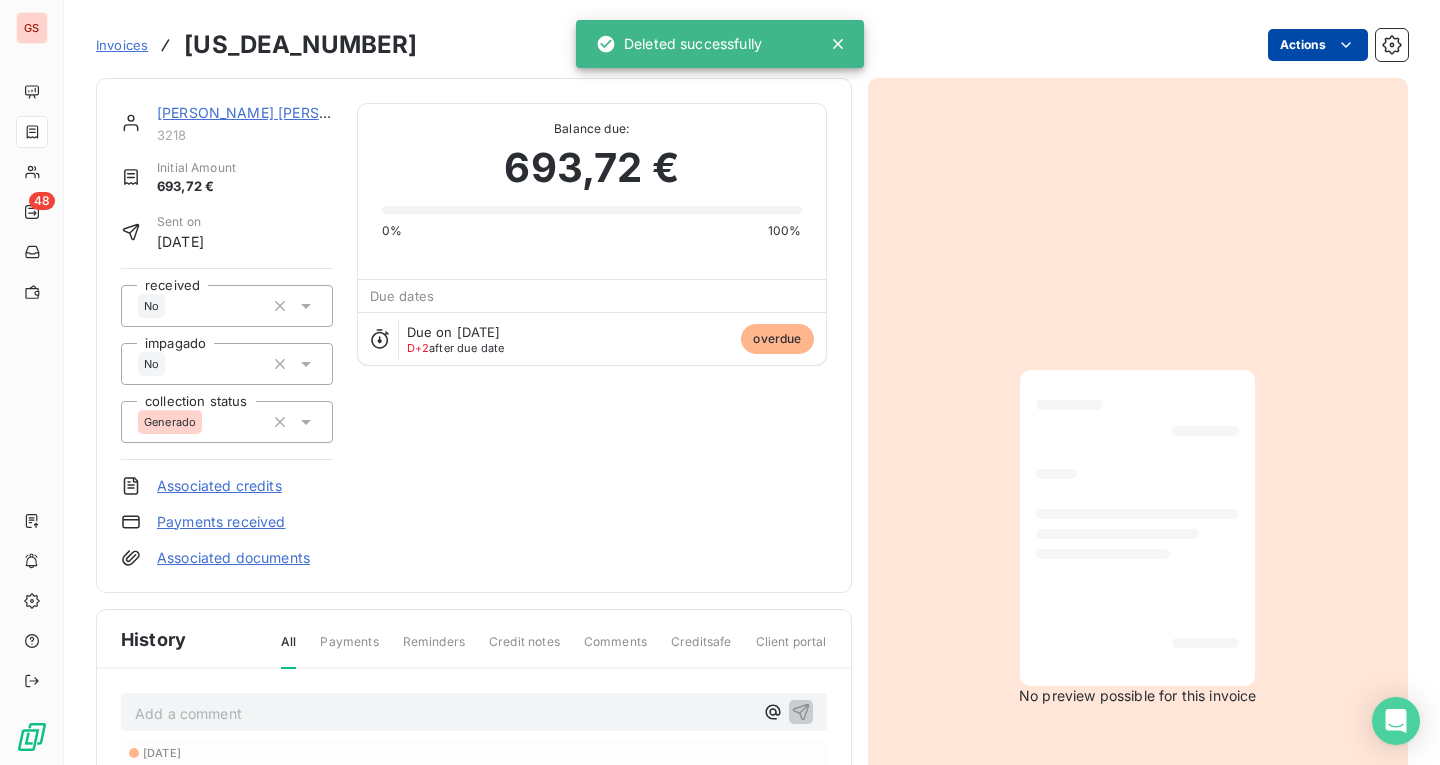 click on "GS 48 Invoices [US_DEA_NUMBER] Actions [PERSON_NAME] [PERSON_NAME] LDA 3218 Initial Amount 693,72 € Sent on [DATE] received No impagado No collection status Generado Associated credits Payments received Associated documents Balance due: 693,72 € 0% 100% Due dates Due on [DATE] D+2  after due date overdue History All Payments Reminders Credit notes Comments Creditsafe Client portal Add a comment ﻿ [DATE] Invoice due date [DATE] Invoice issued No preview possible for this invoice Deleted successfully" at bounding box center (720, 382) 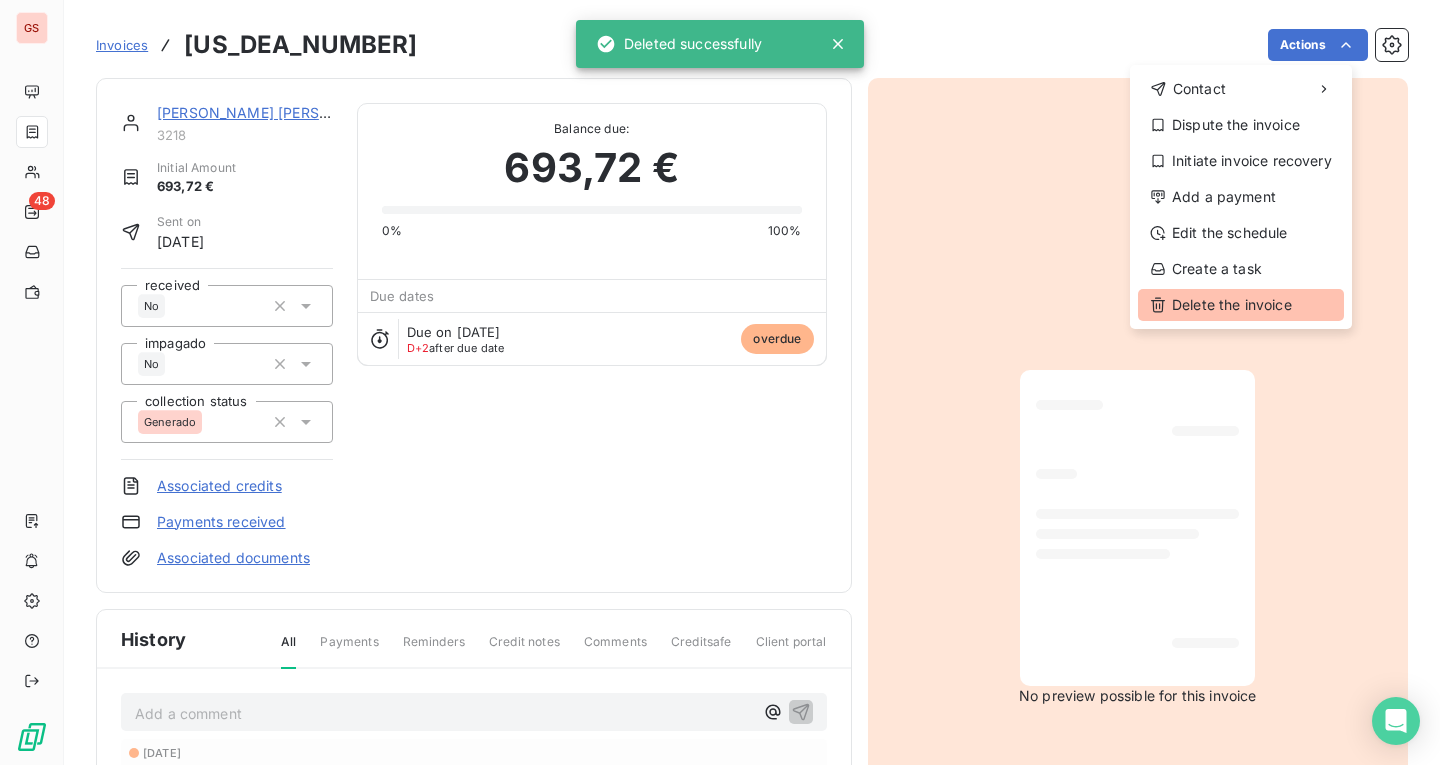 click on "Delete the invoice" at bounding box center (1241, 305) 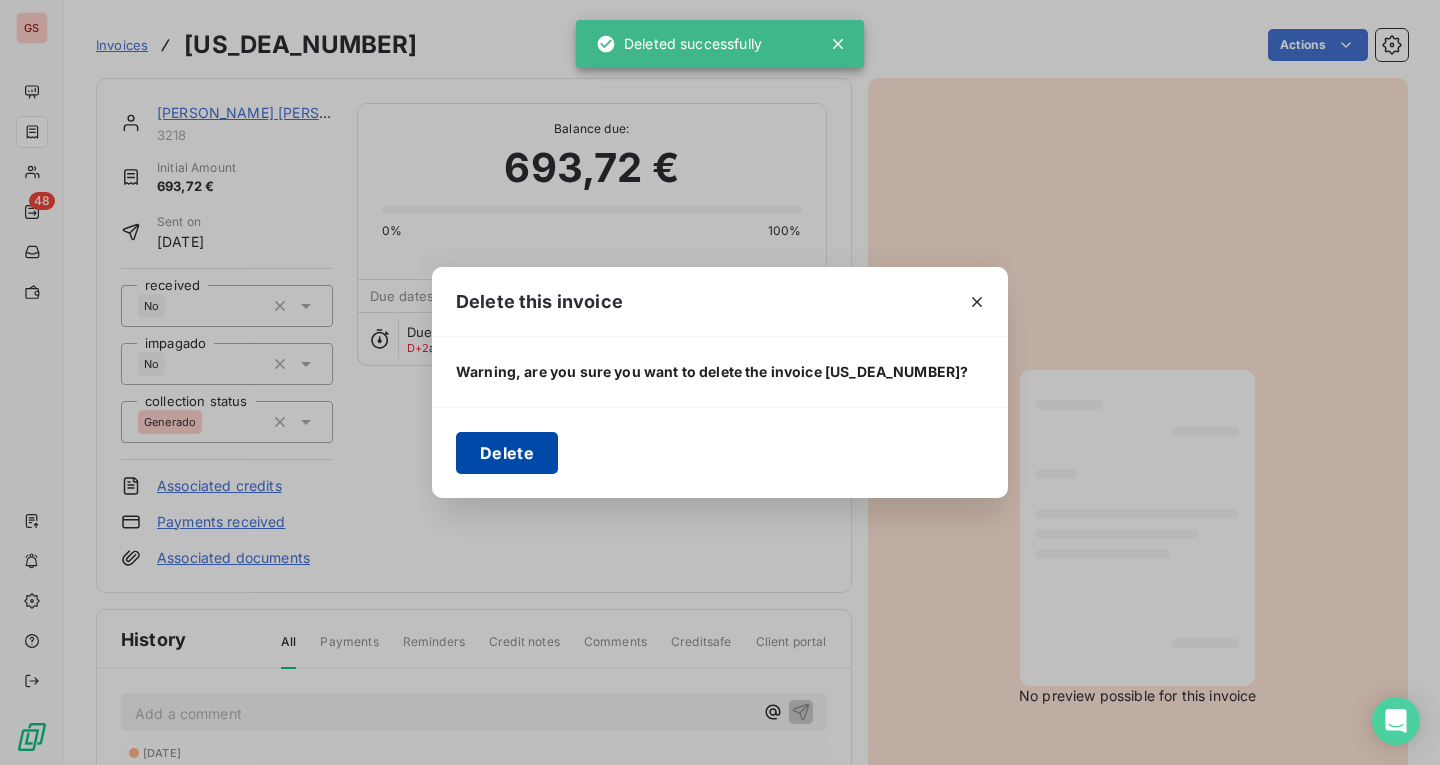 click on "Delete" at bounding box center (507, 453) 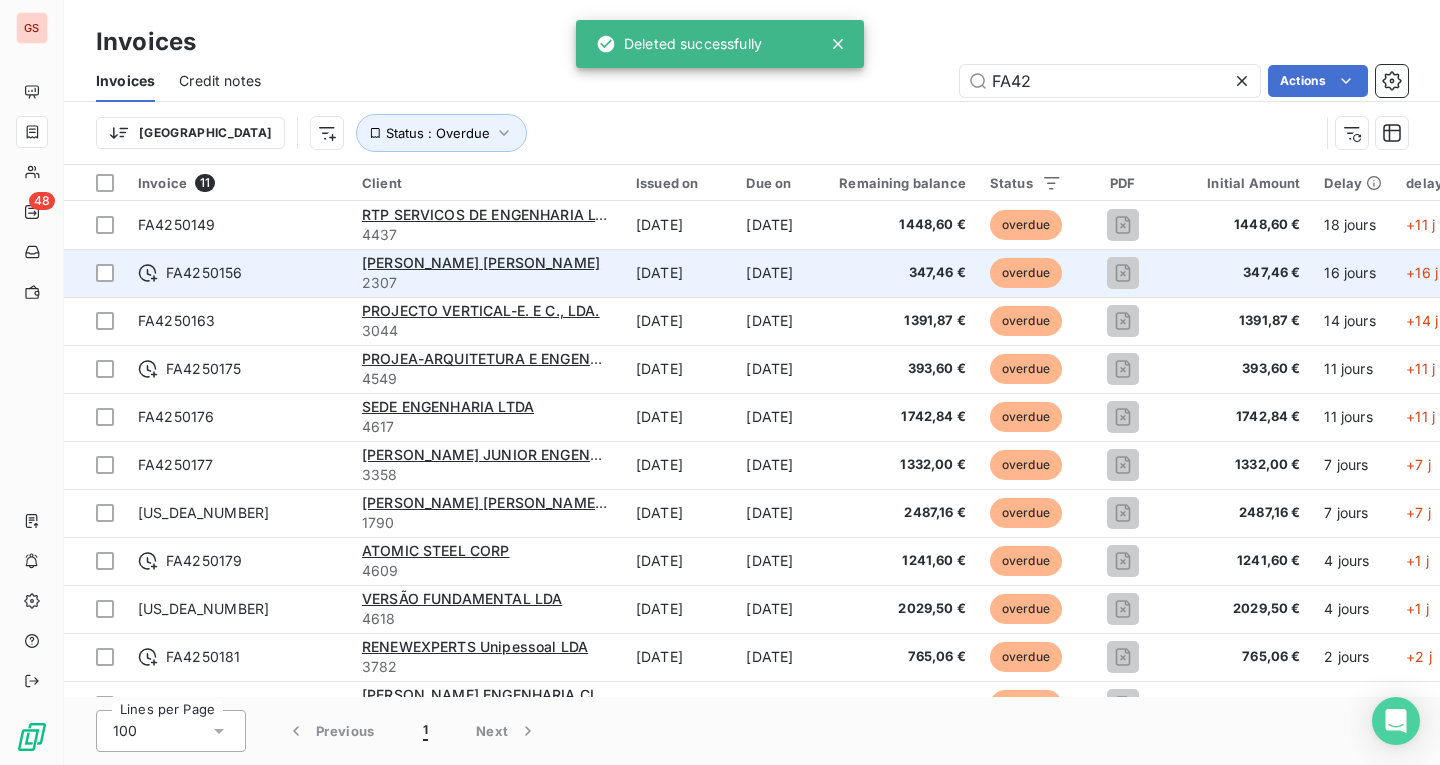 click on "FA4250156" at bounding box center (238, 273) 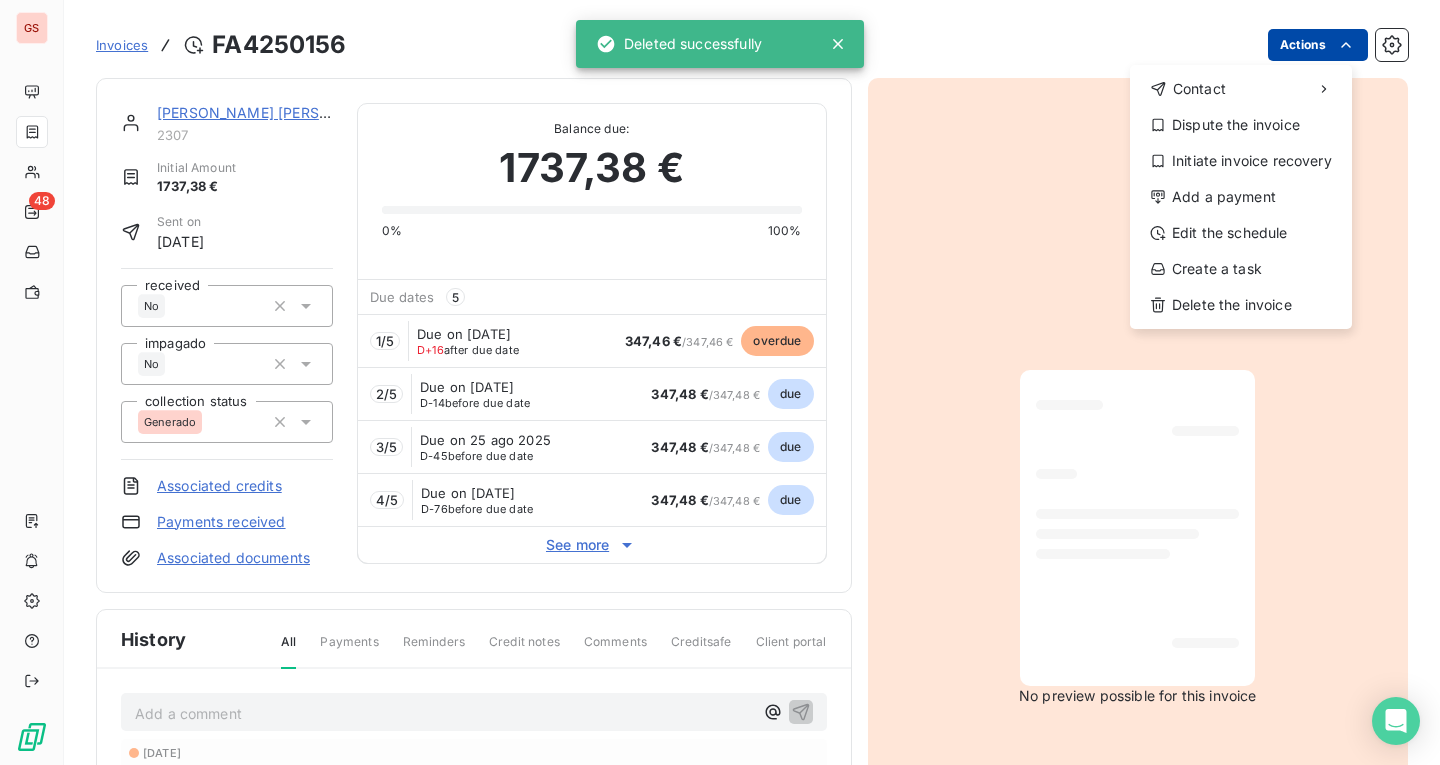 click on "GS 48 Invoices FA4250156 Actions Contact Dispute the invoice Initiate invoice recovery Add a payment Edit the schedule Create a task Delete the invoice [PERSON_NAME] [PERSON_NAME] 2307 Initial Amount 1737,38 € Sent on [DATE] received No impagado No collection status Generado Associated credits Payments received Associated documents Balance due: 1737,38 € 0% 100% Due dates 5 1 / 5 Due on [DATE] D+16  after due date 347,46 €  /  347,46 € overdue 2 / 5 Due on [DATE] D-14  before due date 347,48 €  /  347,48 € due 3 / 5 Due on 25 ago 2025 D-45  before due date 347,48 €  /  347,48 € due 4 / 5 Due on [DATE] D-76  before due date 347,48 €  /  347,48 € due See more History All Payments Reminders Credit notes Comments Creditsafe Client portal Add a comment ﻿ [DATE] Invoice due date [DATE] Invoice issued No preview possible for this invoice Deleted successfully" at bounding box center (720, 382) 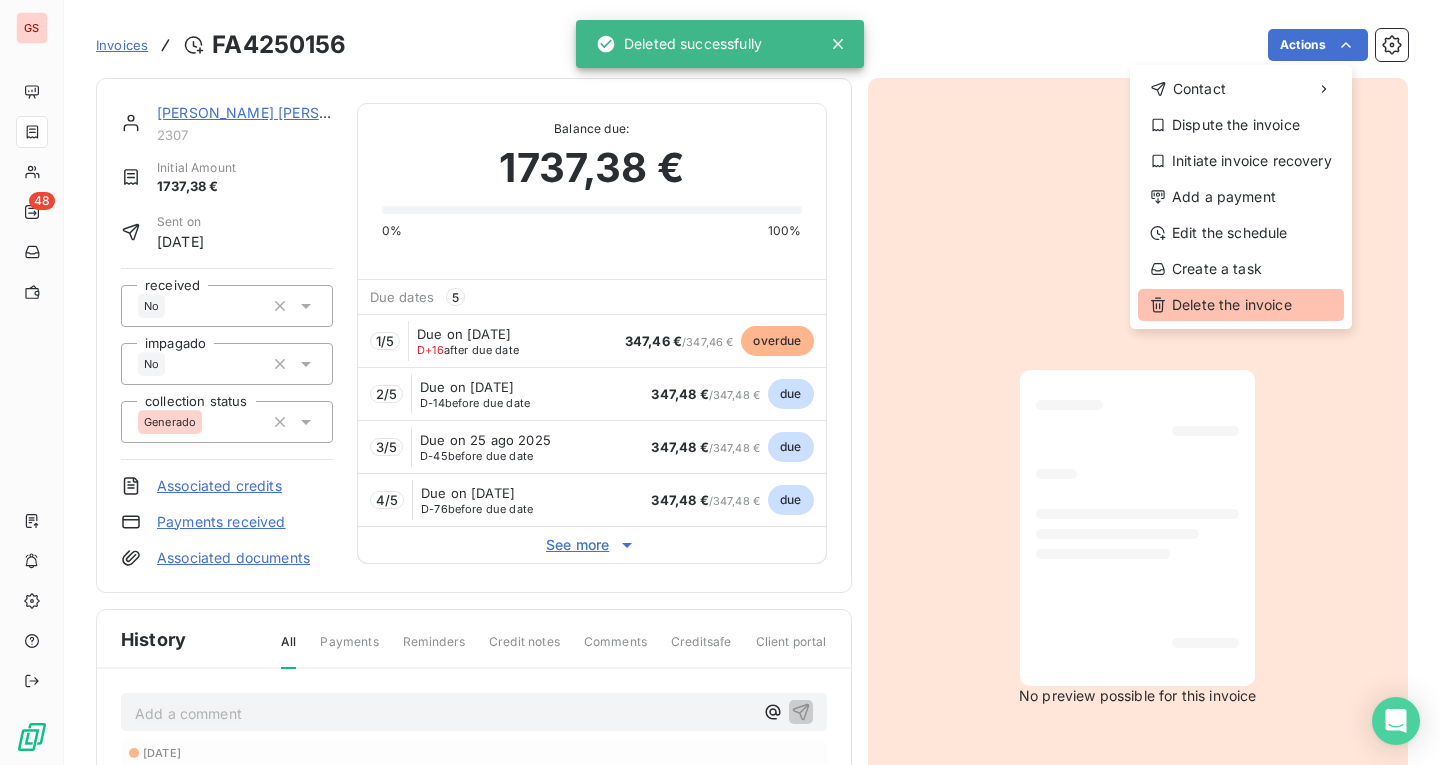 click on "Delete the invoice" at bounding box center [1241, 305] 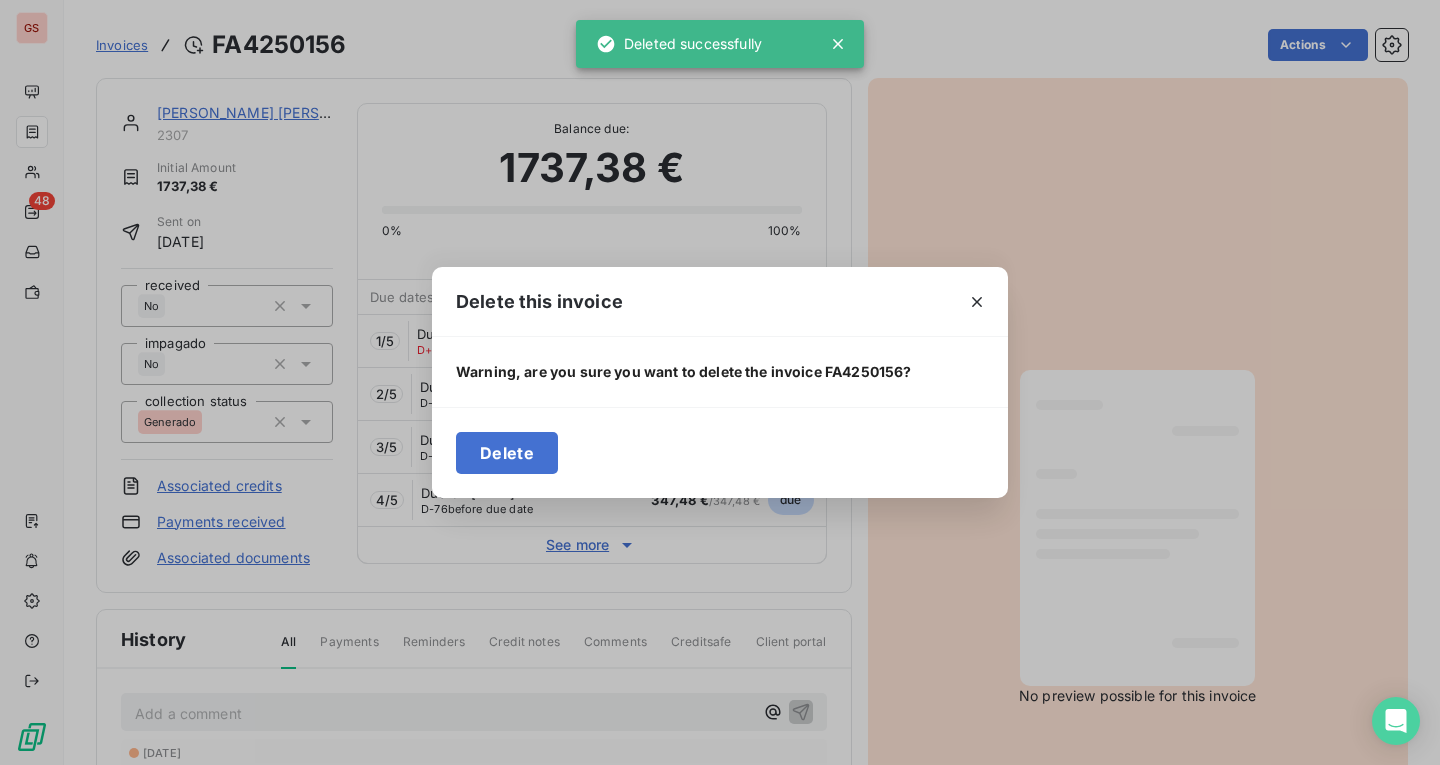click on "Delete" at bounding box center (507, 453) 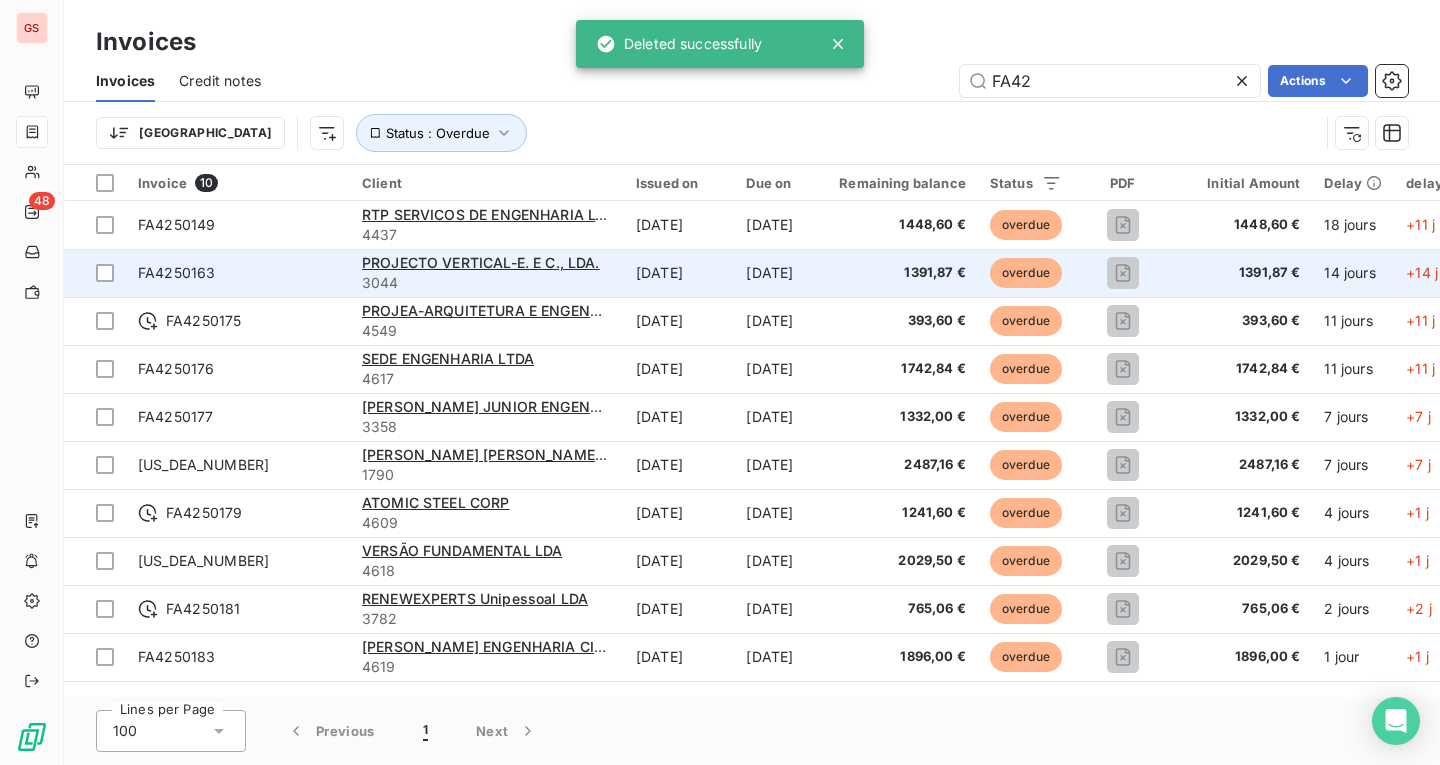 click on "FA4250163" at bounding box center [238, 273] 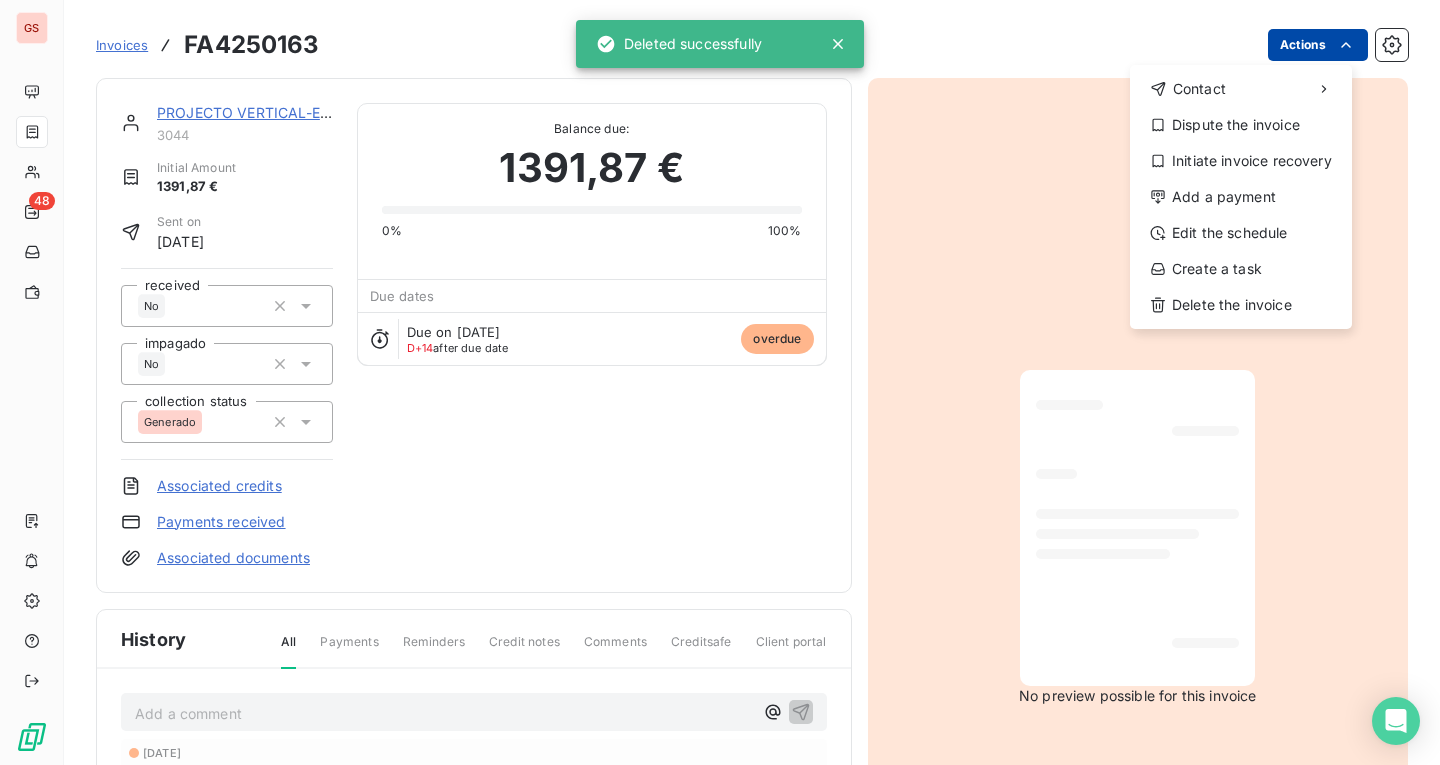 click on "GS 48 Invoices FA4250163 Actions Contact Dispute the invoice Initiate invoice recovery Add a payment Edit the schedule Create a task Delete the invoice PROJECTO VERTICAL-E. E C., LDA. 3044 Initial Amount 1391,87 € Sent on [DATE] received No impagado No collection status Generado Associated credits Payments received Associated documents Balance due: 1391,87 € 0% 100% Due dates Due on [DATE] D+14  after due date overdue History All Payments Reminders Credit notes Comments Creditsafe Client portal Add a comment ﻿ [DATE] Invoice due date [DATE] Invoice issued No preview possible for this invoice Deleted successfully" at bounding box center (720, 382) 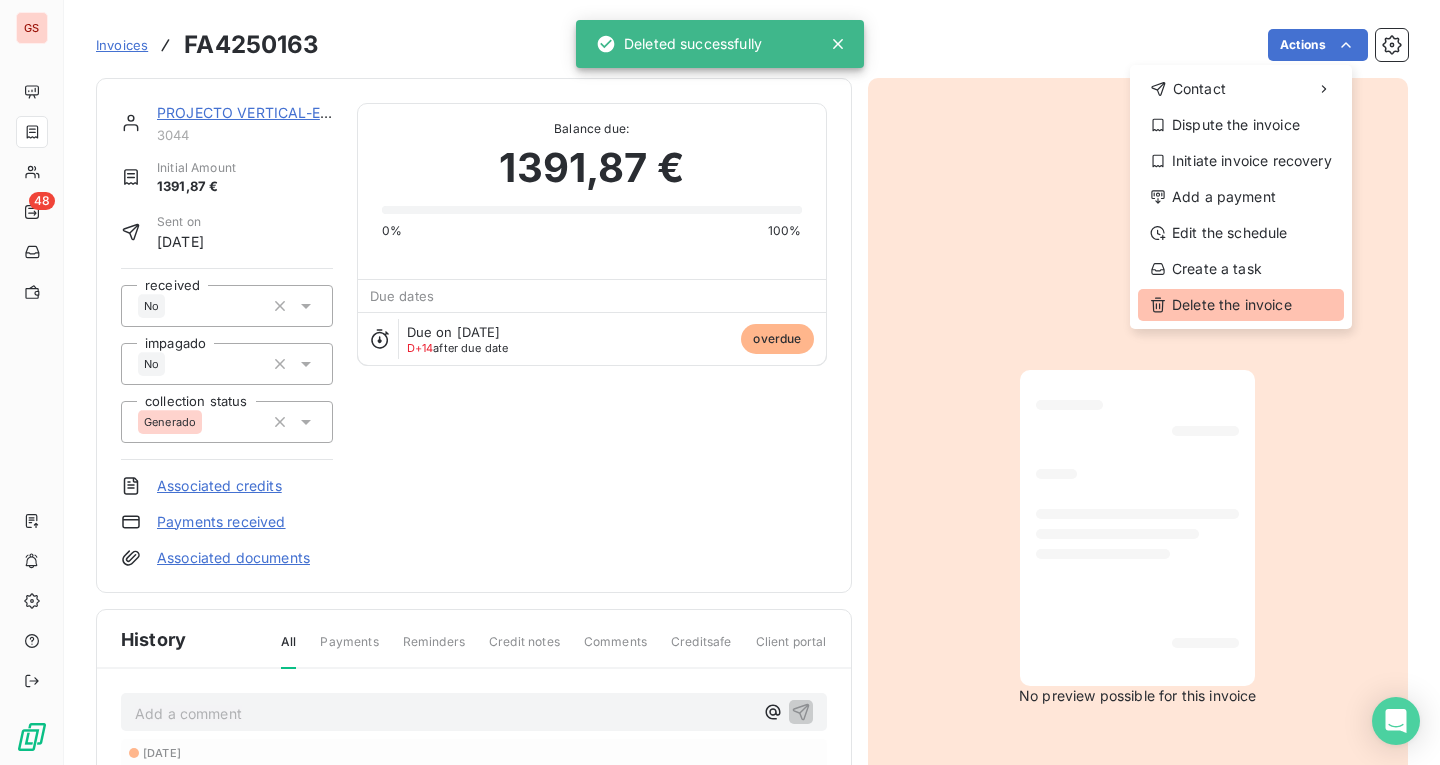 click on "Delete the invoice" at bounding box center [1241, 305] 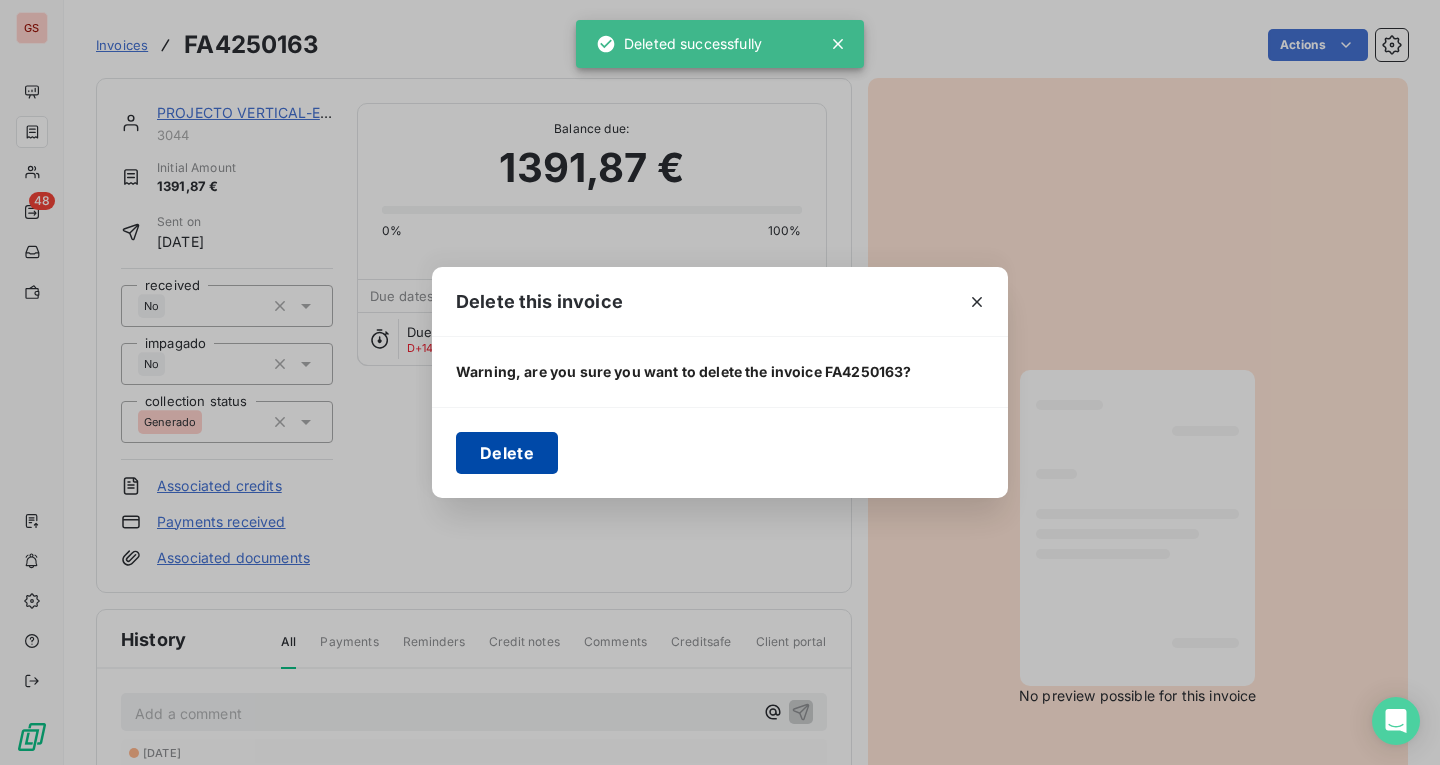 click on "Delete" at bounding box center (507, 453) 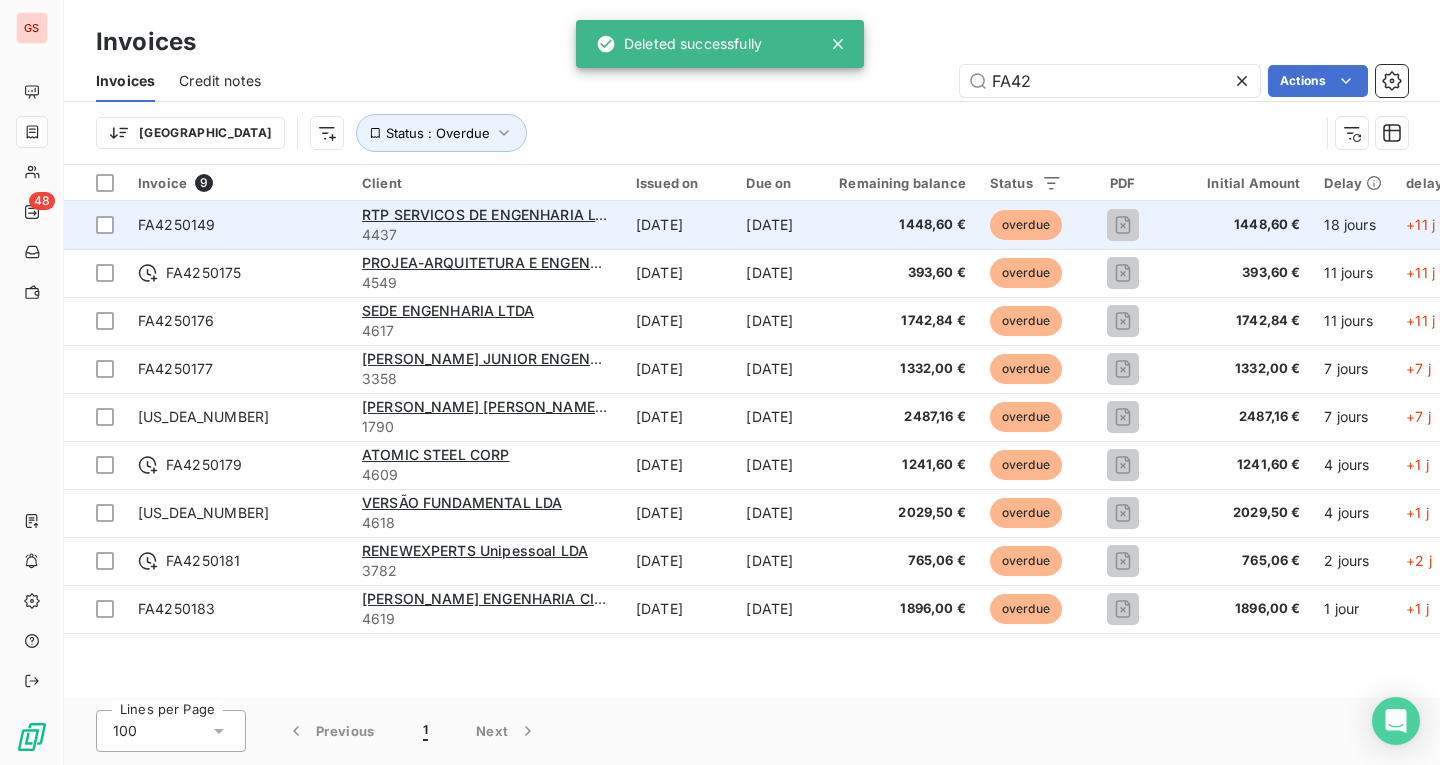 click on "FA4250149" at bounding box center [238, 225] 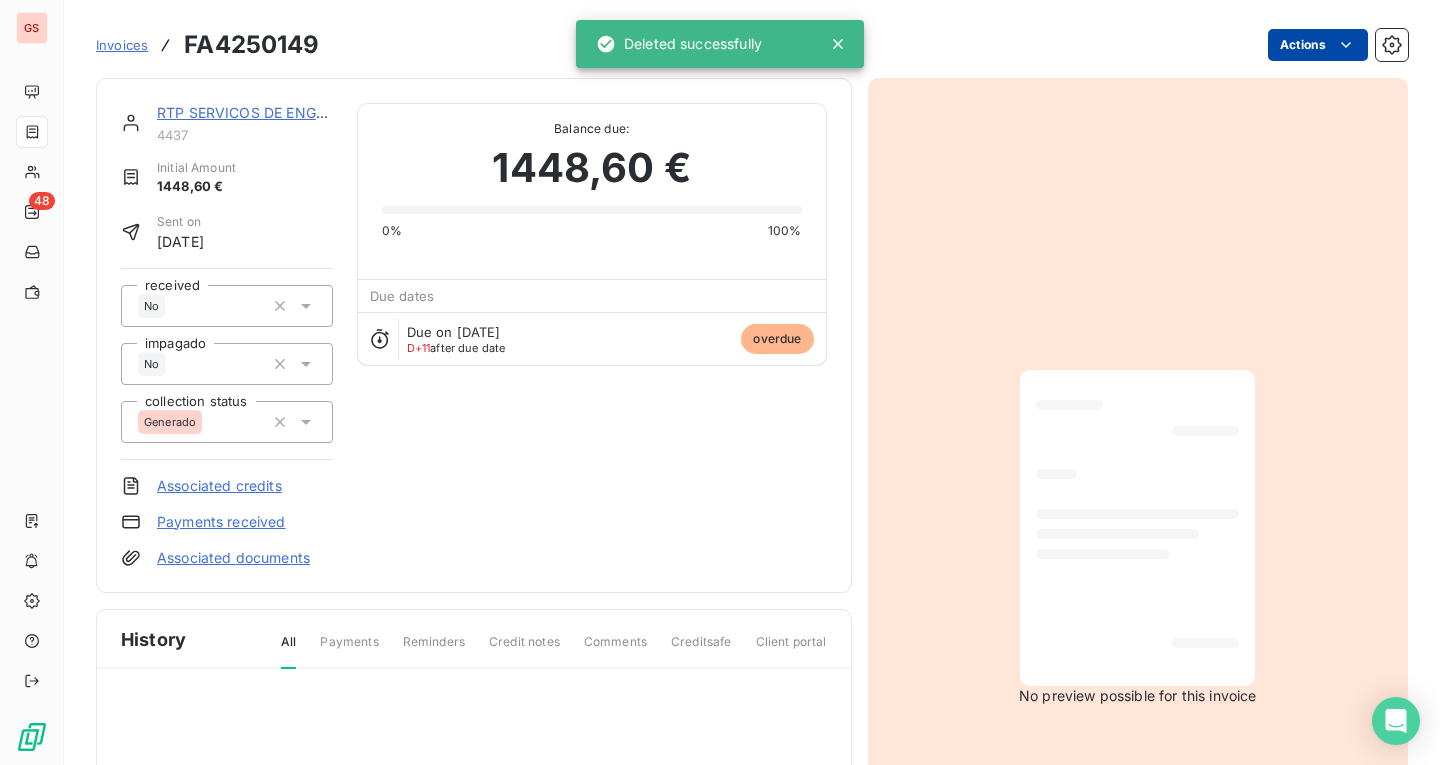 click on "GS 48 Invoices FA4250149 Actions RTP SERVICOS DE ENGENHARIA LTDA 4437 Initial Amount 1448,60 € Sent on [DATE] received No impagado No collection status Generado Associated credits Payments received Associated documents Balance due: 1448,60 € 0% 100% Due dates Due on [DATE] D+11  after due date overdue History All Payments Reminders Credit notes Comments Creditsafe Client portal No preview possible for this invoice Deleted successfully" at bounding box center (720, 382) 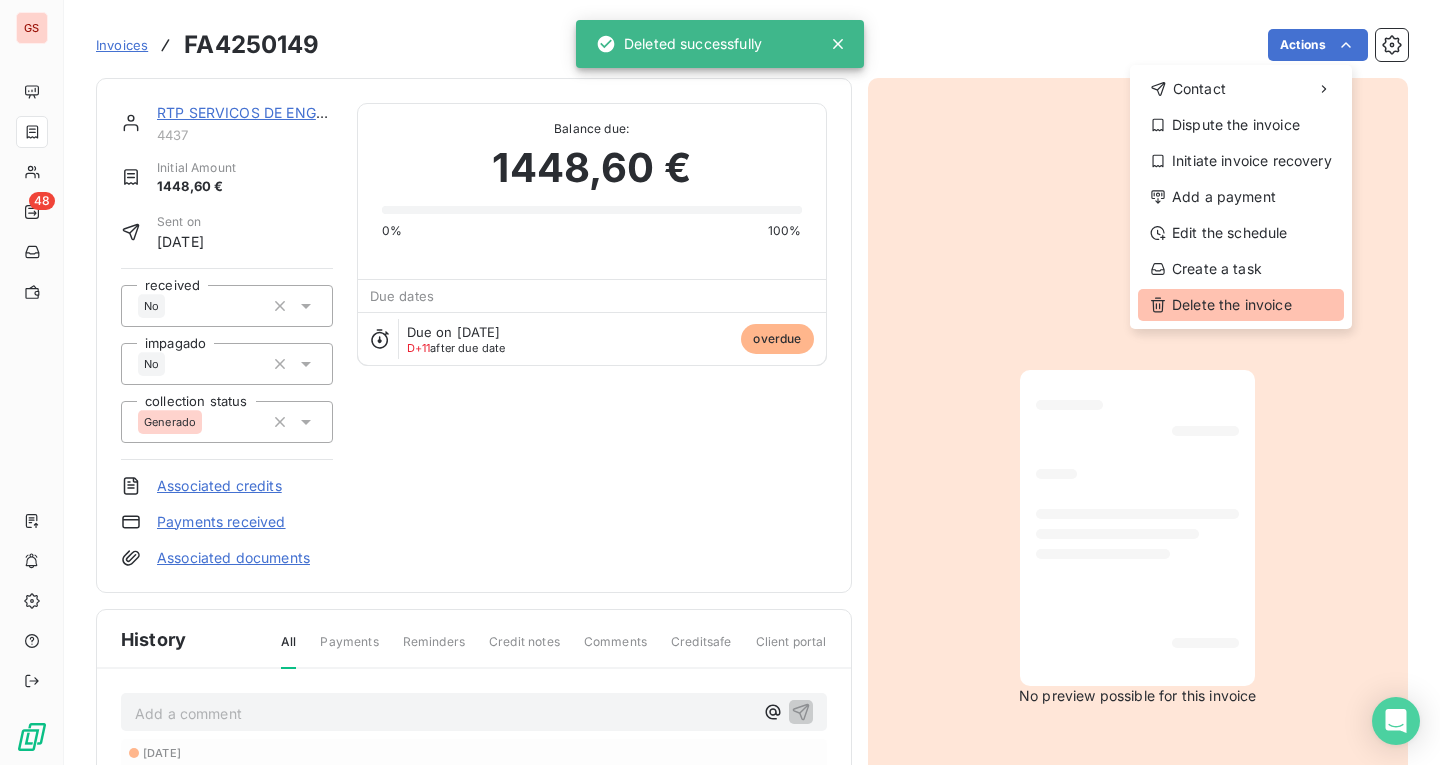 click on "Delete the invoice" at bounding box center (1241, 305) 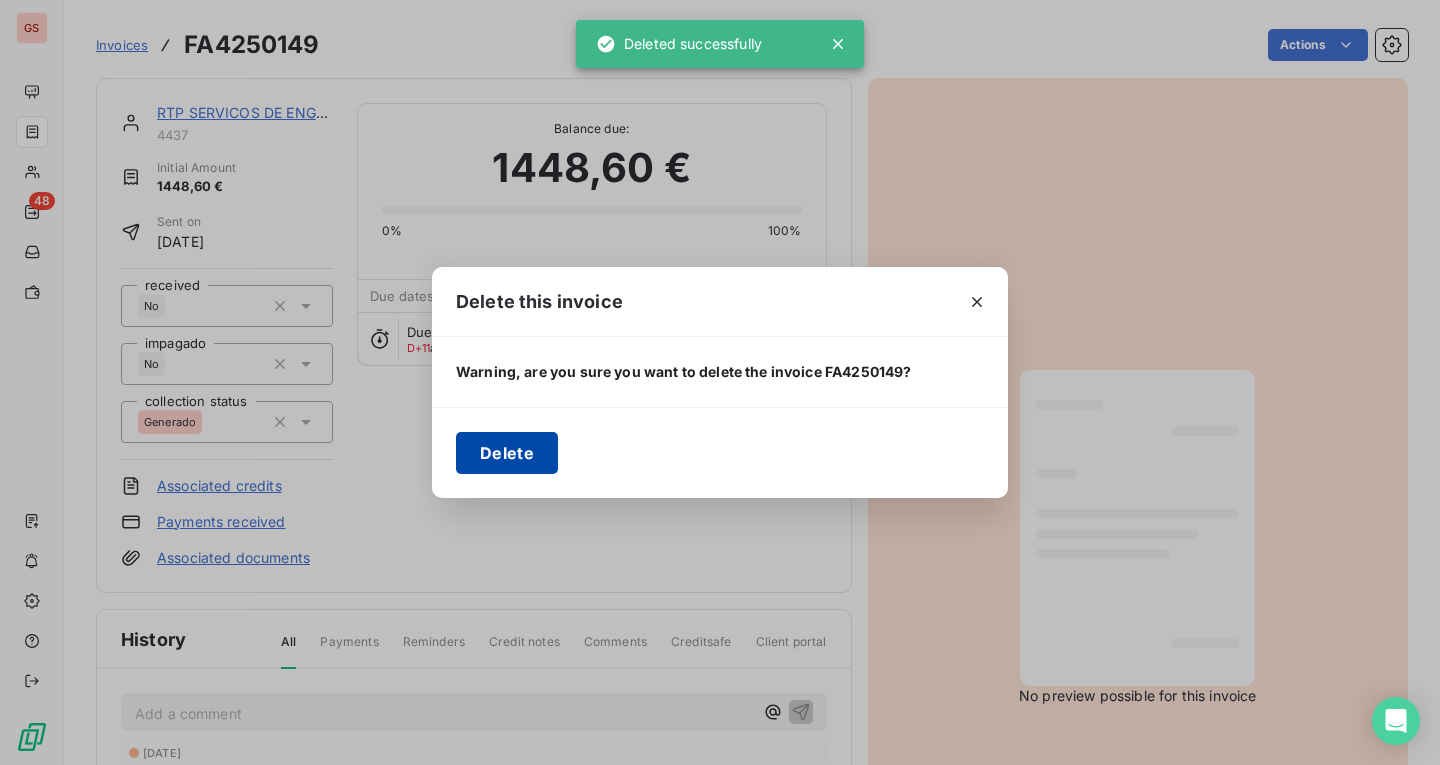 drag, startPoint x: 534, startPoint y: 435, endPoint x: 519, endPoint y: 430, distance: 15.811388 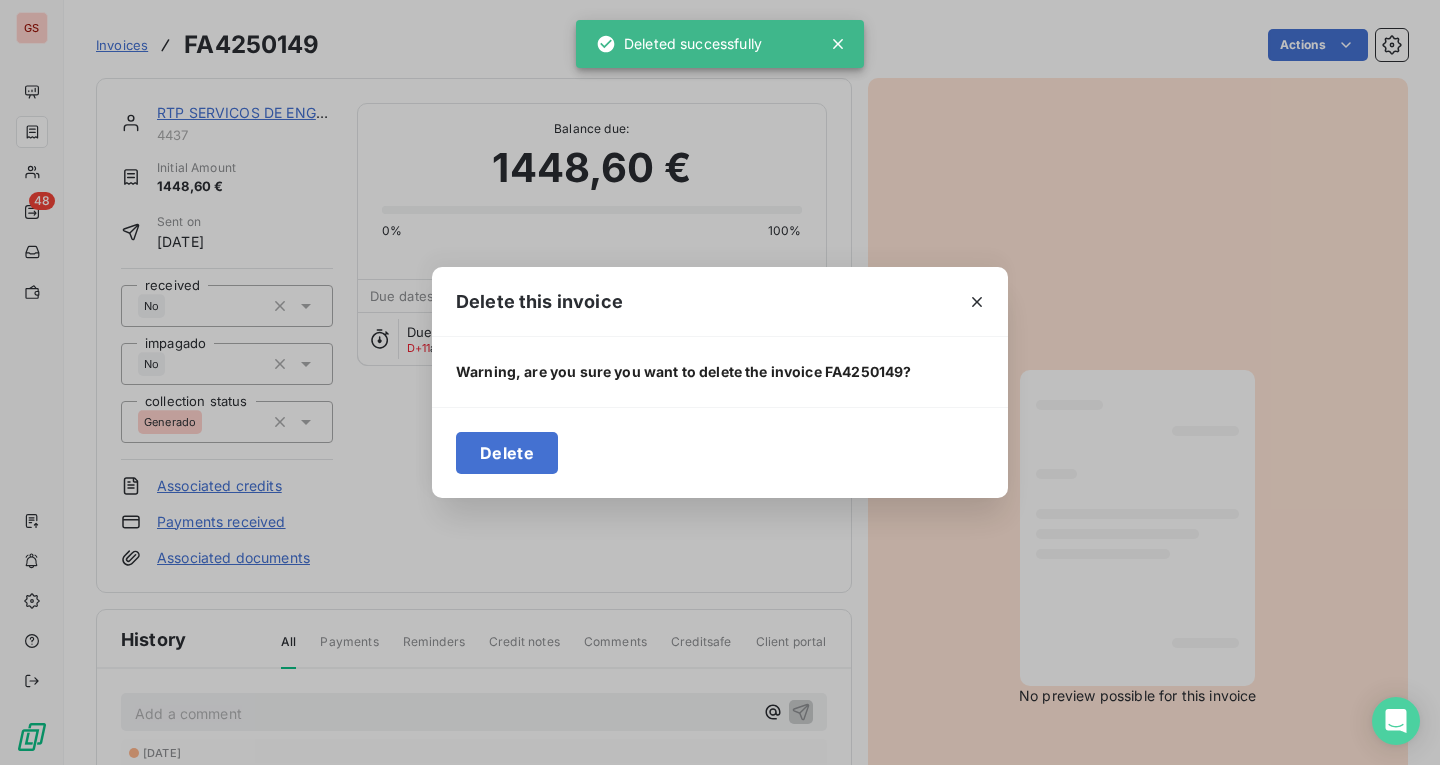 click on "Delete" at bounding box center [507, 453] 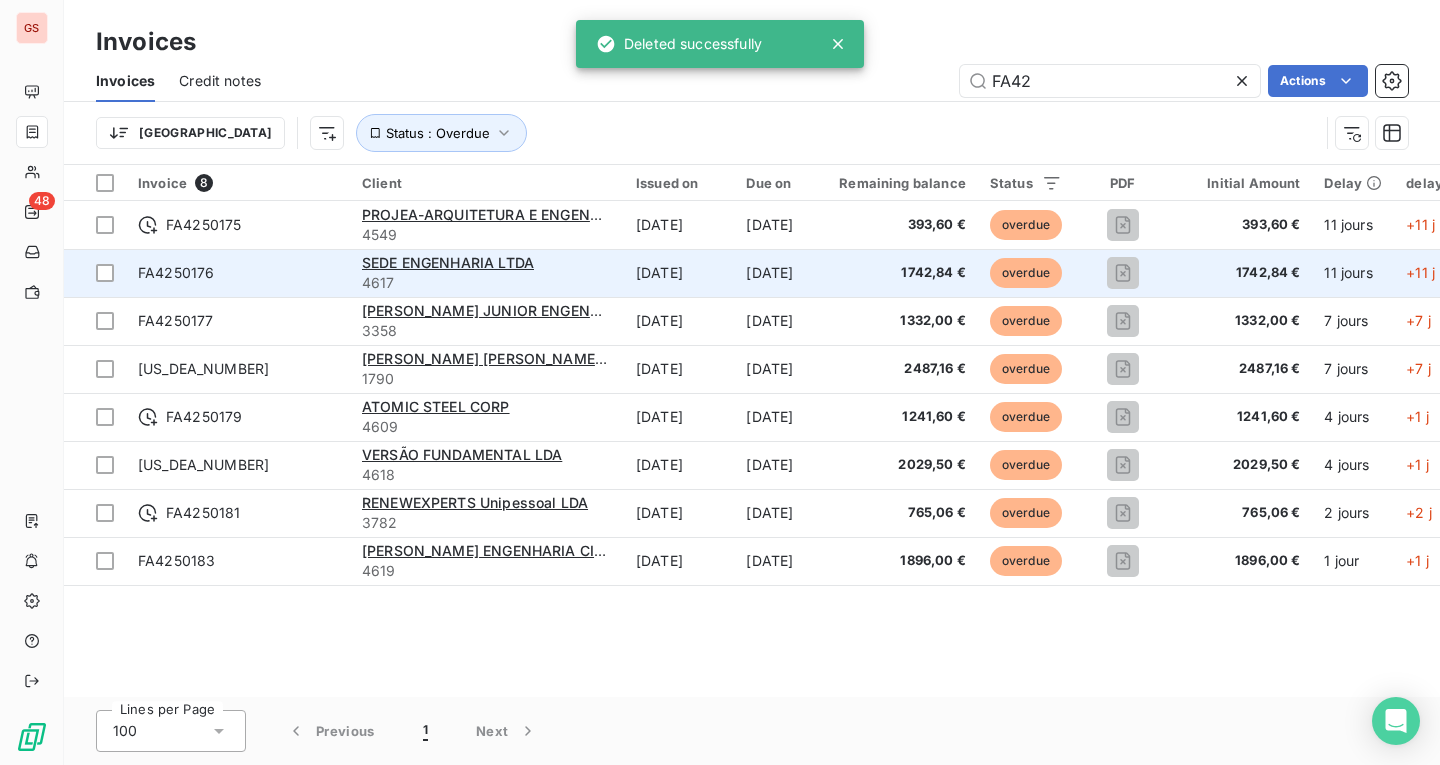 click on "FA4250176" at bounding box center (238, 273) 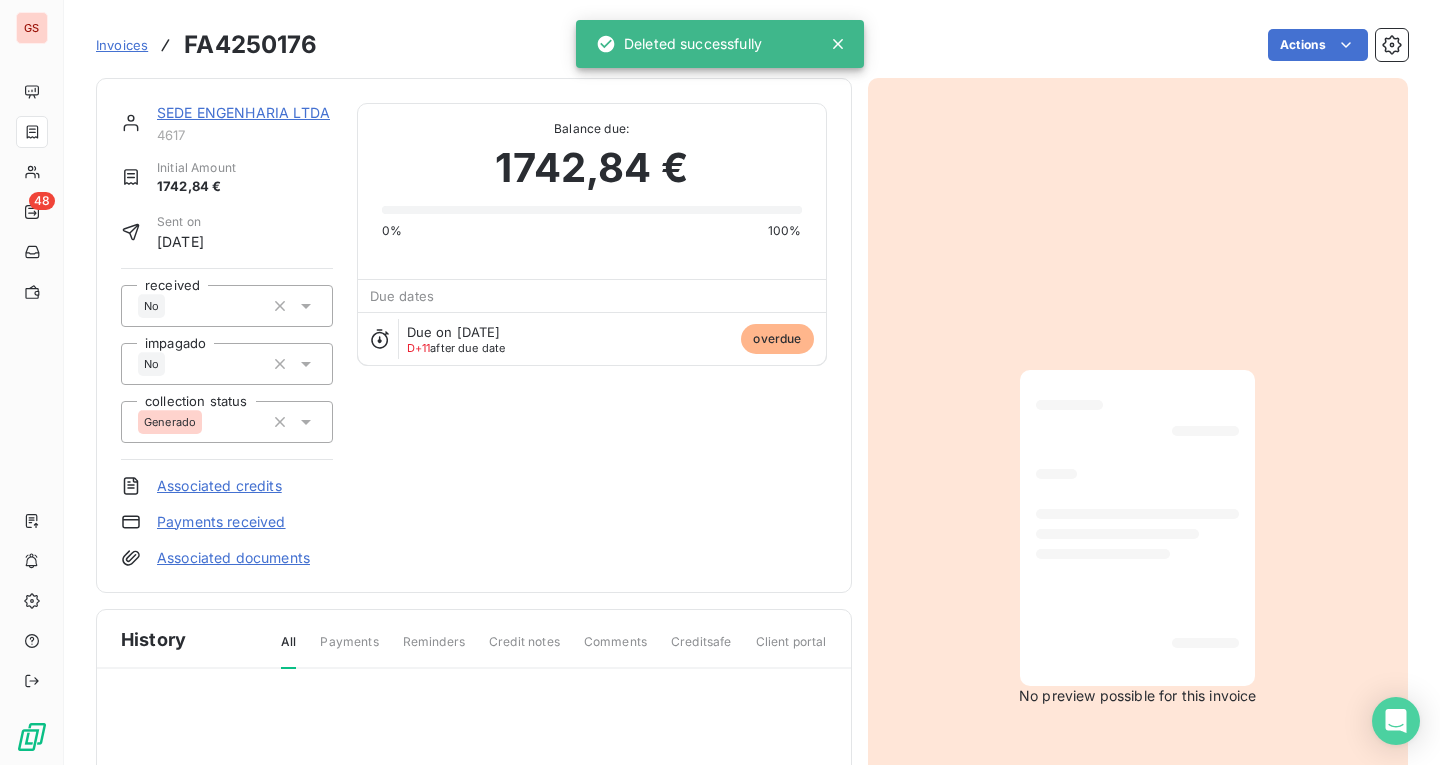 click on "GS 48 Invoices FA4250176 Actions SEDE ENGENHARIA LTDA 4617 Initial Amount 1742,84 € Sent on [DATE] received No impagado No collection status Generado Associated credits Payments received Associated documents Balance due: 1742,84 € 0% 100% Due dates Due on [DATE] D+11  after due date overdue History All Payments Reminders Credit notes Comments Creditsafe Client portal No preview possible for this invoice Deleted successfully" at bounding box center (720, 382) 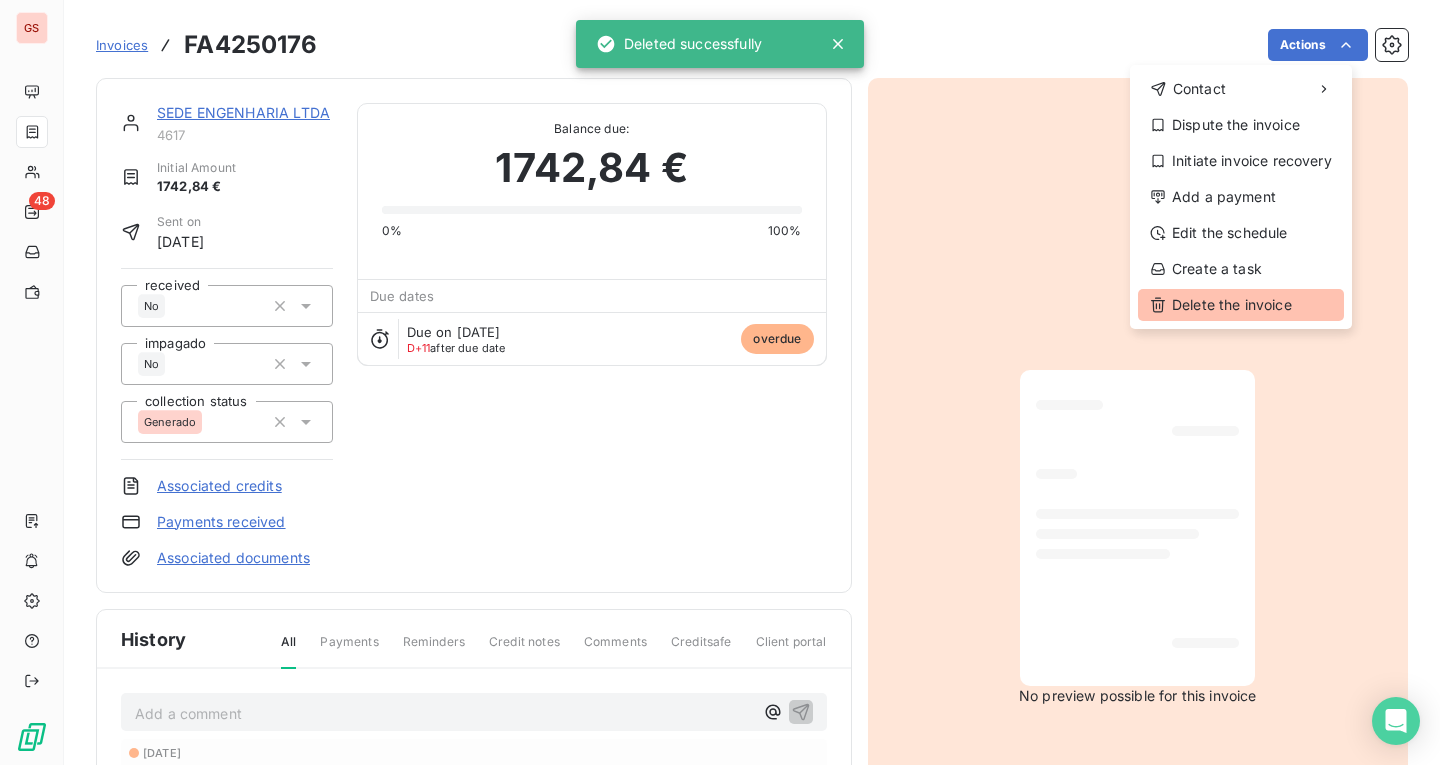 click on "Delete the invoice" at bounding box center [1241, 305] 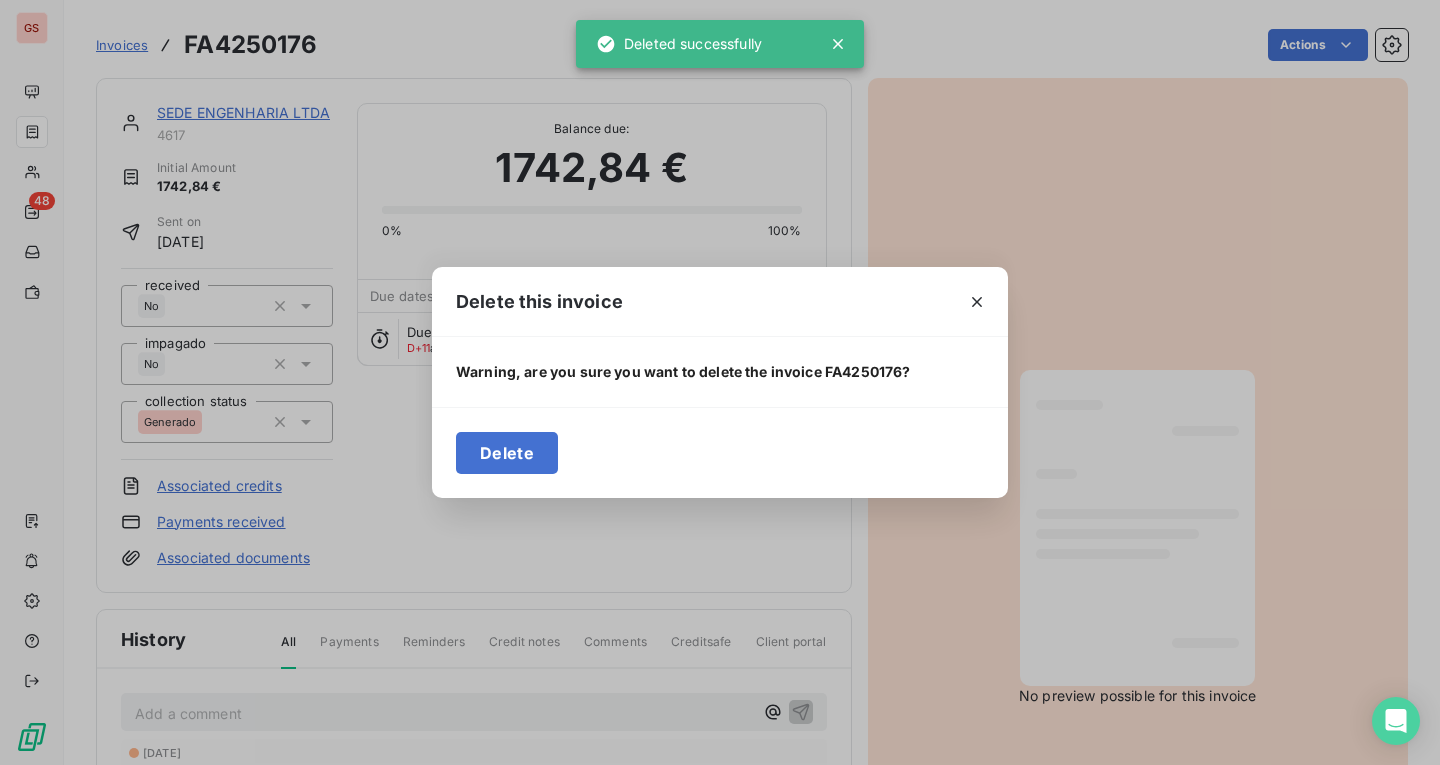 click on "Delete" at bounding box center [507, 453] 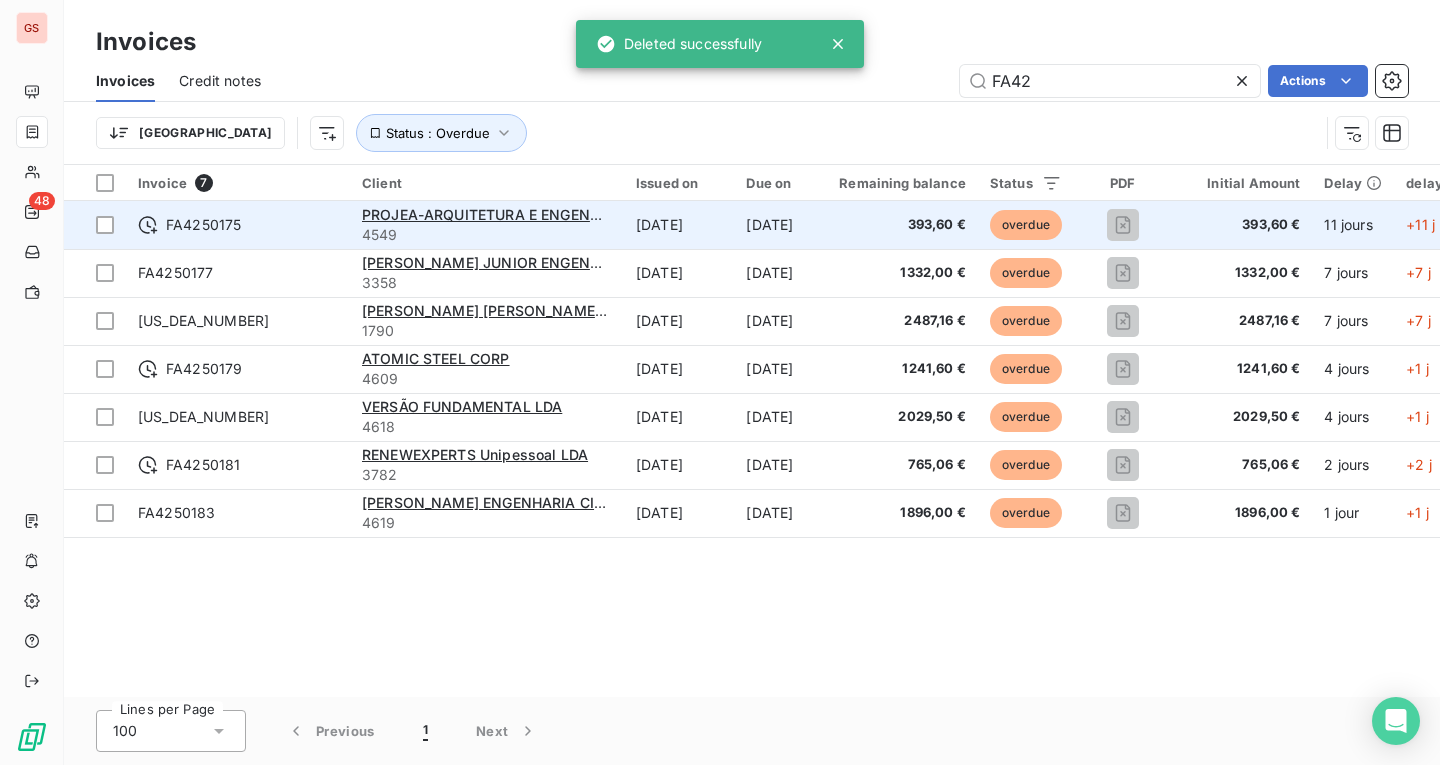 click on "FA4250175" at bounding box center [238, 225] 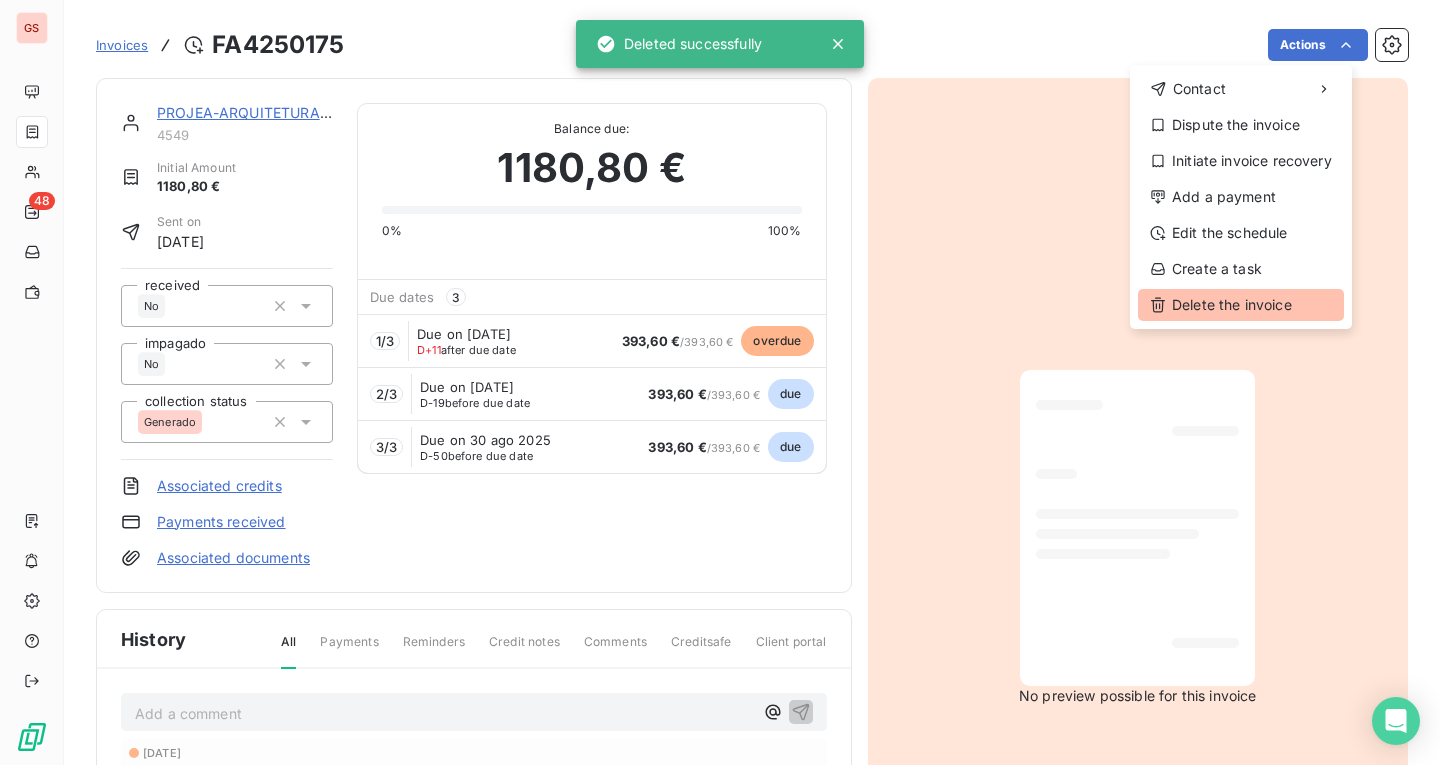 click on "Delete the invoice" at bounding box center (1241, 305) 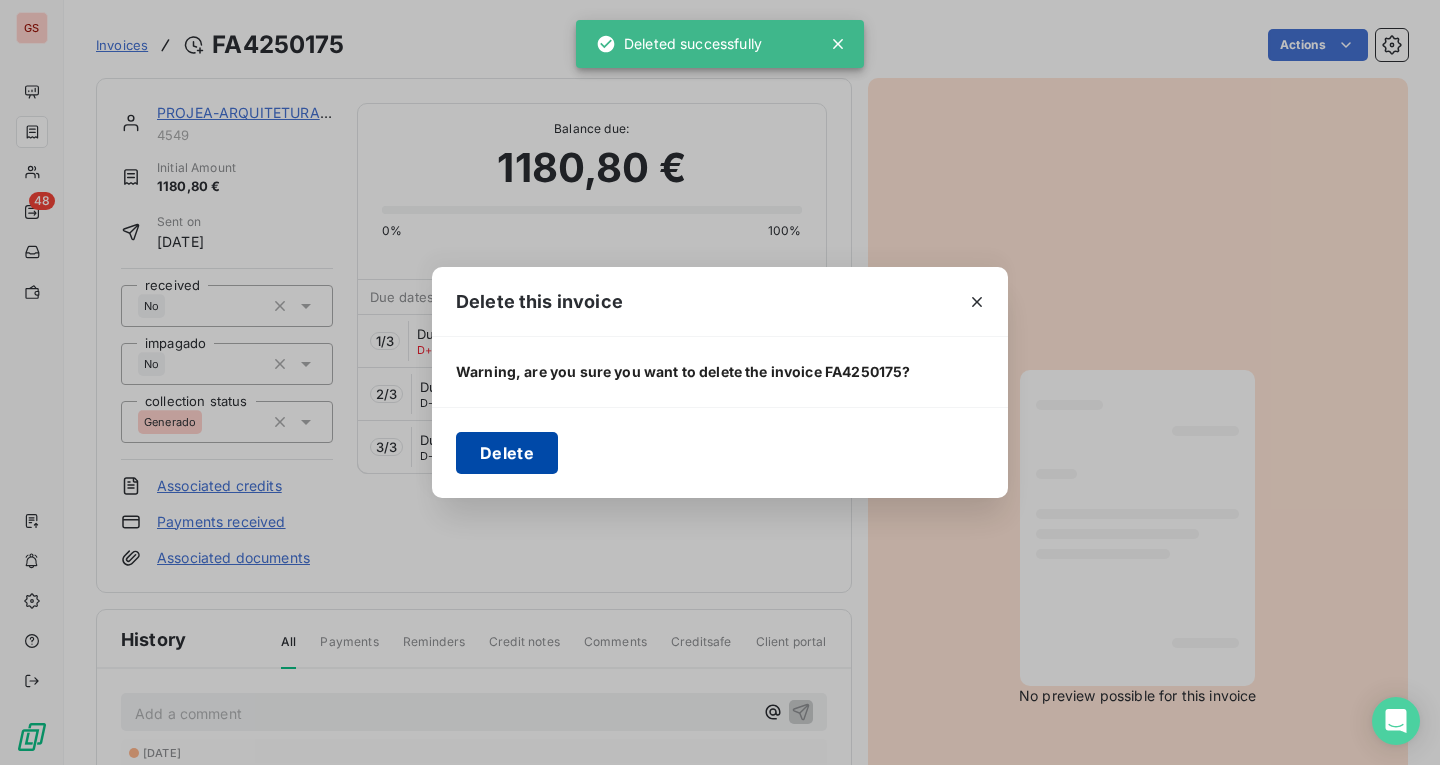 click on "Delete" at bounding box center [507, 453] 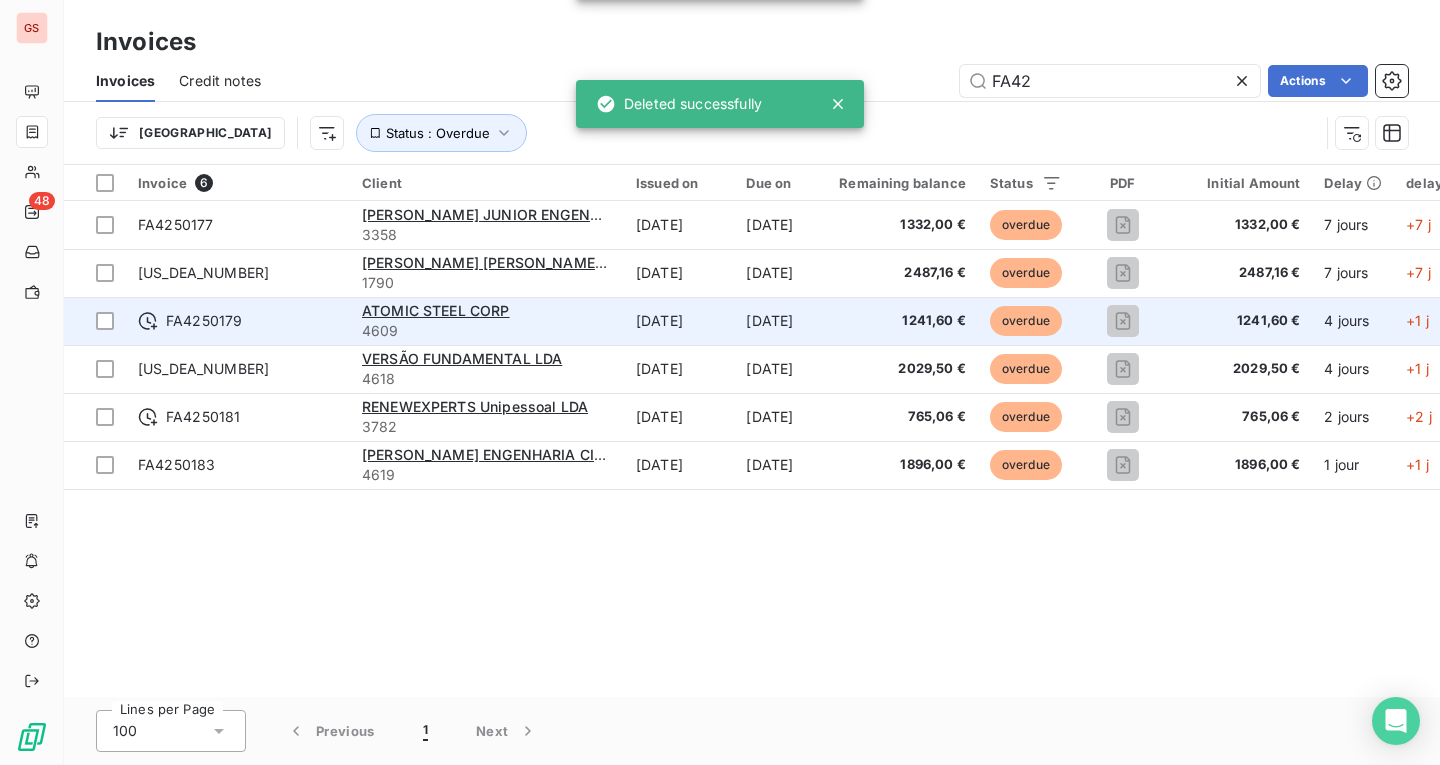 click on "FA4250179" at bounding box center [238, 321] 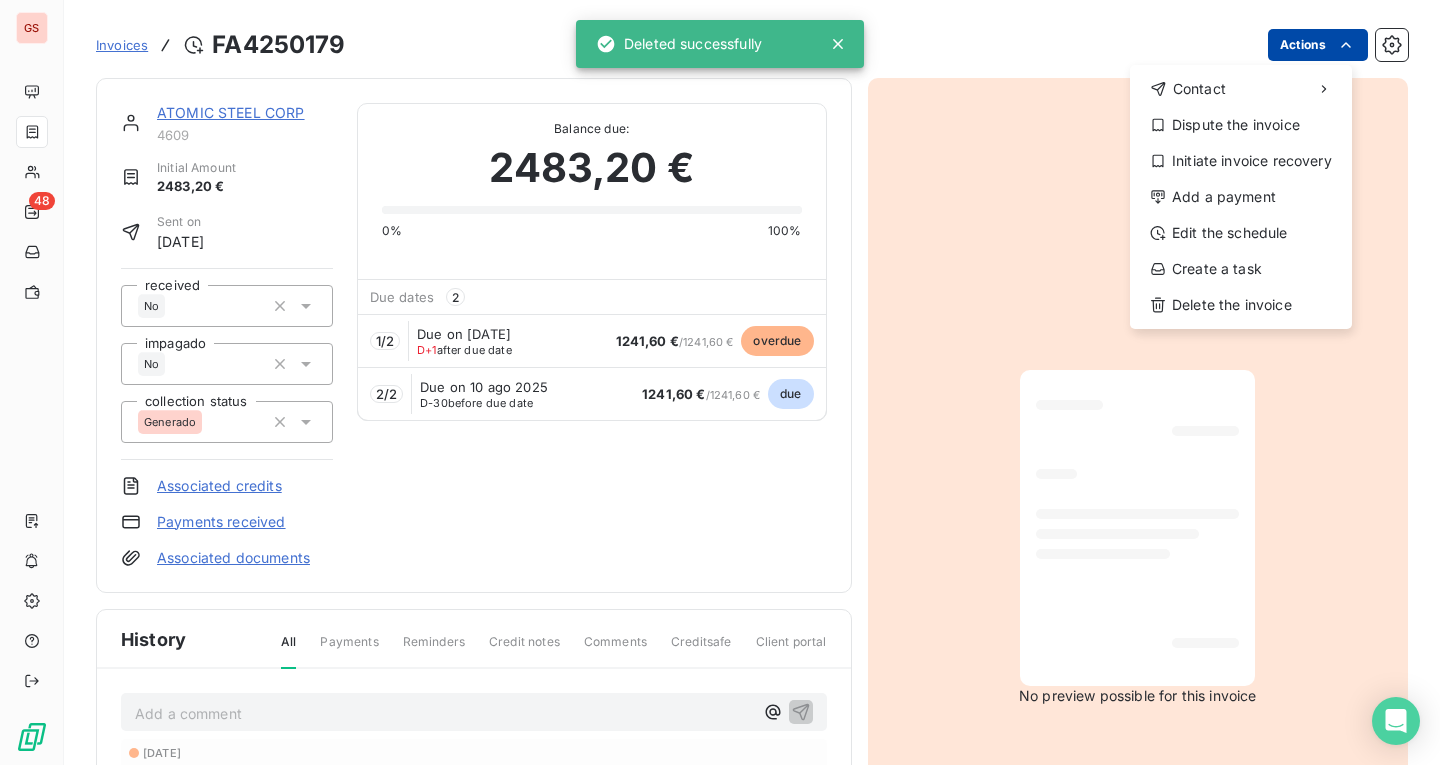 click on "GS 48 Invoices FA4250179 Actions Contact Dispute the invoice Initiate invoice recovery Add a payment Edit the schedule Create a task Delete the invoice ATOMIC STEEL CORP 4609 Initial Amount 2483,20 € Sent on [DATE] received No impagado No collection status Generado Associated credits Payments received Associated documents Balance due: 2483,20 € 0% 100% Due dates 2 1 / 2 Due on [DATE] D+1  after due date 1241,60 €  /  1241,60 € overdue 2 / 2 Due on 10 ago 2025 D-30  before due date 1241,60 €  /  1241,60 € due History All Payments Reminders Credit notes Comments Creditsafe Client portal Add a comment ﻿ [DATE] Invoice due date [DATE] Invoice issued No preview possible for this invoice Deleted successfully" at bounding box center (720, 382) 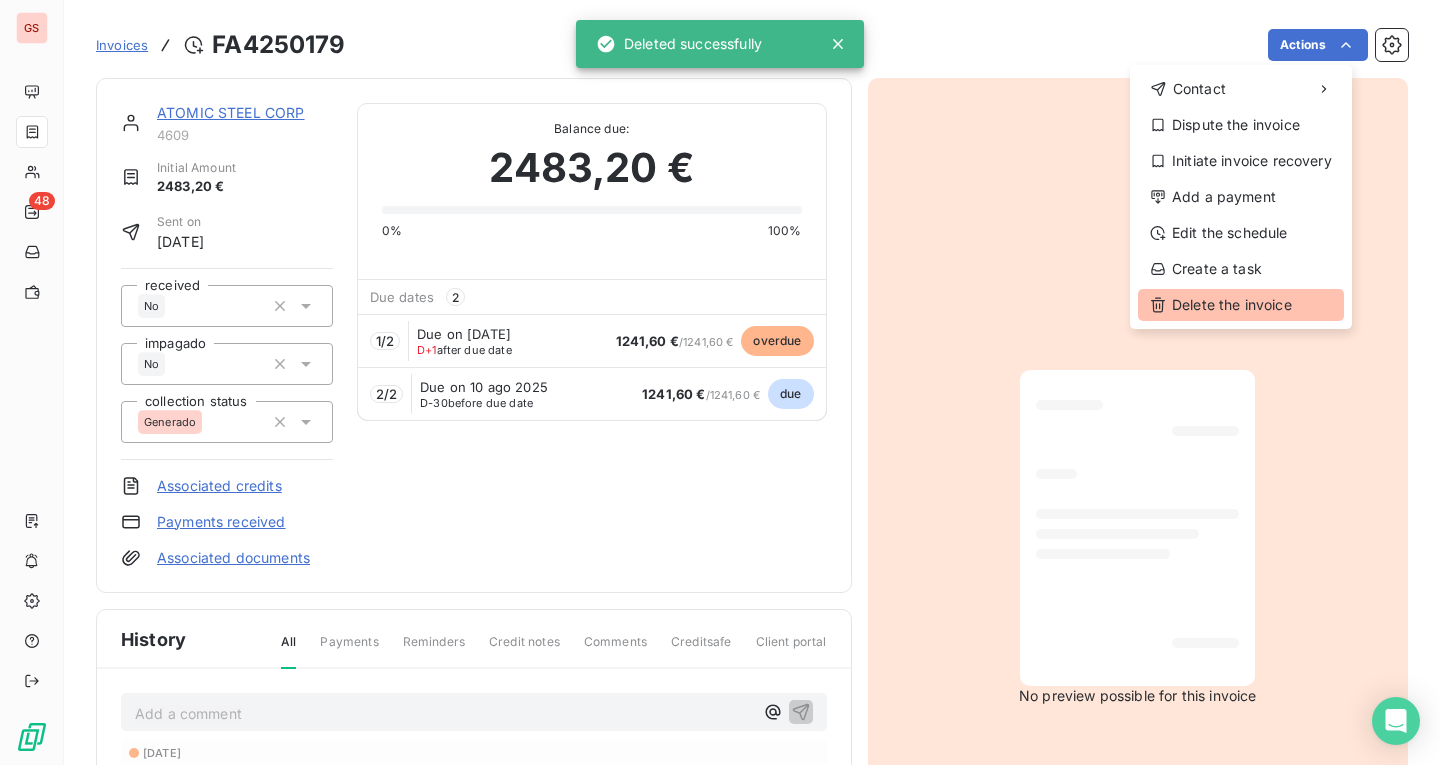 click on "Delete the invoice" at bounding box center [1241, 305] 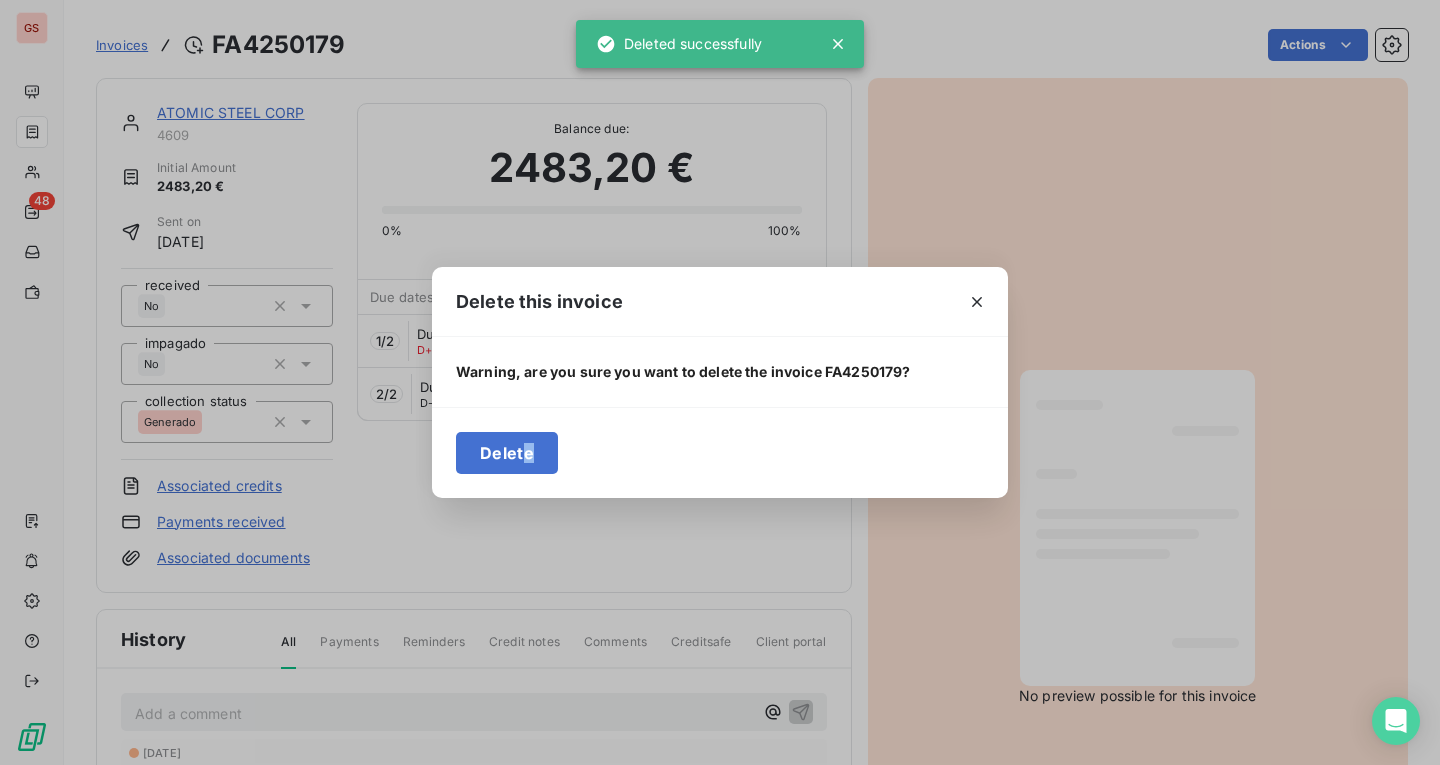 click on "Delete" at bounding box center [720, 452] 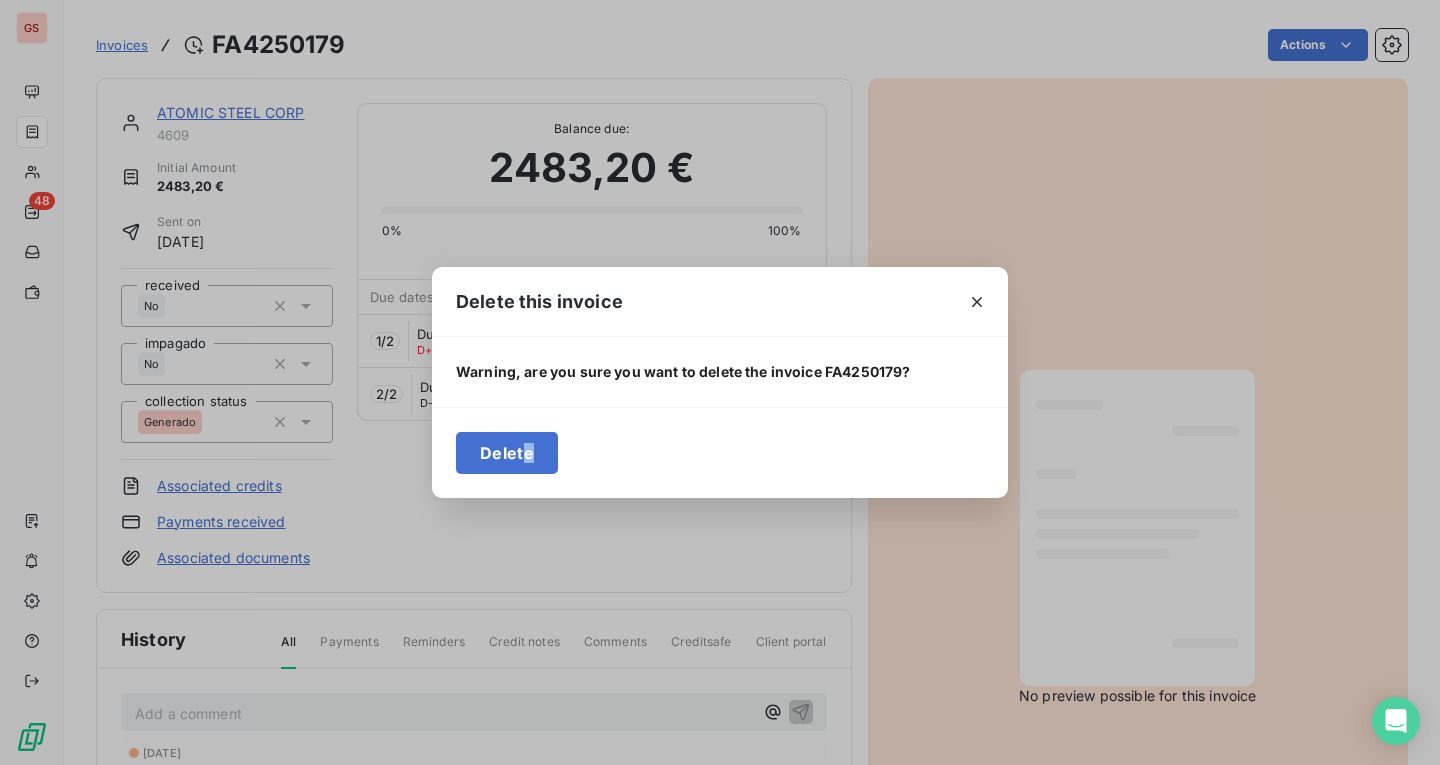 click on "Delete" at bounding box center (507, 453) 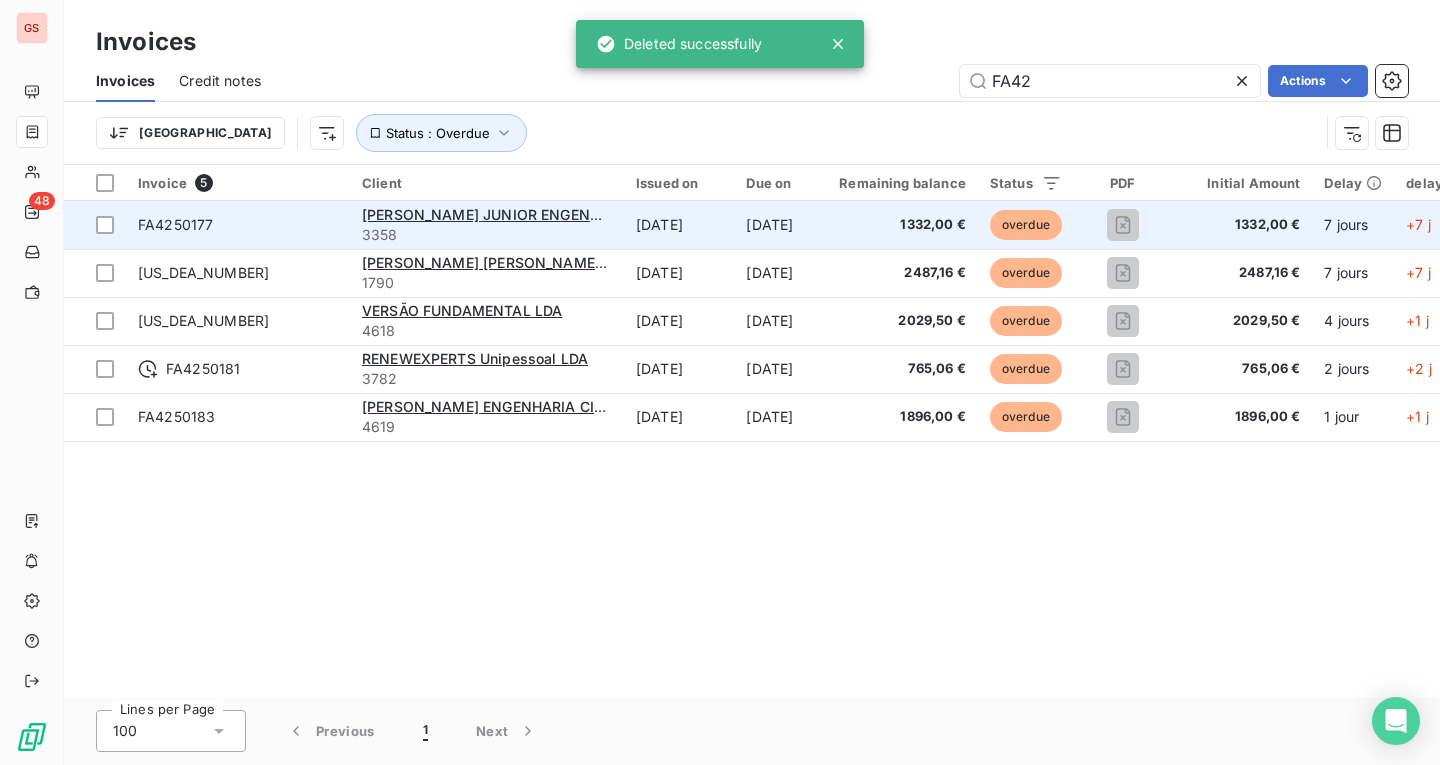 click on "FA4250177" at bounding box center (238, 225) 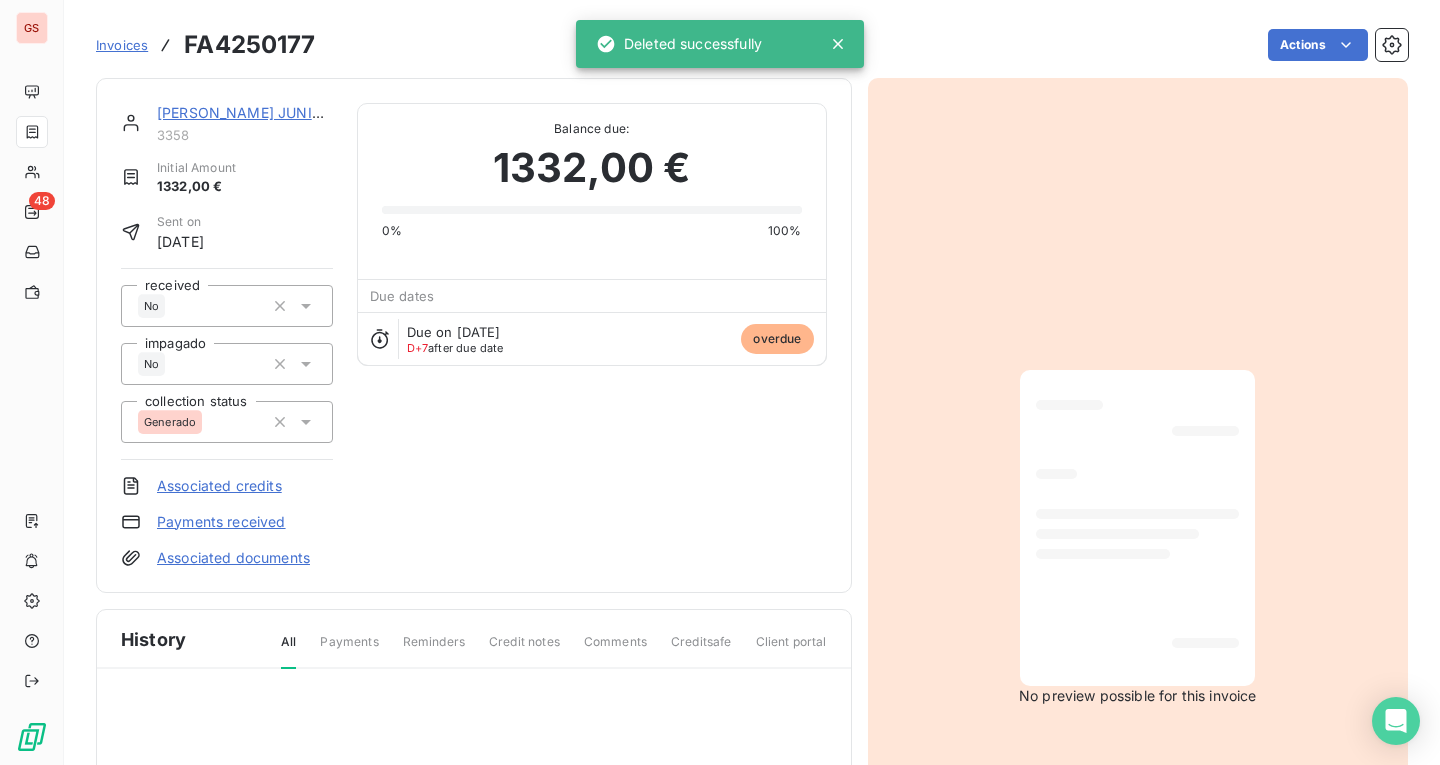 click on "GS 48 Invoices FA4250177 Actions [PERSON_NAME] JUNIOR ENGENHARIA ME 3358 Initial Amount 1332,00 € Sent on [DATE] received No impagado No collection status Generado Associated credits Payments received Associated documents Balance due: 1332,00 € 0% 100% Due dates Due on [DATE] D+7  after due date overdue History All Payments Reminders Credit notes Comments Creditsafe Client portal No preview possible for this invoice Deleted successfully" at bounding box center (720, 382) 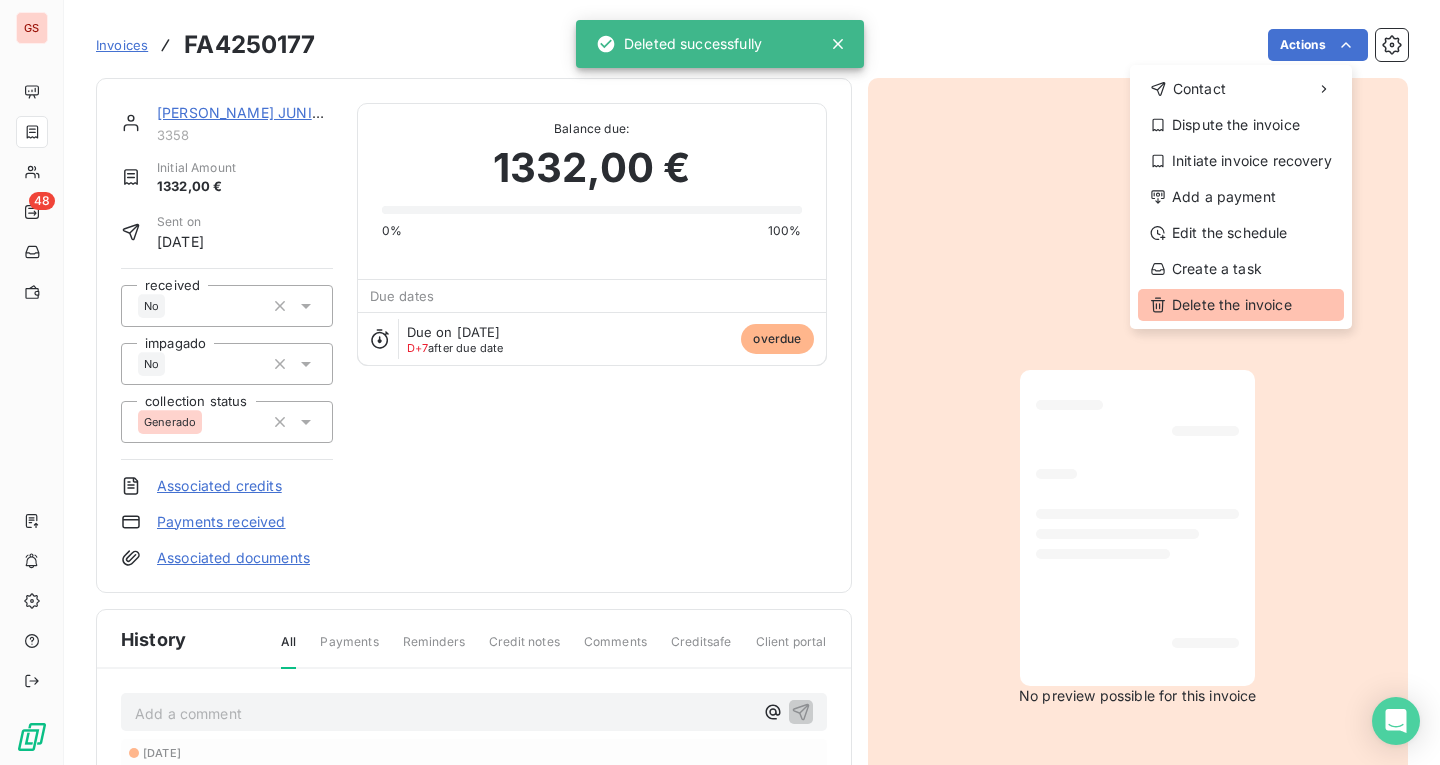 click on "Delete the invoice" at bounding box center (1241, 305) 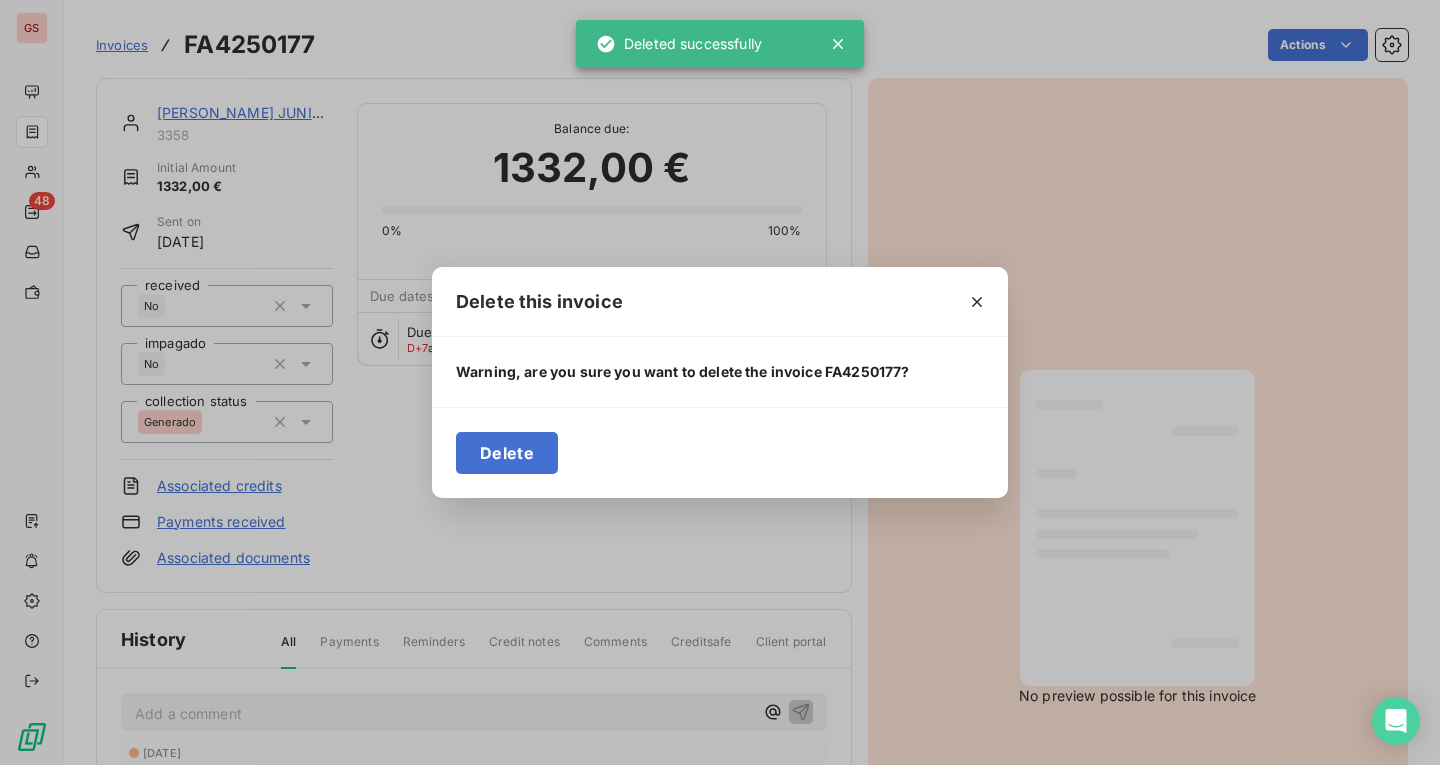 click on "Delete" at bounding box center (720, 452) 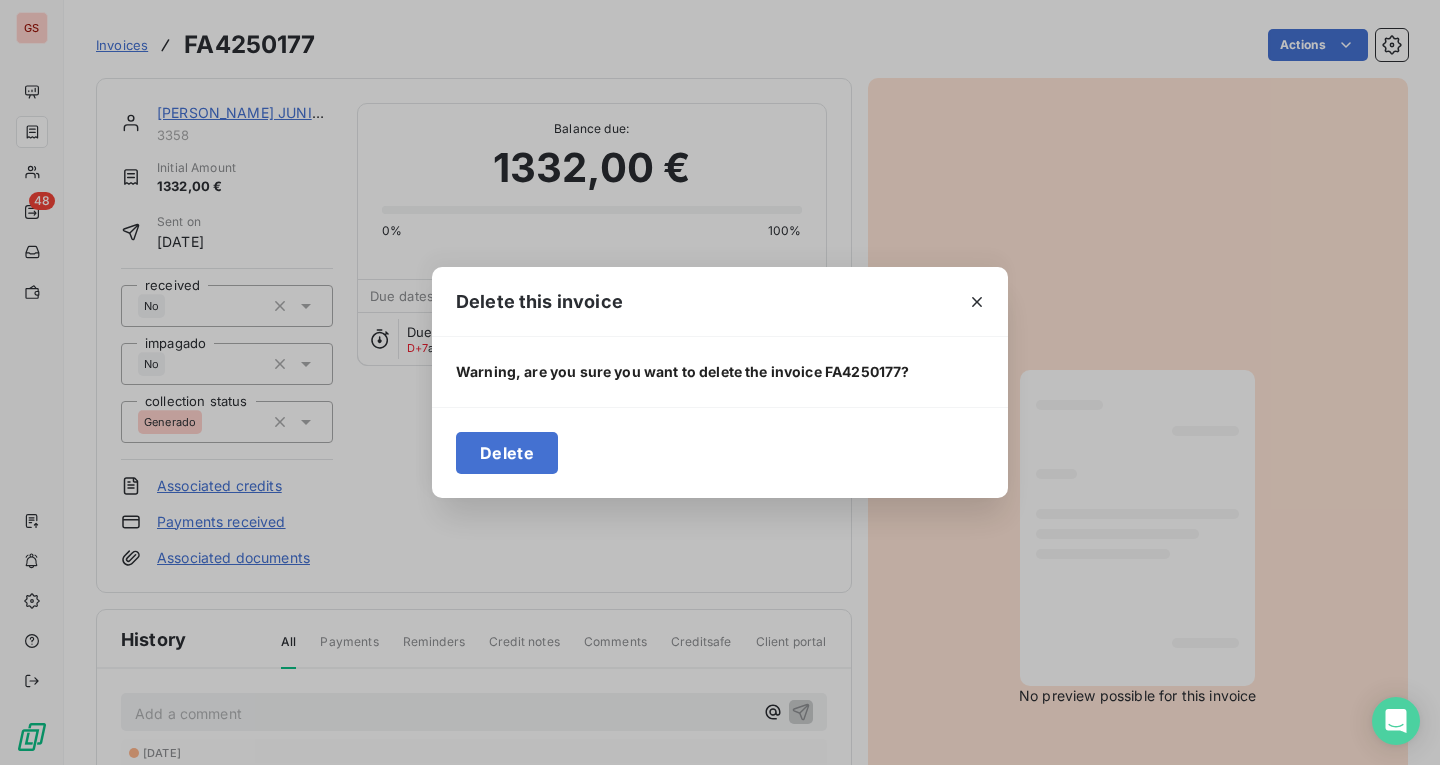 click on "Delete" at bounding box center (507, 453) 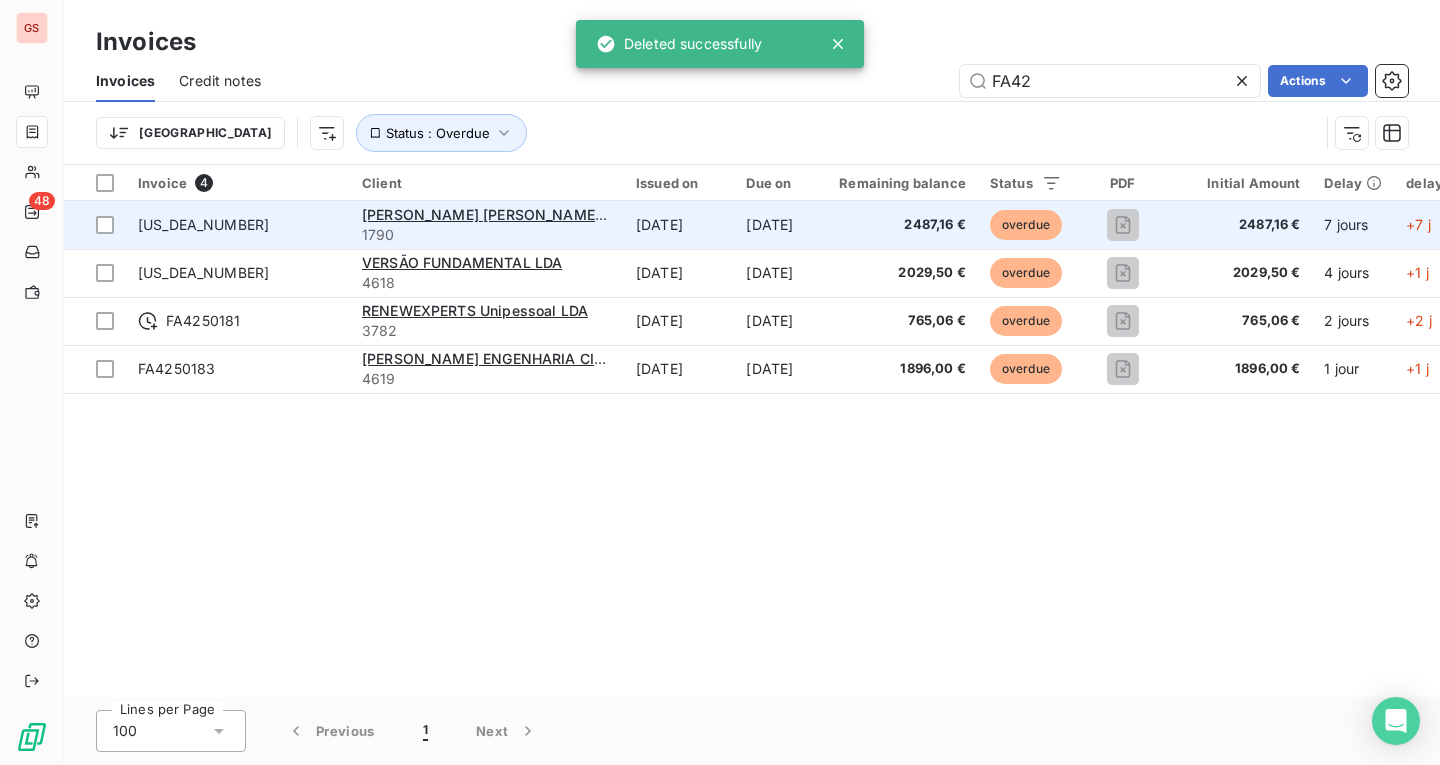 click on "[US_DEA_NUMBER]" at bounding box center (238, 225) 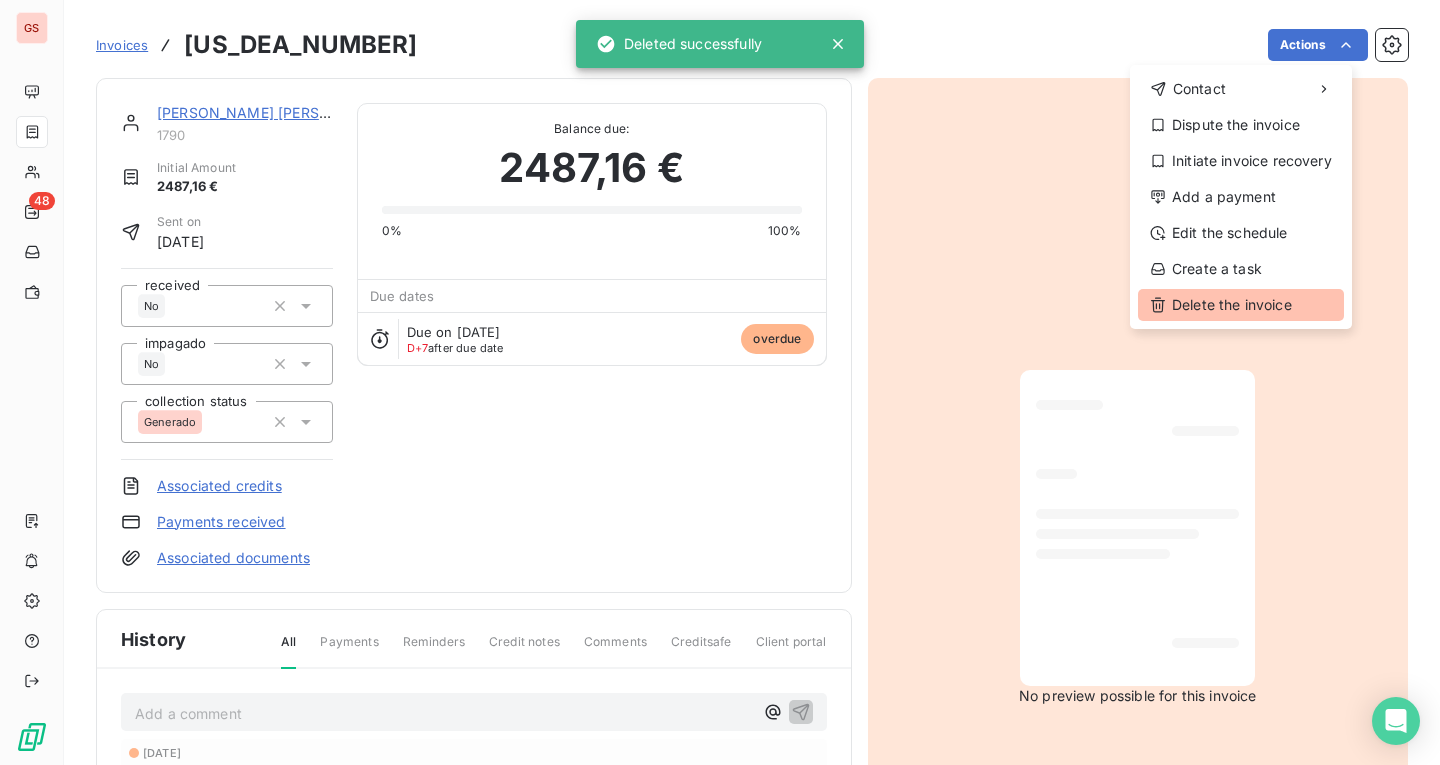 click on "Delete the invoice" at bounding box center (1241, 305) 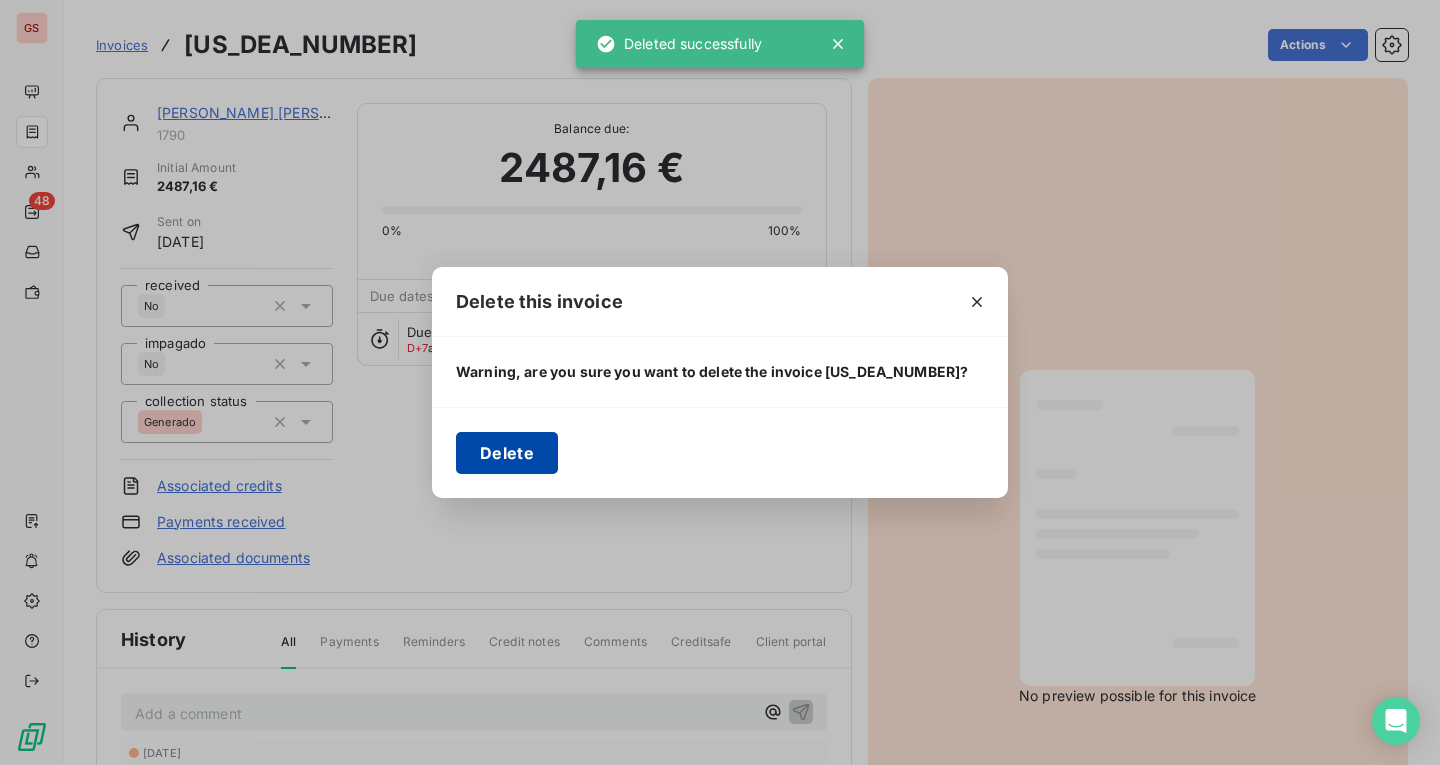 drag, startPoint x: 444, startPoint y: 459, endPoint x: 468, endPoint y: 457, distance: 24.083189 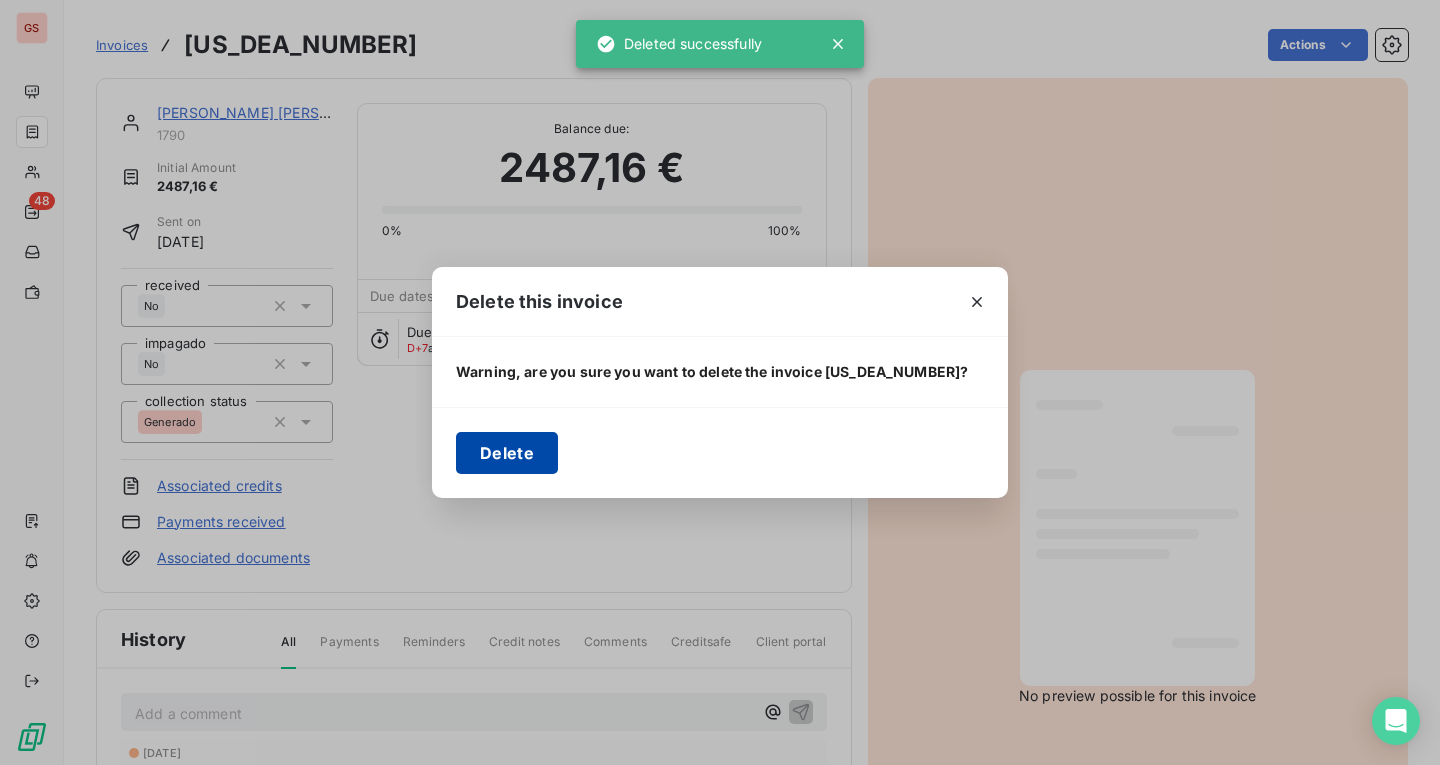 click on "Delete" at bounding box center (720, 452) 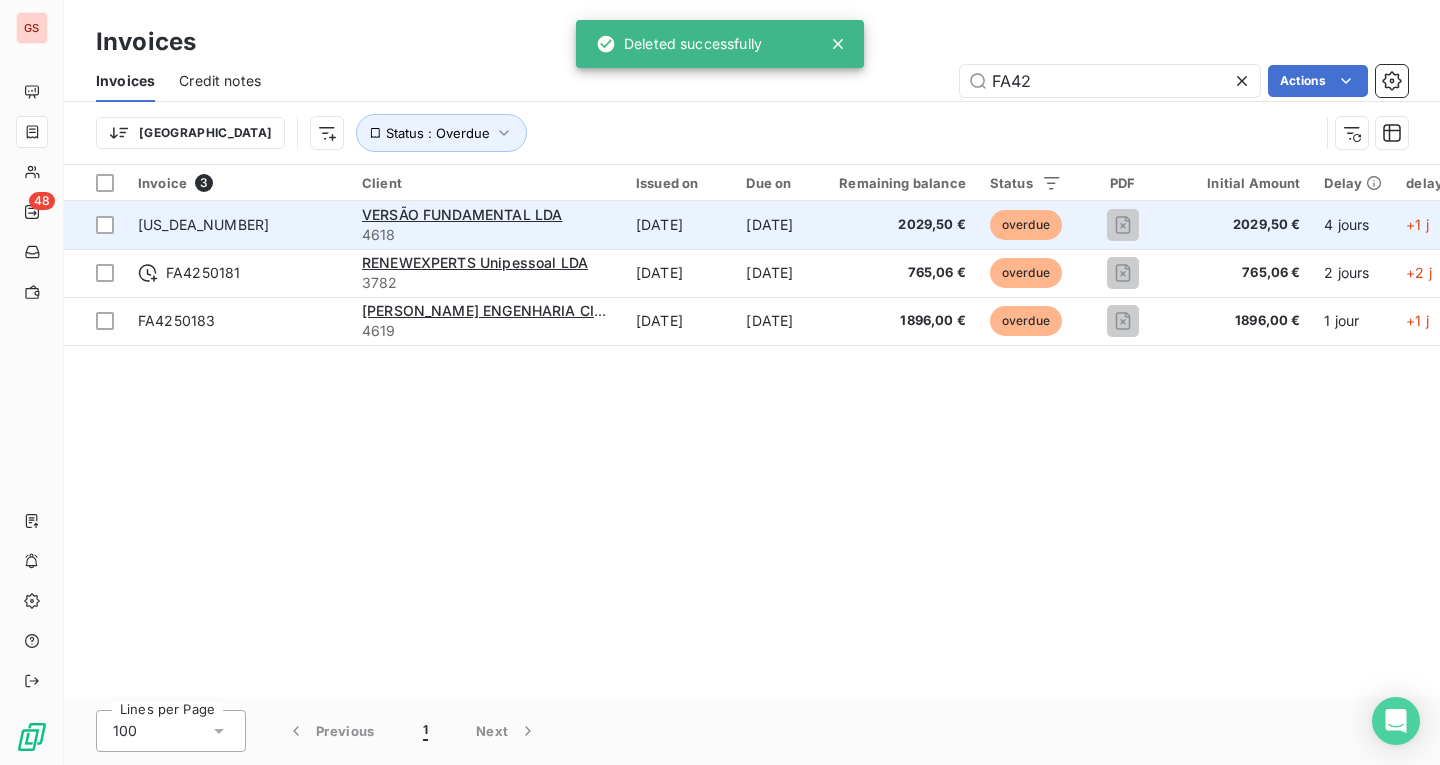 click on "[US_DEA_NUMBER]" at bounding box center [238, 225] 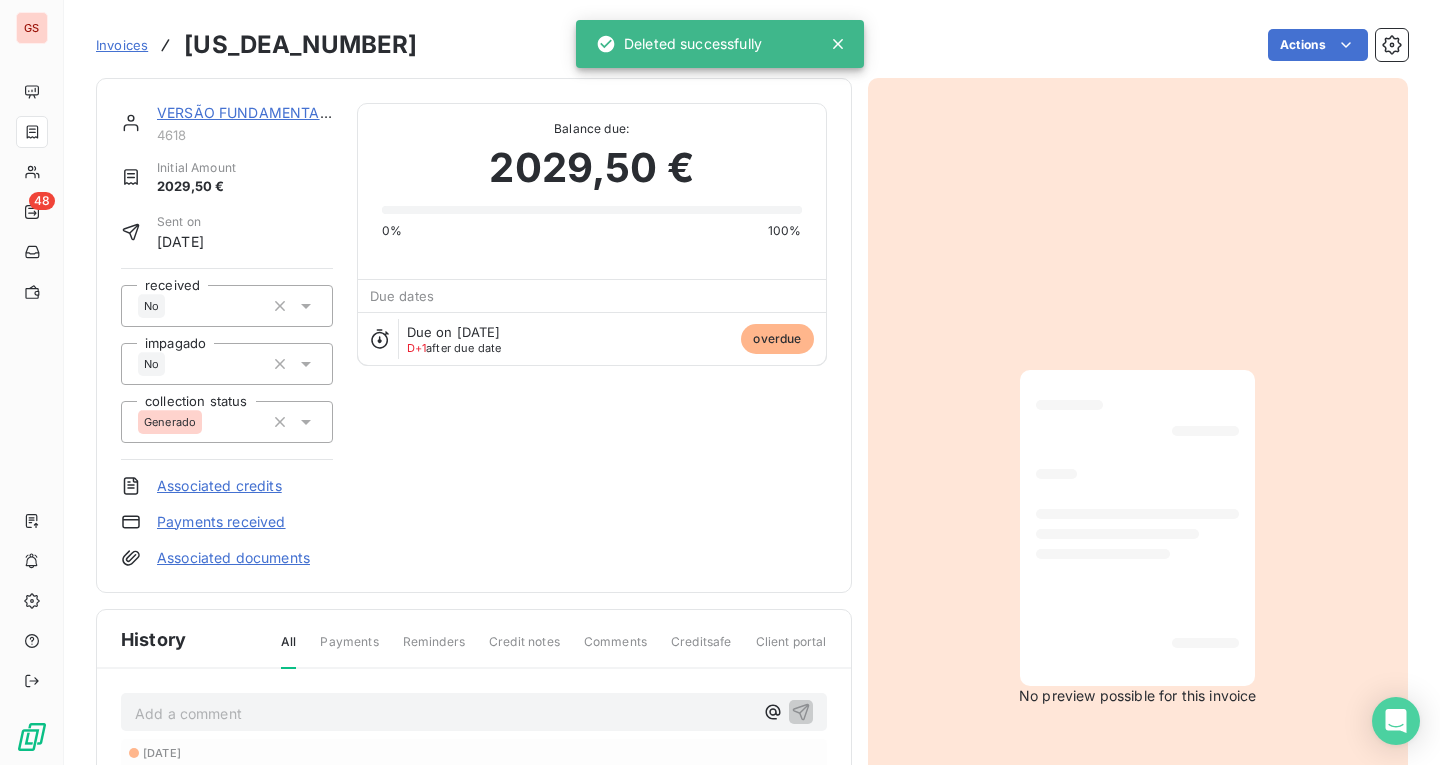 click on "GS 48 Invoices [US_DEA_NUMBER] Actions VERSÃO FUNDAMENTAL LDA 4618 Initial Amount 2029,50 € Sent on [DATE] received No impagado No collection status Generado Associated credits Payments received Associated documents Balance due: 2029,50 € 0% 100% Due dates Due on [DATE] D+1  after due date overdue History All Payments Reminders Credit notes Comments Creditsafe Client portal Add a comment ﻿ [DATE] Invoice due date [DATE] Invoice issued No preview possible for this invoice Deleted successfully" at bounding box center (720, 382) 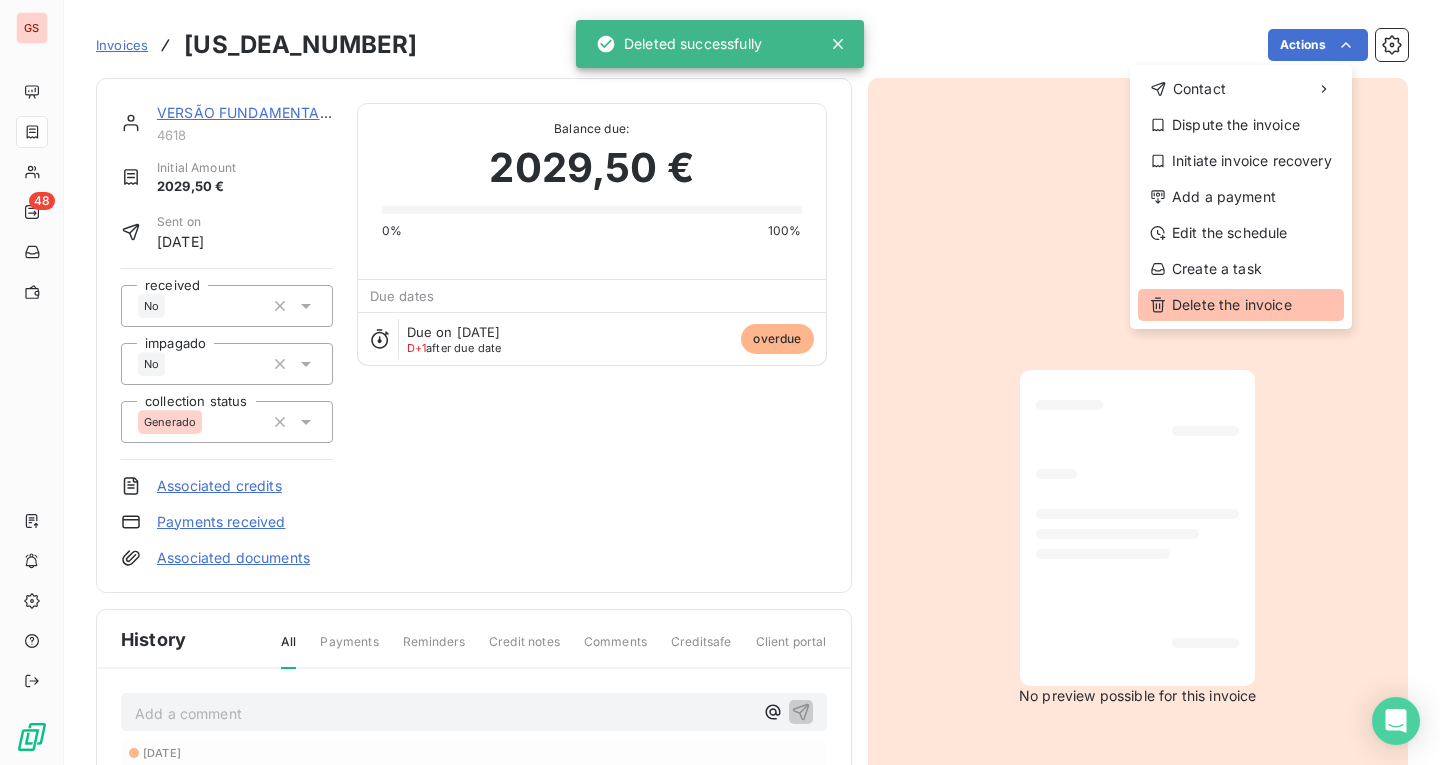 click on "Delete the invoice" at bounding box center (1241, 305) 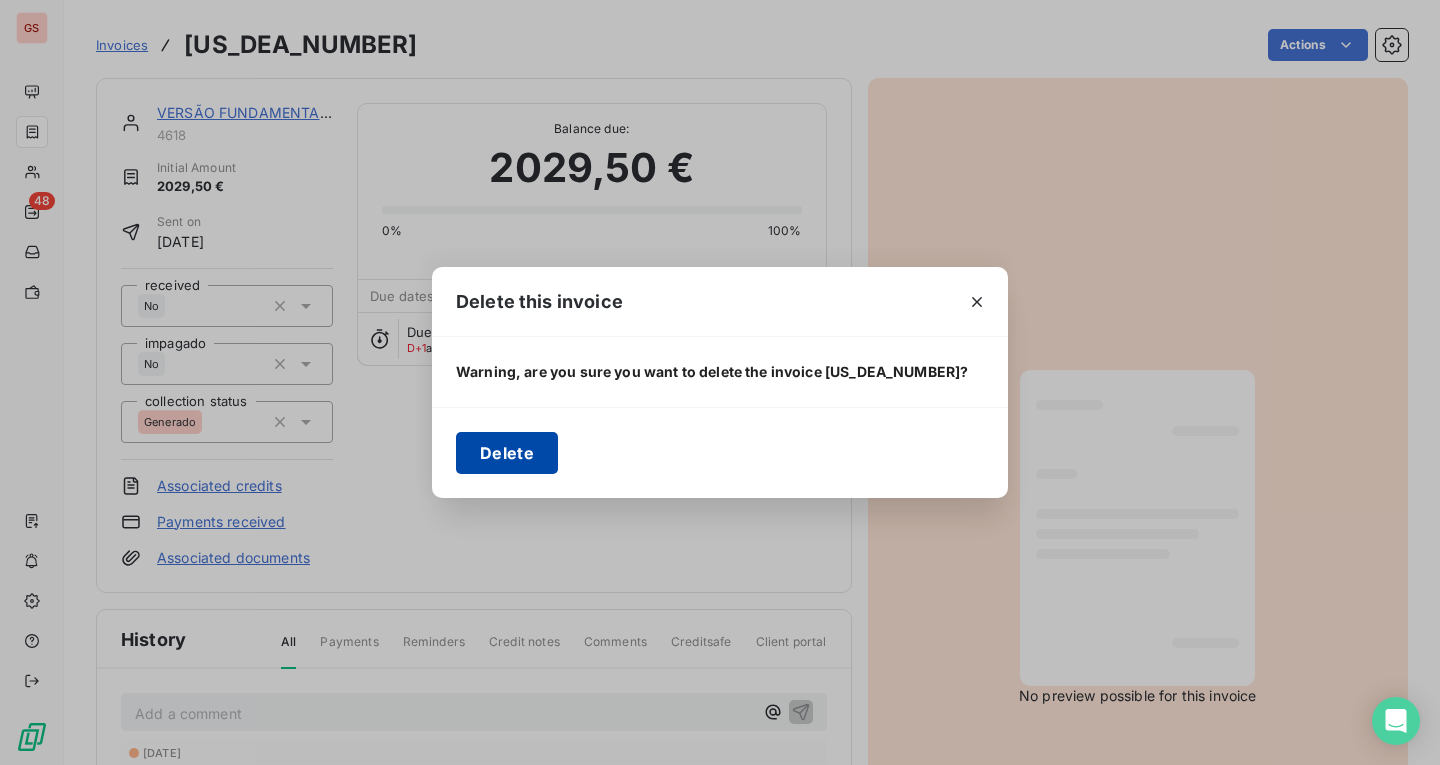 click on "Delete" at bounding box center (507, 453) 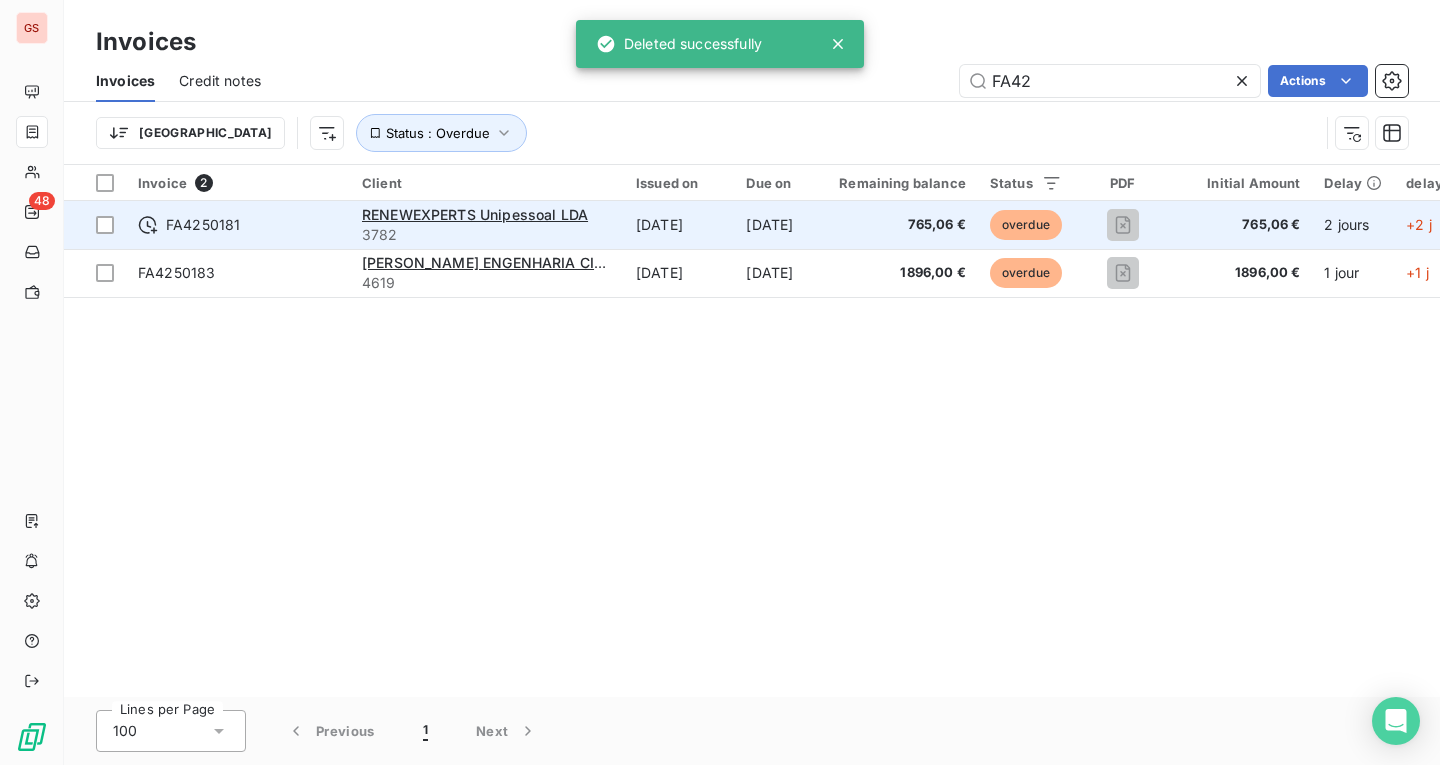 click on "FA4250181" at bounding box center (238, 225) 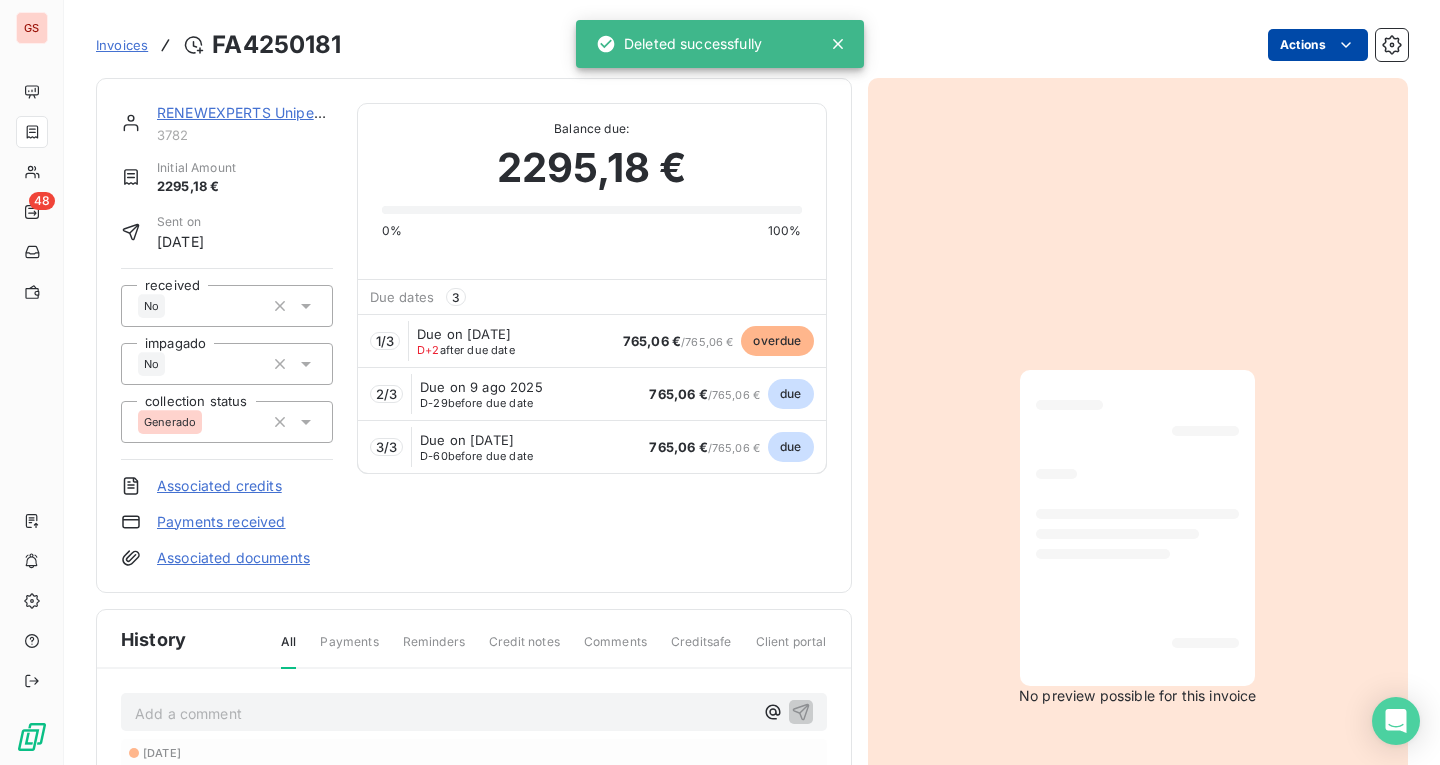 click on "GS 48 Invoices FA4250181 Actions RENEWEXPERTS Unipessoal LDA 3782 Initial Amount 2295,18 € Sent on [DATE] received No impagado No collection status Generado Associated credits Payments received Associated documents Balance due: 2295,18 € 0% 100% Due dates 3 1 / 3 Due on [DATE] D+2  after due date 765,06 €  /  765,06 € overdue 2 / 3 Due on 9 ago 2025 D-29  before due date 765,06 €  /  765,06 € due 3 / 3 Due on [DATE] D-60  before due date 765,06 €  /  765,06 € due History All Payments Reminders Credit notes Comments Creditsafe Client portal Add a comment ﻿ [DATE] Invoice due date [DATE] Invoice issued No preview possible for this invoice Deleted successfully" at bounding box center [720, 382] 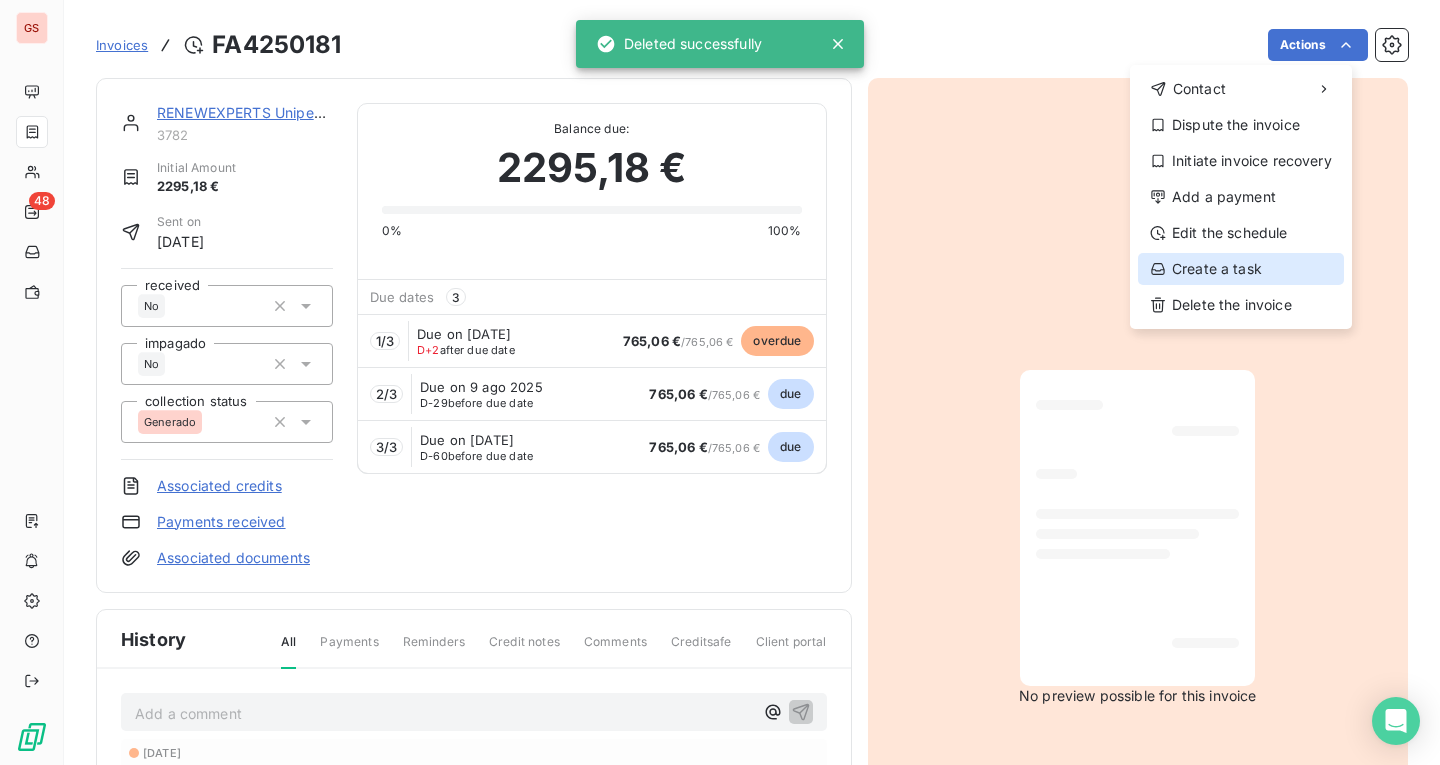 click on "Create a task" at bounding box center [1241, 269] 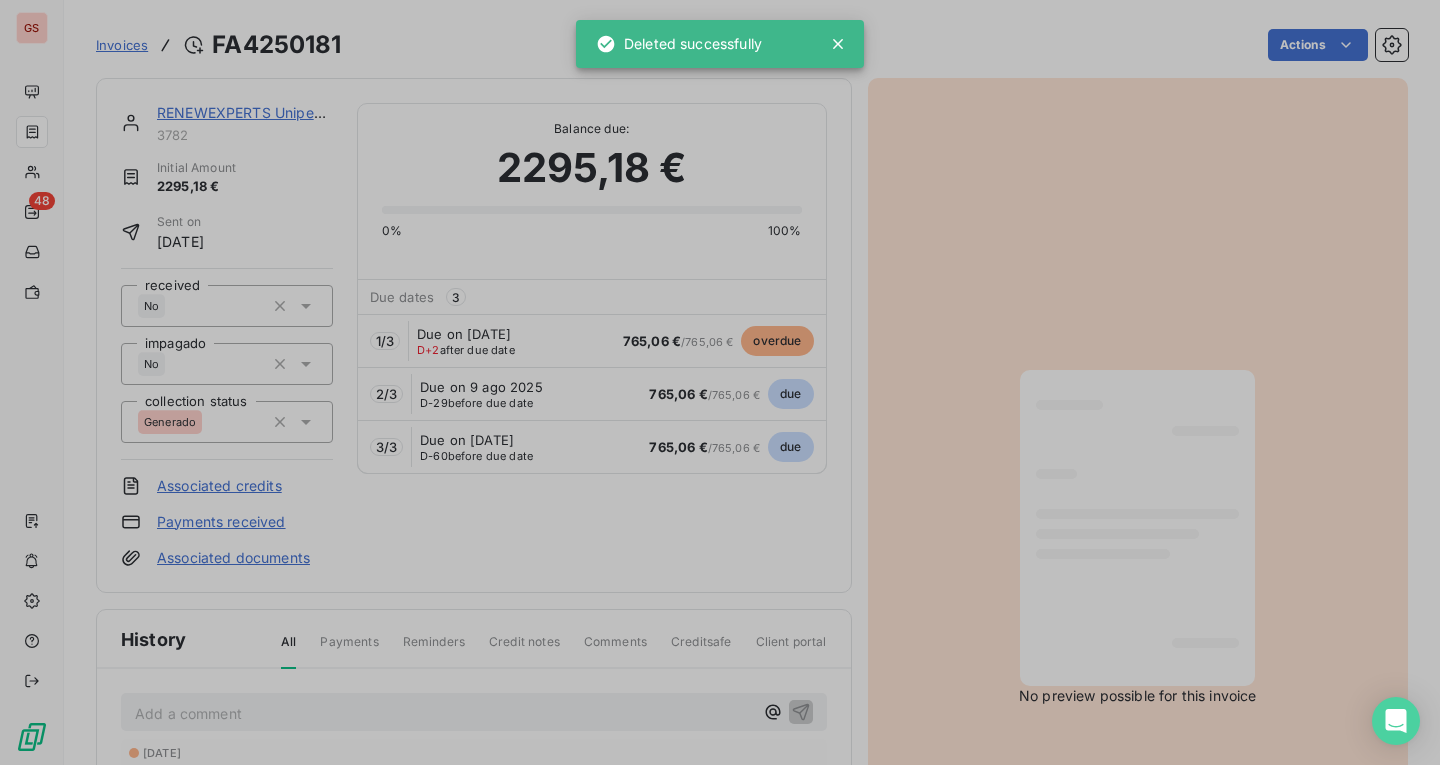 click on "Created by [PERSON_NAME] Assignees [PERSON_NAME] Due date [DATE] Status To do Relation FA4250181 2295,18 € Description Save" at bounding box center [720, 765] 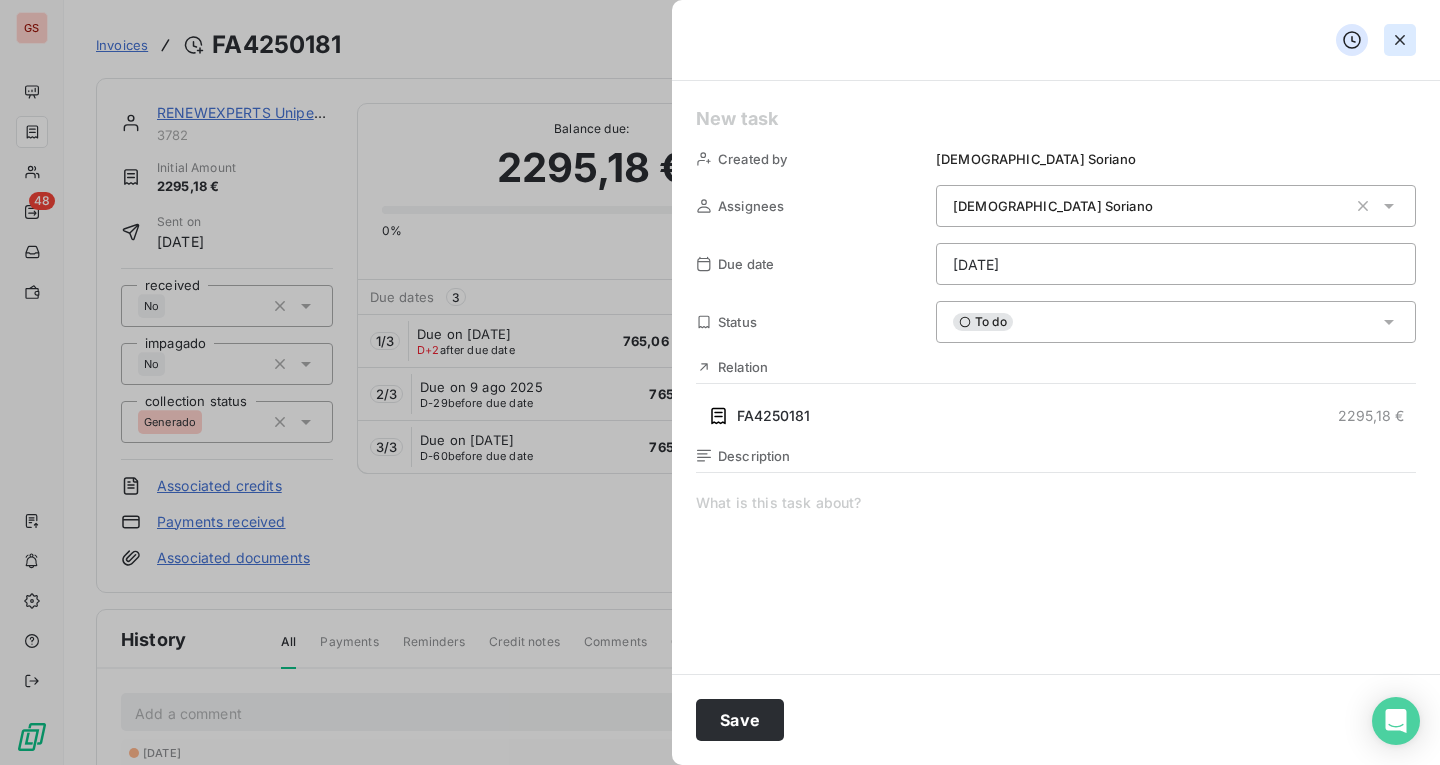 click at bounding box center (1400, 40) 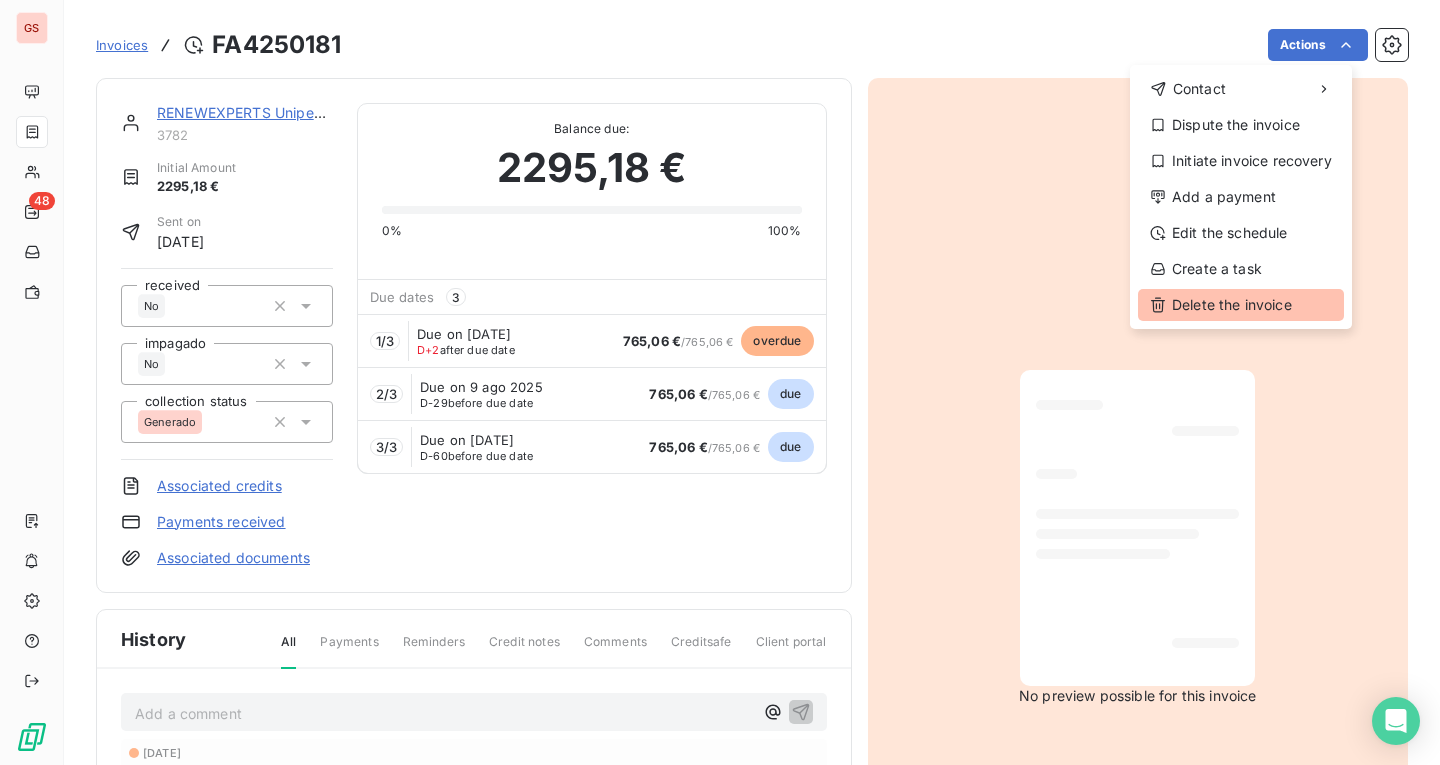 click on "Delete the invoice" at bounding box center (1241, 305) 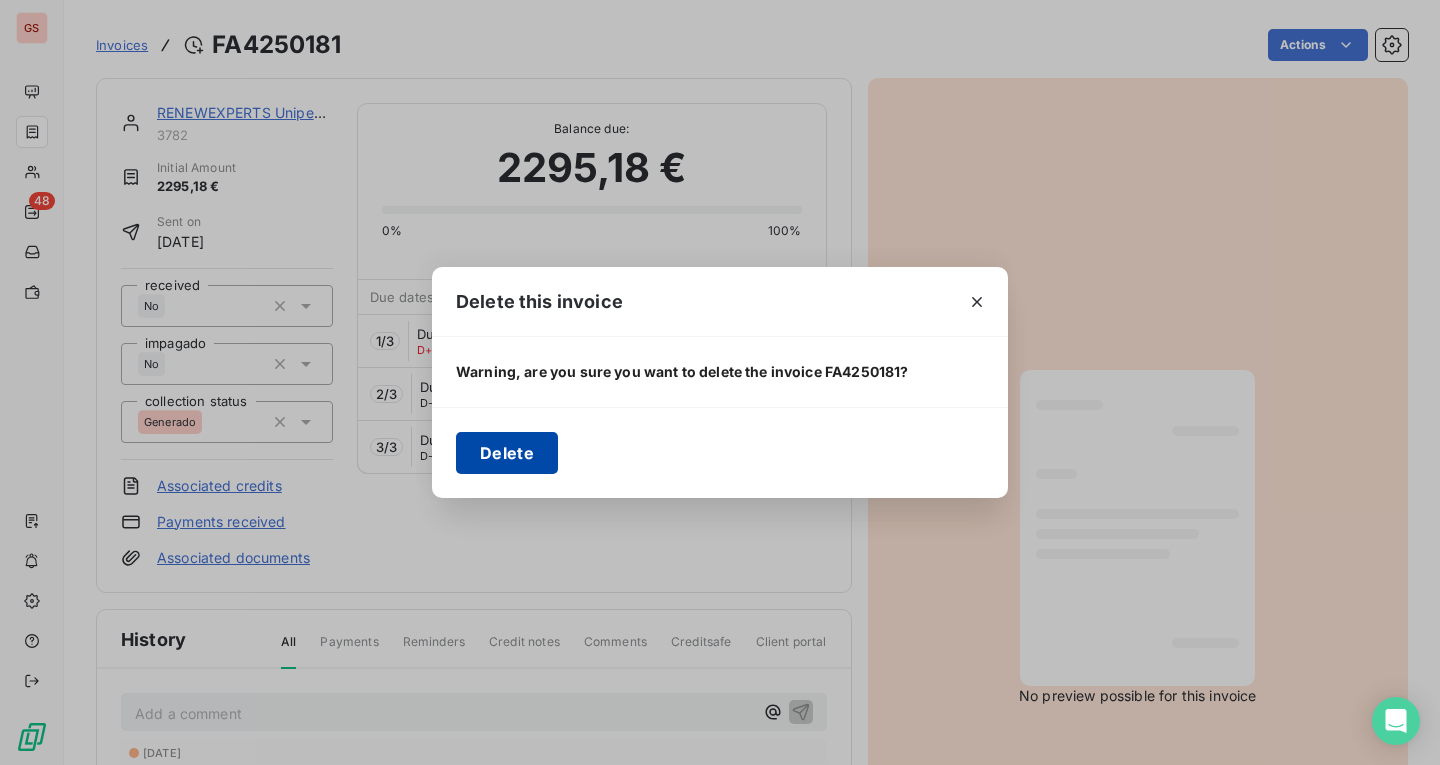 click on "Delete" at bounding box center (507, 453) 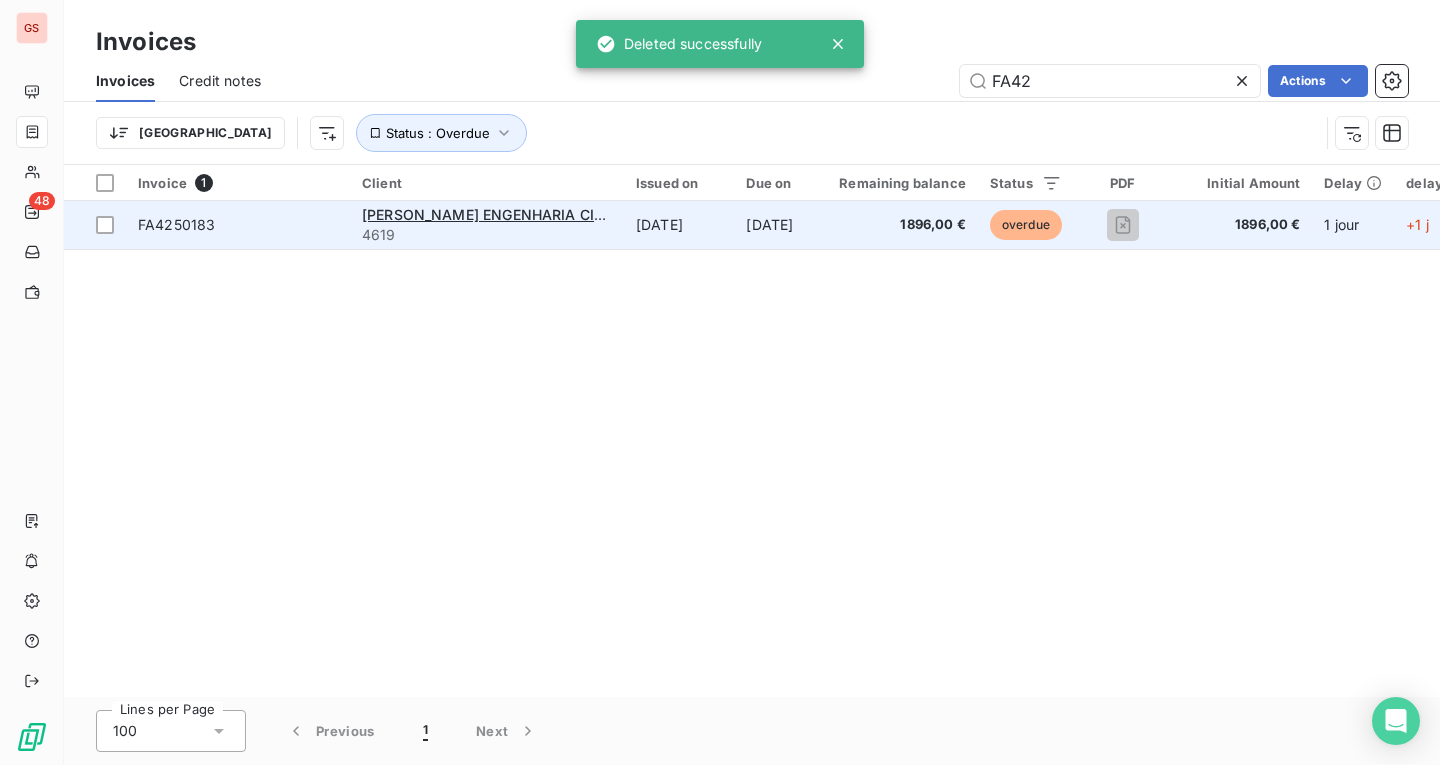 click on "FA4250183" at bounding box center [238, 225] 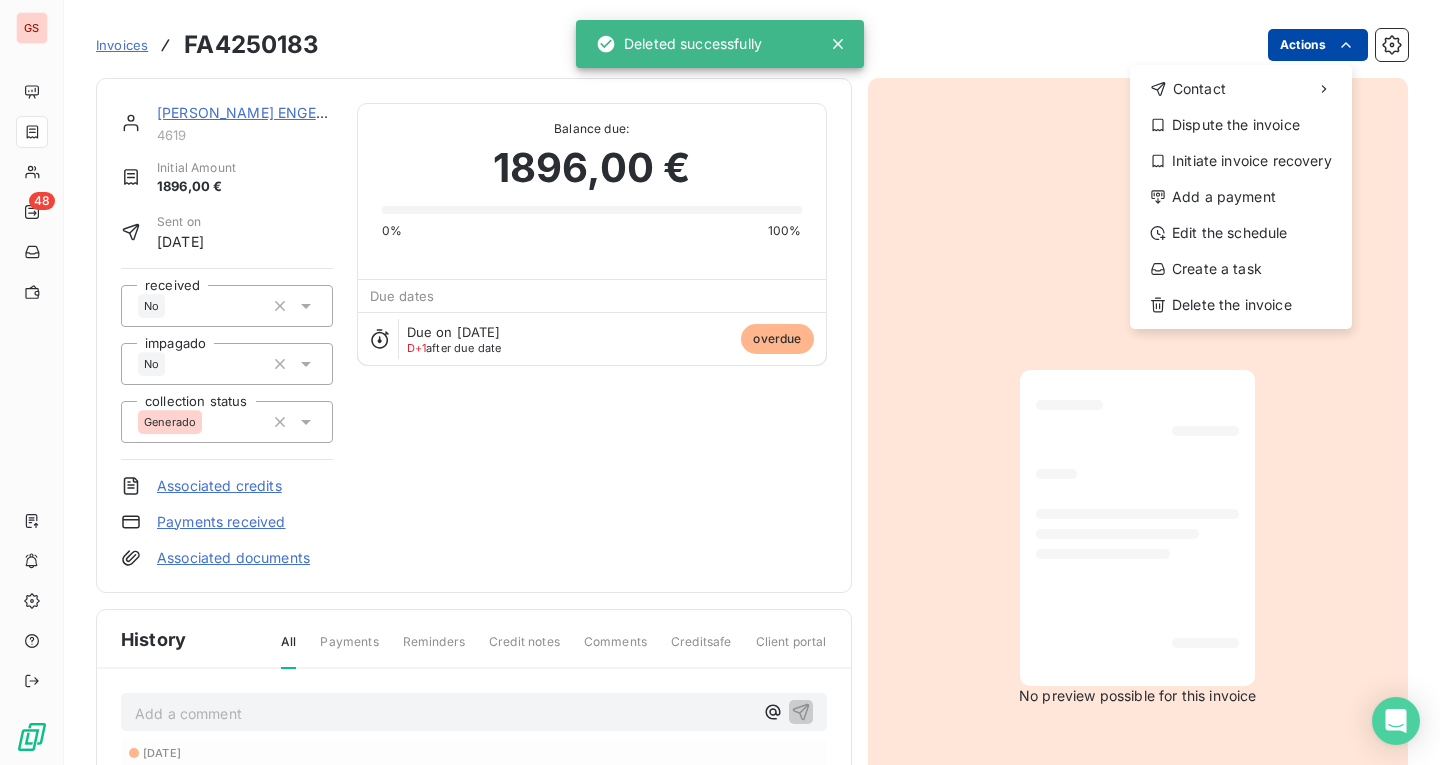 click on "GS 48 Invoices FA4250183 Actions Contact Dispute the invoice Initiate invoice recovery Add a payment Edit the schedule Create a task Delete the invoice [PERSON_NAME] ENGENHARIA CIVIL LTDA 4619 Initial Amount 1896,00 € Sent on [DATE] received No impagado No collection status Generado Associated credits Payments received Associated documents Balance due: 1896,00 € 0% 100% Due dates Due on [DATE] D+1  after due date overdue History All Payments Reminders Credit notes Comments Creditsafe Client portal Add a comment ﻿ [DATE] Invoice due date [DATE] Invoice issued No preview possible for this invoice Deleted successfully" at bounding box center [720, 382] 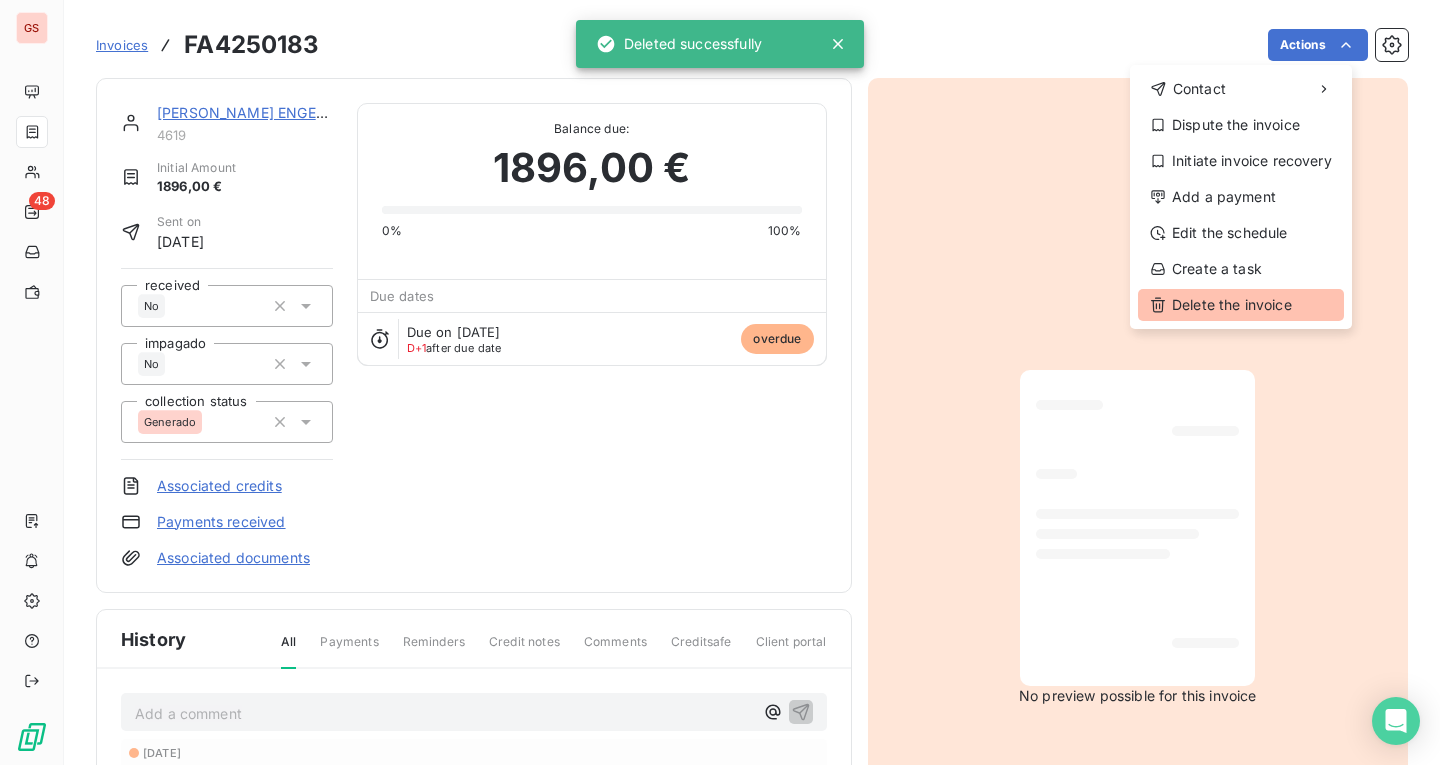 click on "Delete the invoice" at bounding box center (1241, 305) 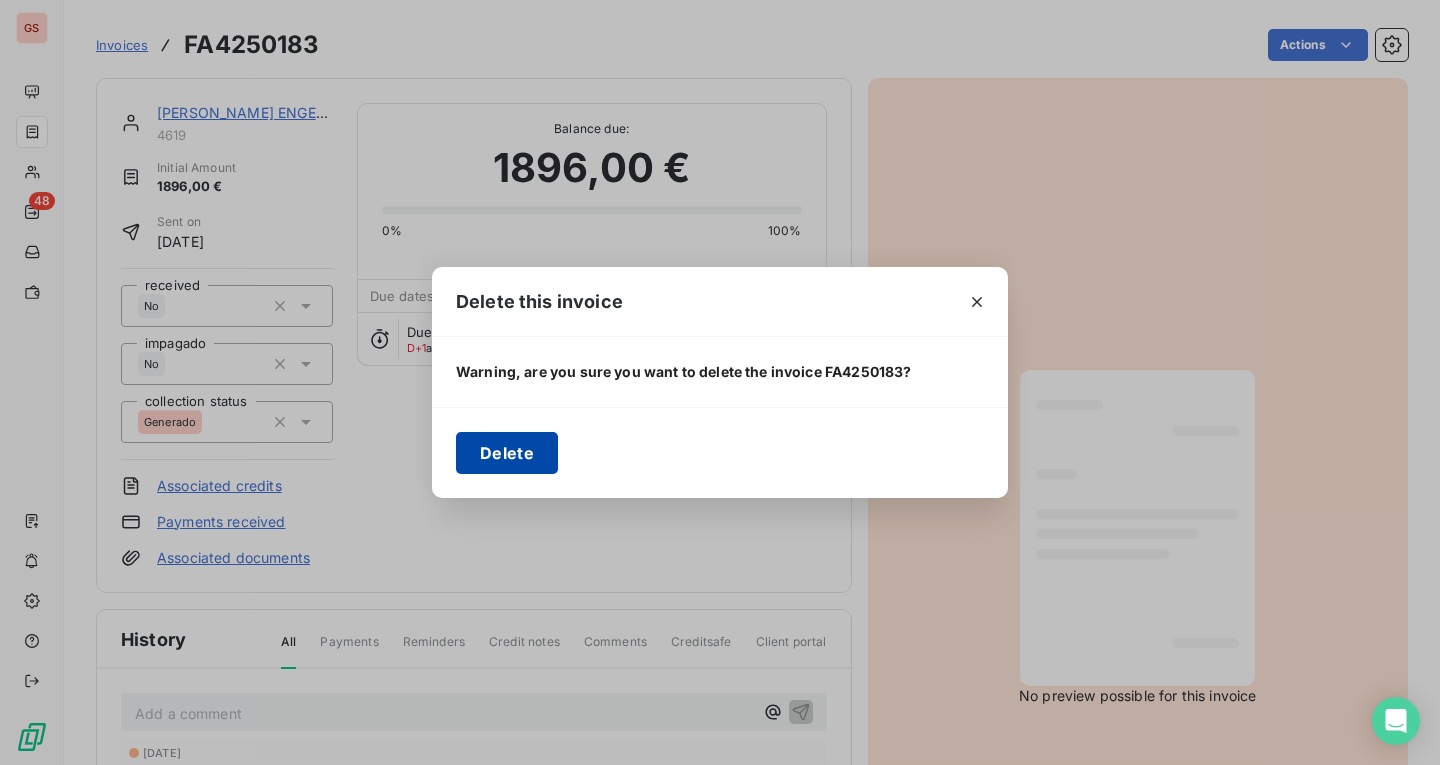 click on "Delete" at bounding box center (507, 453) 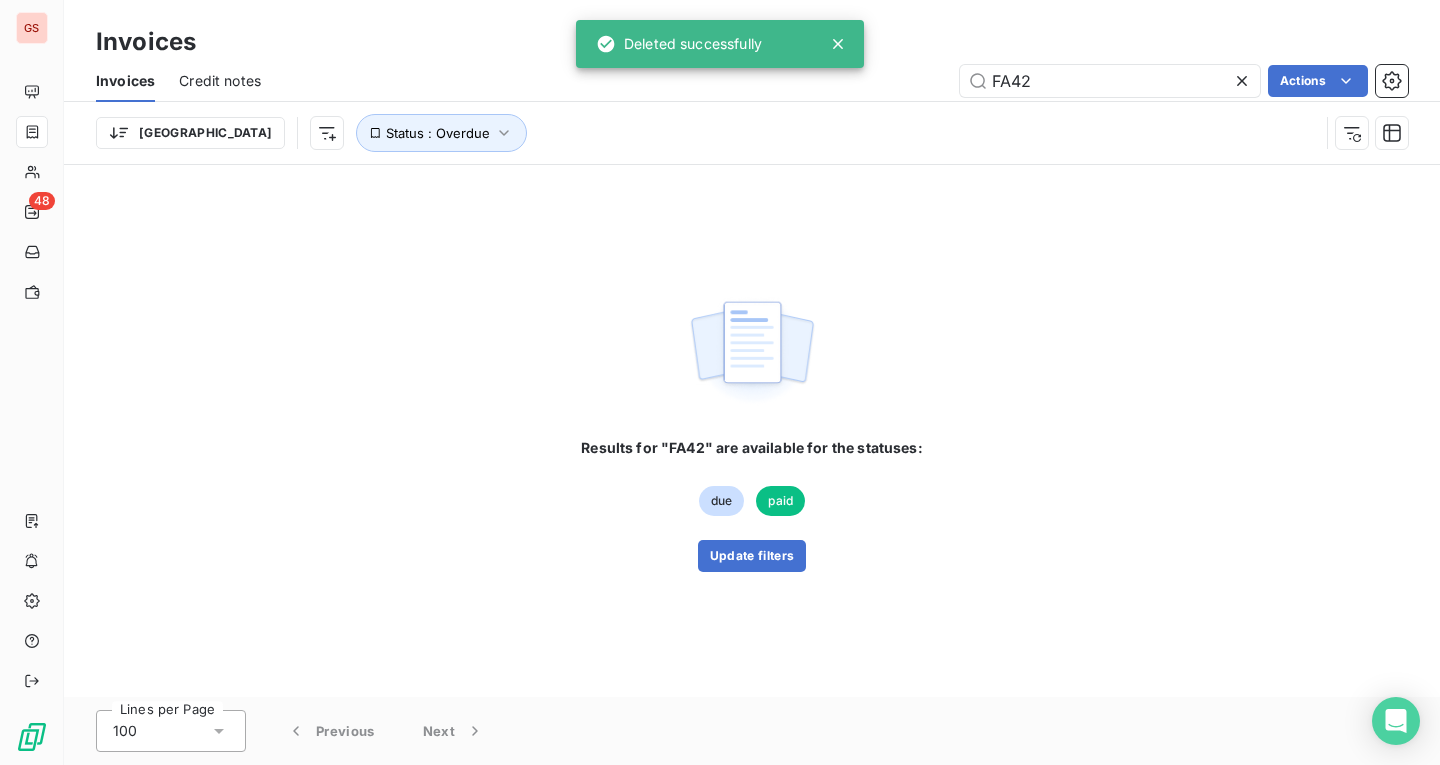 click at bounding box center (1246, 81) 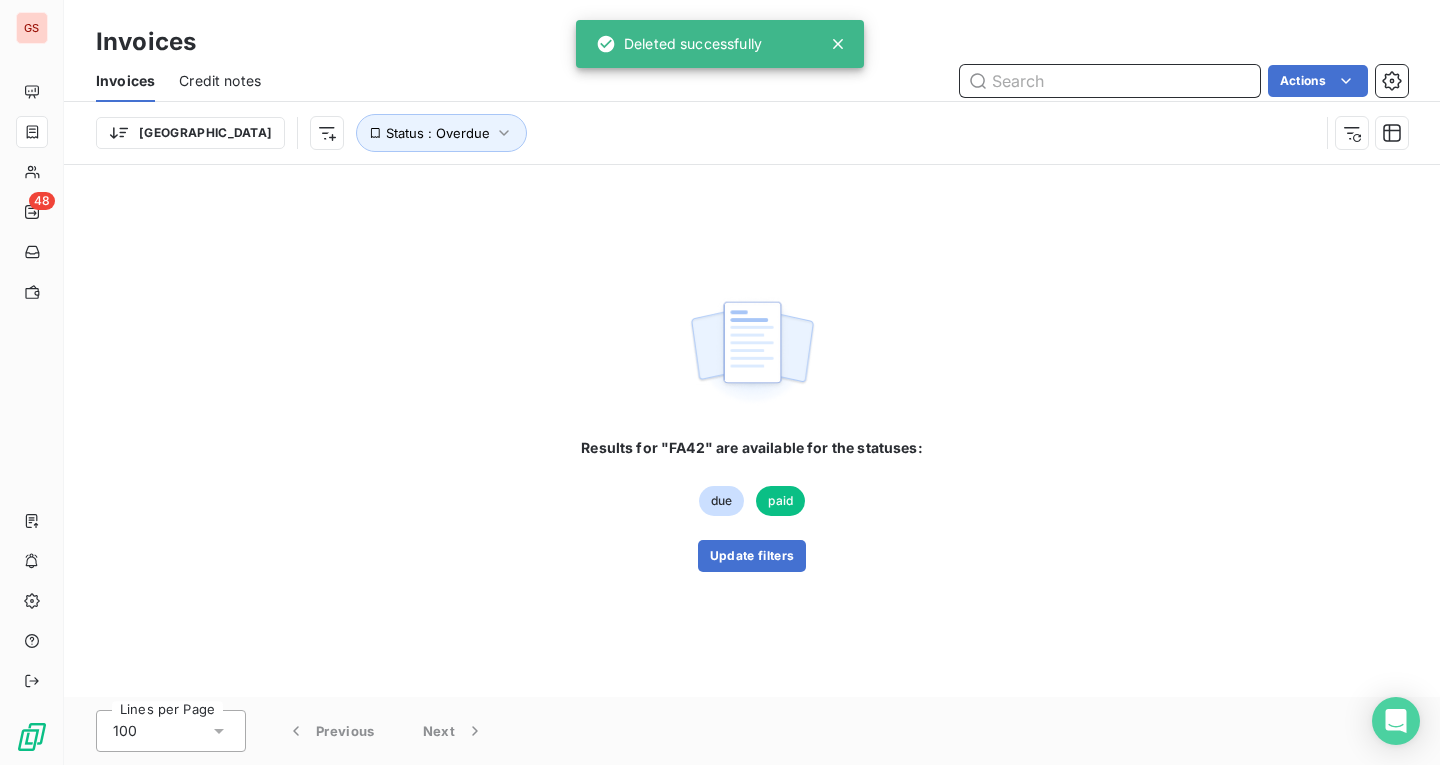 click at bounding box center [1110, 81] 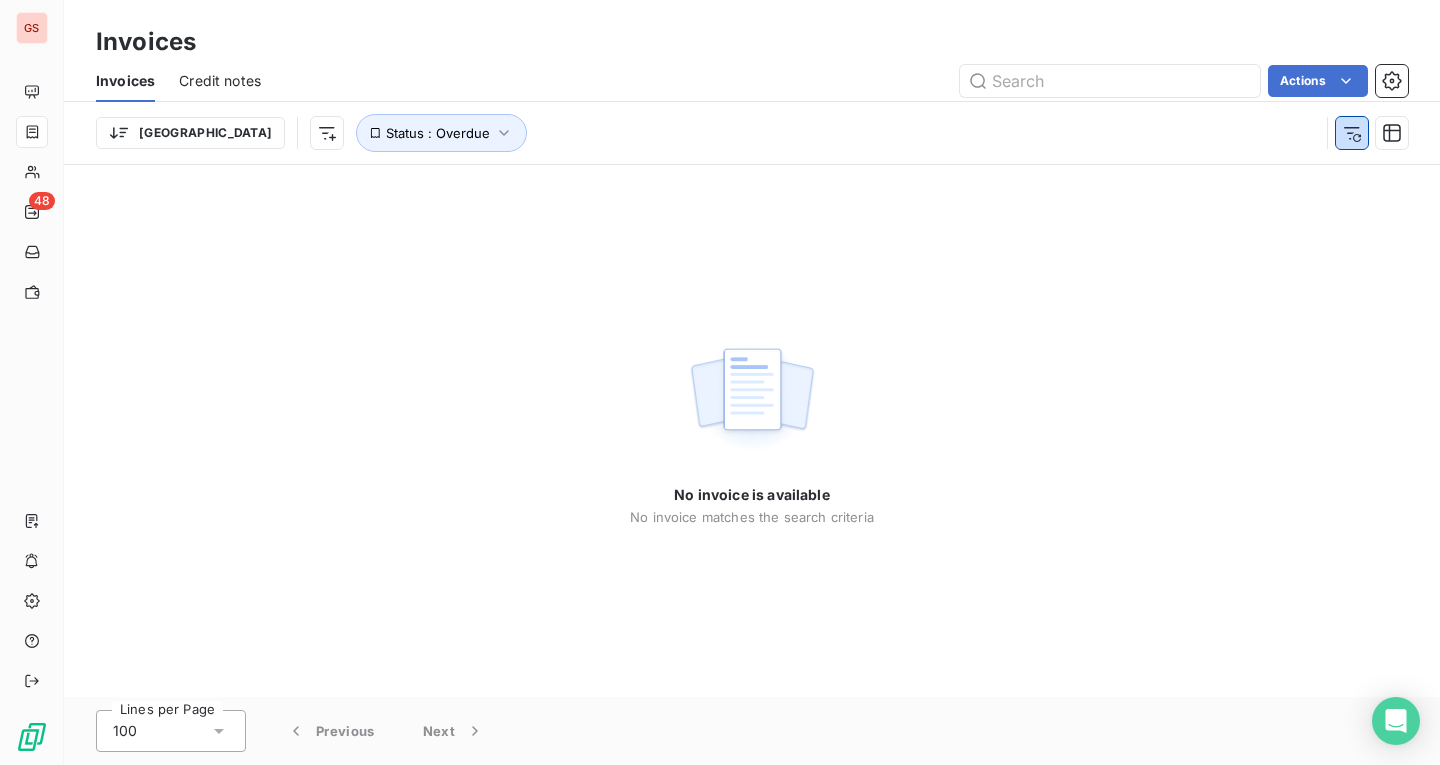 click 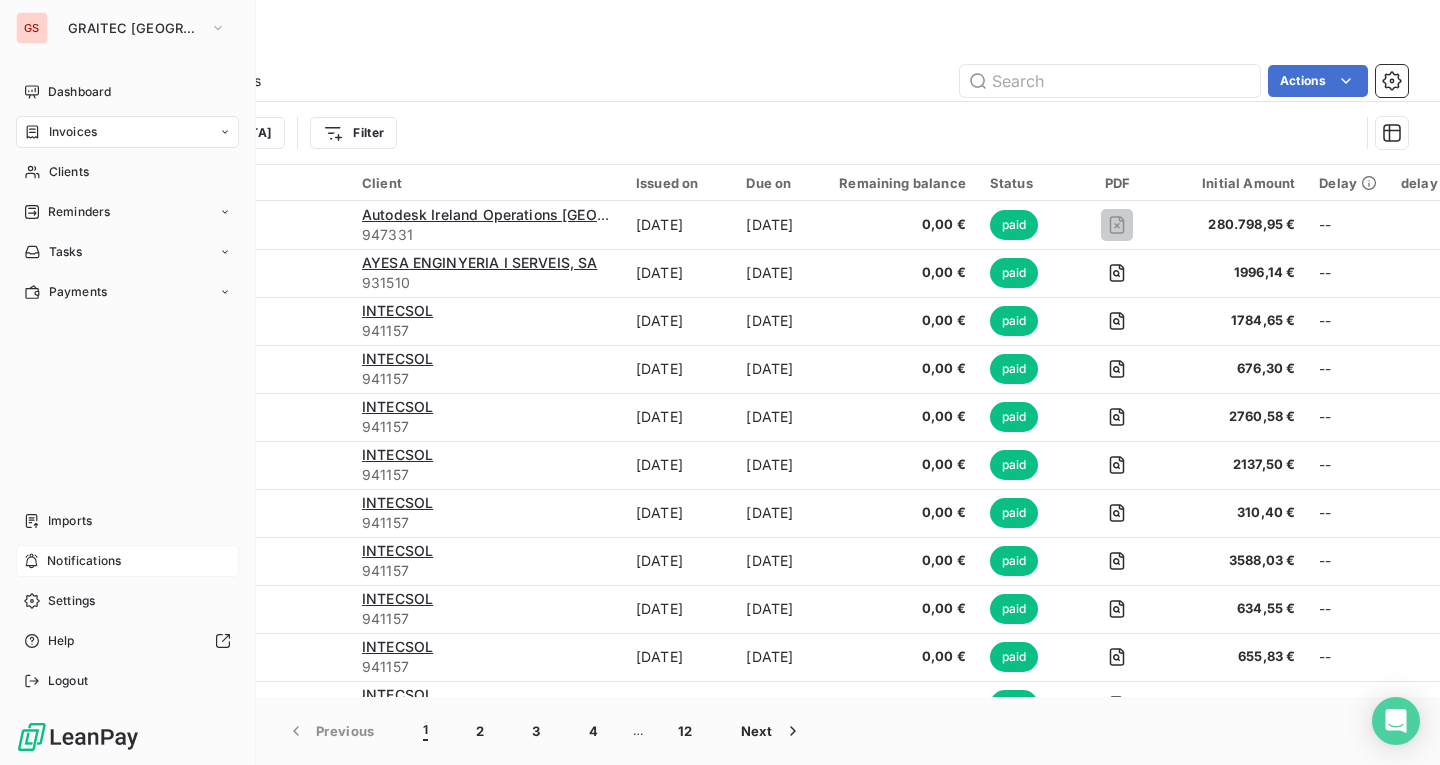 click on "Notifications" at bounding box center (127, 561) 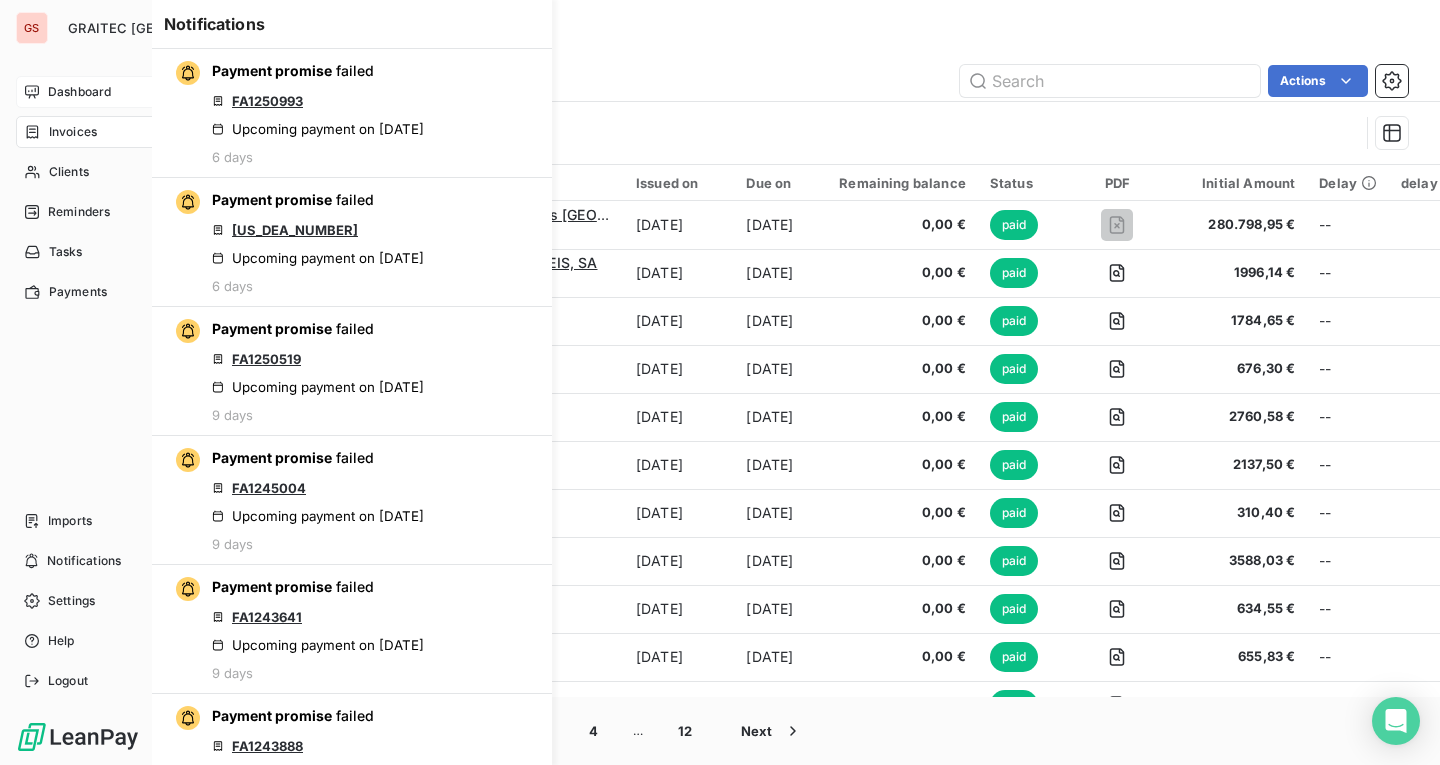 click on "Dashboard" at bounding box center (127, 92) 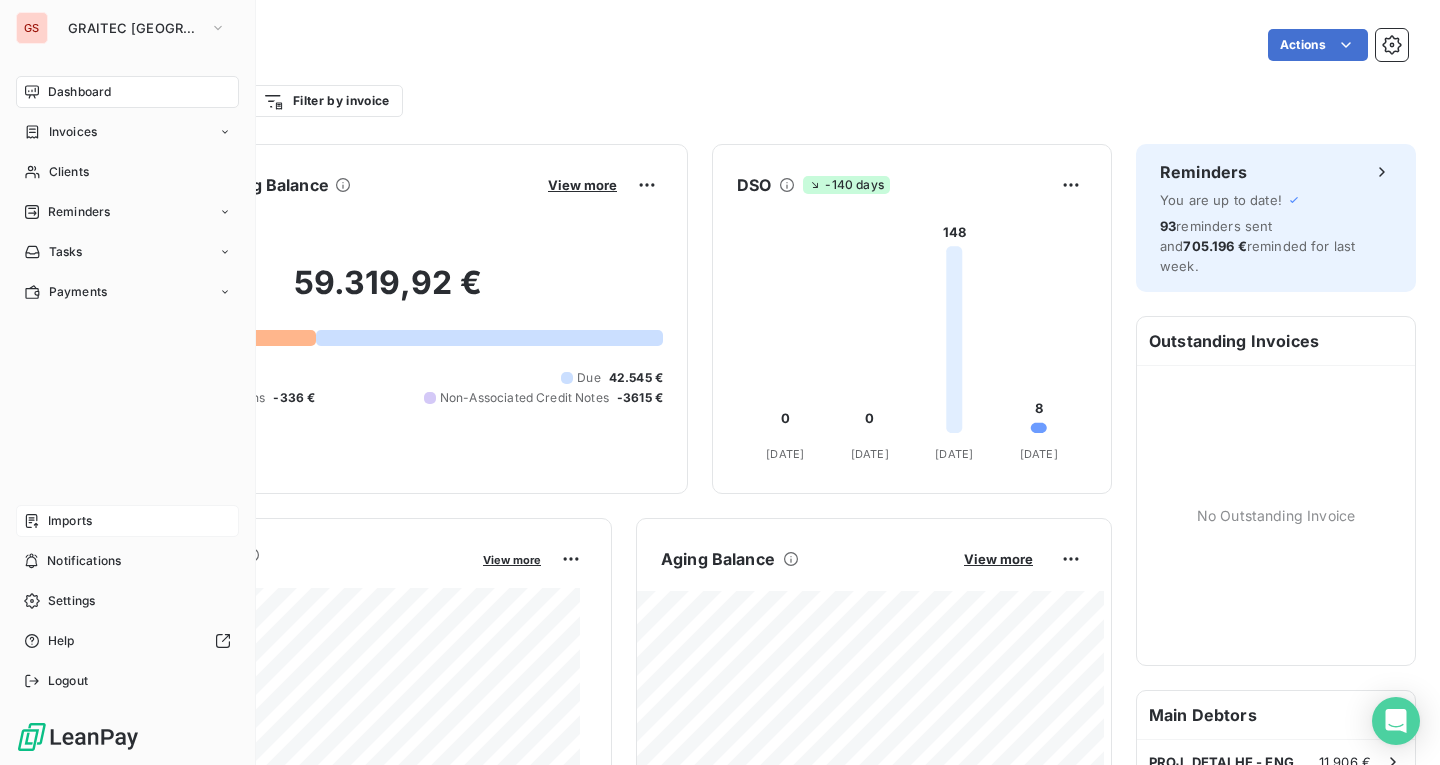 click on "Imports" at bounding box center (70, 521) 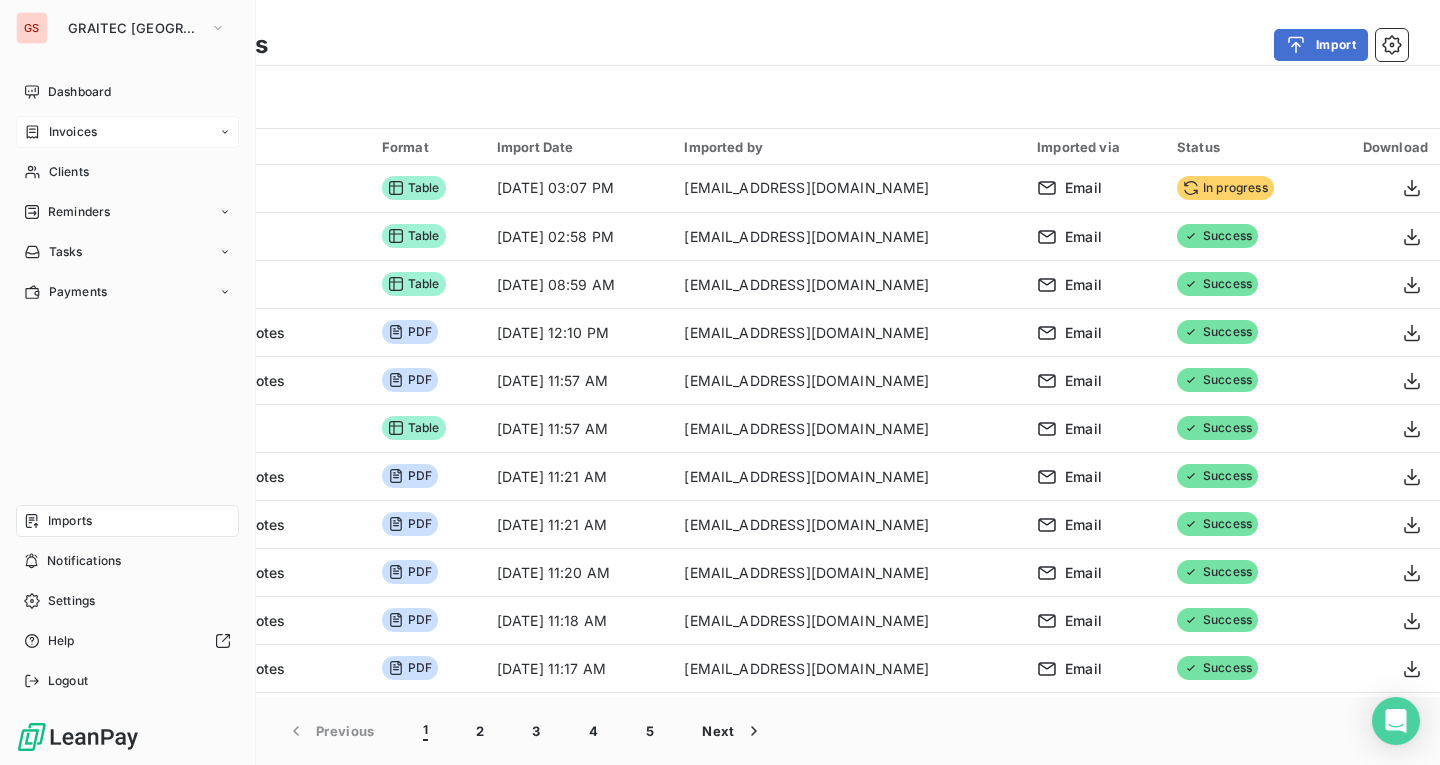 click on "Invoices" at bounding box center [127, 132] 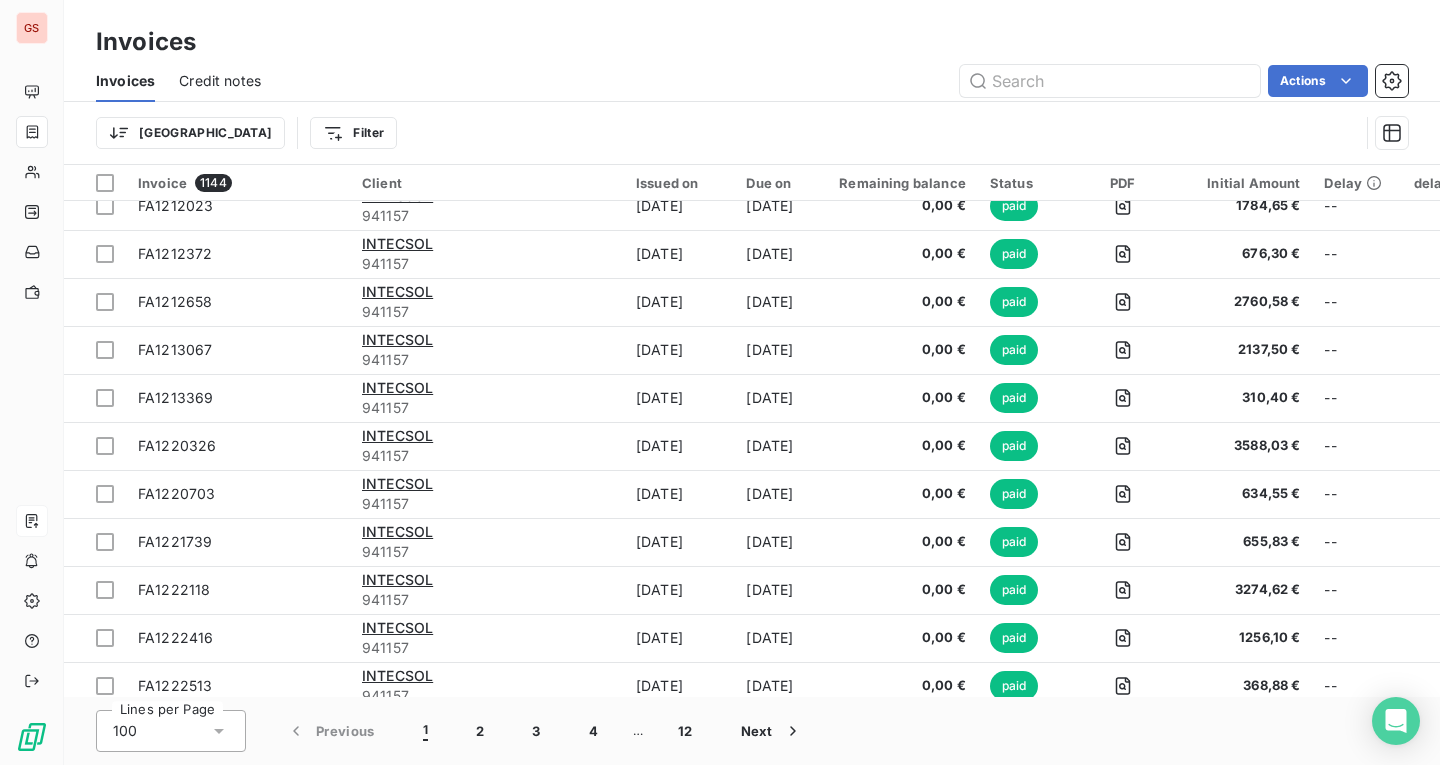 scroll, scrollTop: 0, scrollLeft: 0, axis: both 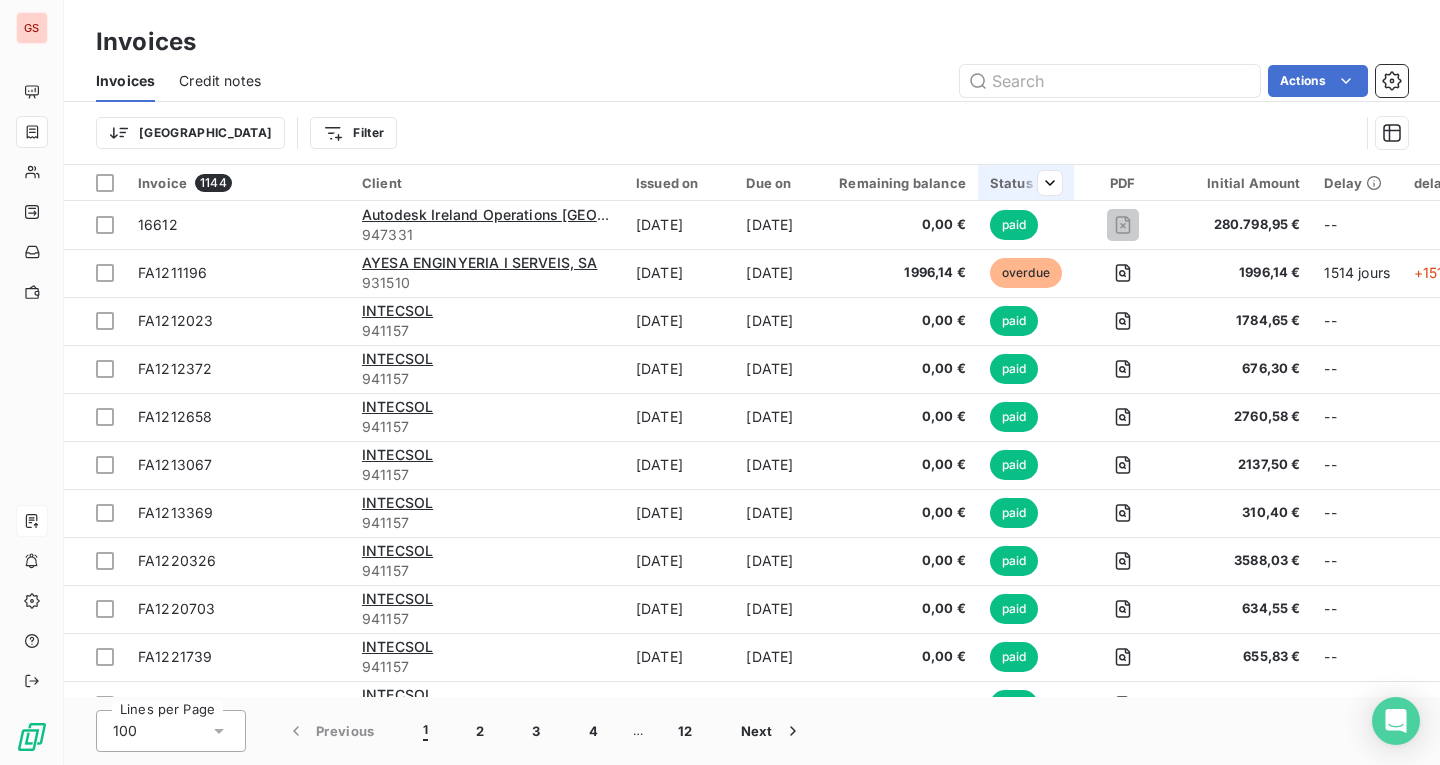 click at bounding box center (1042, 183) 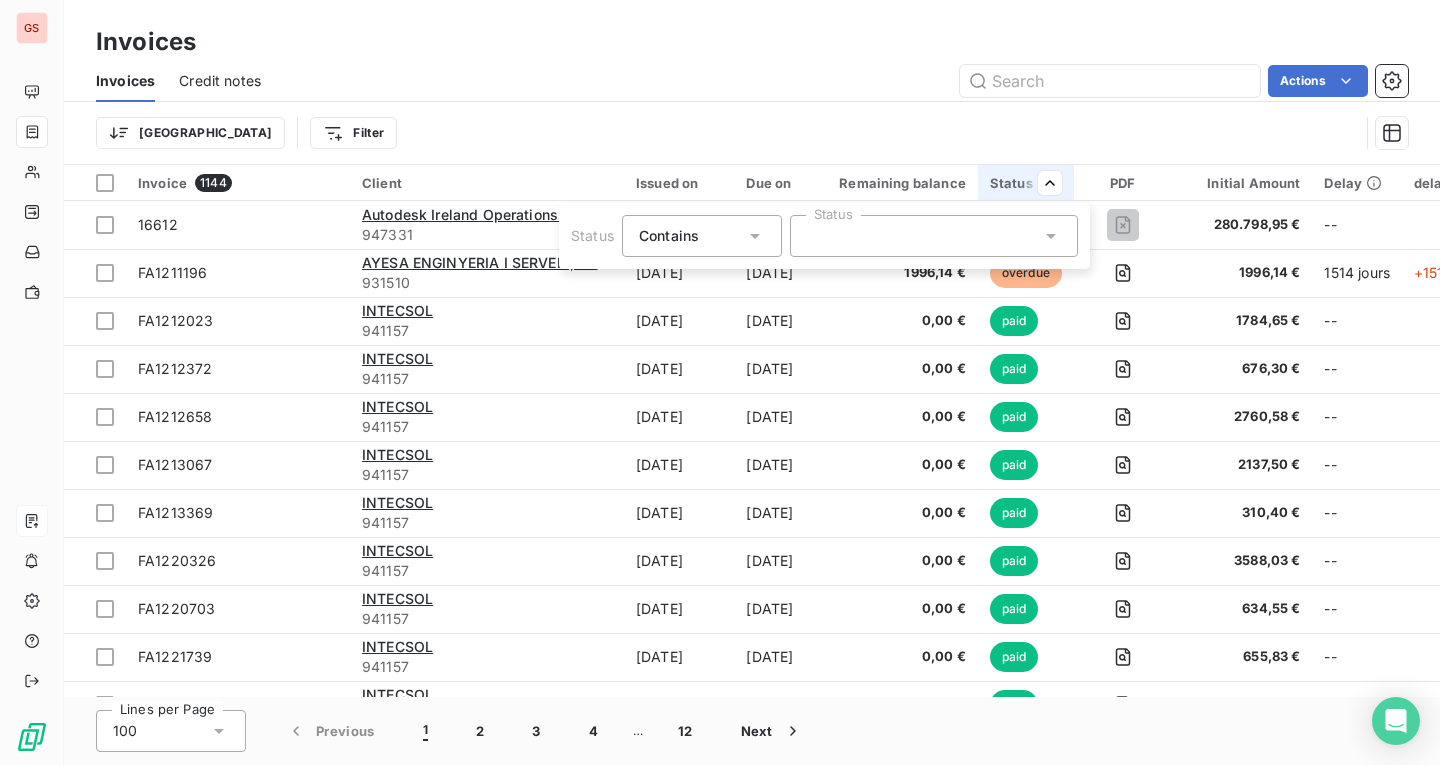 click at bounding box center [934, 236] 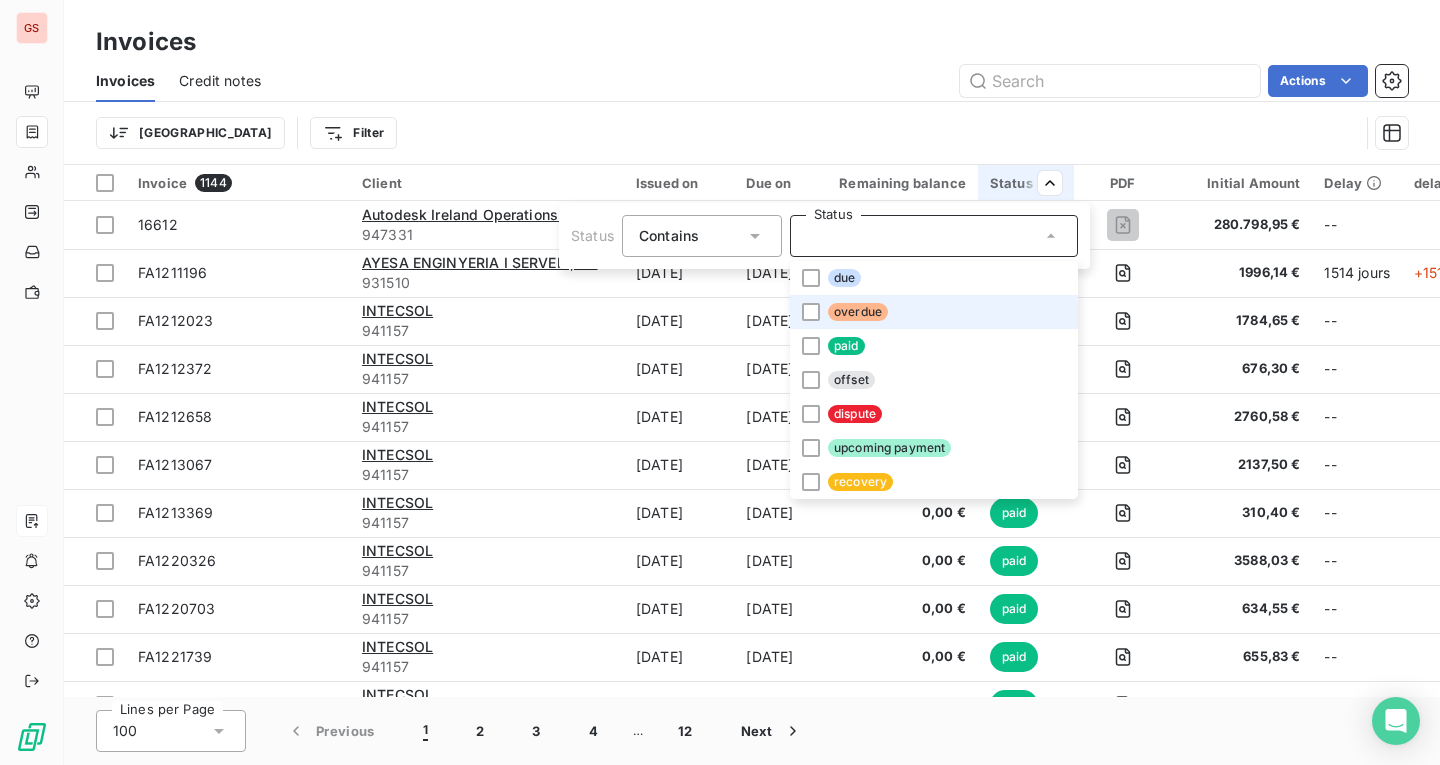 click on "overdue" at bounding box center (934, 312) 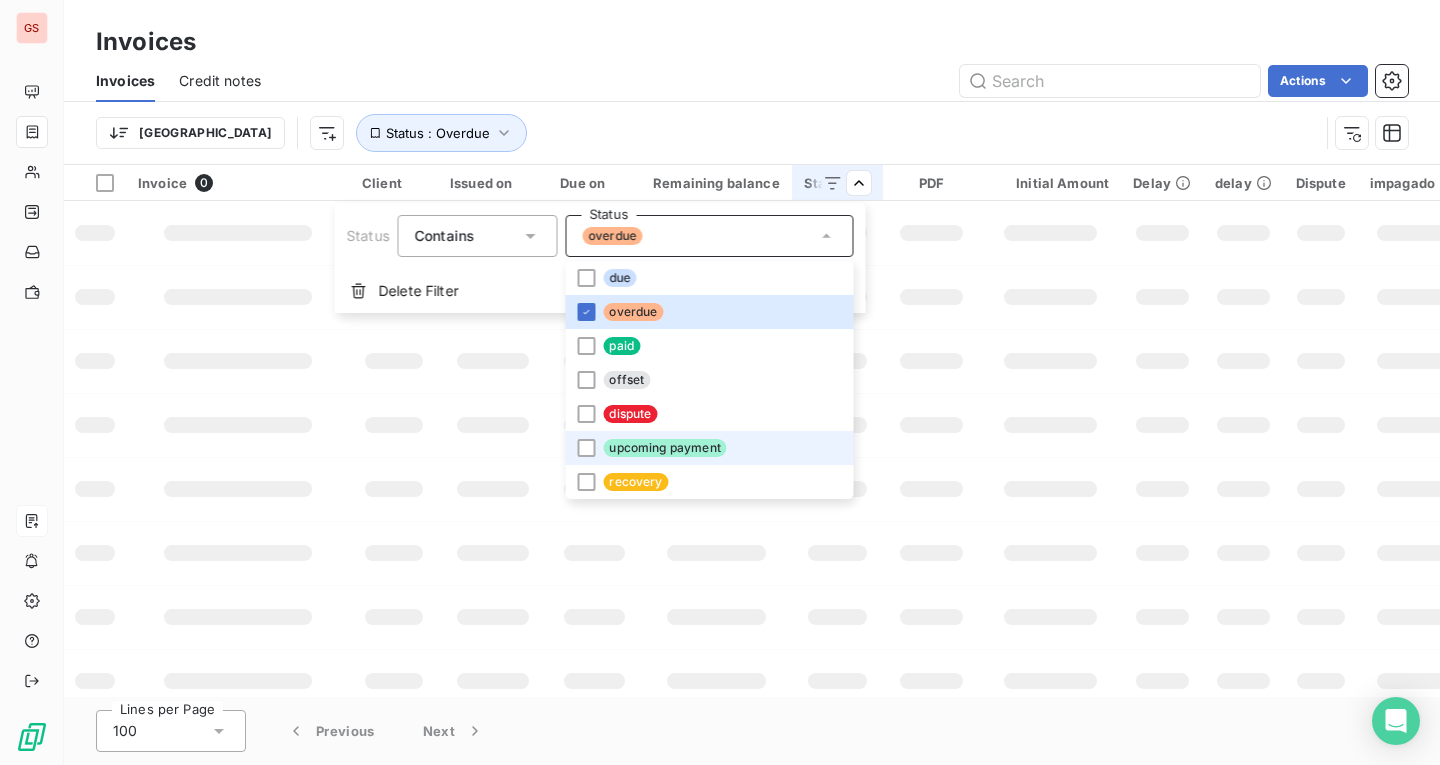 click on "GS Invoices Invoices Credit notes Actions [GEOGRAPHIC_DATA] Status  : Overdue  Invoice 0 Client Issued on Due on Remaining balance Status PDF Initial Amount Delay delay   Dispute impagado collection status received Actions Lines per Page 100 Previous Next
Status Contains Status overdue due overdue paid offset dispute upcoming payment recovery Delete Filter" at bounding box center [720, 382] 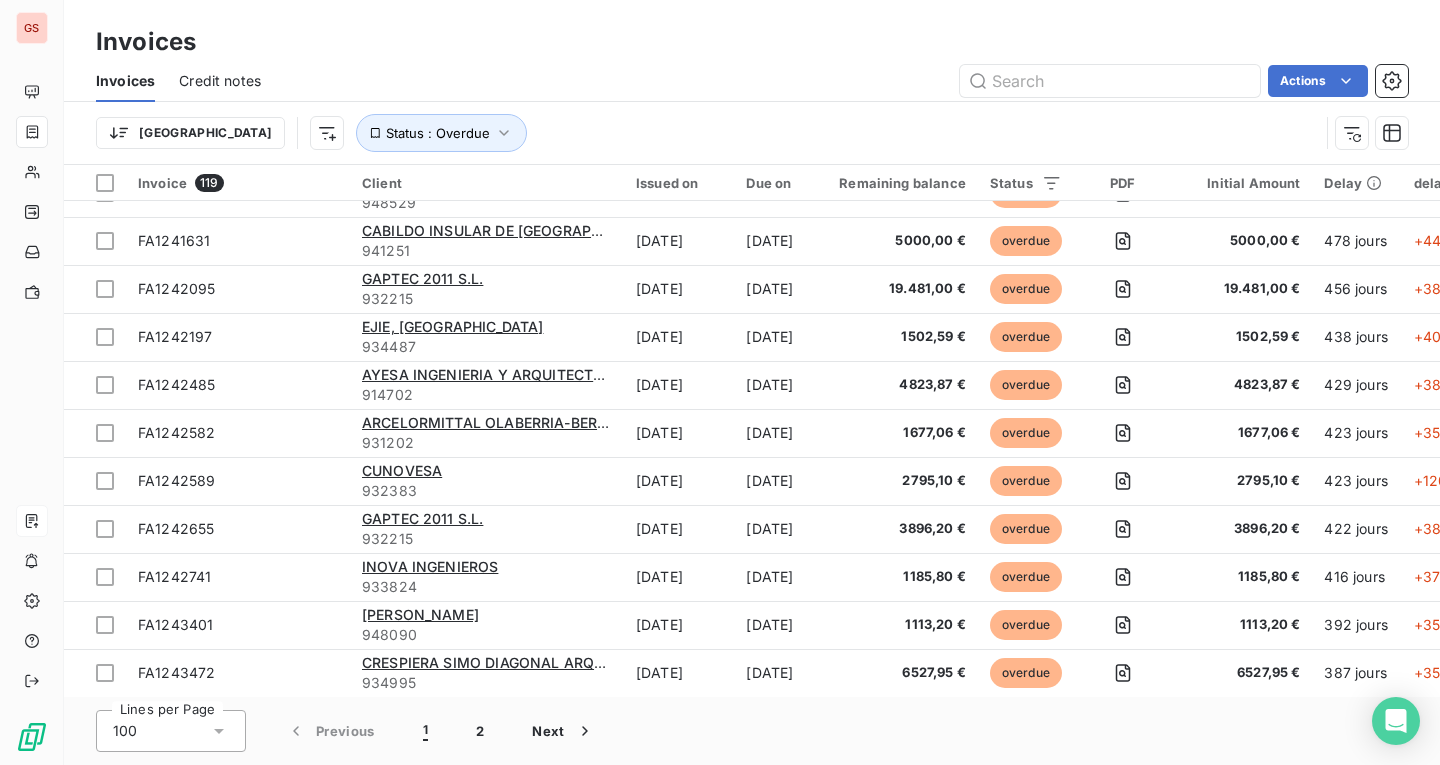 scroll, scrollTop: 0, scrollLeft: 0, axis: both 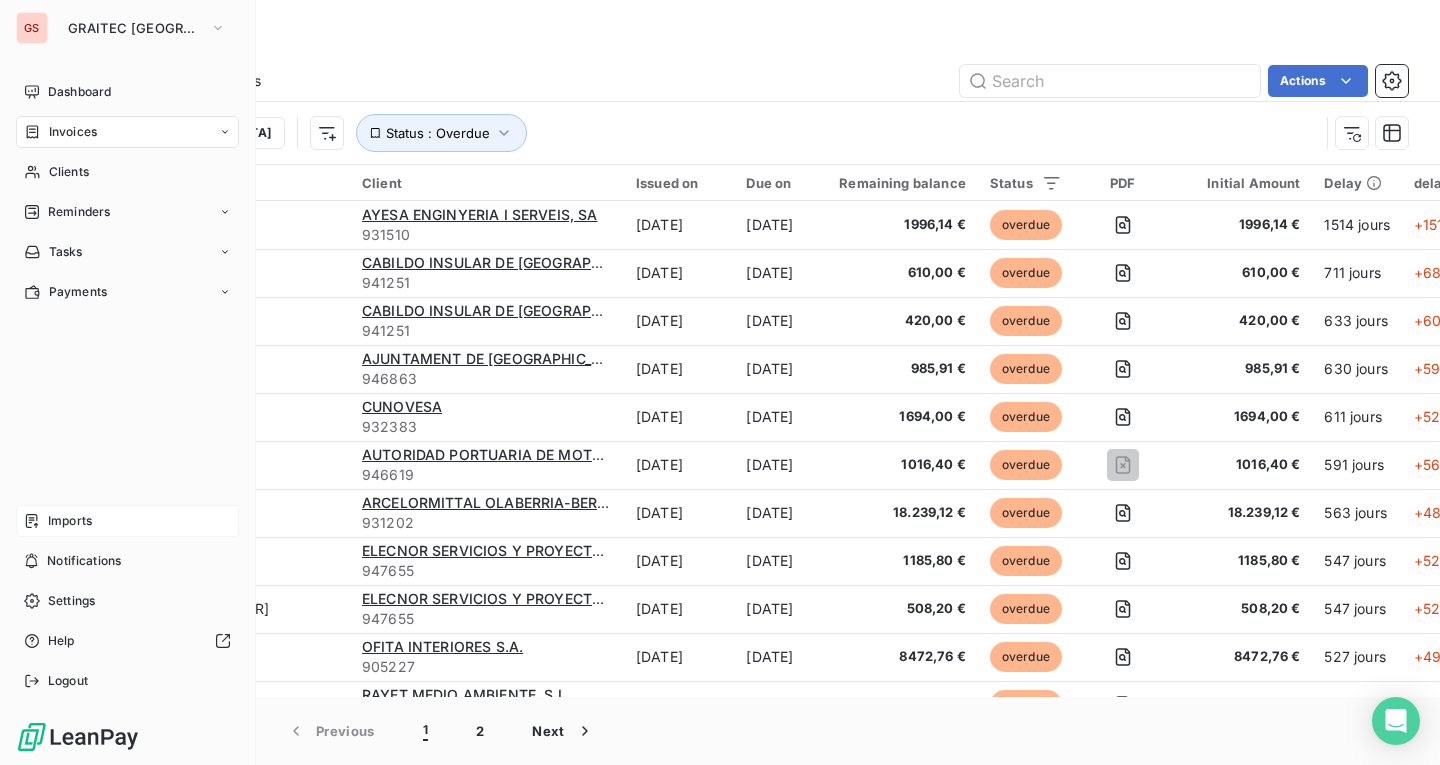 click on "Imports" at bounding box center (127, 521) 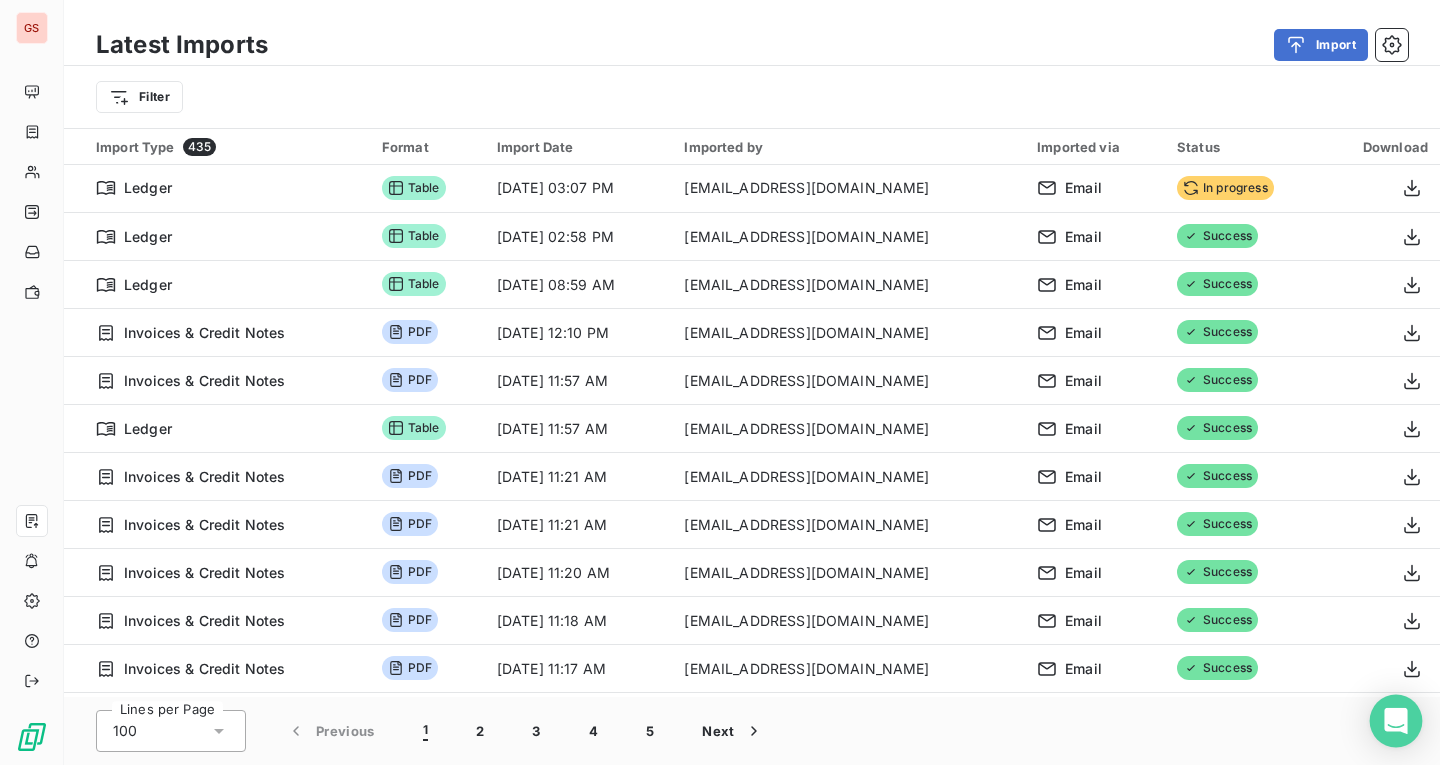 click 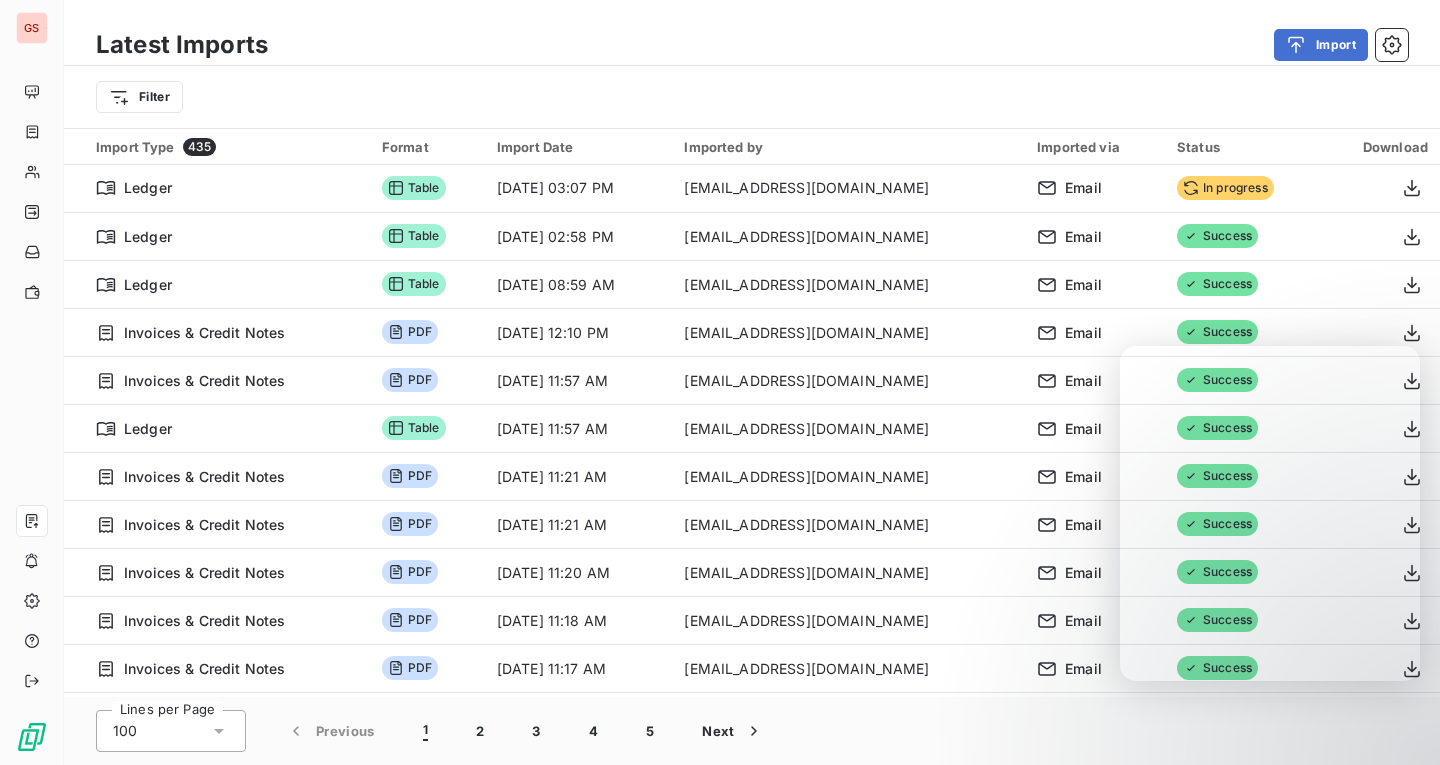 click on "Filter" at bounding box center [752, 97] 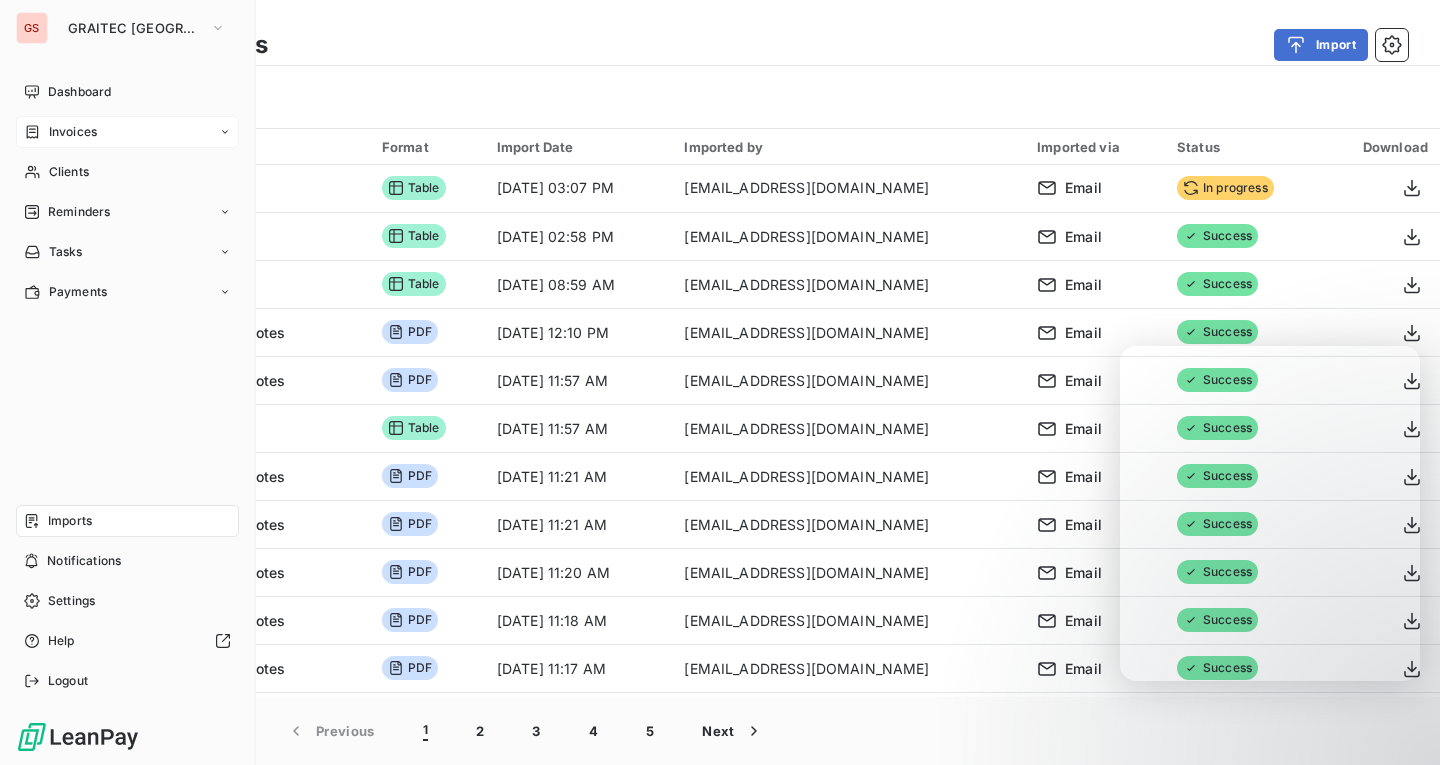 click on "Invoices" at bounding box center (60, 132) 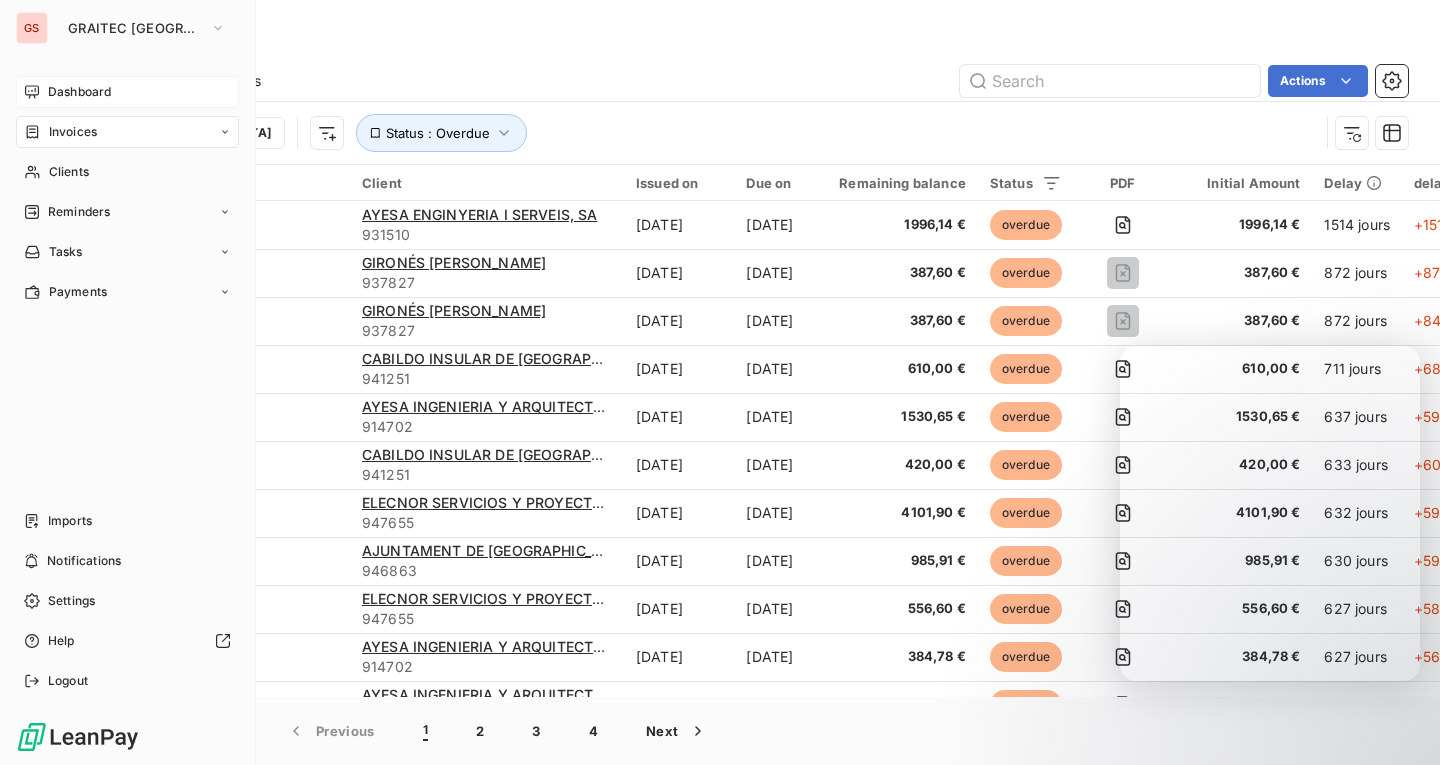click on "Dashboard" at bounding box center (79, 92) 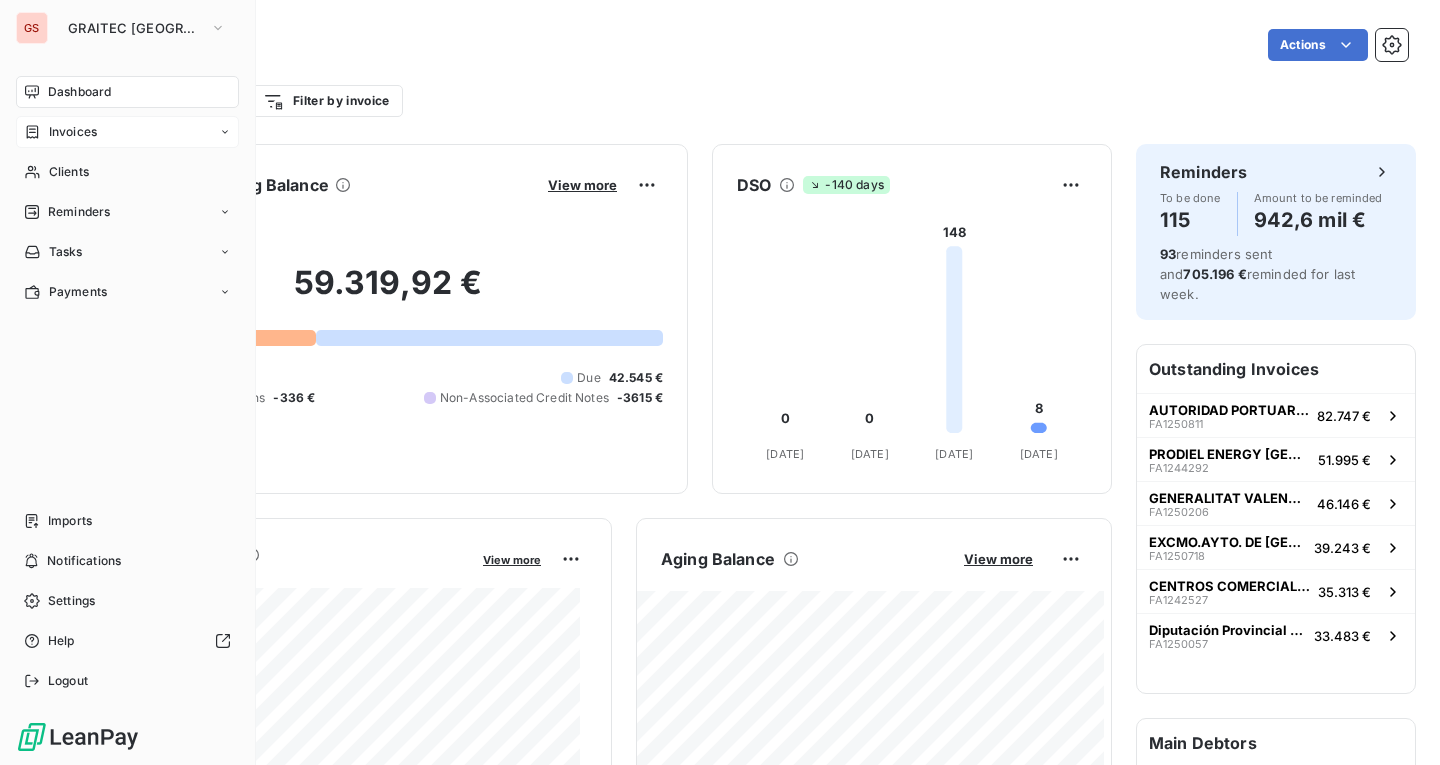 click on "Invoices" at bounding box center [73, 132] 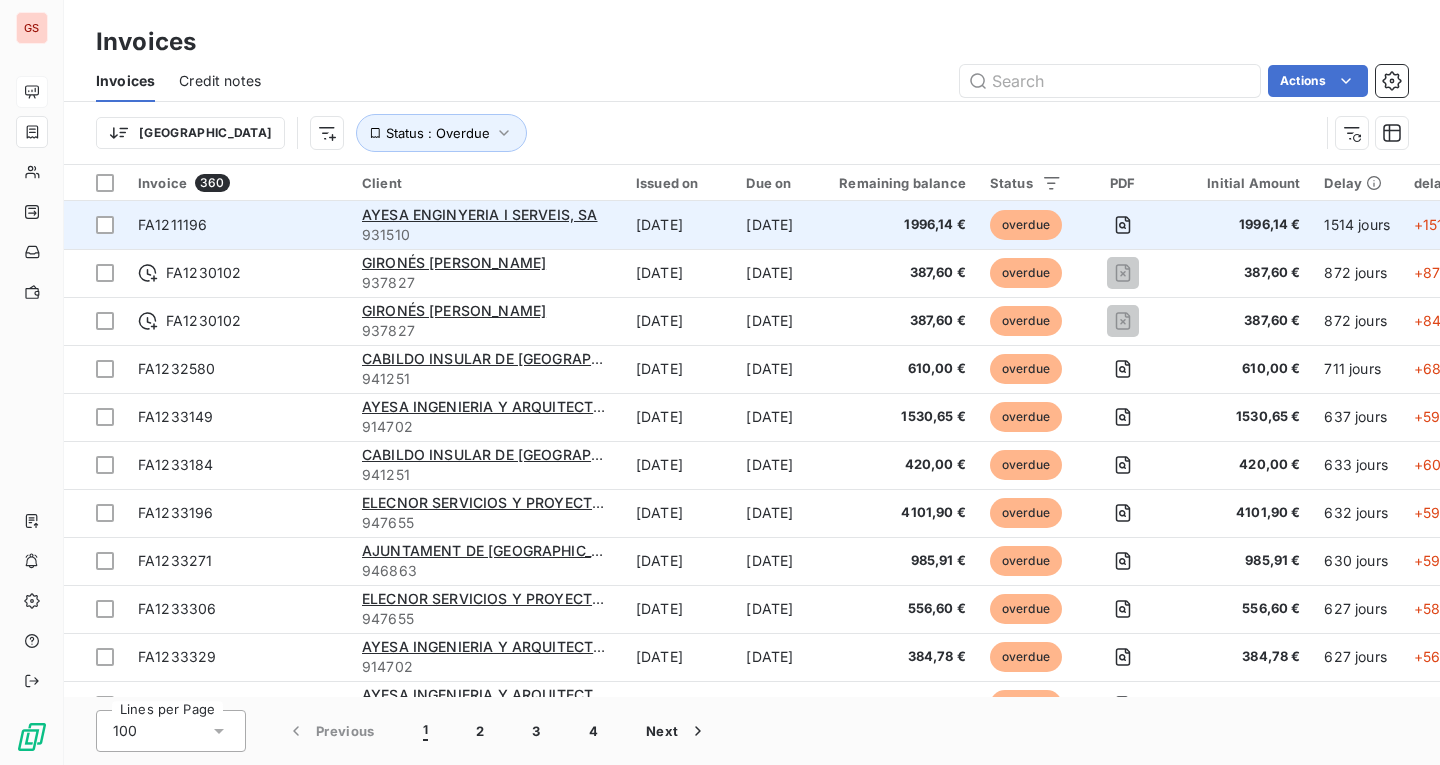 click on "FA1211196" at bounding box center [238, 225] 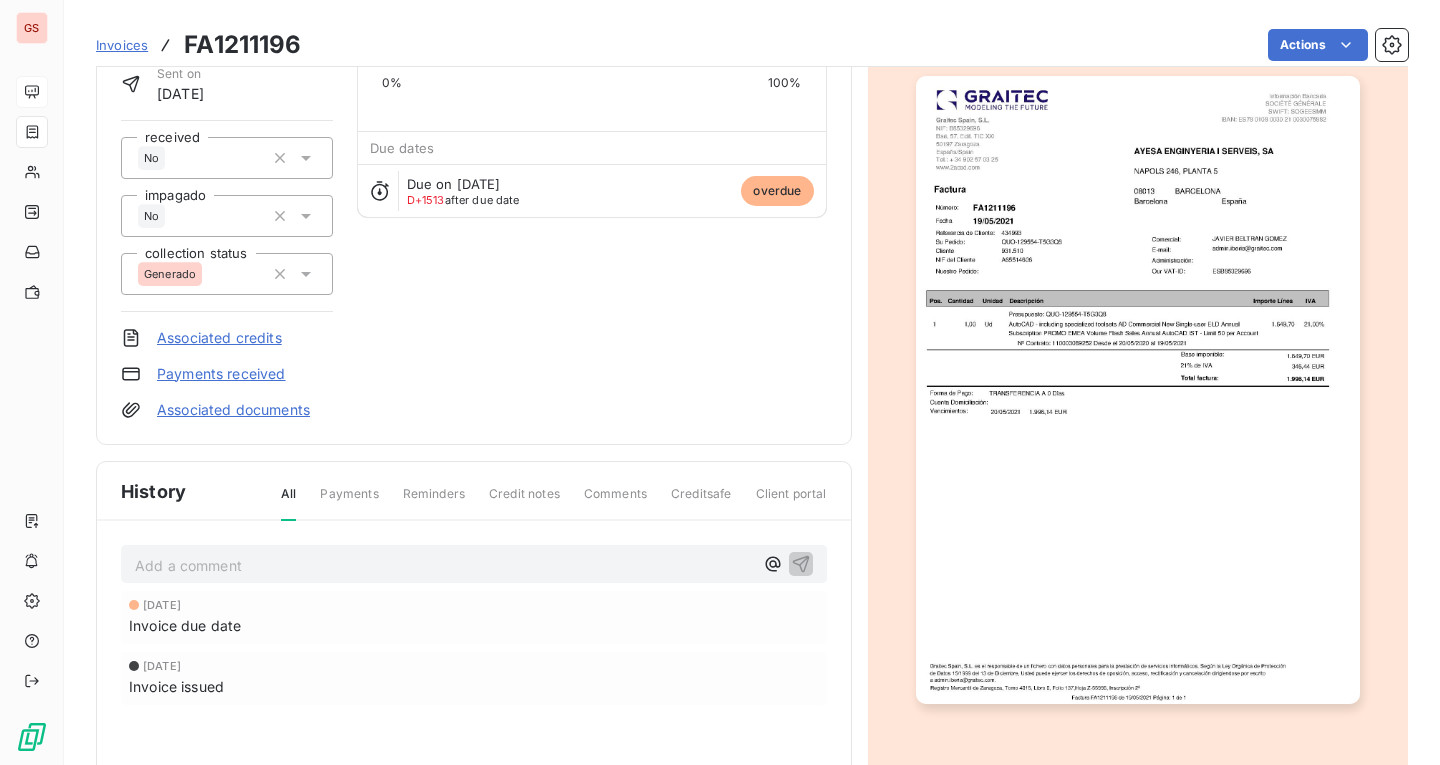 scroll, scrollTop: 141, scrollLeft: 0, axis: vertical 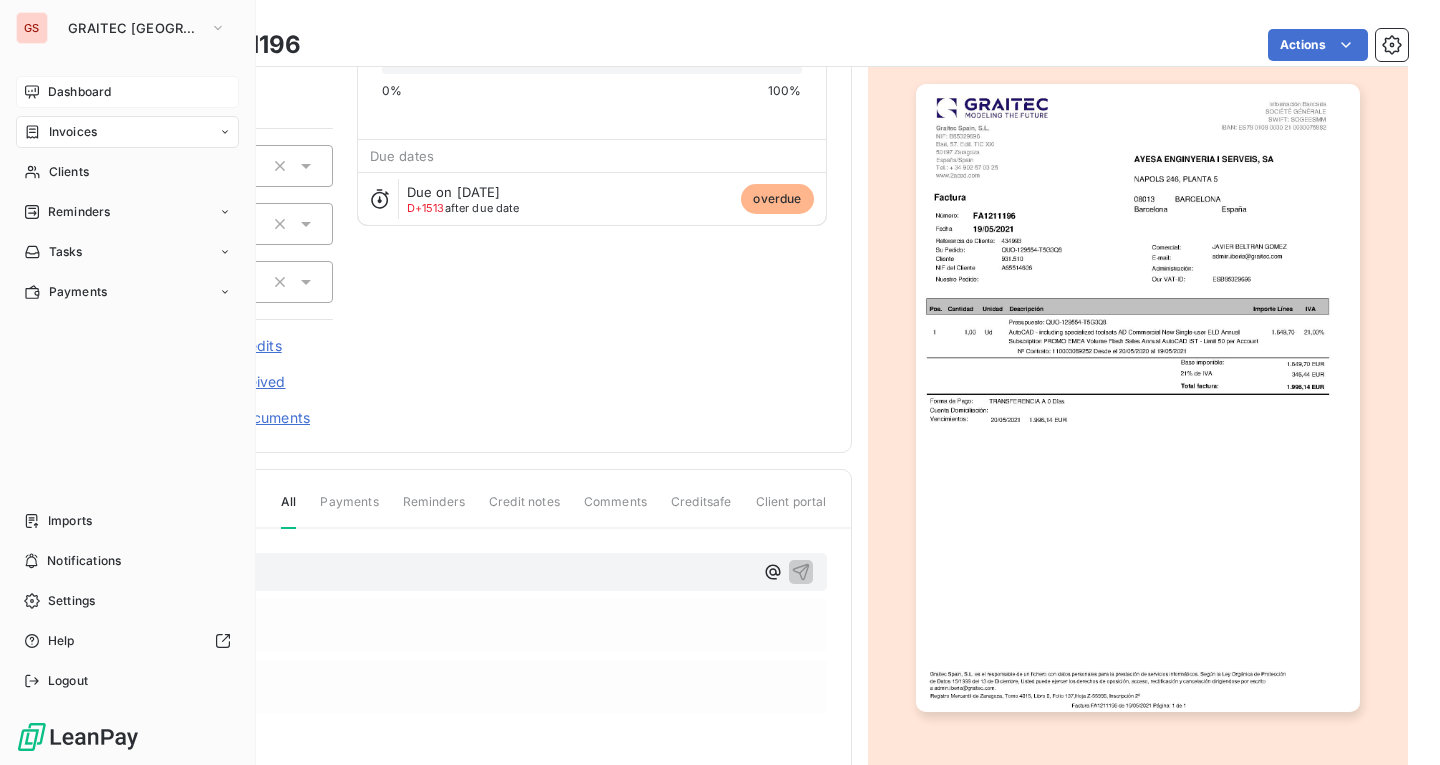 click on "Invoices" at bounding box center (73, 132) 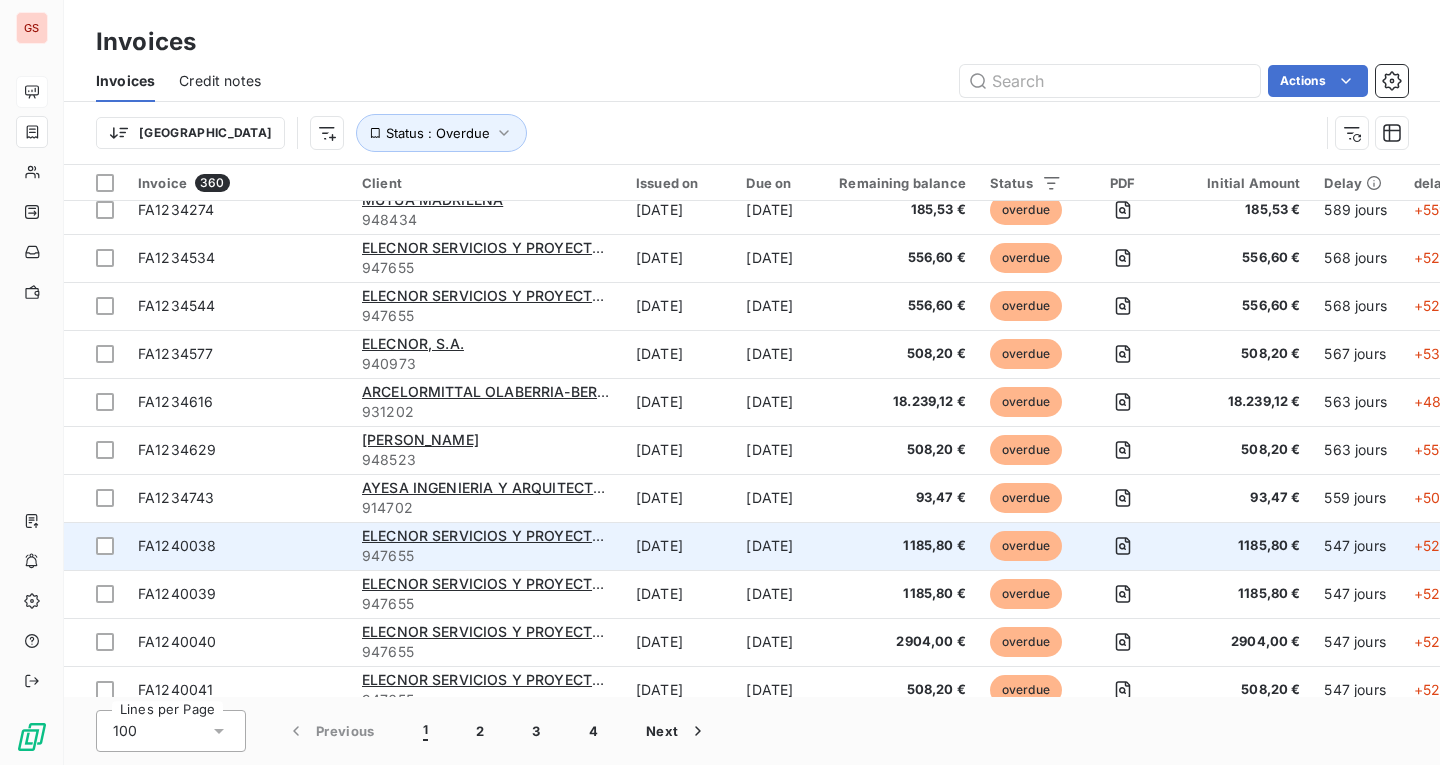 scroll, scrollTop: 1300, scrollLeft: 0, axis: vertical 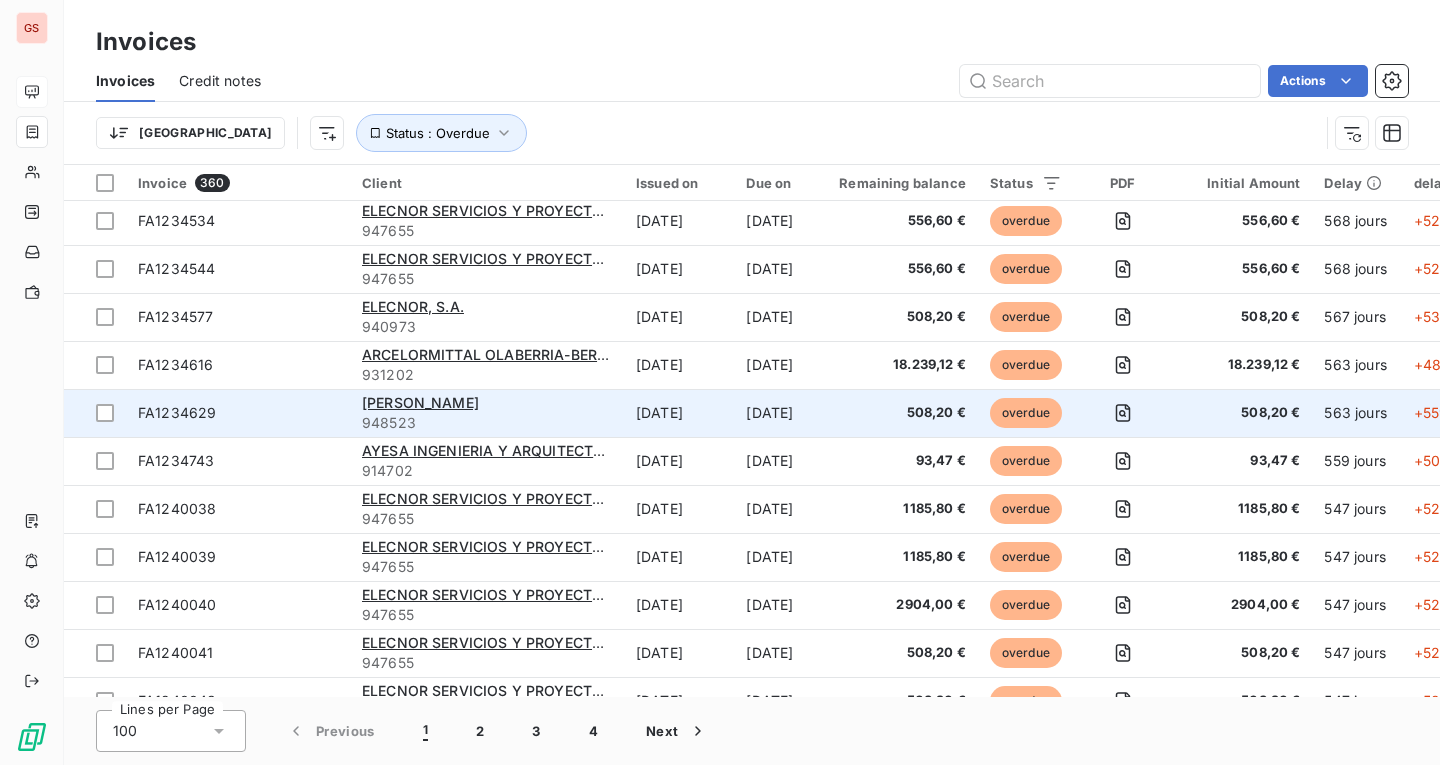 click on "FA1234629" at bounding box center (238, 413) 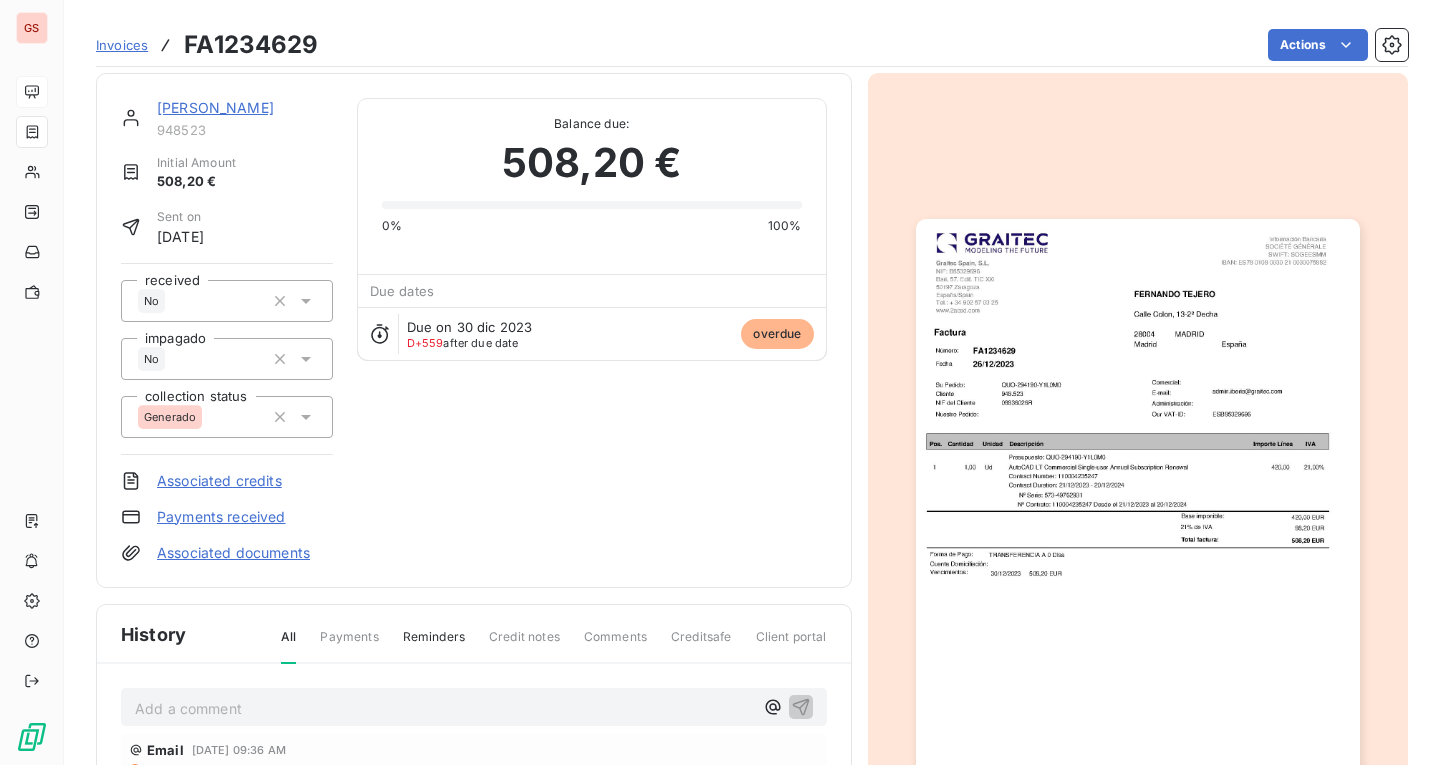 scroll, scrollTop: 0, scrollLeft: 0, axis: both 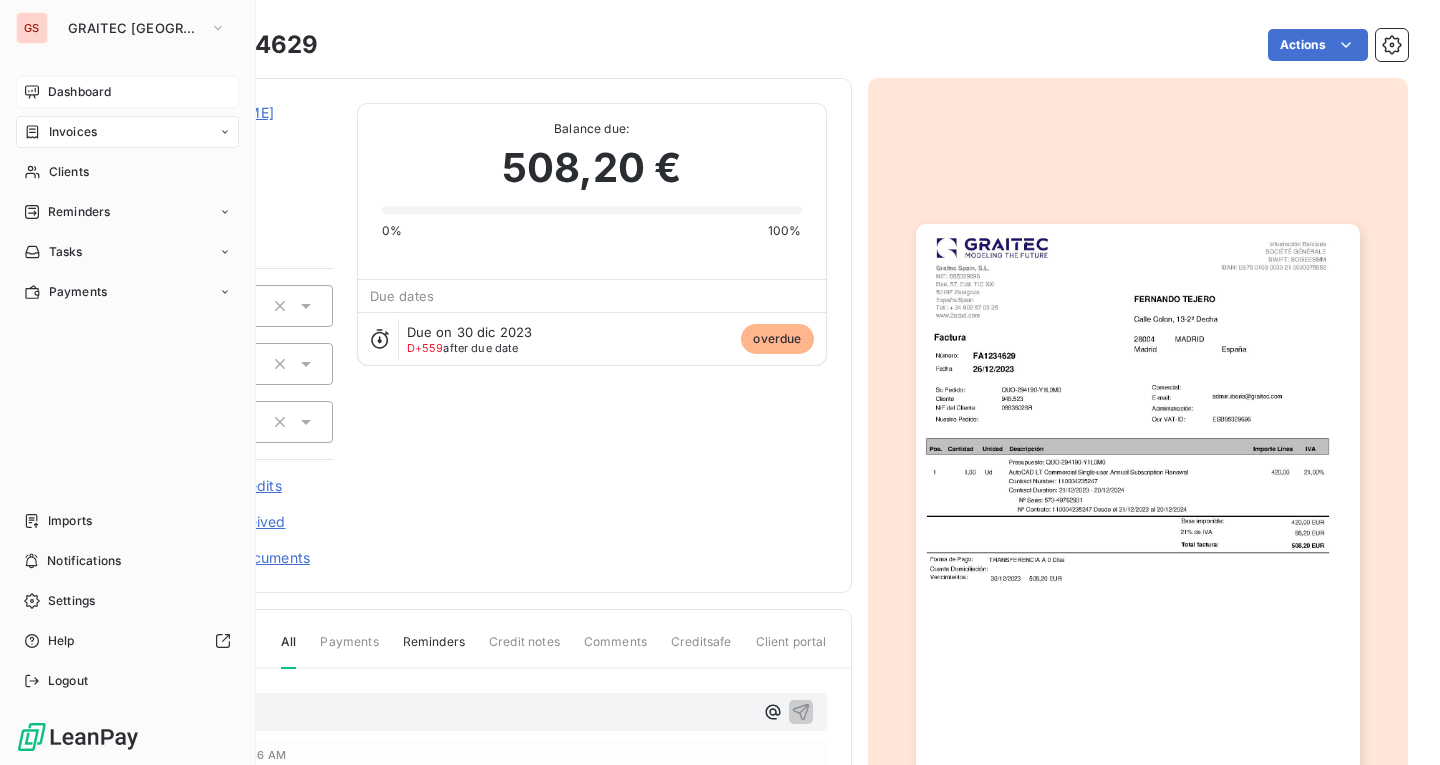 click on "Invoices" at bounding box center [73, 132] 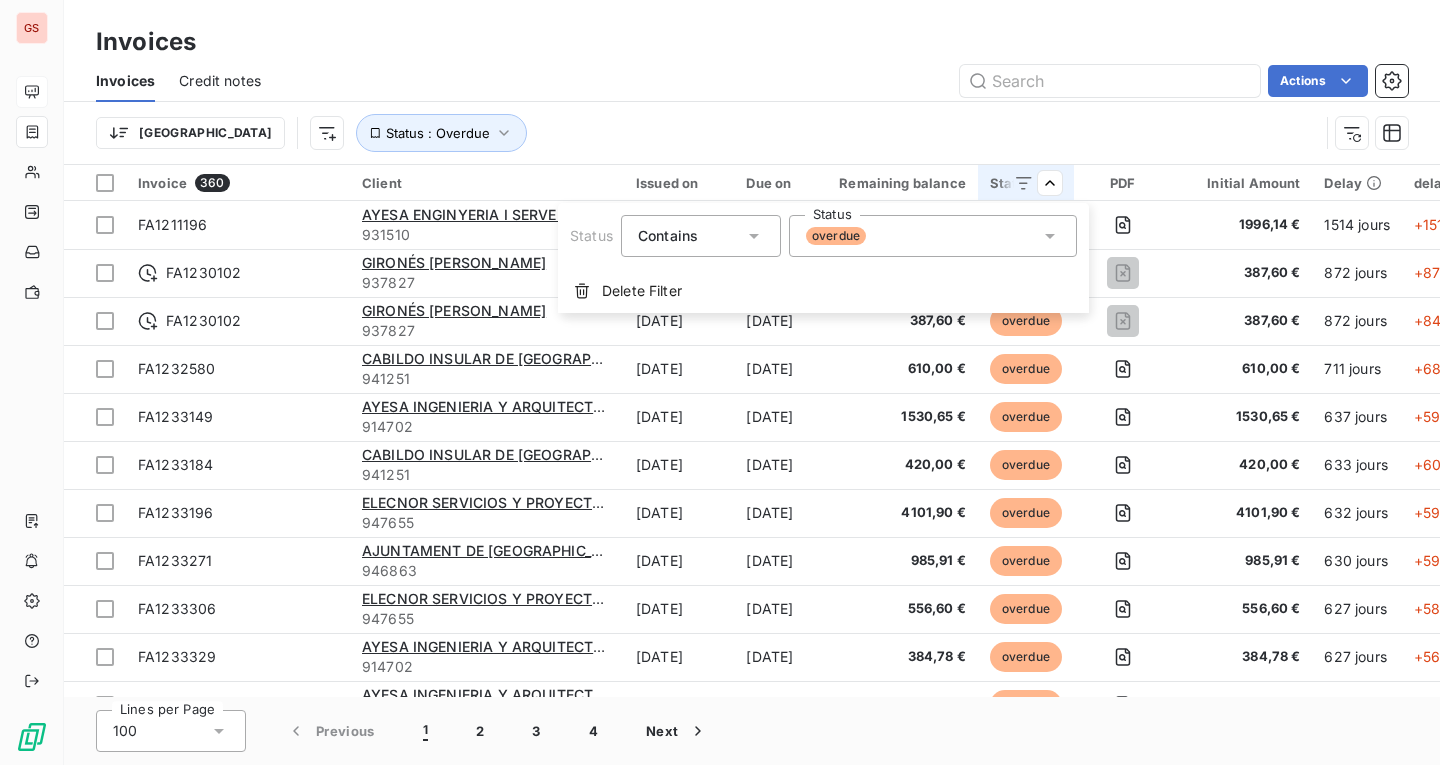 click on "overdue" at bounding box center (933, 236) 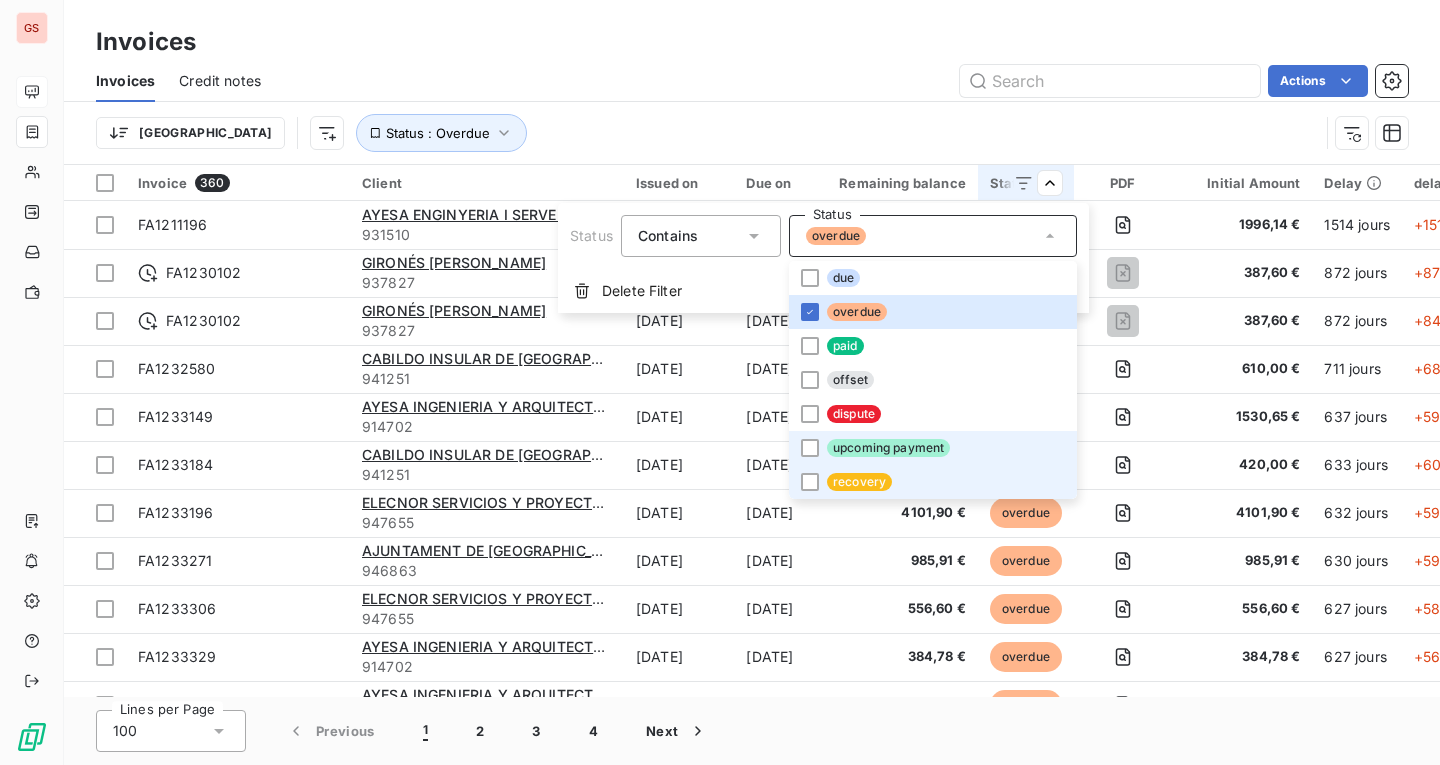 click on "recovery" at bounding box center [859, 482] 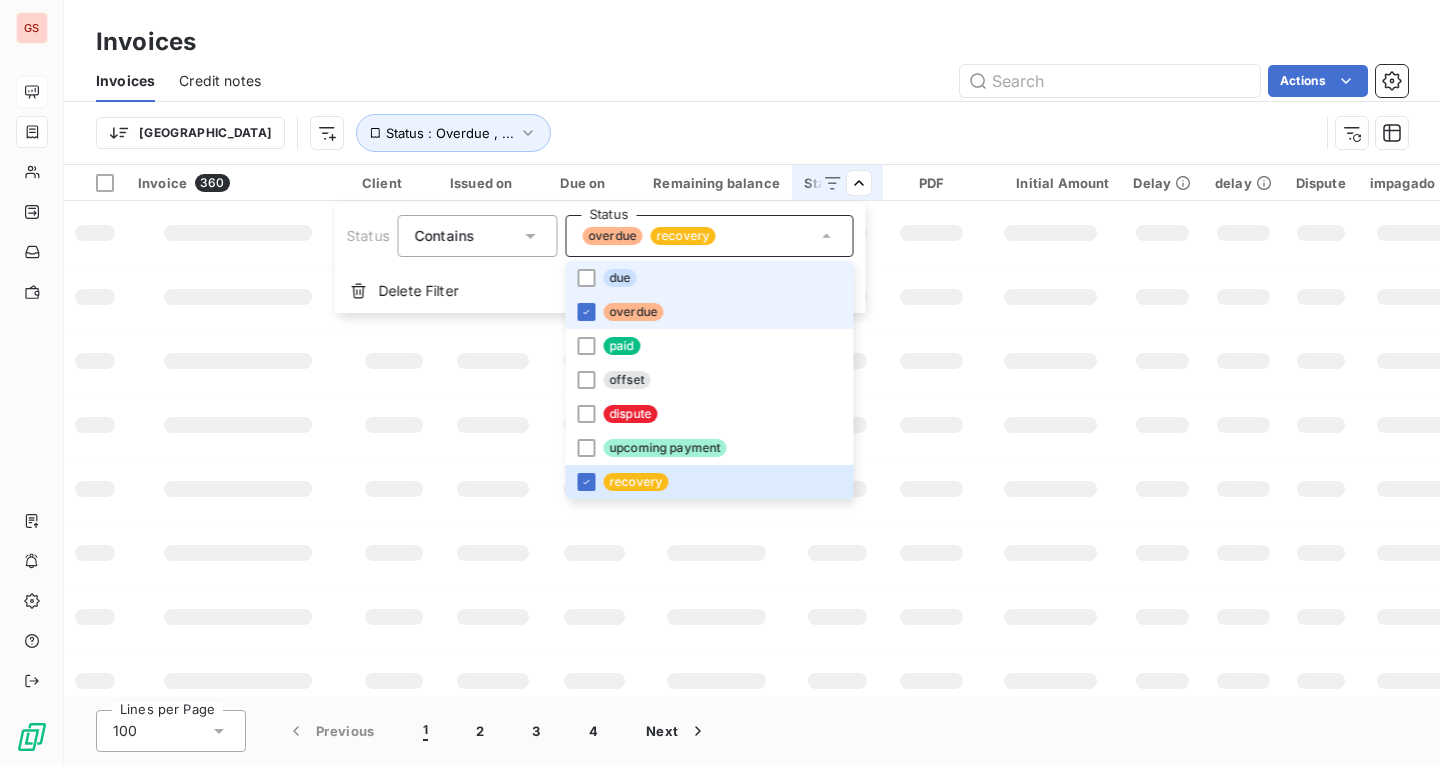 click on "overdue" at bounding box center [709, 312] 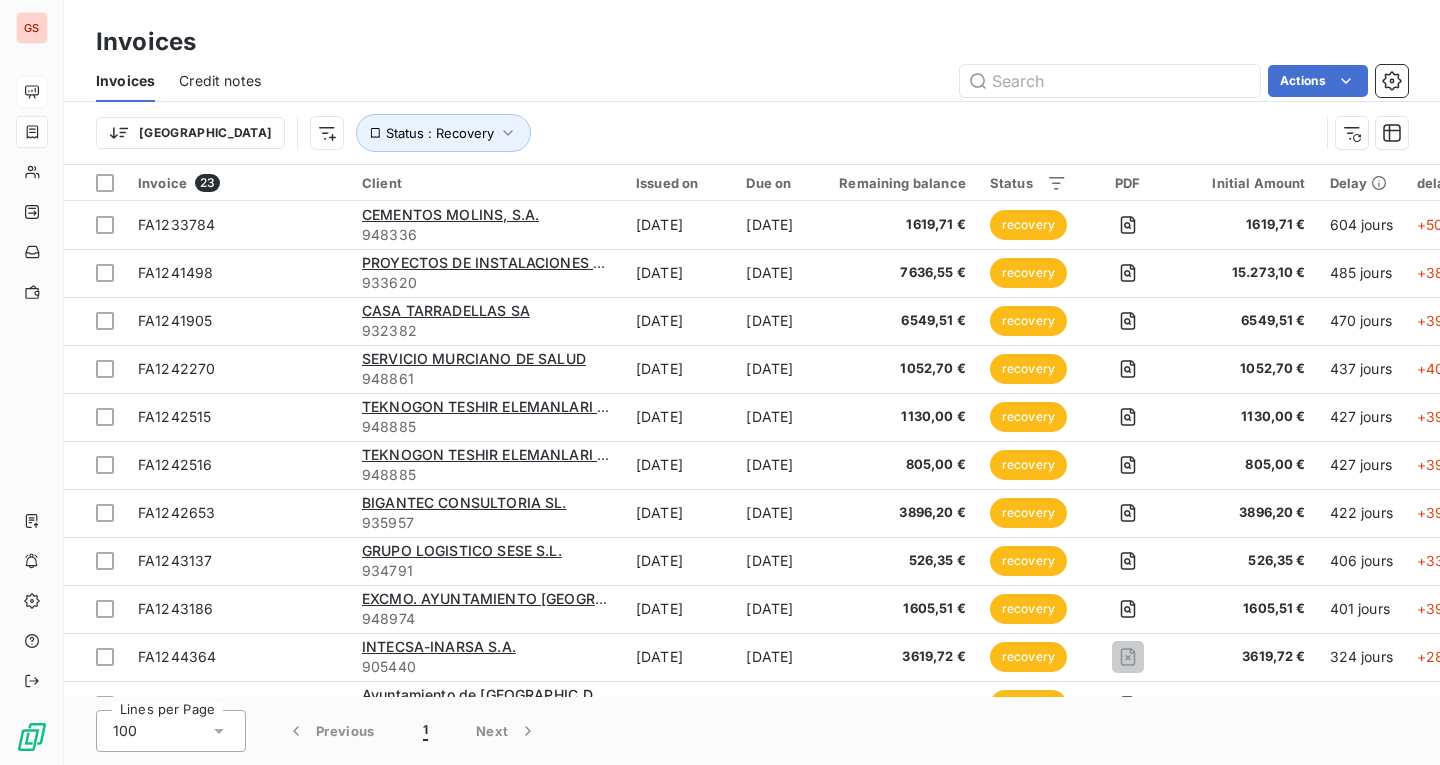 click on "GS Invoices Invoices Credit notes Actions [GEOGRAPHIC_DATA] Status  : Recovery  Invoice 23 Client Issued on Due on Remaining balance Status PDF Initial Amount Delay delay   Dispute impagado collection status received Actions FA1233784 CEMENTOS MOLINS, S.A. 948336 [DATE] [DATE] 1619,71 € recovery 1619,71 € 604 jours +507 j _ No Generado No FA1241498 PROYECTOS DE INSTALACIONES ELECTRICAS SL 933620 [DATE] [DATE] 7636,55 € recovery 15.273,10 € 485 jours +386 j _ No Generado No FA1241905 [GEOGRAPHIC_DATA] SA 932382 [DATE] [DATE] 6549,51 € recovery 6549,51 € 470 jours +391 j _ No Generado No FA1242270 SERVICIO MURCIANO DE SALUD 948861 [DATE] [DATE] 1052,70 € recovery 1052,70 € 437 jours +407 j _ No Generado No FA1242515 TEKNOGON TESHIR ELEMANLARI SANAYII A.S. 948885 [DATE] [DATE] 1130,00 € recovery 1130,00 € 427 jours +396 j _ No Generado No FA1242516 TEKNOGON TESHIR ELEMANLARI SANAYII A.S. 948885 [DATE] [DATE]" at bounding box center [720, 382] 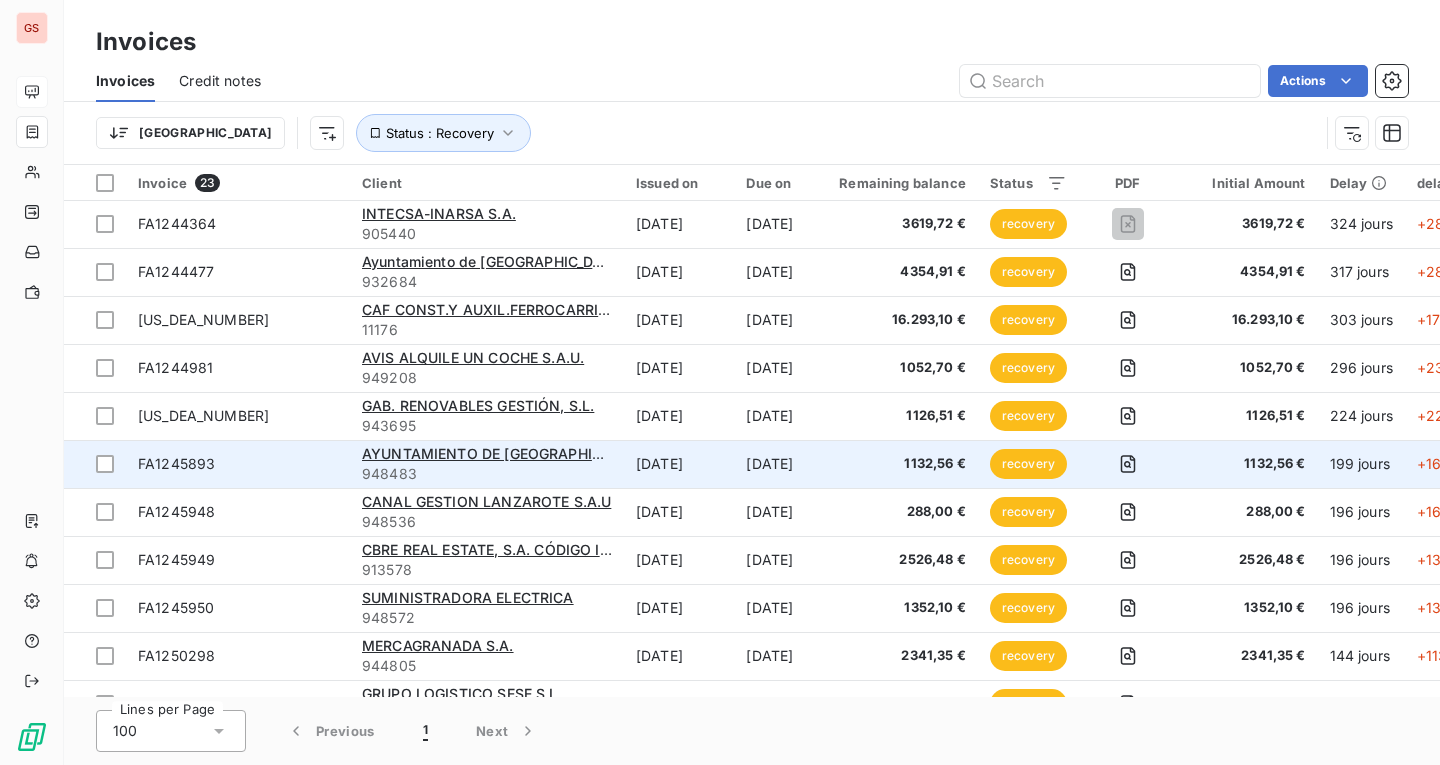 scroll, scrollTop: 0, scrollLeft: 0, axis: both 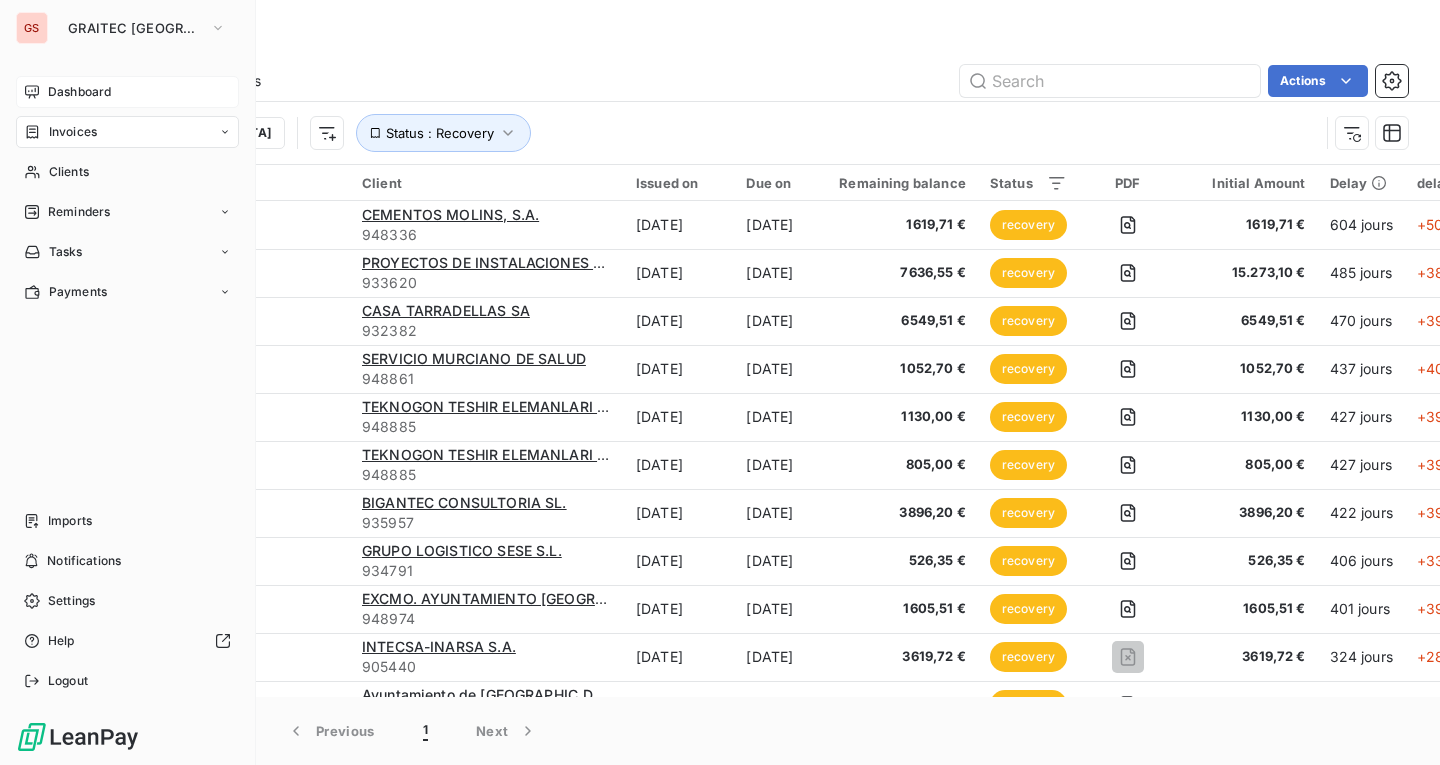 click on "Dashboard" at bounding box center (79, 92) 